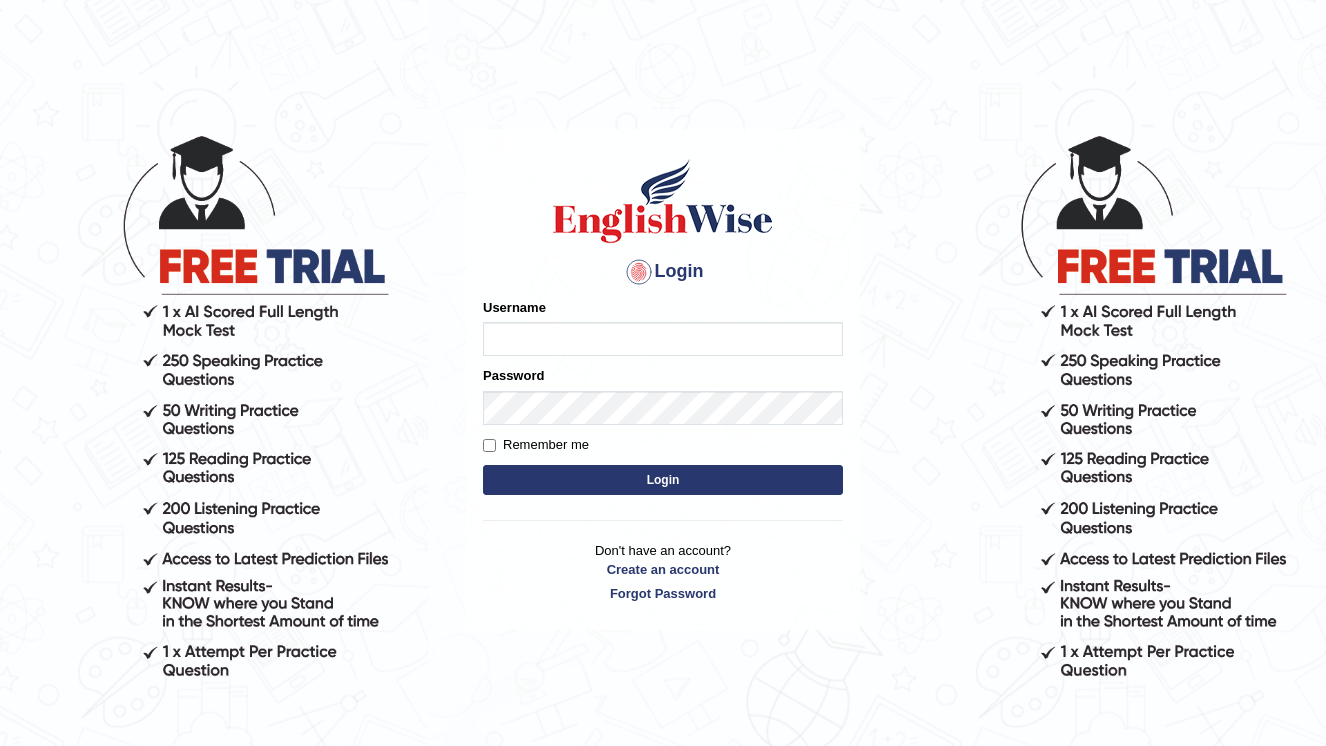 scroll, scrollTop: 0, scrollLeft: 0, axis: both 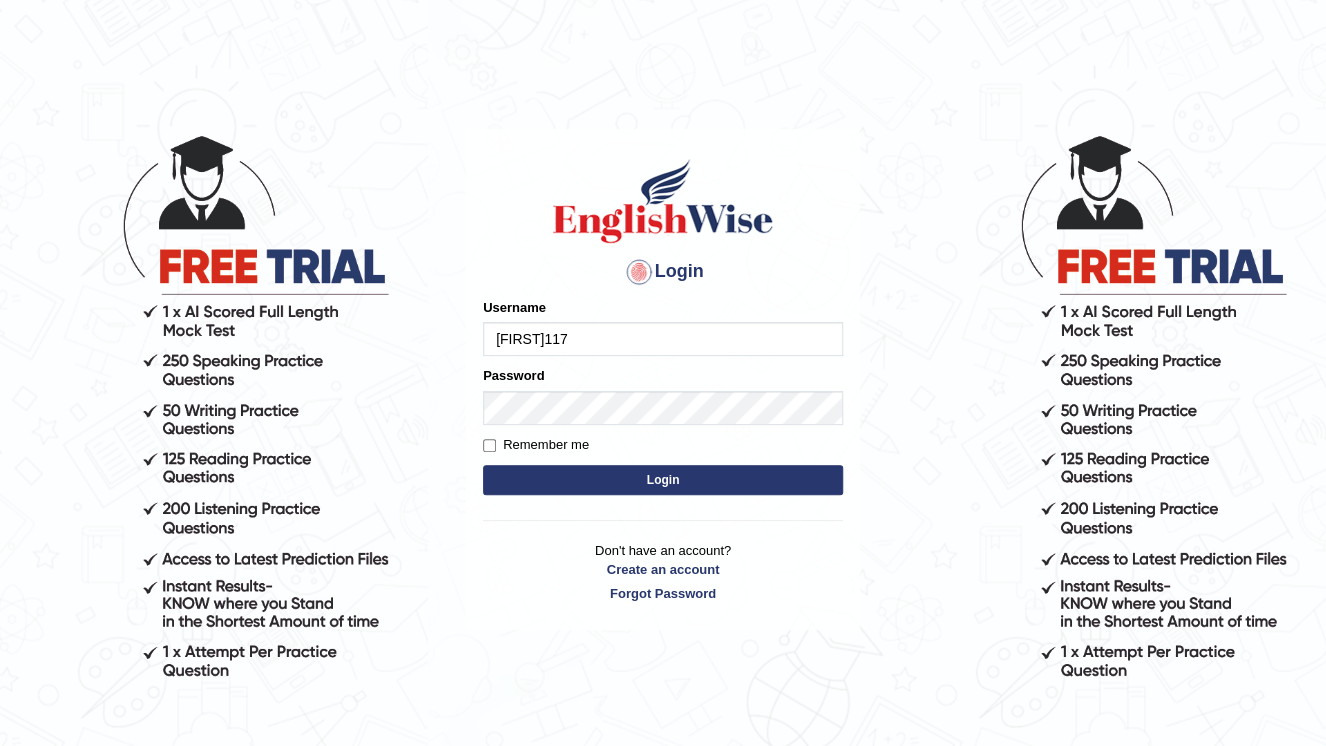 type on "[FIRST]" 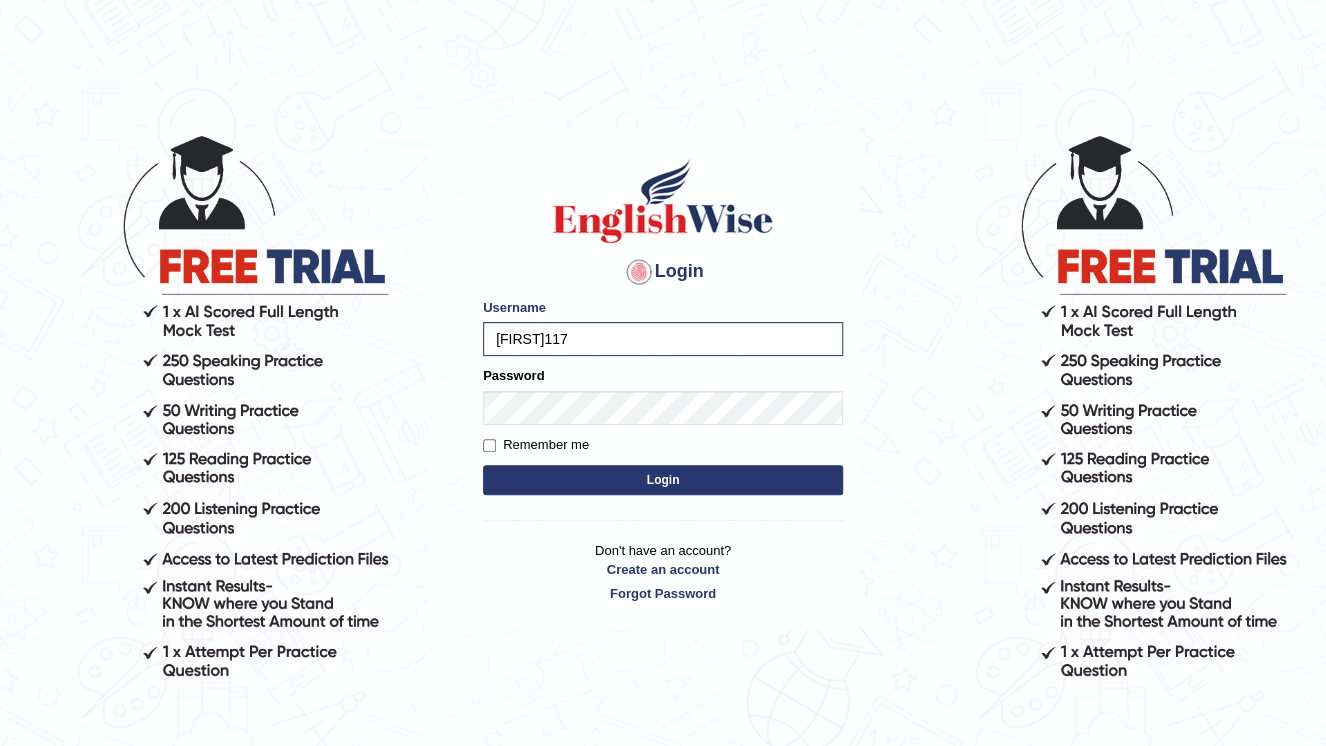 click on "Login" at bounding box center [663, 480] 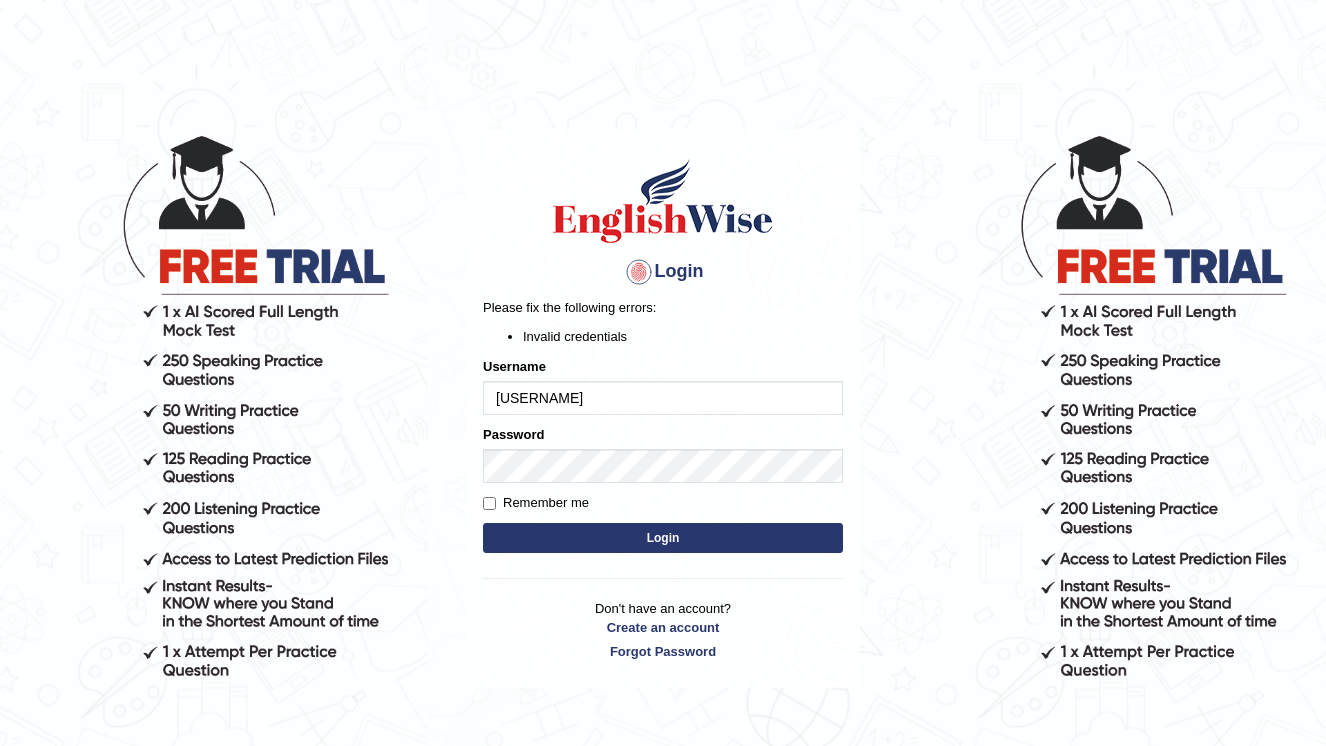 scroll, scrollTop: 0, scrollLeft: 0, axis: both 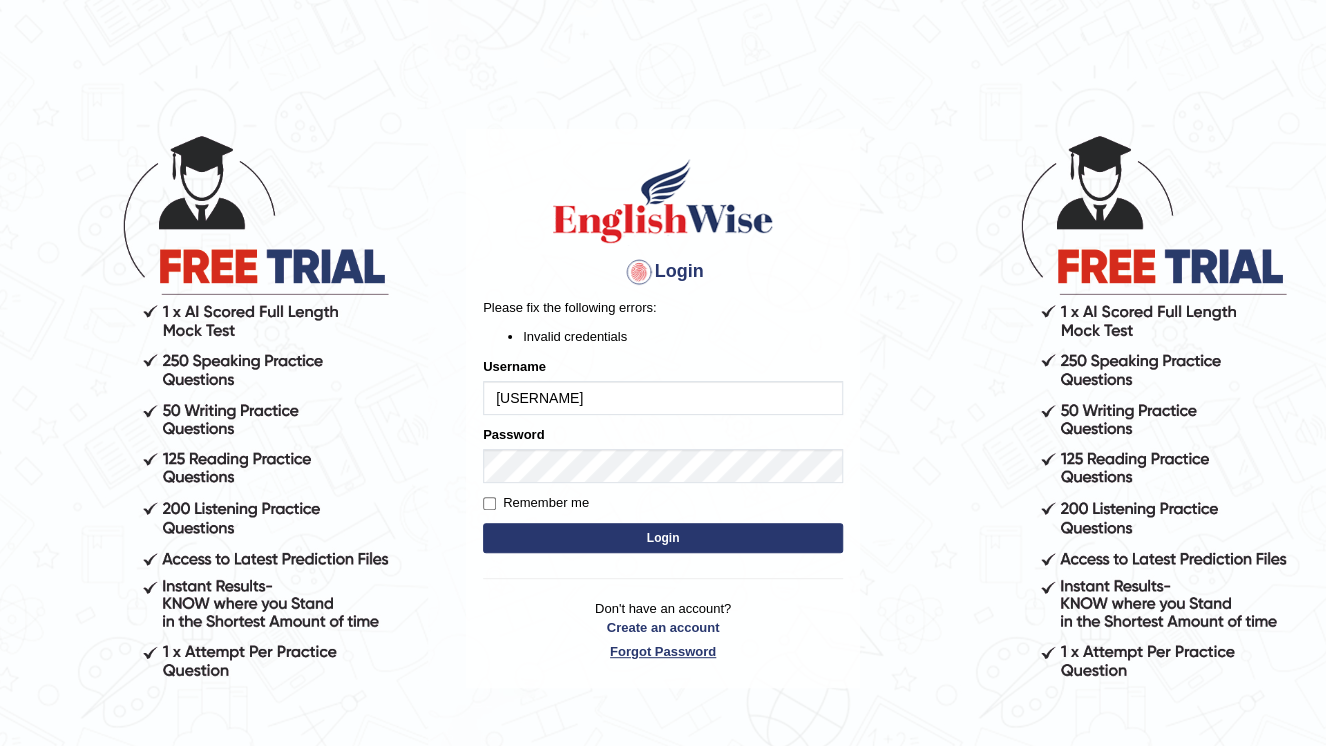 click on "Forgot Password" at bounding box center (663, 651) 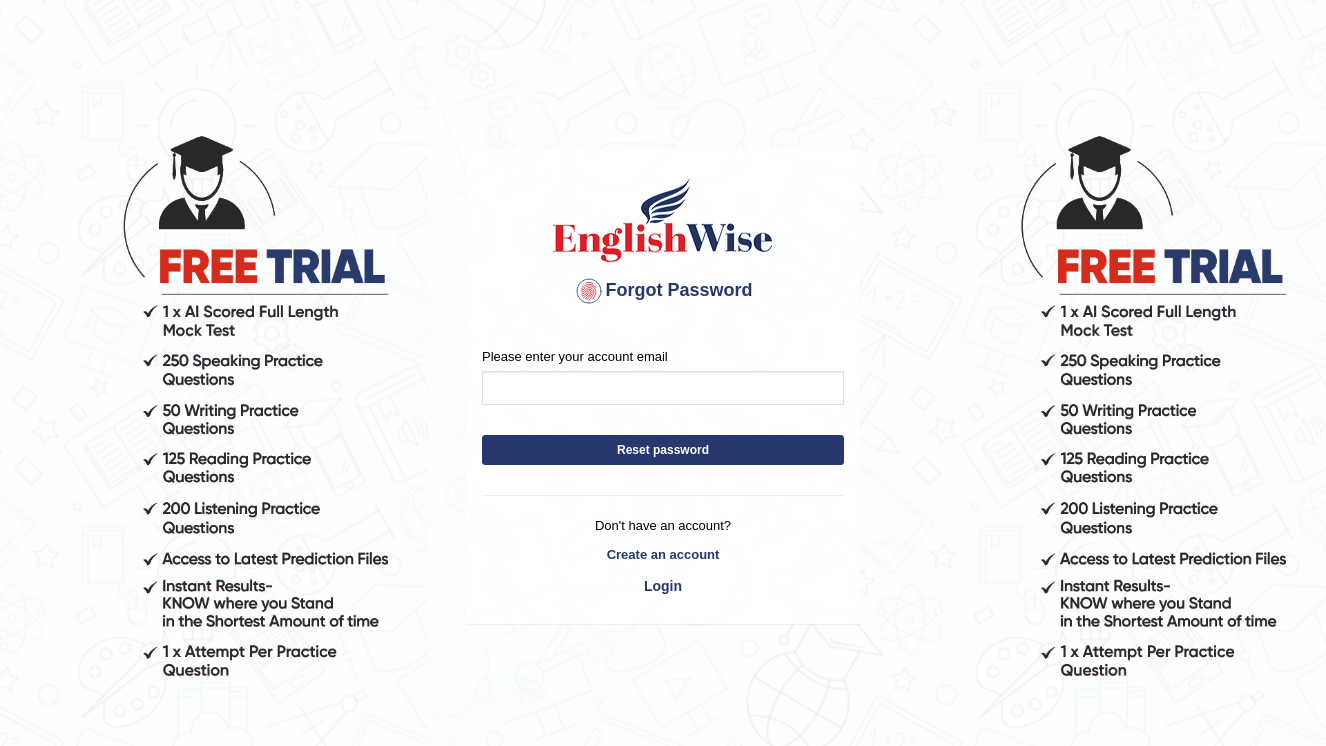 scroll, scrollTop: 0, scrollLeft: 0, axis: both 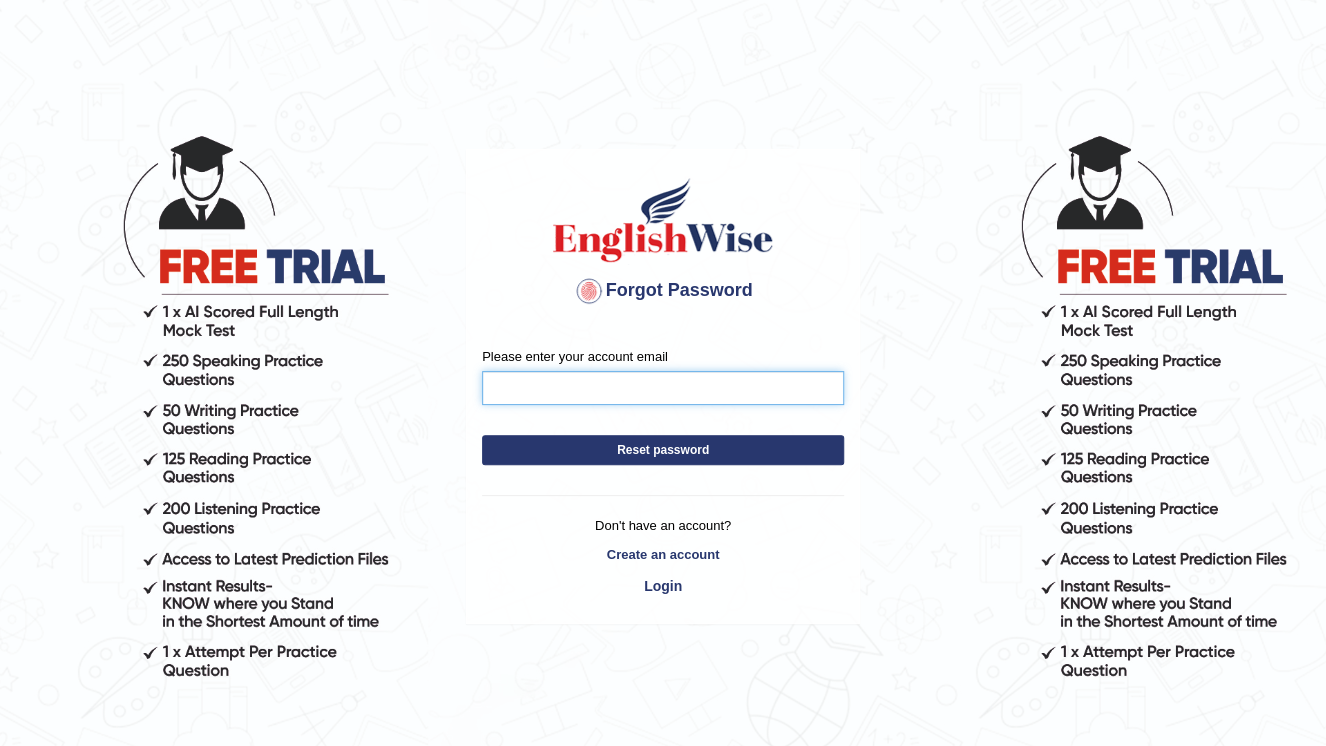 click on "Please enter your account email" at bounding box center [663, 388] 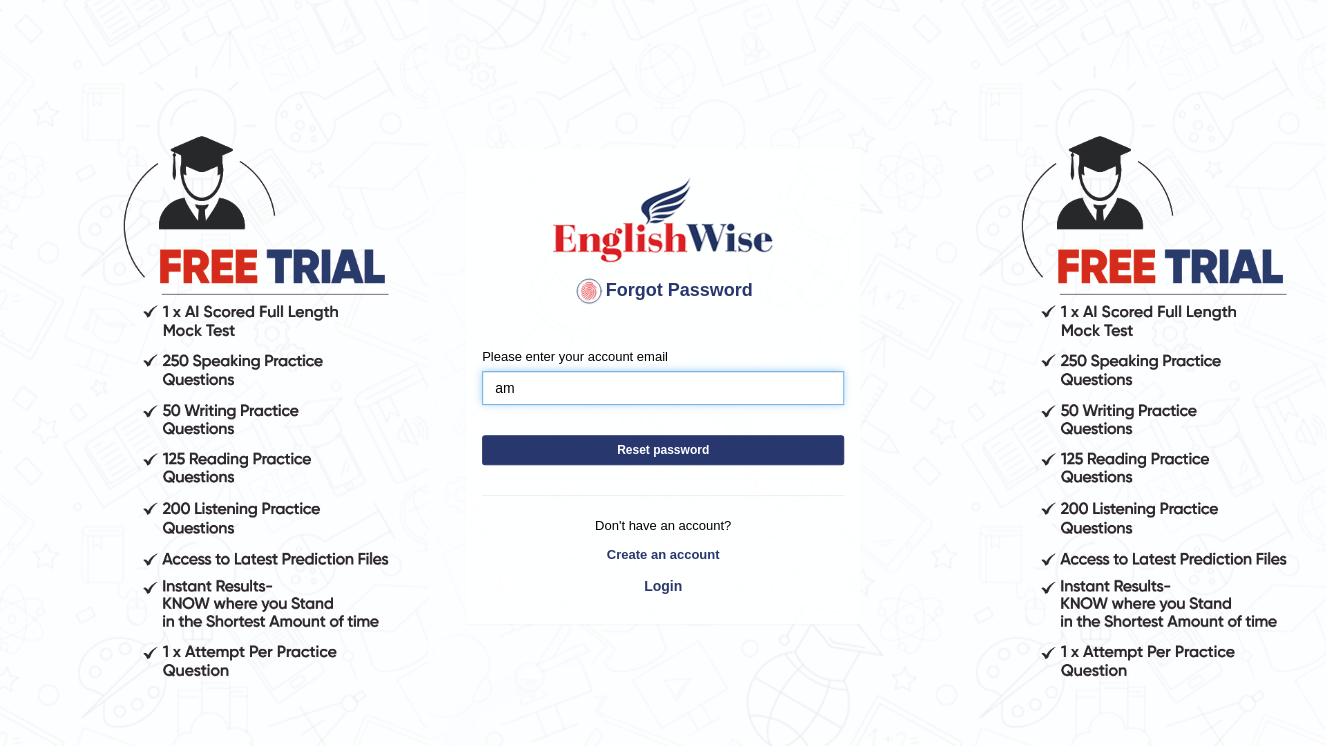 type on "a" 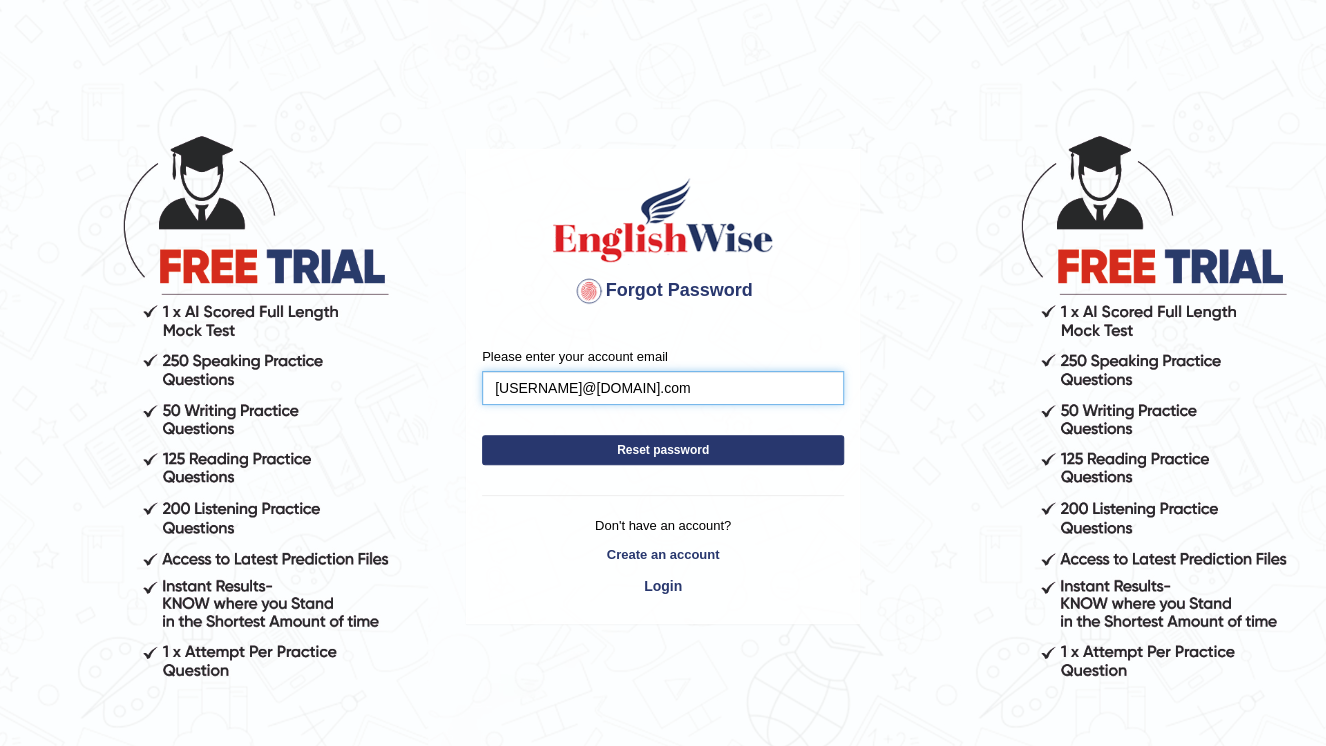 click on "amanpreetgrewal1172gmail.com" at bounding box center [663, 388] 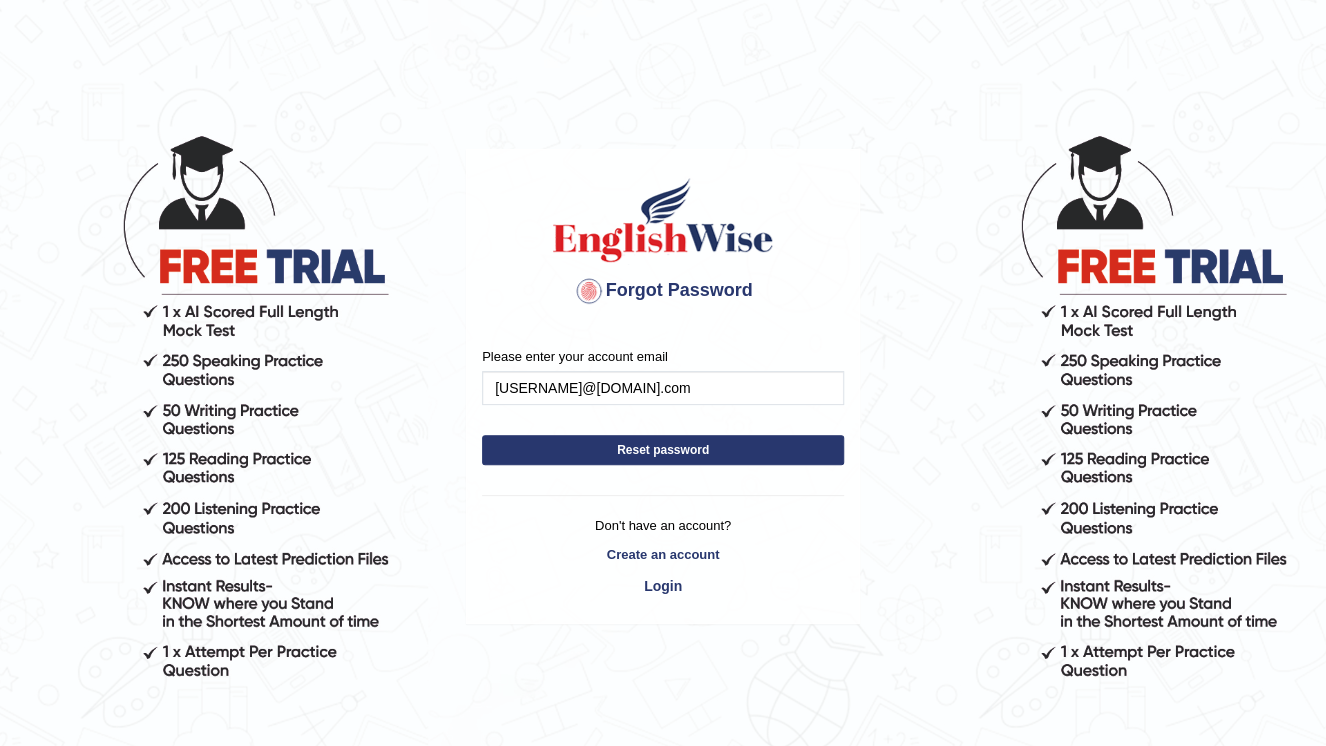 click on "Reset password" at bounding box center [663, 450] 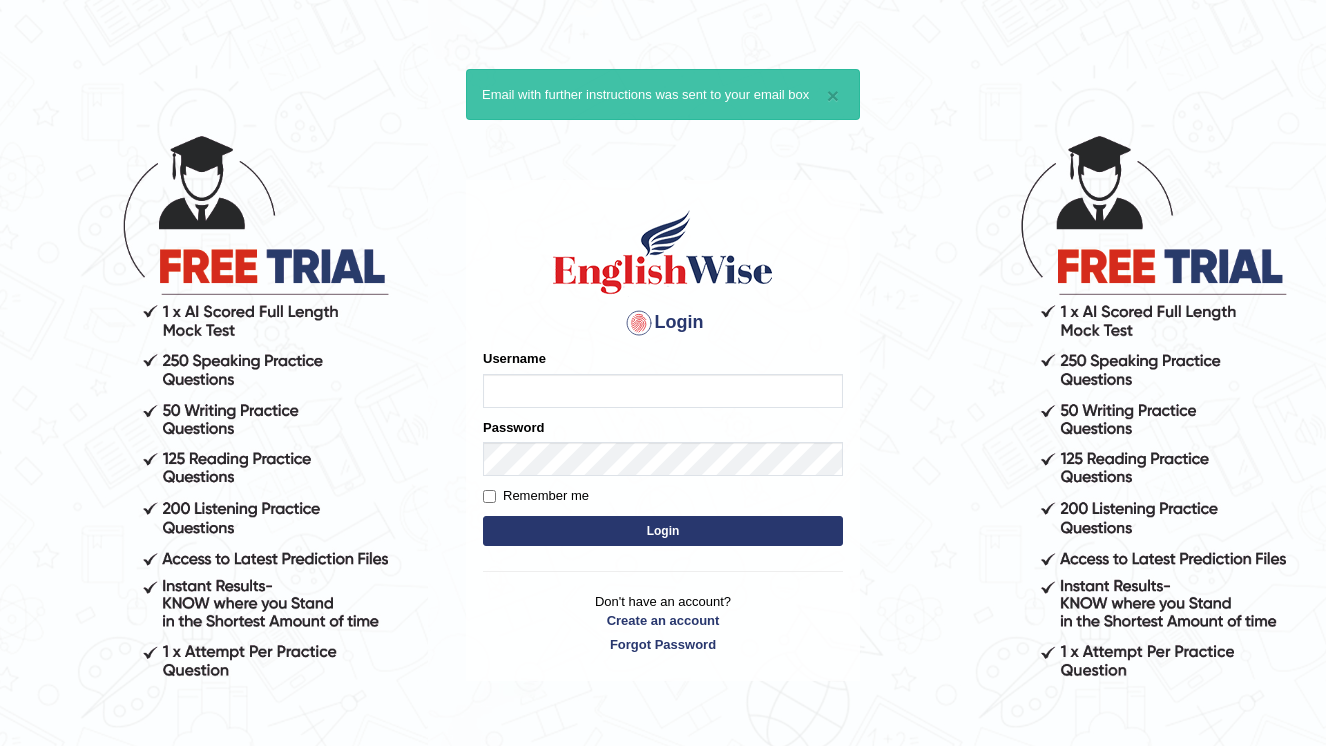 scroll, scrollTop: 0, scrollLeft: 0, axis: both 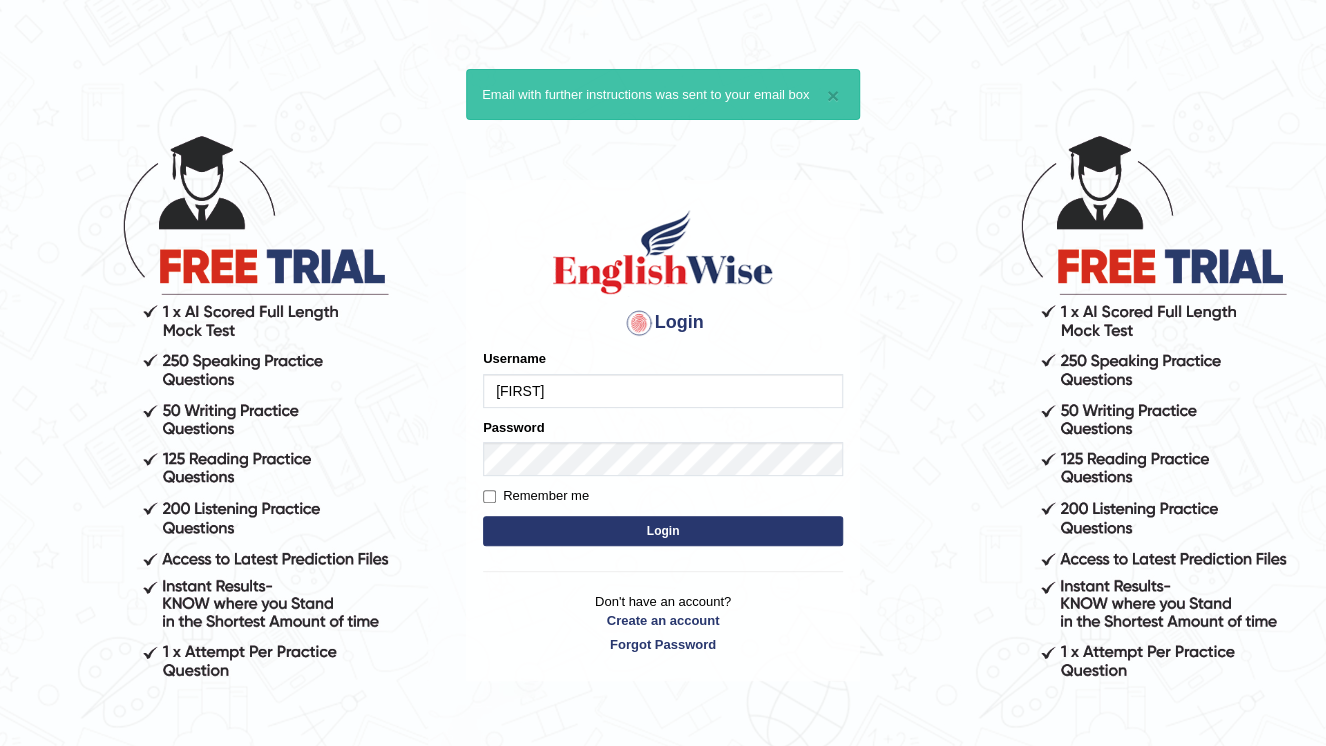 type on "[FIRST]" 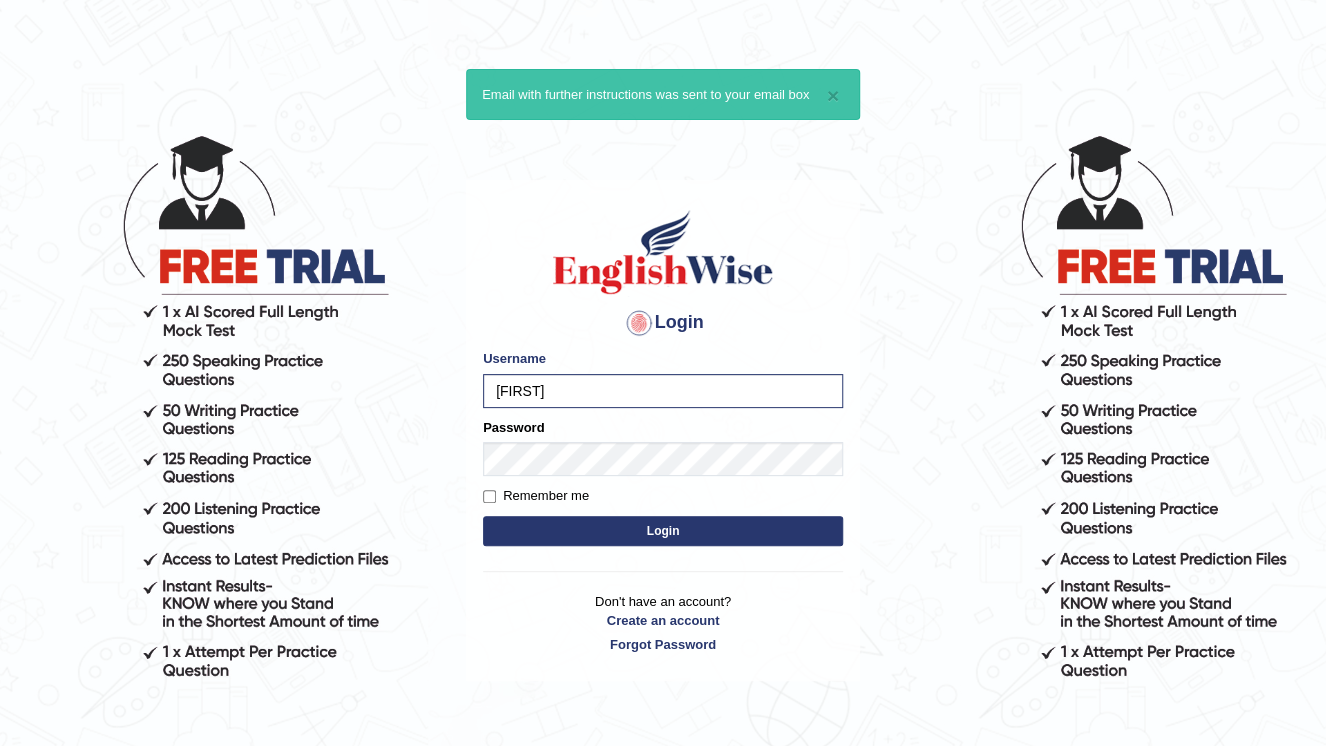 click on "Login" at bounding box center (663, 531) 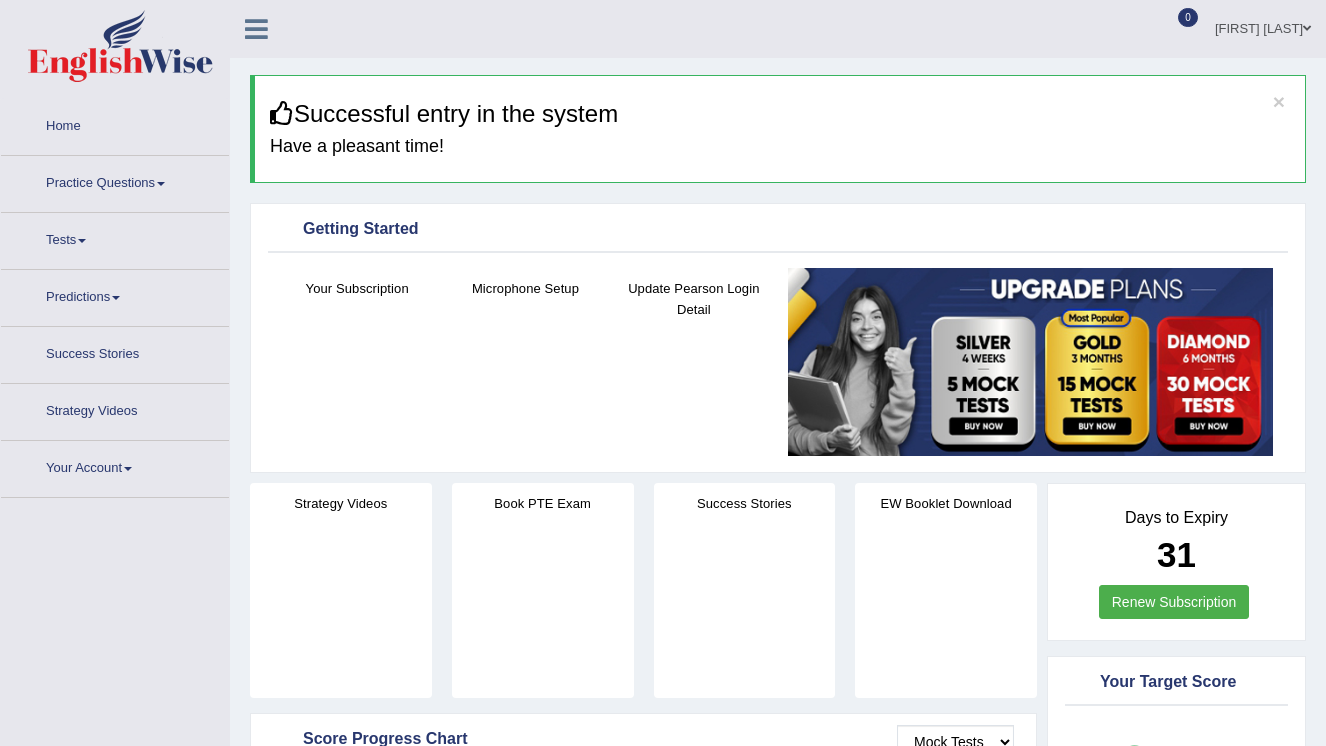 scroll, scrollTop: 0, scrollLeft: 0, axis: both 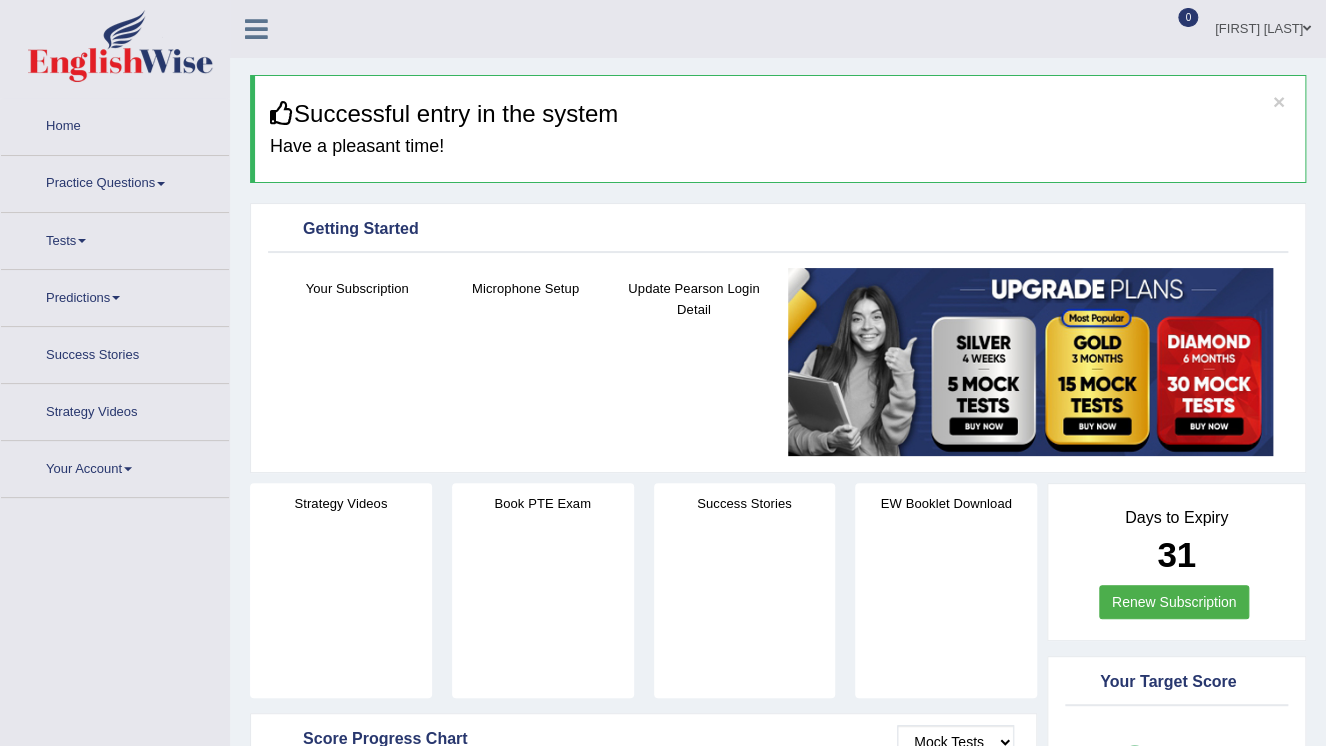 click on "Practice Questions" at bounding box center [115, 181] 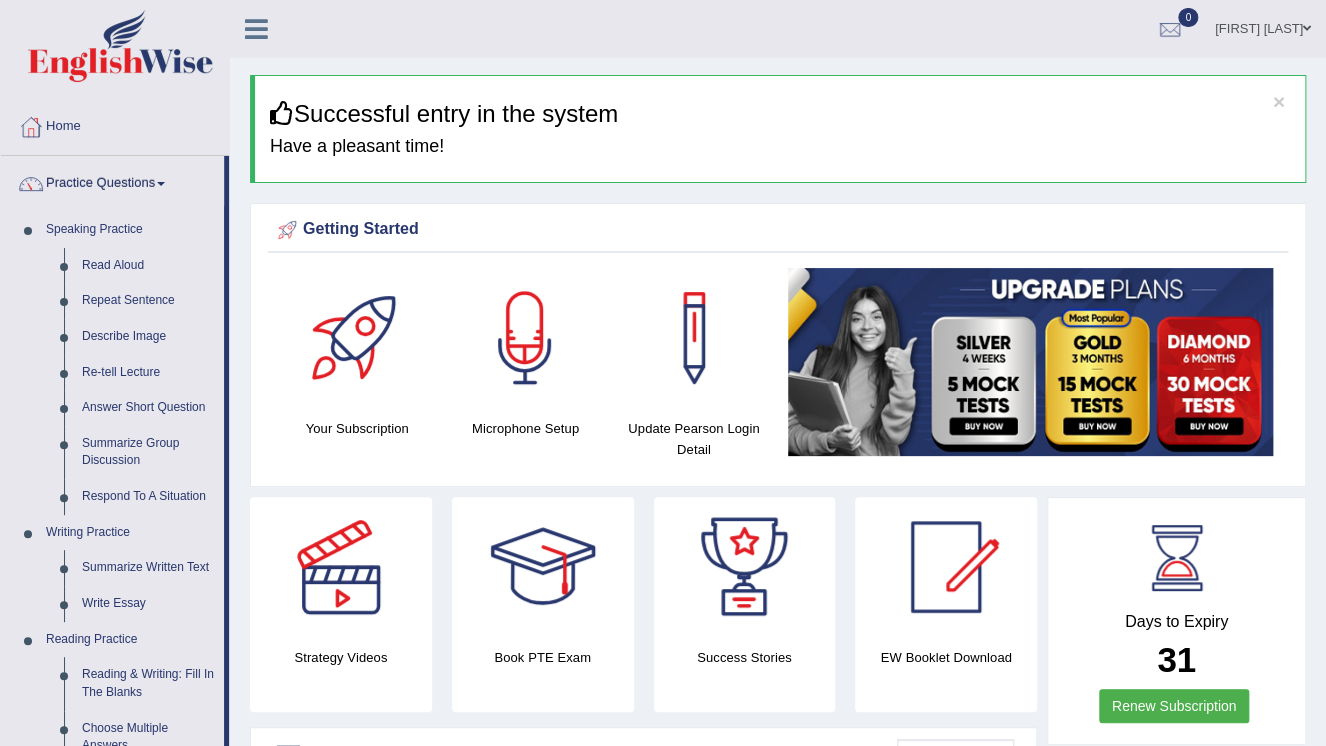 scroll, scrollTop: 0, scrollLeft: 0, axis: both 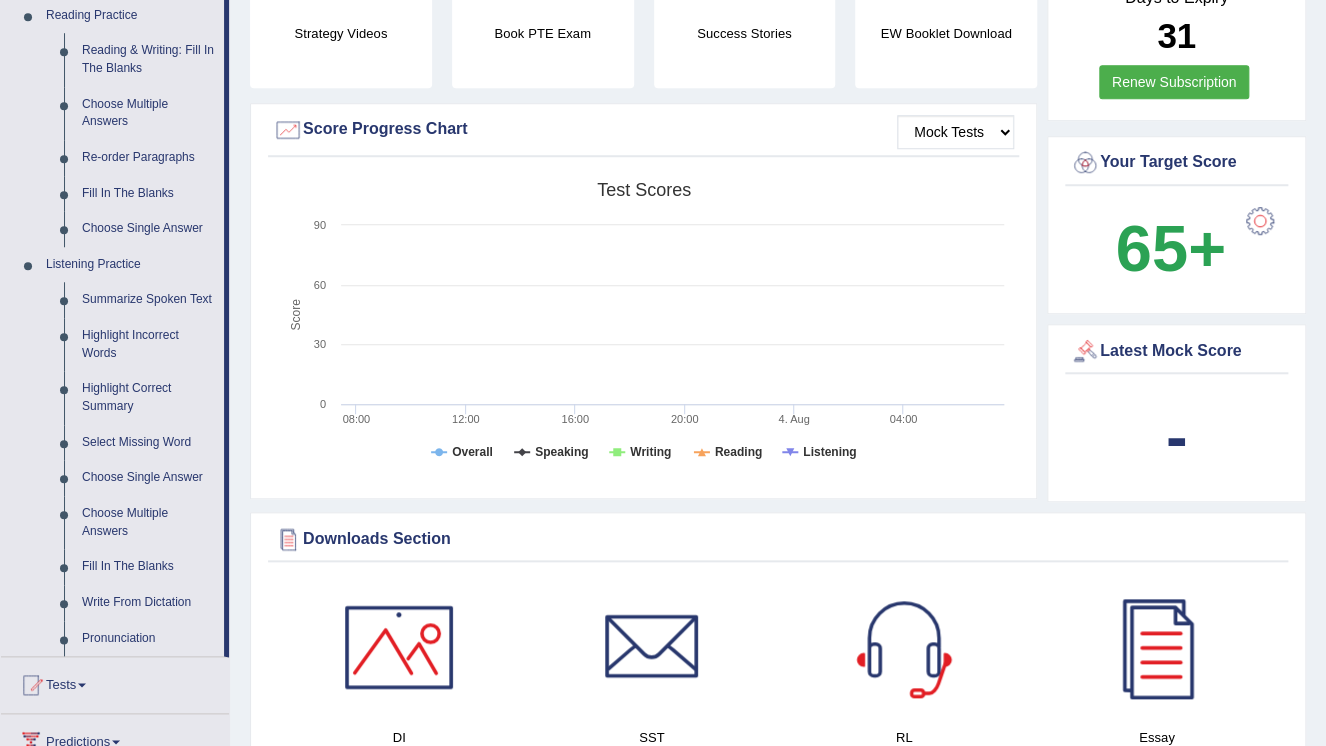 click on "Tests" at bounding box center [115, 682] 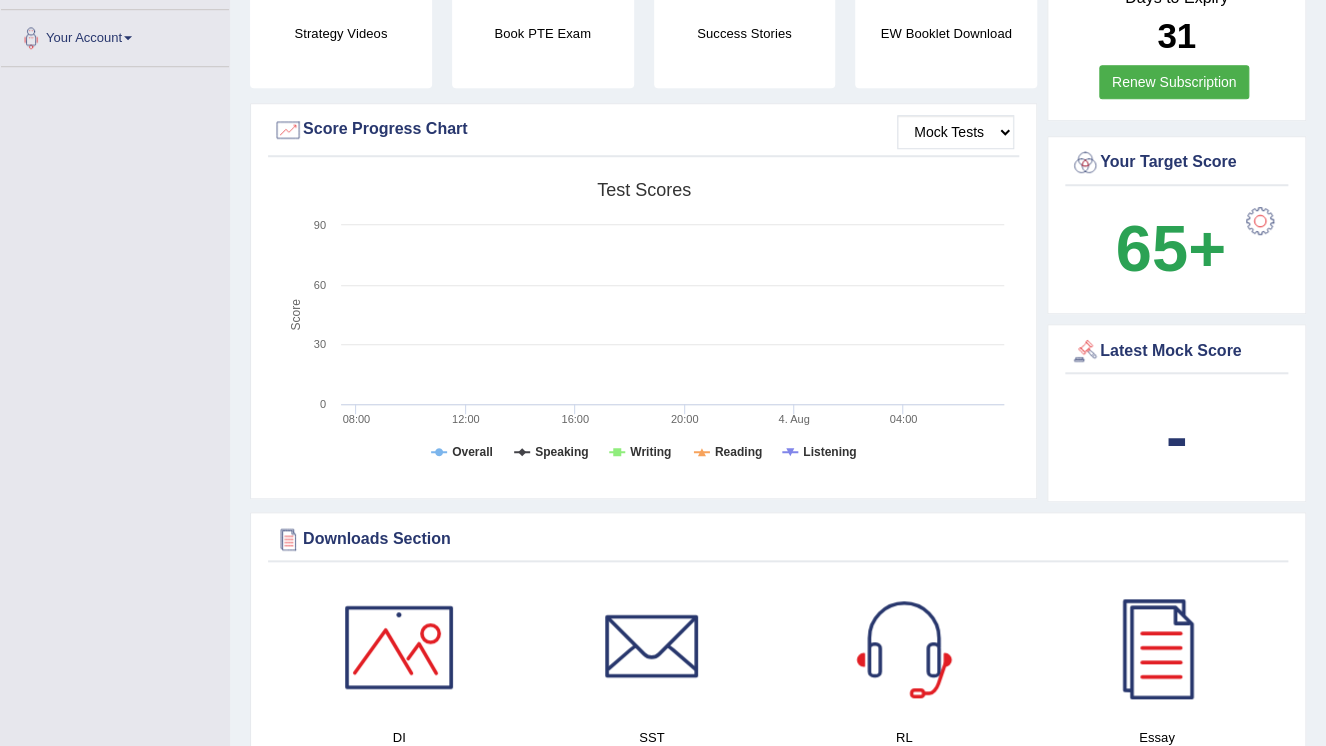 scroll, scrollTop: 223, scrollLeft: 0, axis: vertical 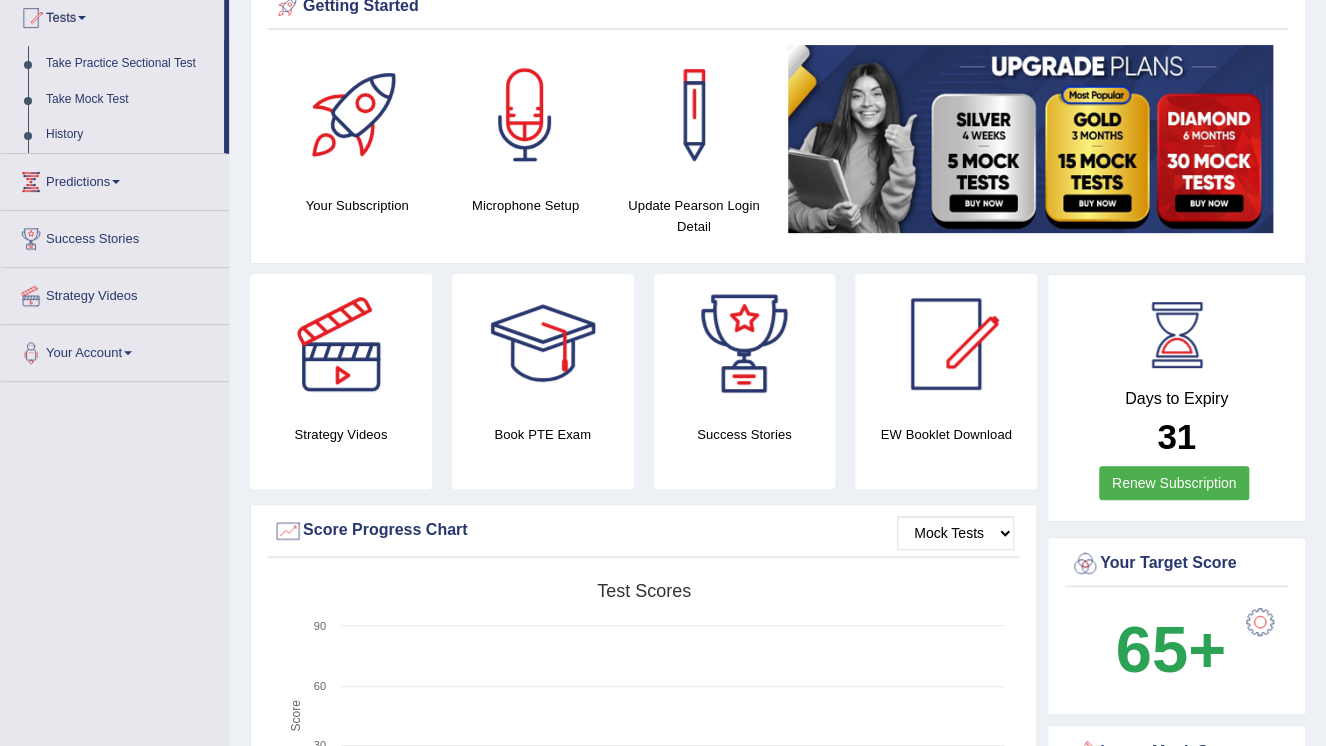 click on "Take Practice Sectional Test" at bounding box center [130, 64] 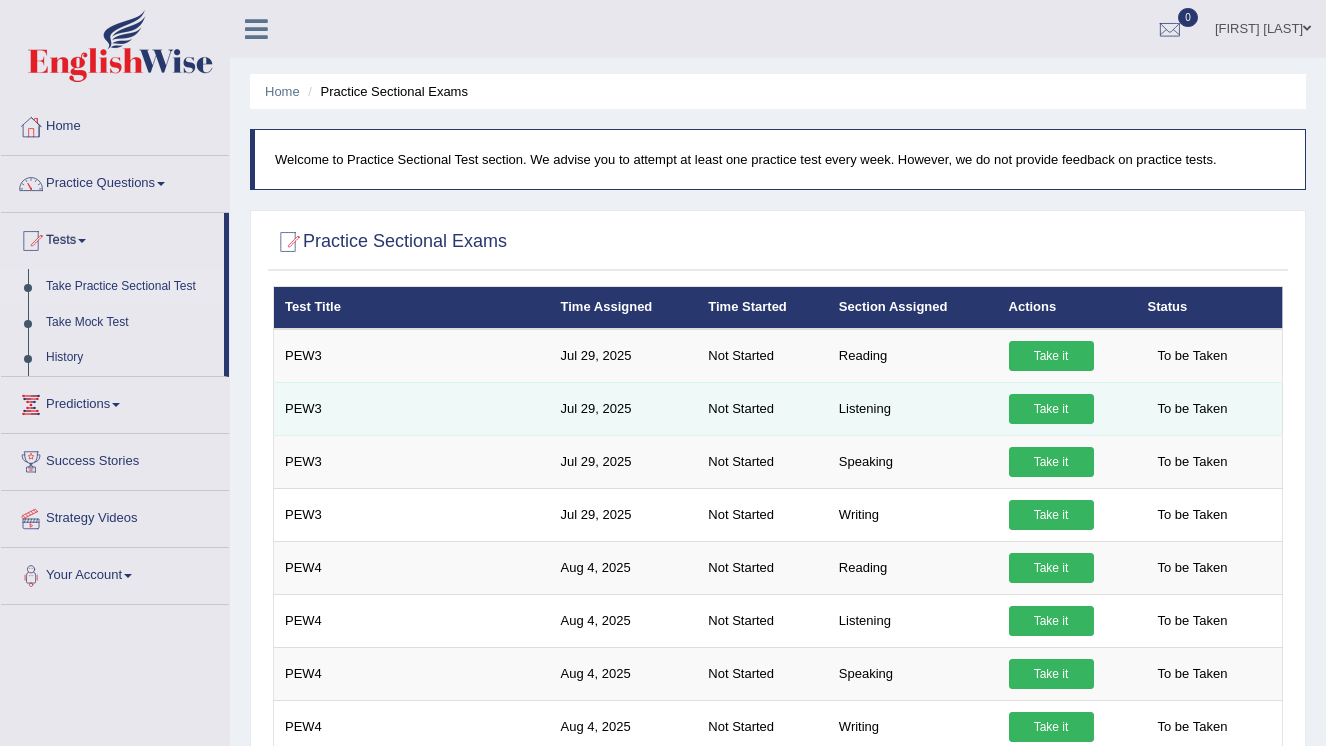 scroll, scrollTop: 0, scrollLeft: 0, axis: both 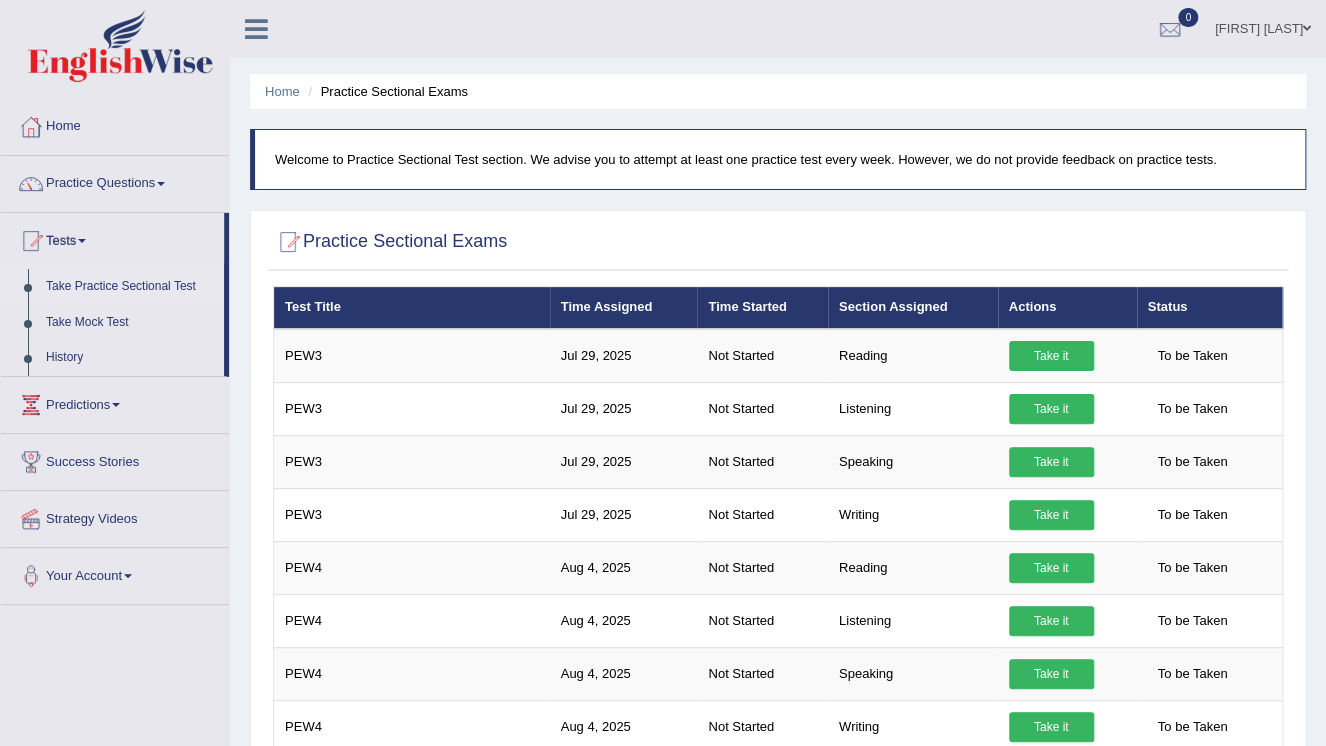 click on "Welcome to Practice Sectional Test section. We advise you to attempt at least one practice test every week.
However, we do not provide feedback on practice tests." at bounding box center [780, 159] 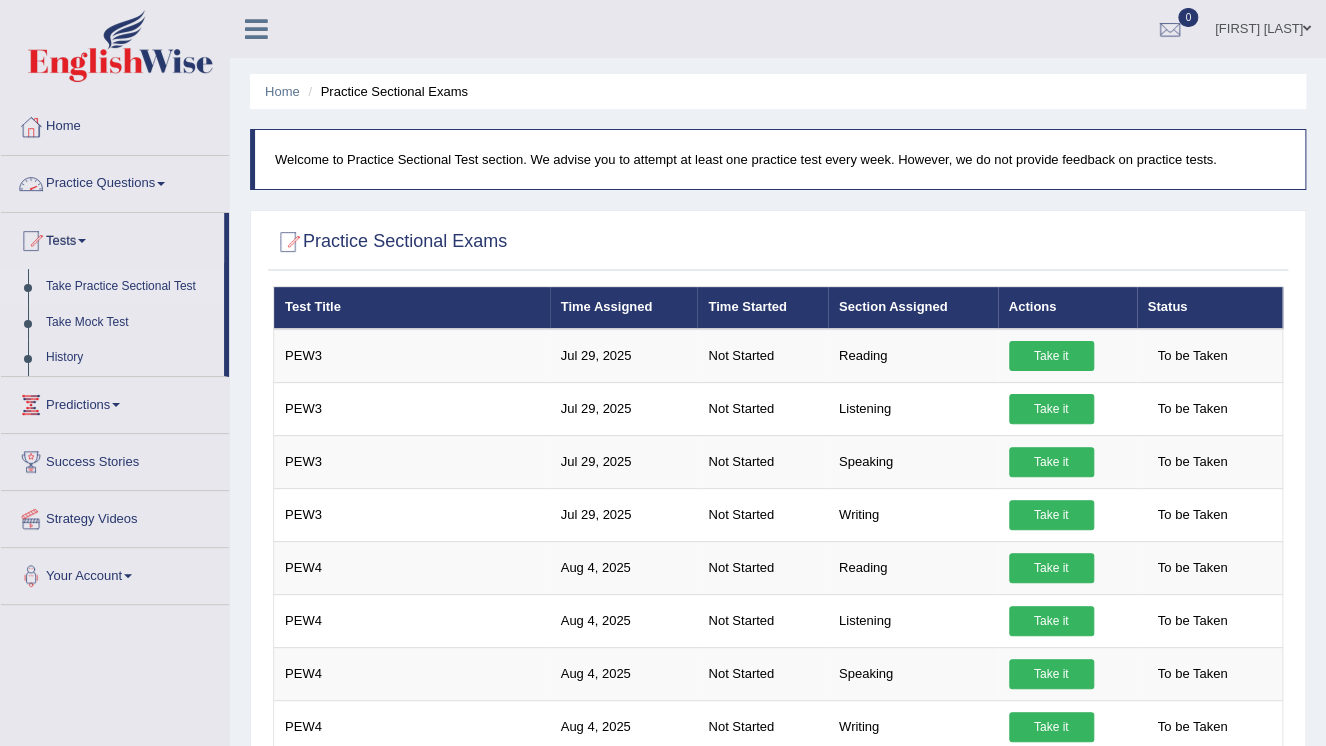 click on "Practice Questions" at bounding box center [115, 181] 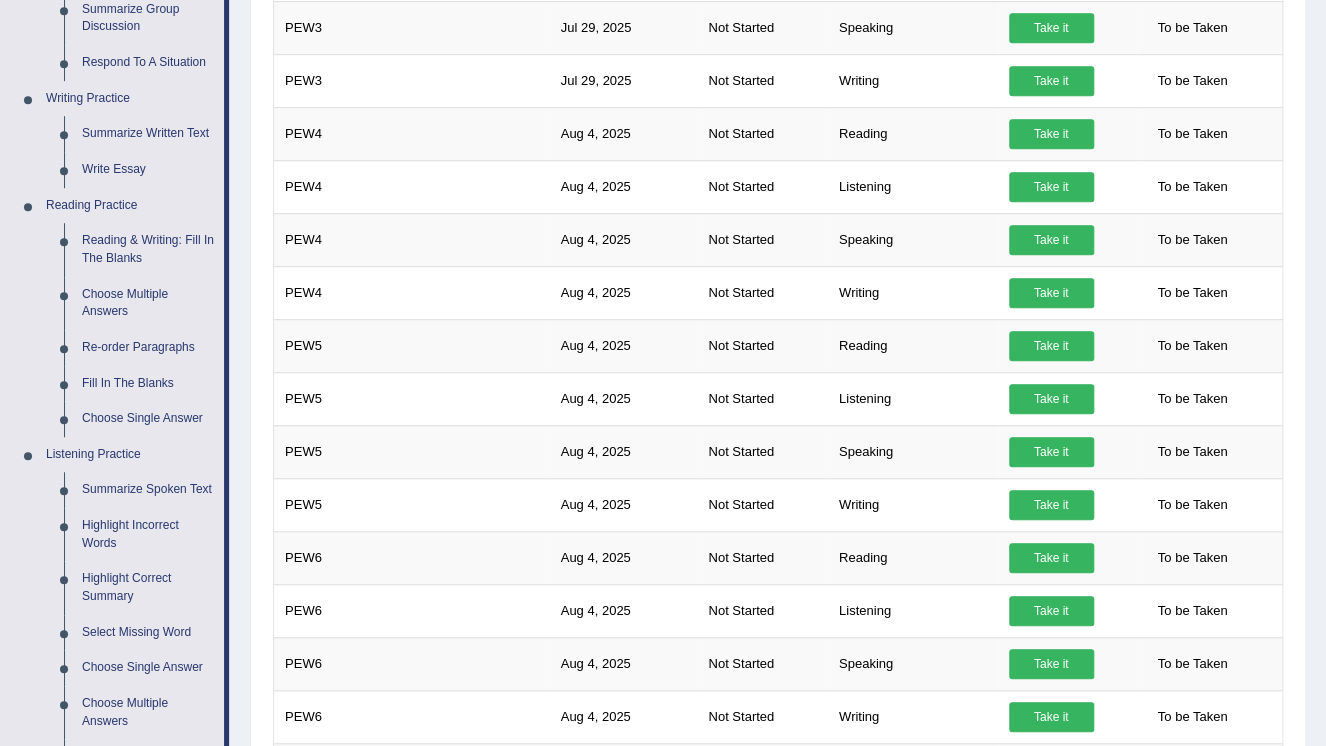 scroll, scrollTop: 451, scrollLeft: 0, axis: vertical 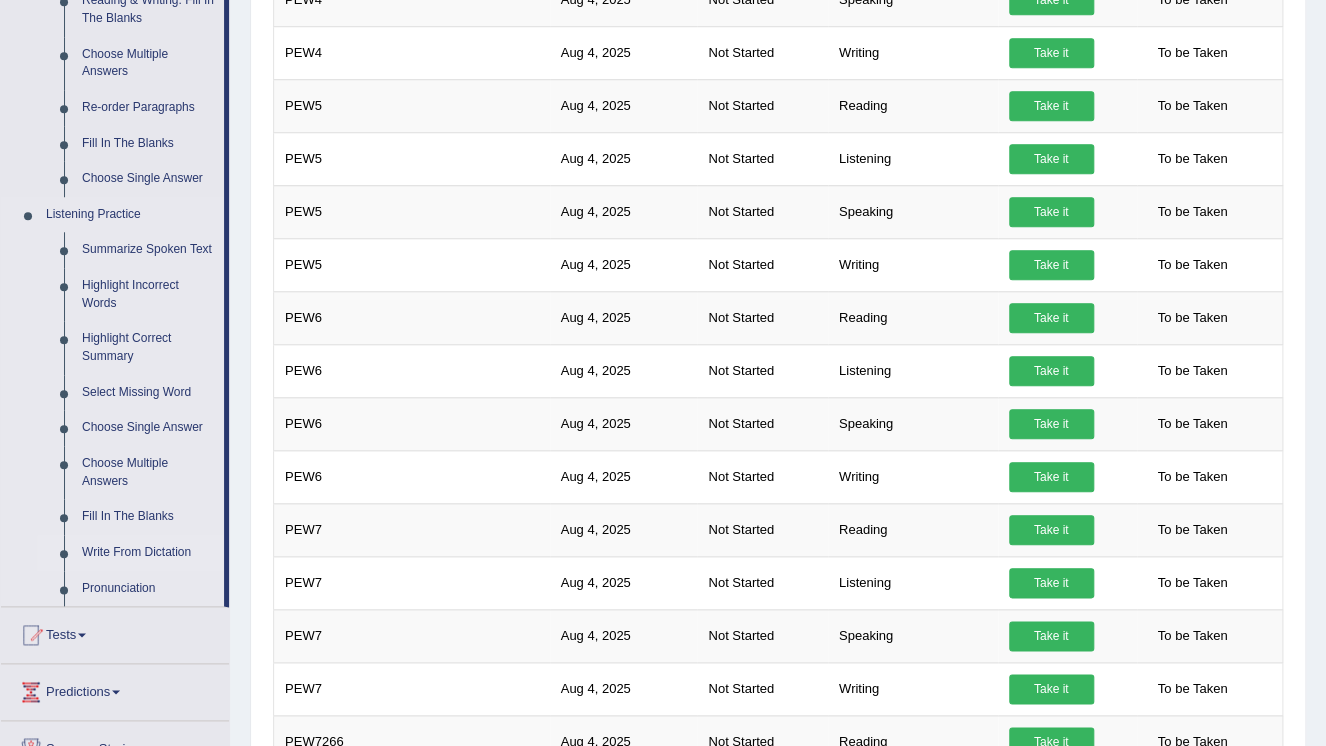 click on "Write From Dictation" at bounding box center (148, 553) 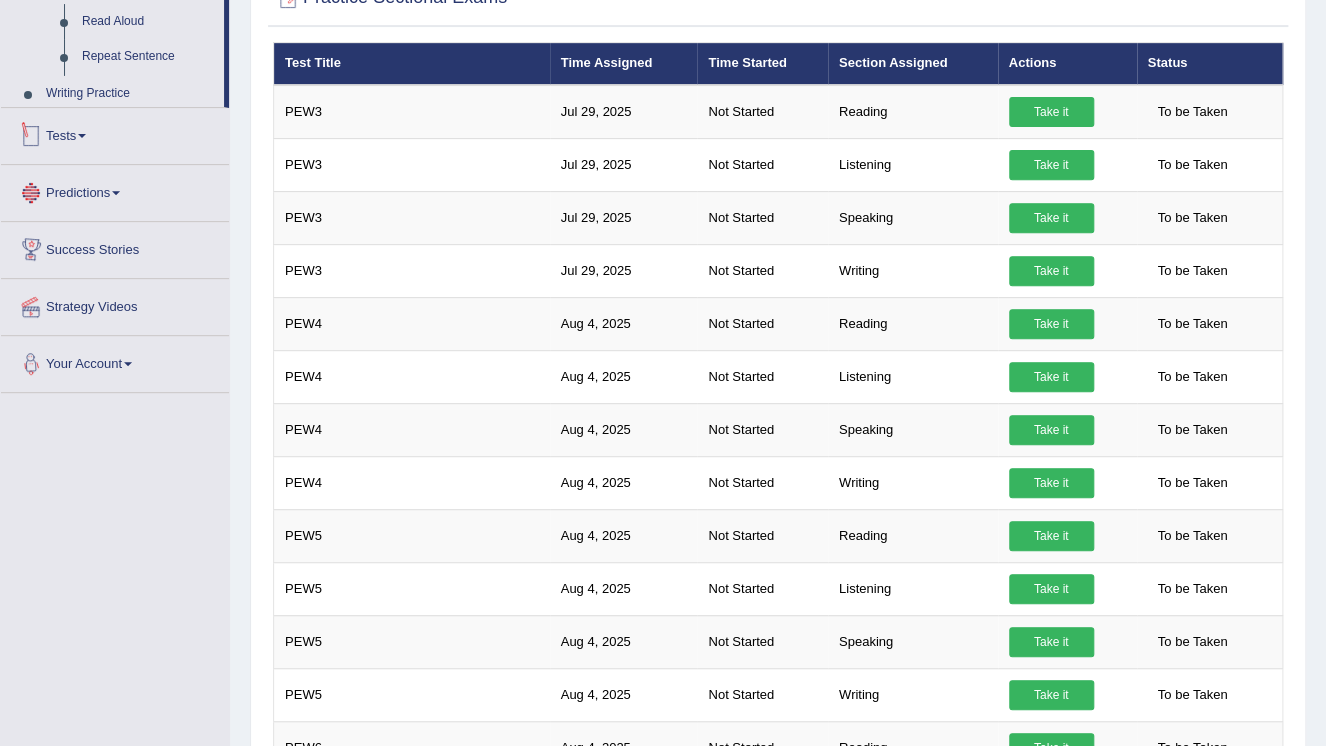 scroll, scrollTop: 531, scrollLeft: 0, axis: vertical 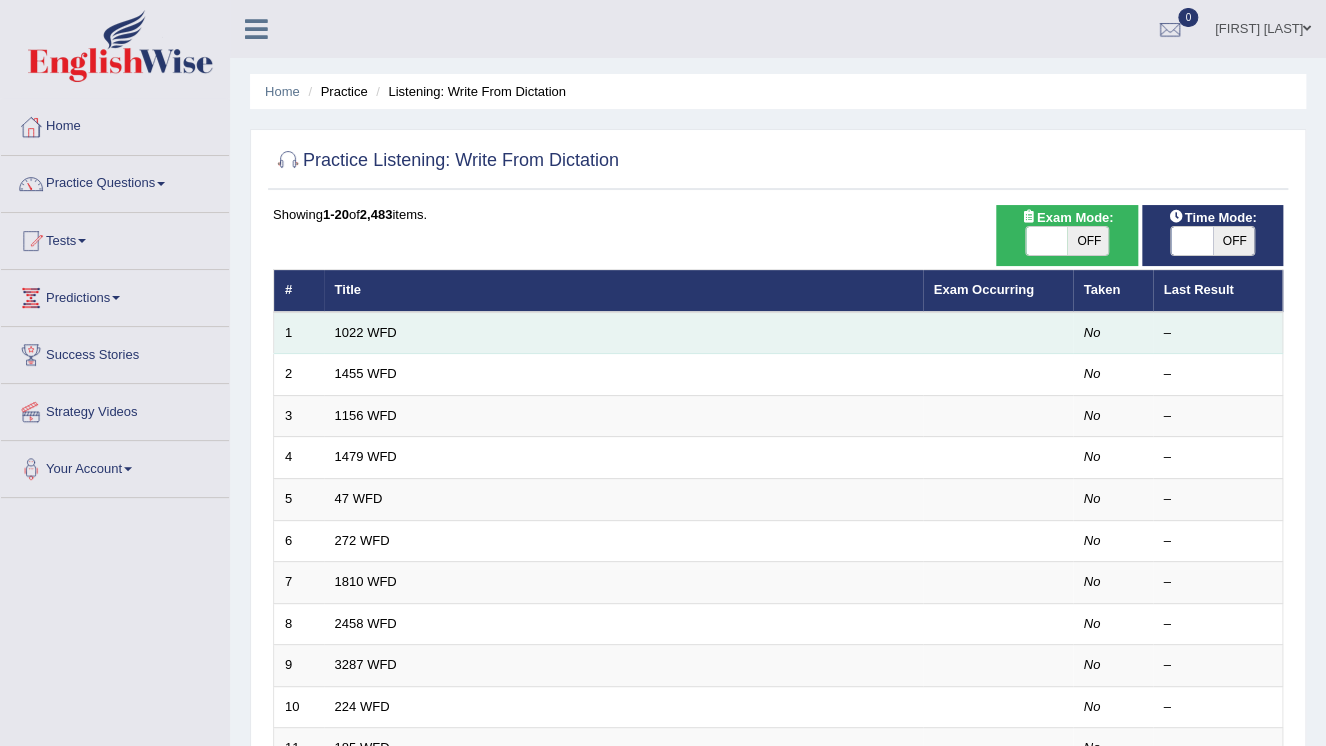 click on "1022 WFD" at bounding box center (623, 333) 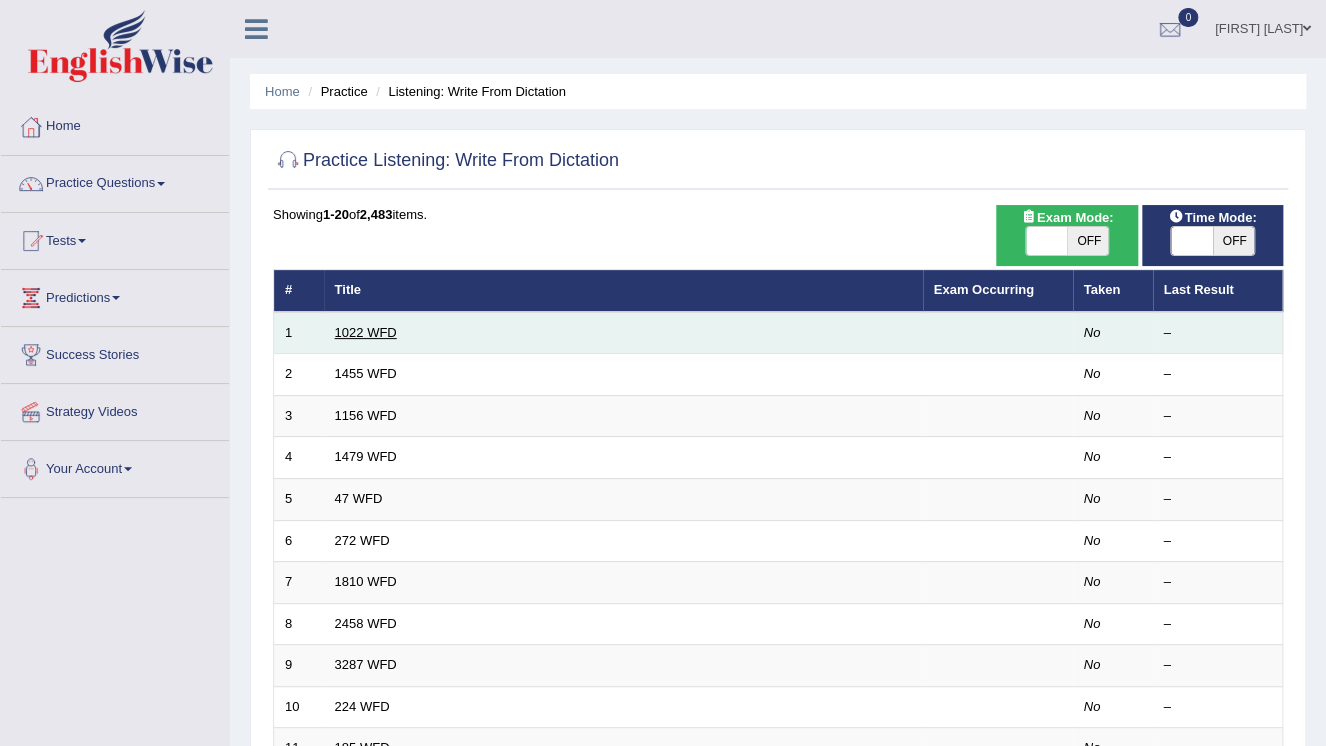 click on "1022 WFD" at bounding box center [366, 332] 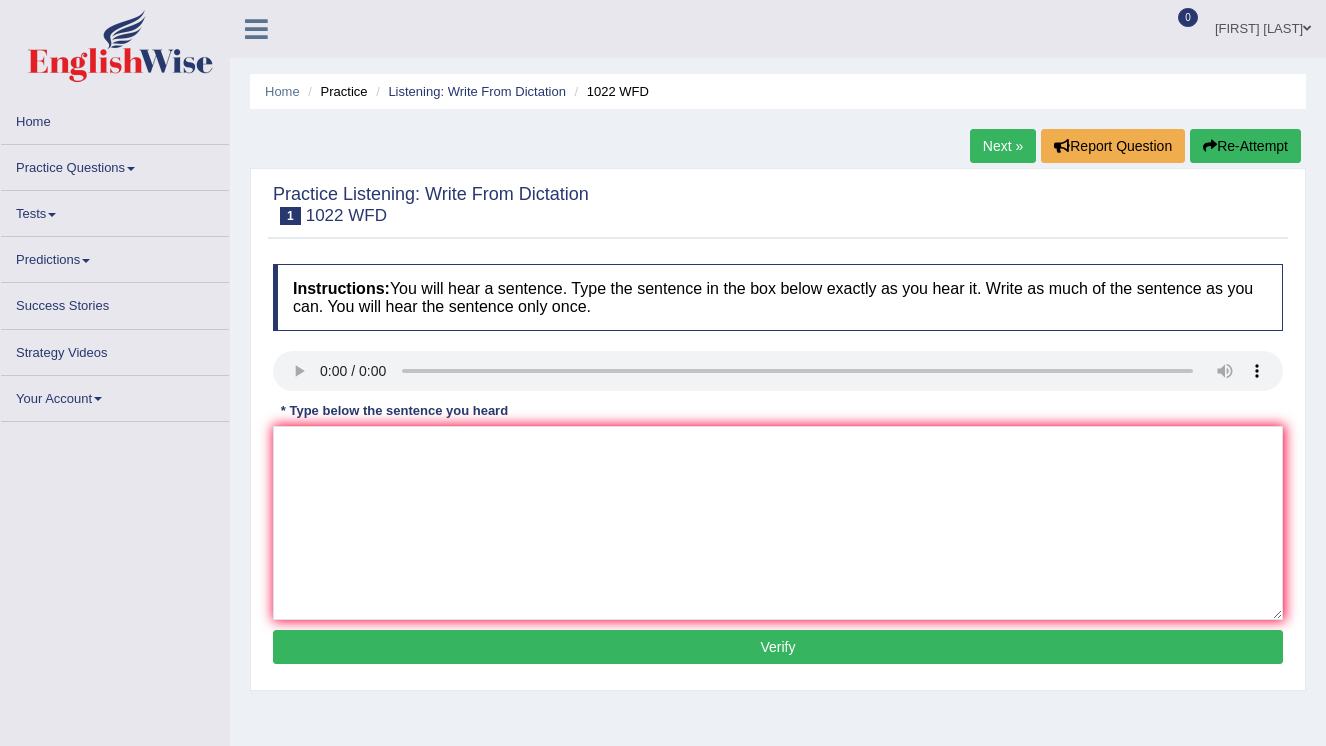 scroll, scrollTop: 0, scrollLeft: 0, axis: both 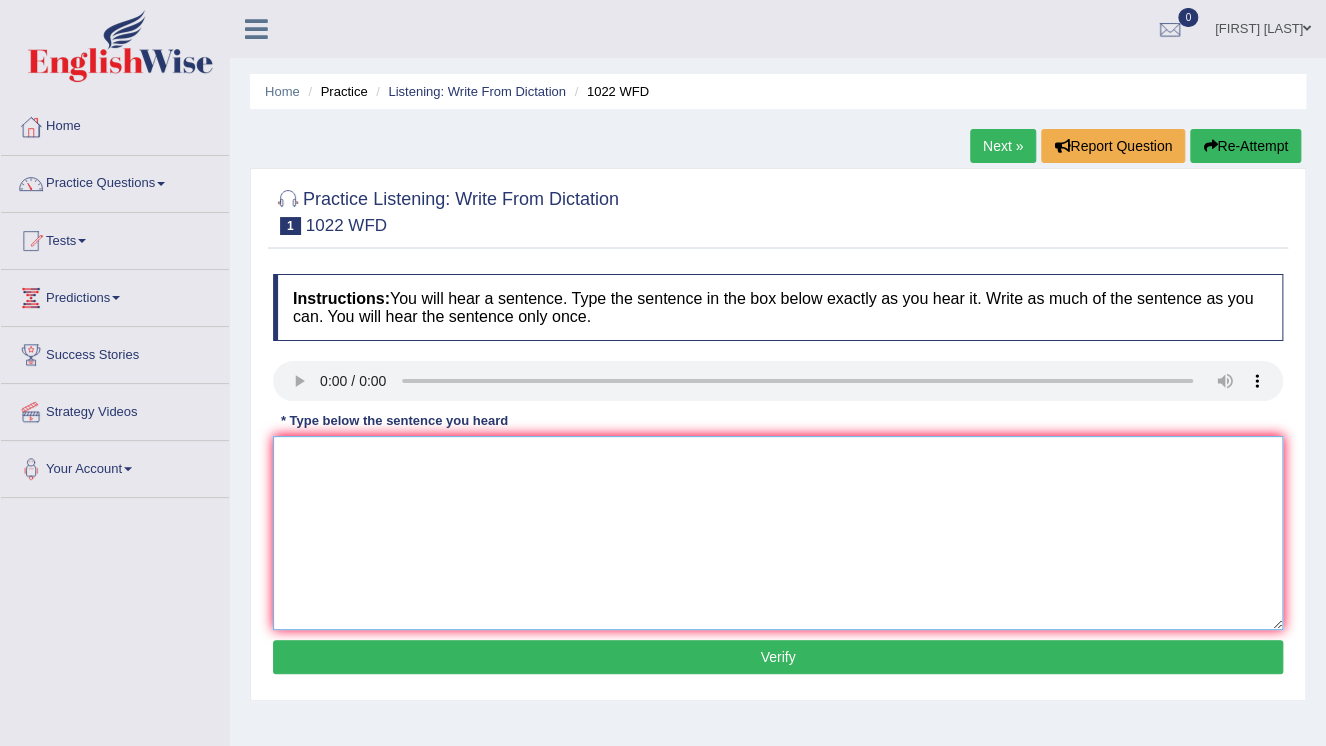 click at bounding box center (778, 533) 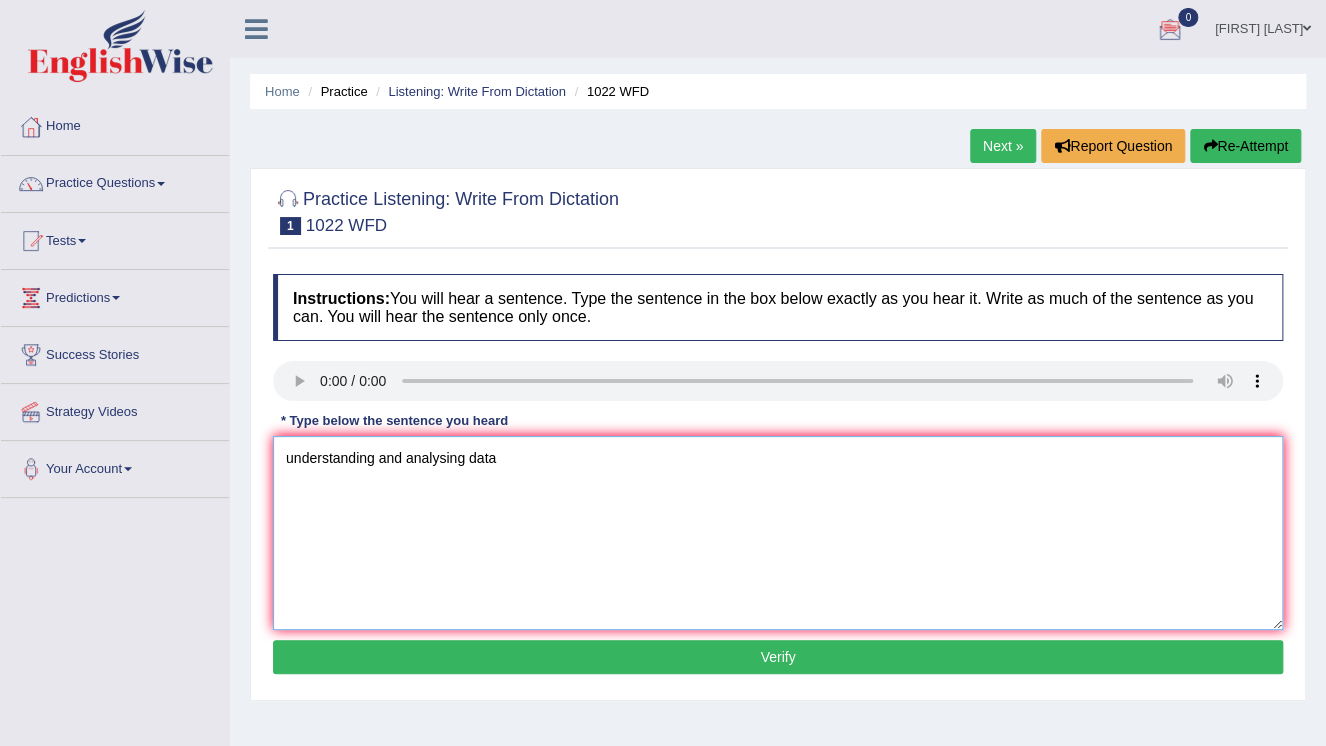 click on "understanding and analysing data" at bounding box center (778, 533) 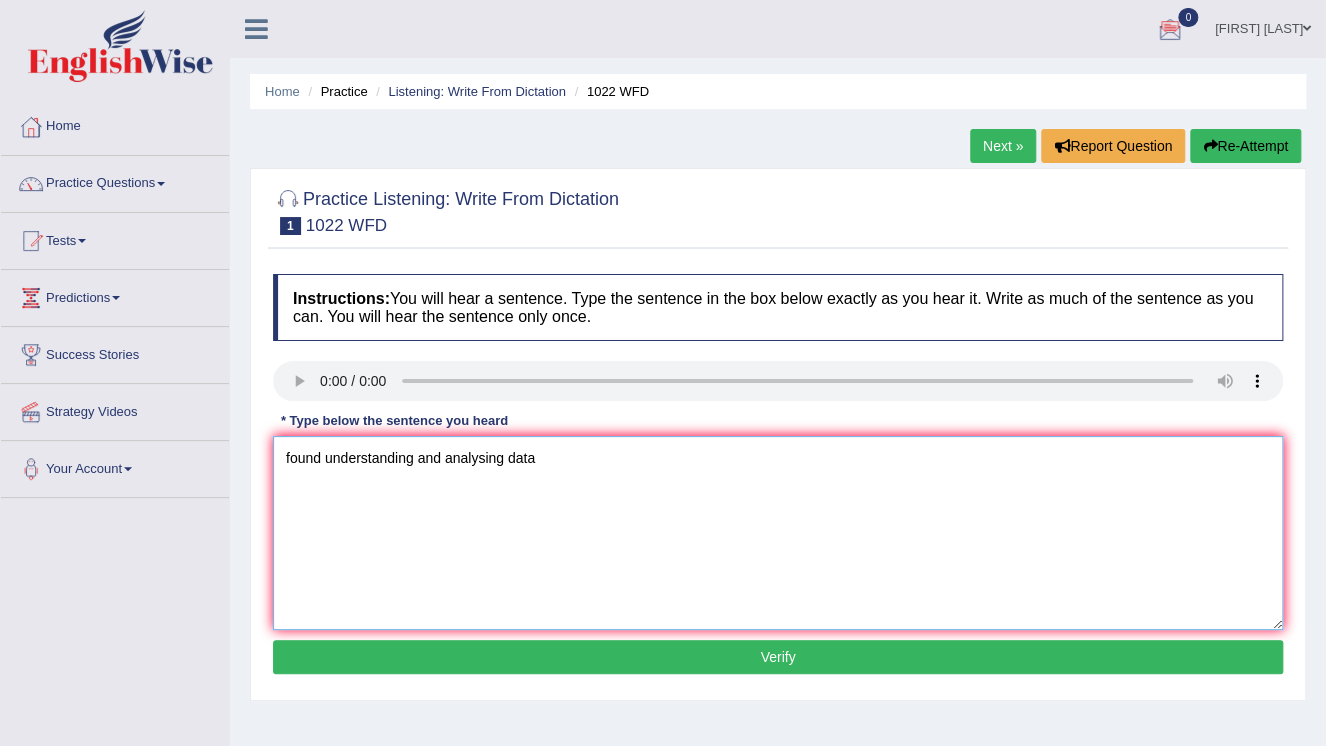 click on "found understanding and analysing data" at bounding box center [778, 533] 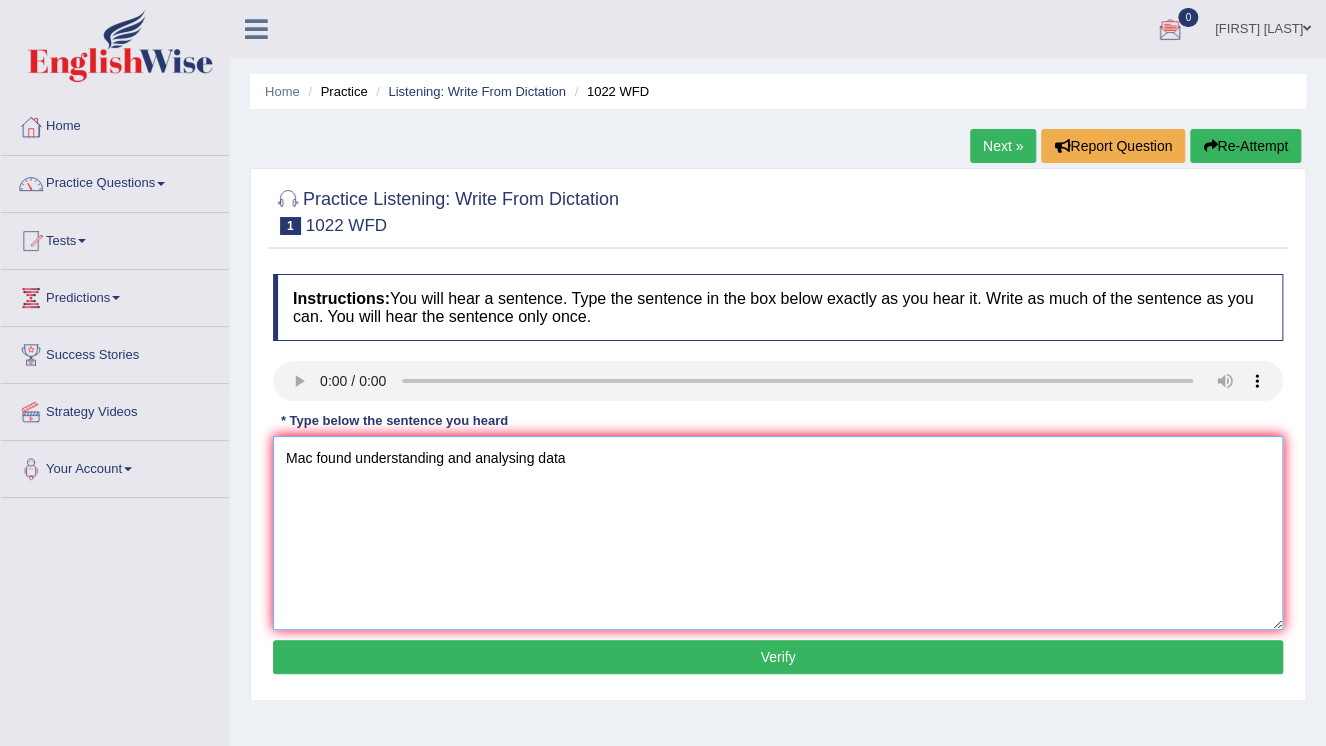 click on "Mac found understanding and analysing data" at bounding box center [778, 533] 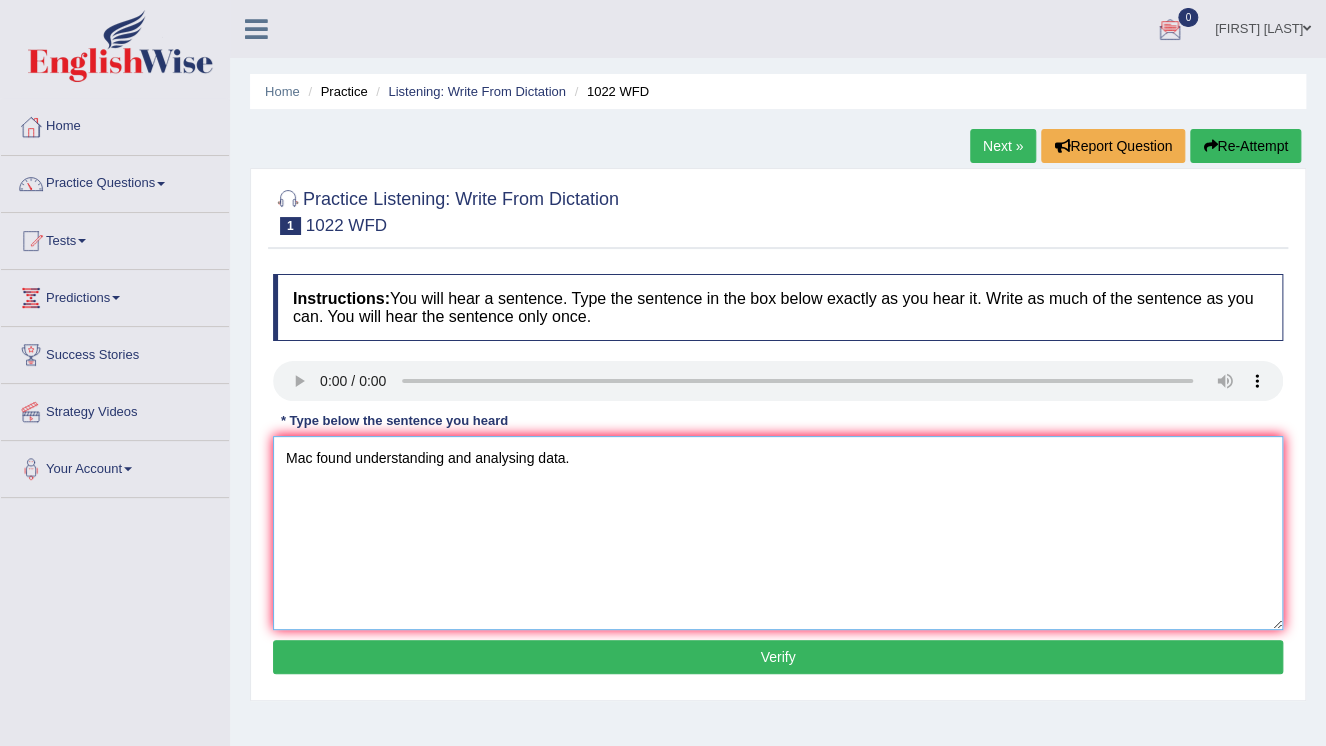 type on "Mac found understanding and analysing data." 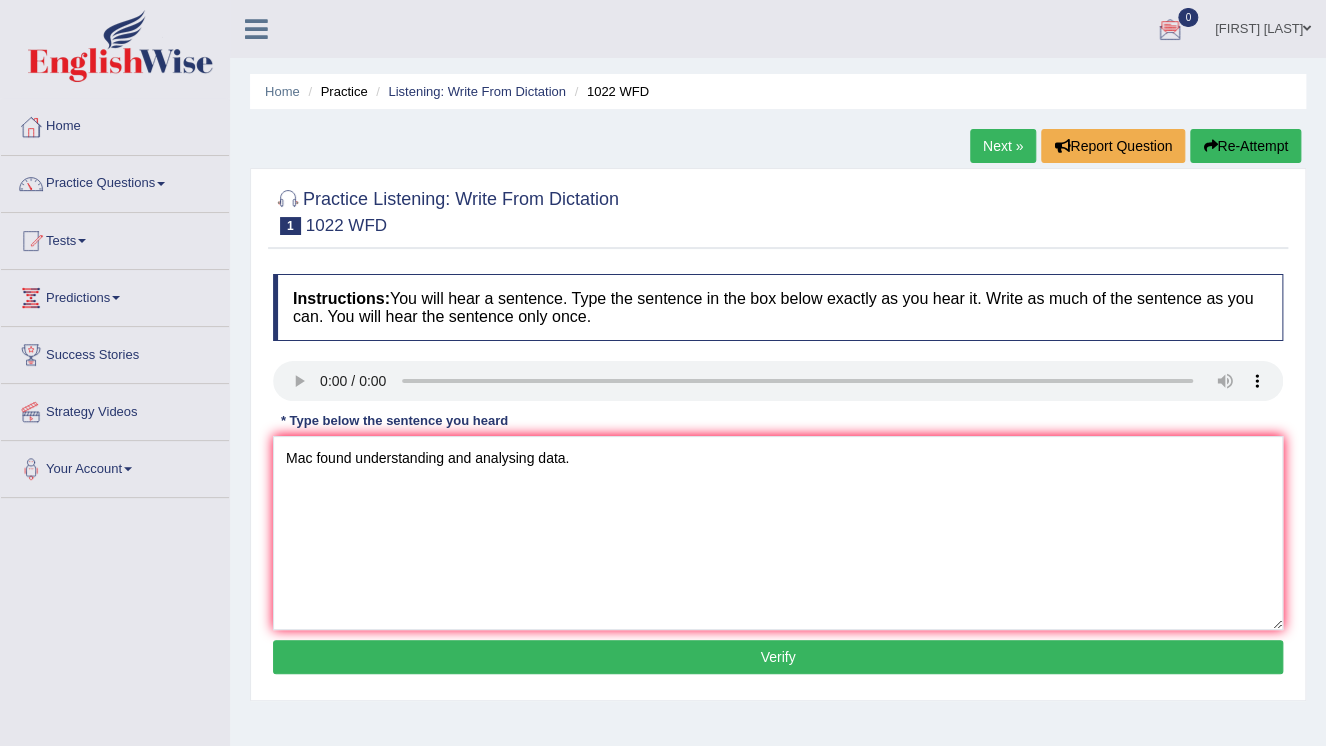 click on "Verify" at bounding box center [778, 657] 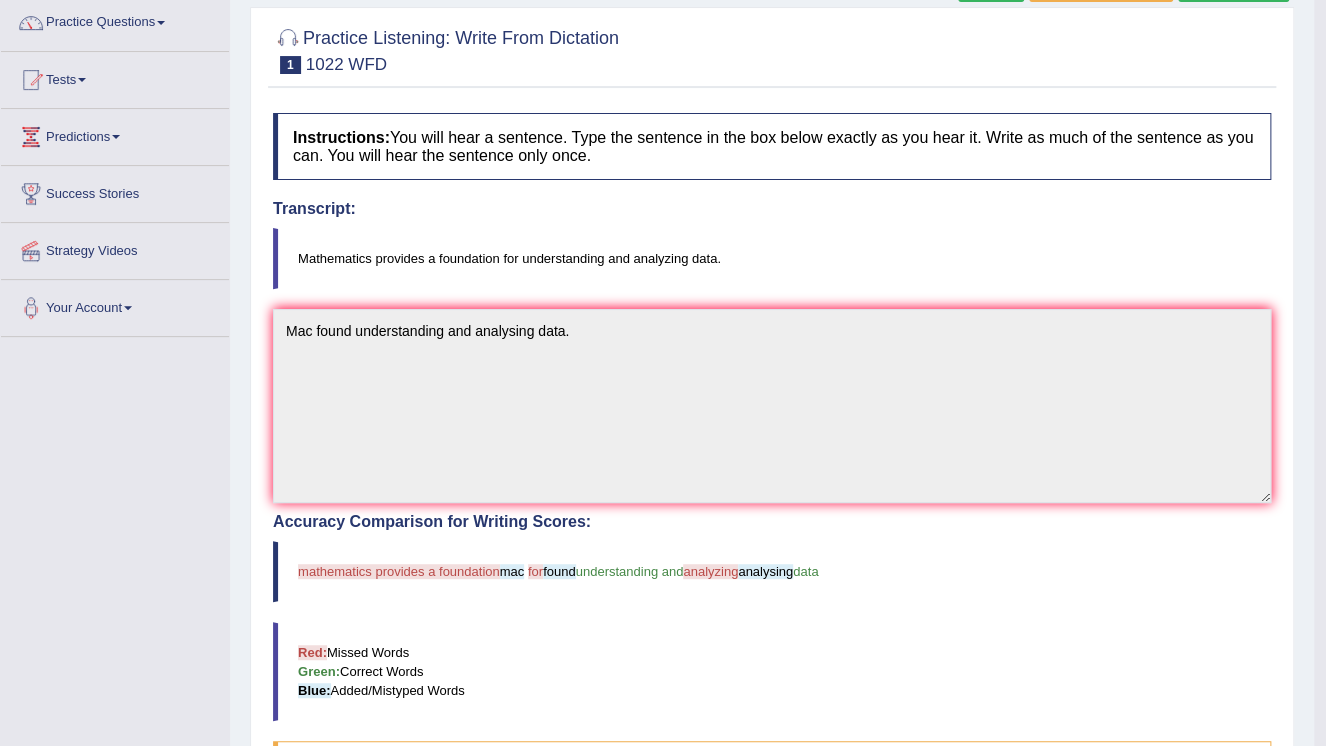 scroll, scrollTop: 195, scrollLeft: 0, axis: vertical 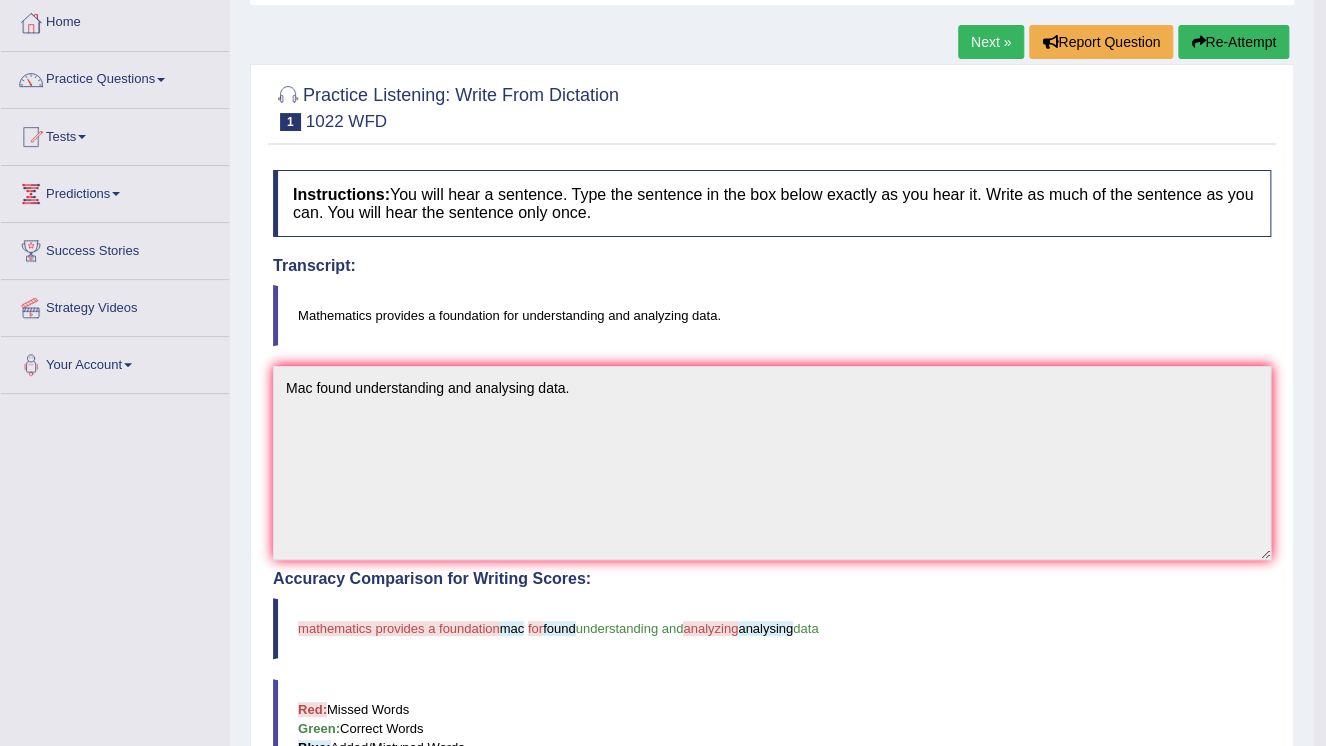 click on "Re-Attempt" at bounding box center (1233, 42) 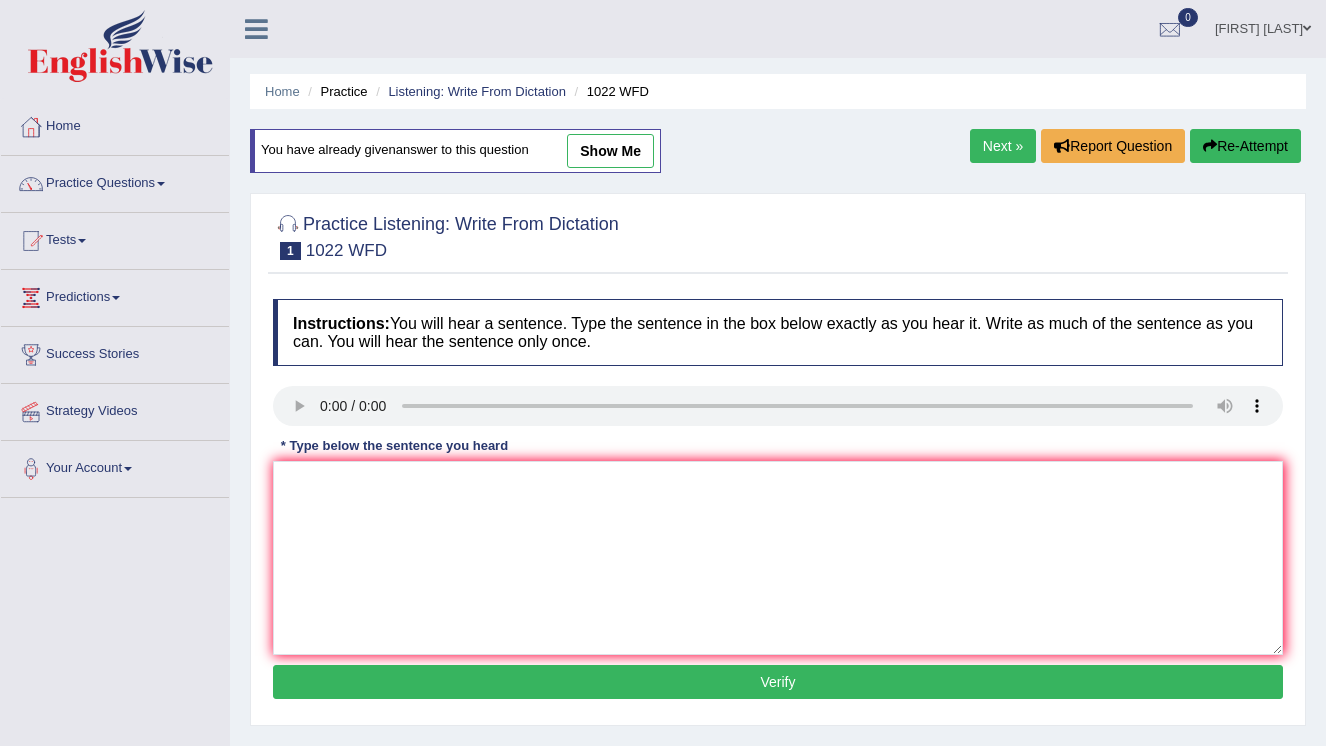 scroll, scrollTop: 104, scrollLeft: 0, axis: vertical 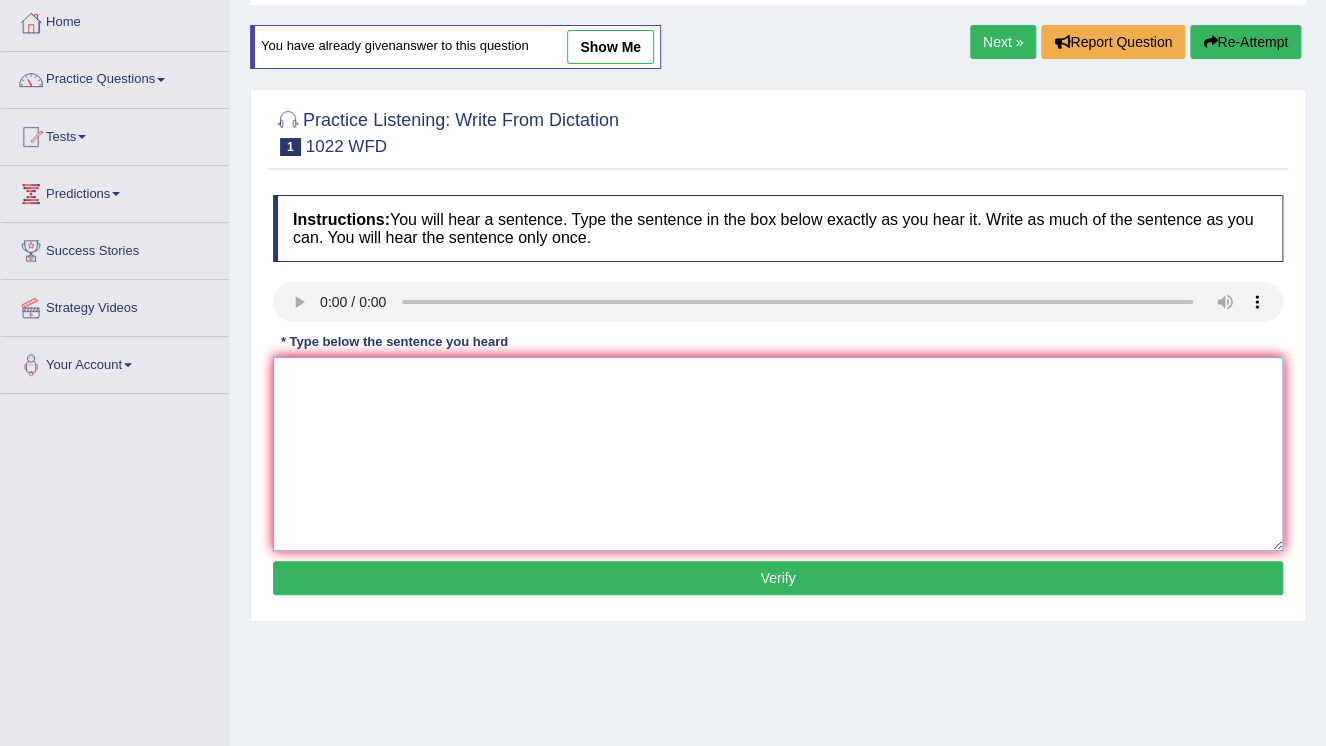 click at bounding box center (778, 454) 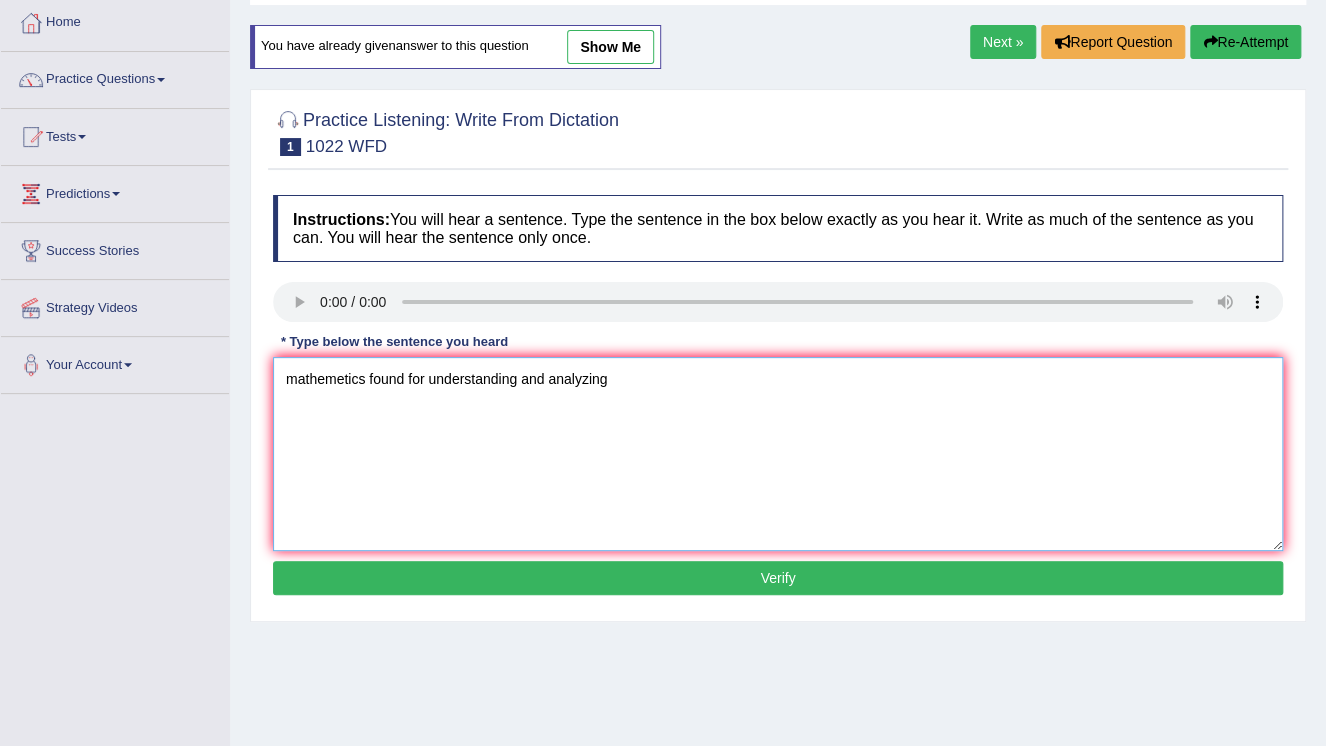 click on "mathemetics found for understanding and analyzing" at bounding box center (778, 454) 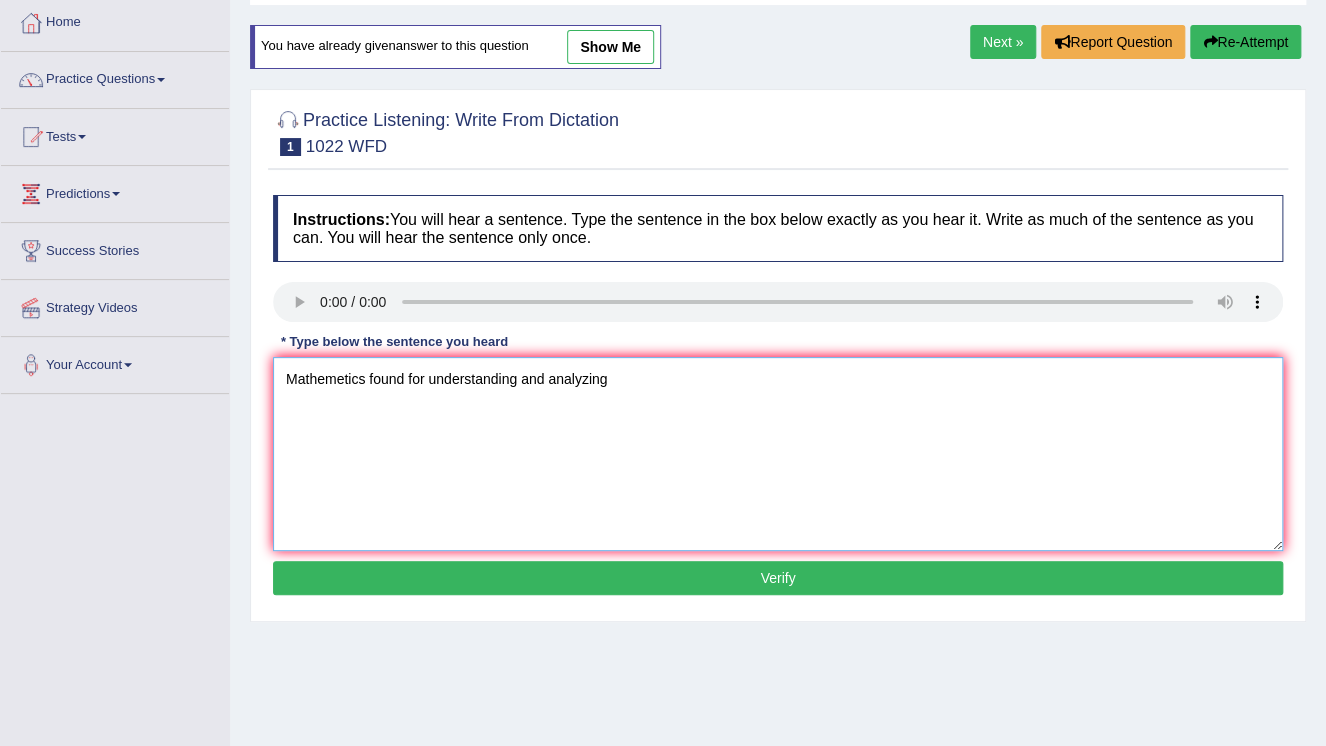 click on "Mathemetics found for understanding and analyzing" at bounding box center (778, 454) 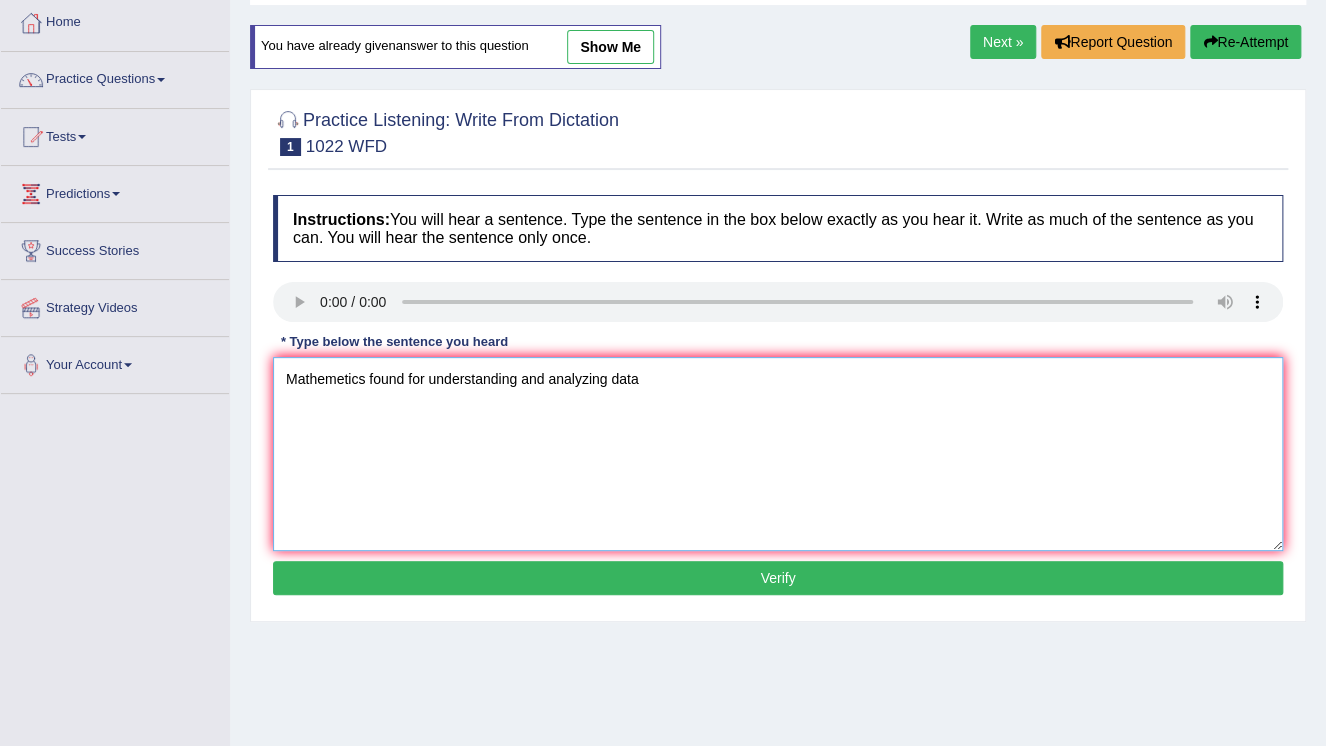click on "Mathemetics found for understanding and analyzing data" at bounding box center [778, 454] 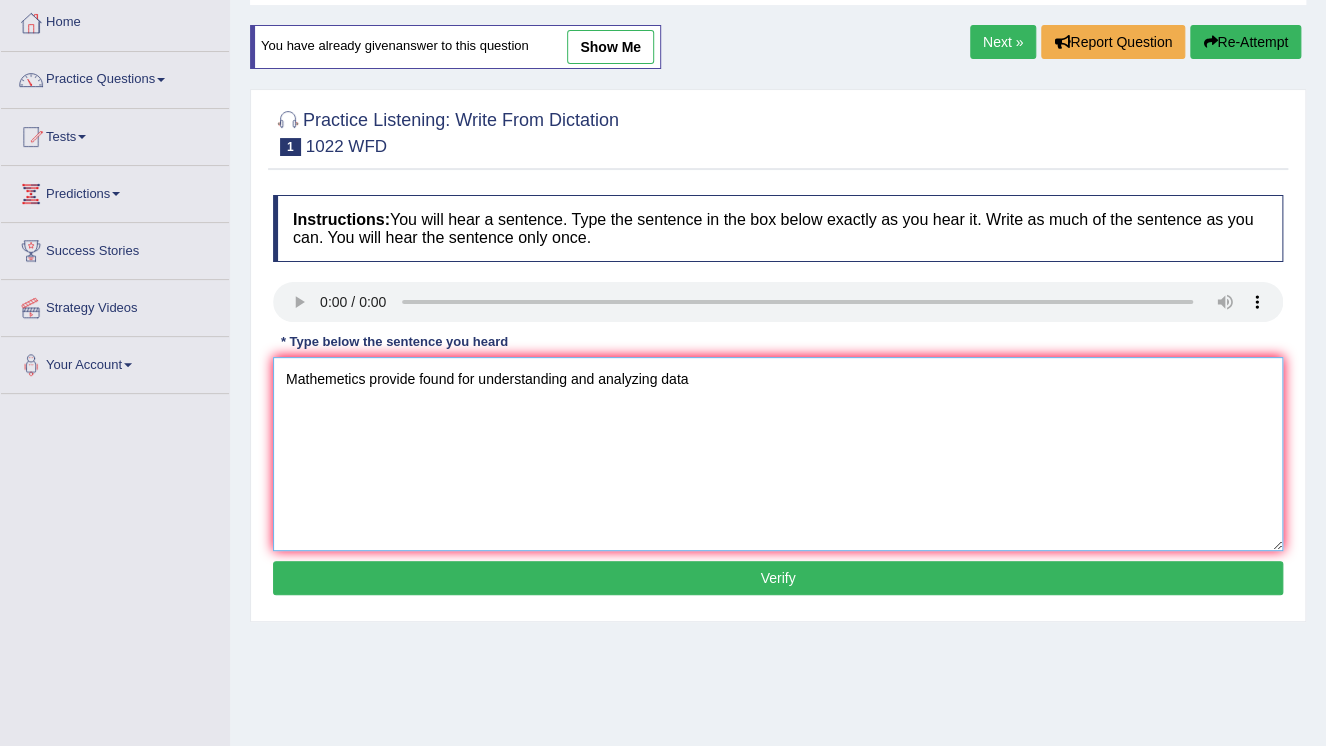 click on "Mathemetics provide found for understanding and analyzing data" at bounding box center [778, 454] 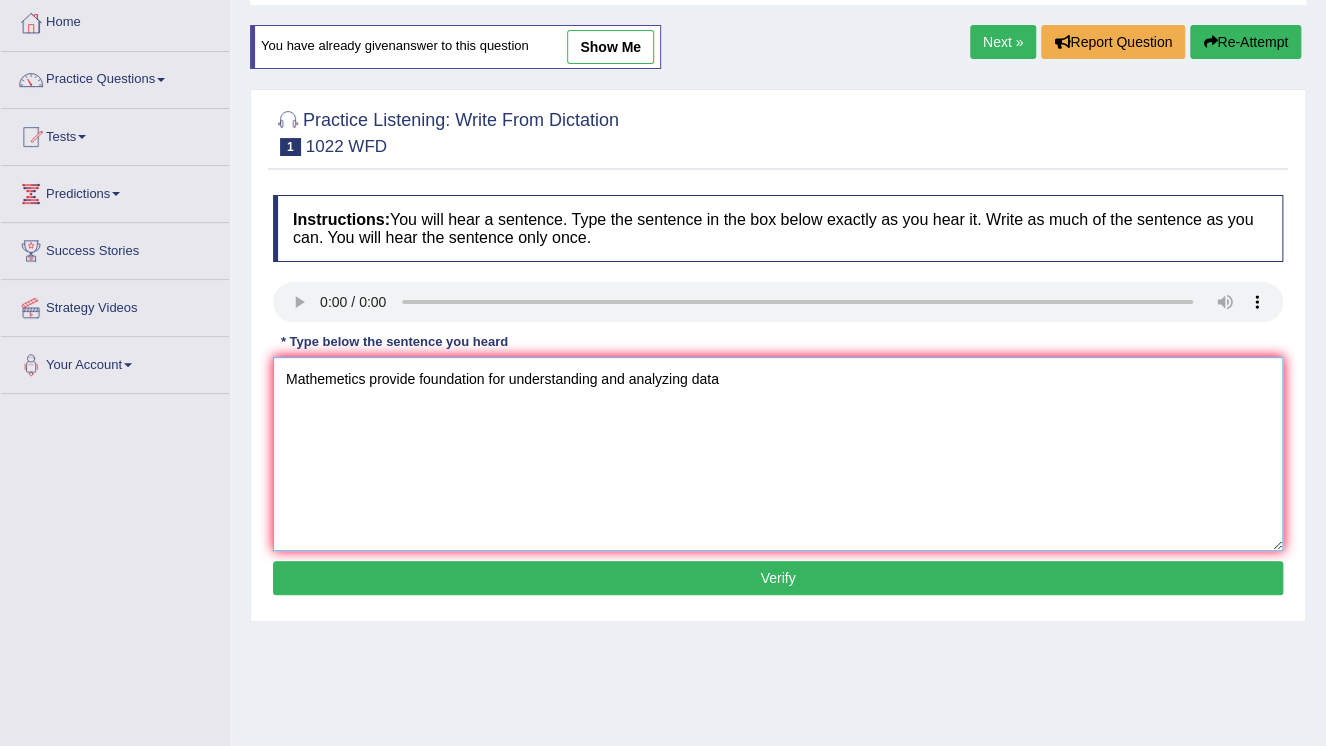 click on "Mathemetics provide foundation for understanding and analyzing data" at bounding box center [778, 454] 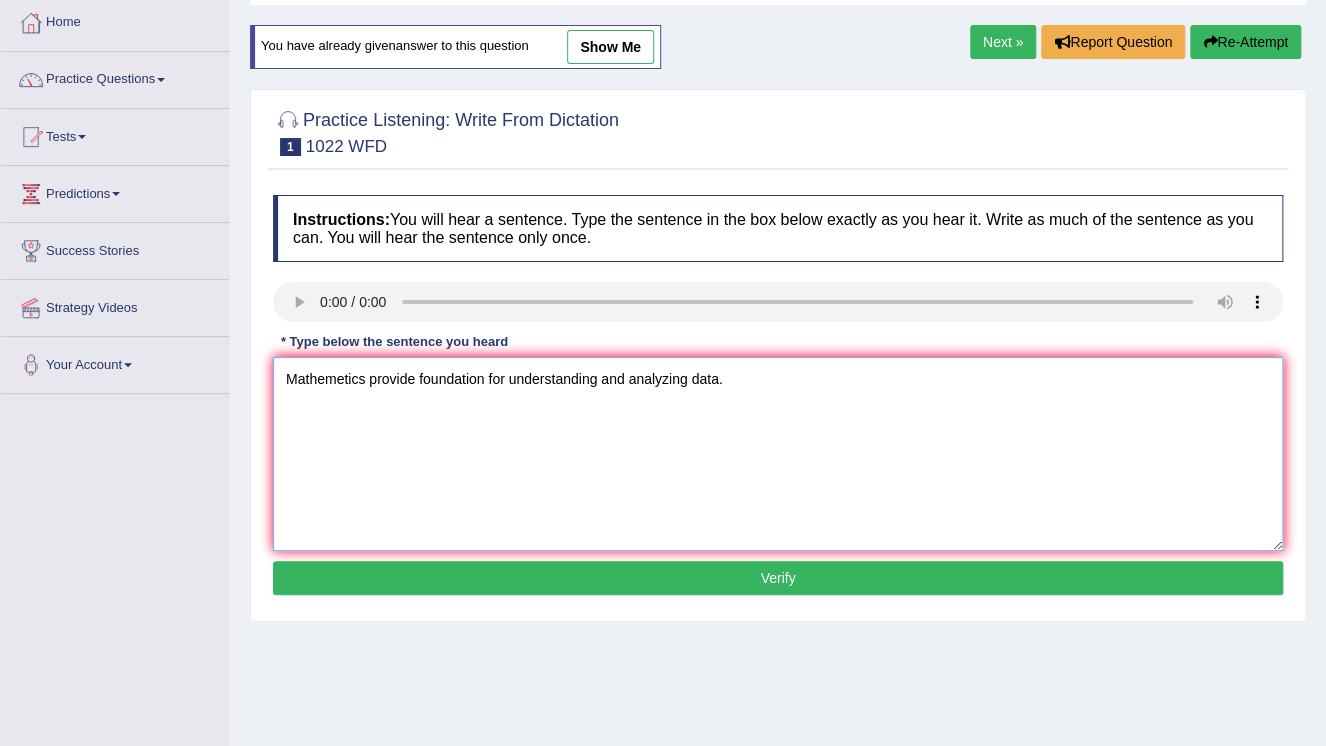 type on "Mathemetics provide foundation for understanding and analyzing data." 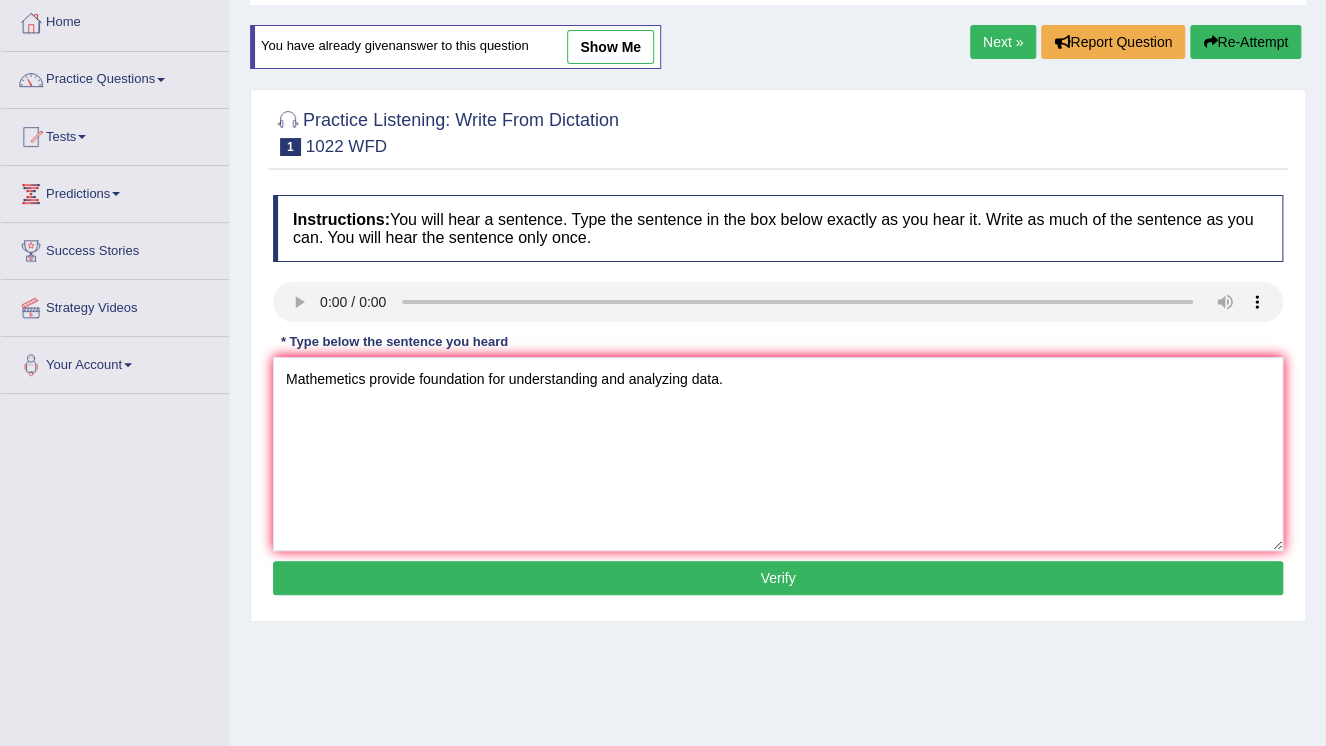 click on "Verify" at bounding box center (778, 578) 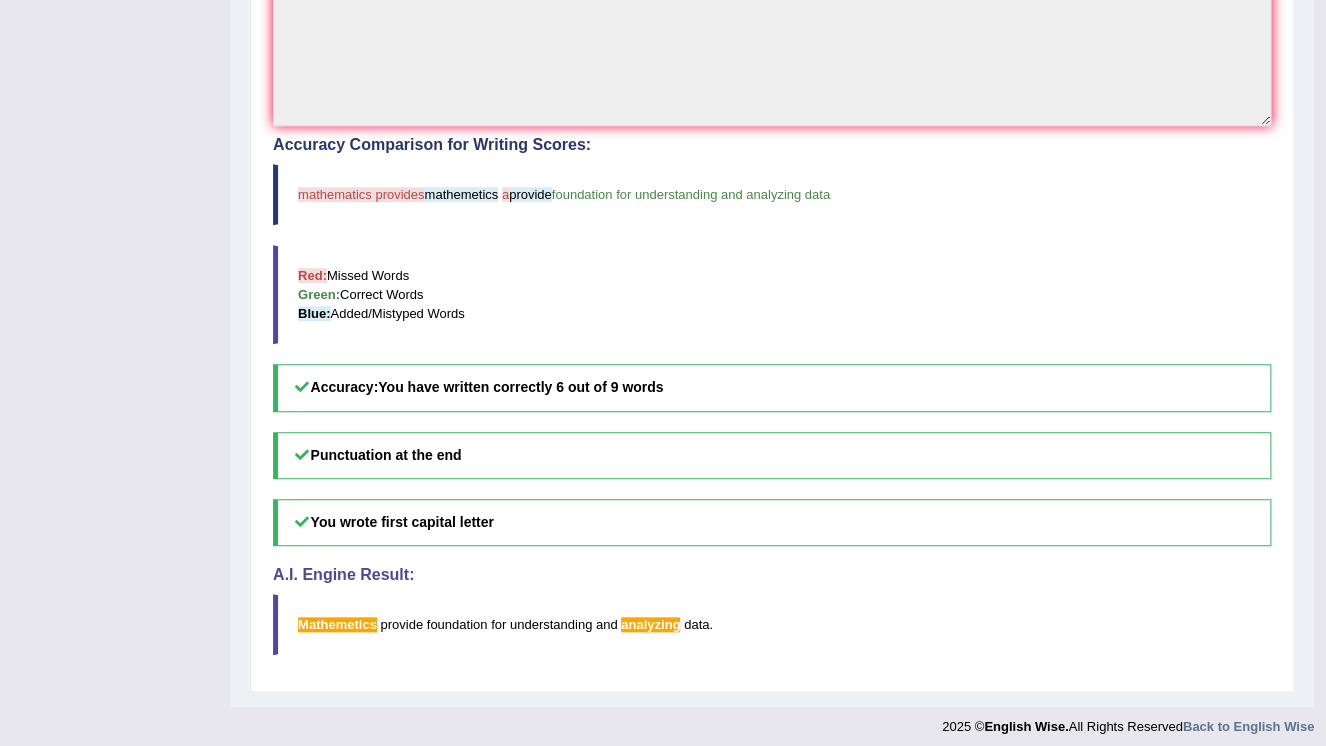 scroll, scrollTop: 553, scrollLeft: 0, axis: vertical 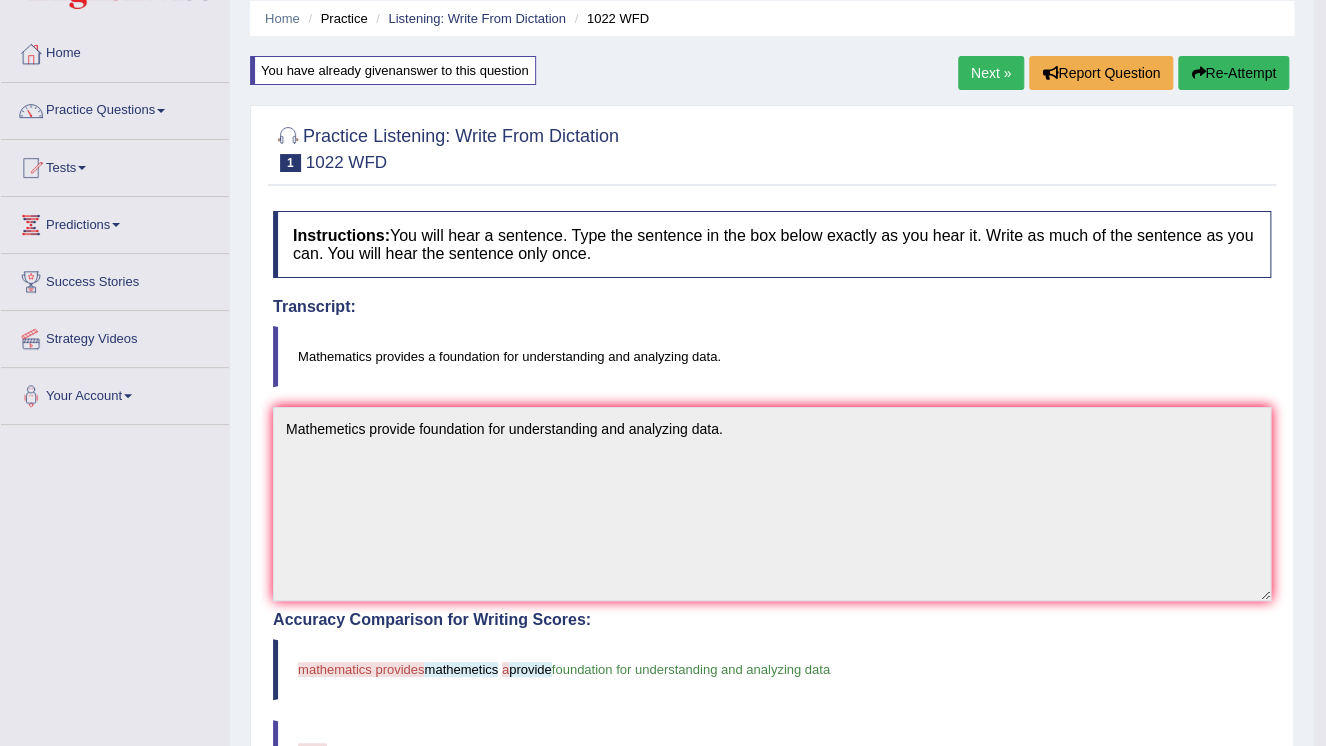 click on "Next »" at bounding box center [991, 73] 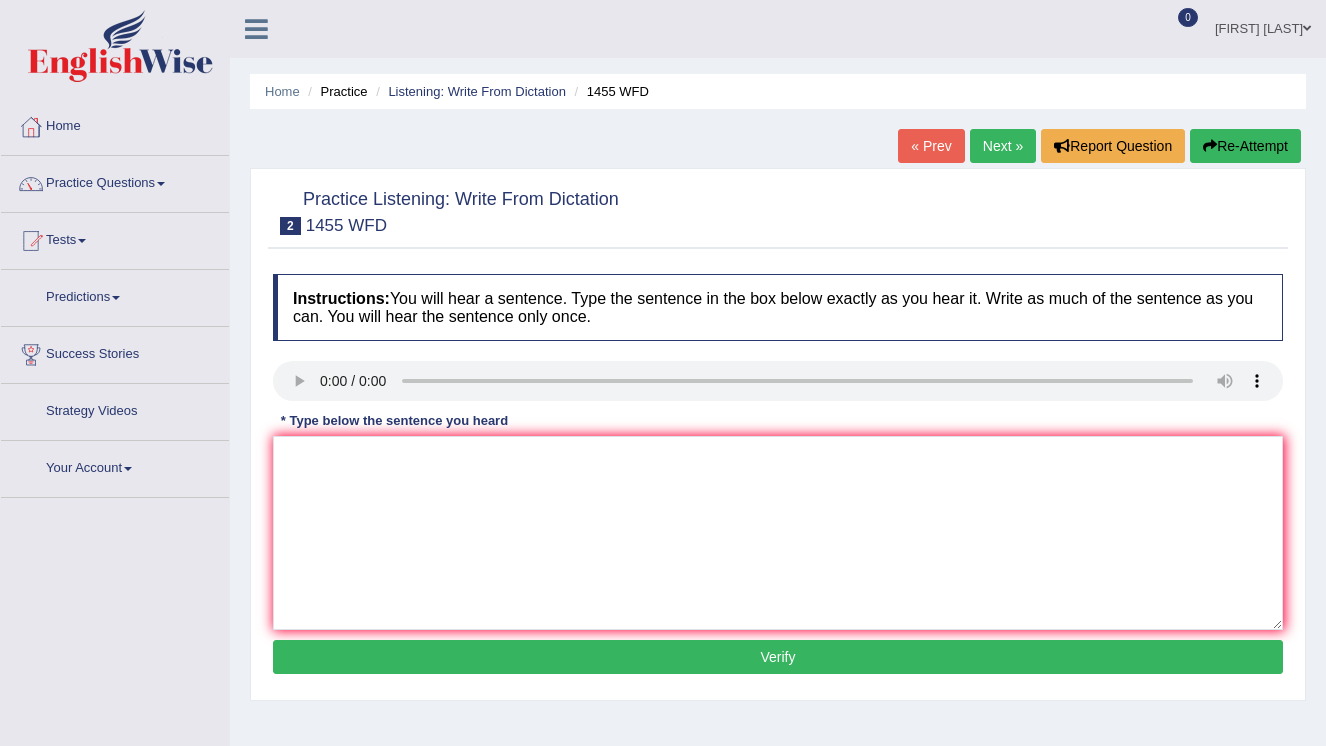 scroll, scrollTop: 0, scrollLeft: 0, axis: both 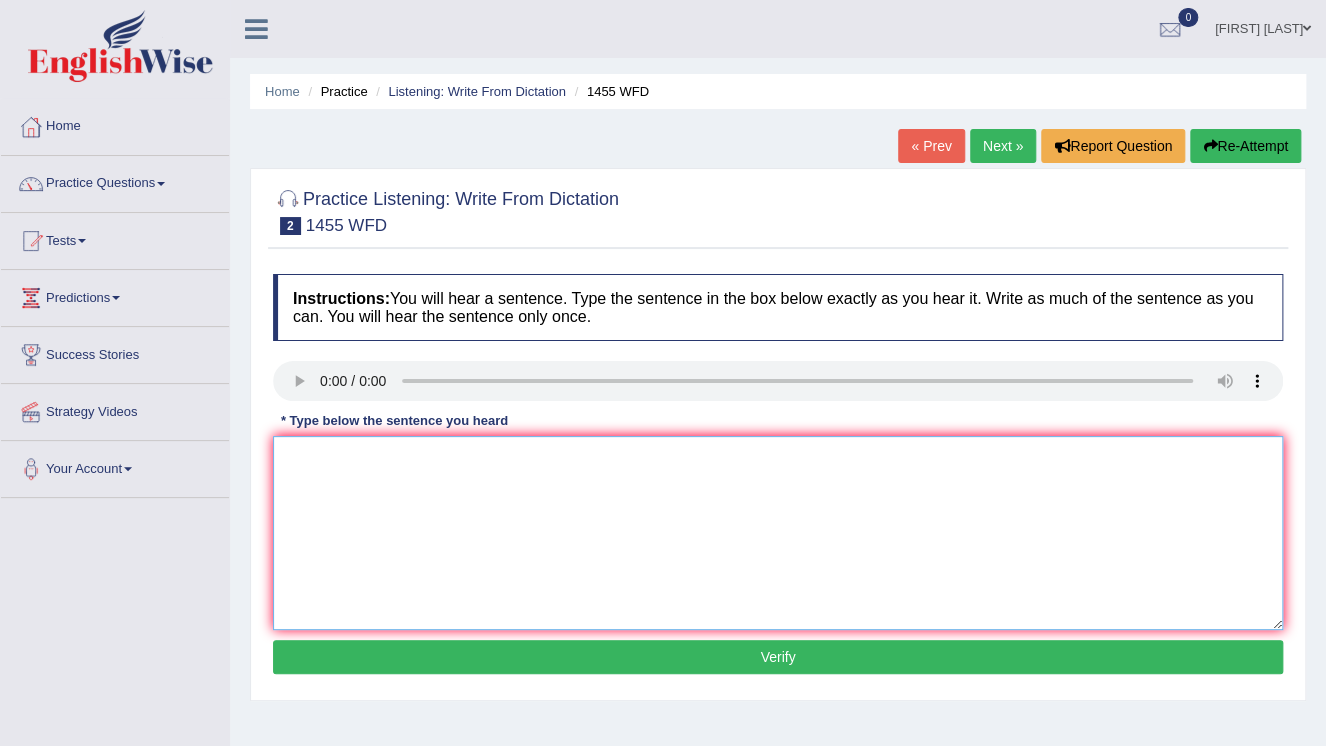 click at bounding box center [778, 533] 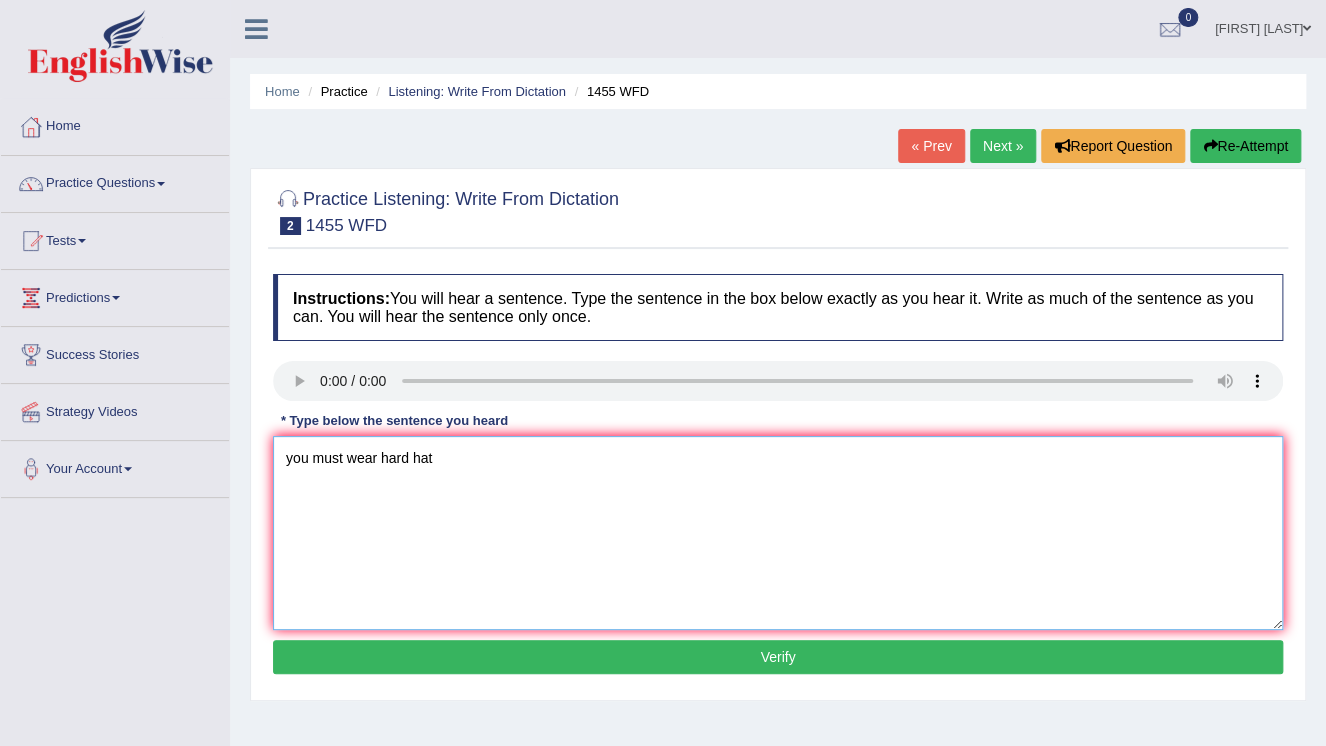 click on "you must wear hard hat" at bounding box center (778, 533) 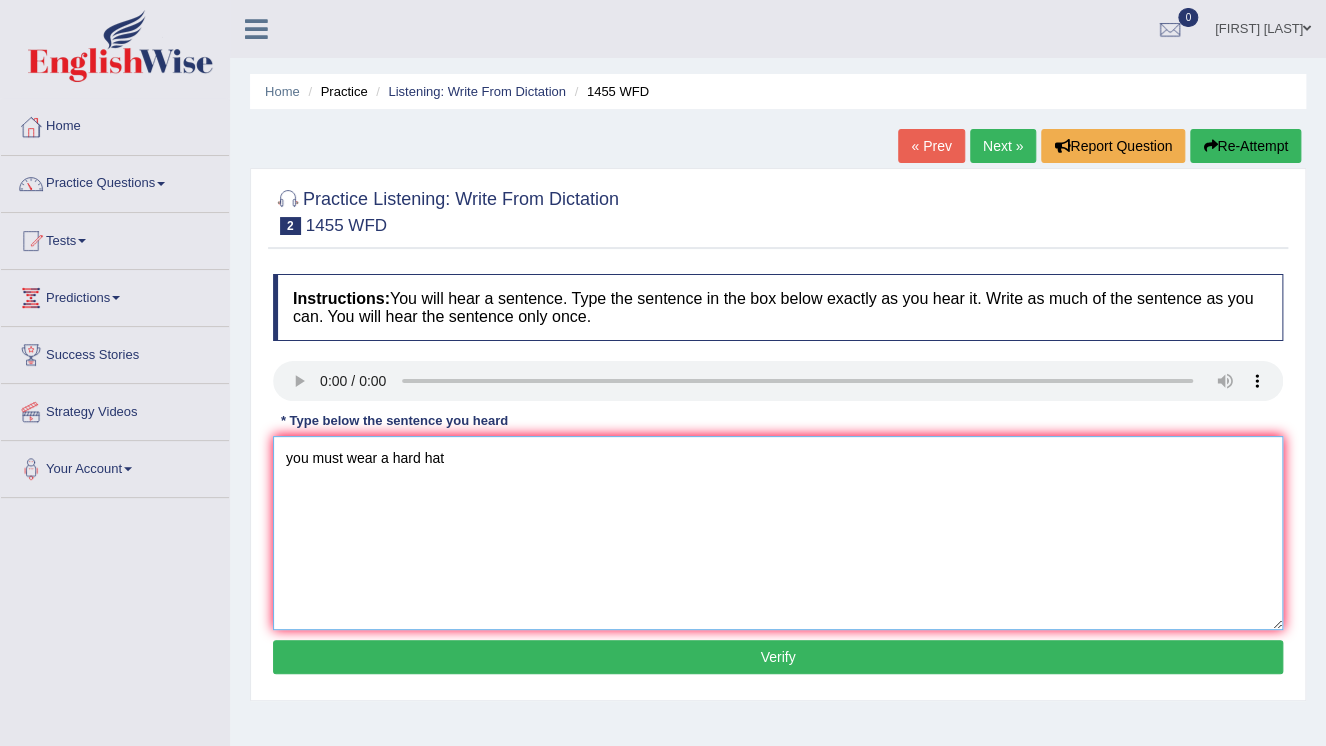 click on "you must wear a hard hat" at bounding box center (778, 533) 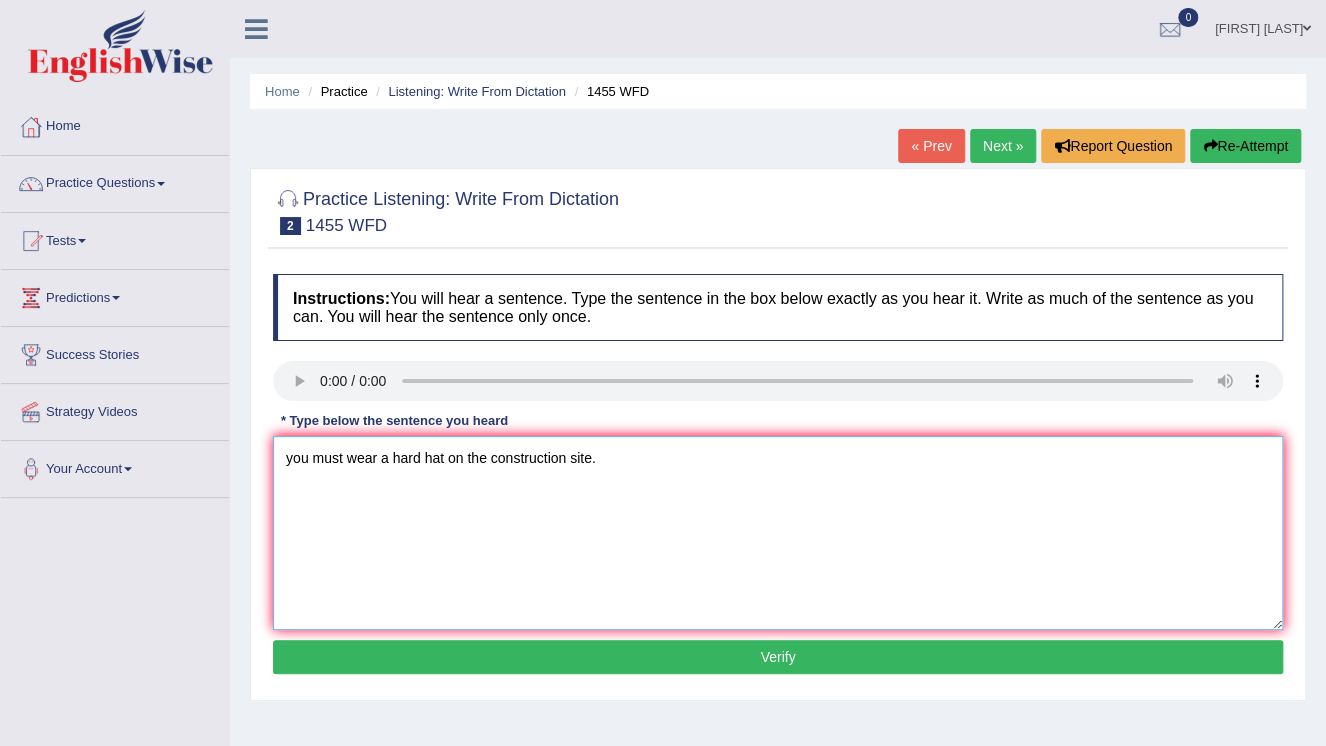 click on "you must wear a hard hat on the construction site." at bounding box center [778, 533] 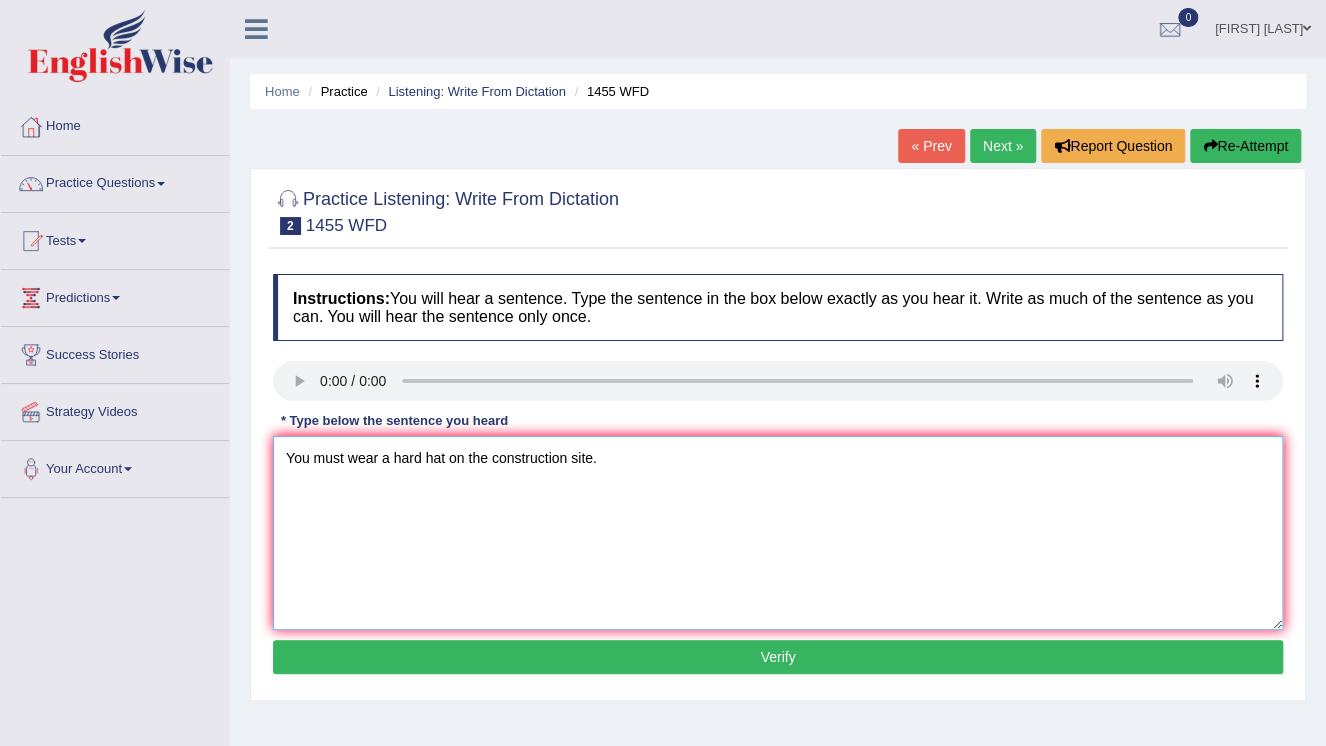 type on "You must wear a hard hat on the construction site." 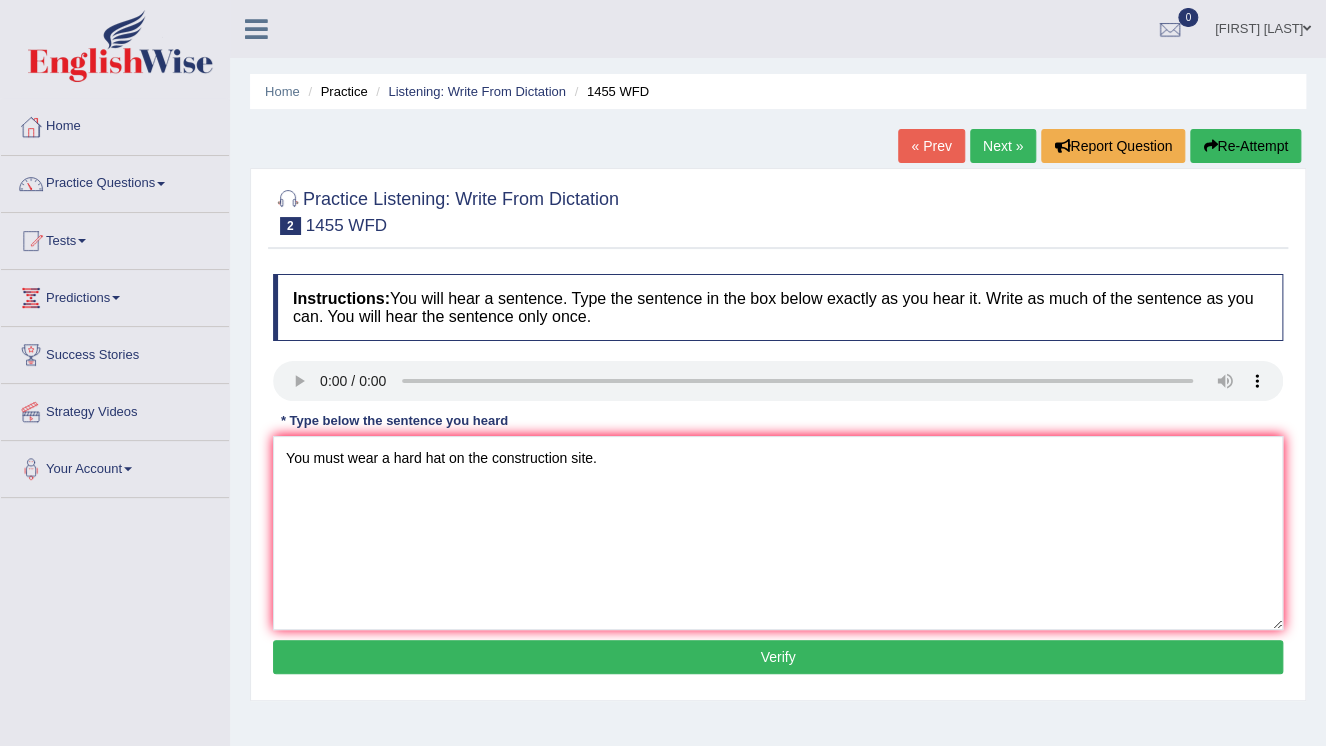 click on "Verify" at bounding box center (778, 657) 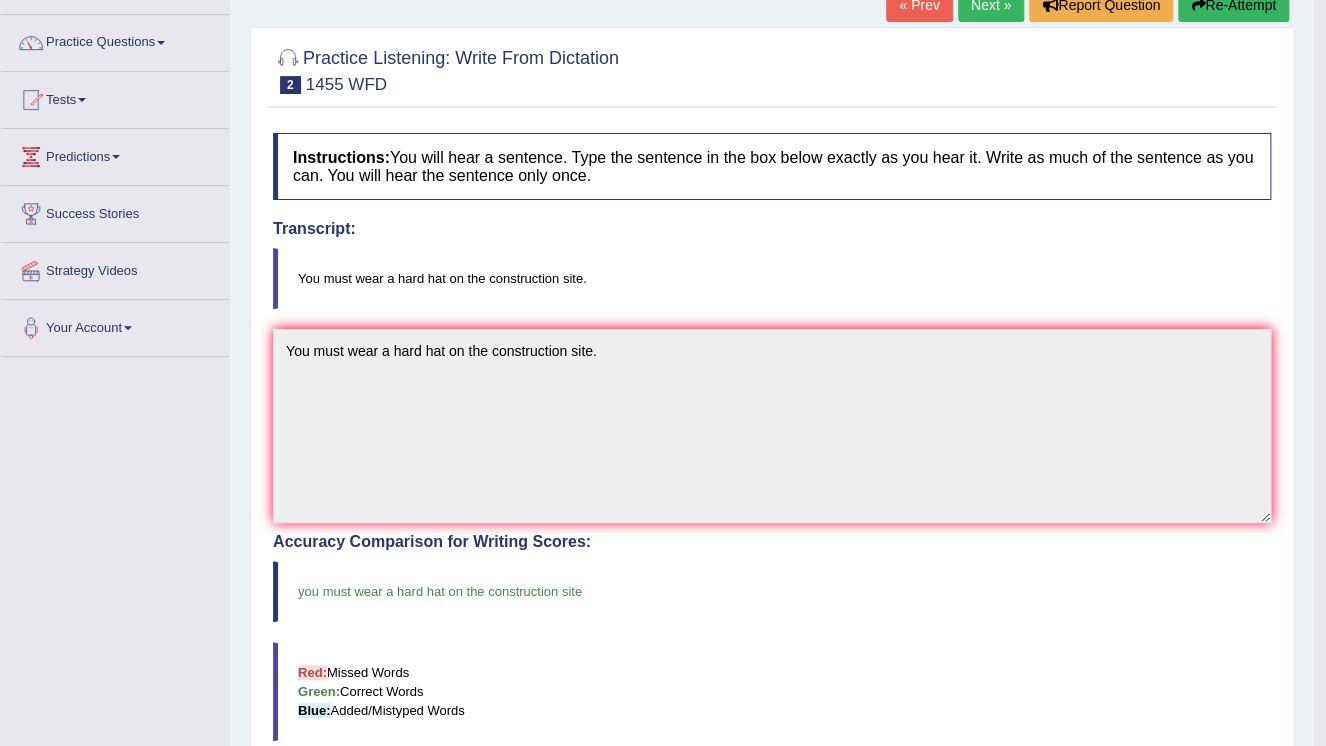 scroll, scrollTop: 0, scrollLeft: 0, axis: both 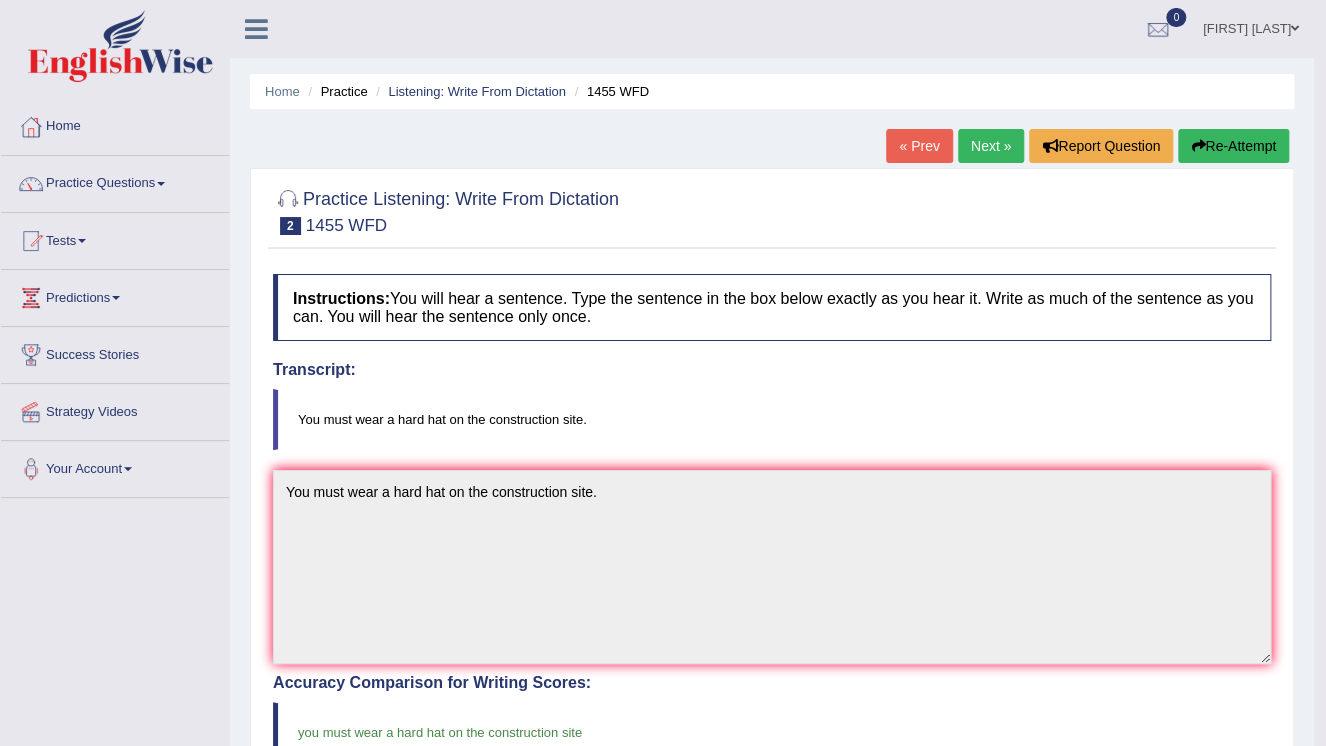 click on "Next »" at bounding box center (991, 146) 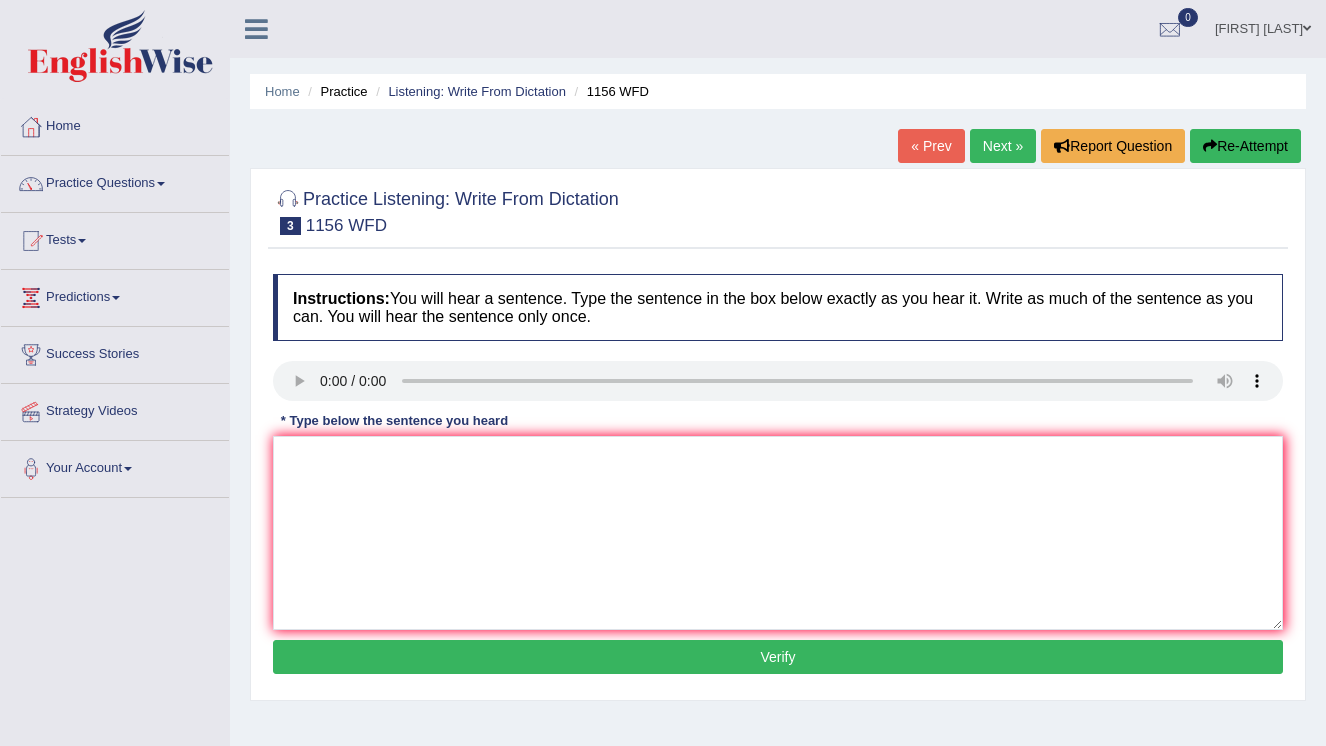 scroll, scrollTop: 0, scrollLeft: 0, axis: both 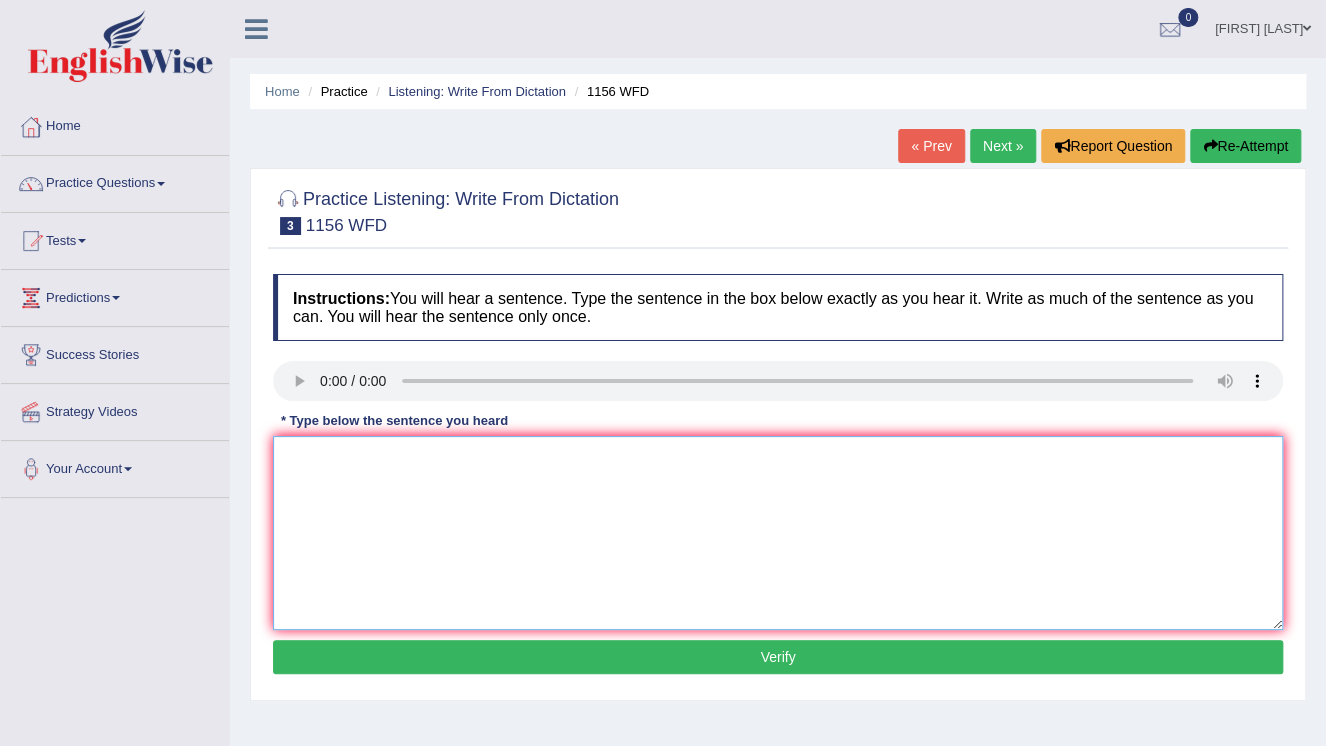 click at bounding box center [778, 533] 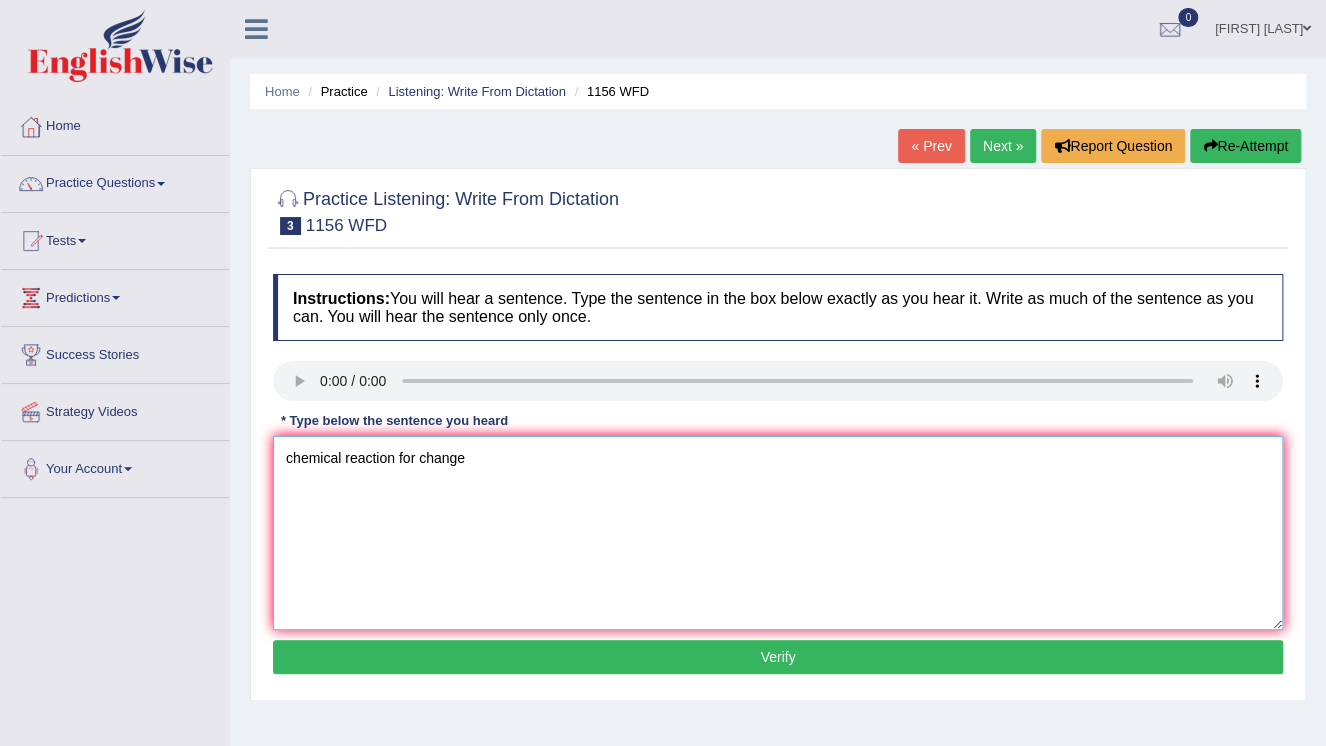 click on "chemical reaction for change" at bounding box center (778, 533) 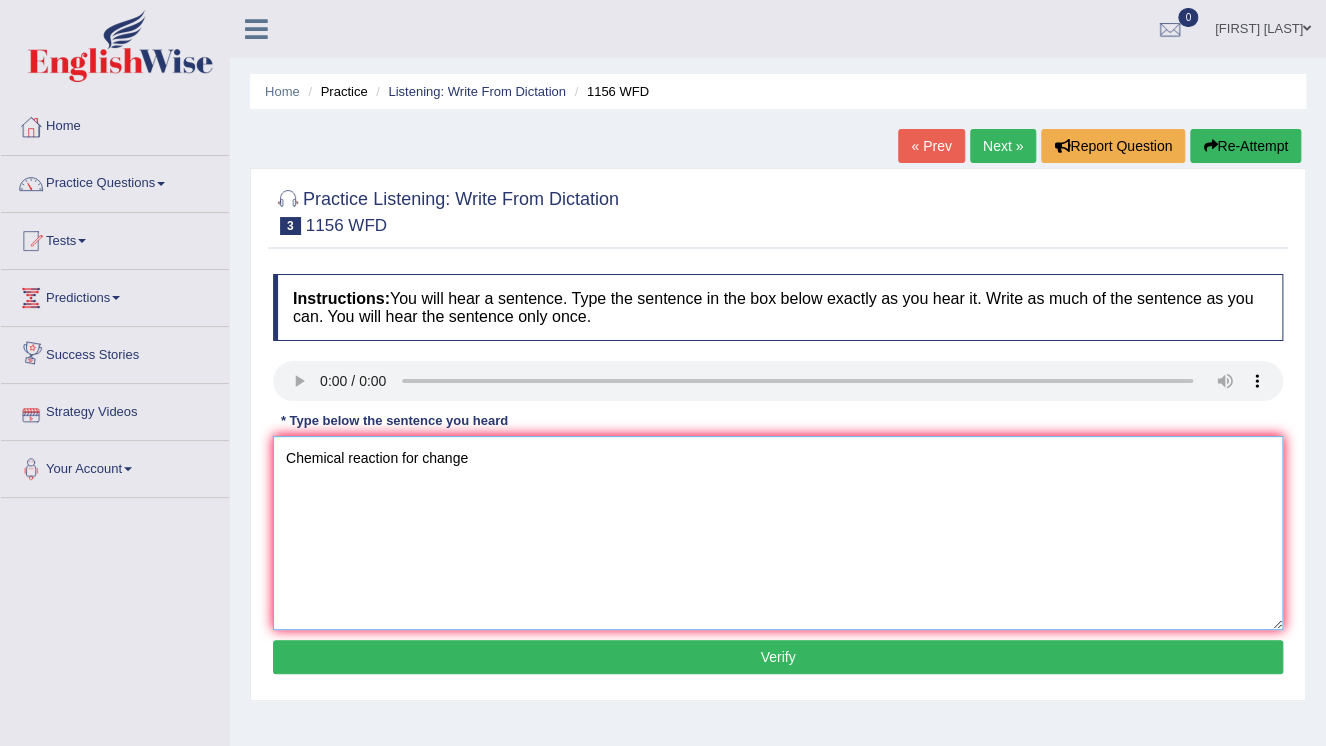 click on "Chemical reaction for change" at bounding box center (778, 533) 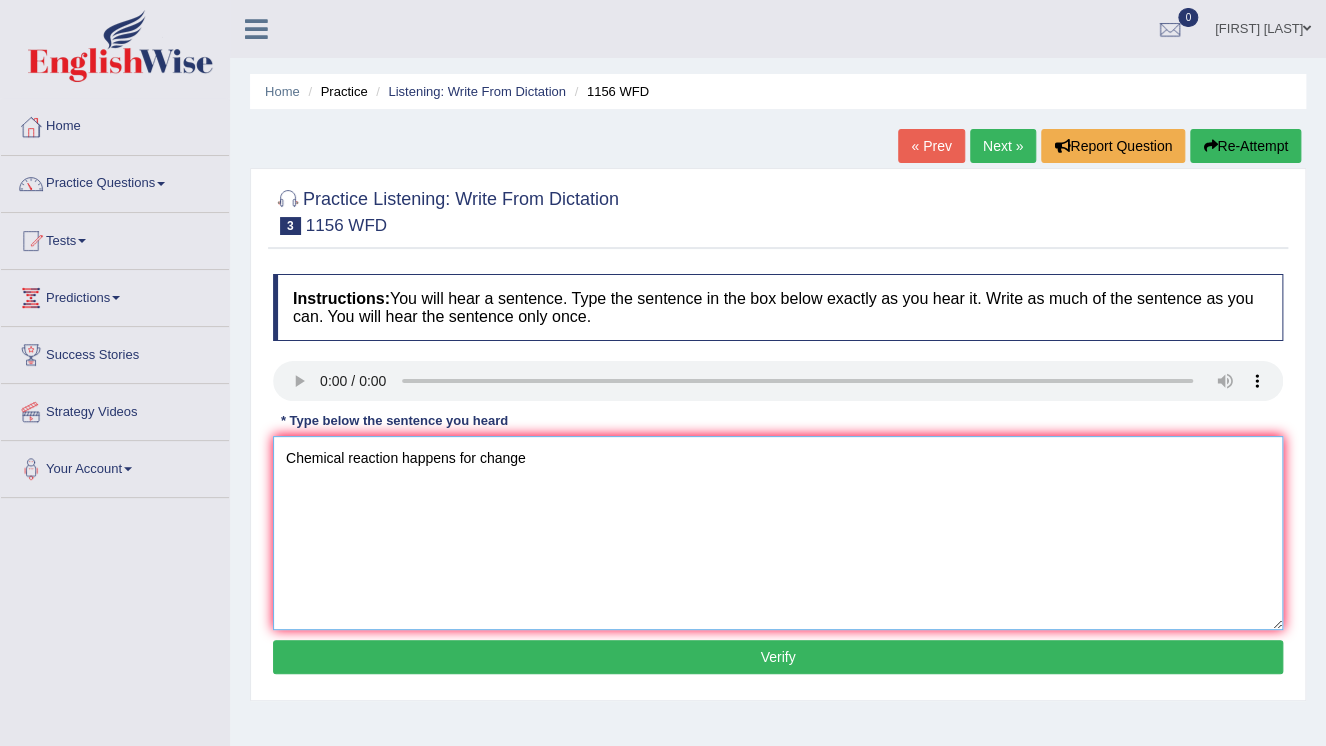 type on "Chemical reaction happens for change" 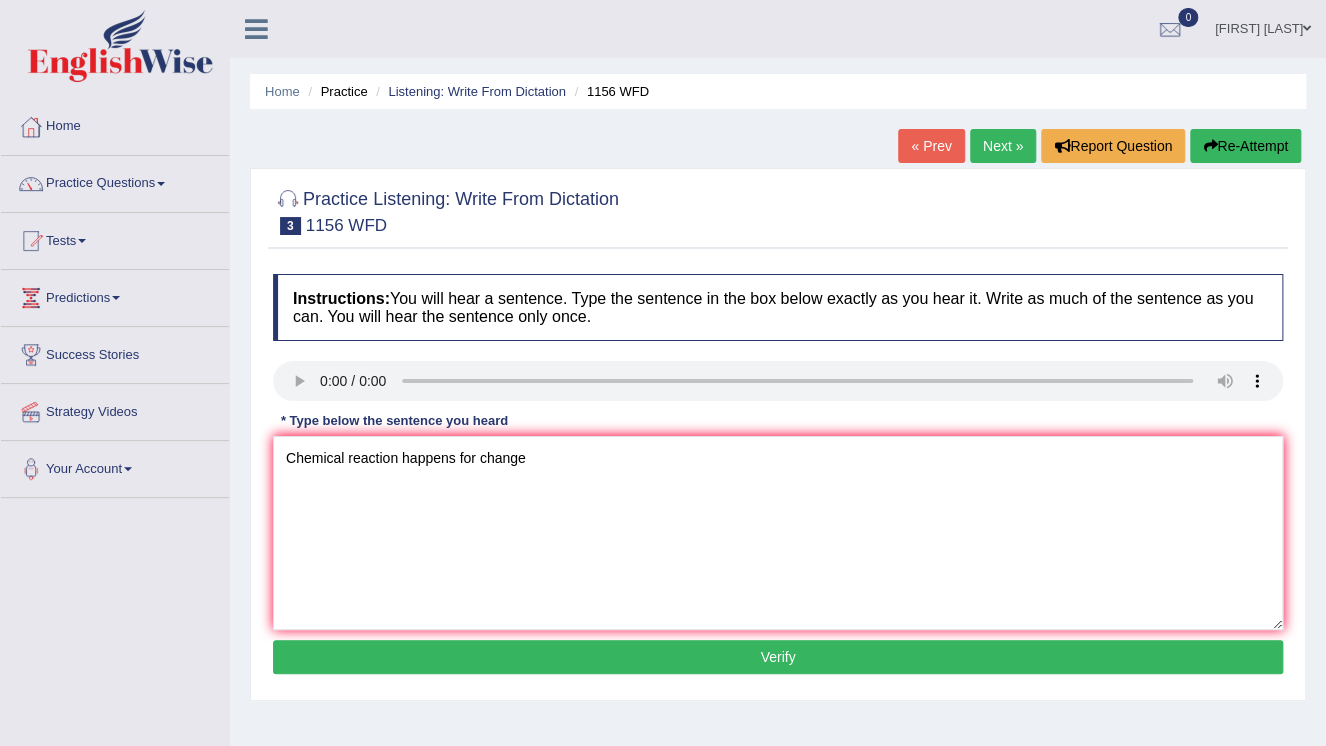 click on "Verify" at bounding box center [778, 657] 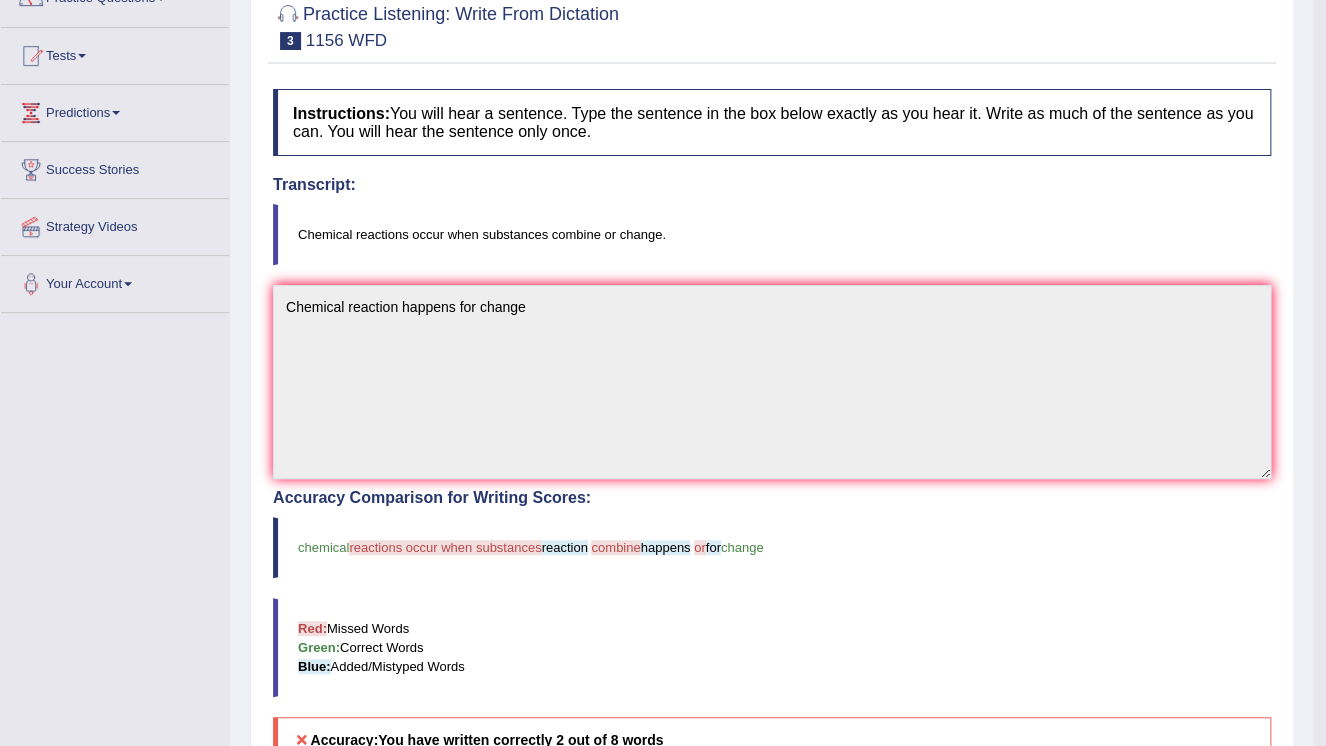 scroll, scrollTop: 180, scrollLeft: 0, axis: vertical 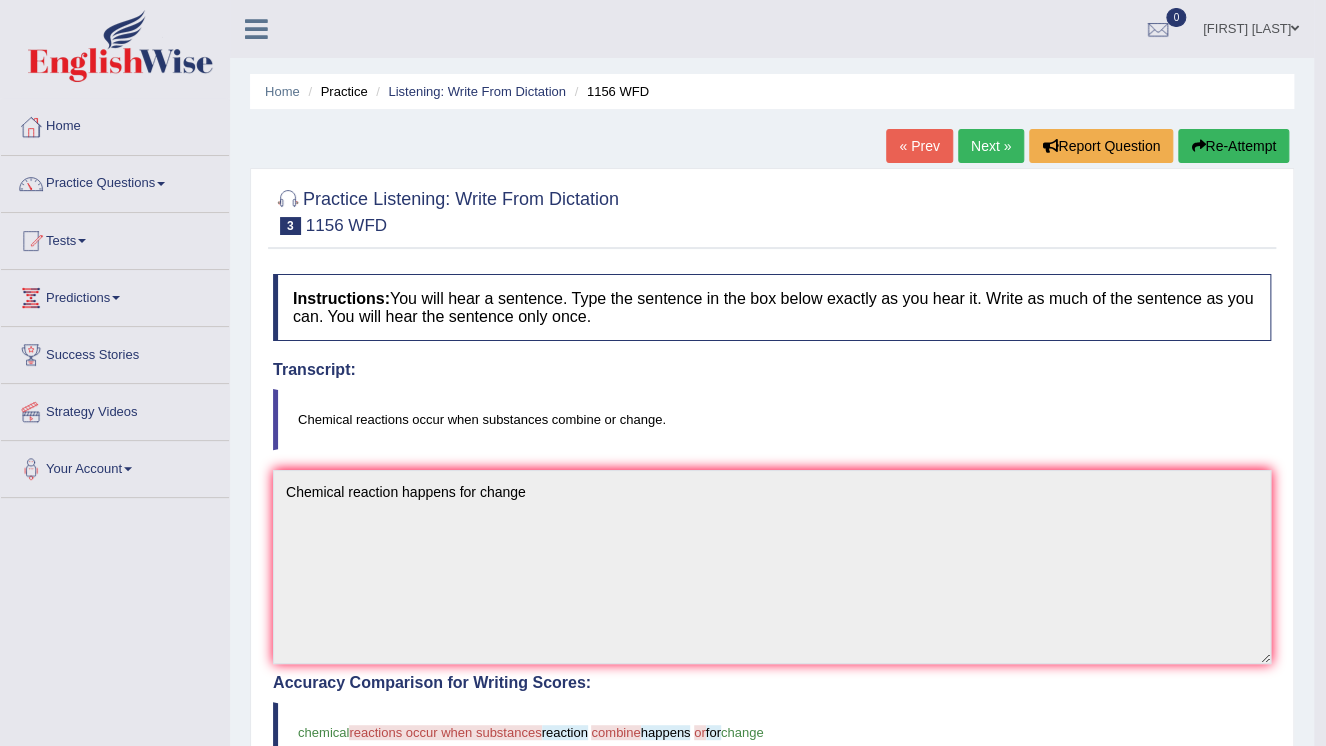 click on "Re-Attempt" at bounding box center (1233, 146) 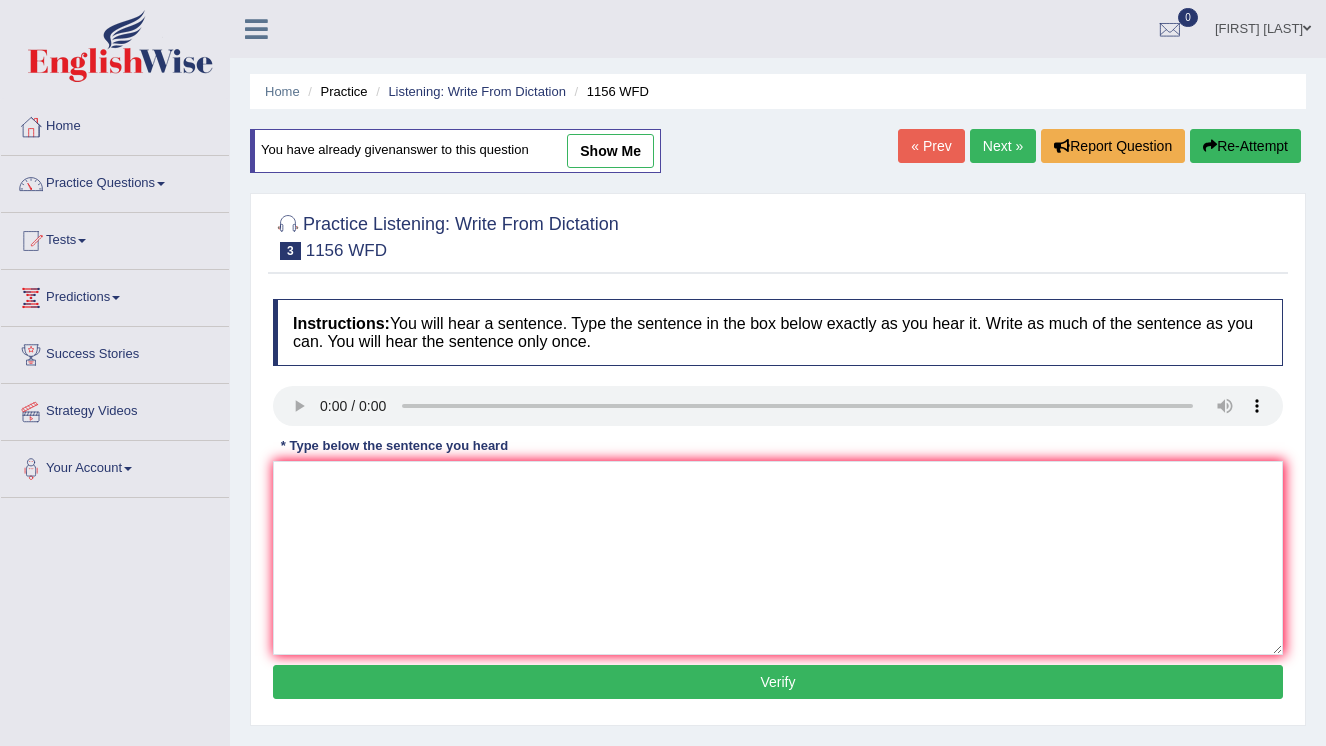 scroll, scrollTop: 0, scrollLeft: 0, axis: both 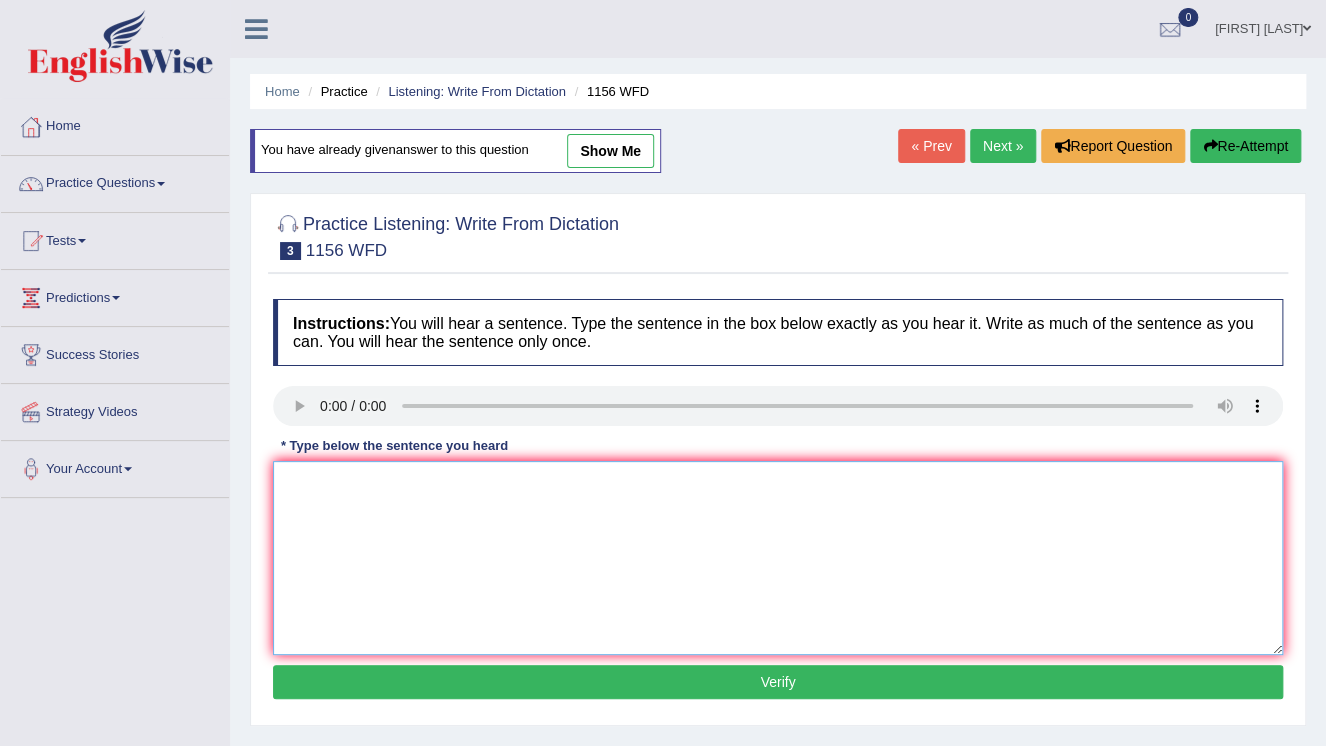 click at bounding box center [778, 558] 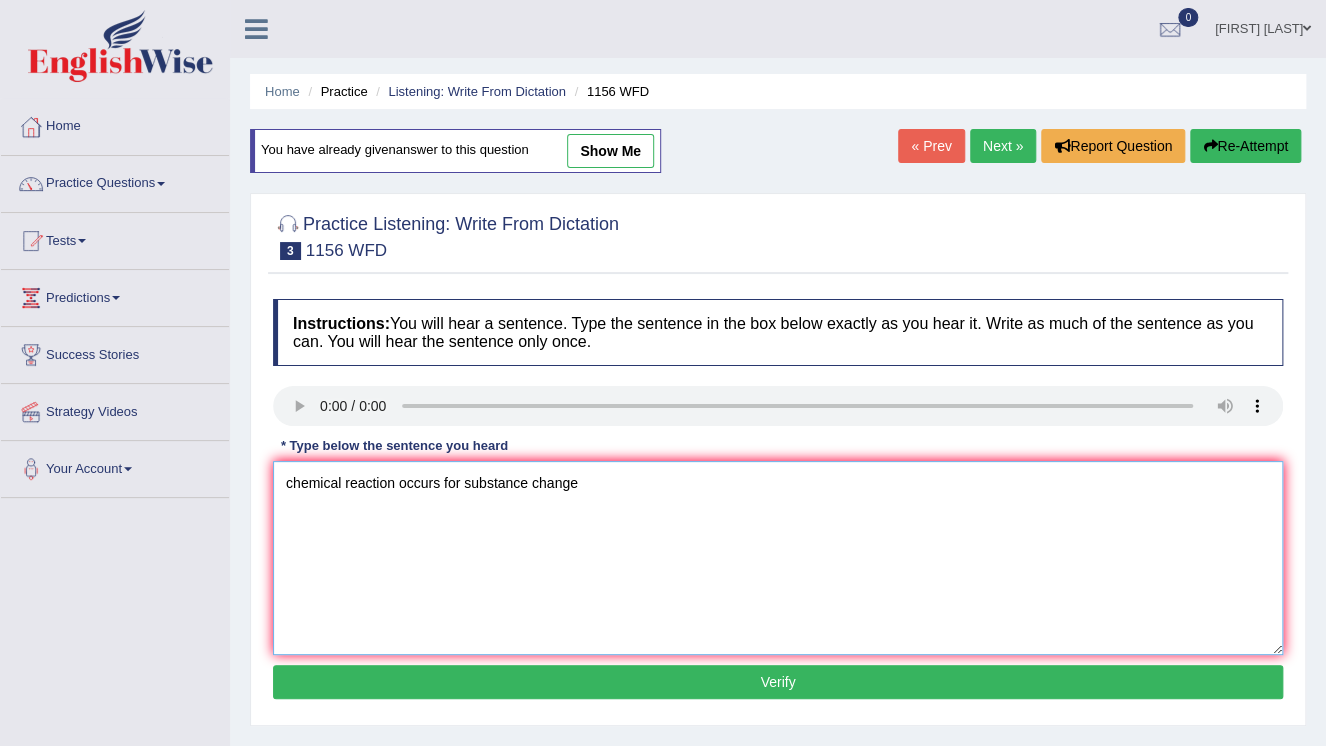 click on "chemical reaction occurs for substance change" at bounding box center [778, 558] 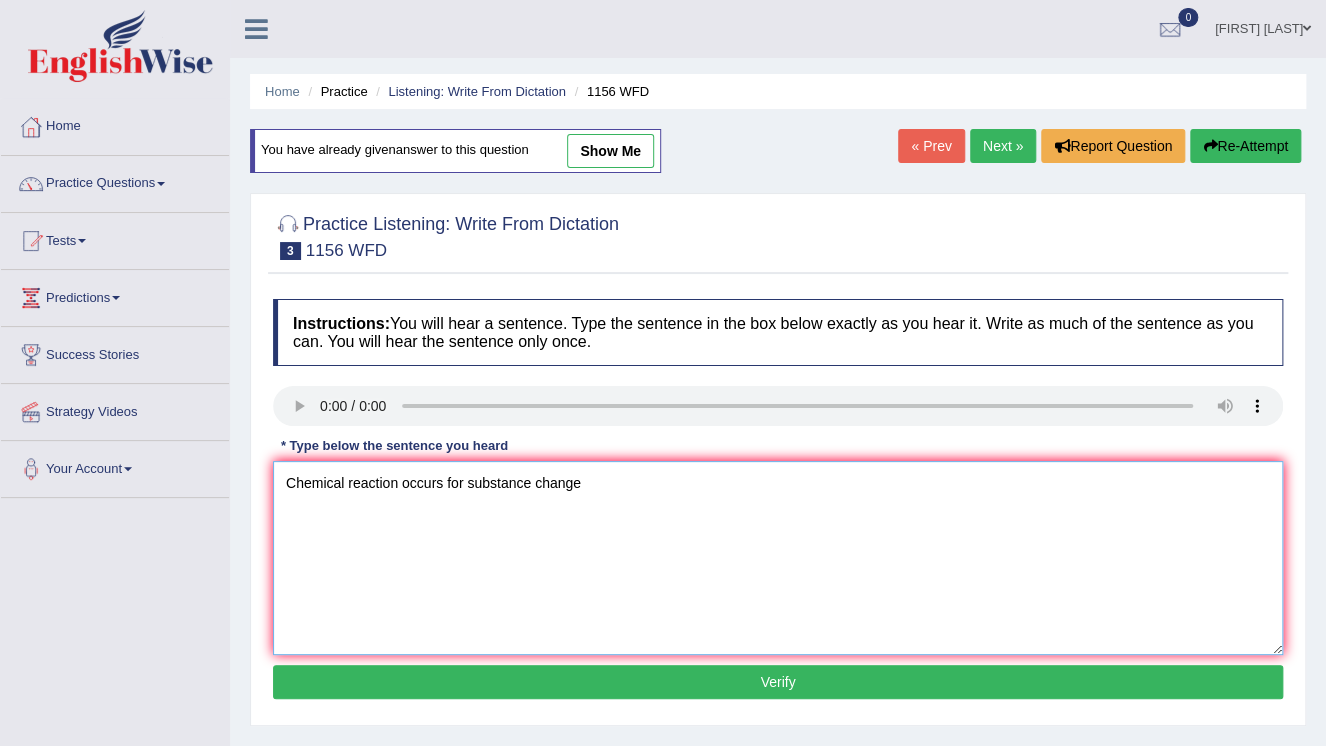 type on "Chemical reaction occurs for substance change" 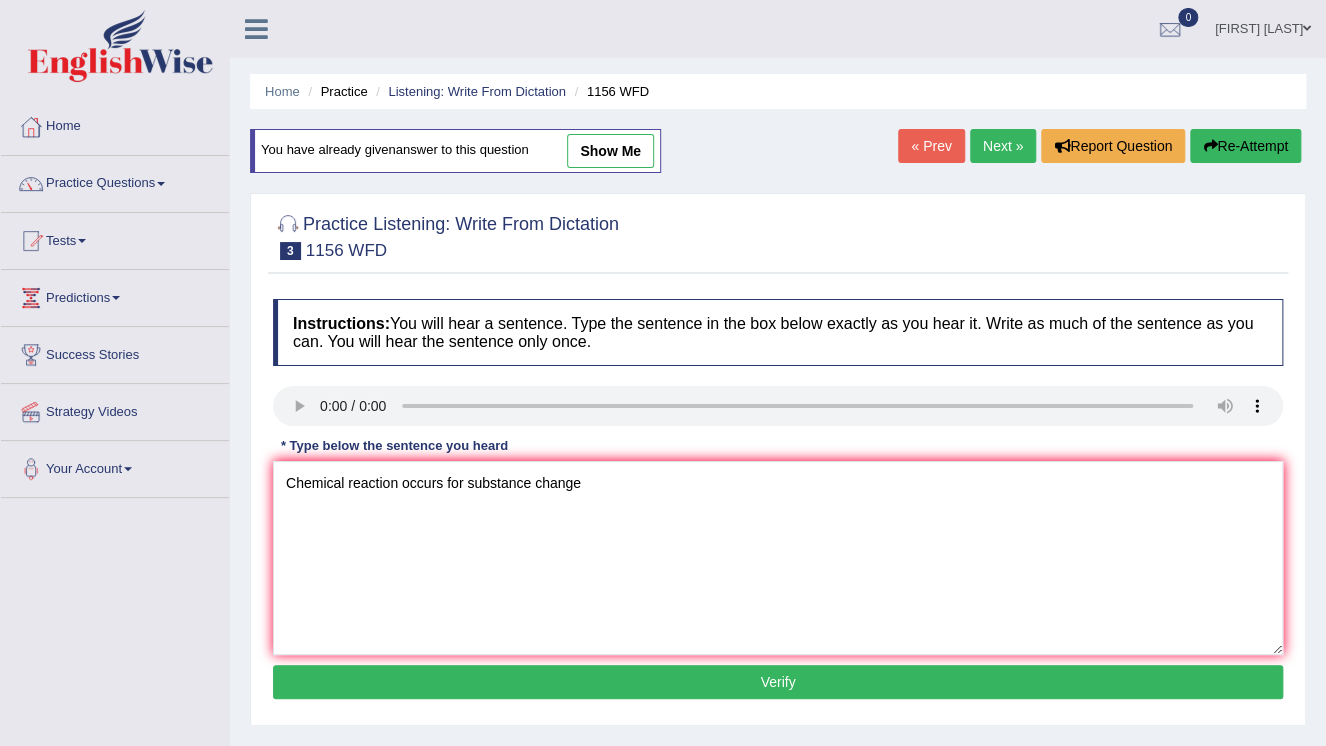 click on "Verify" at bounding box center (778, 682) 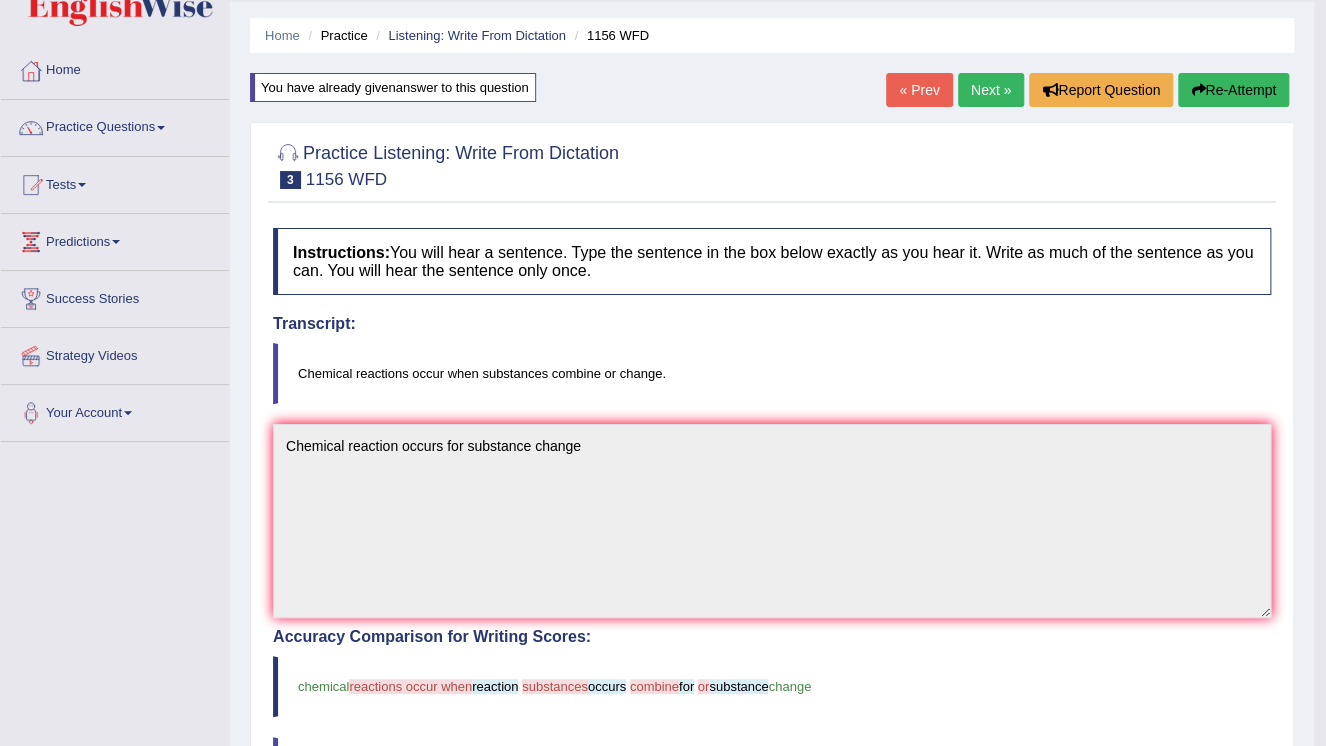 scroll, scrollTop: 26, scrollLeft: 0, axis: vertical 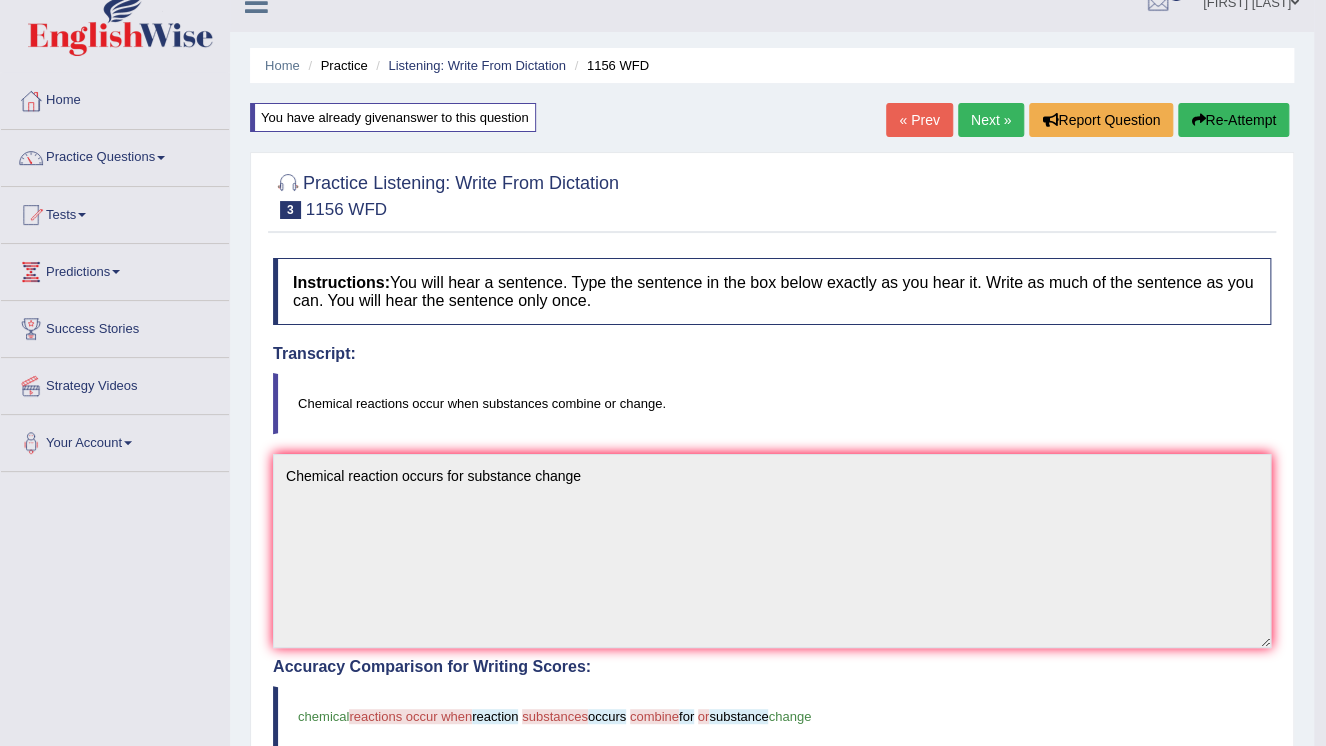 click on "Re-Attempt" at bounding box center [1233, 120] 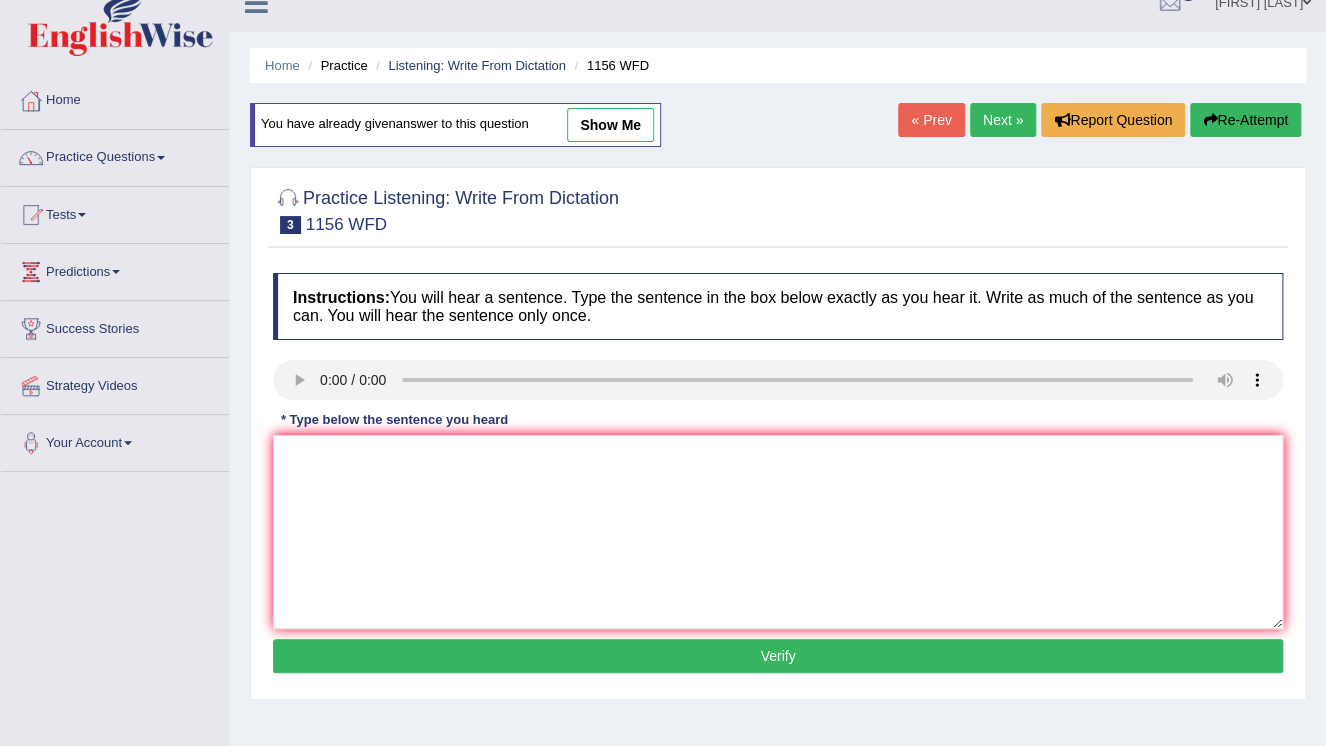 scroll, scrollTop: 26, scrollLeft: 0, axis: vertical 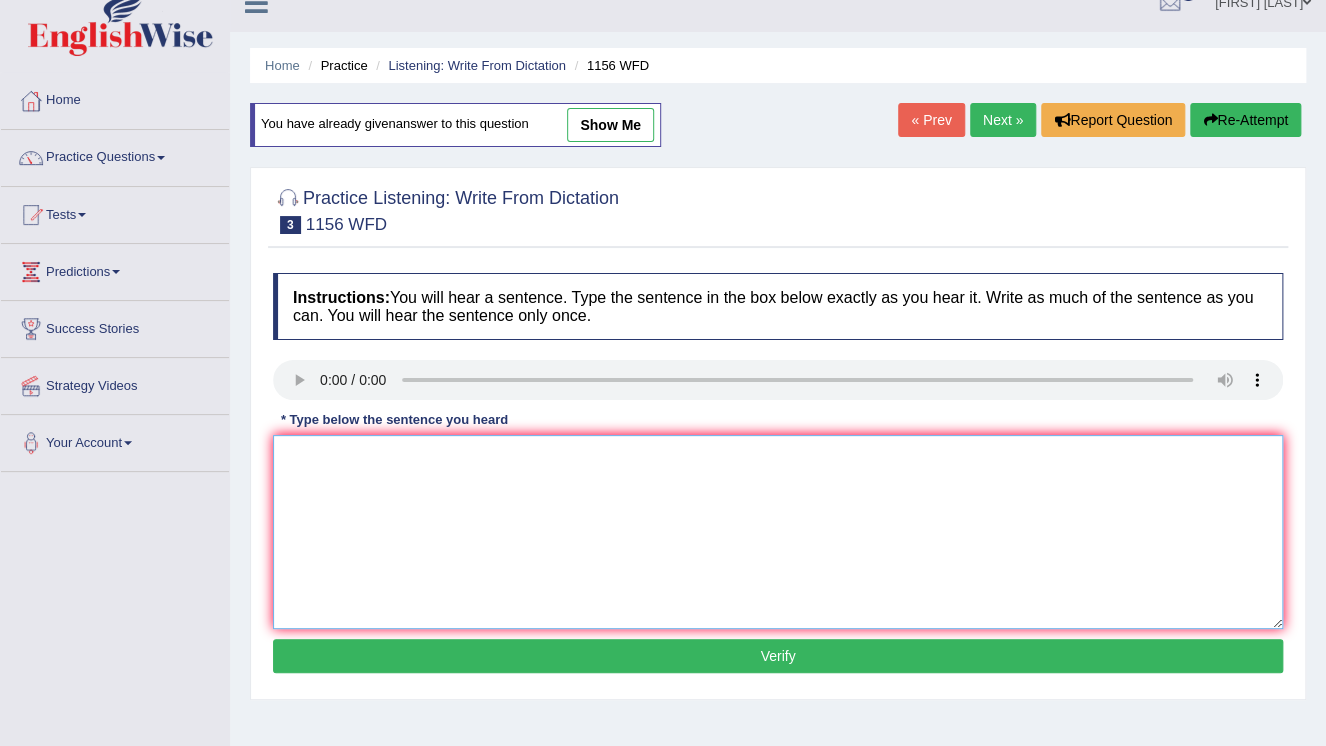 click at bounding box center [778, 532] 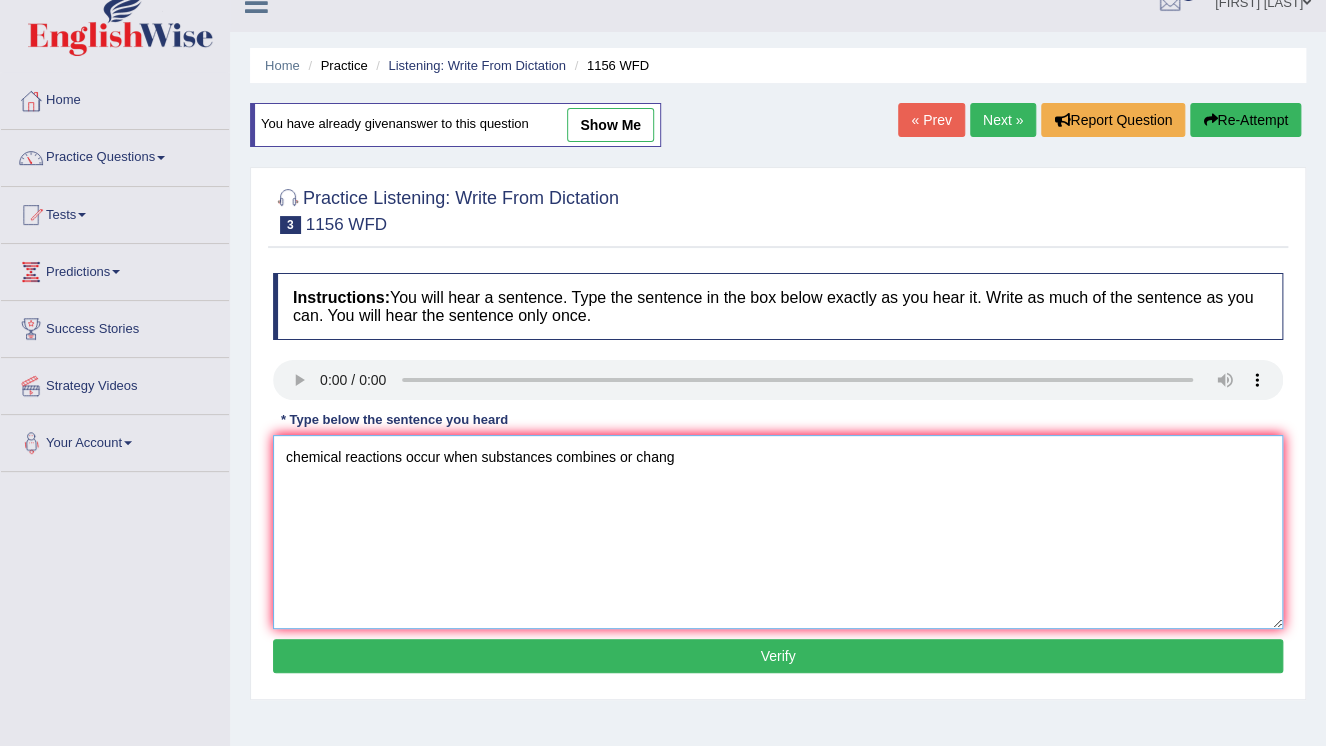 click on "chemical reactions occur when substances combines or chang" at bounding box center (778, 532) 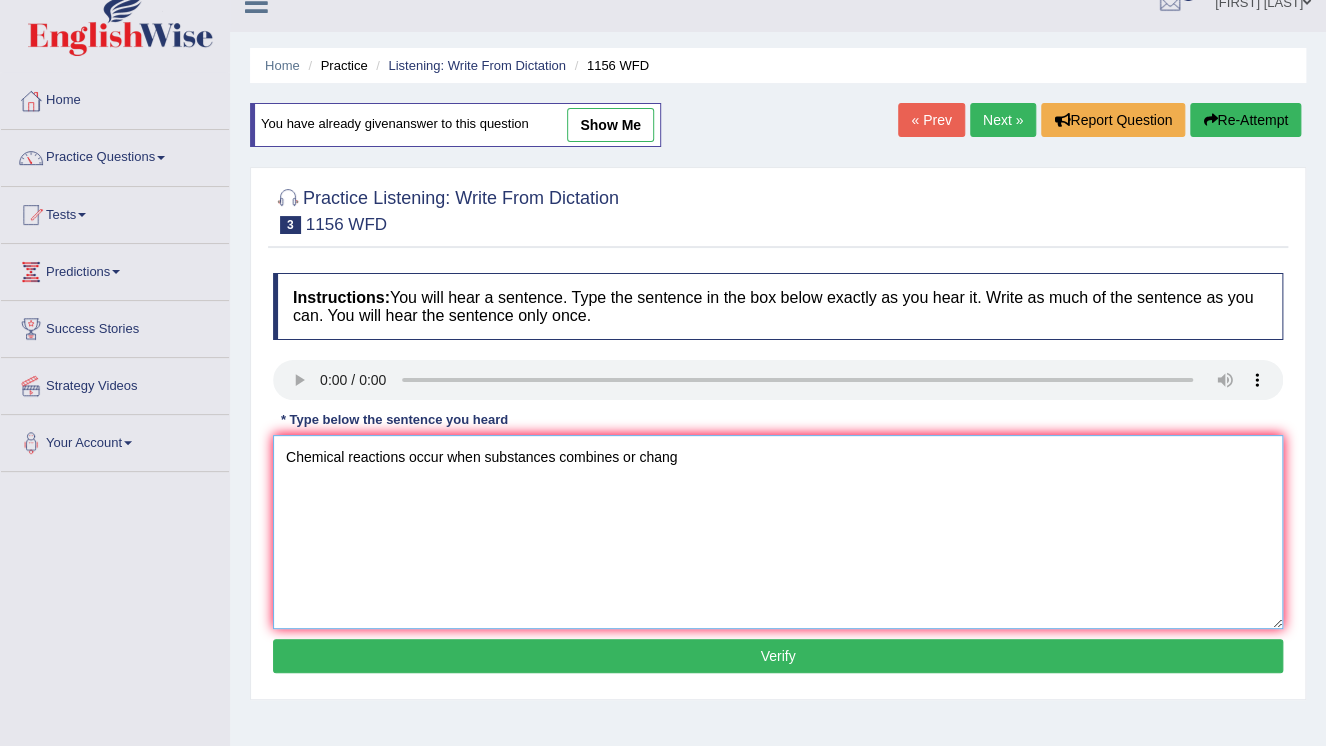 click on "Chemical reactions occur when substances combines or chang" at bounding box center [778, 532] 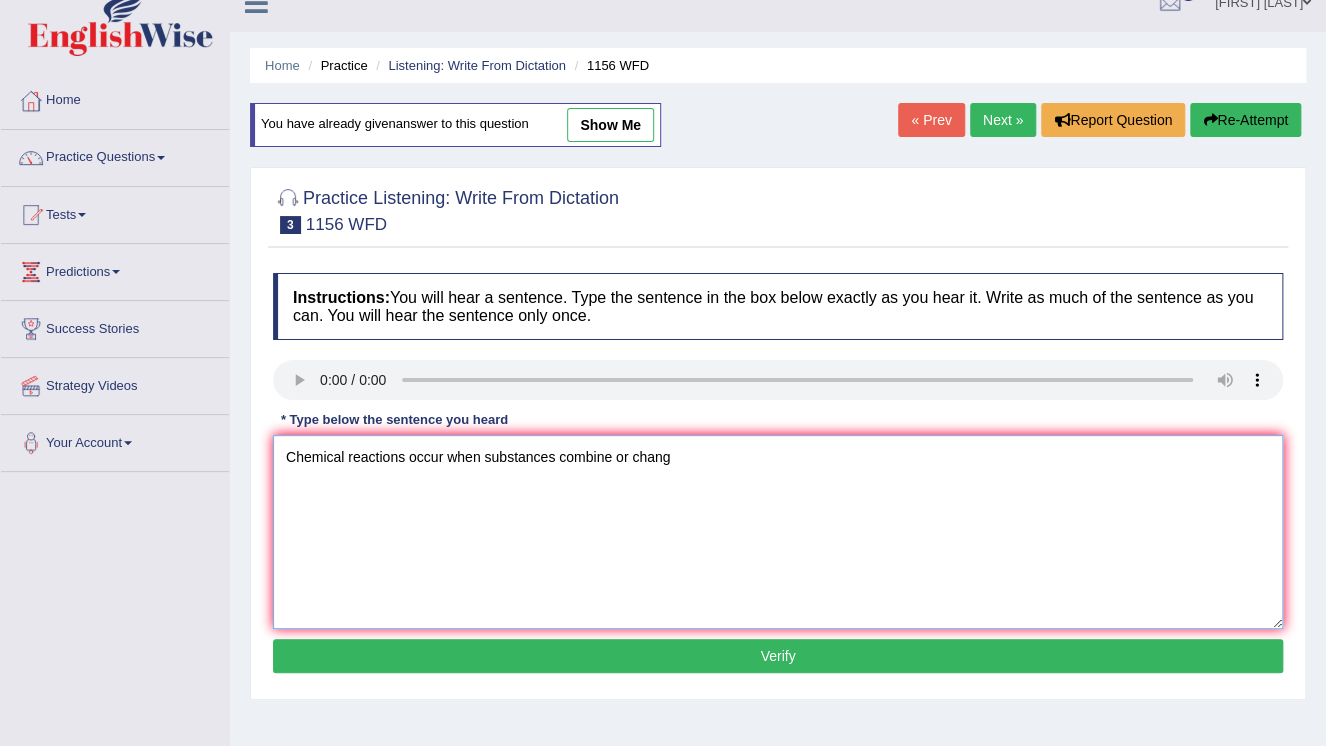 click on "Chemical reactions occur when substances combine or chang" at bounding box center (778, 532) 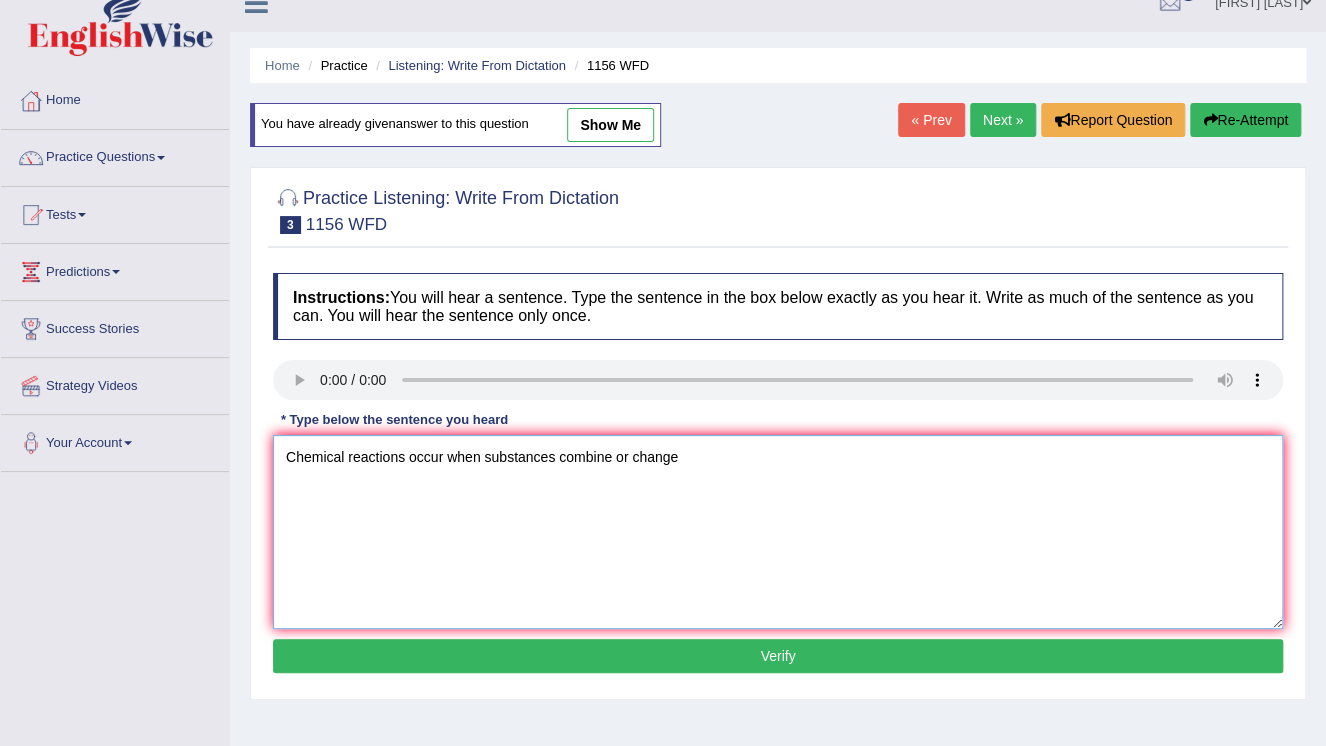 type on "Chemical reactions occur when substances combine or change" 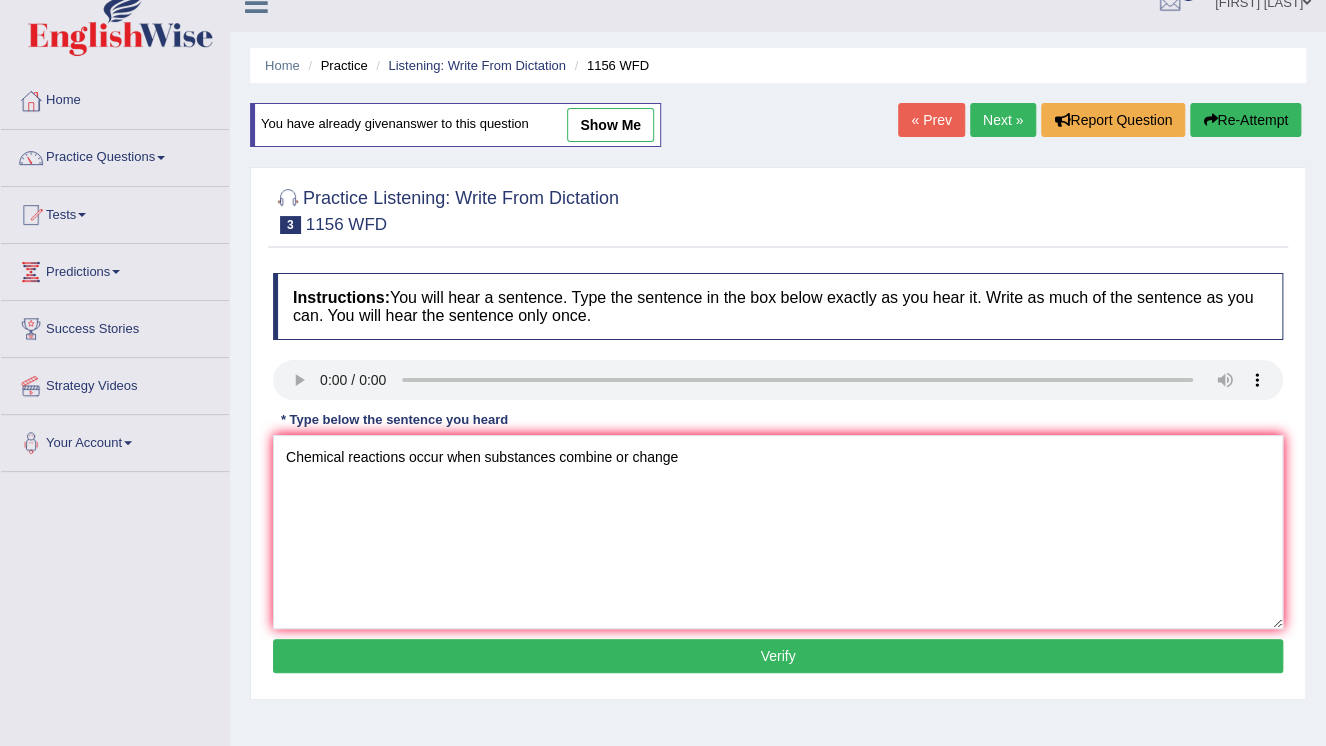 click on "Verify" at bounding box center [778, 656] 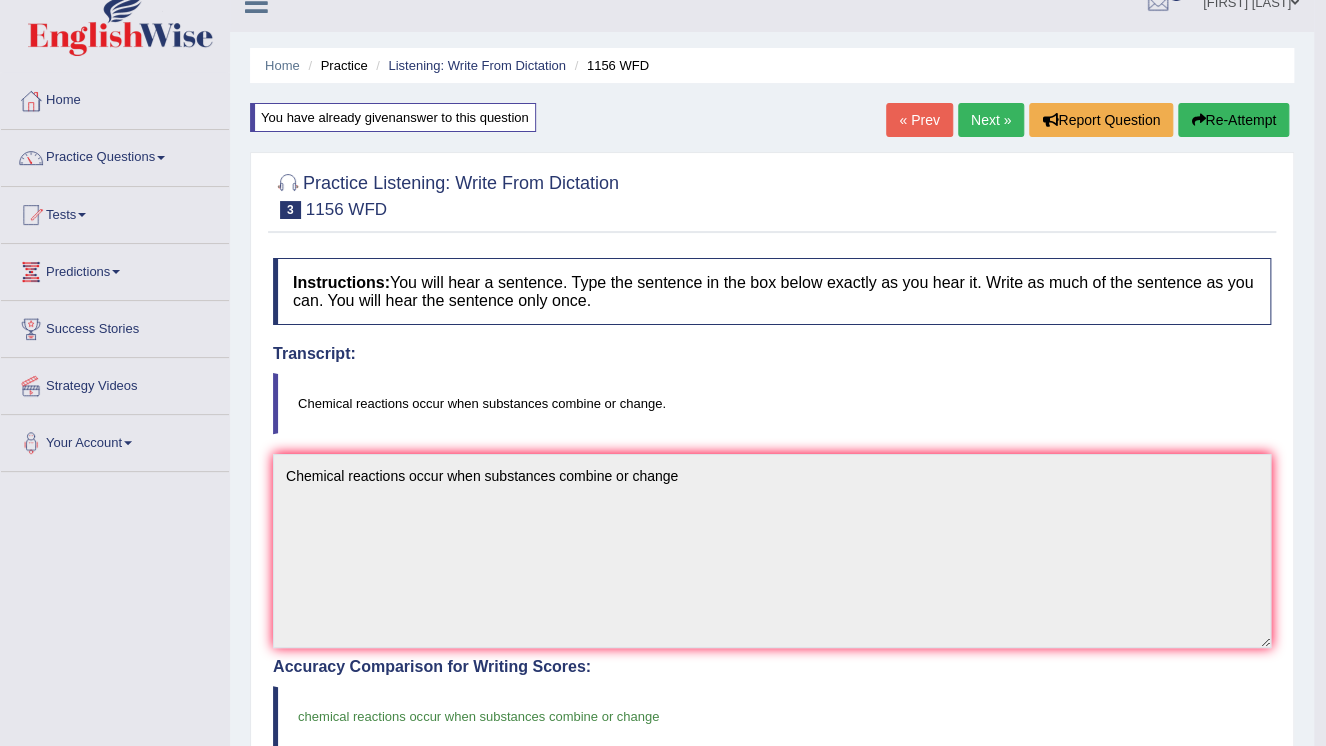 click on "Next »" at bounding box center [991, 120] 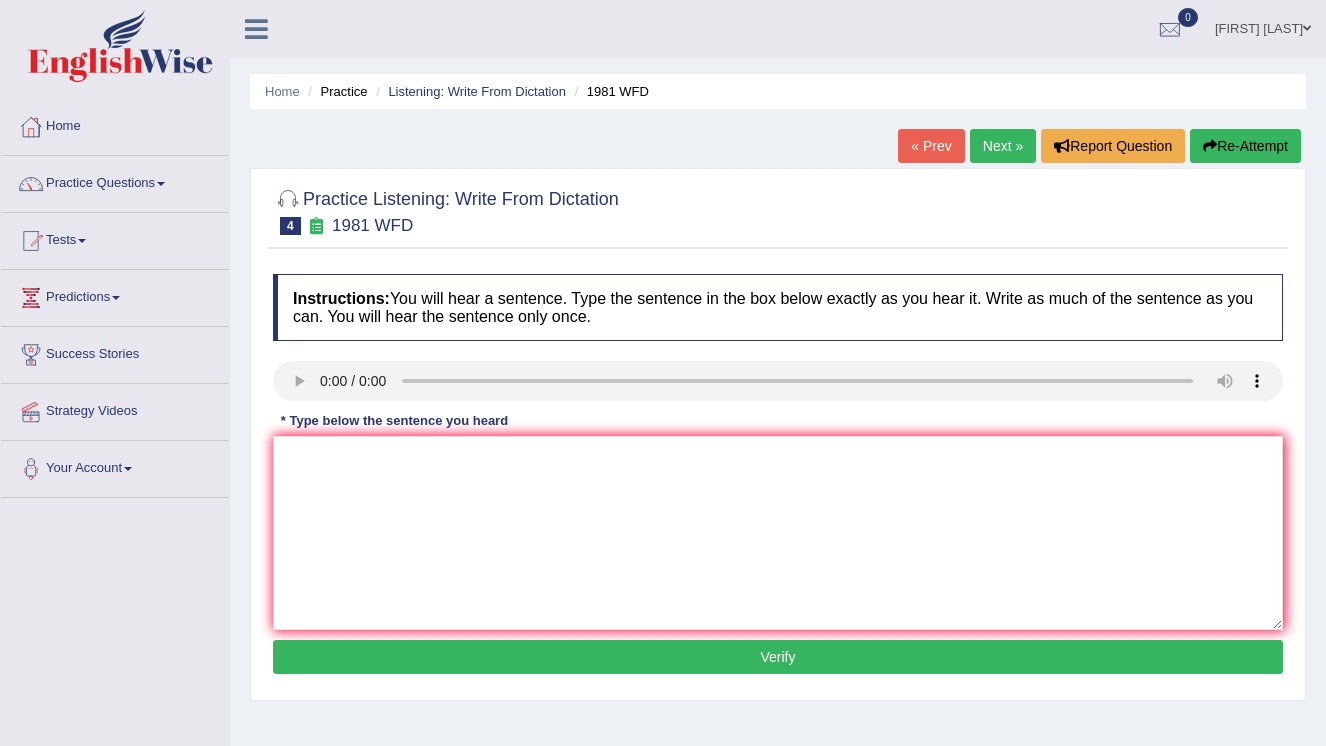 scroll, scrollTop: 0, scrollLeft: 0, axis: both 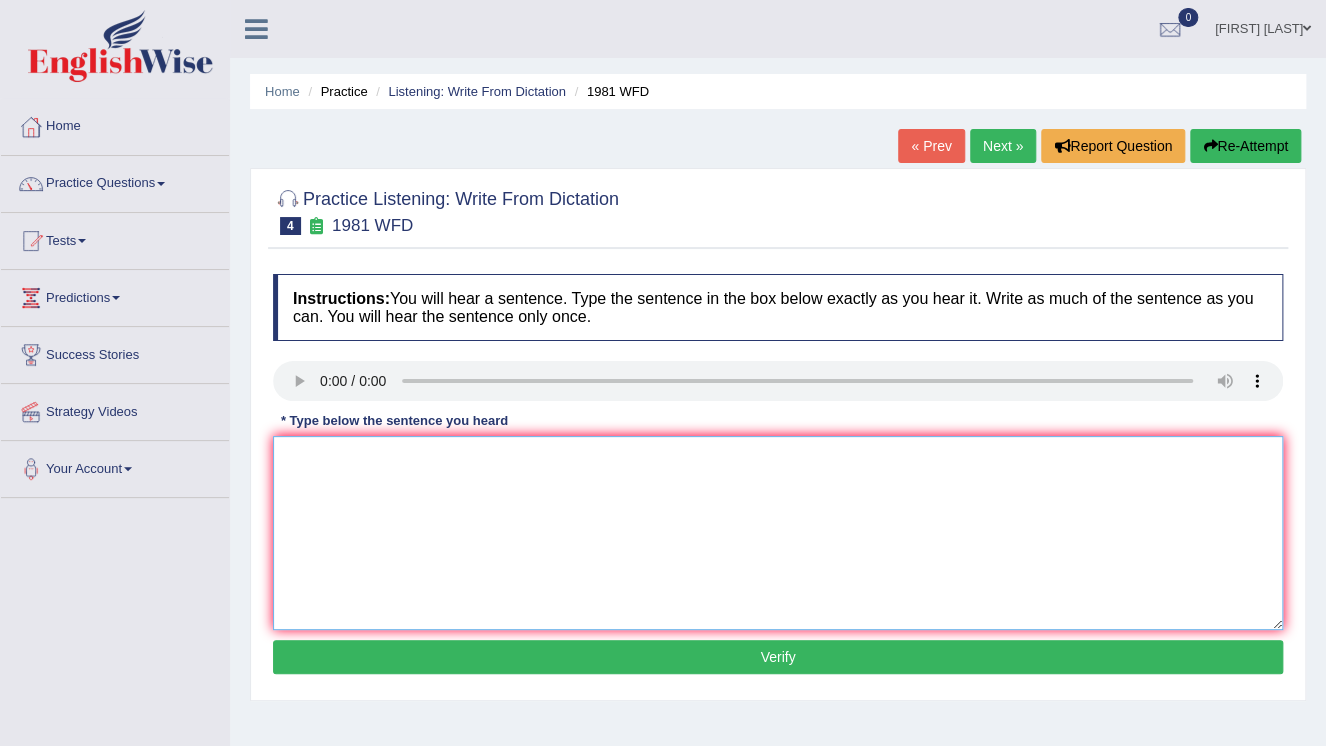 click at bounding box center (778, 533) 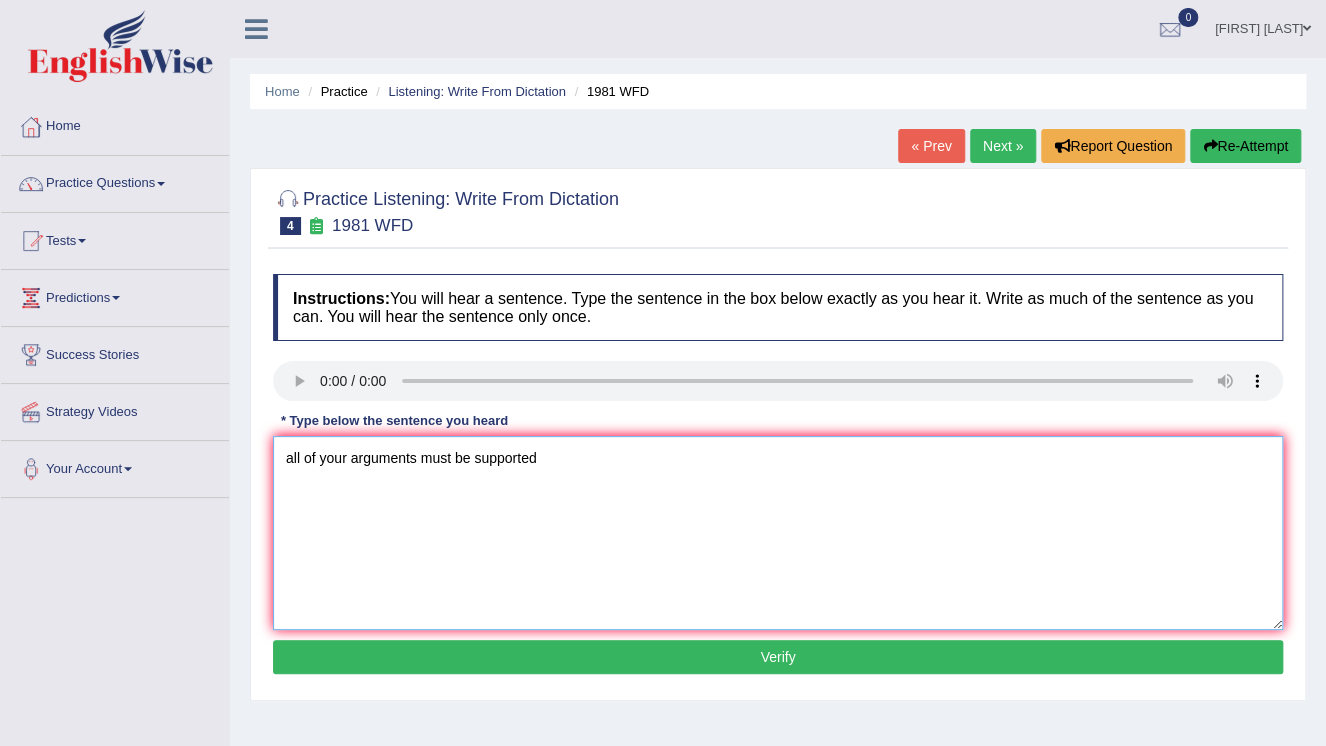 click on "all of your arguments must be supported" at bounding box center [778, 533] 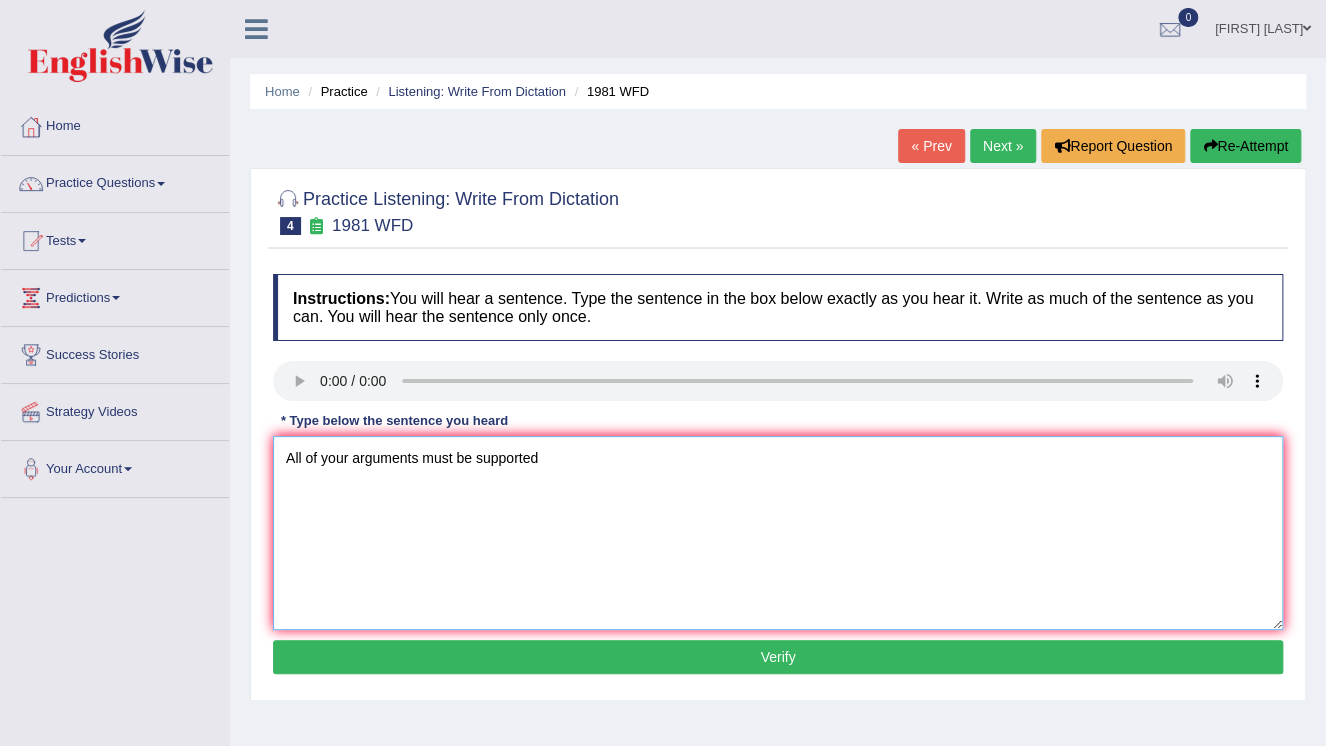 click on "All of your arguments must be supported" at bounding box center [778, 533] 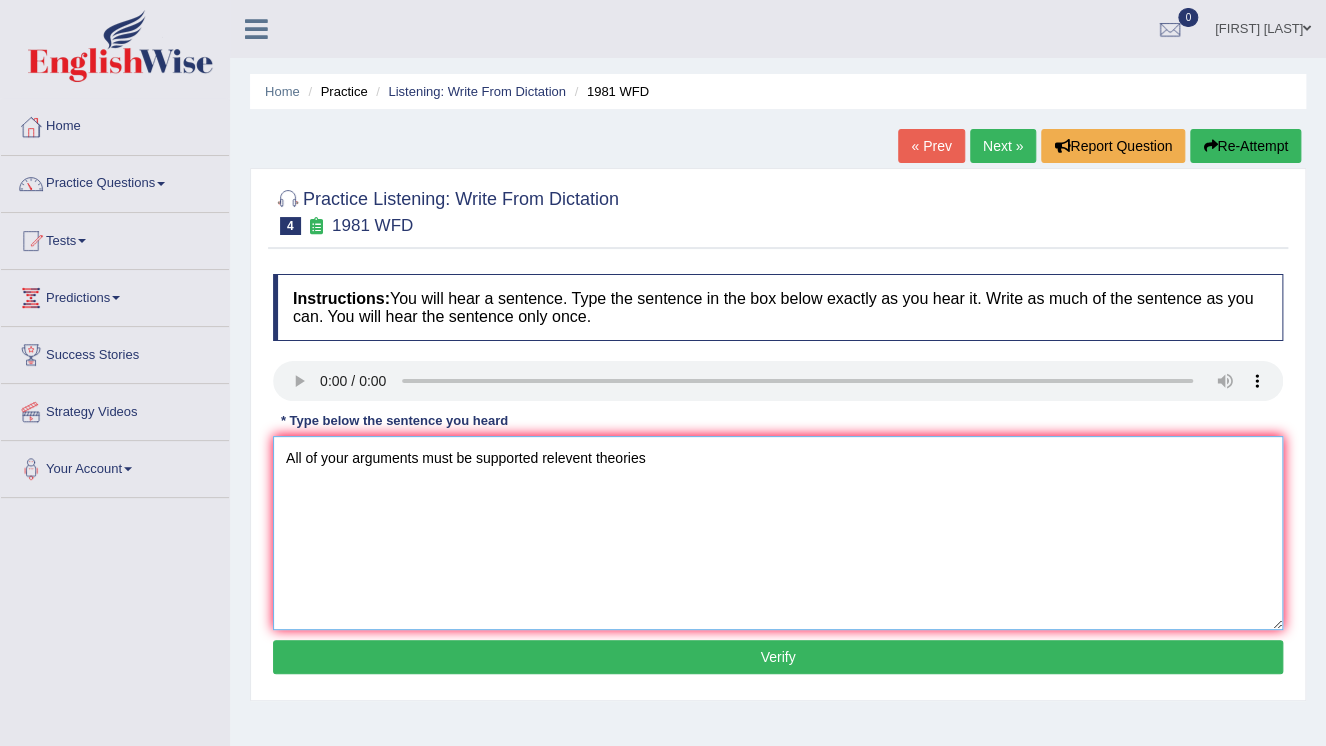 type on "All of your arguments must be supported relevent theories" 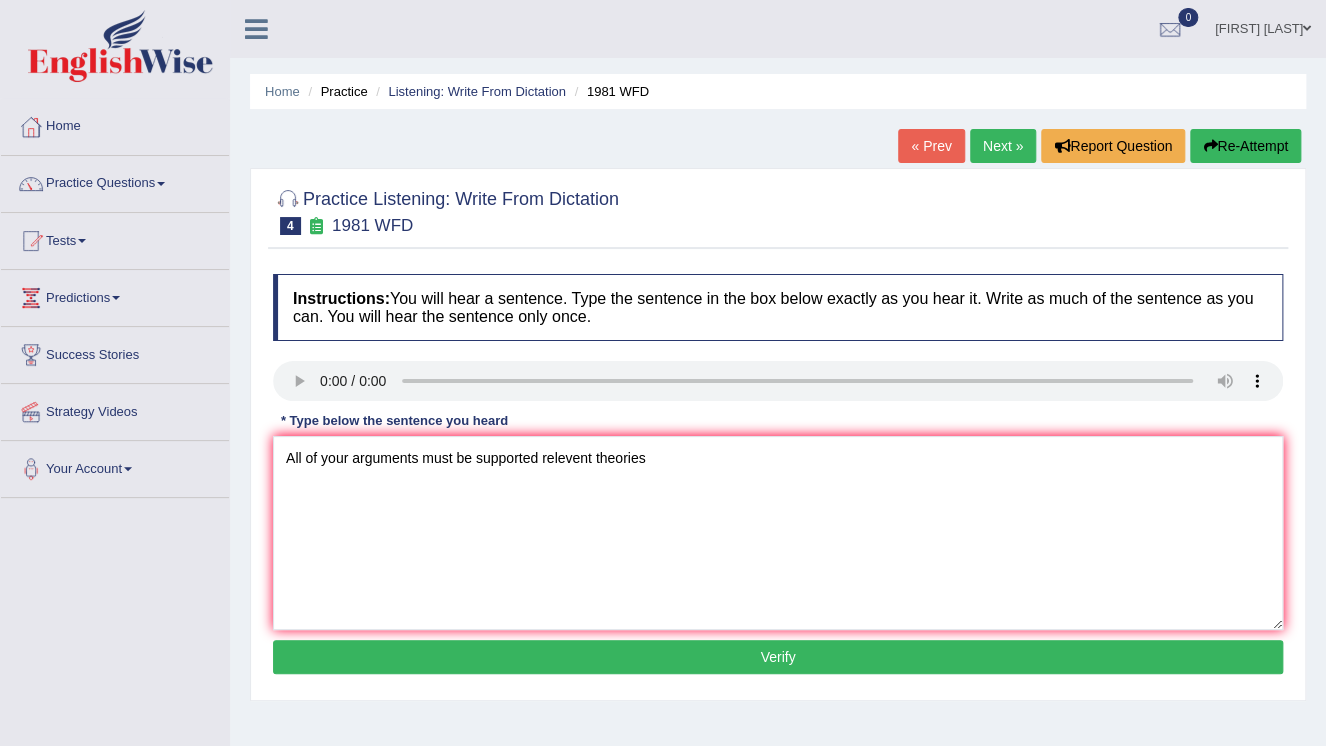 click on "Verify" at bounding box center (778, 657) 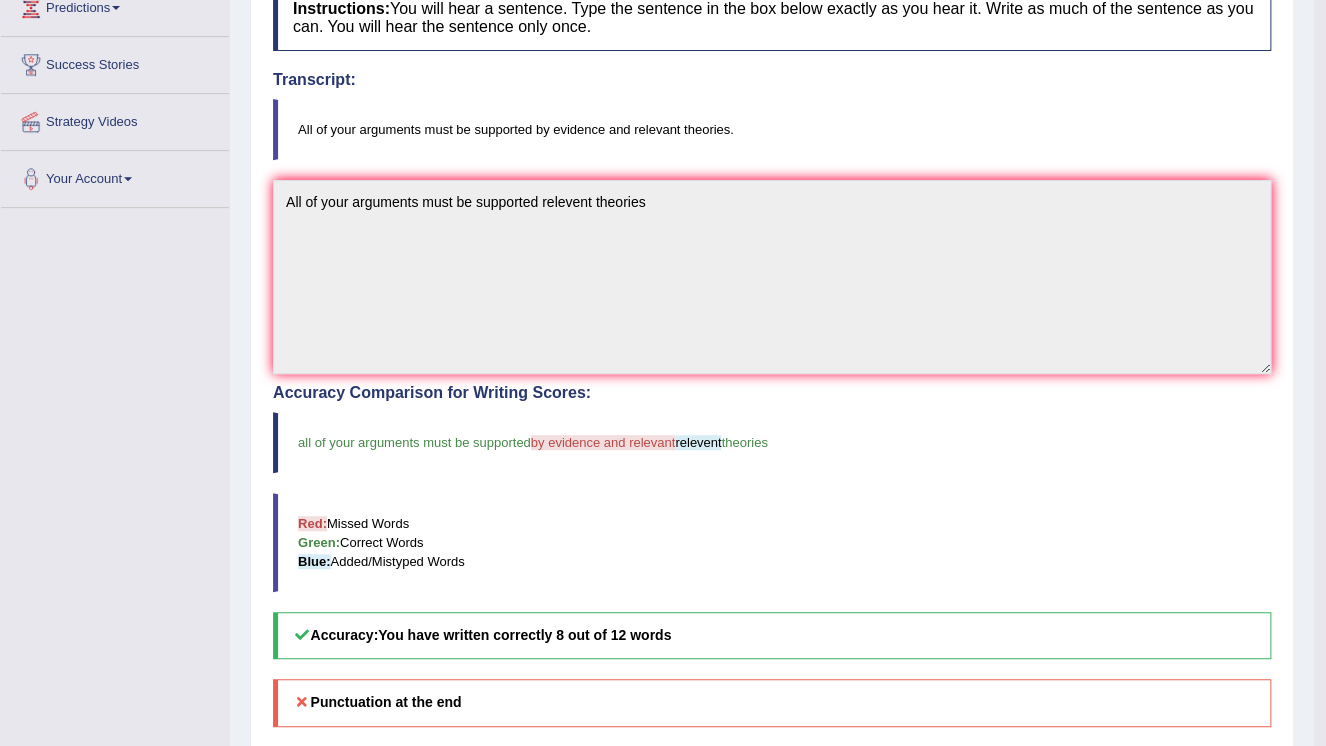 scroll, scrollTop: 0, scrollLeft: 0, axis: both 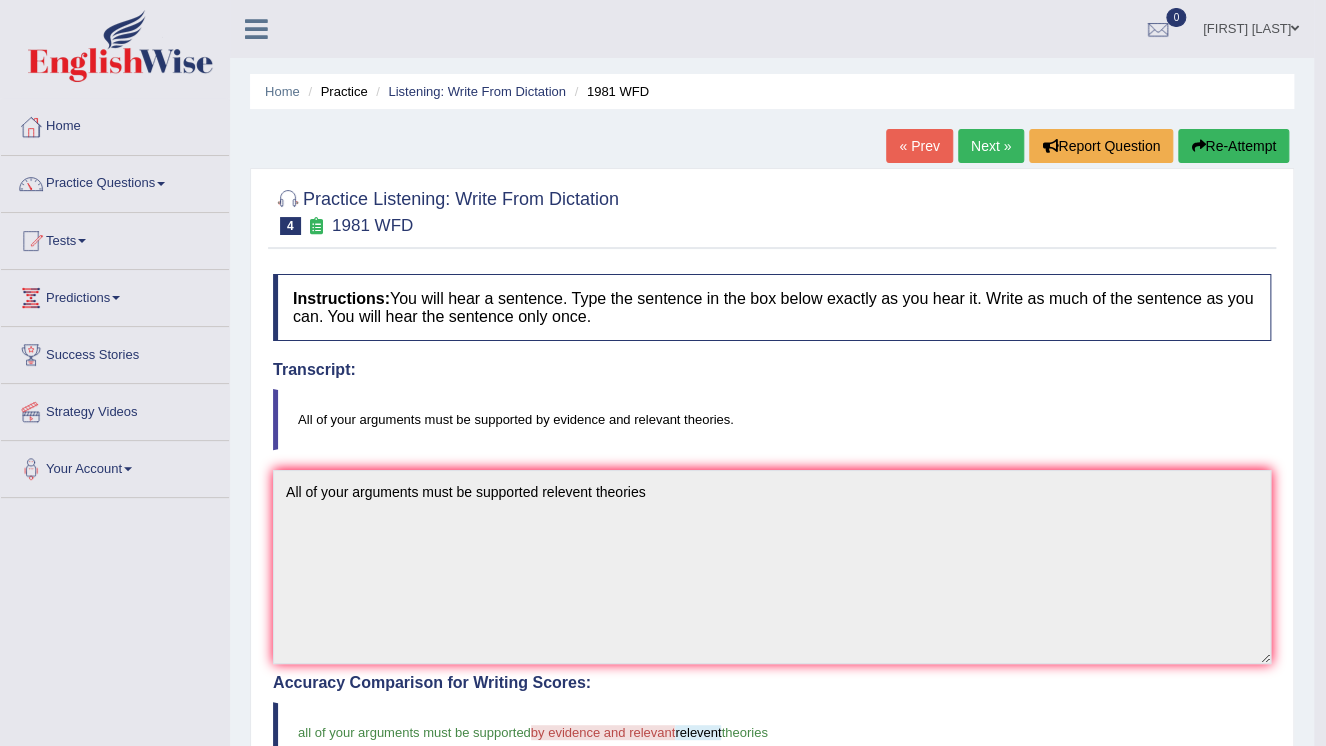 click on "Re-Attempt" at bounding box center (1233, 146) 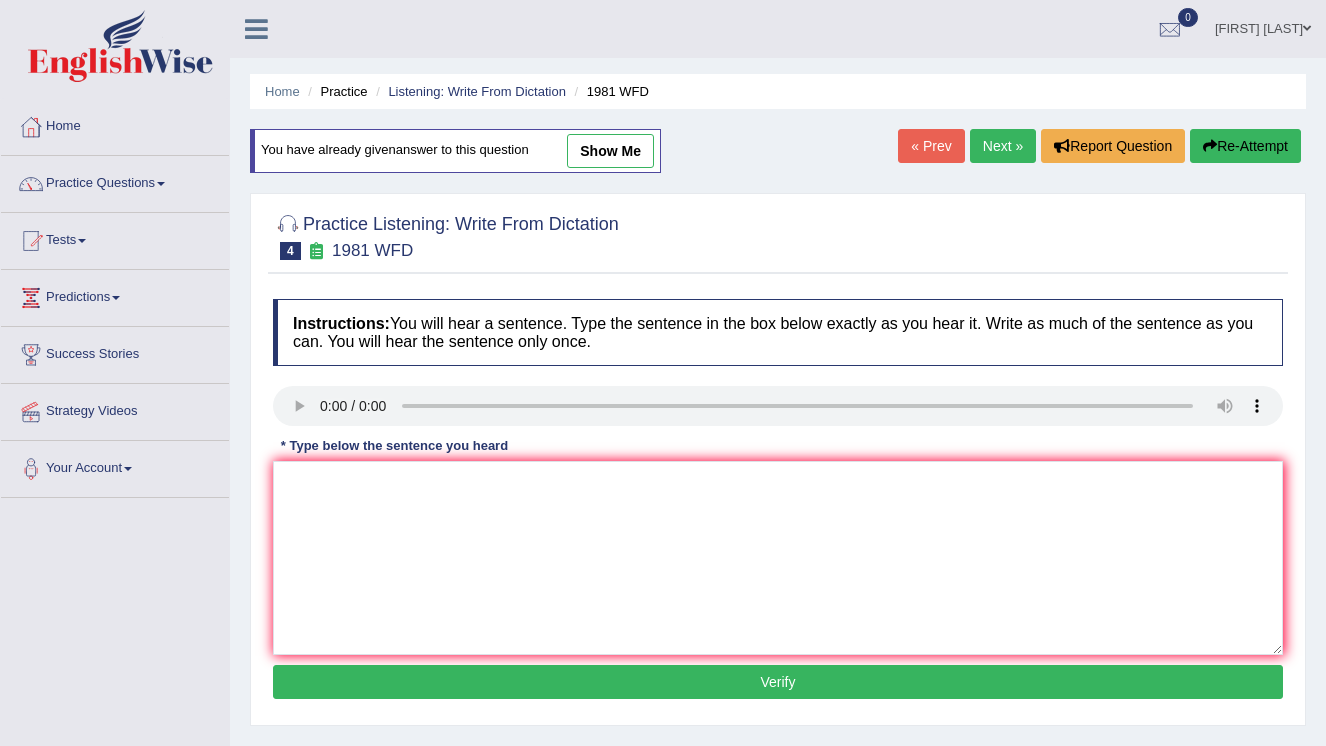 scroll, scrollTop: 0, scrollLeft: 0, axis: both 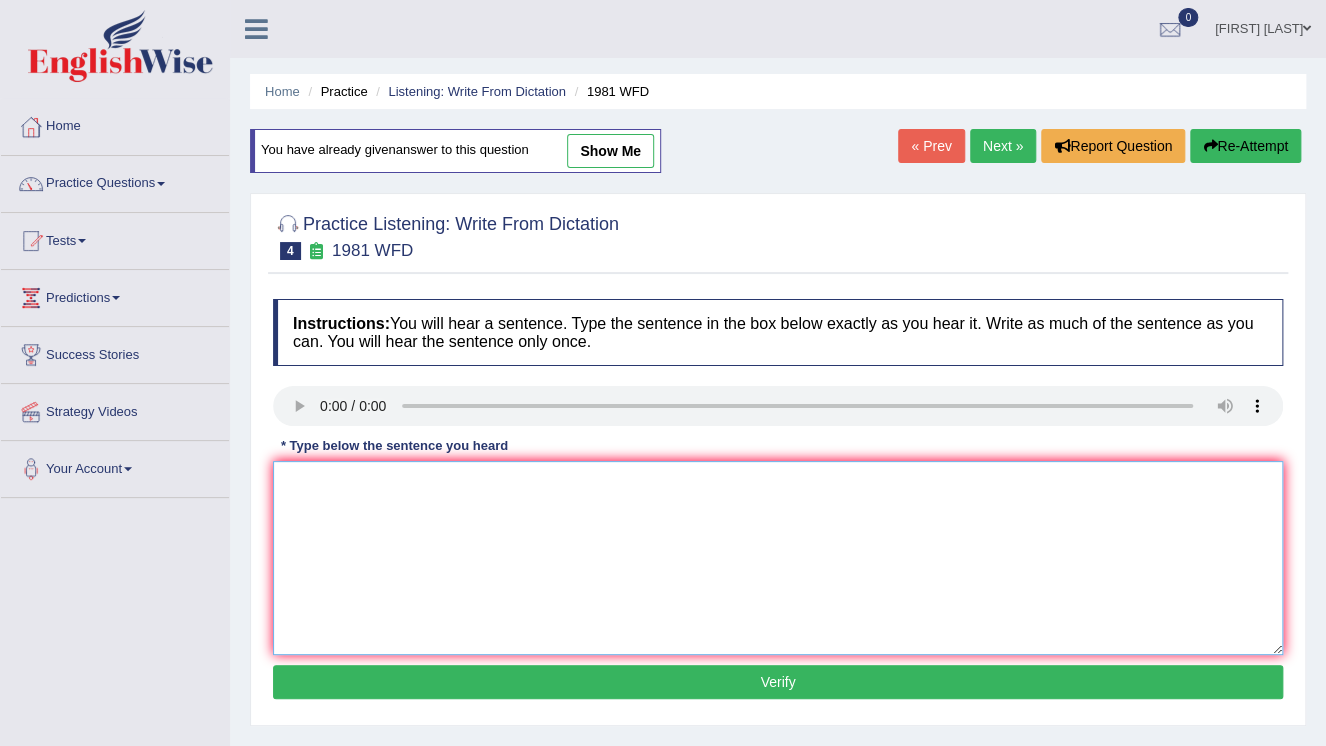 click at bounding box center (778, 558) 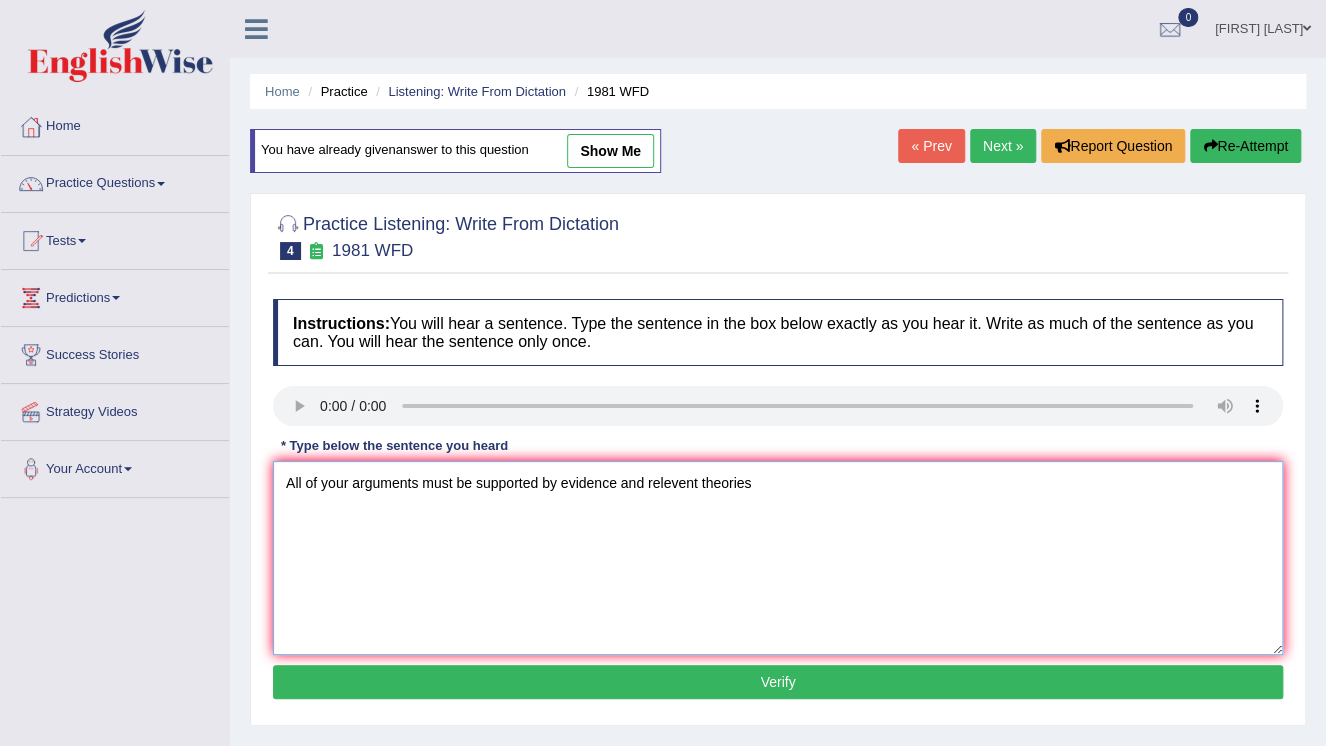 type on "All of your arguments must be supported by evidence and relevent theories" 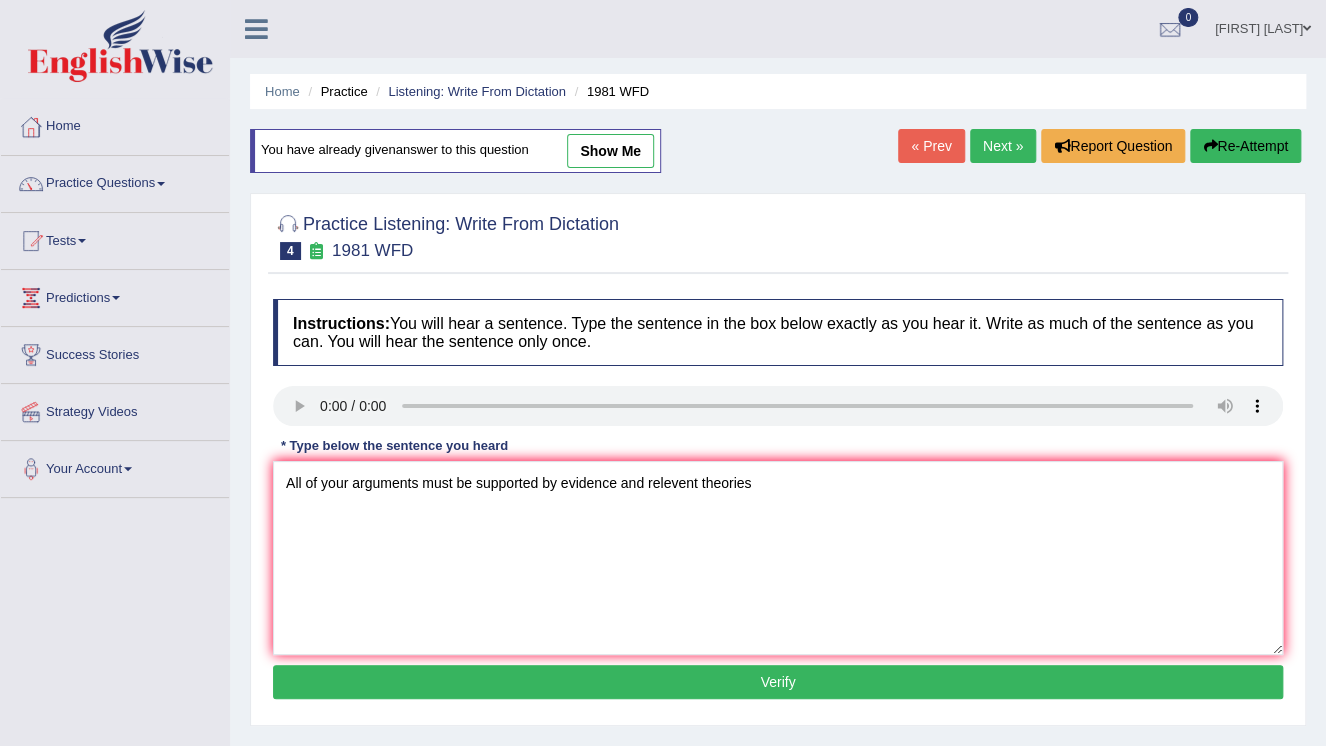click on "Verify" at bounding box center [778, 682] 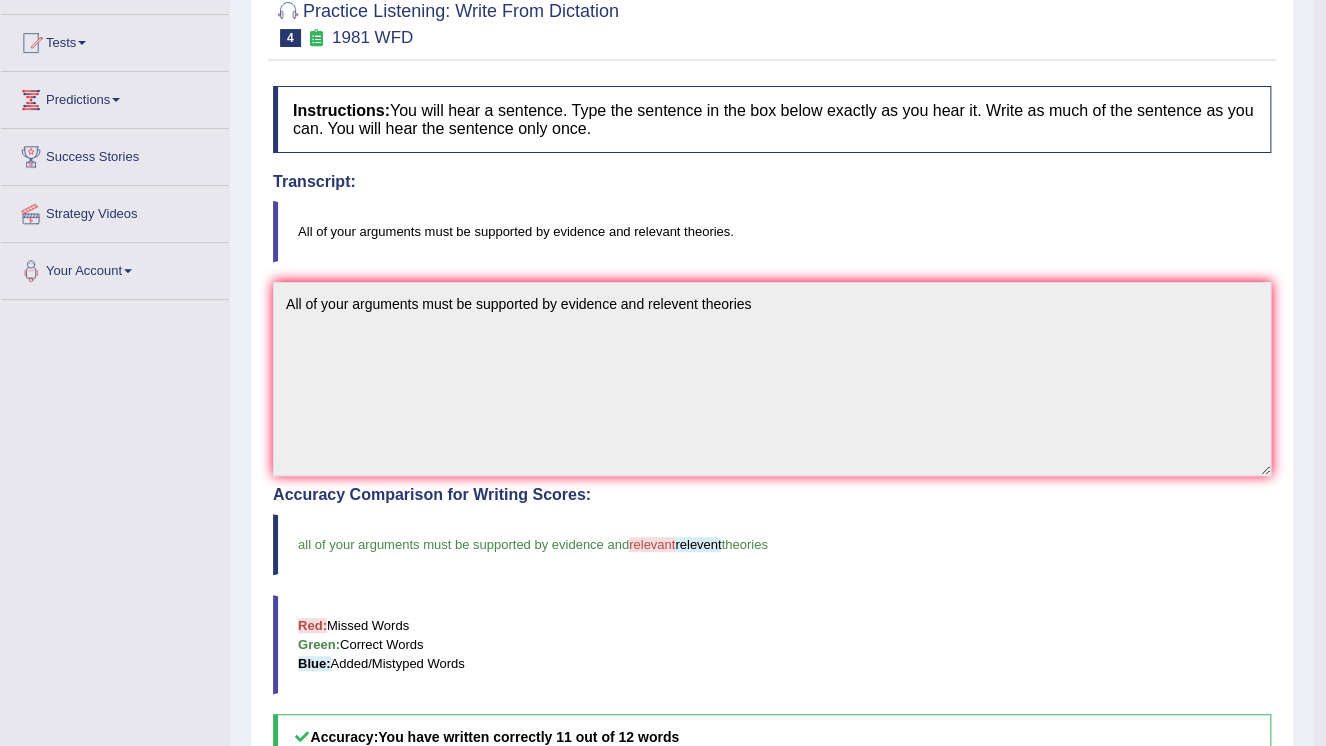 scroll, scrollTop: 194, scrollLeft: 0, axis: vertical 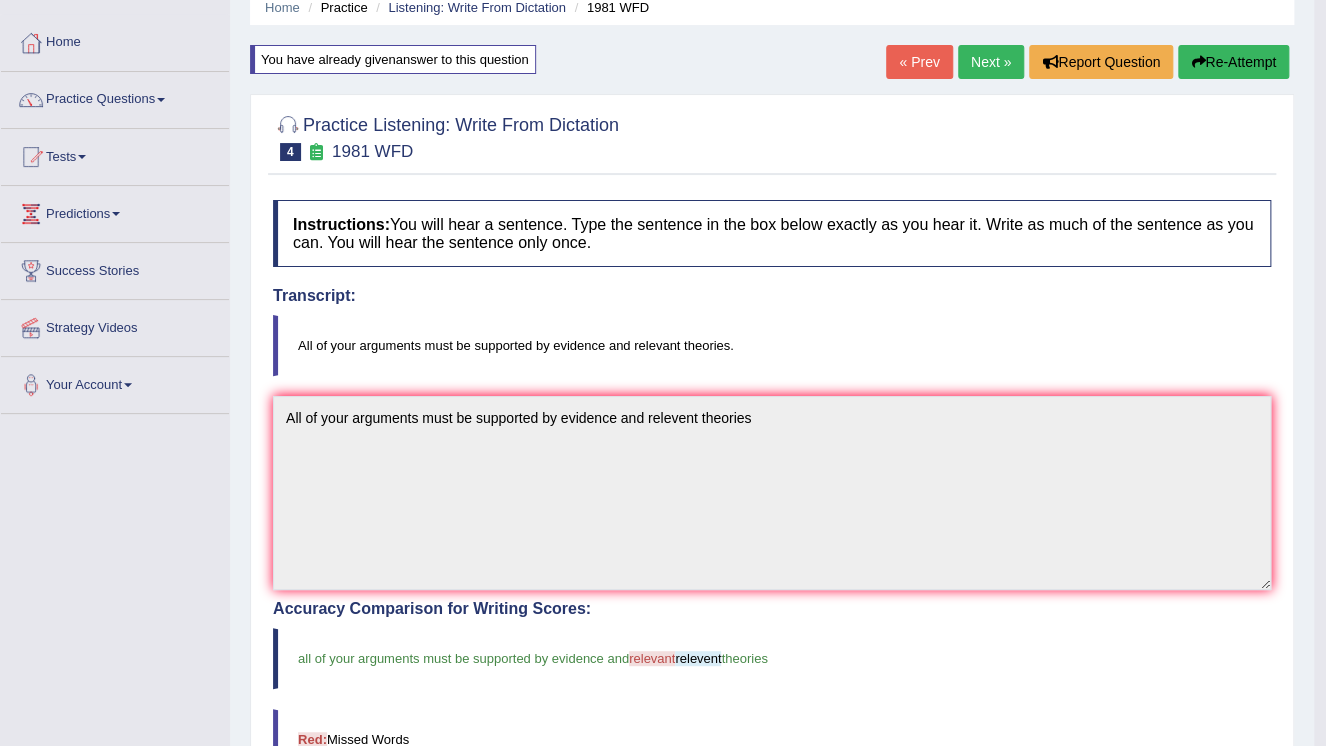 click on "Re-Attempt" at bounding box center (1233, 62) 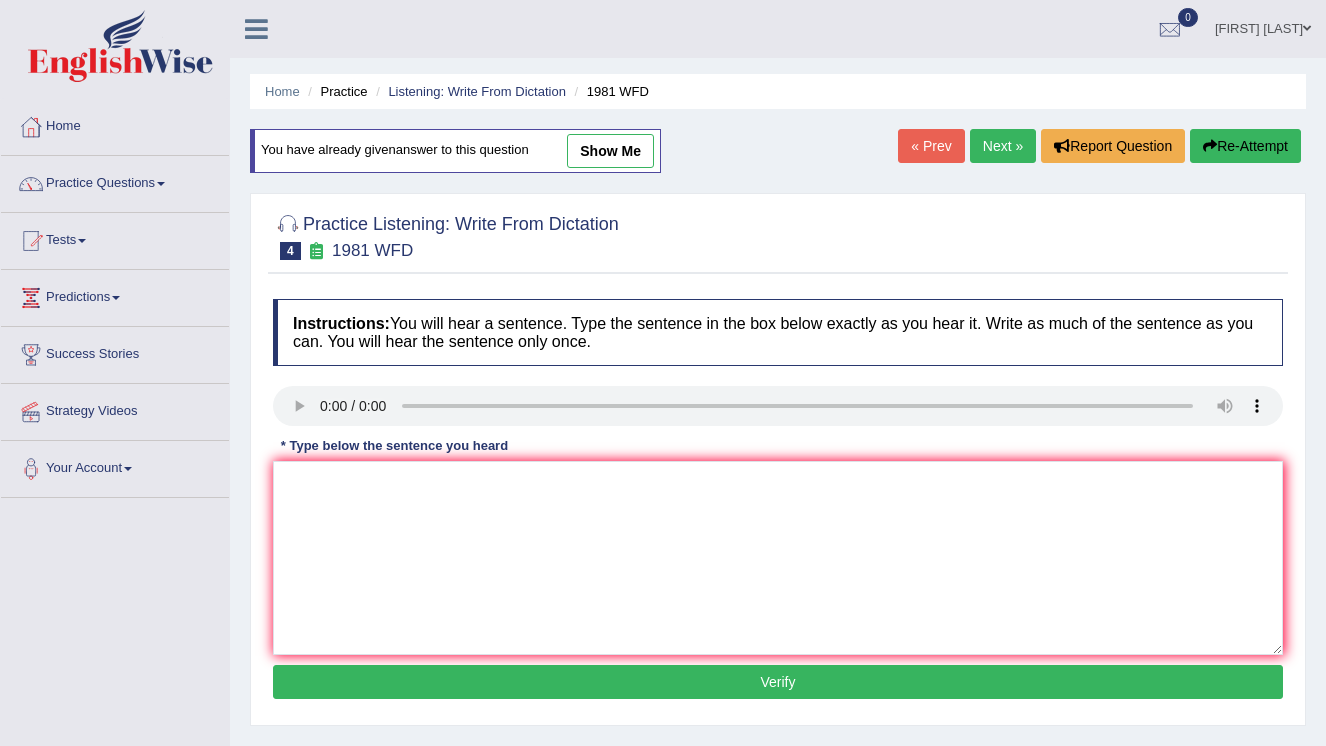 scroll, scrollTop: 84, scrollLeft: 0, axis: vertical 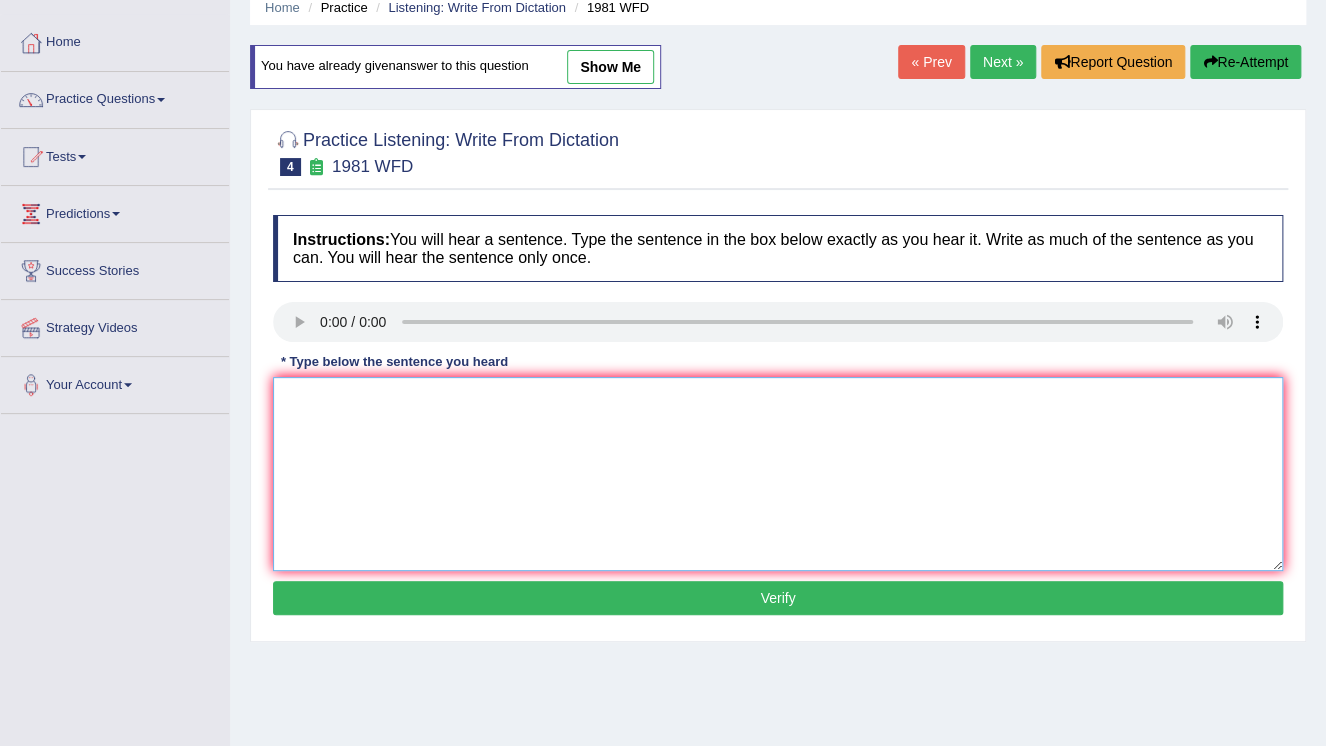 click at bounding box center (778, 474) 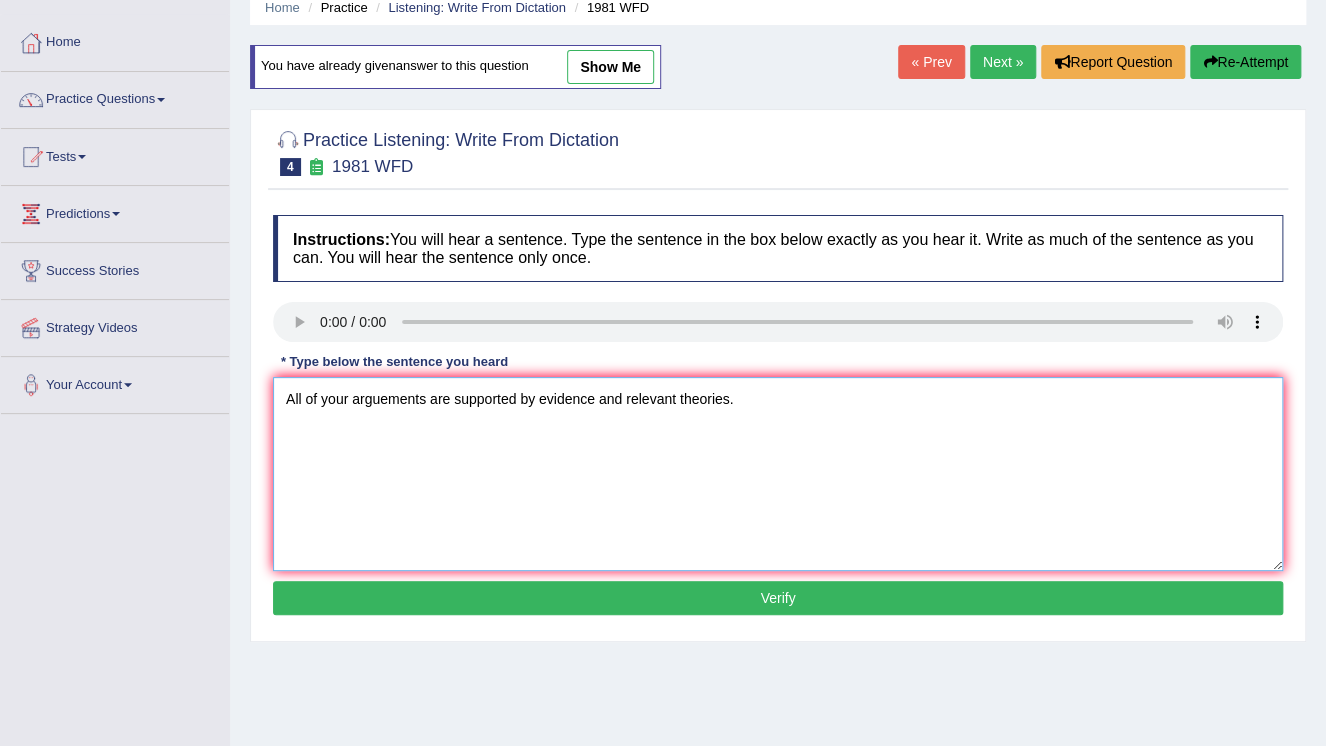 type on "All of your arguements are supported by evidence and relevant theories." 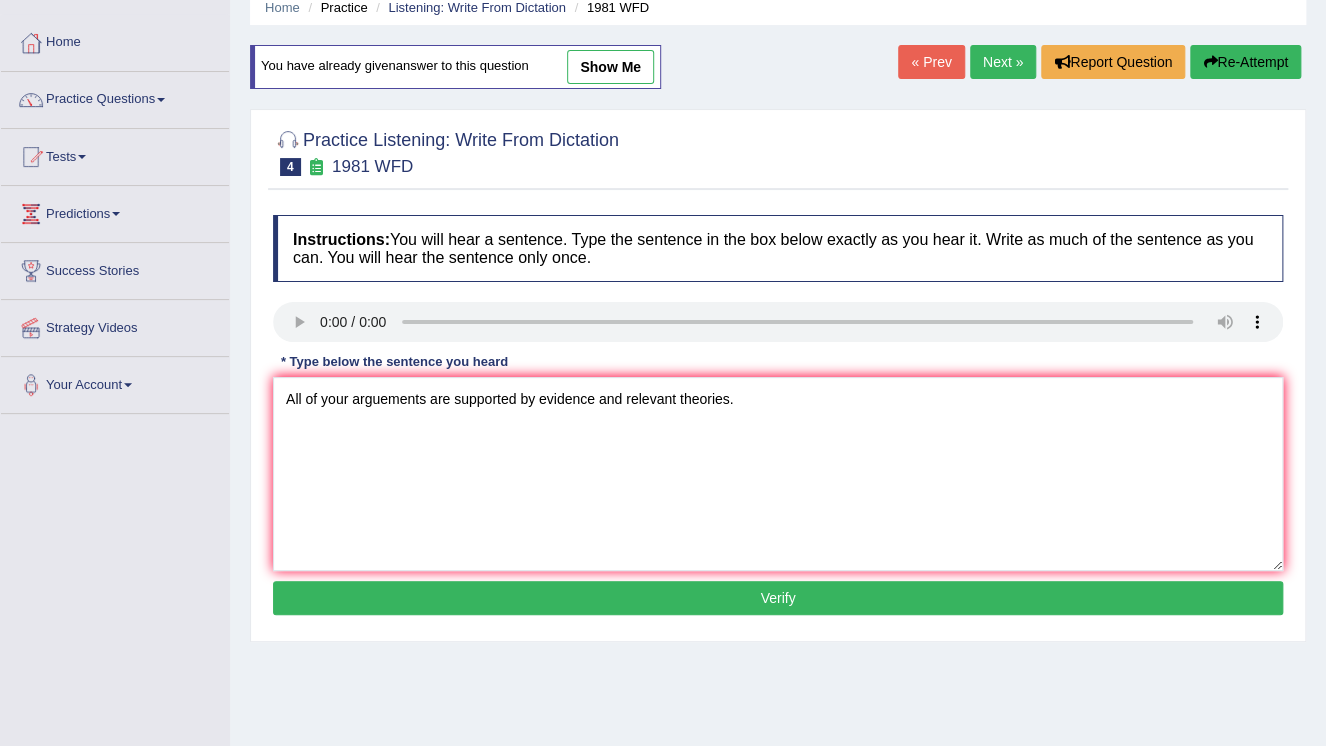 click on "Verify" at bounding box center (778, 598) 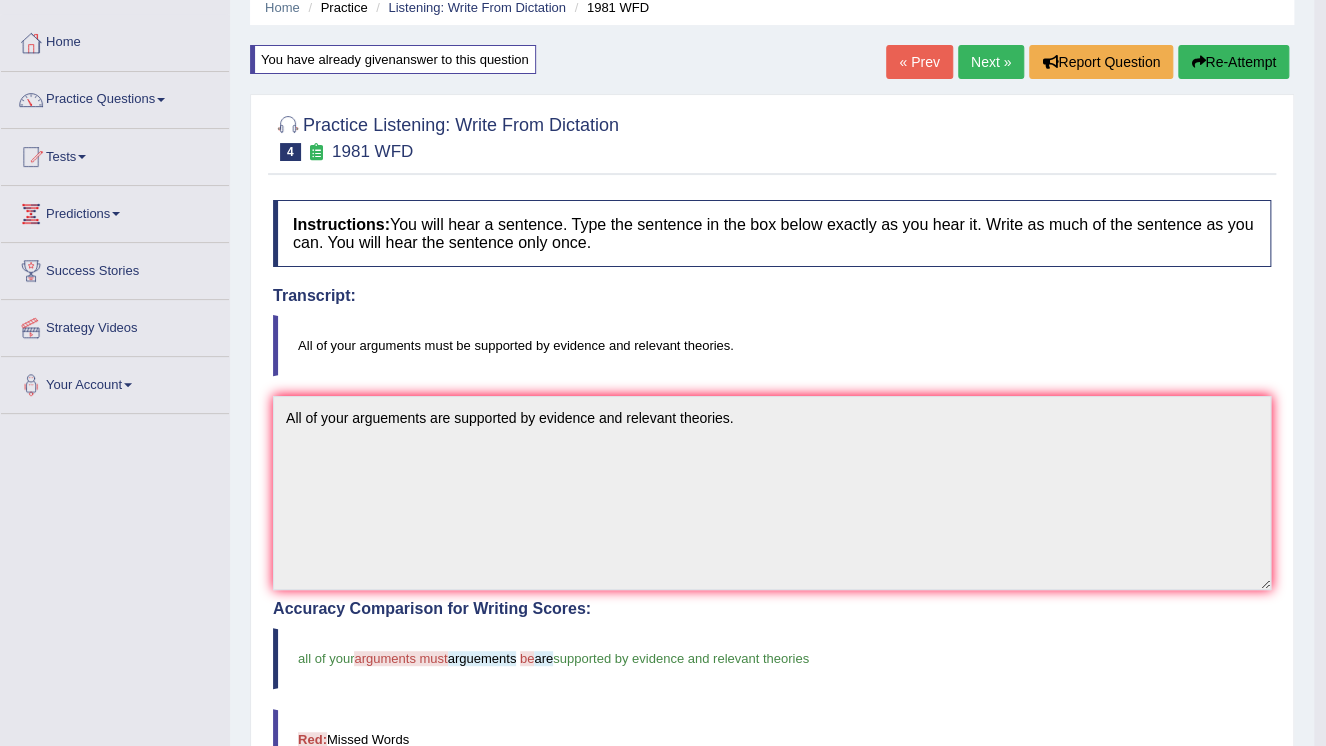 click on "Re-Attempt" at bounding box center [1233, 62] 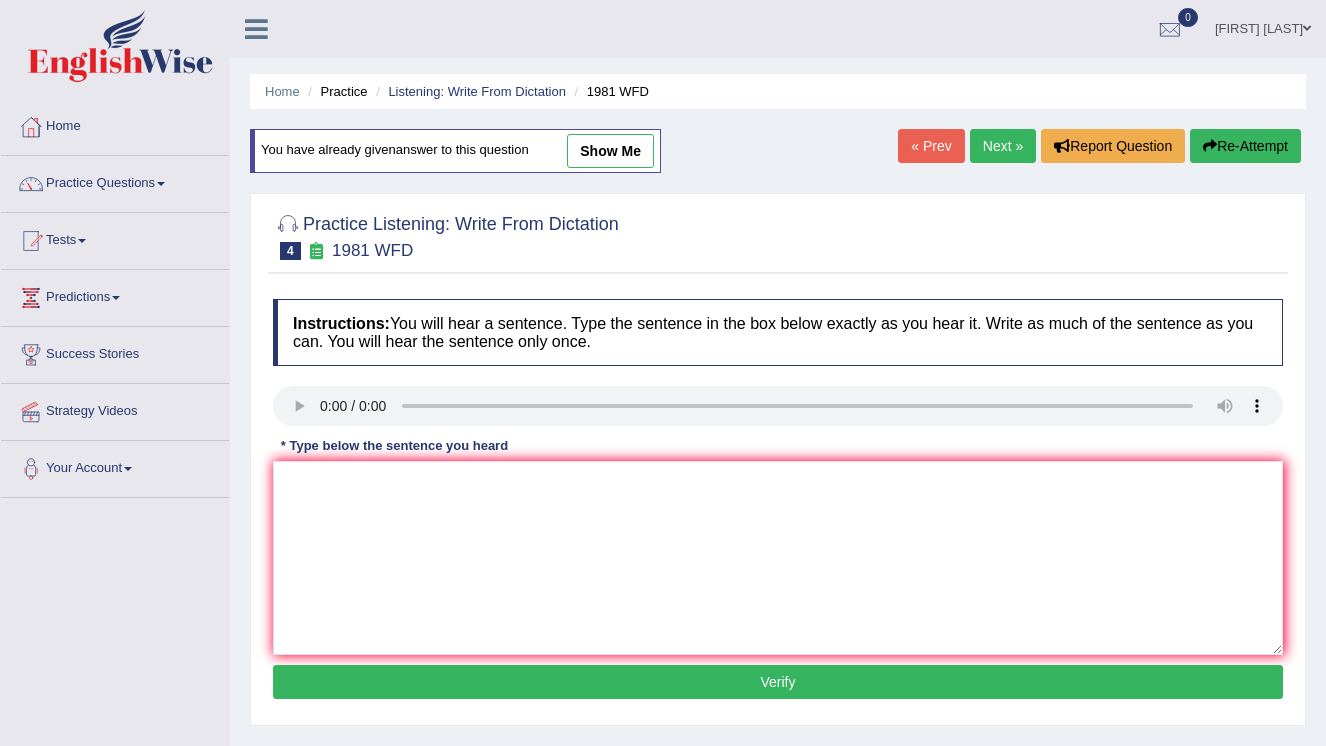 scroll, scrollTop: 84, scrollLeft: 0, axis: vertical 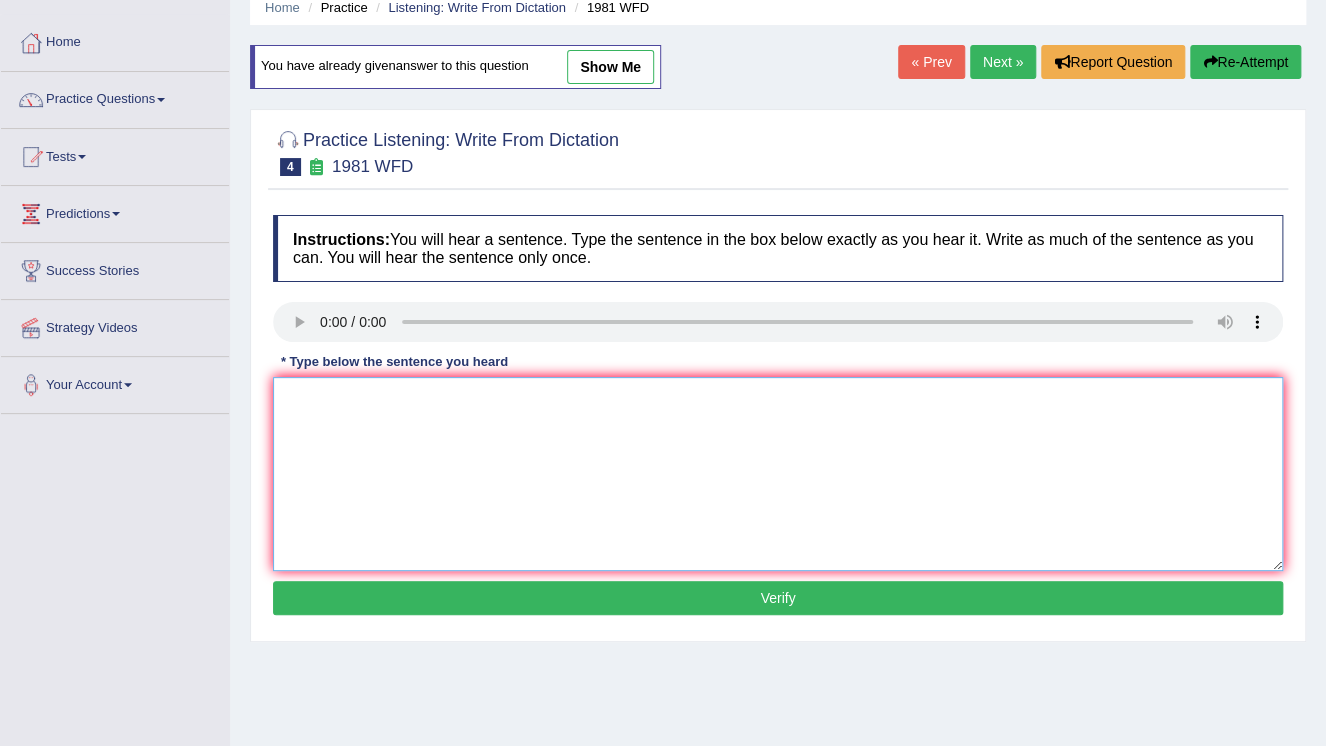 click at bounding box center [778, 474] 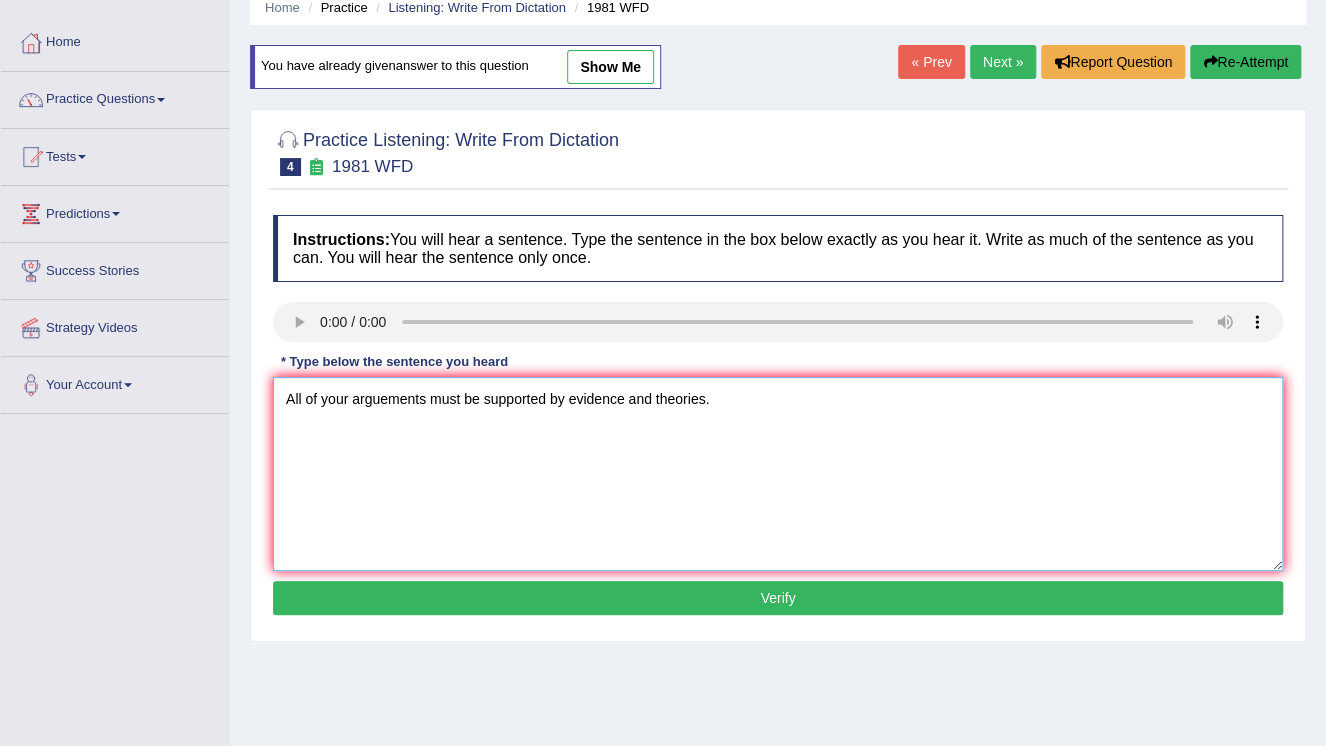 type on "All of your arguements must be supported by evidence and theories." 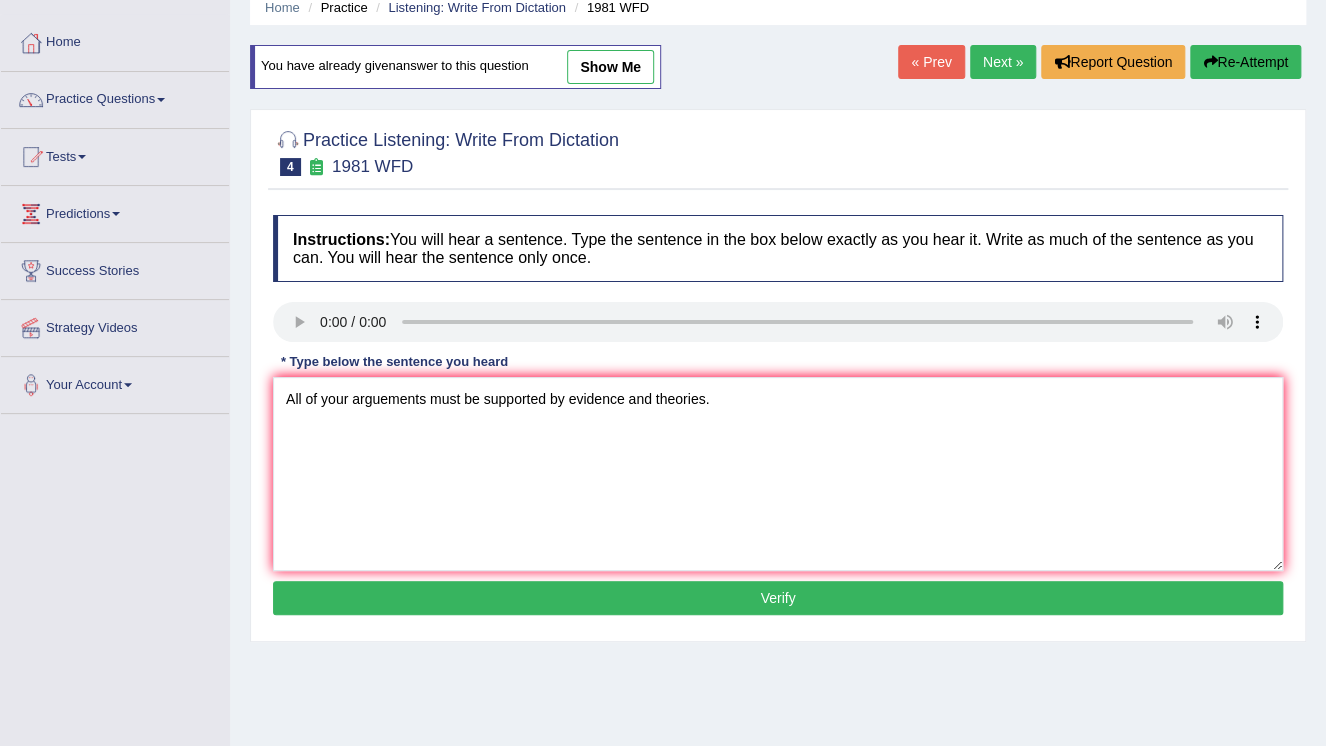 click on "Verify" at bounding box center [778, 598] 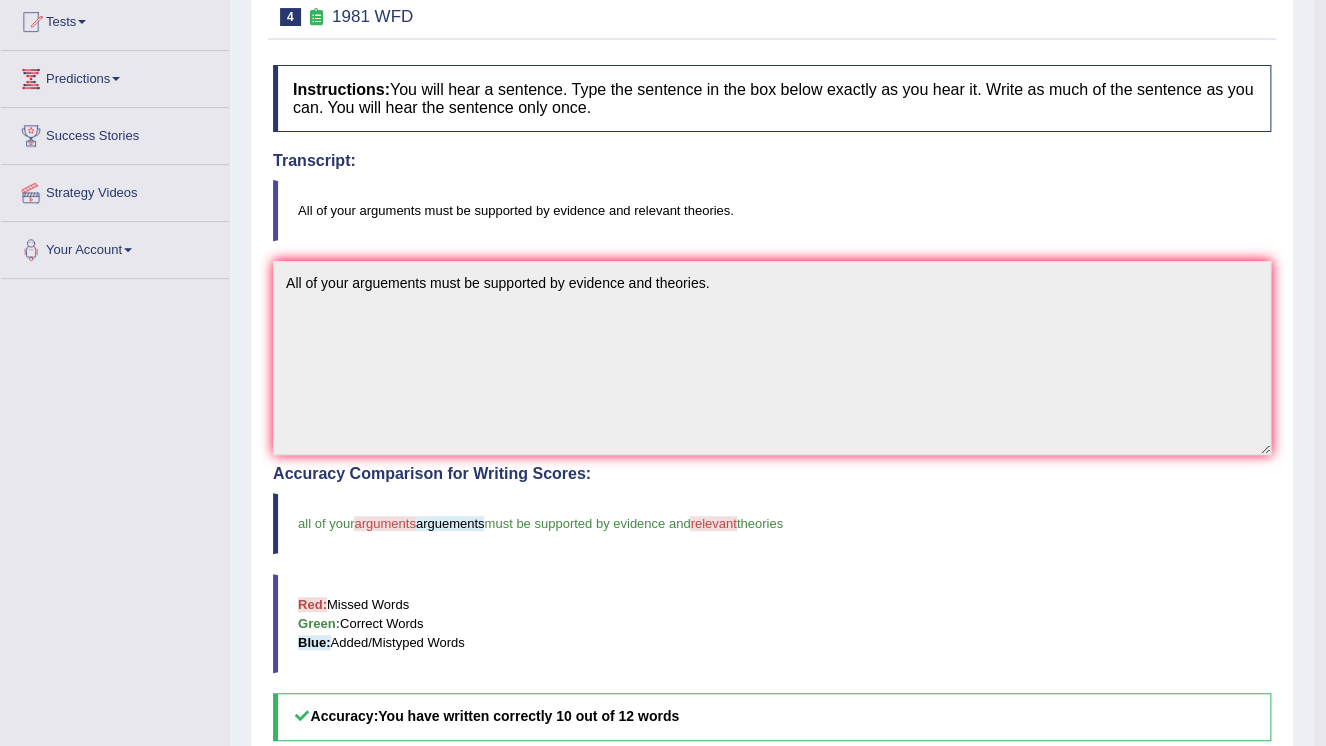 scroll, scrollTop: 173, scrollLeft: 0, axis: vertical 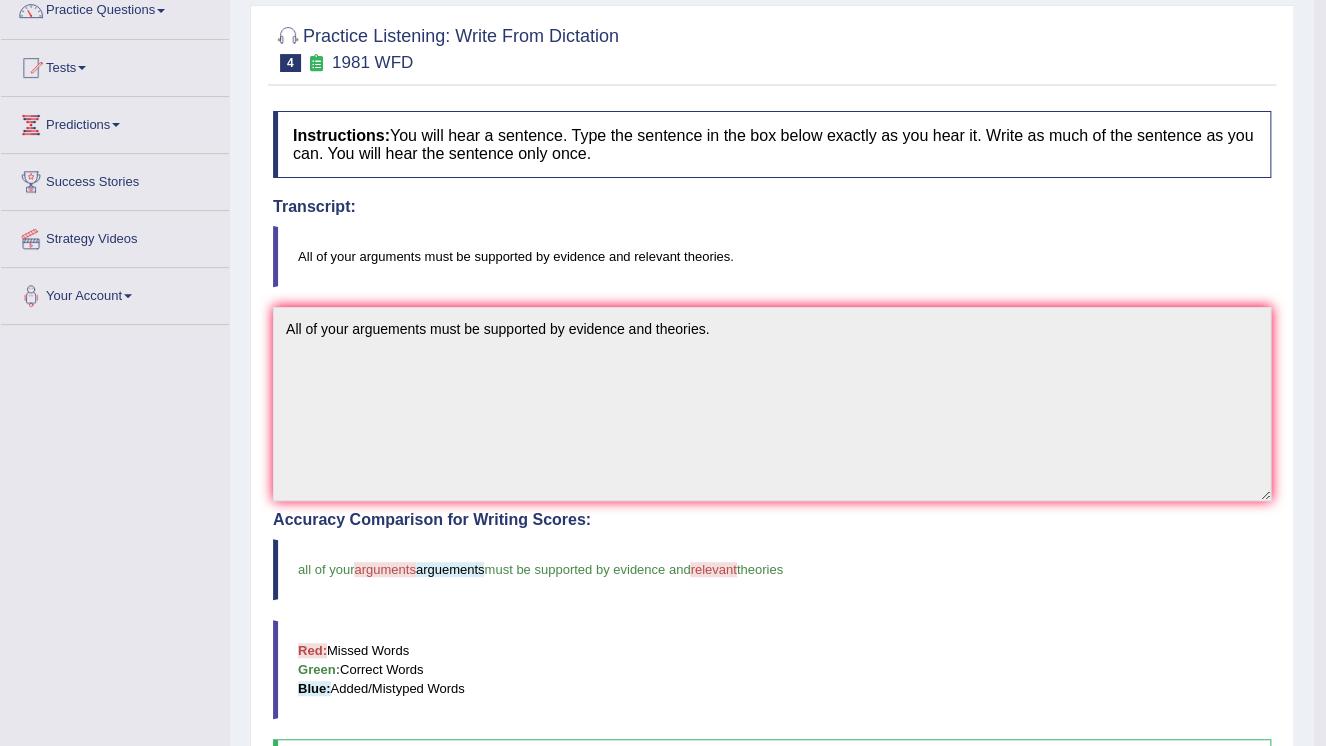 drag, startPoint x: 1324, startPoint y: 184, endPoint x: 1324, endPoint y: 100, distance: 84 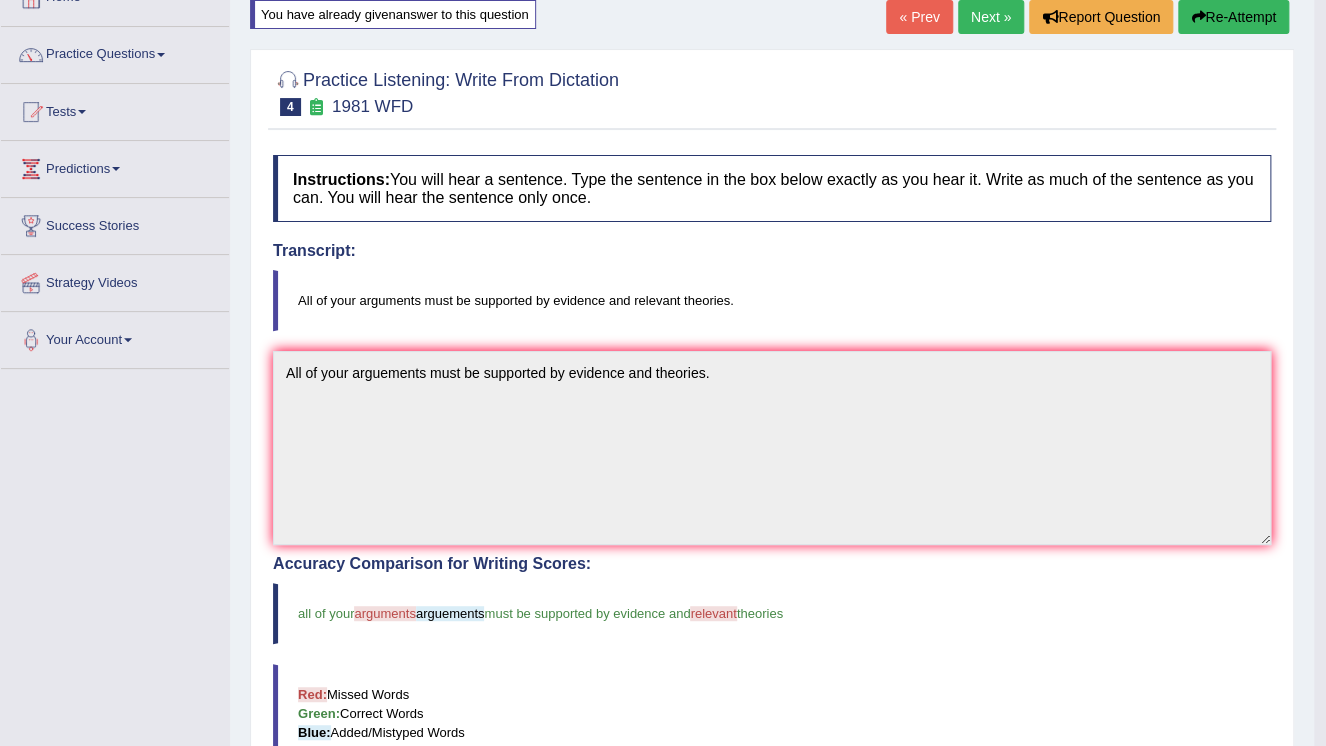 scroll, scrollTop: 116, scrollLeft: 0, axis: vertical 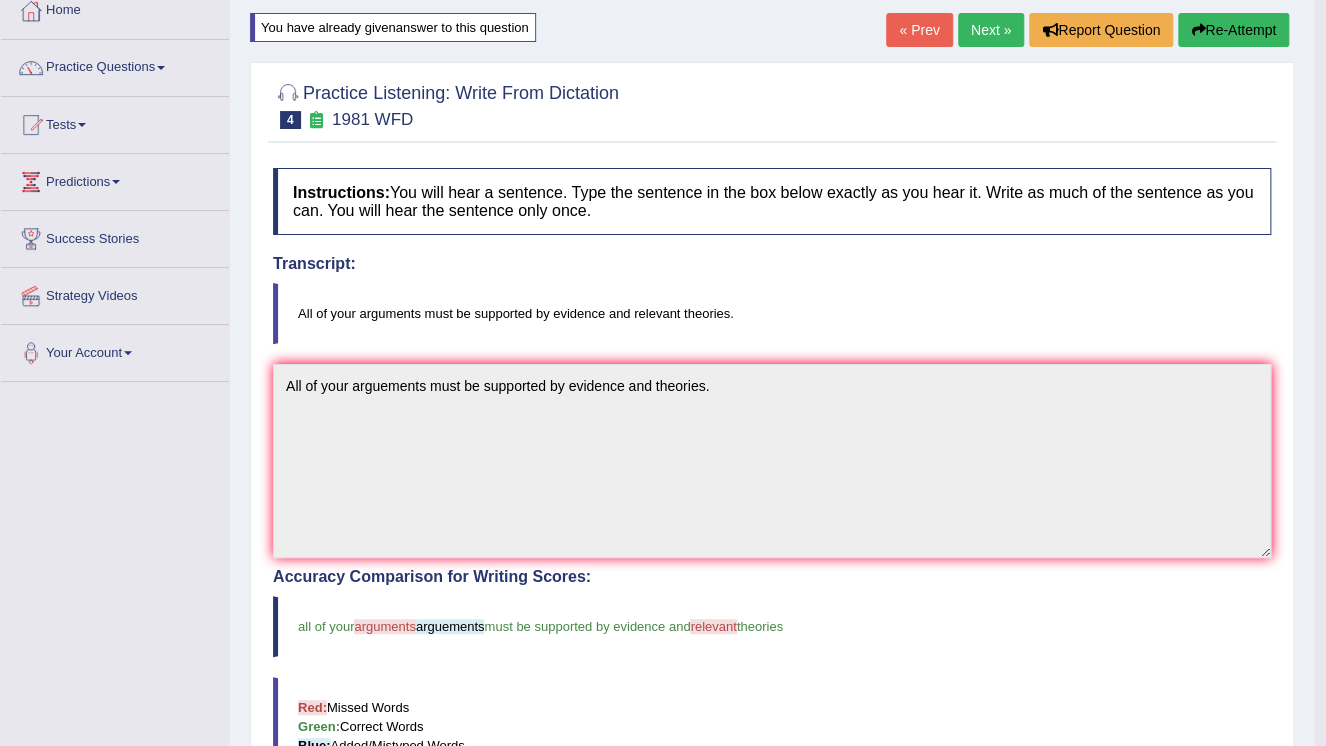 click on "Re-Attempt" at bounding box center (1233, 30) 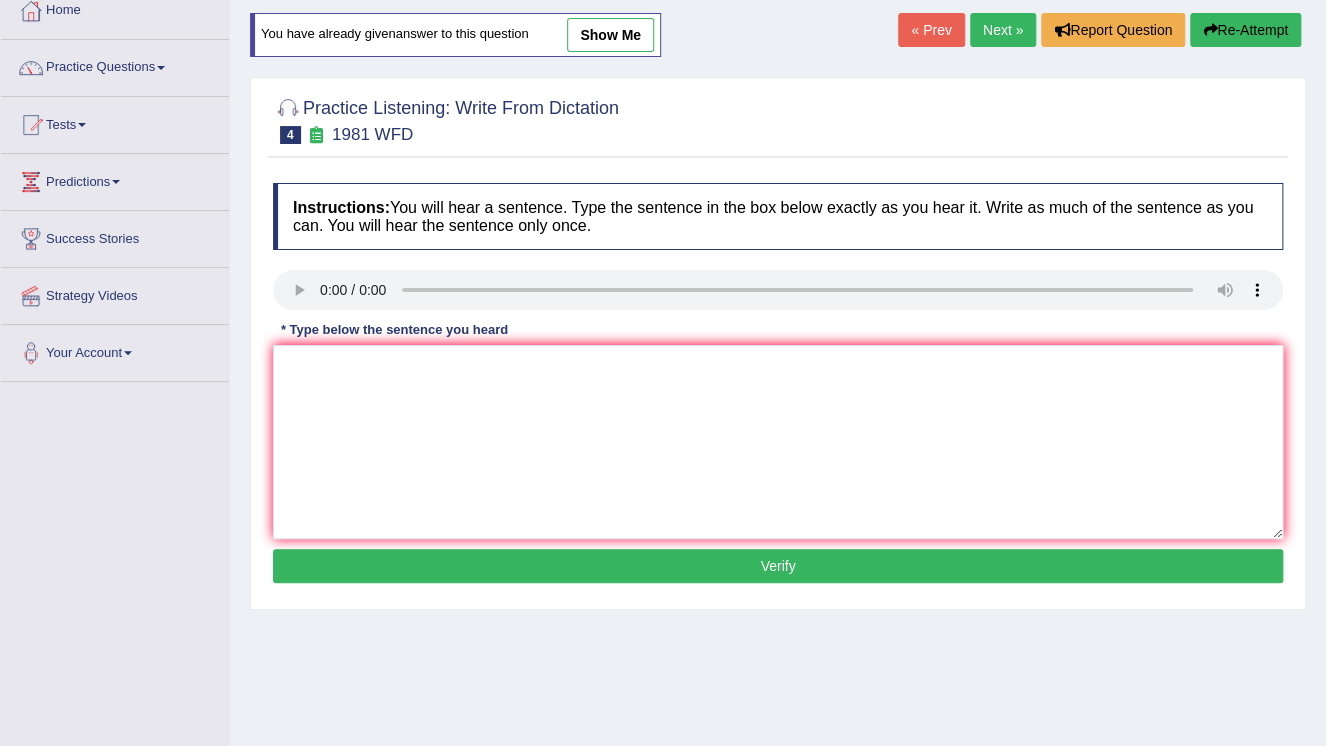 scroll, scrollTop: 116, scrollLeft: 0, axis: vertical 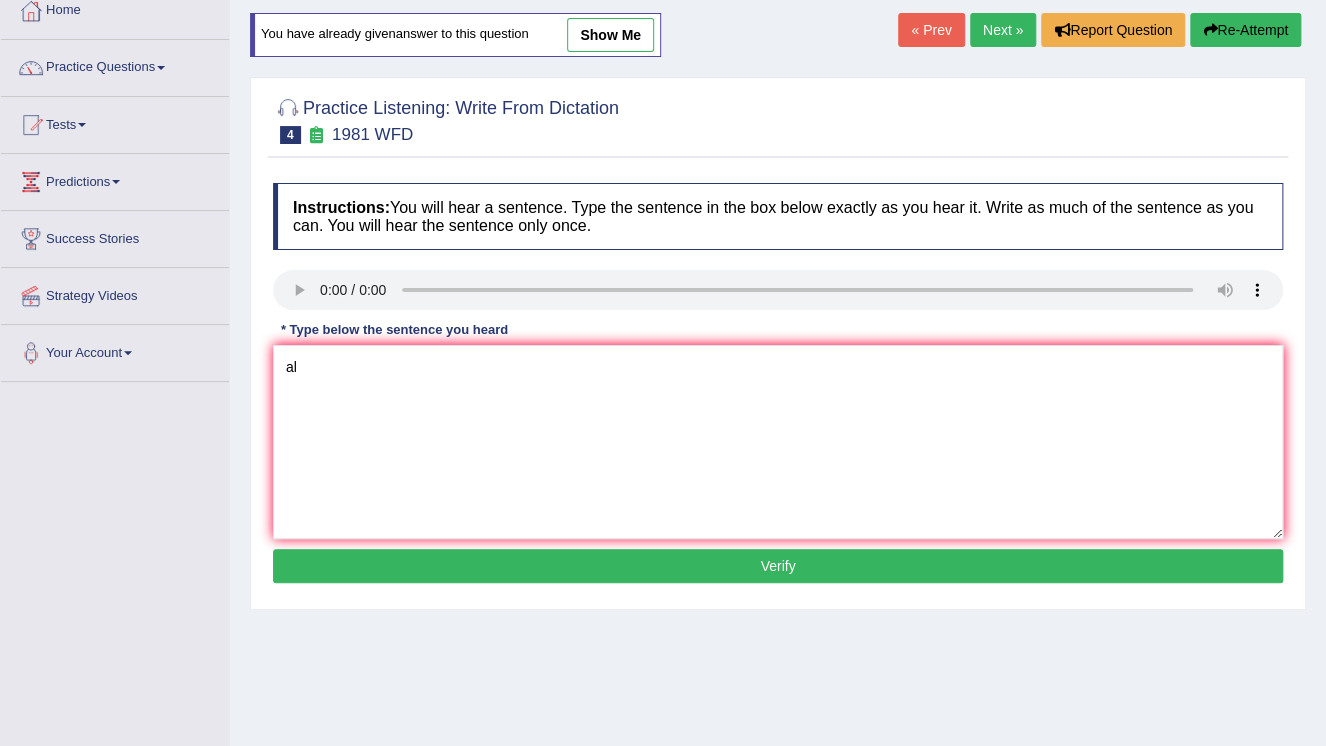 type on "a" 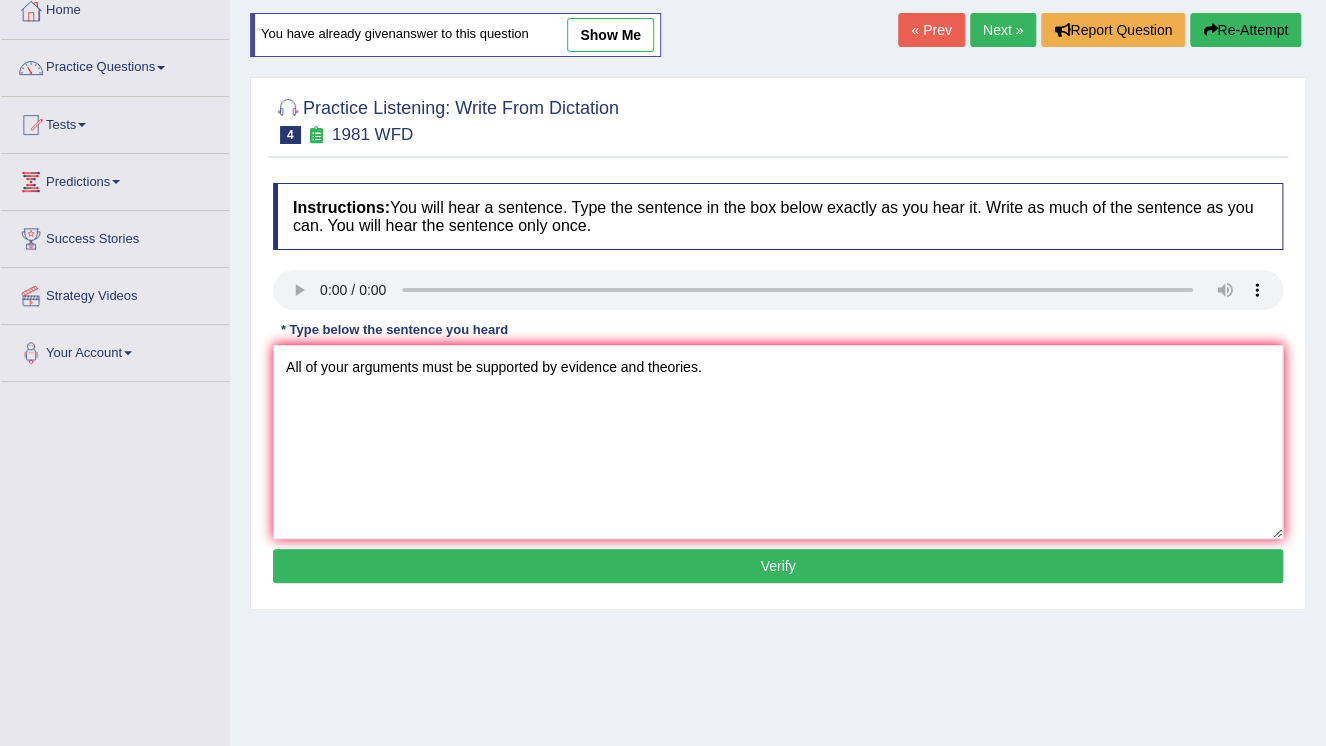 type on "All of your arguments must be supported by evidence and theories." 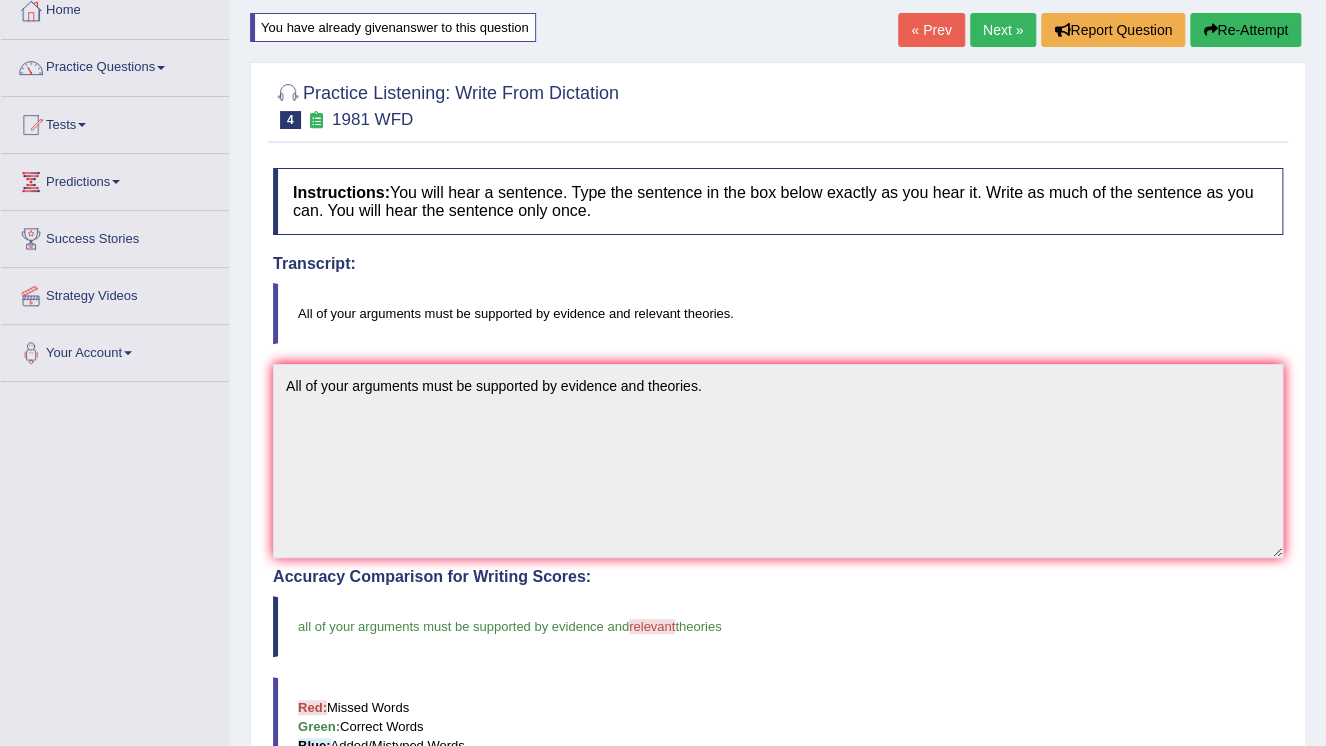 click on "Re-Attempt" at bounding box center (1245, 30) 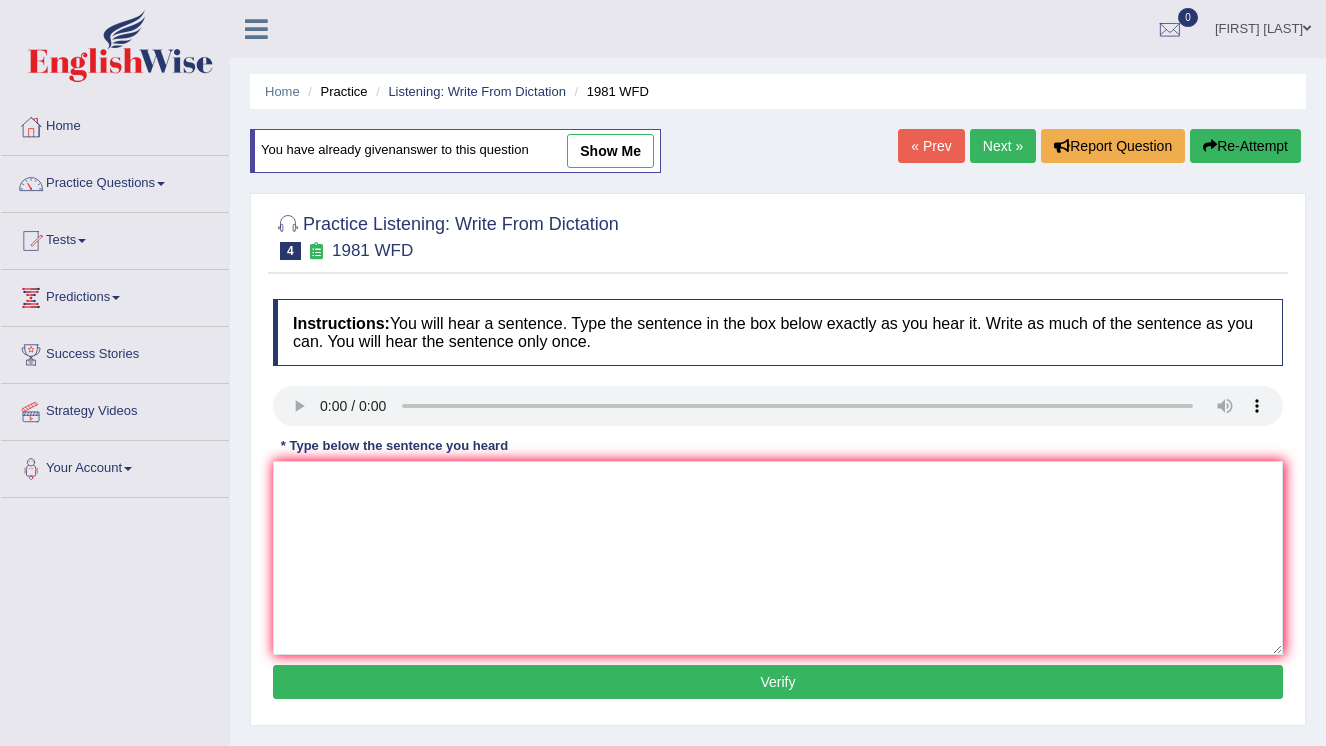 scroll, scrollTop: 116, scrollLeft: 0, axis: vertical 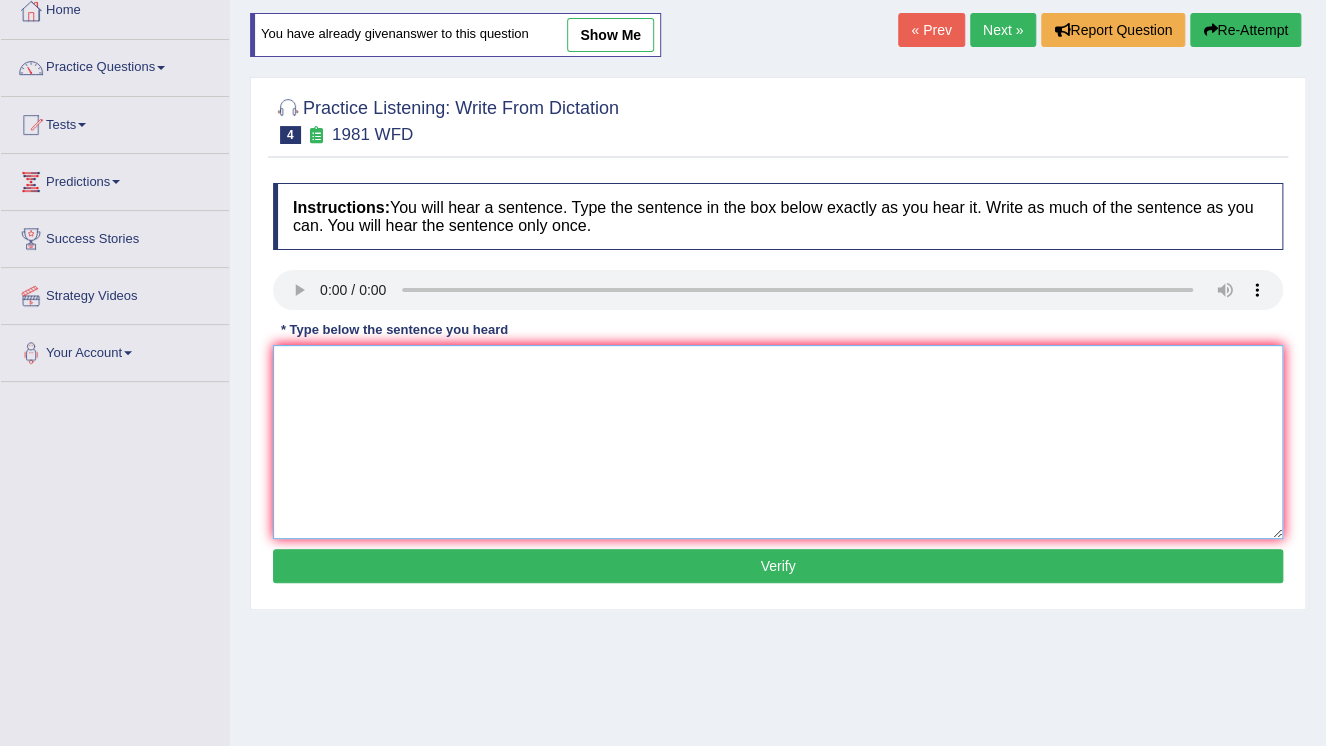 click at bounding box center [778, 442] 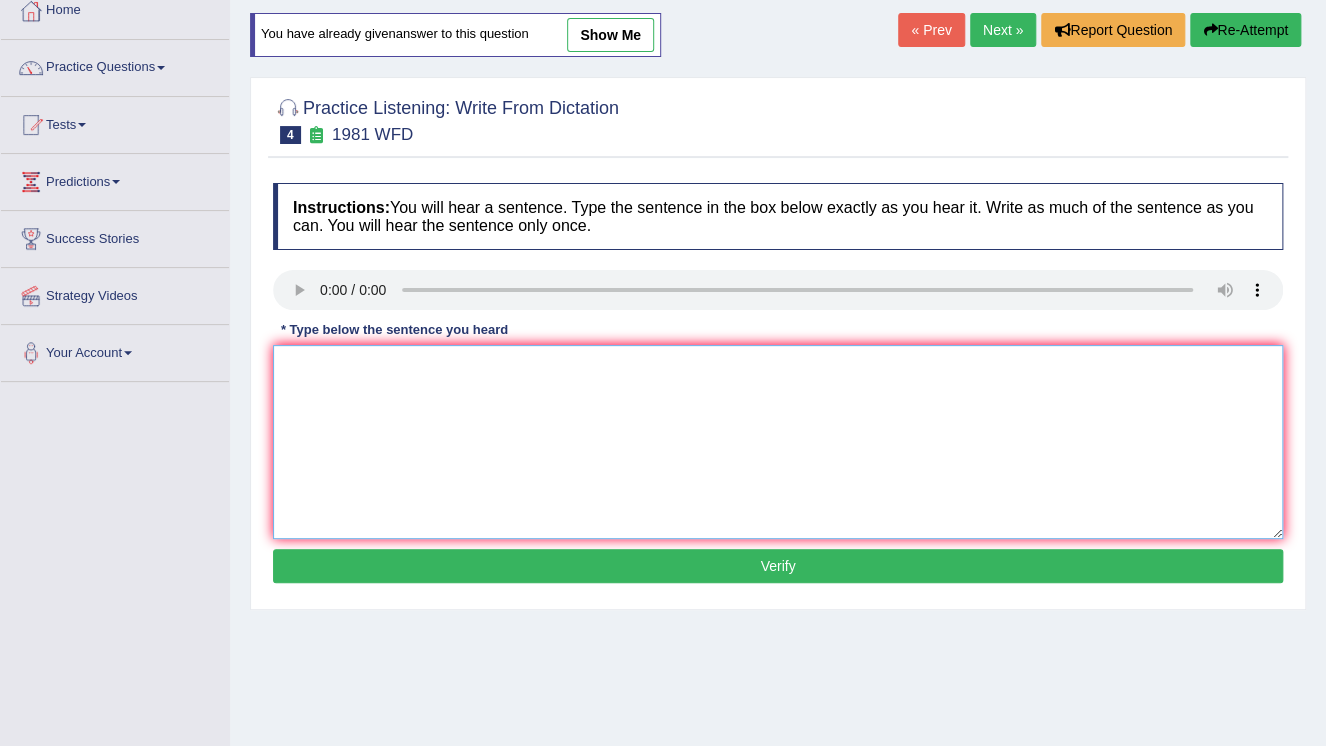 type on "a" 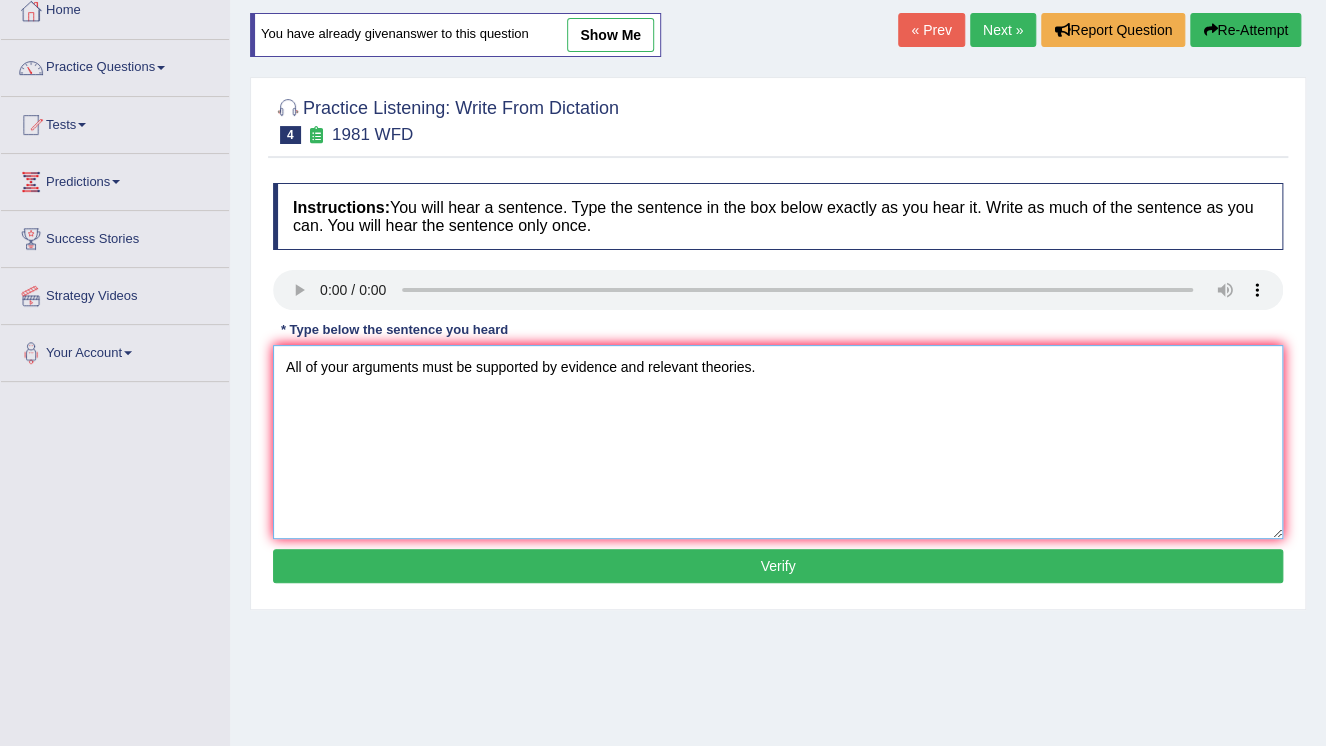 type on "All of your arguments must be supported by evidence and relevant theories." 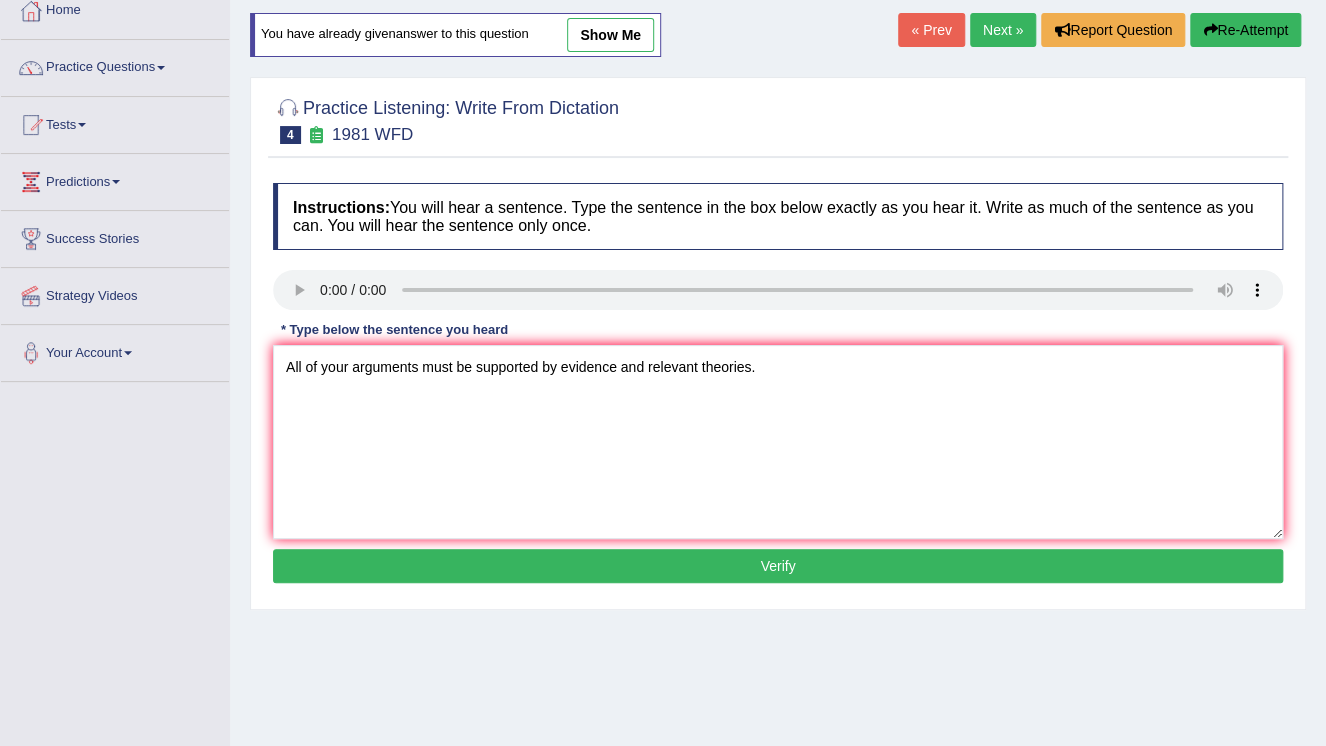 click on "Verify" at bounding box center (778, 566) 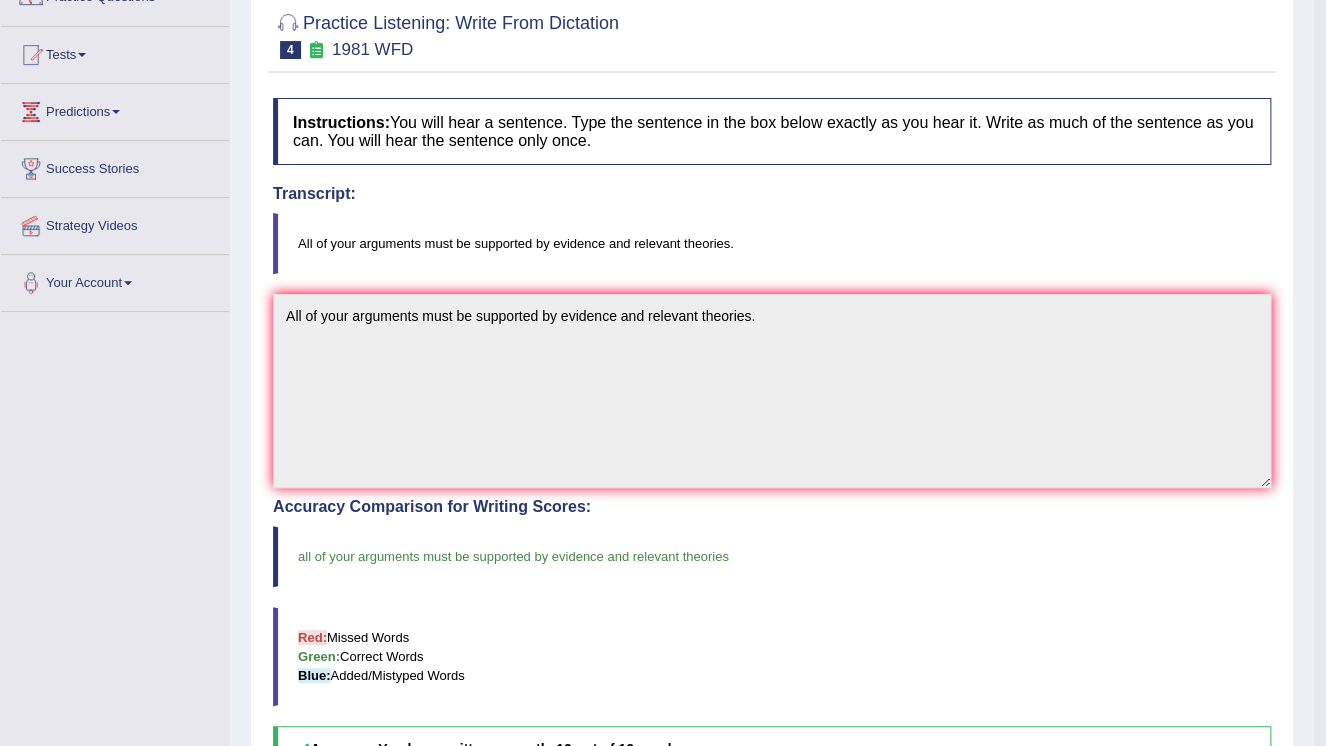 scroll, scrollTop: 63, scrollLeft: 0, axis: vertical 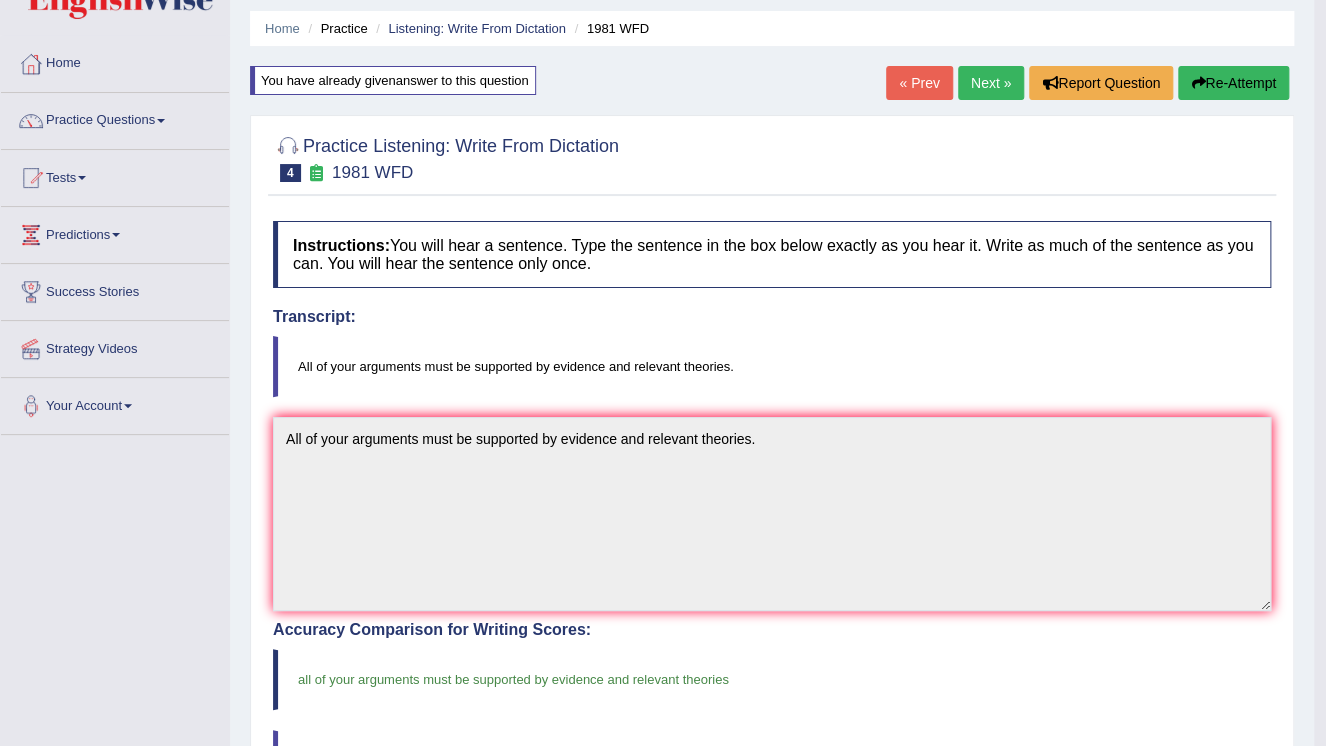 click on "Next »" at bounding box center (991, 83) 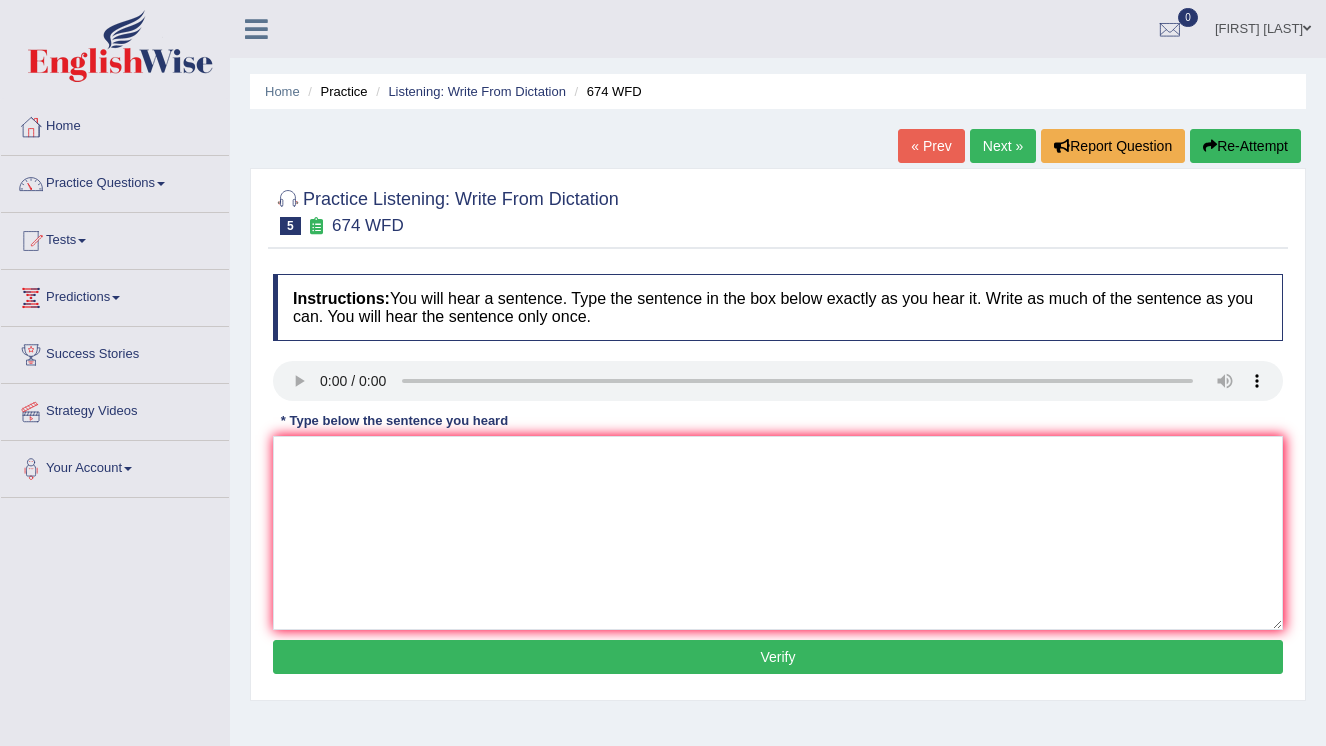 scroll, scrollTop: 0, scrollLeft: 0, axis: both 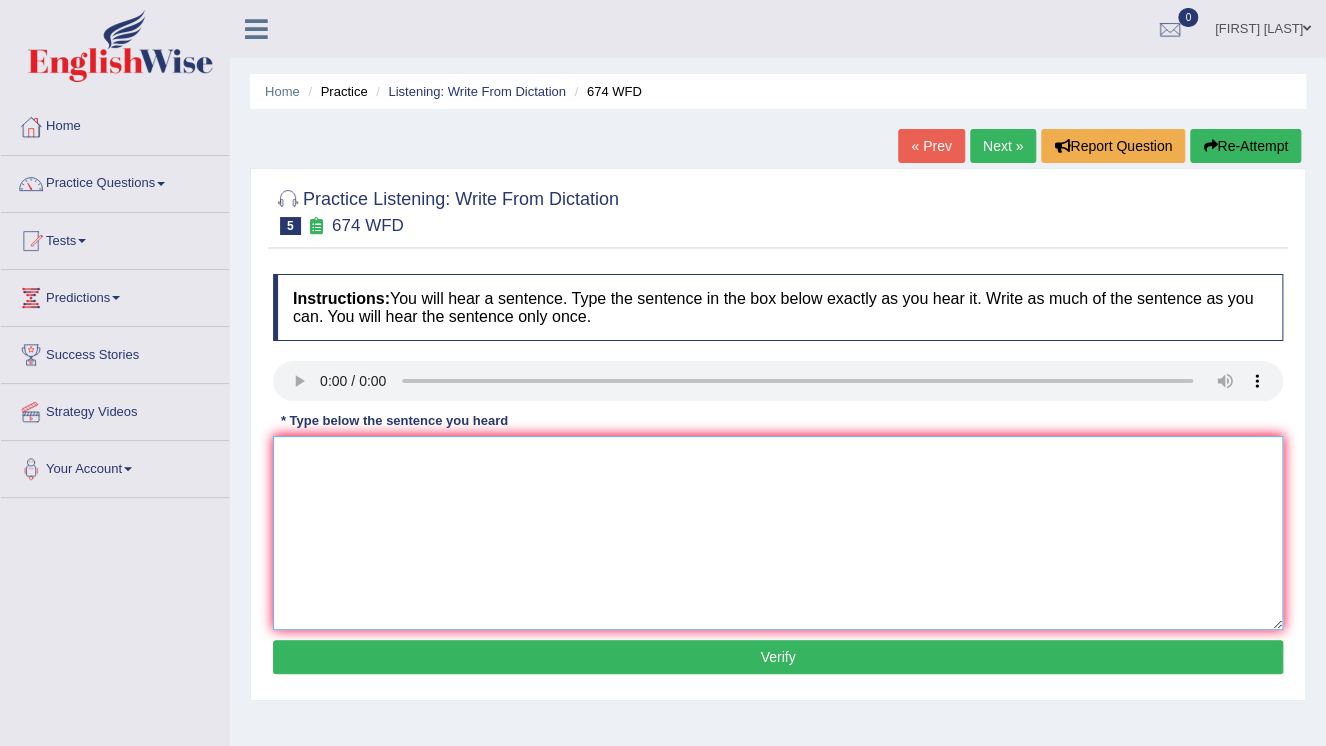click at bounding box center [778, 533] 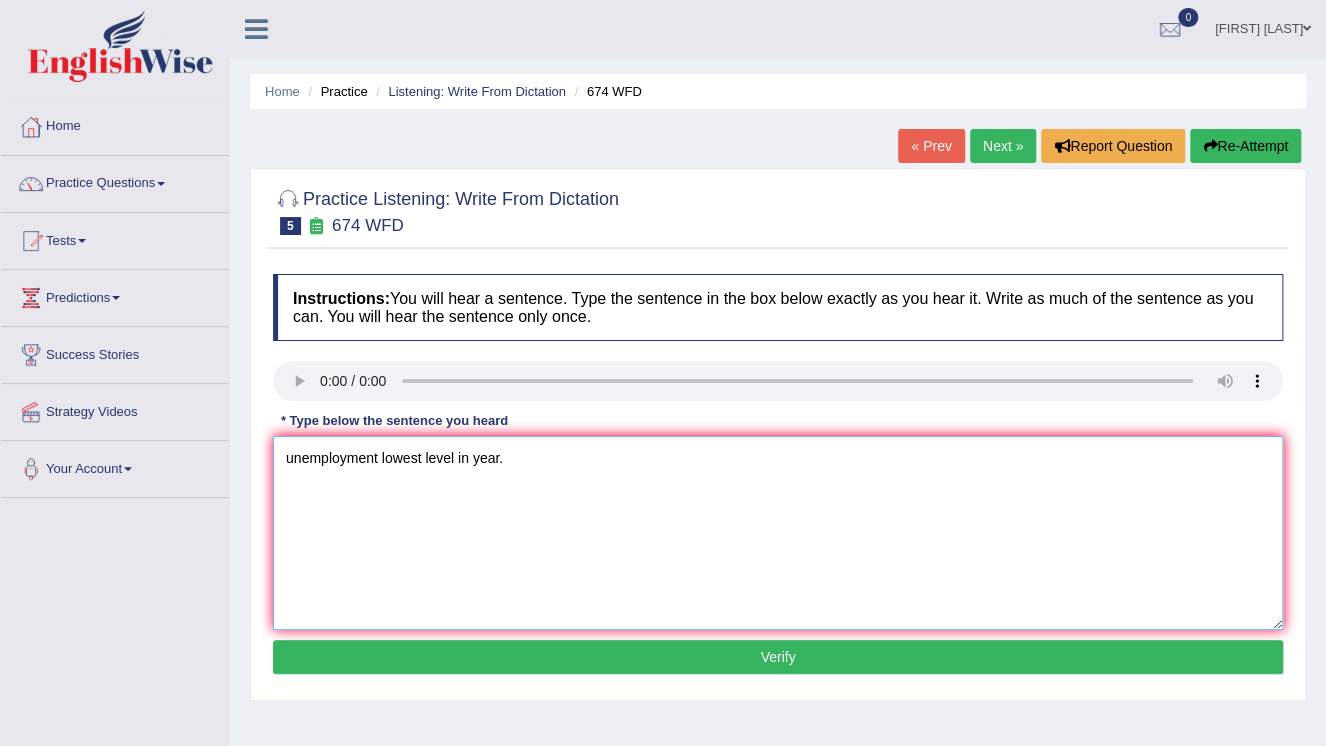 click on "unemployment lowest level in year." at bounding box center [778, 533] 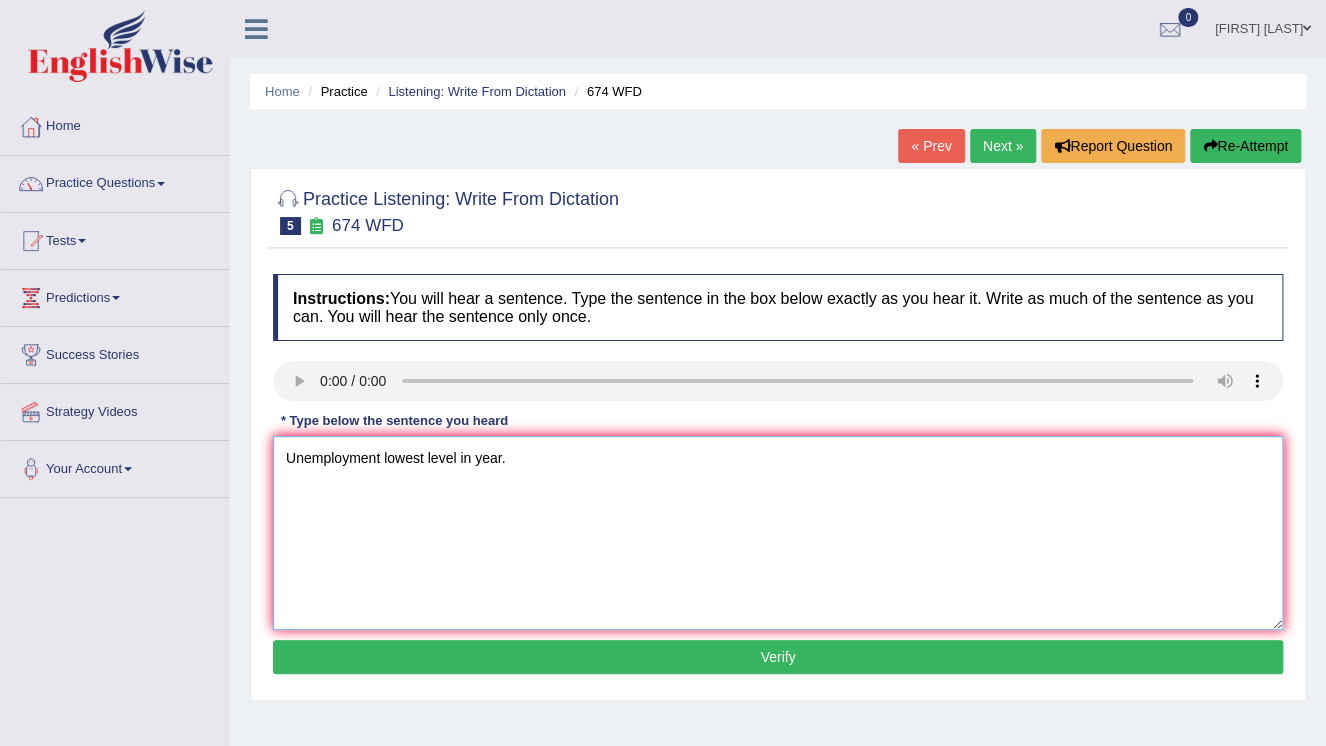 click on "Unemployment lowest level in year." at bounding box center (778, 533) 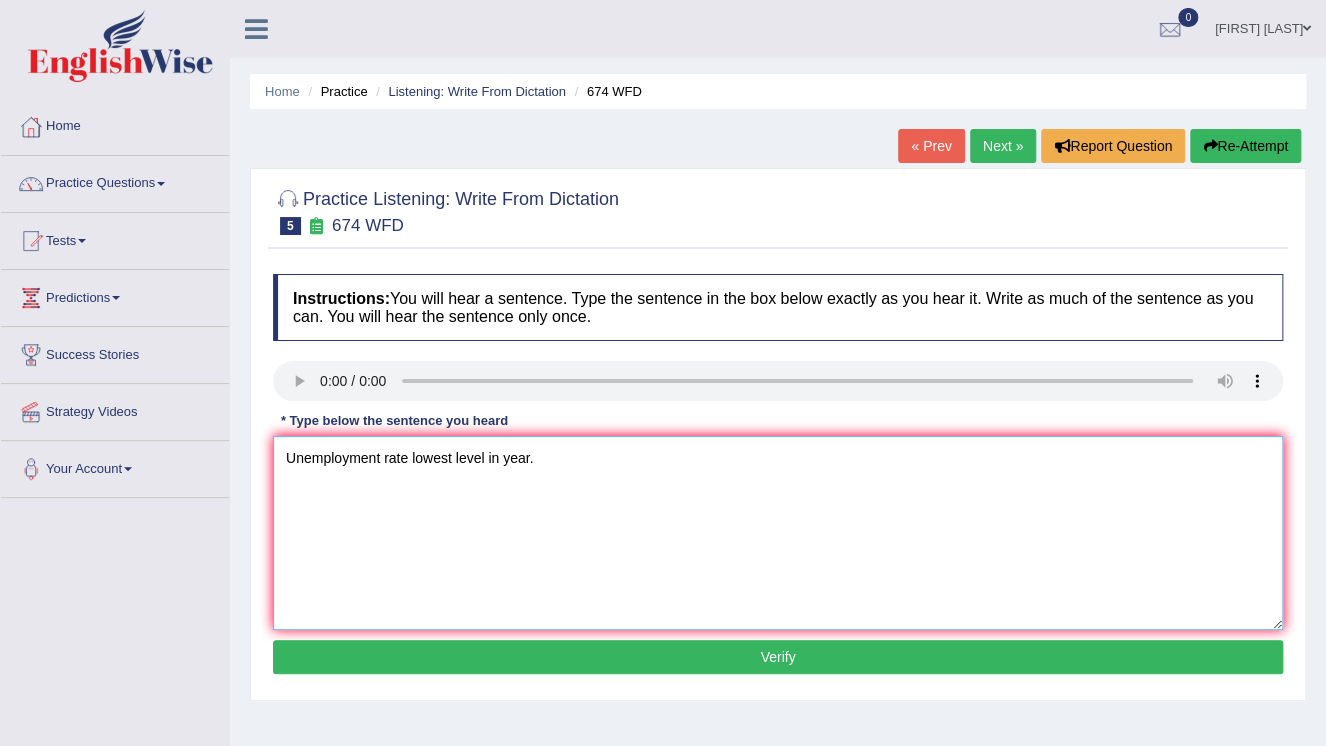 type on "Unemployment rate lowest level in year." 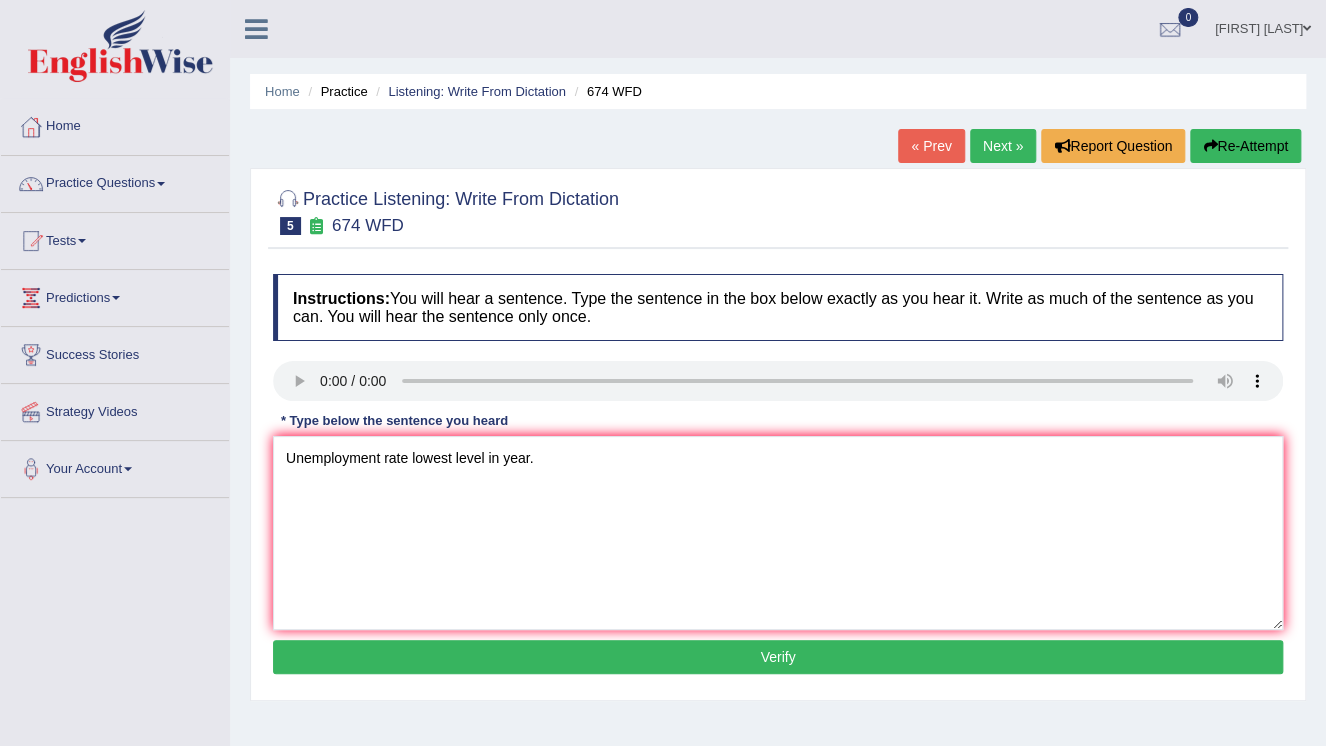 click on "Verify" at bounding box center [778, 657] 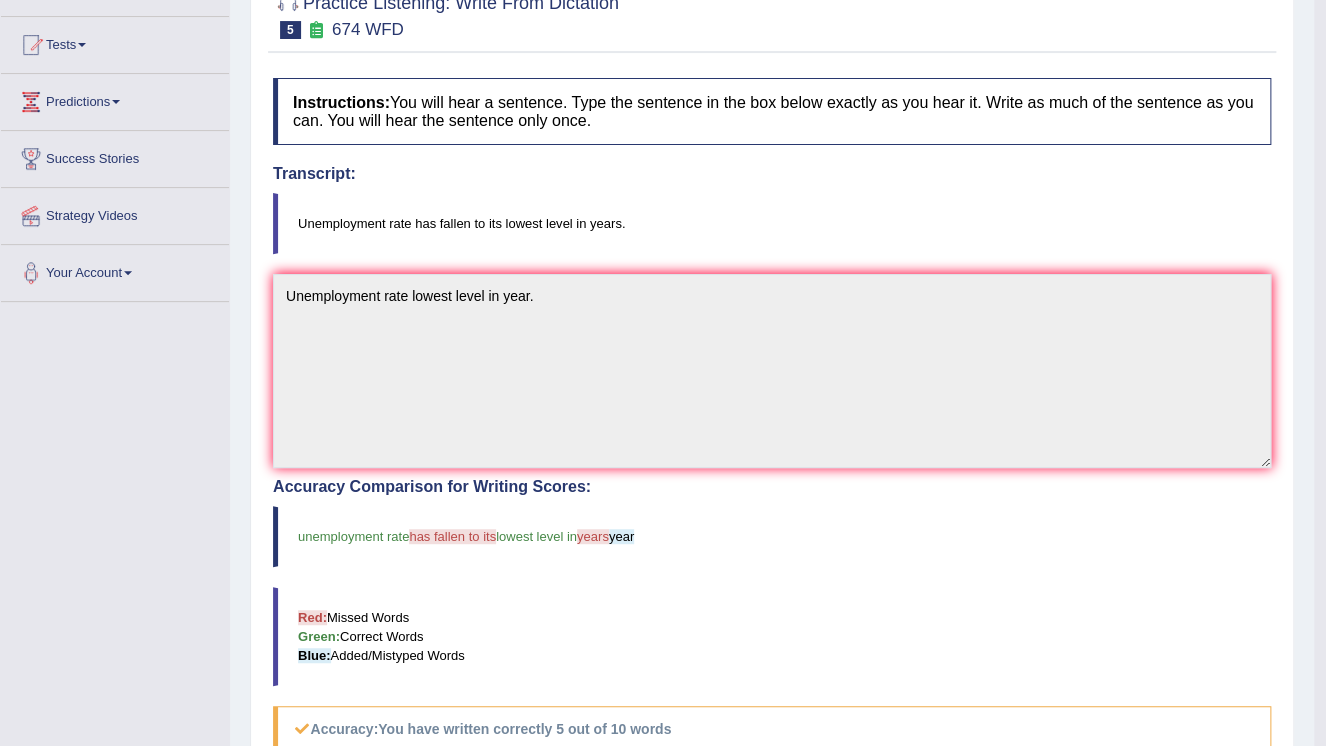 scroll, scrollTop: 188, scrollLeft: 0, axis: vertical 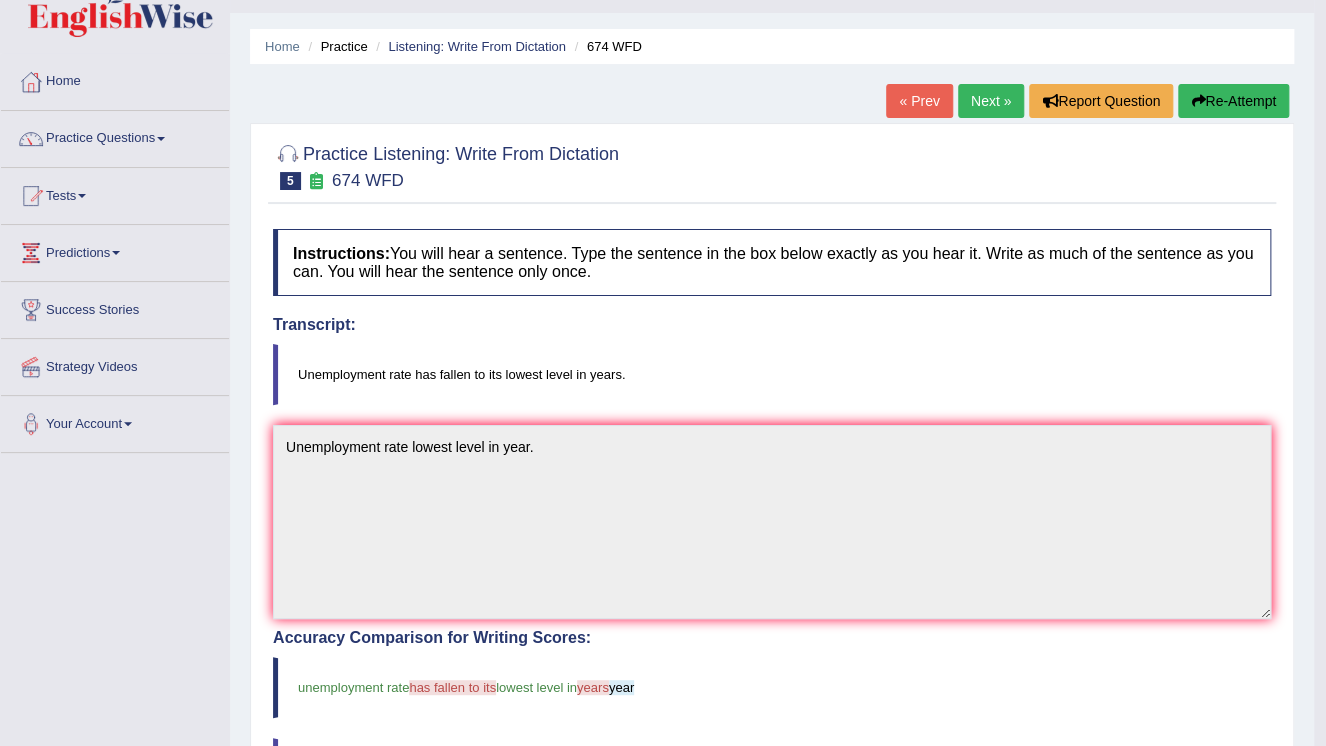 click on "Re-Attempt" at bounding box center (1233, 101) 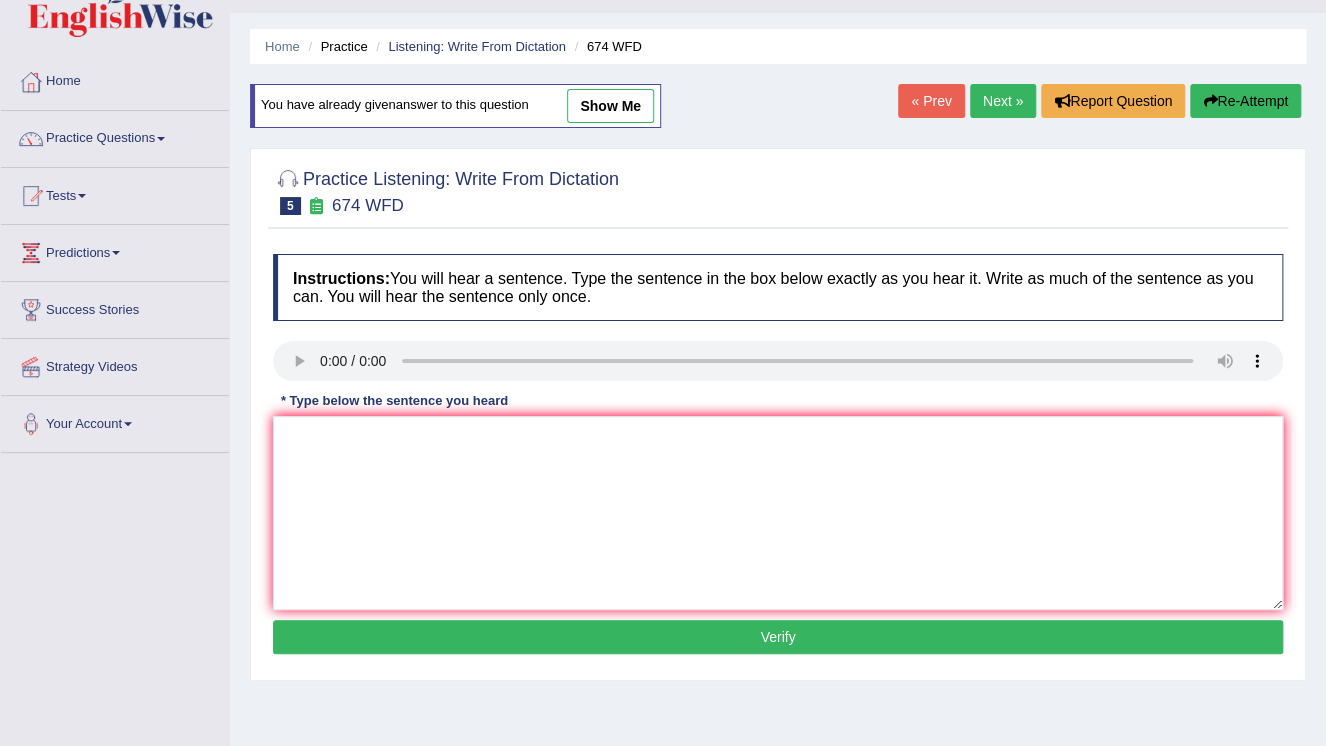 scroll, scrollTop: 45, scrollLeft: 0, axis: vertical 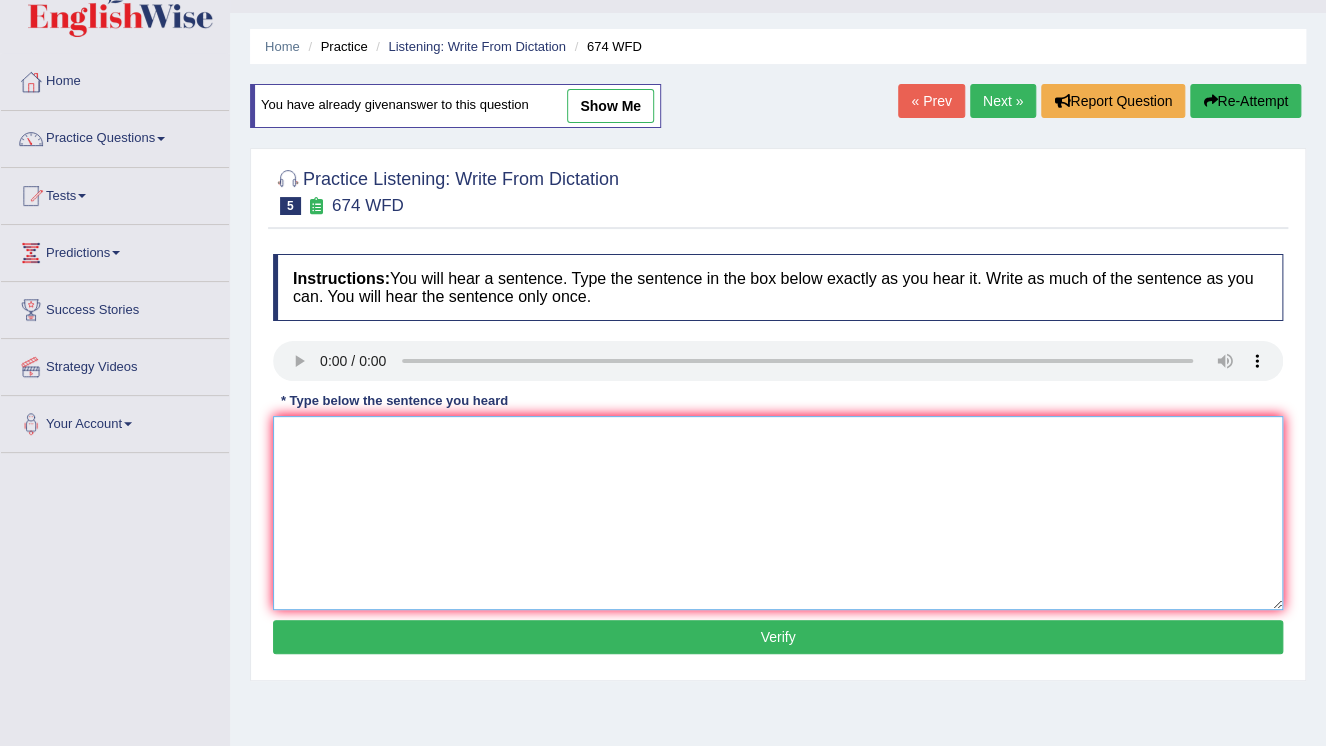click at bounding box center (778, 513) 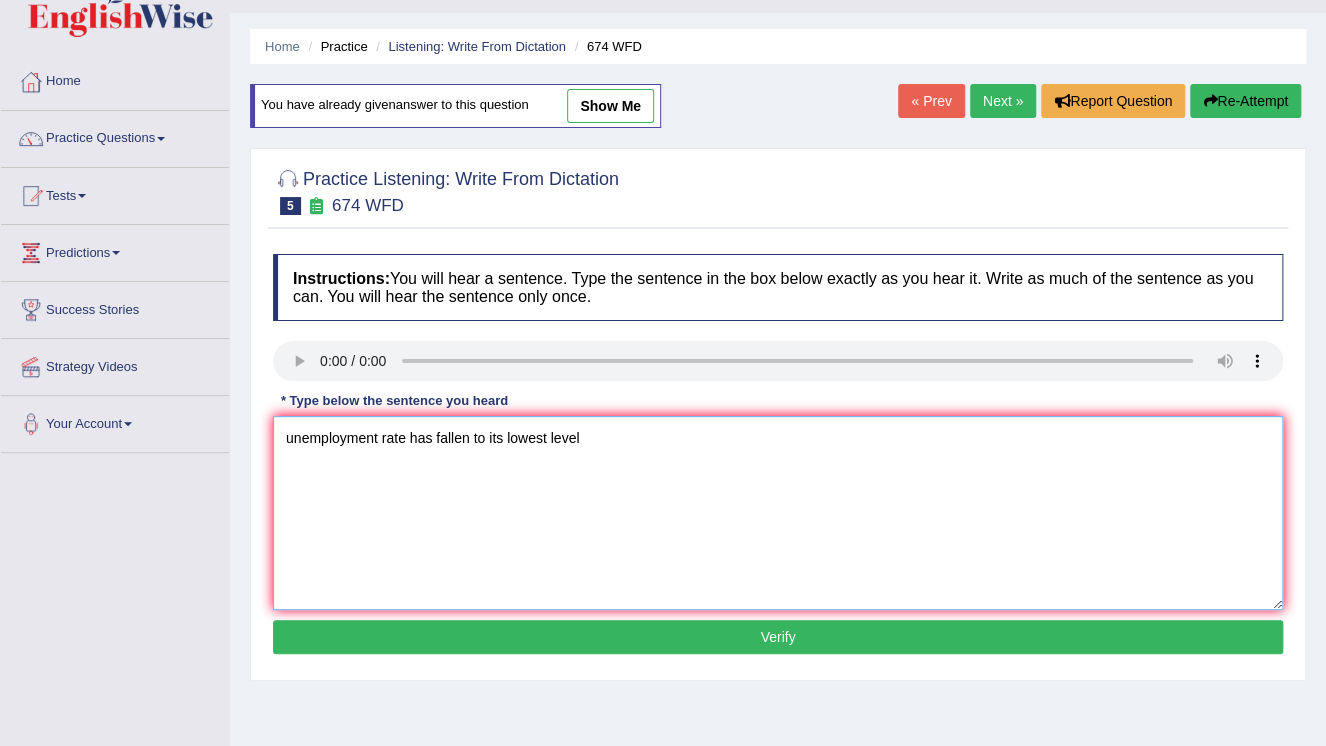 click on "unemployment rate has fallen to its lowest level" at bounding box center [778, 513] 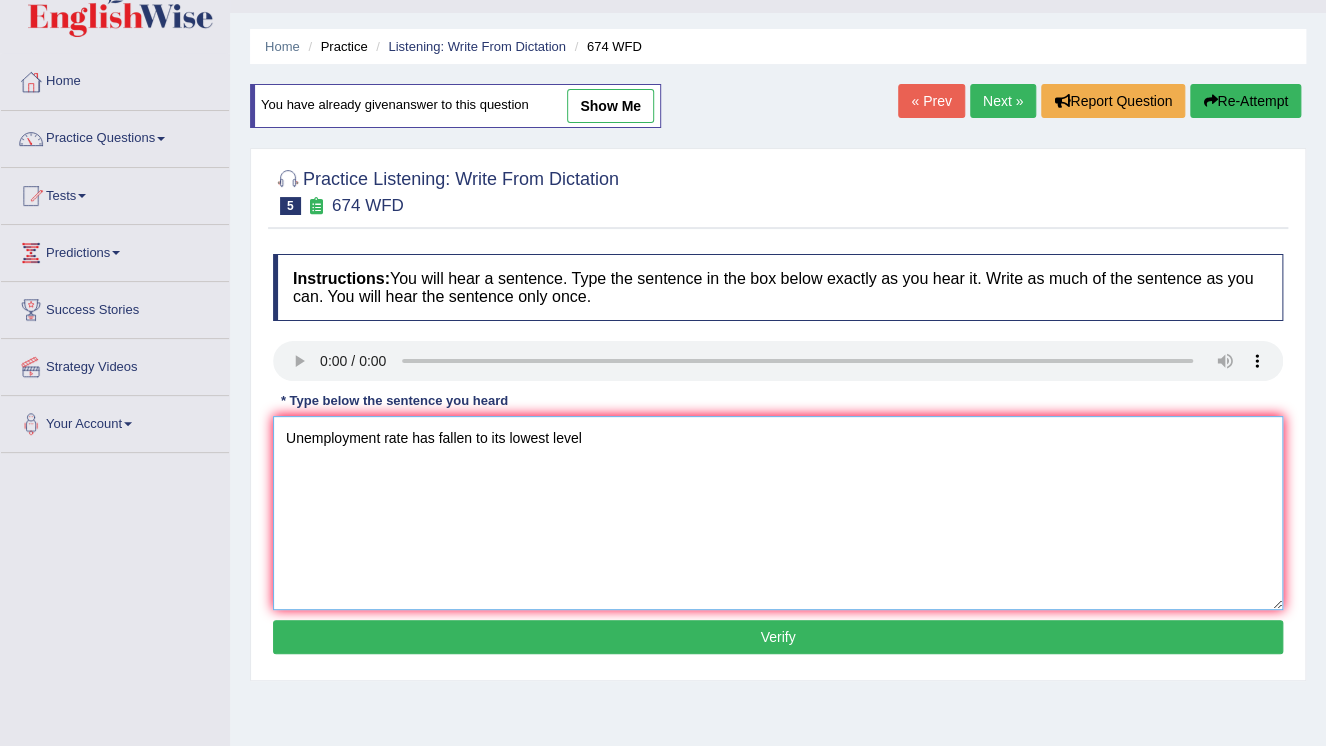 click on "Unemployment rate has fallen to its lowest level" at bounding box center [778, 513] 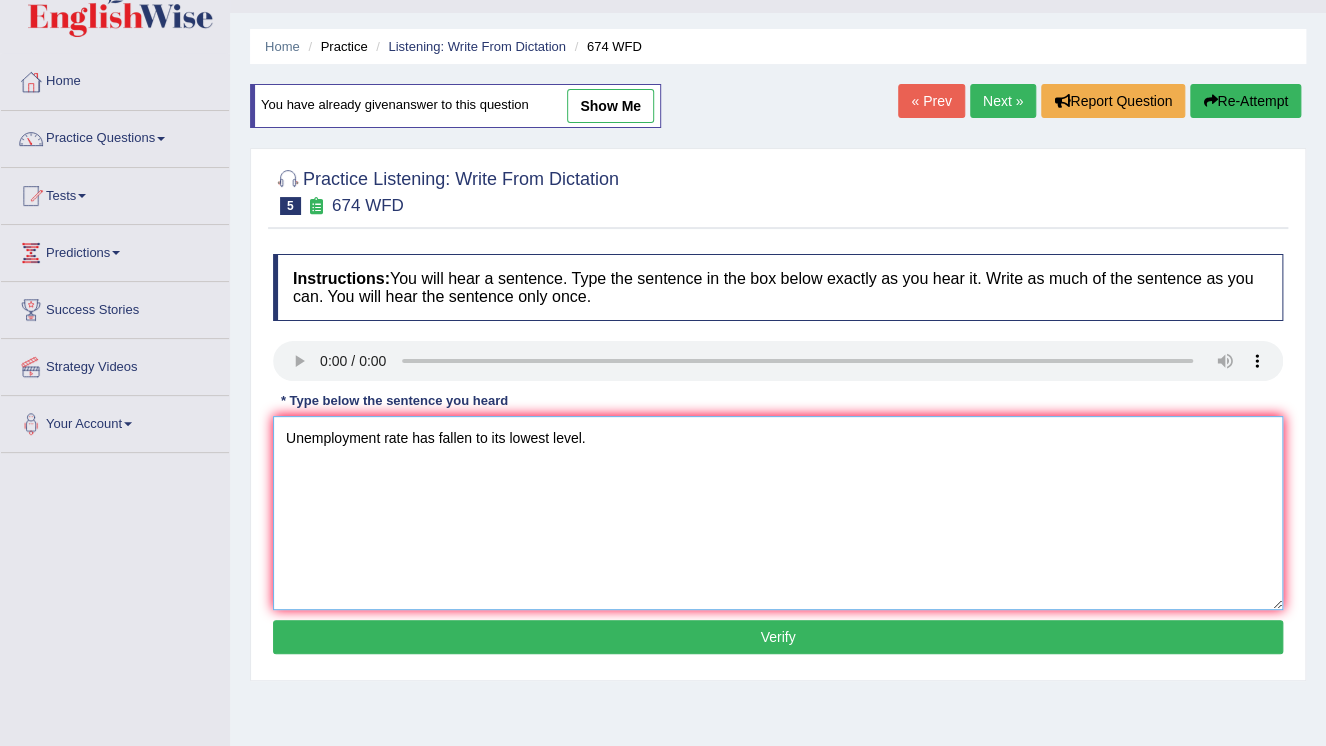 type on "Unemployment rate has fallen to its lowest level." 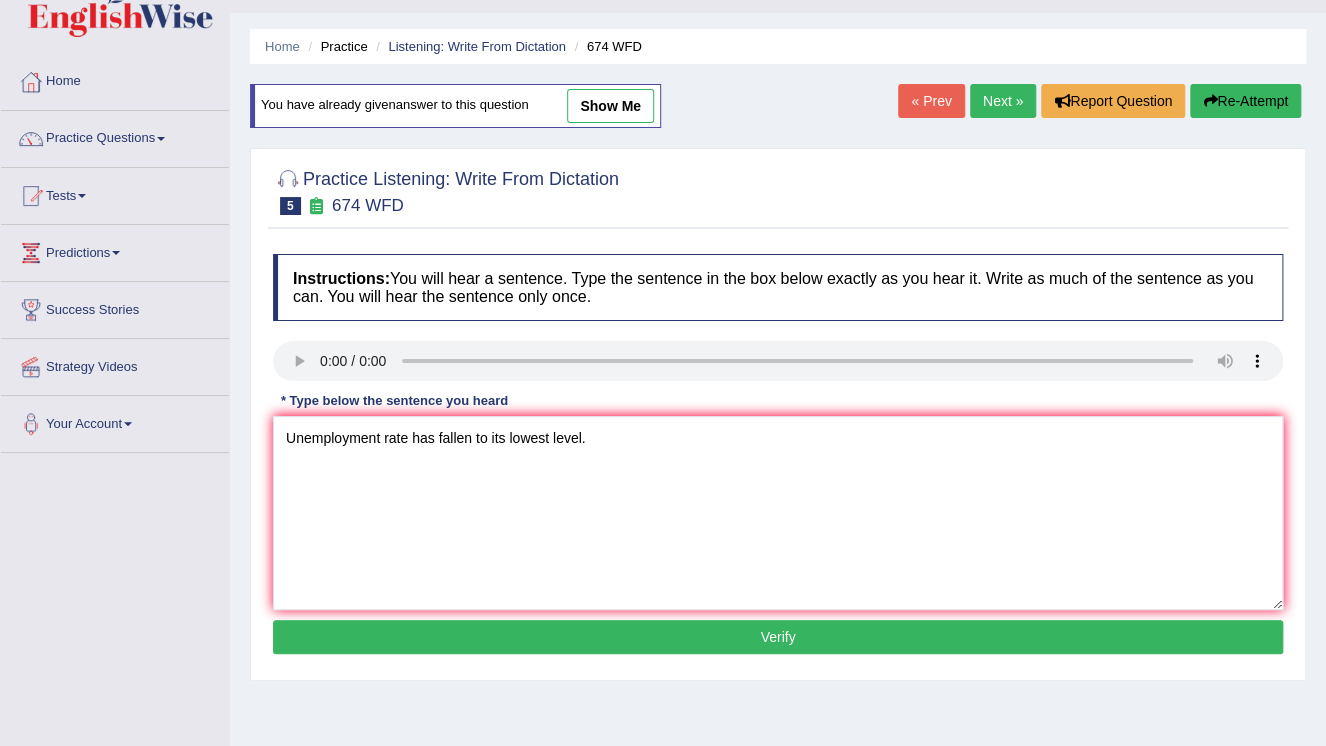 click on "Verify" at bounding box center (778, 637) 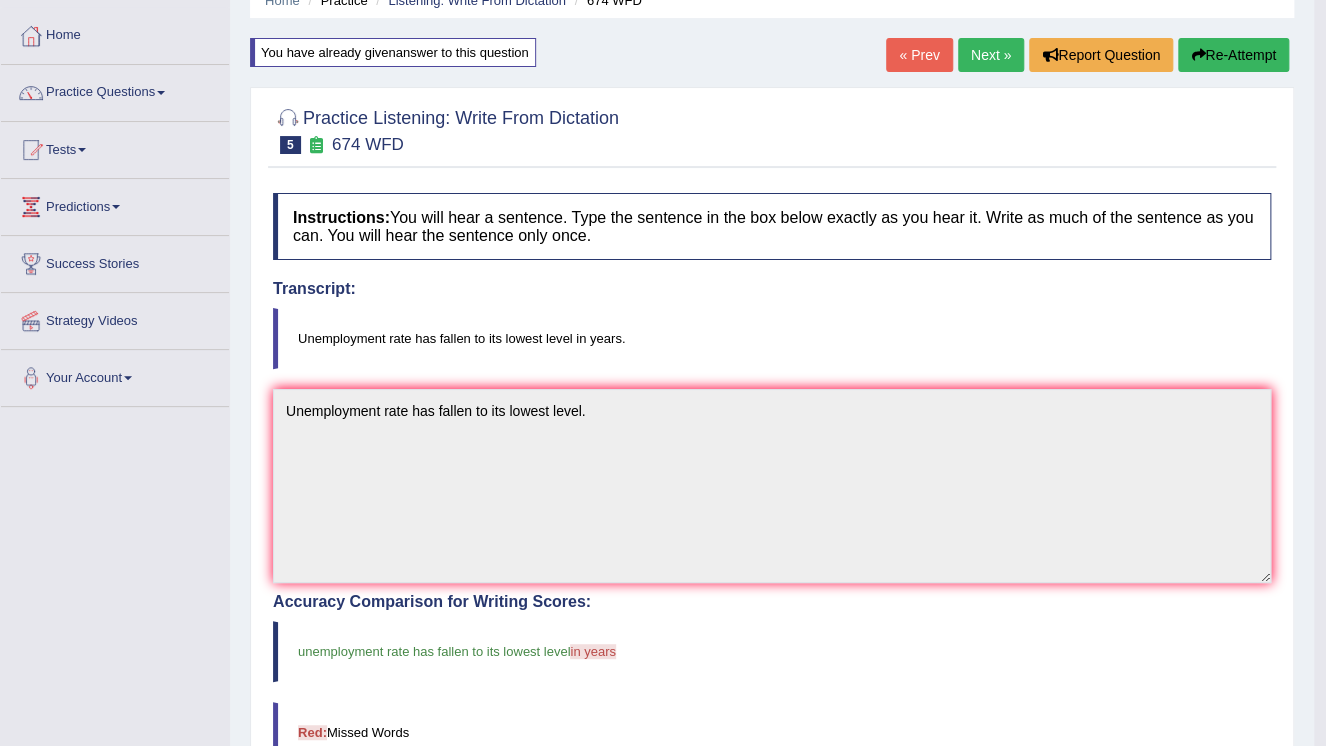 scroll, scrollTop: 75, scrollLeft: 0, axis: vertical 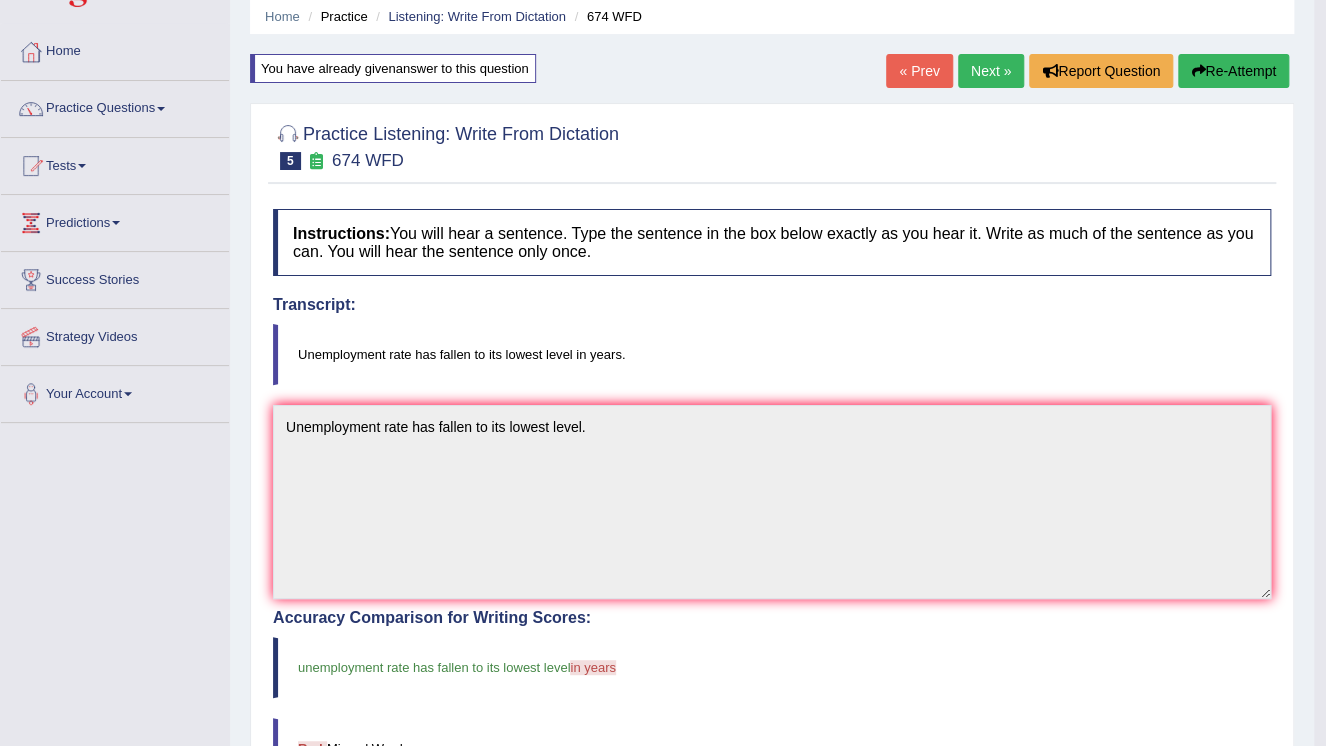 click on "Re-Attempt" at bounding box center [1233, 71] 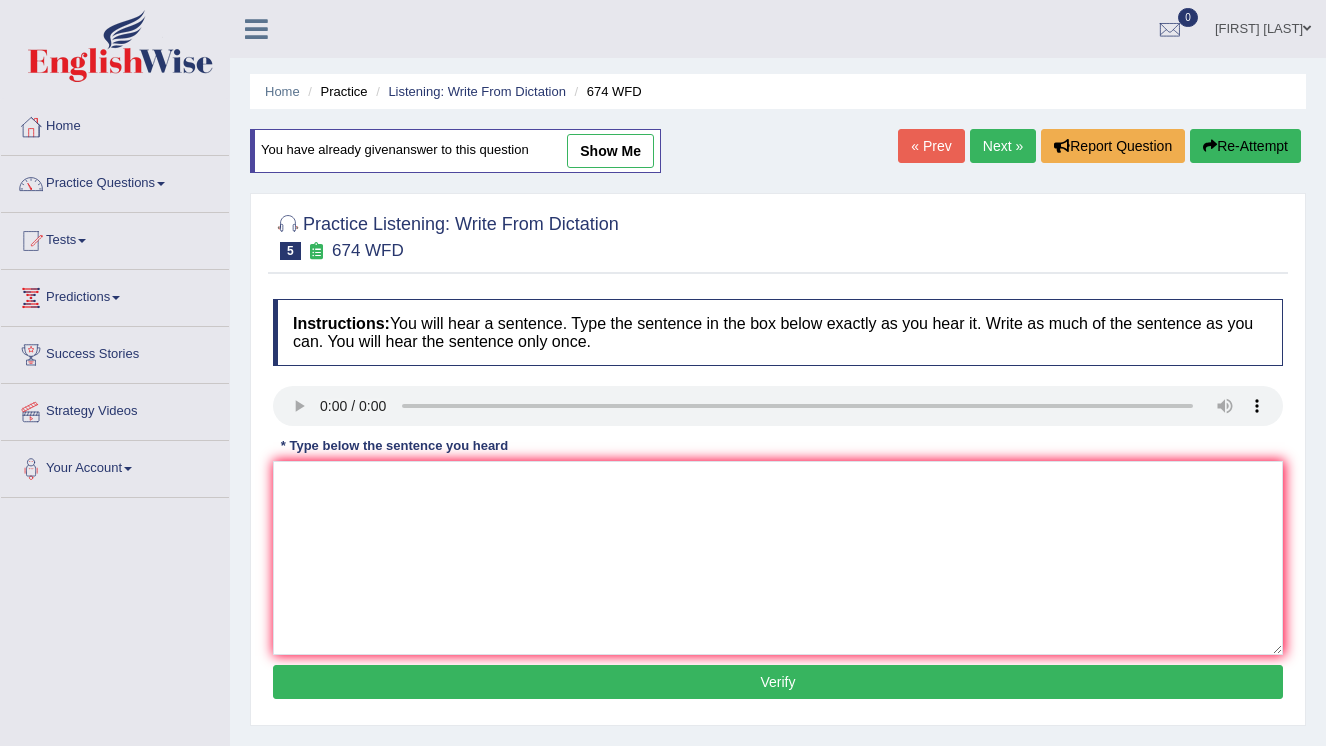 scroll, scrollTop: 75, scrollLeft: 0, axis: vertical 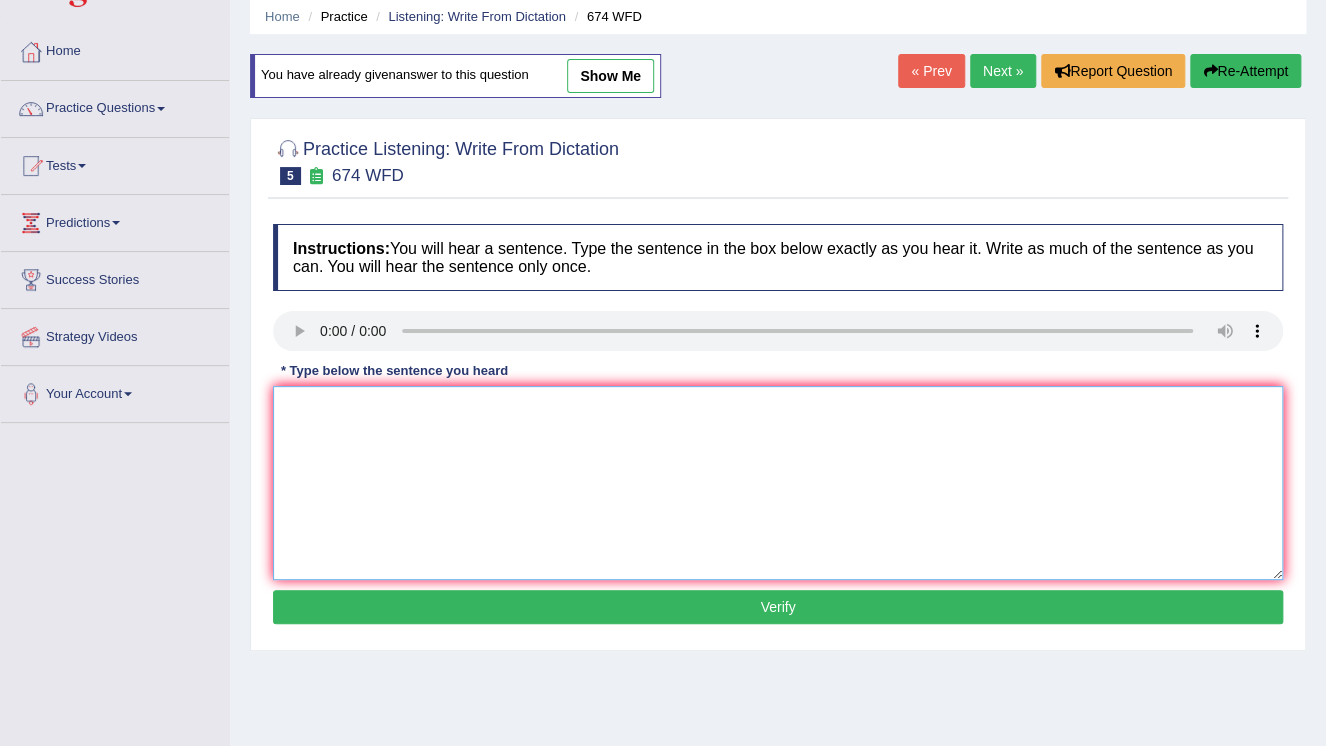 click at bounding box center (778, 483) 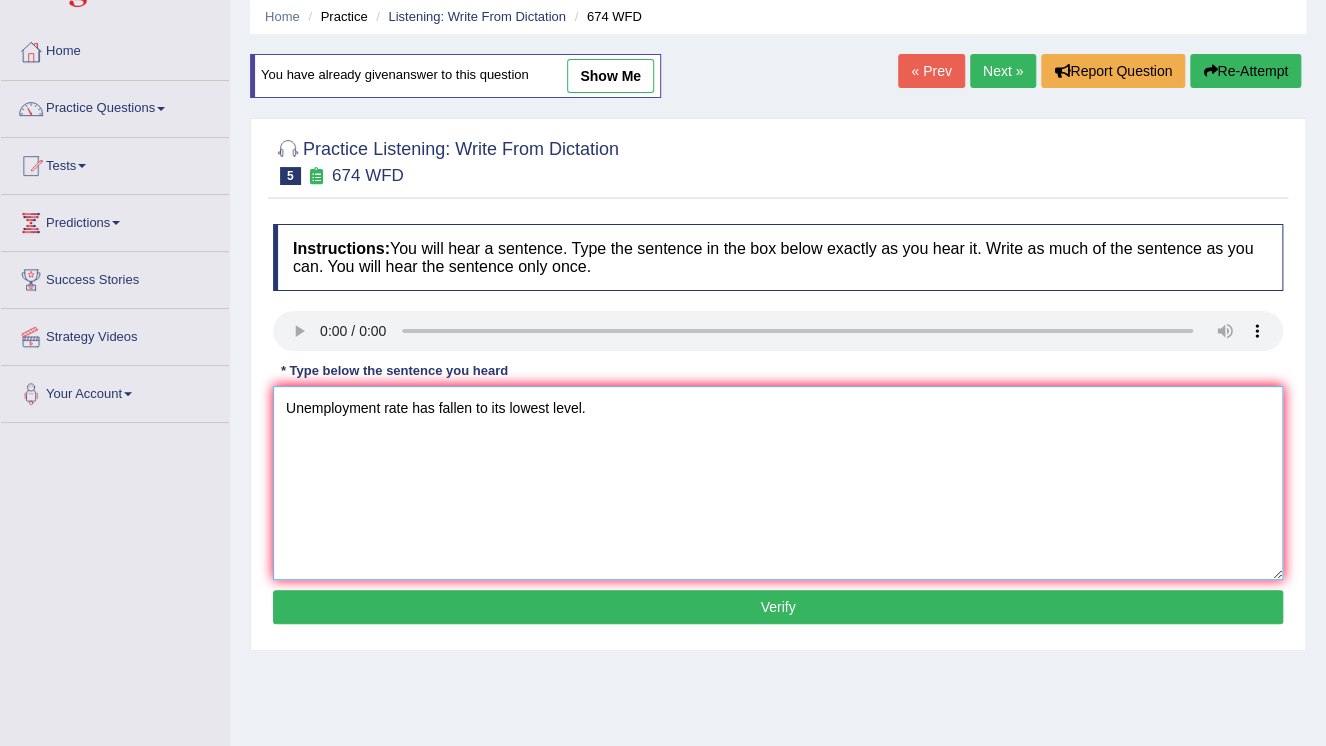 click on "Unemployment rate has fallen to its lowest level." at bounding box center [778, 483] 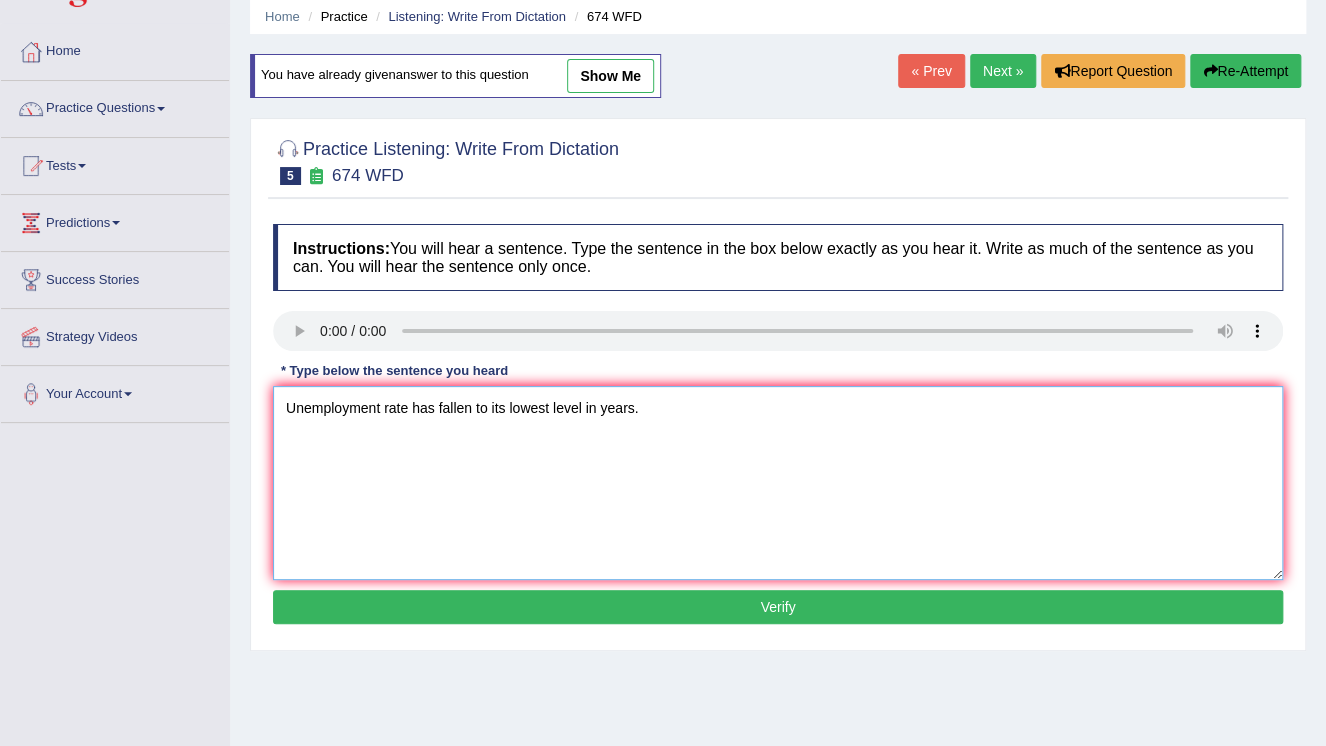 type on "Unemployment rate has fallen to its lowest level in years." 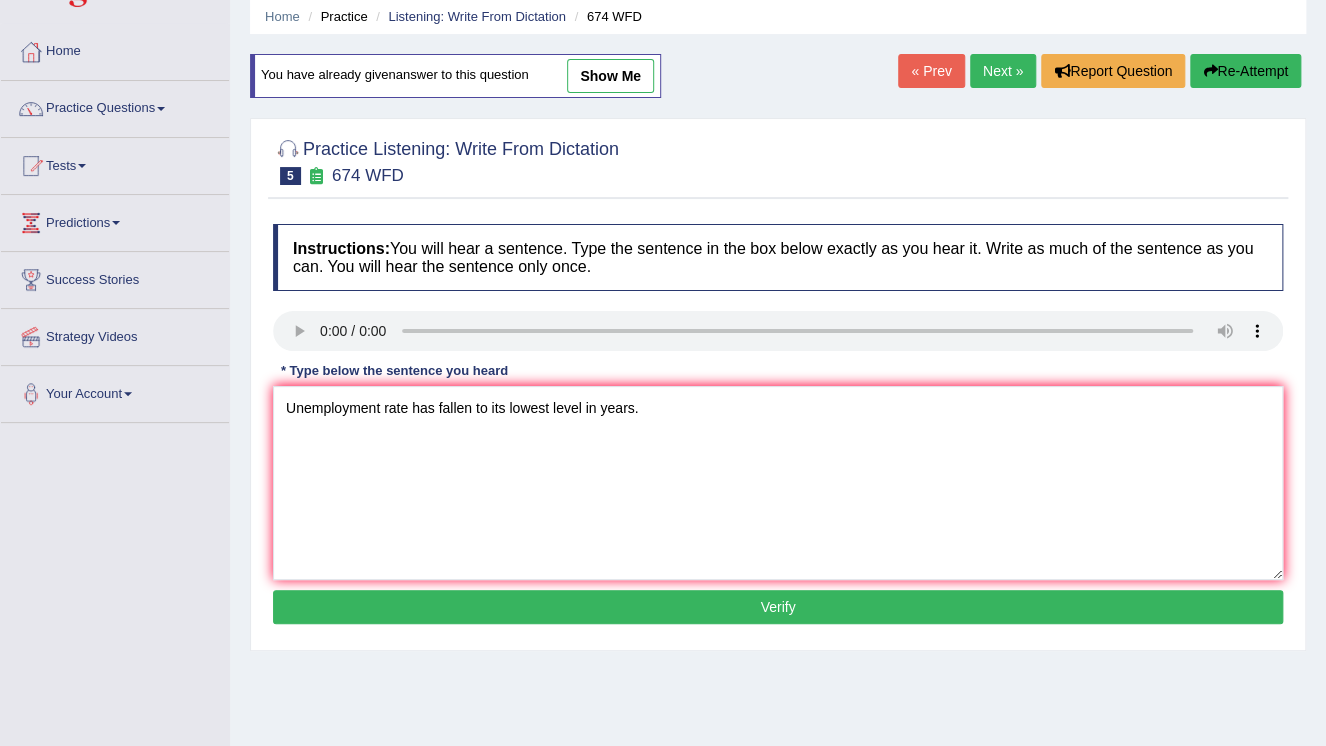 click on "Verify" at bounding box center (778, 607) 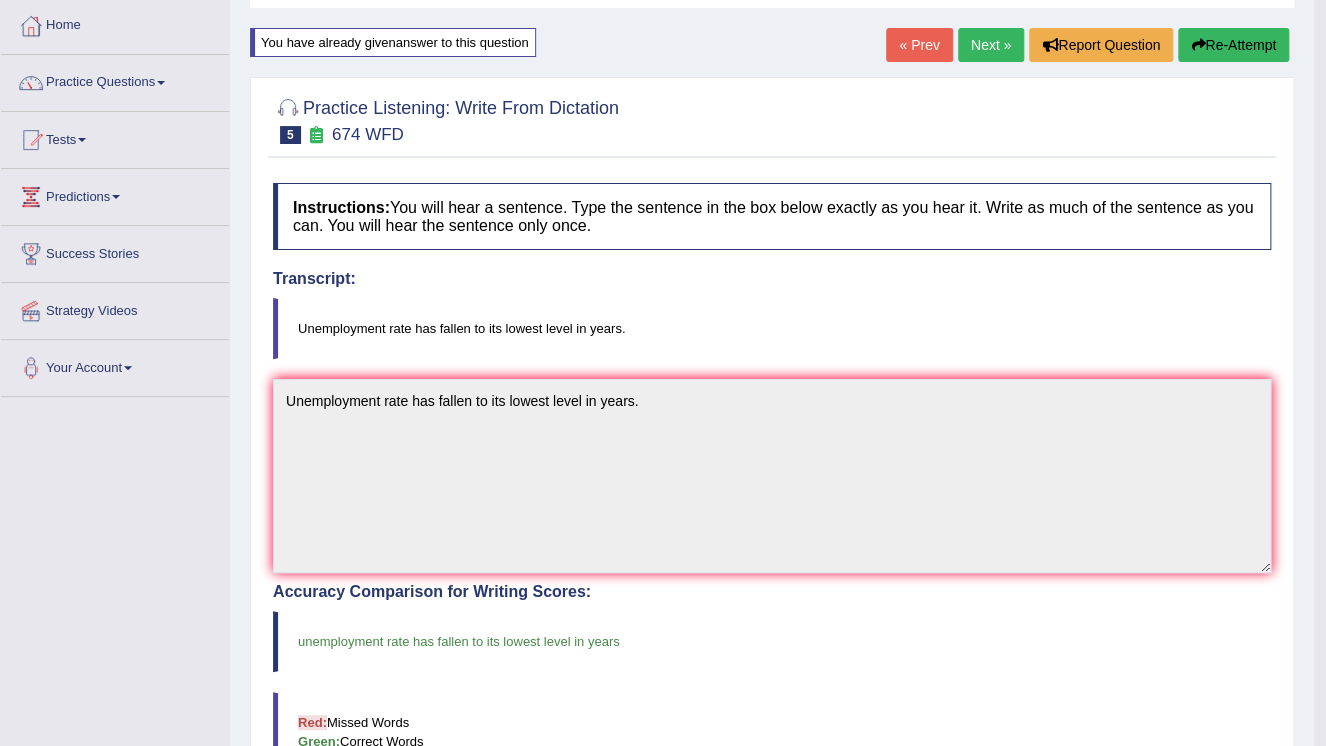 scroll, scrollTop: 0, scrollLeft: 0, axis: both 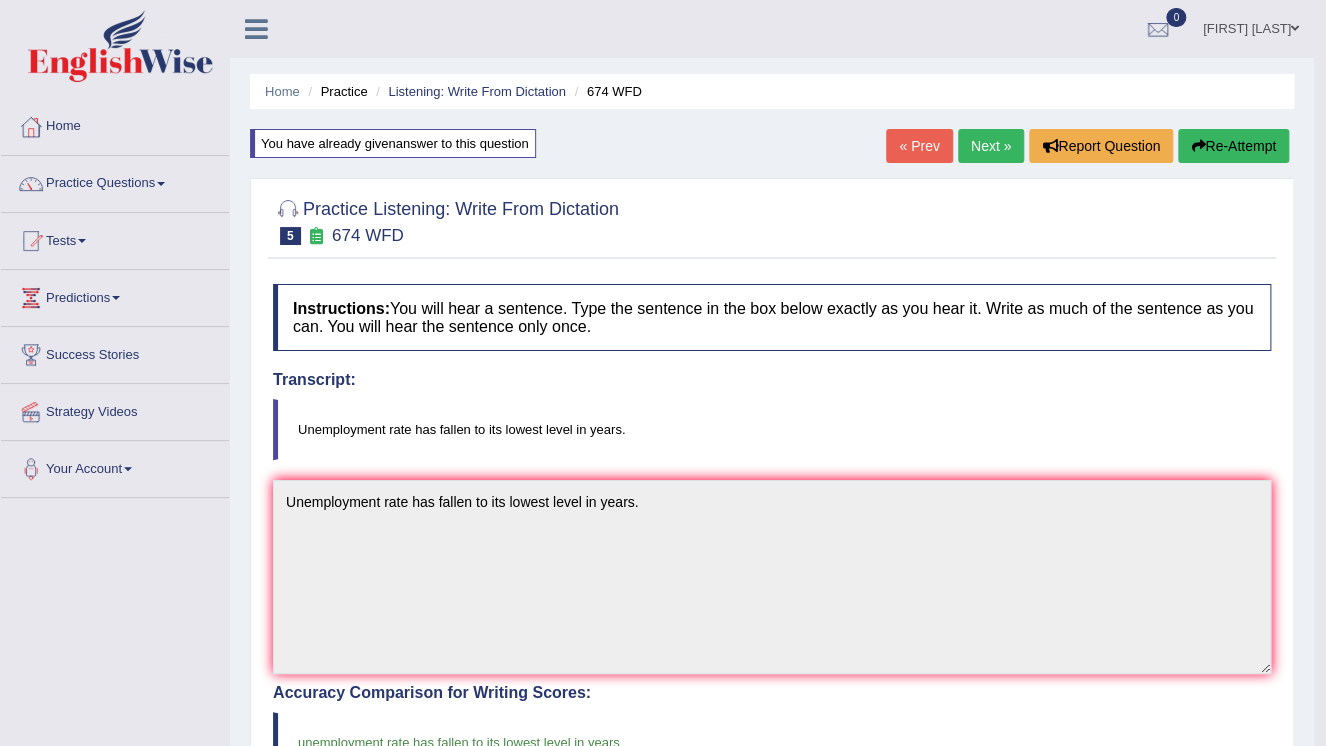 click on "Next »" at bounding box center (991, 146) 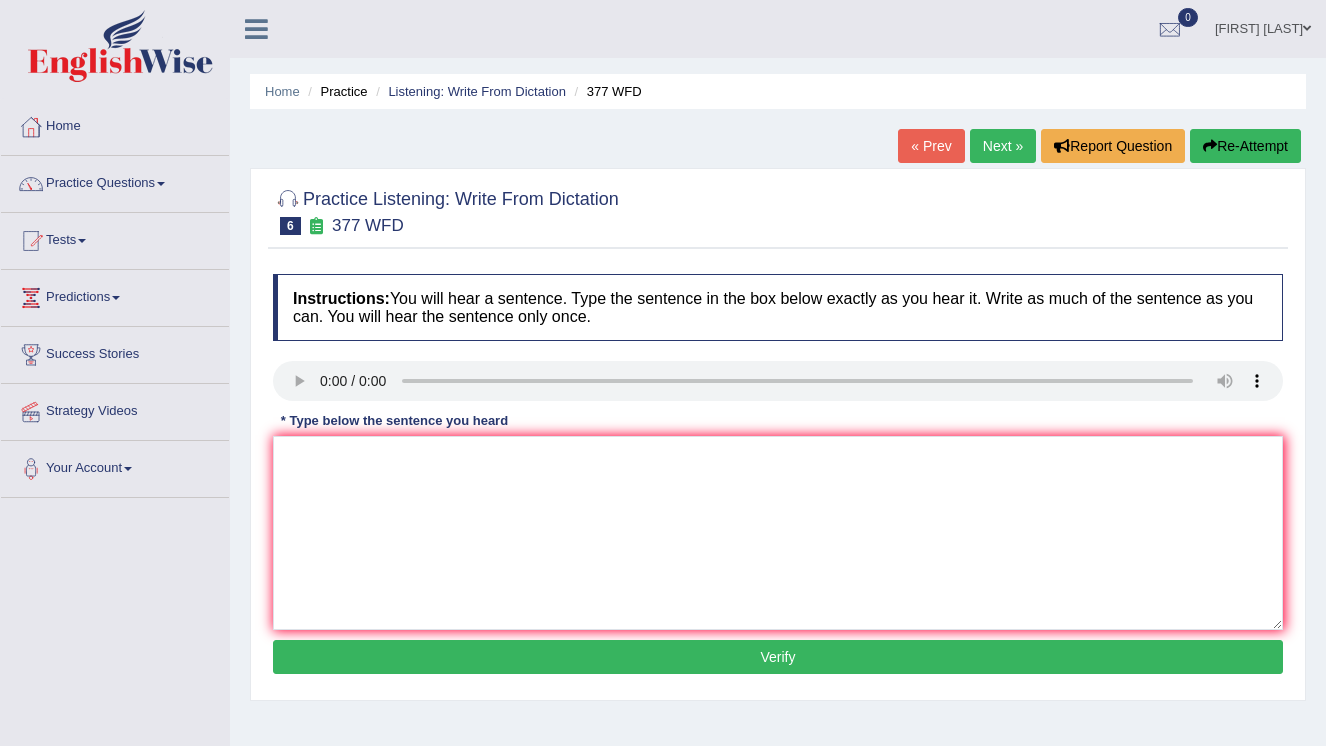 scroll, scrollTop: 0, scrollLeft: 0, axis: both 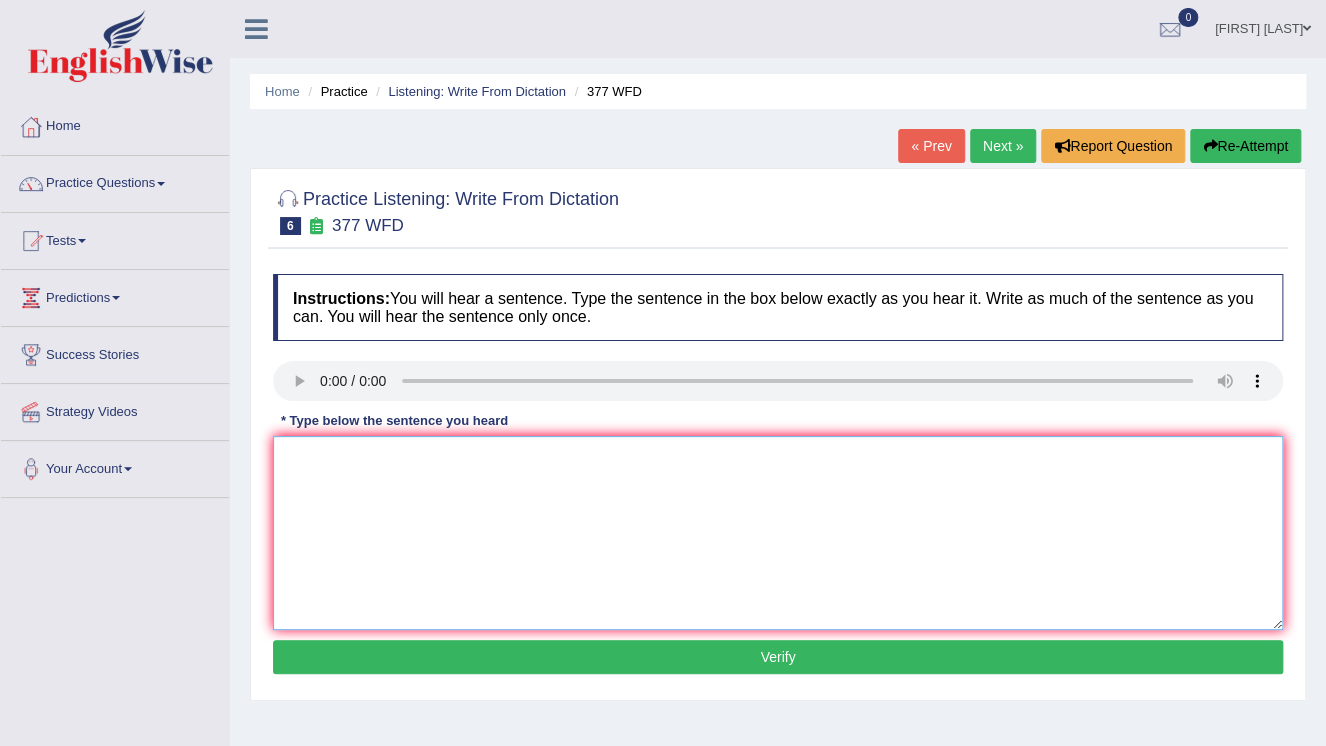click at bounding box center (778, 533) 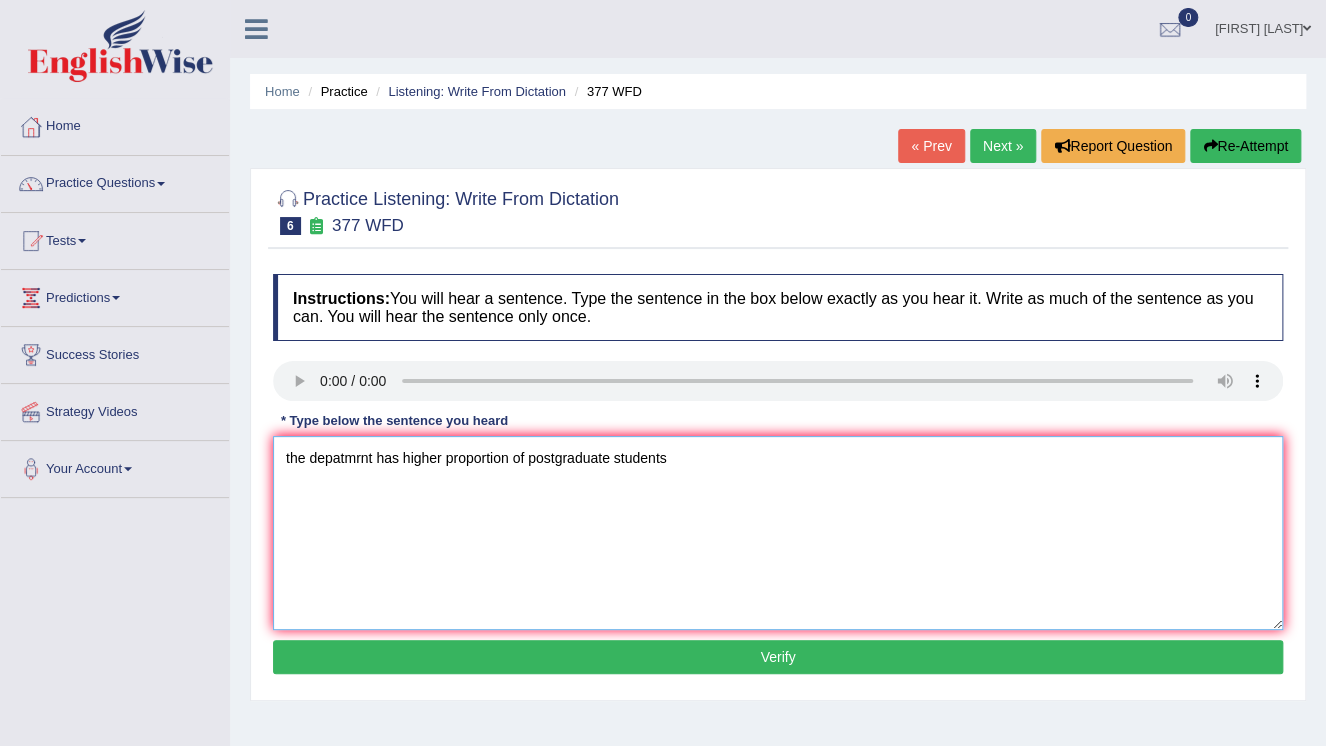 click on "the depatmrnt has higher proportion of postgraduate students" at bounding box center (778, 533) 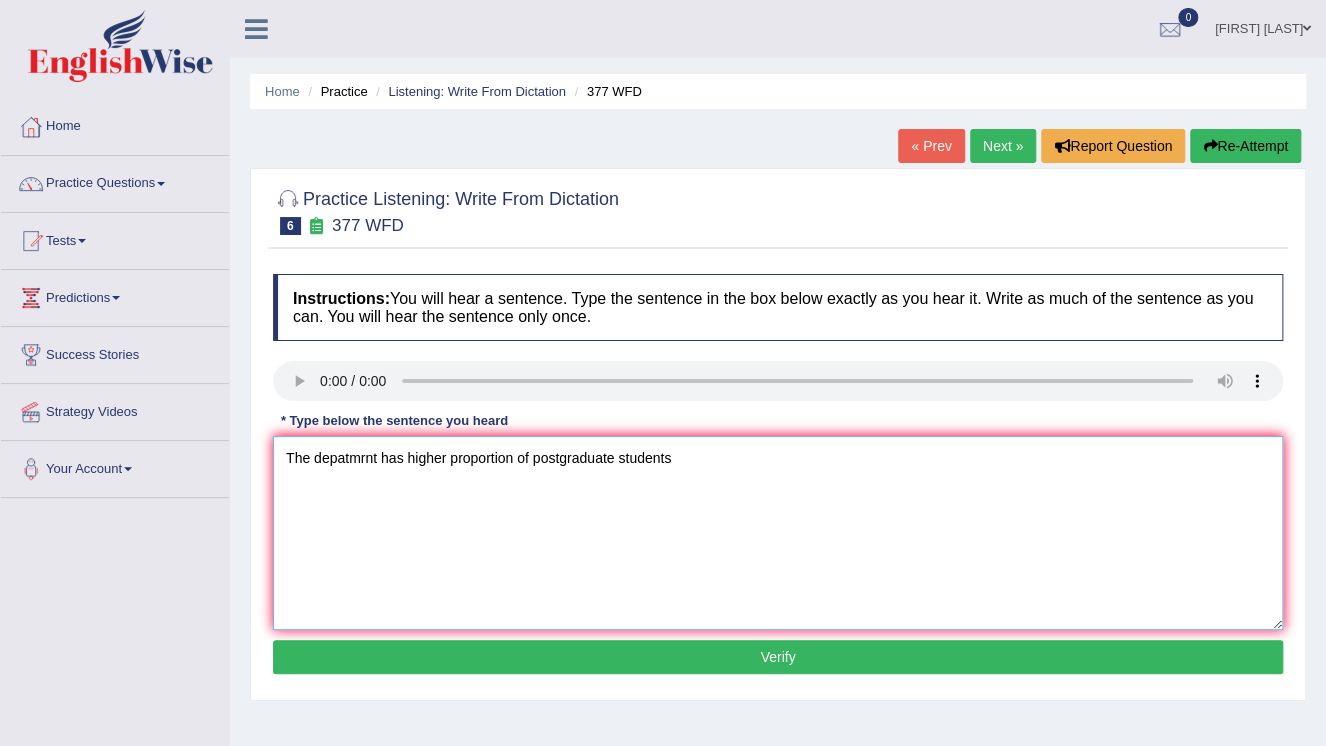 click on "The depatmrnt has higher proportion of postgraduate students" at bounding box center (778, 533) 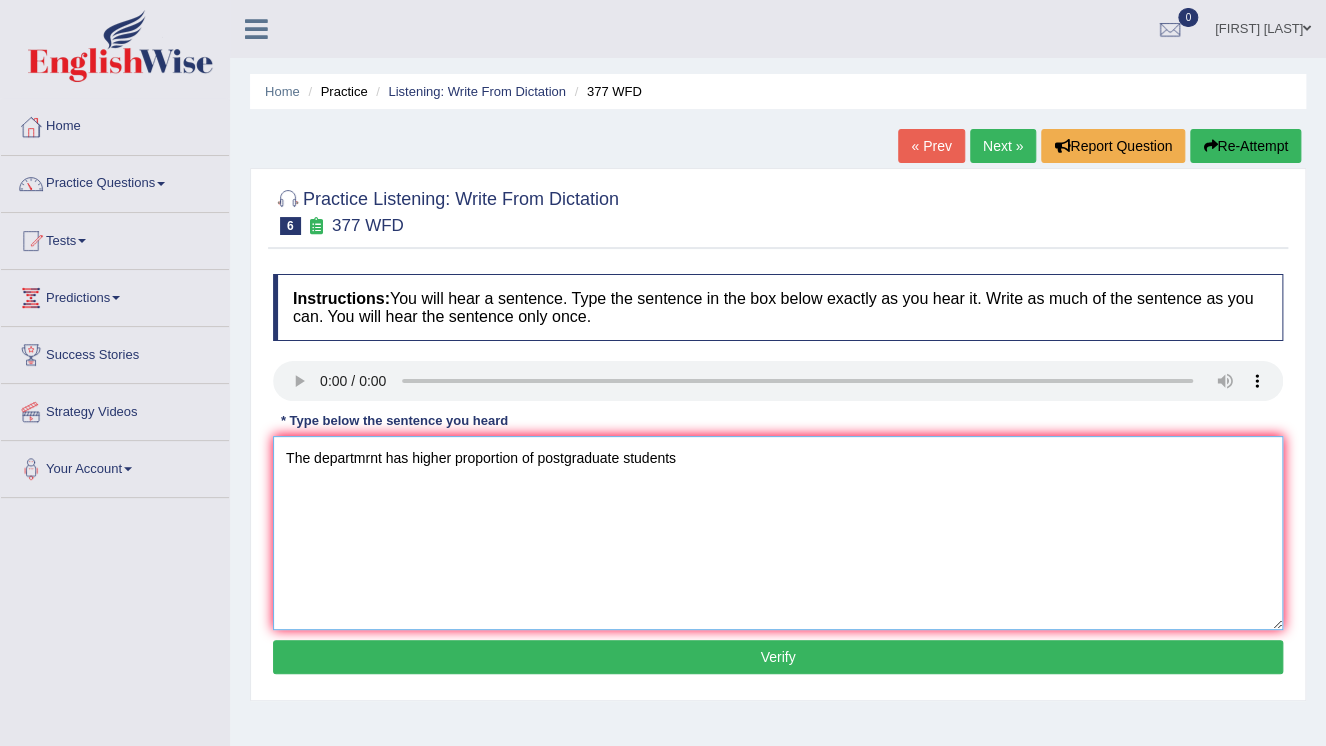 click on "The departmrnt has higher proportion of postgraduate students" at bounding box center [778, 533] 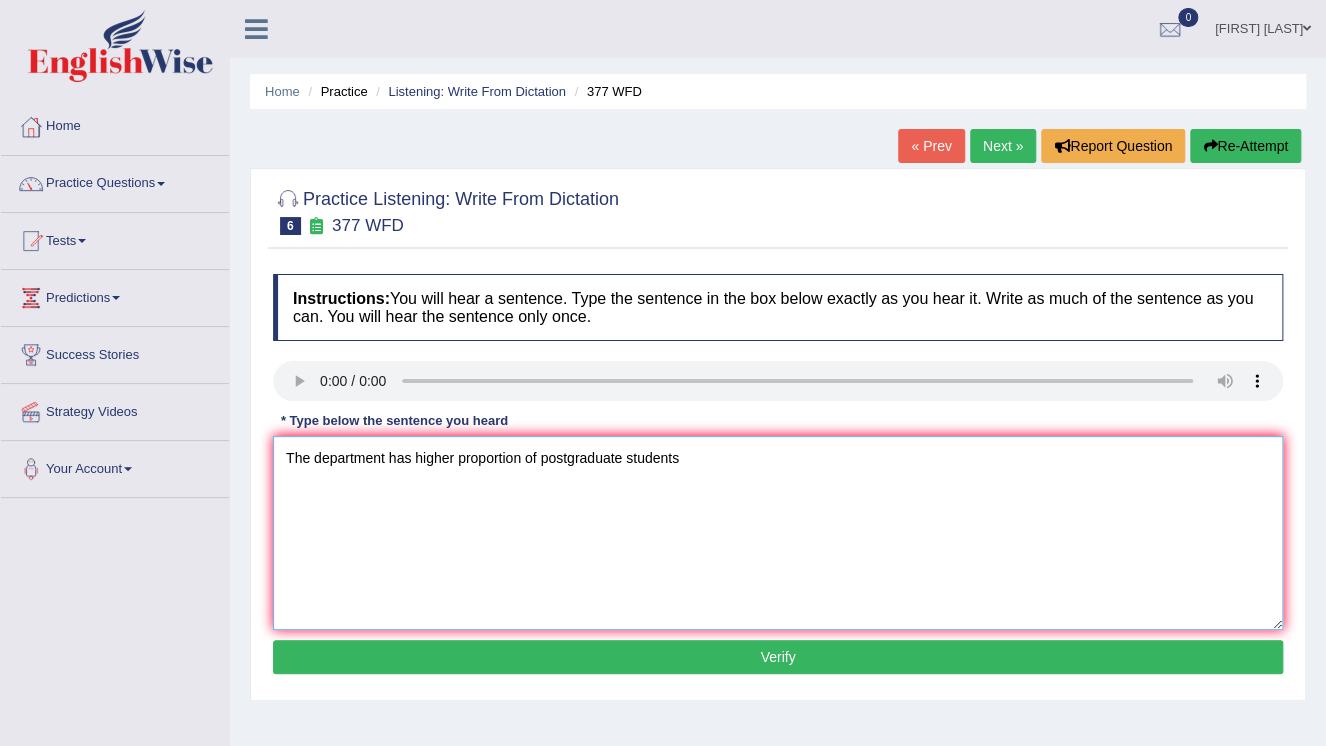 click on "The department has higher proportion of postgraduate students" at bounding box center [778, 533] 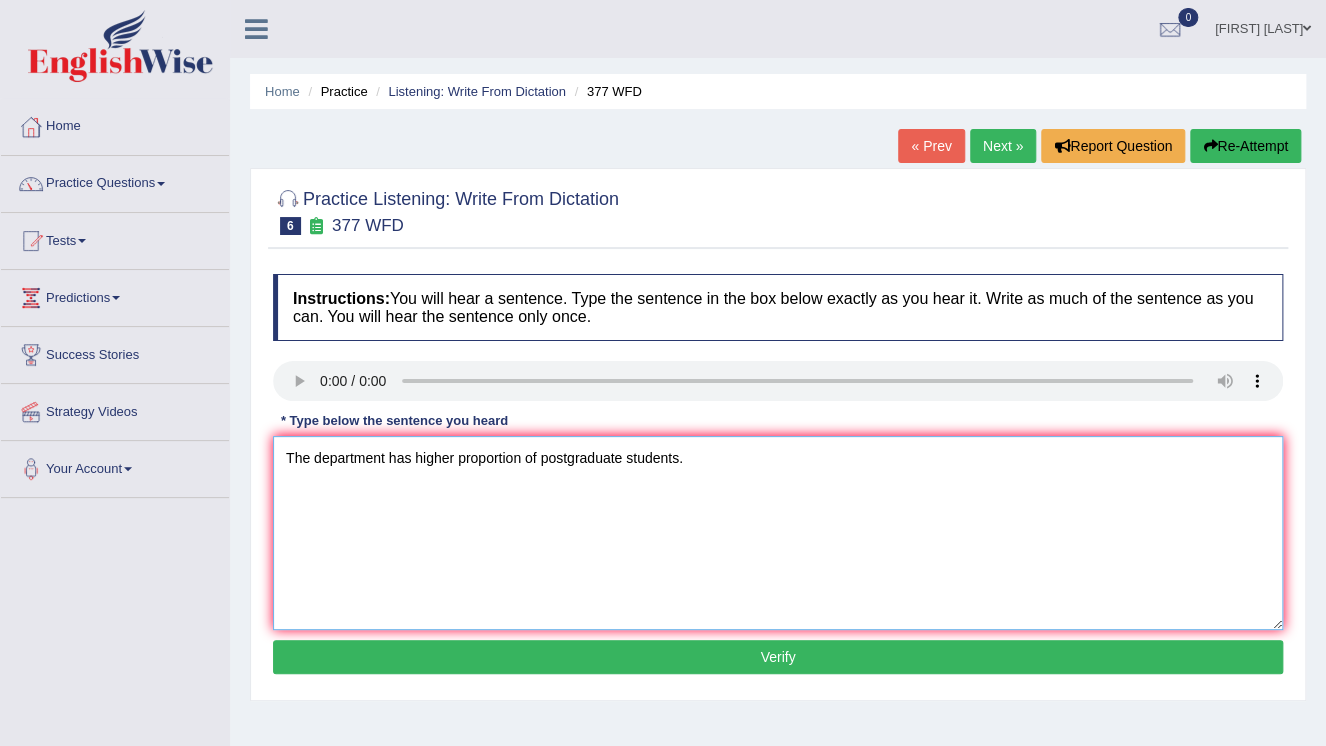 type on "The department has higher proportion of postgraduate students." 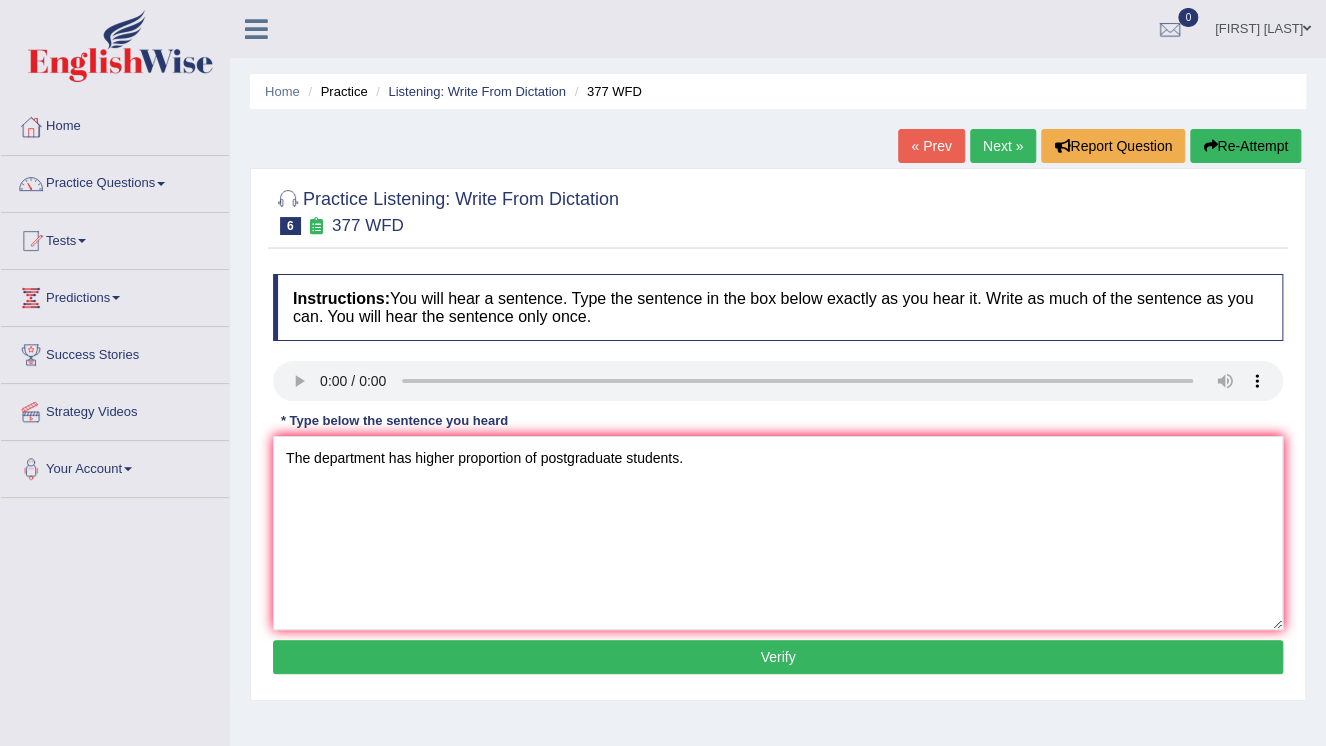 click on "Verify" at bounding box center [778, 657] 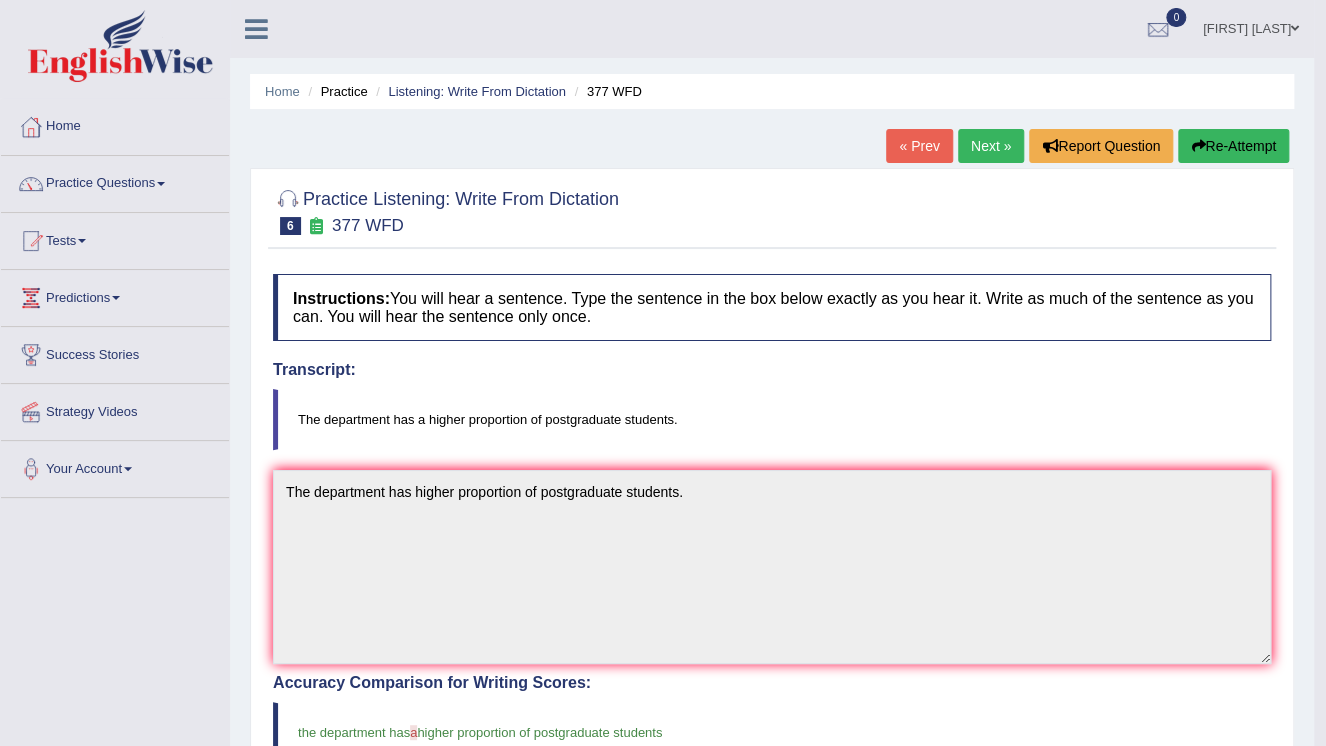 click on "Re-Attempt" at bounding box center (1233, 146) 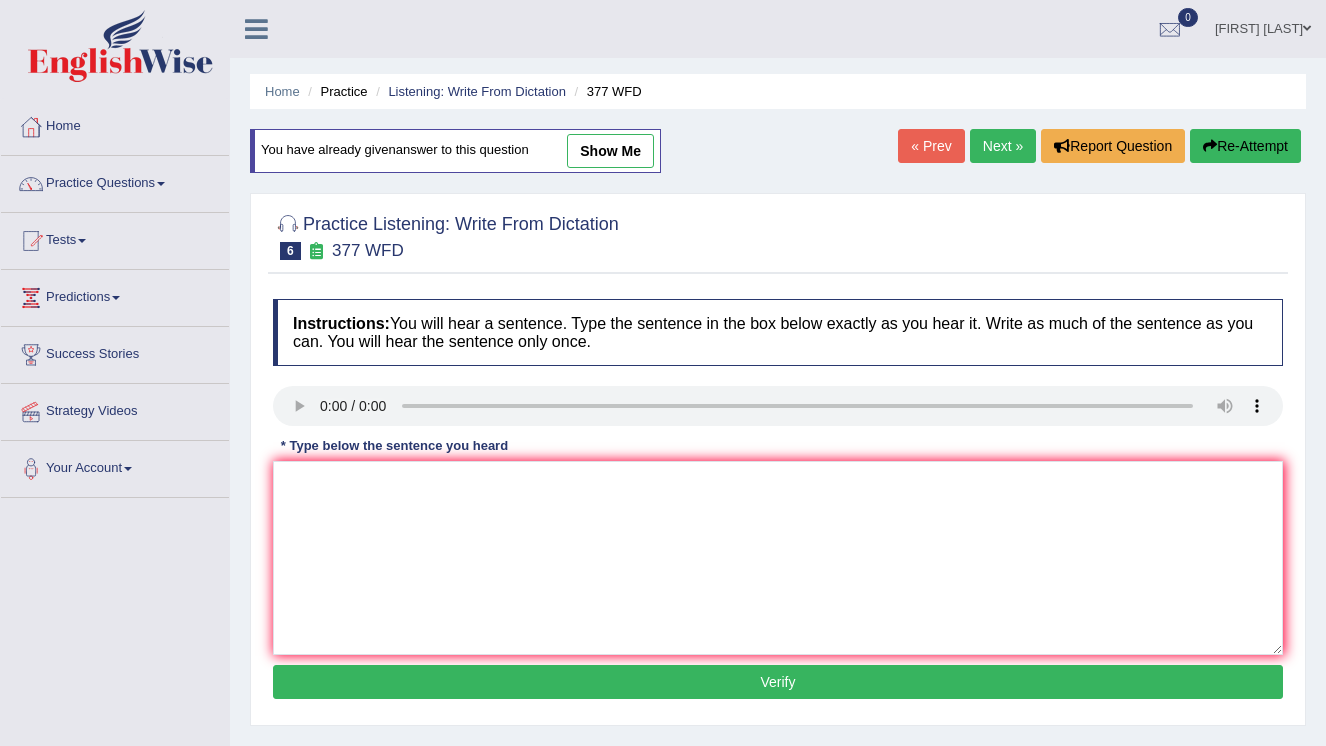 scroll, scrollTop: 0, scrollLeft: 0, axis: both 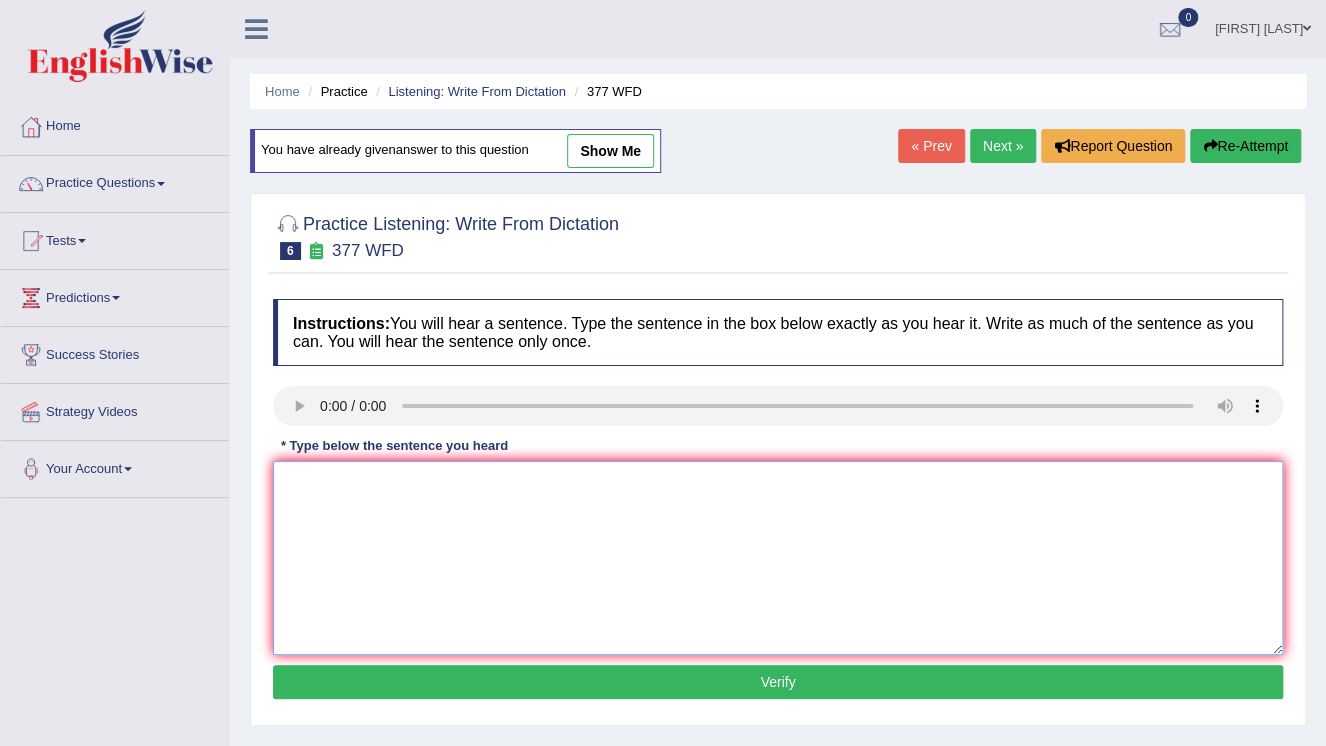 click at bounding box center (778, 558) 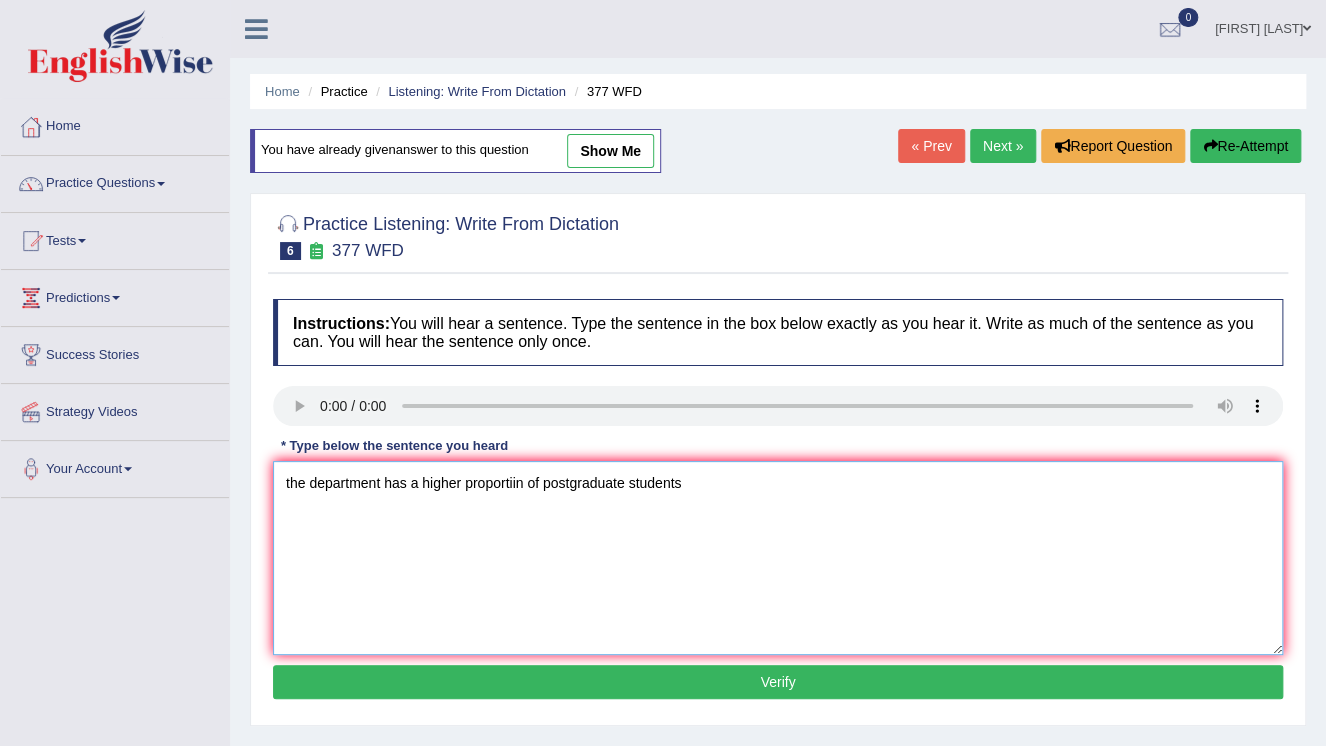 click on "the department has a higher proportiin of postgraduate students" at bounding box center [778, 558] 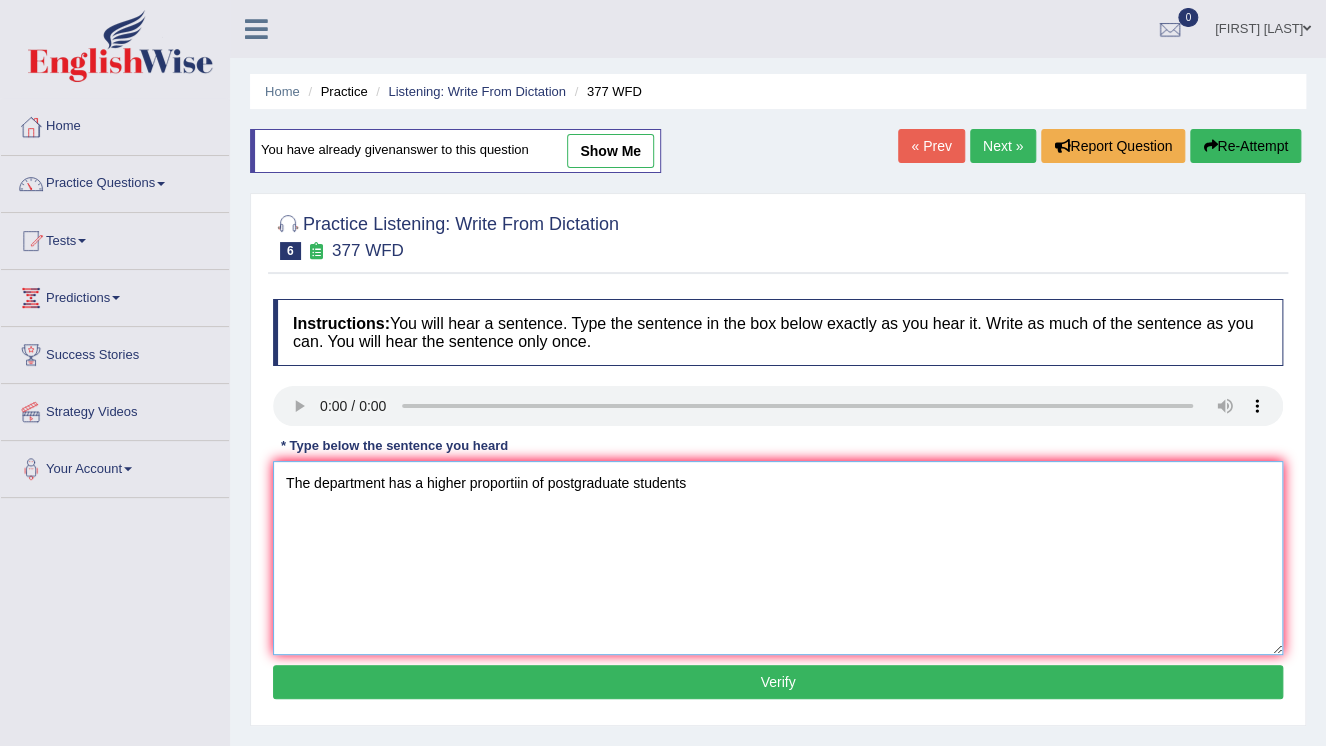 click on "The department has a higher proportiin of postgraduate students" at bounding box center (778, 558) 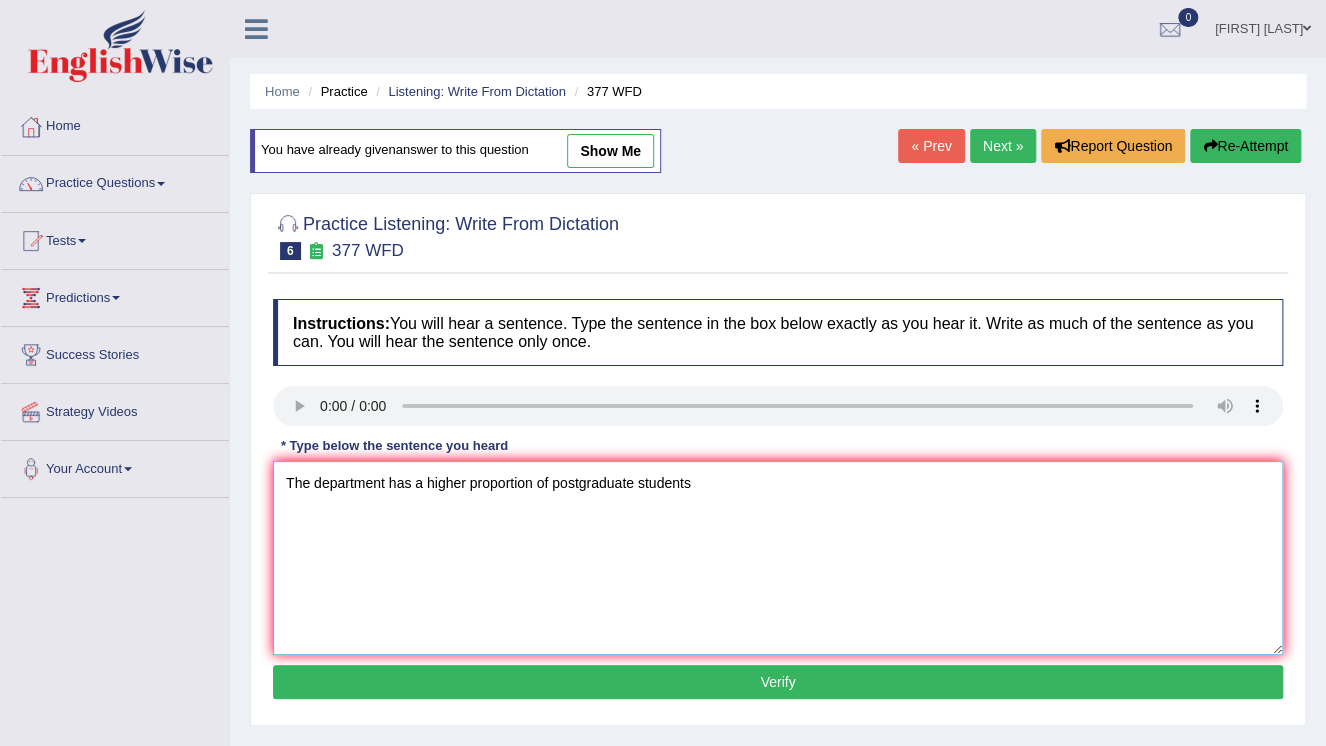 click on "The department has a higher proportion of postgraduate students" at bounding box center (778, 558) 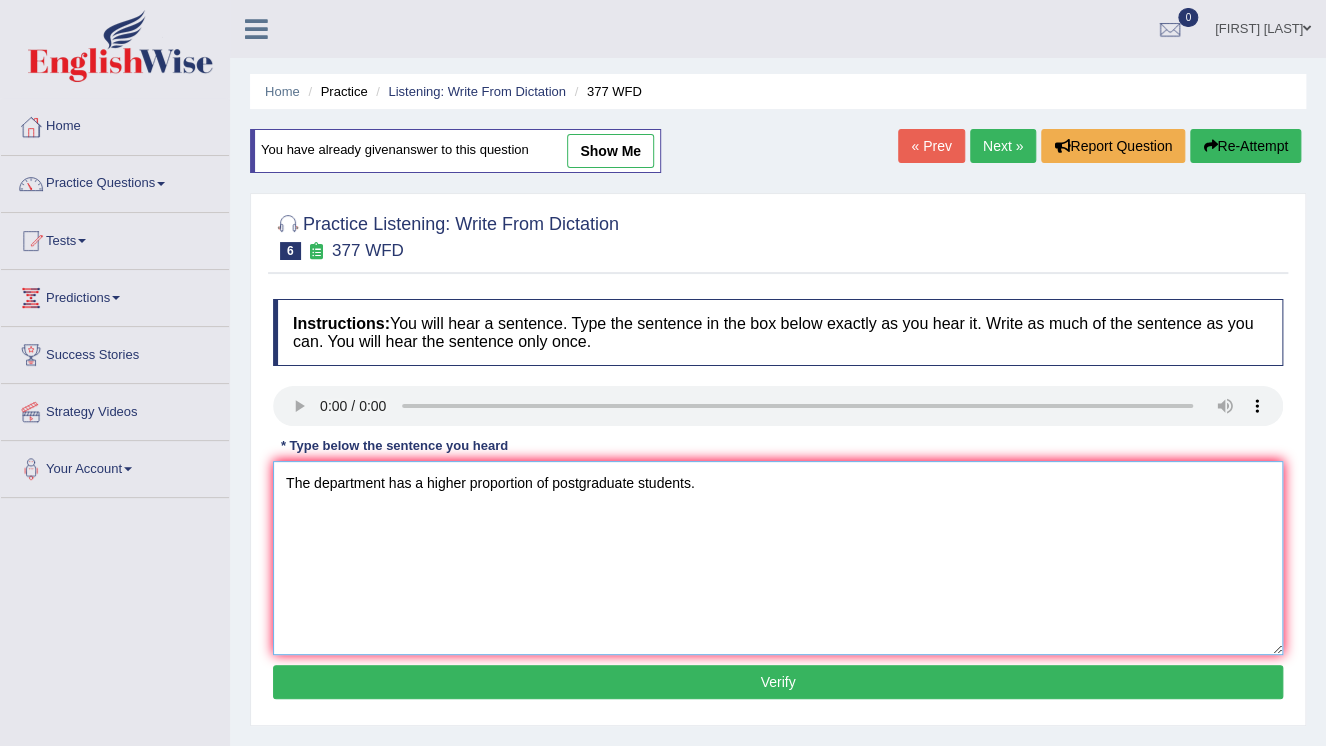 type on "The department has a higher proportion of postgraduate students." 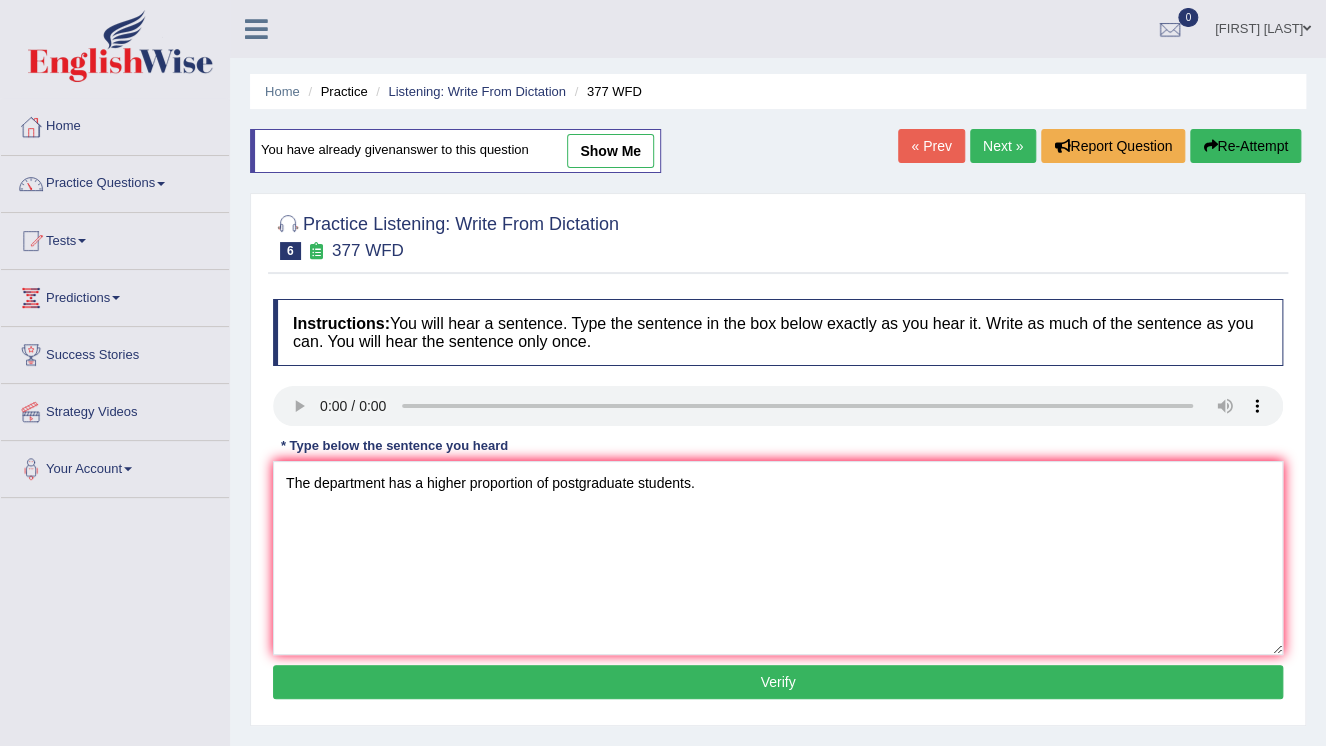 click on "Verify" at bounding box center (778, 682) 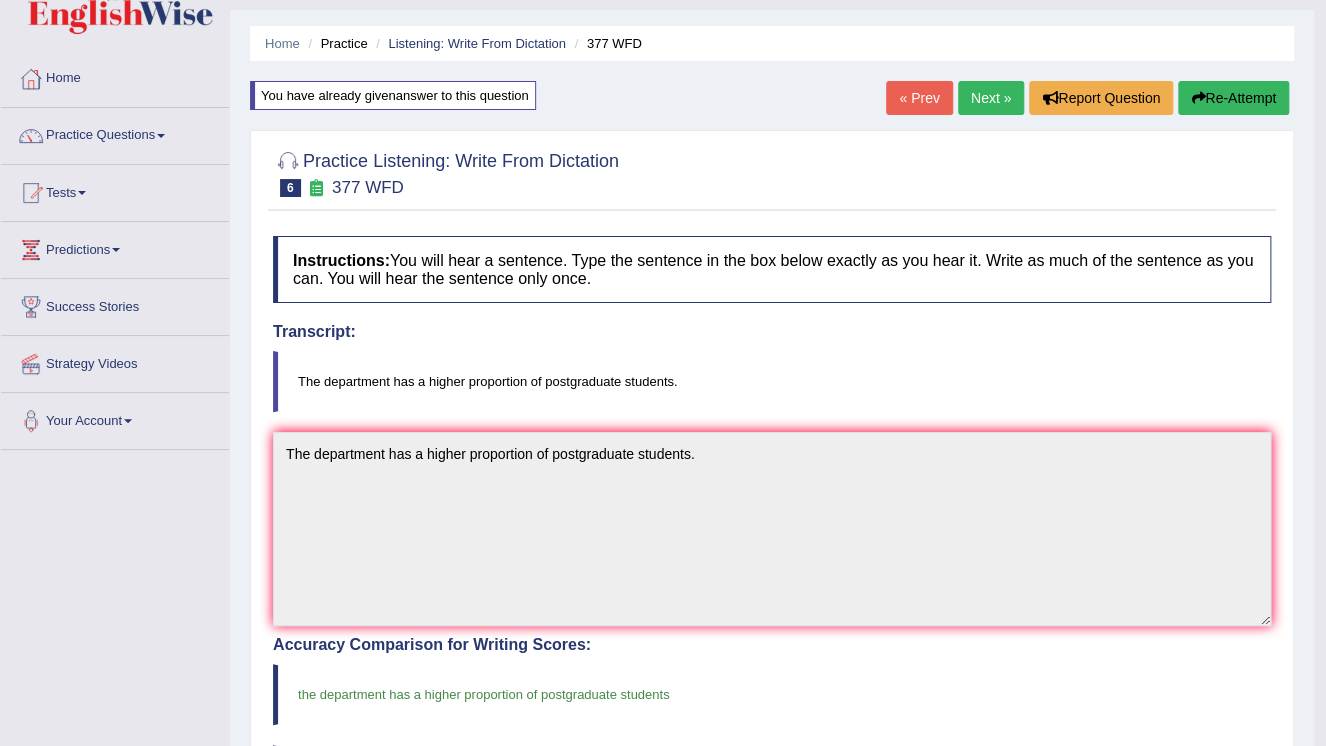 scroll, scrollTop: 0, scrollLeft: 0, axis: both 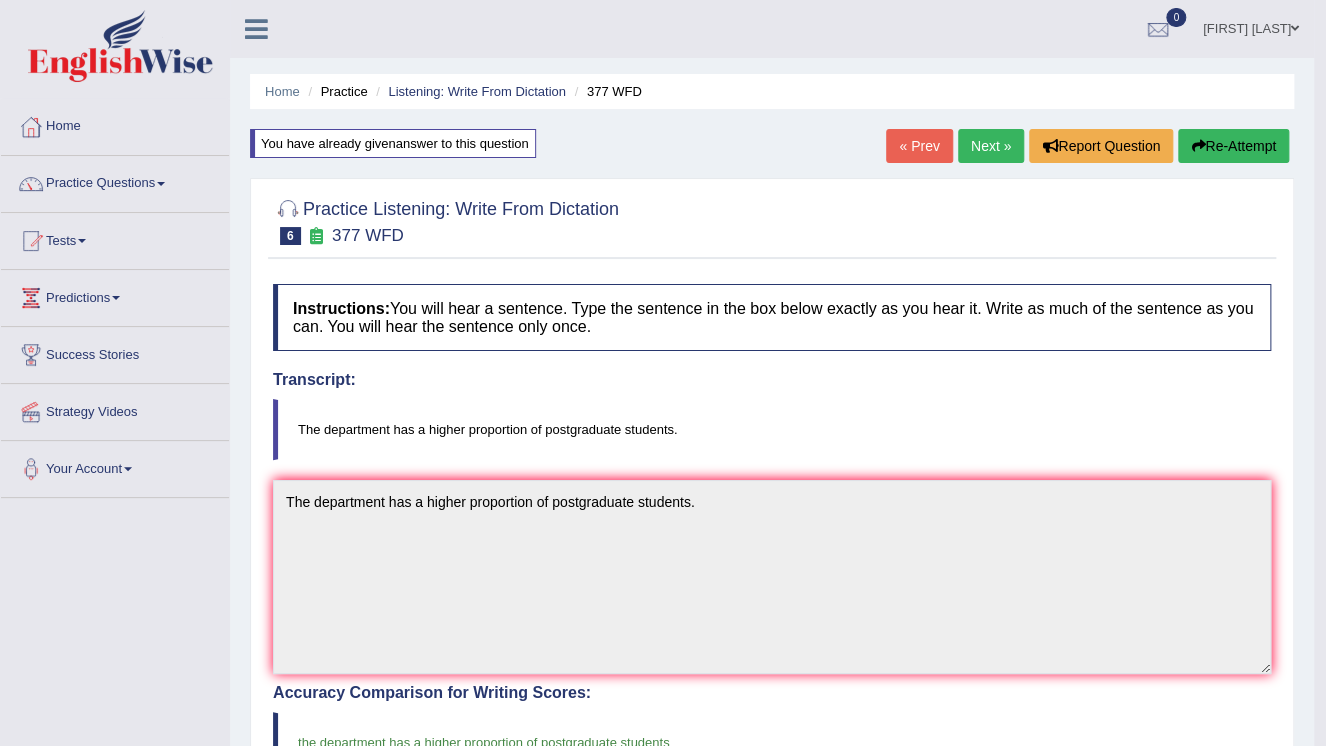 click on "Next »" at bounding box center (991, 146) 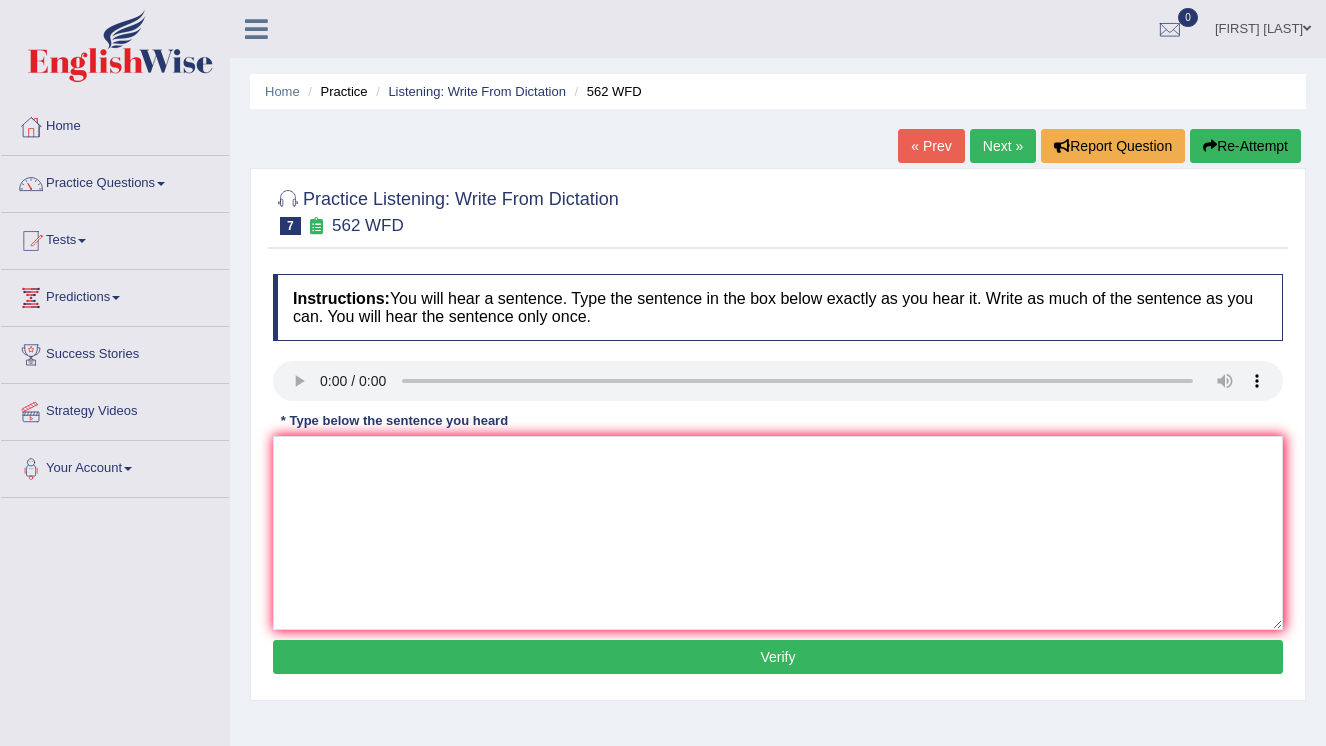 scroll, scrollTop: 0, scrollLeft: 0, axis: both 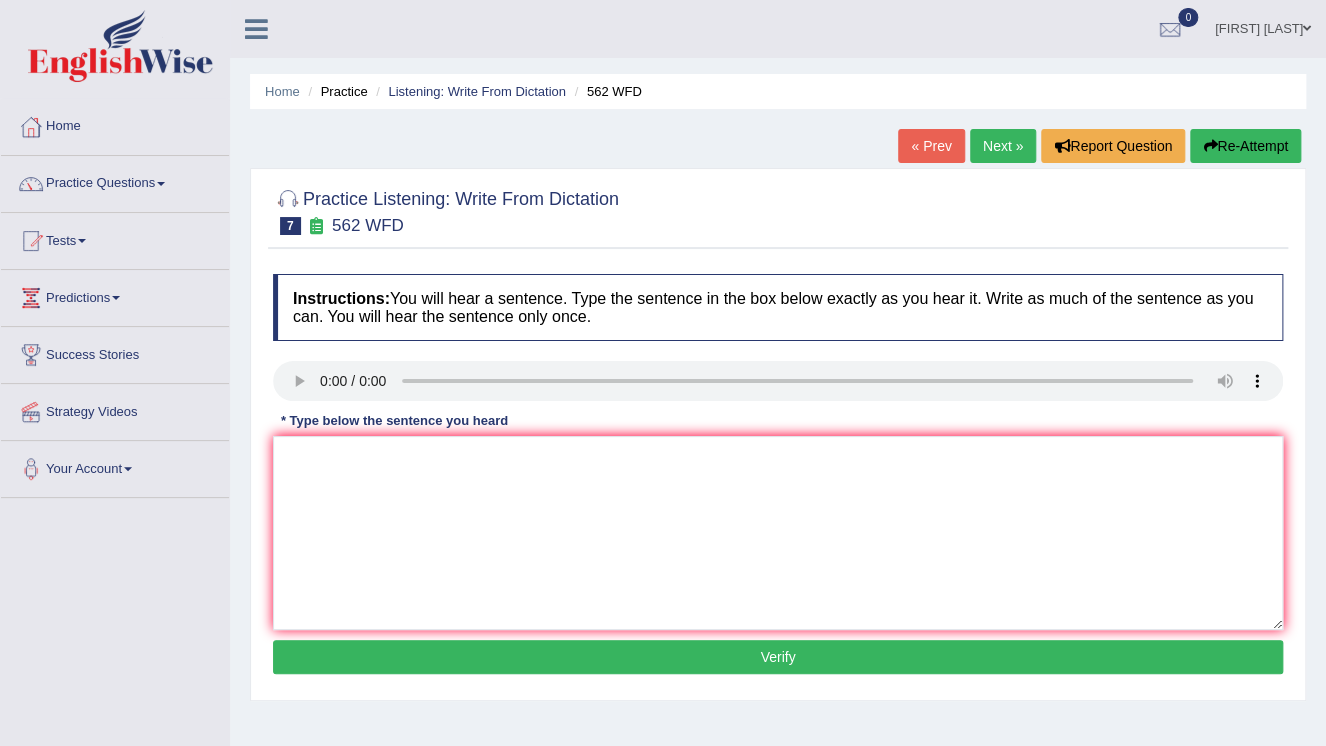 click on "Instructions:  You will hear a sentence. Type the sentence in the box below exactly as you hear it. Write as much of the sentence as you can. You will hear the sentence only once.
Transcript: The gap between the rich and the poor does not decrease. * Type below the sentence you heard Accuracy Comparison for Writing Scores:
Red:  Missed Words
Green:  Correct Words
Blue:  Added/Mistyped Words
Accuracy:   Punctuation at the end  You wrote first capital letter A.I. Engine Result:  Processing... Verify" at bounding box center [778, 477] 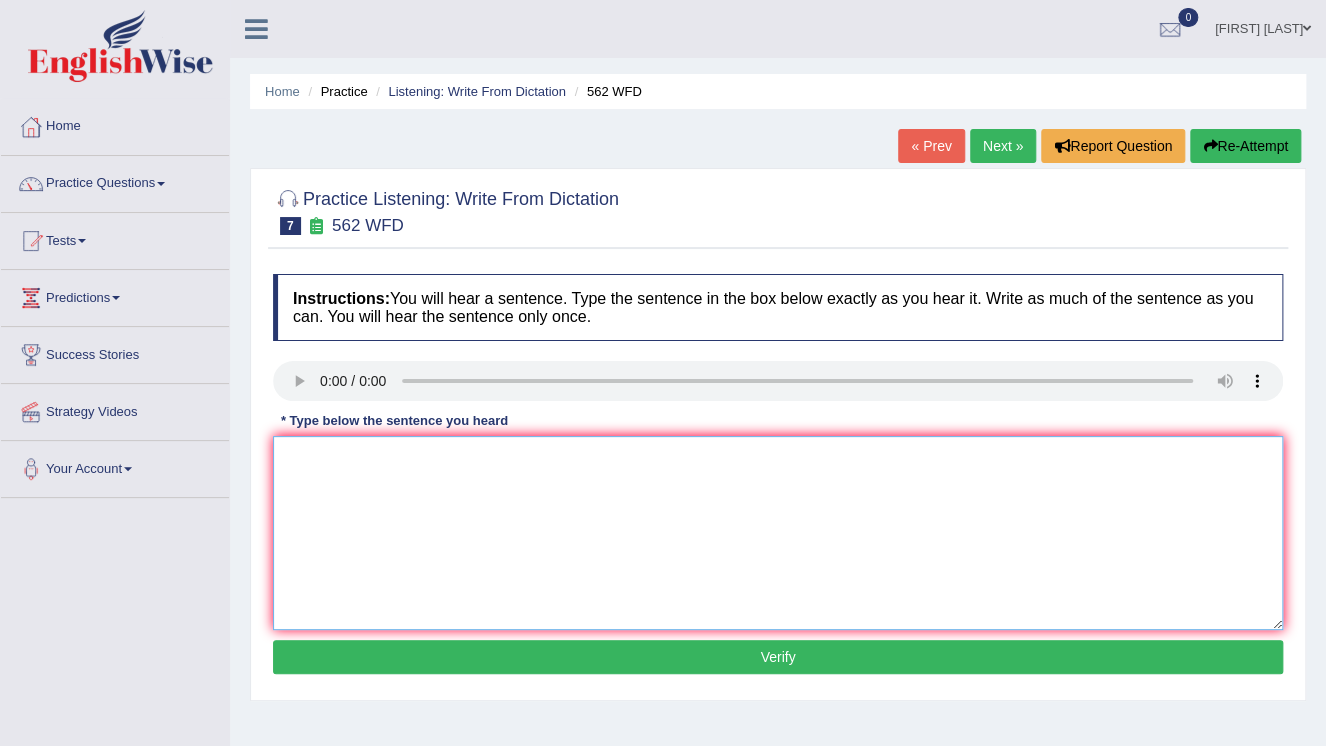 click at bounding box center [778, 533] 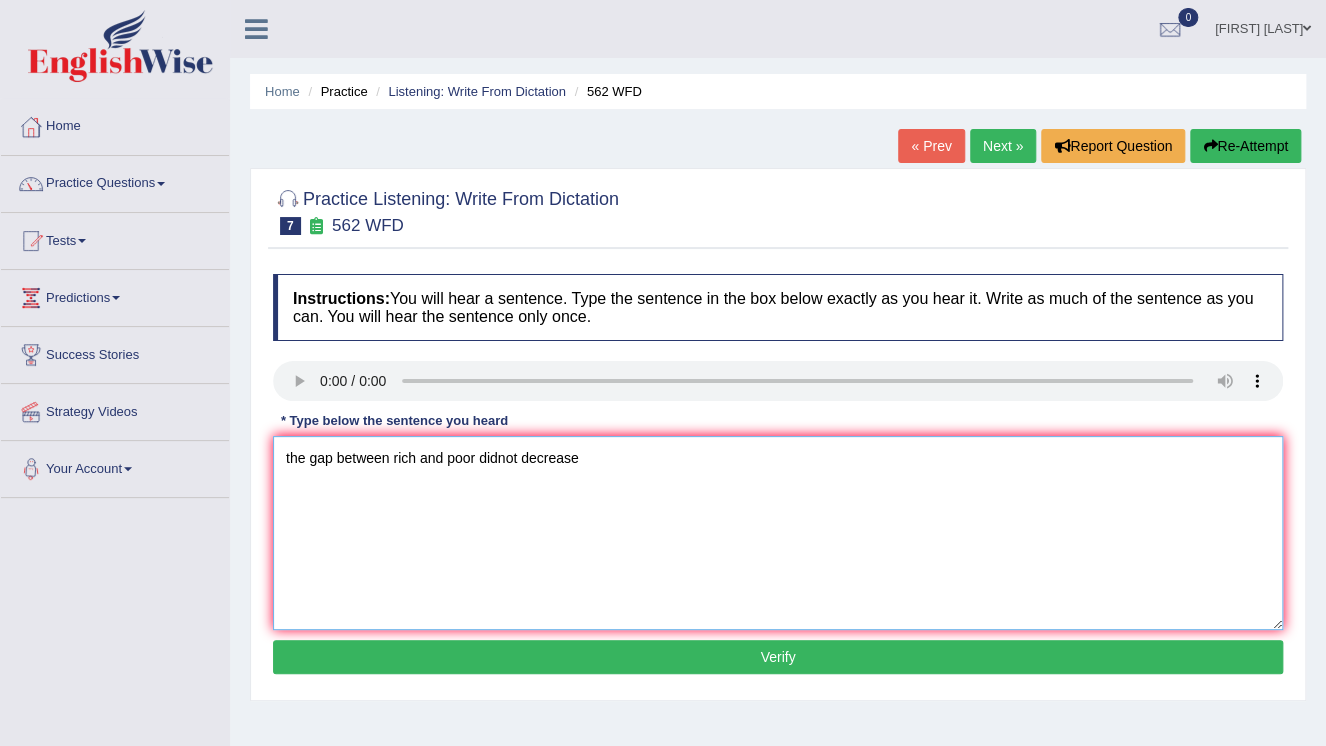 click on "the gap between rich and poor didnot decrease" at bounding box center (778, 533) 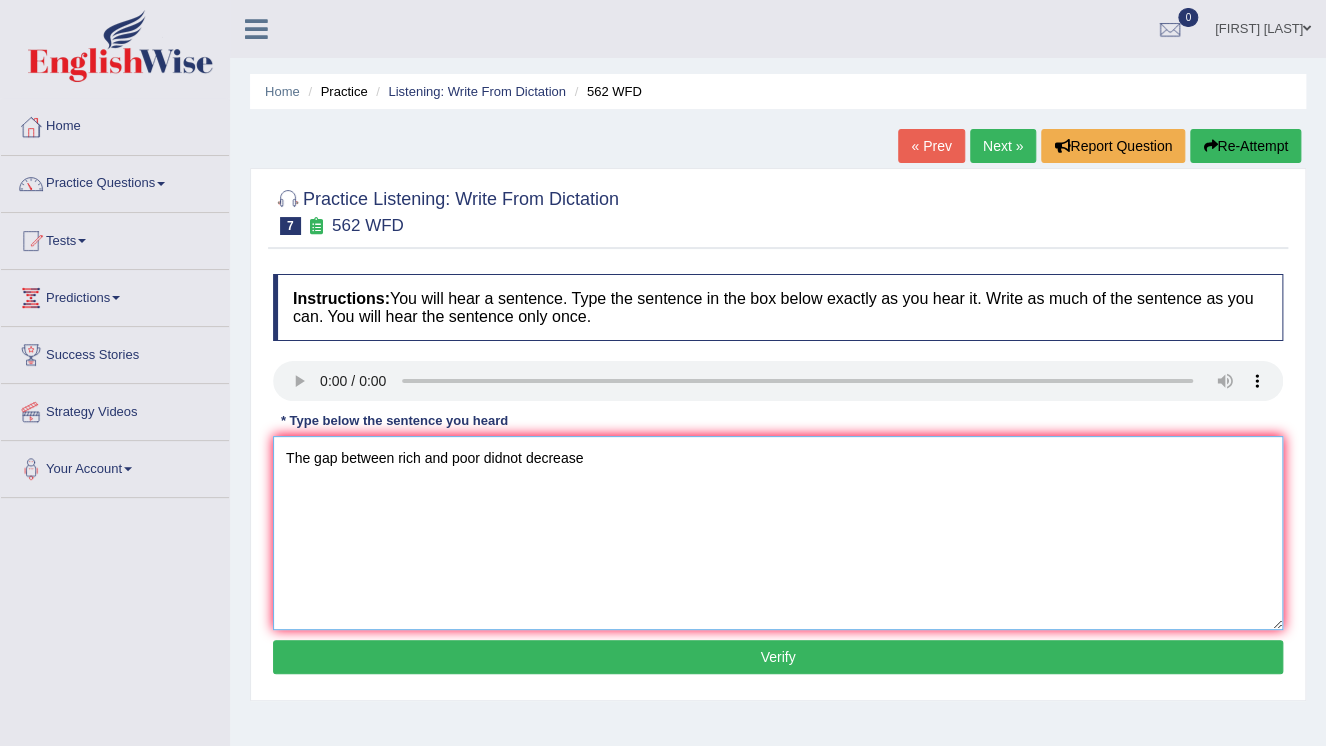 click on "The gap between rich and poor didnot decrease" at bounding box center [778, 533] 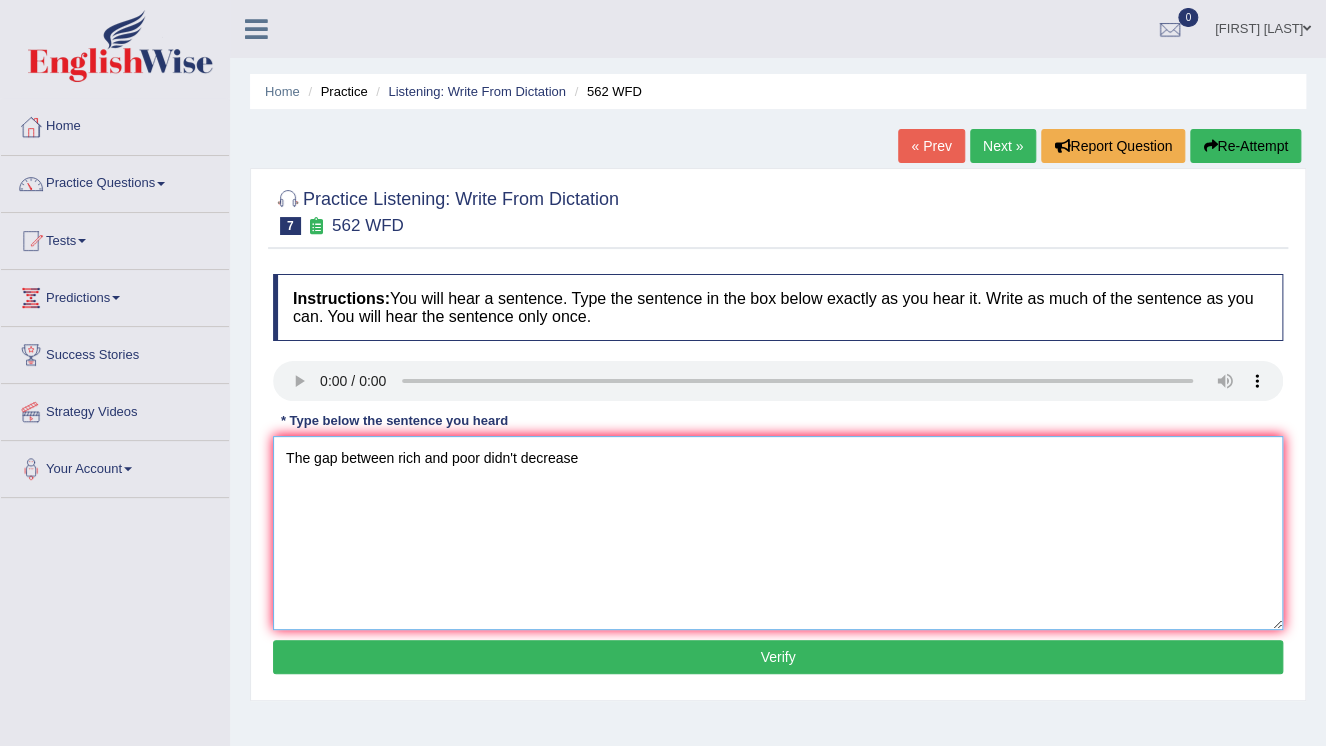 click on "The gap between rich and poor didn't decrease" at bounding box center [778, 533] 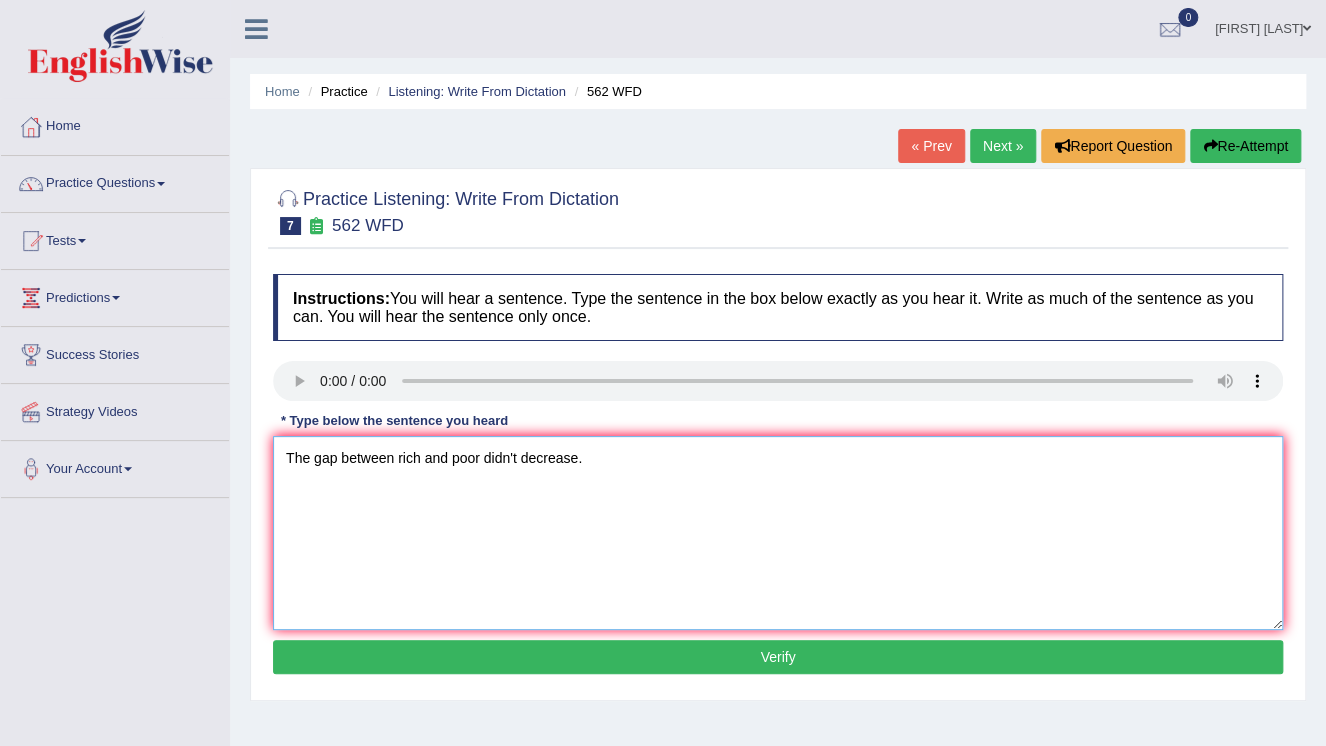 type on "The gap between rich and poor didn't decrease." 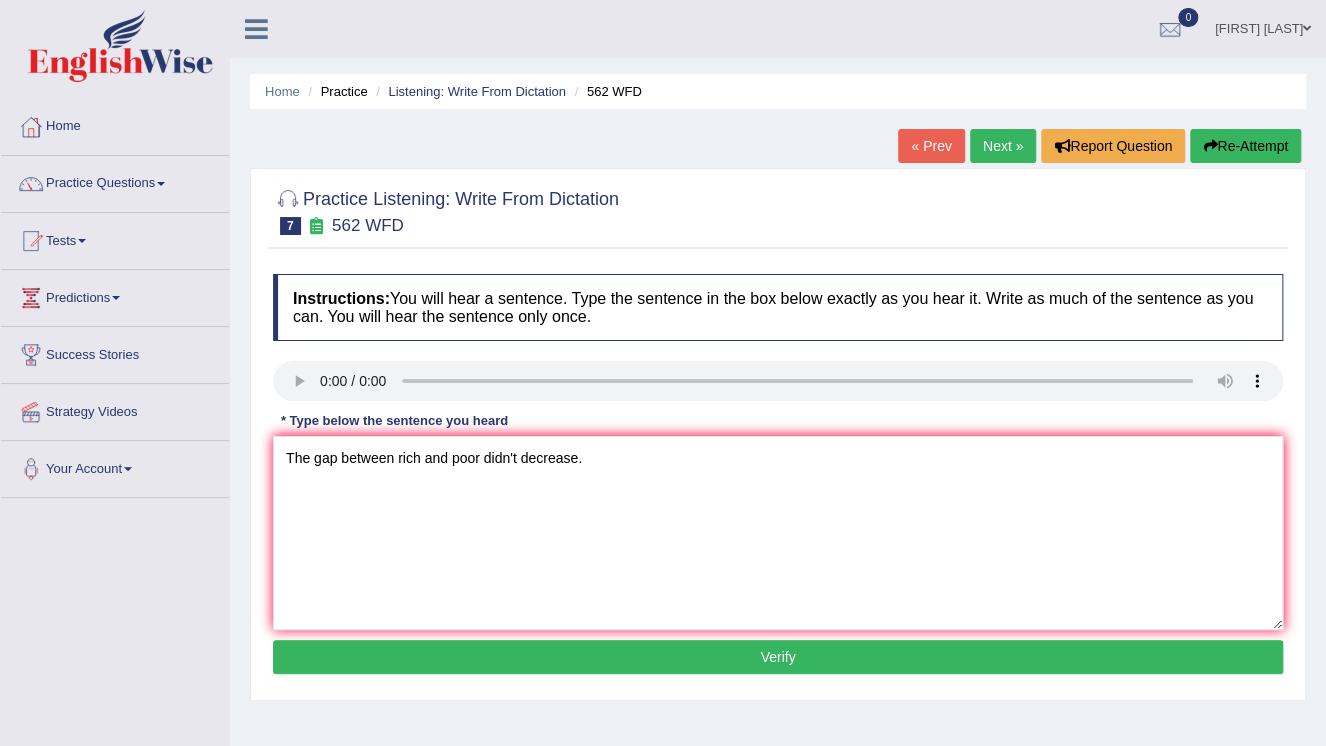 click on "Instructions:  You will hear a sentence. Type the sentence in the box below exactly as you hear it. Write as much of the sentence as you can. You will hear the sentence only once.
Transcript: The gap between the rich and the poor does not decrease. * Type below the sentence you heard The gap between rich and poor didn't decrease. Accuracy Comparison for Writing Scores:
Red:  Missed Words
Green:  Correct Words
Blue:  Added/Mistyped Words
Accuracy:   Punctuation at the end  You wrote first capital letter A.I. Engine Result:  Processing... Verify" at bounding box center [778, 477] 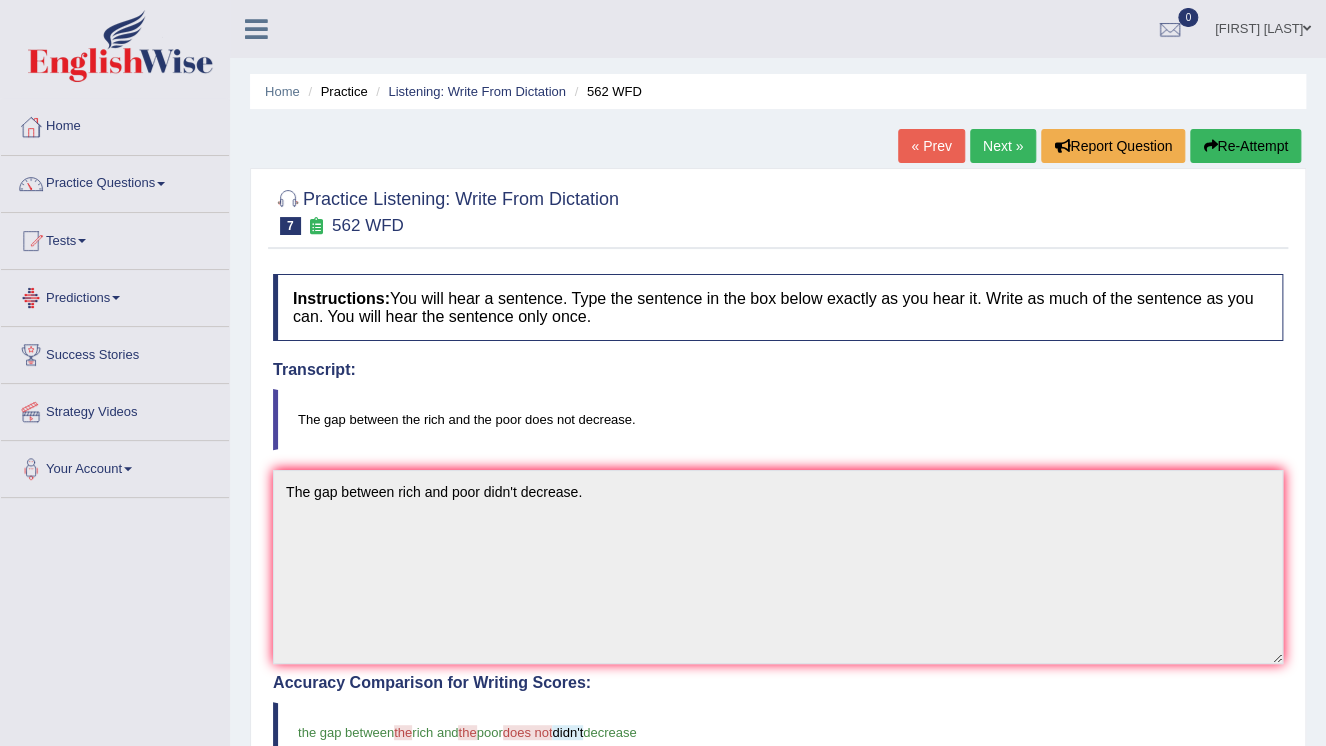 click on "Re-Attempt" at bounding box center [1245, 146] 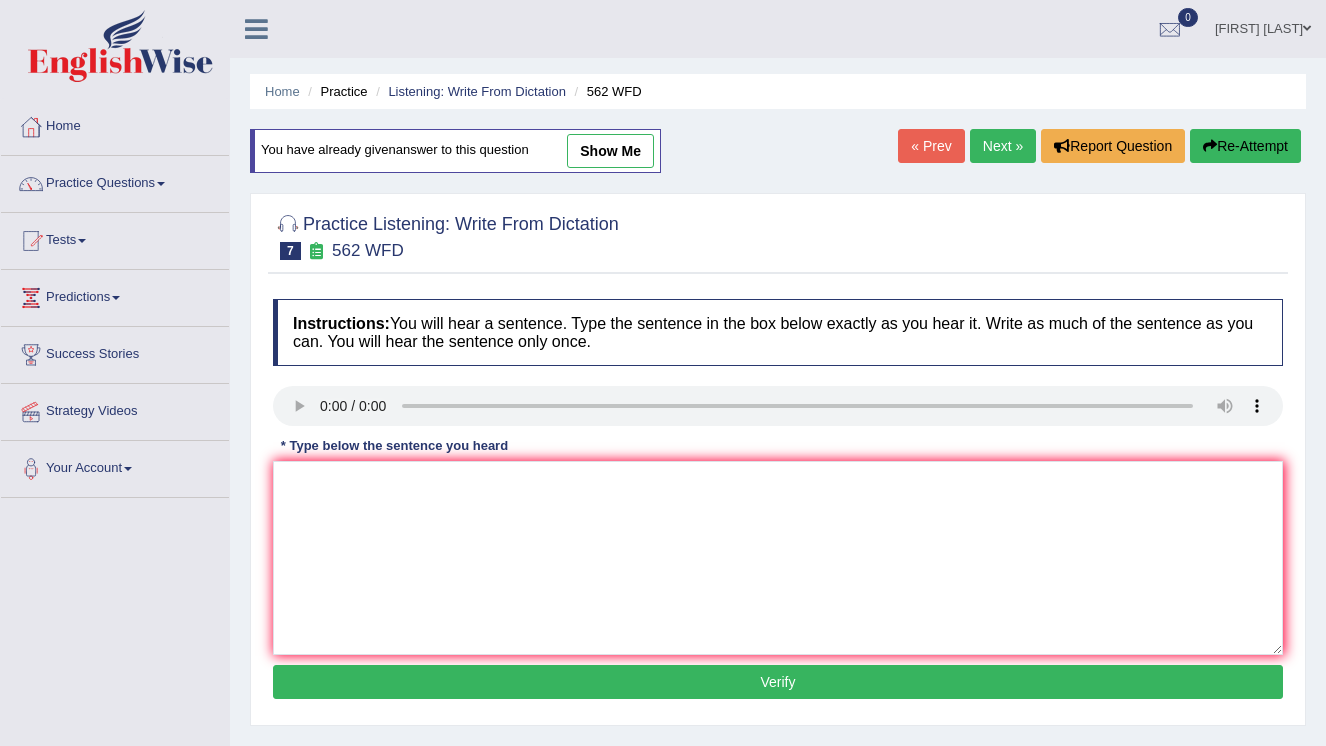 scroll, scrollTop: 0, scrollLeft: 0, axis: both 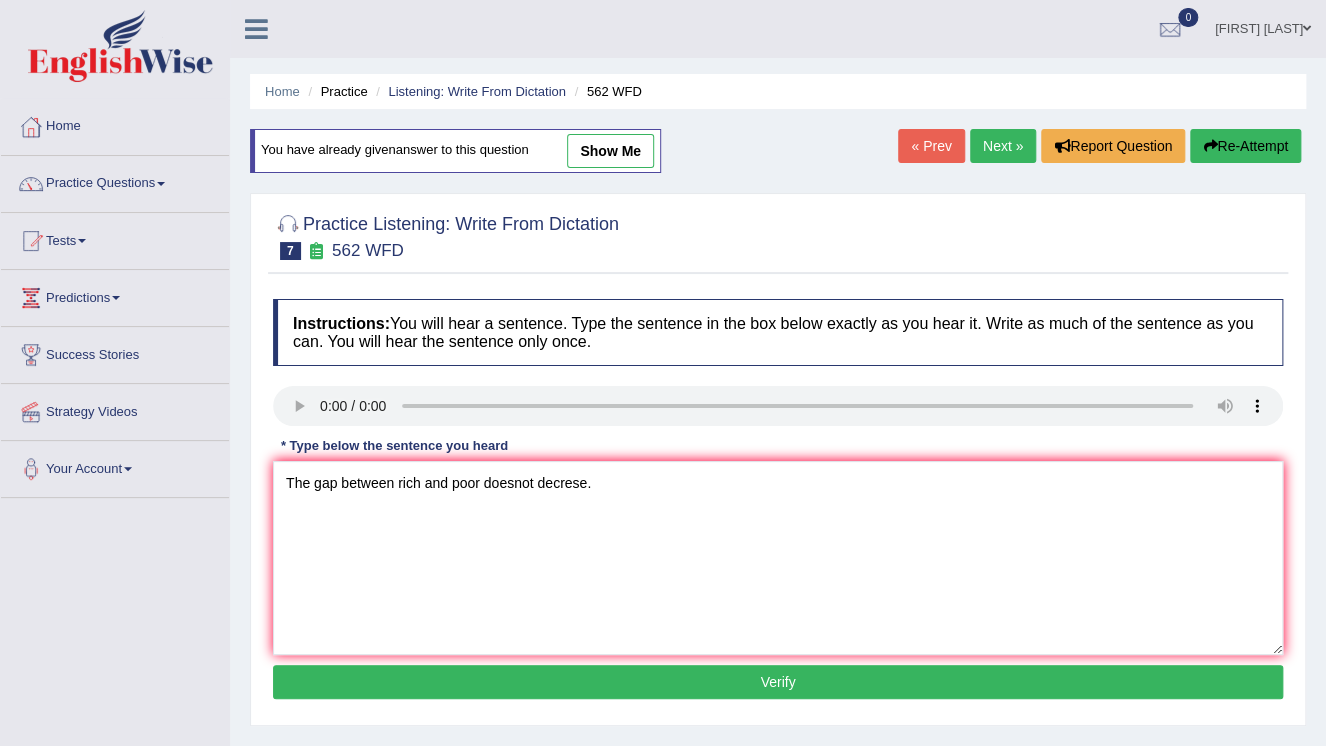 click on "The gap between rich and poor doesnot decrese." at bounding box center [778, 558] 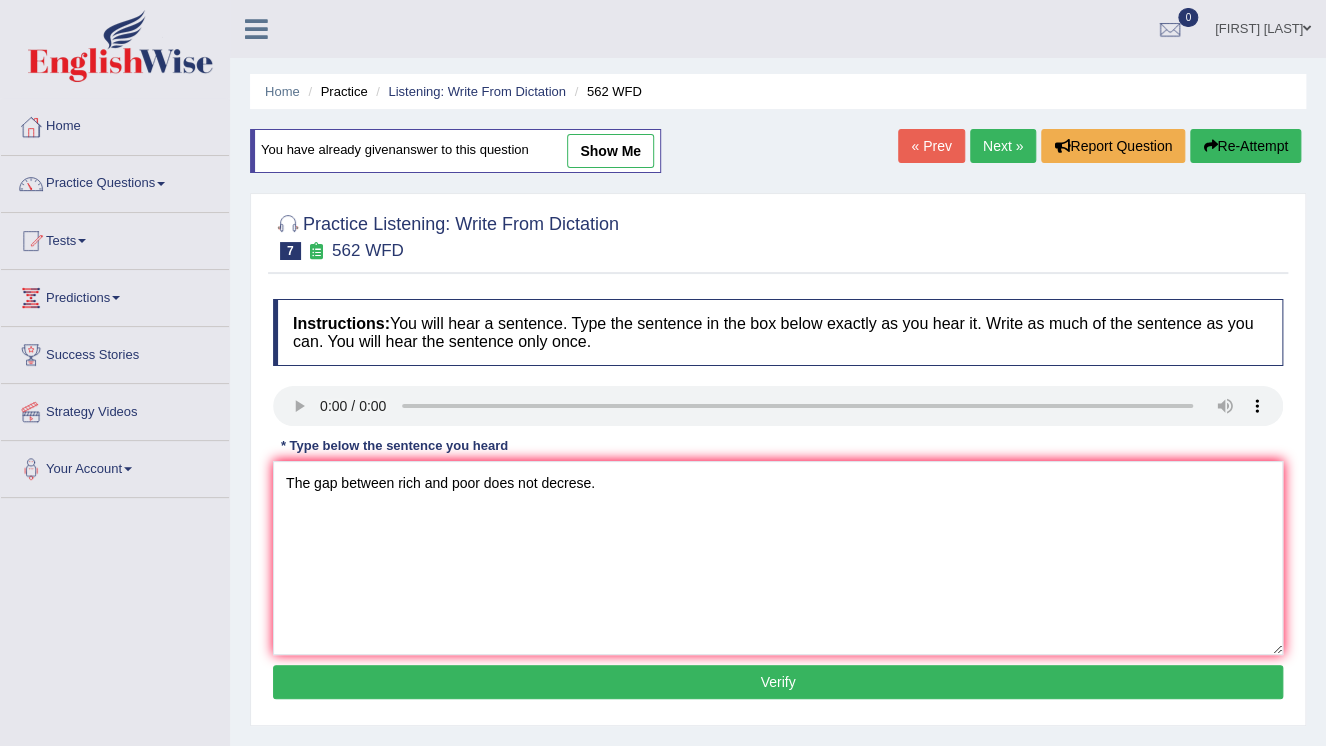 click on "The gap between rich and poor does not decrese." at bounding box center (778, 558) 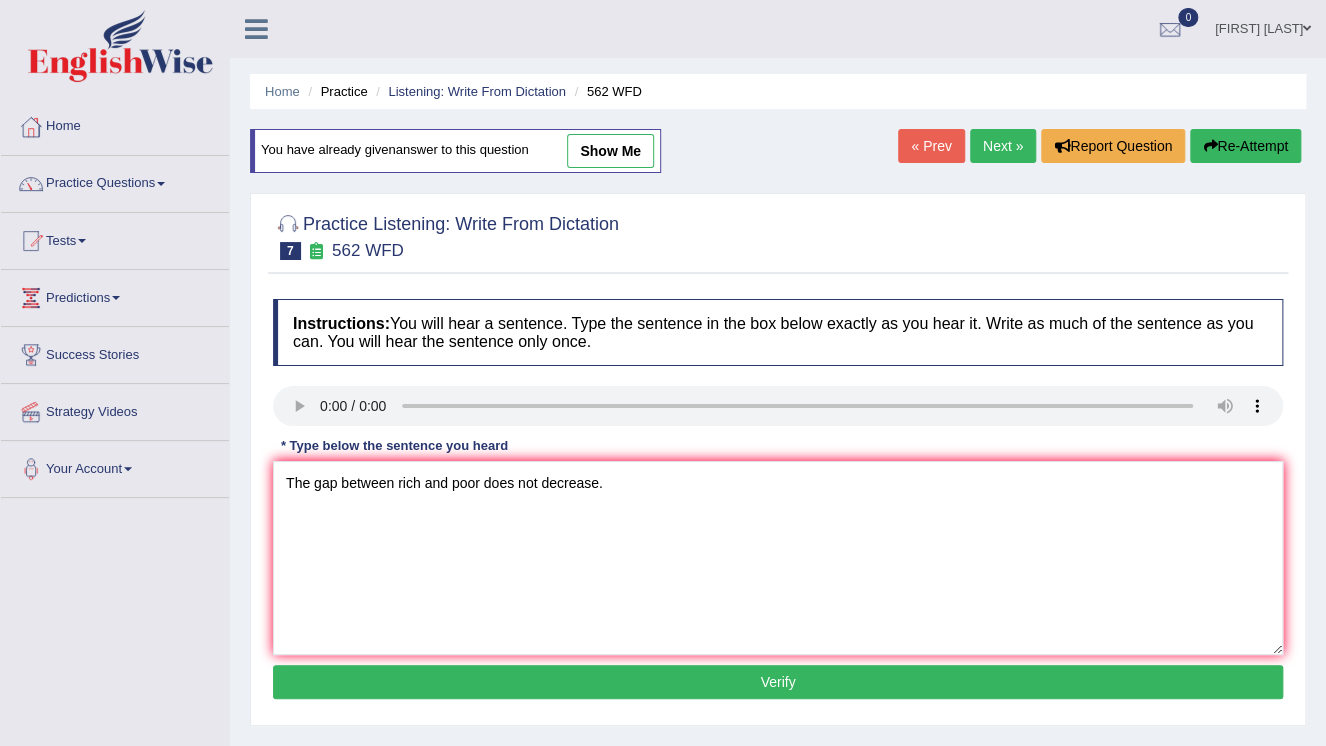 type on "The gap between rich and poor does not decrease." 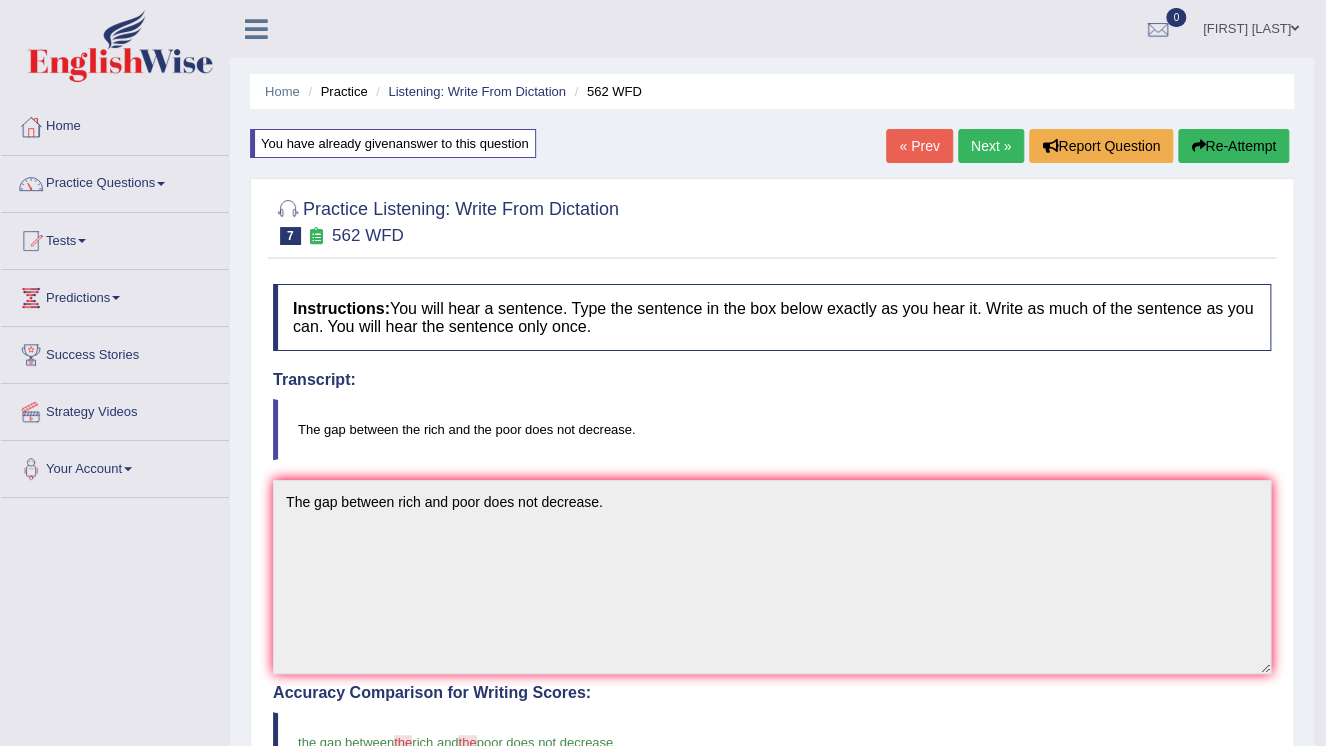 click on "Re-Attempt" at bounding box center (1233, 146) 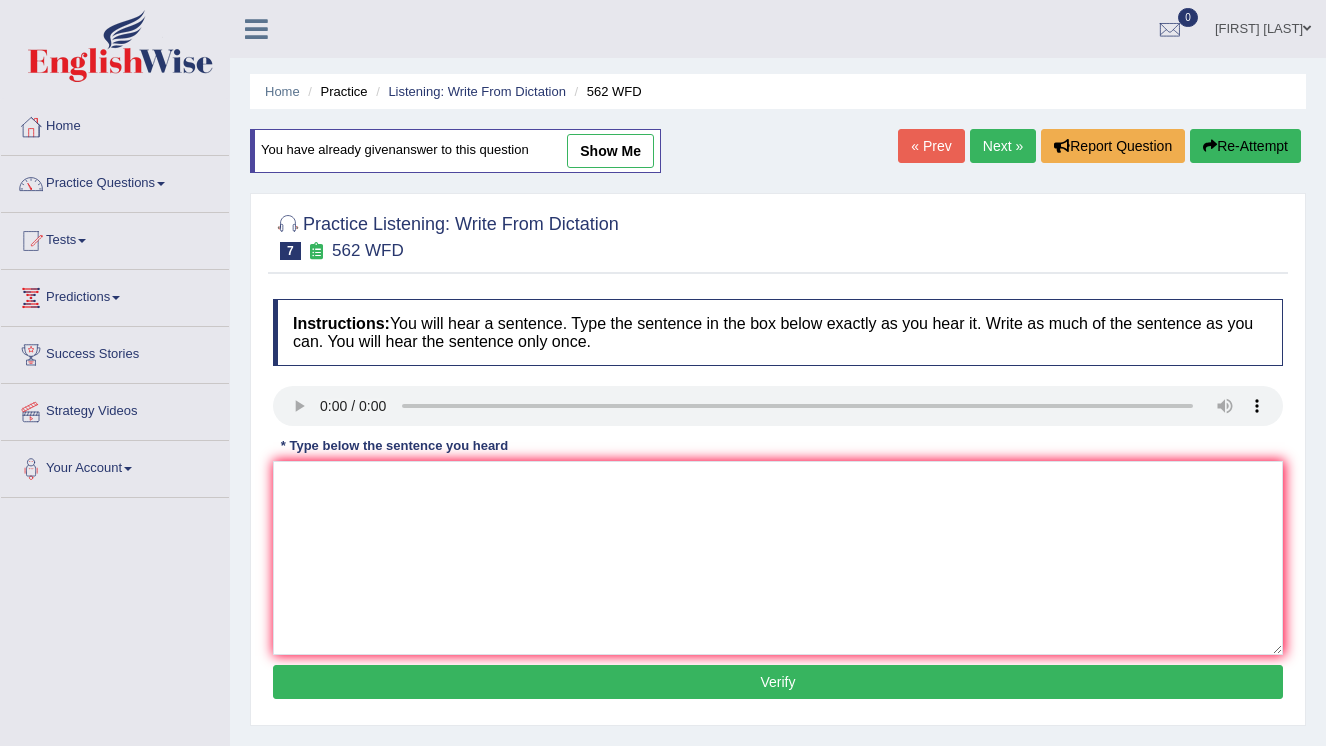 scroll, scrollTop: 0, scrollLeft: 0, axis: both 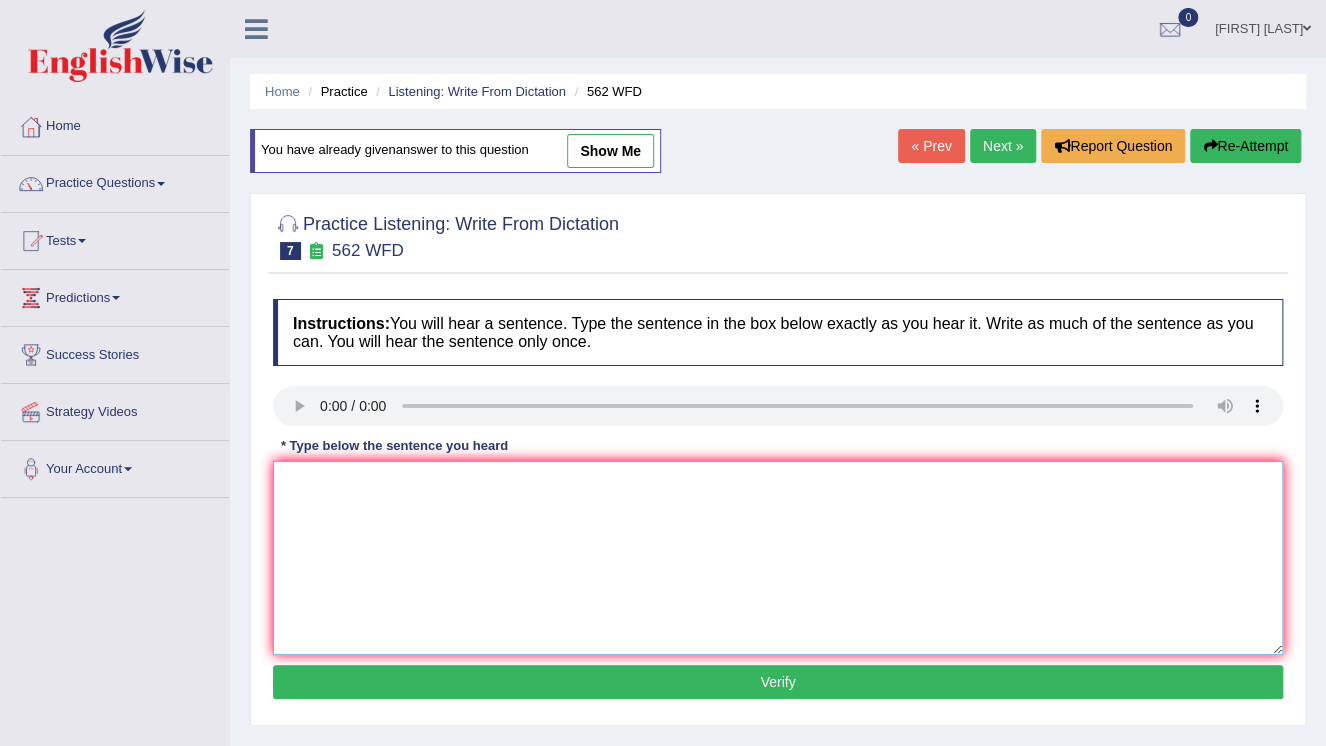 click at bounding box center (778, 558) 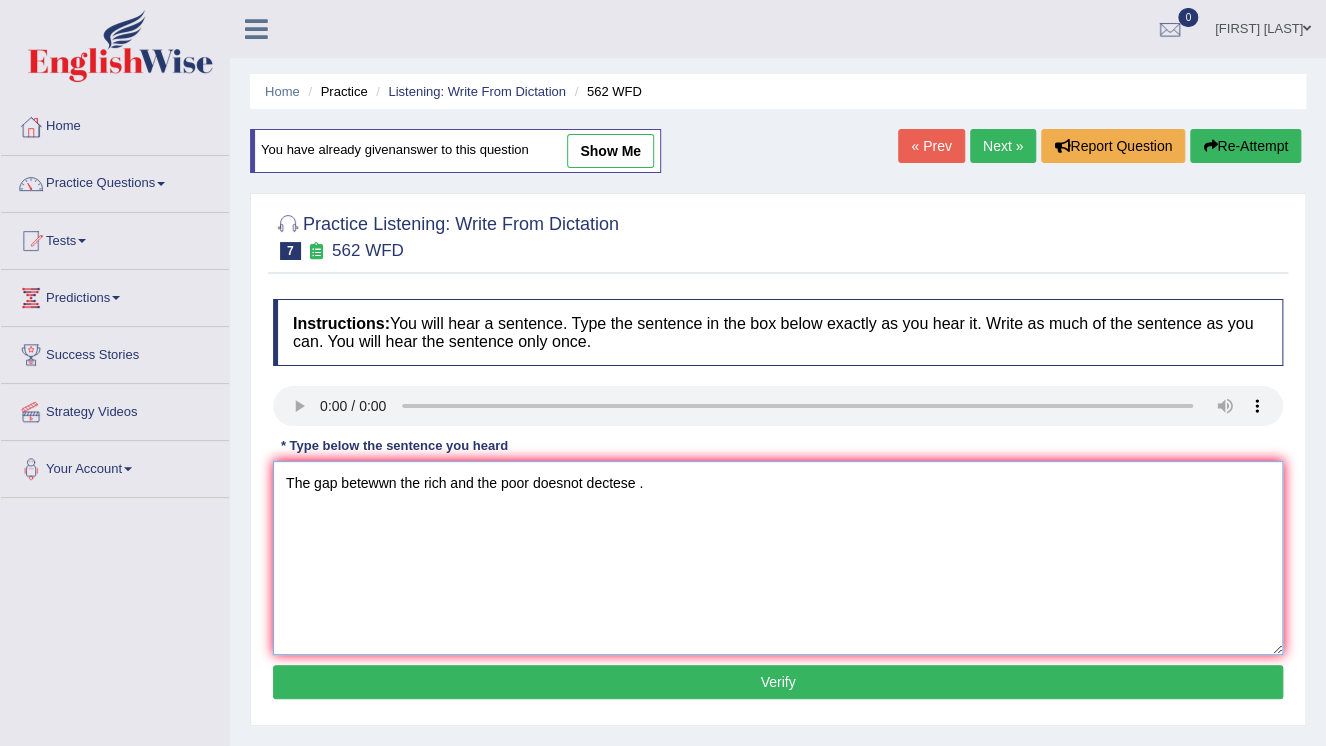 click on "The gap betewwn the rich and the poor doesnot dectese ." at bounding box center [778, 558] 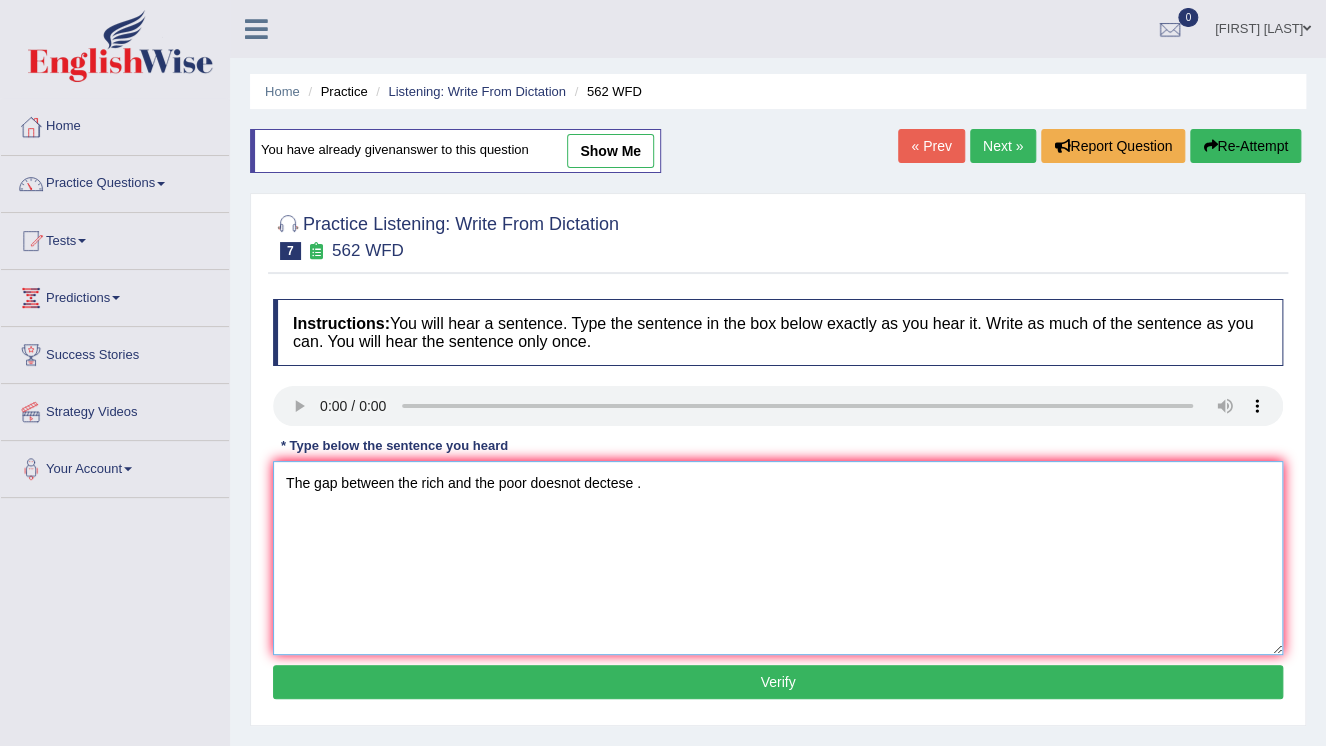 click on "The gap between the rich and the poor doesnot dectese ." at bounding box center [778, 558] 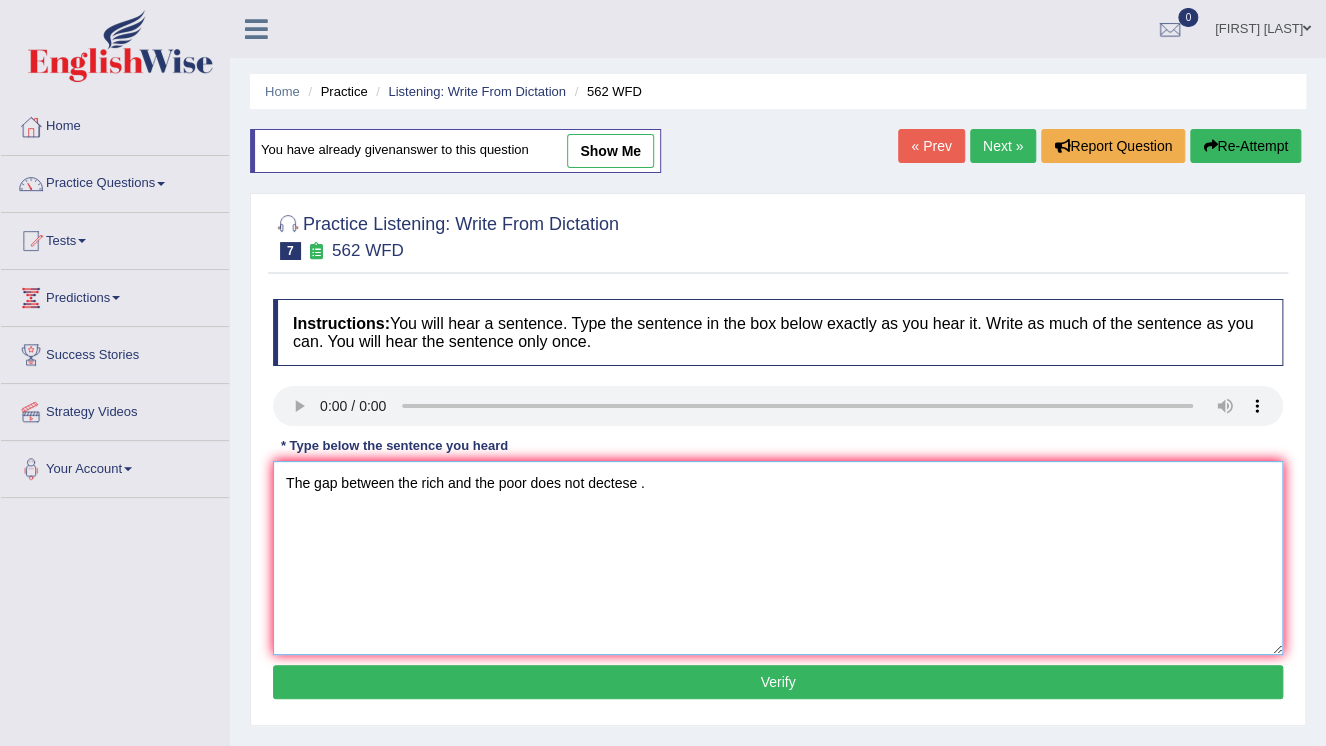 click on "The gap between the rich and the poor does not dectese ." at bounding box center (778, 558) 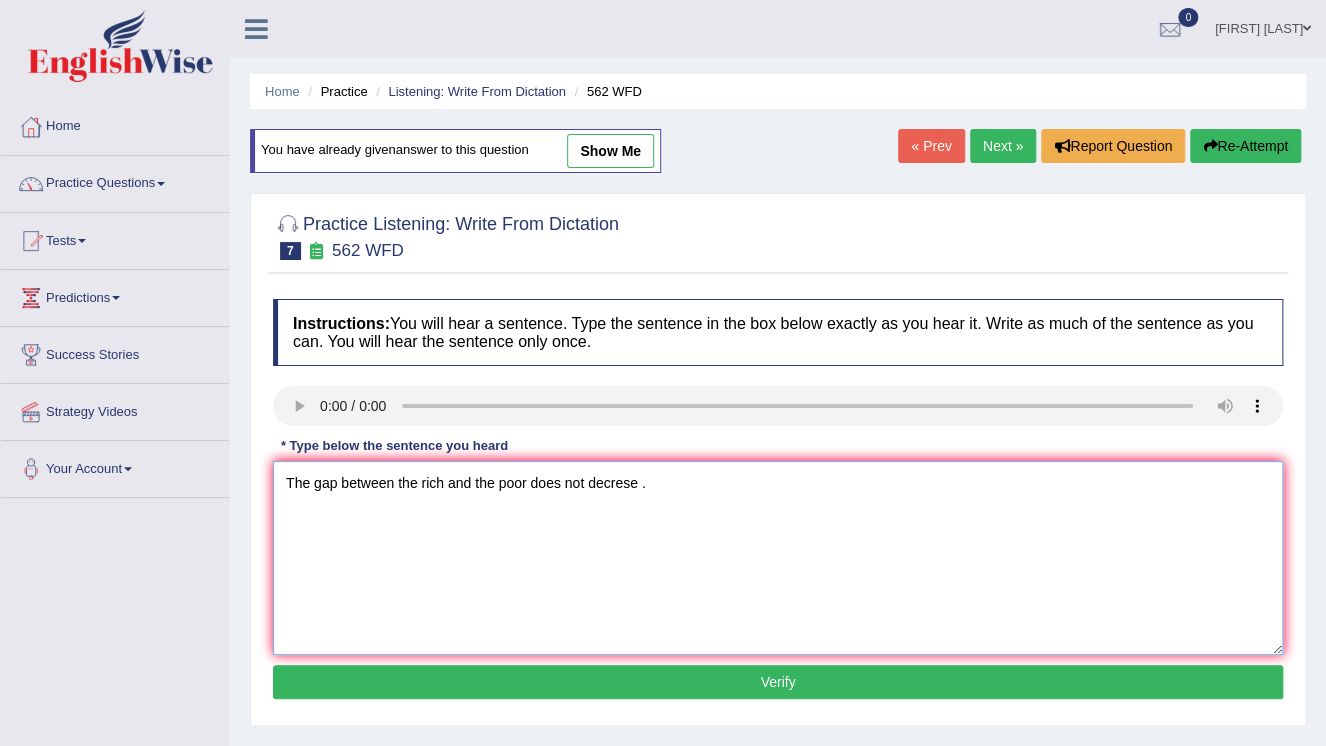 click on "The gap between the rich and the poor does not decrese ." at bounding box center [778, 558] 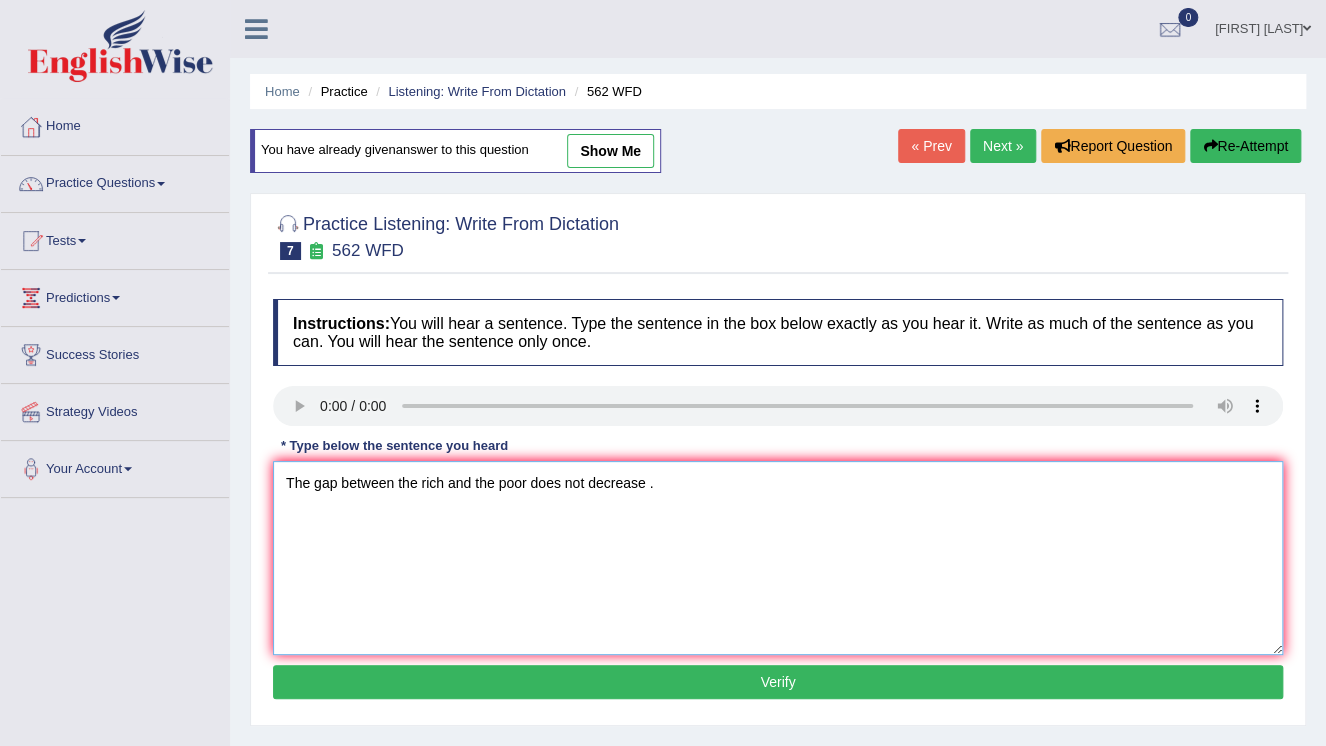 type on "The gap between the rich and the poor does not decrease ." 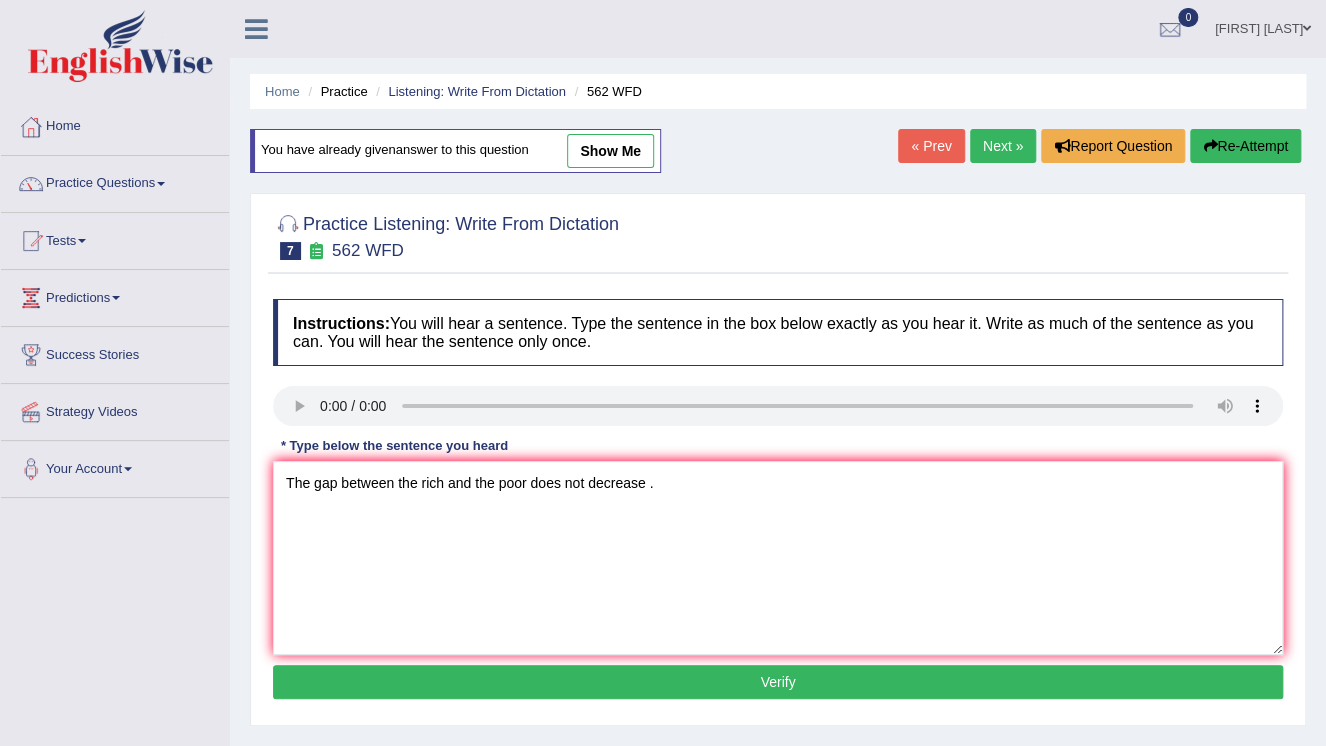 click on "Verify" at bounding box center [778, 682] 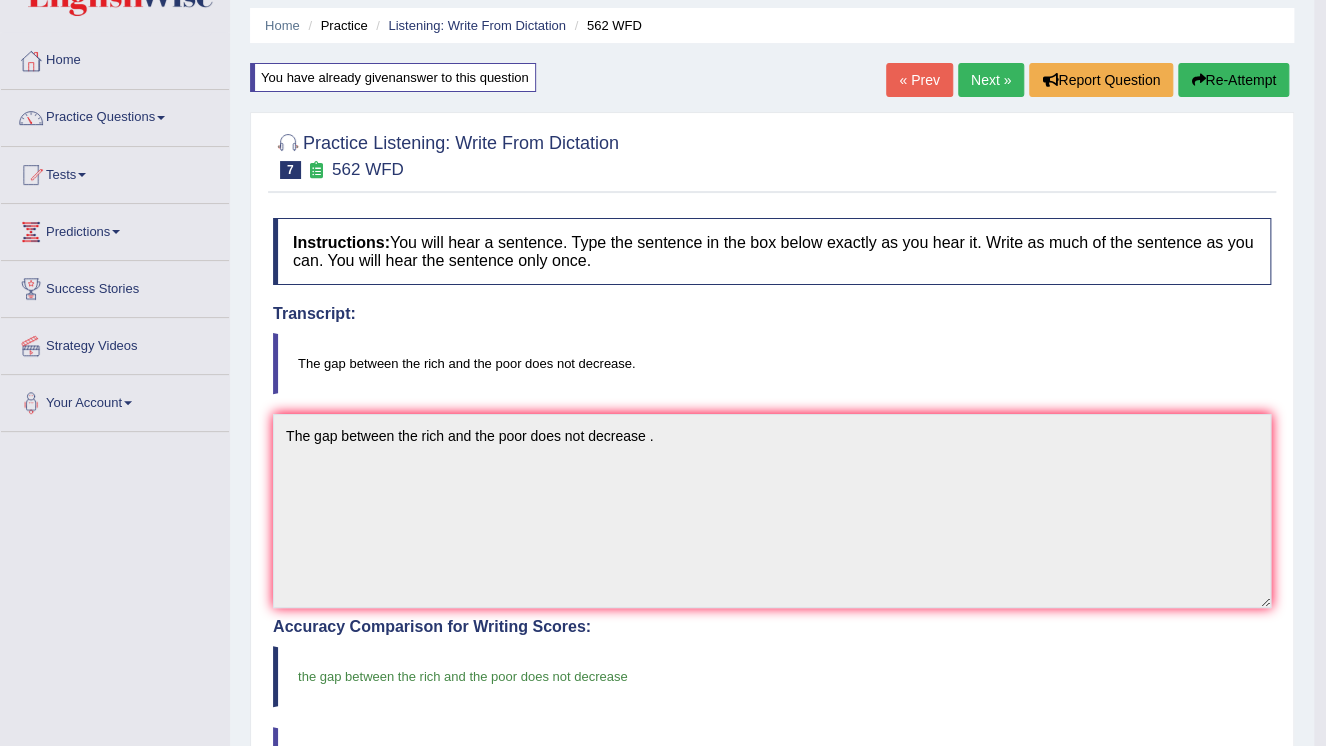 scroll, scrollTop: 0, scrollLeft: 0, axis: both 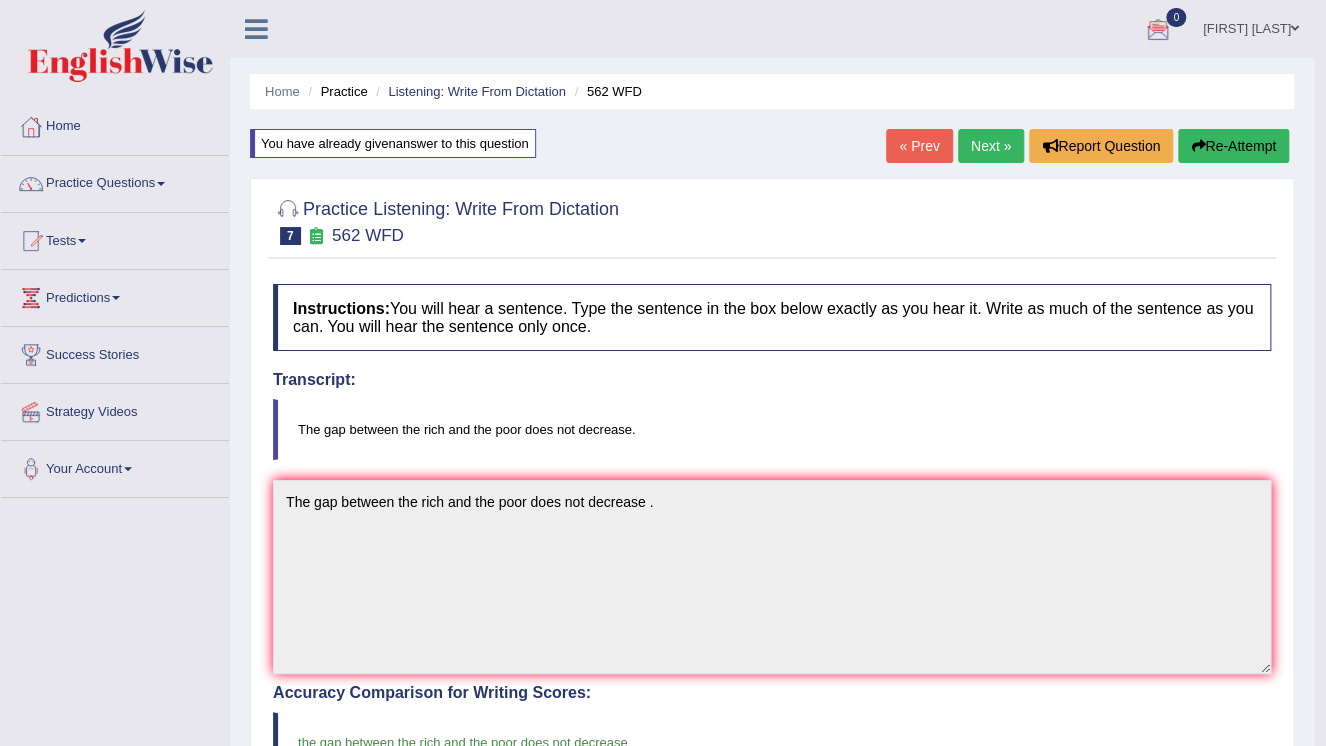 click on "Next »" at bounding box center [991, 146] 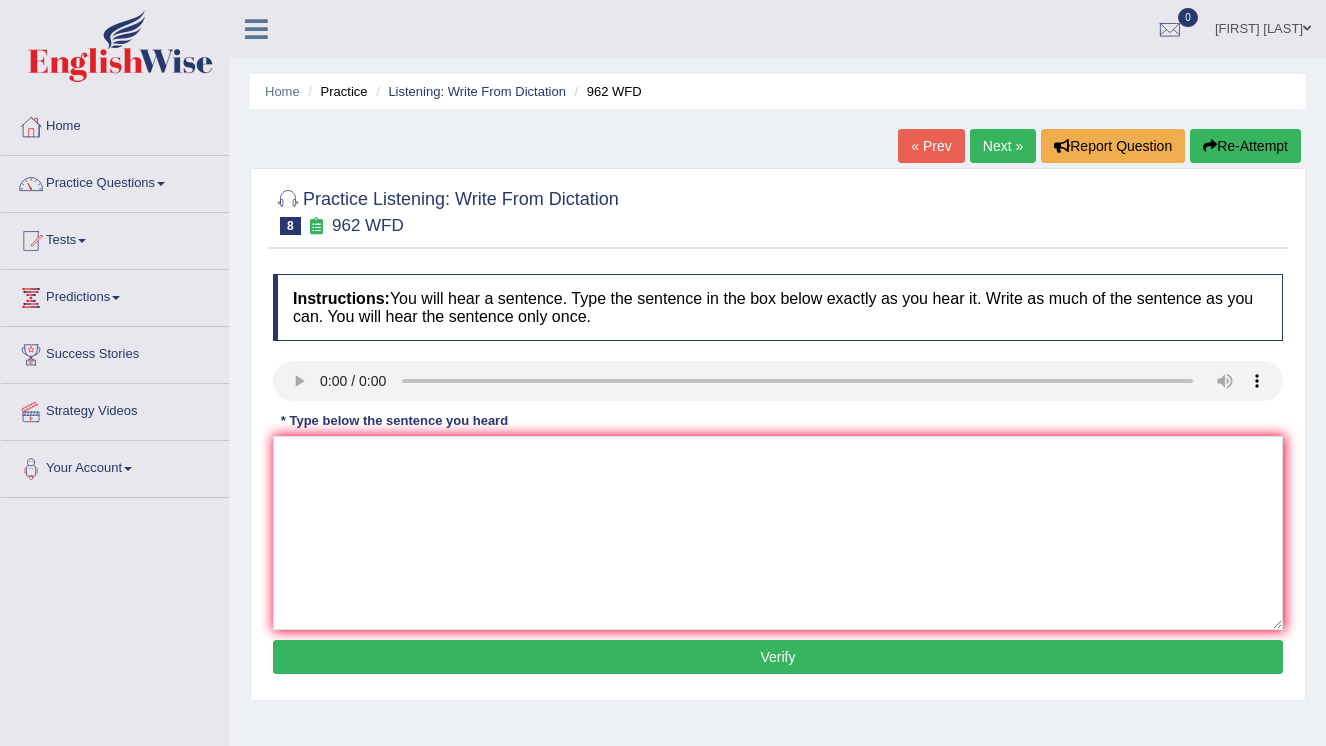 scroll, scrollTop: 0, scrollLeft: 0, axis: both 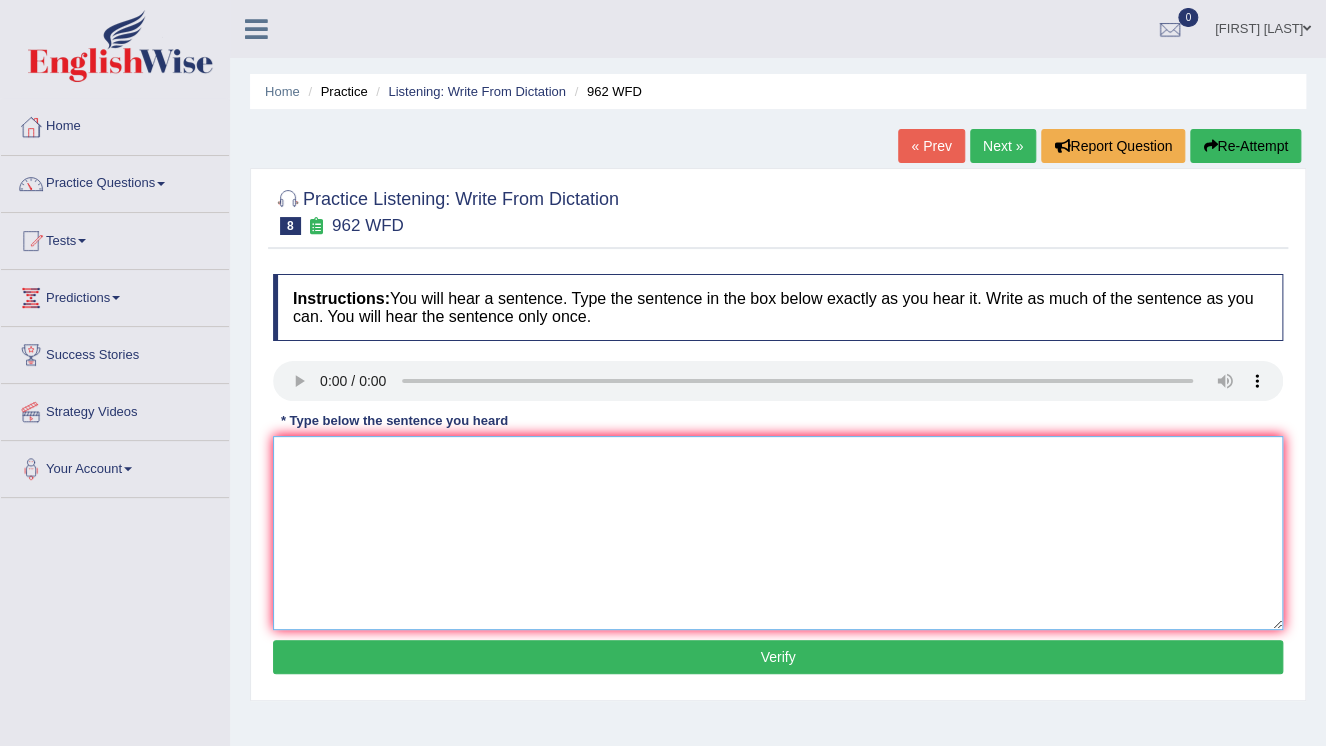click at bounding box center [778, 533] 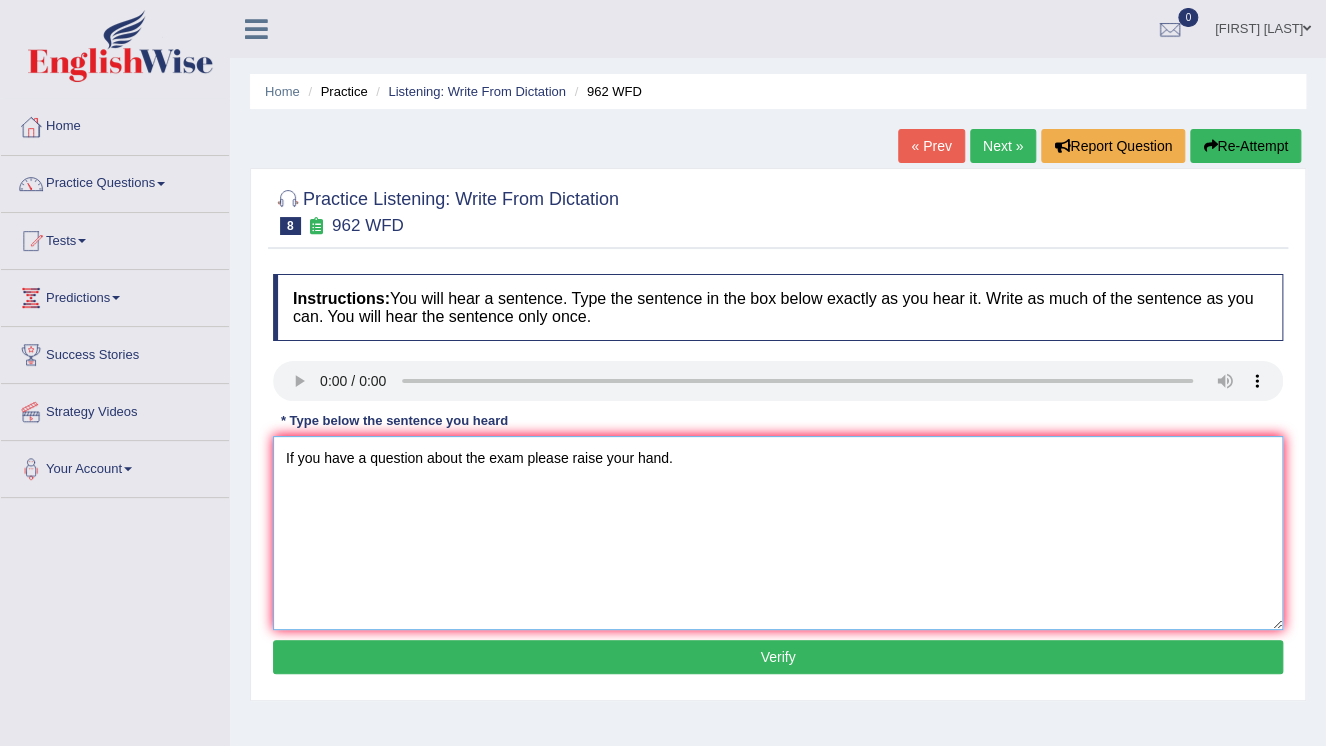 type on "If you have a question about the exam please raise your hand." 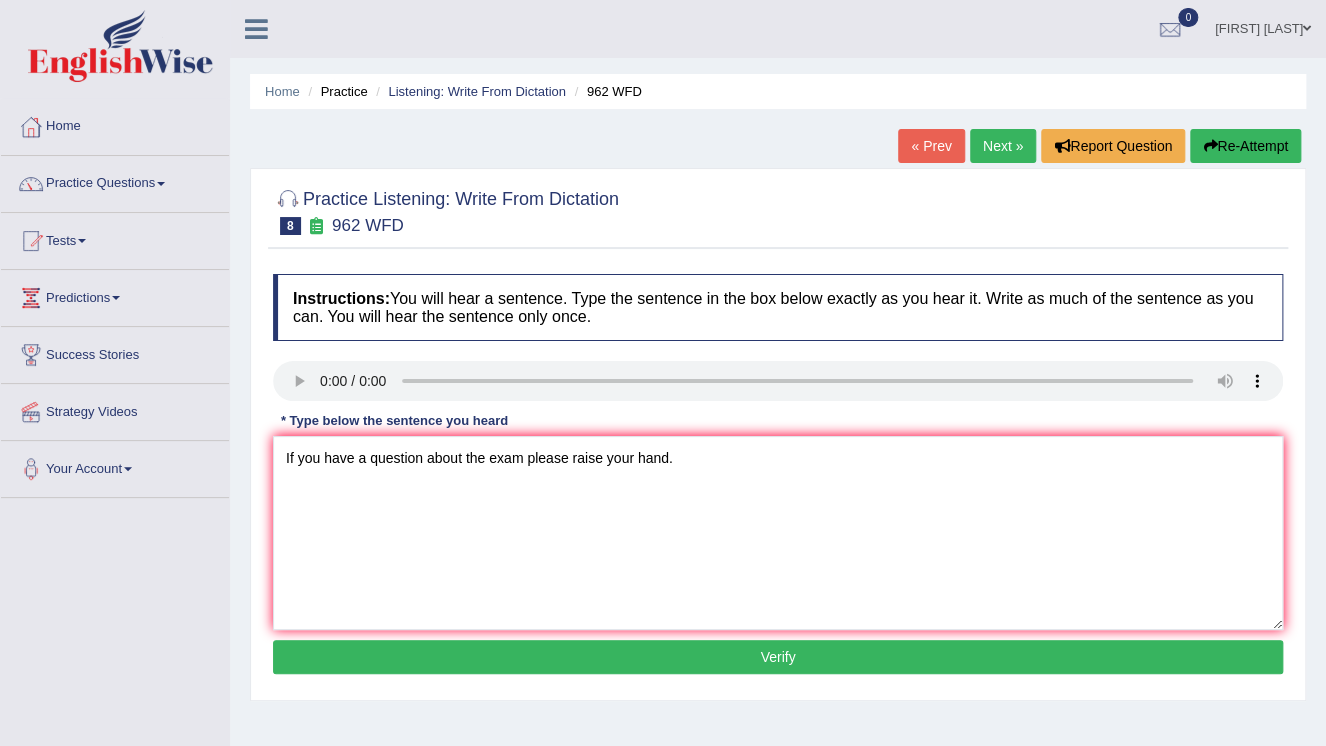 click on "Verify" at bounding box center (778, 657) 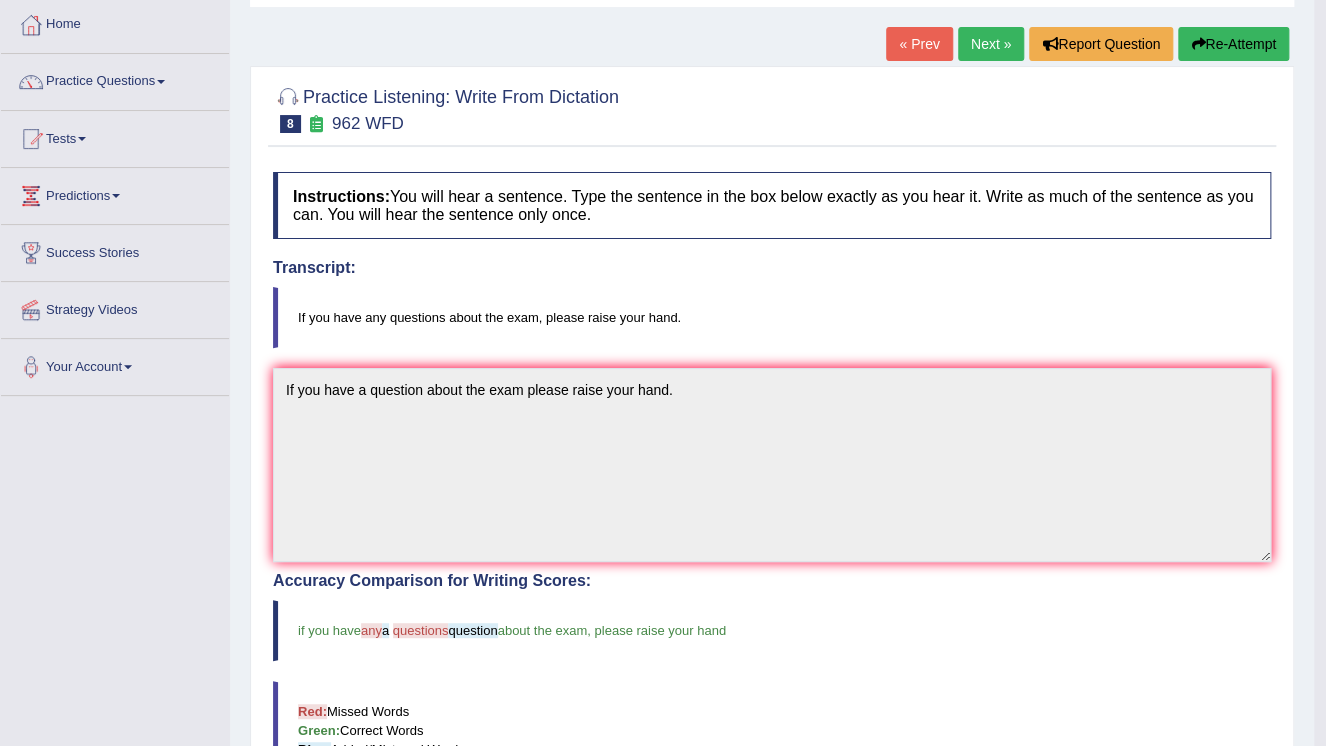 scroll, scrollTop: 96, scrollLeft: 0, axis: vertical 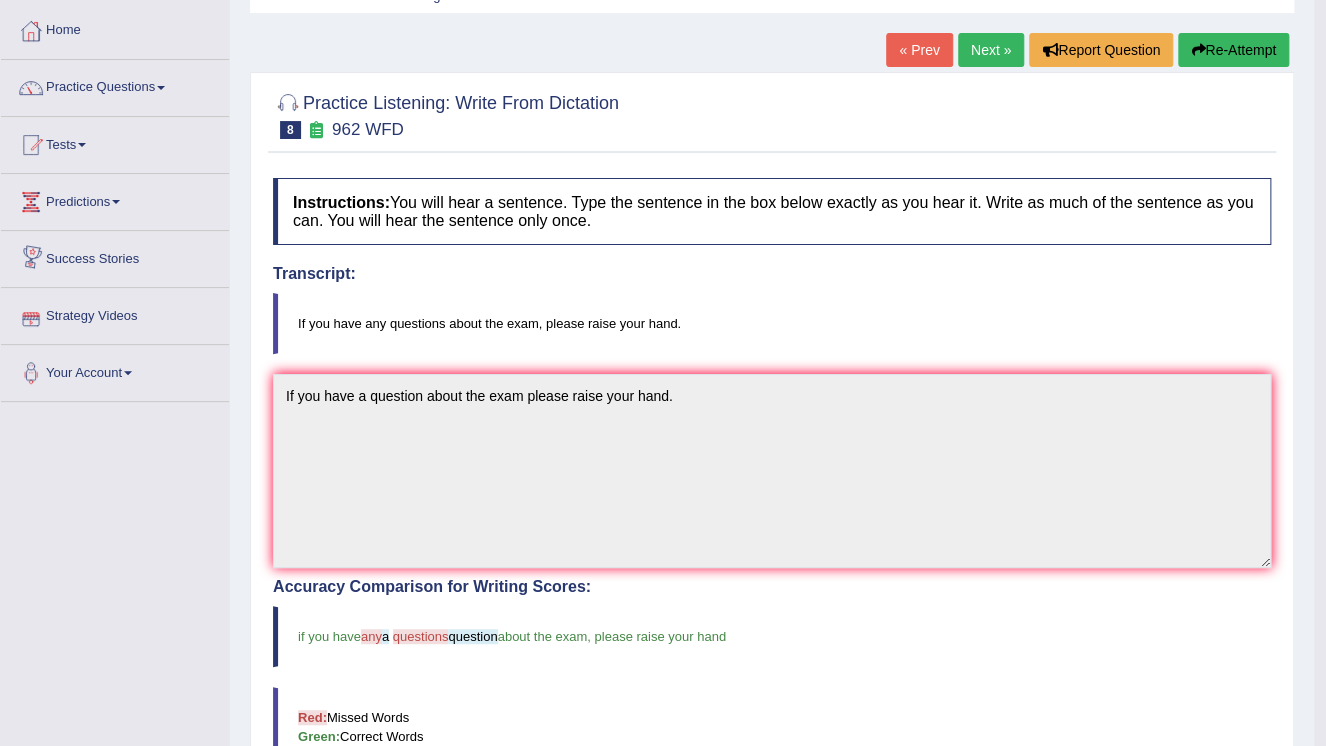 click on "Re-Attempt" at bounding box center [1233, 50] 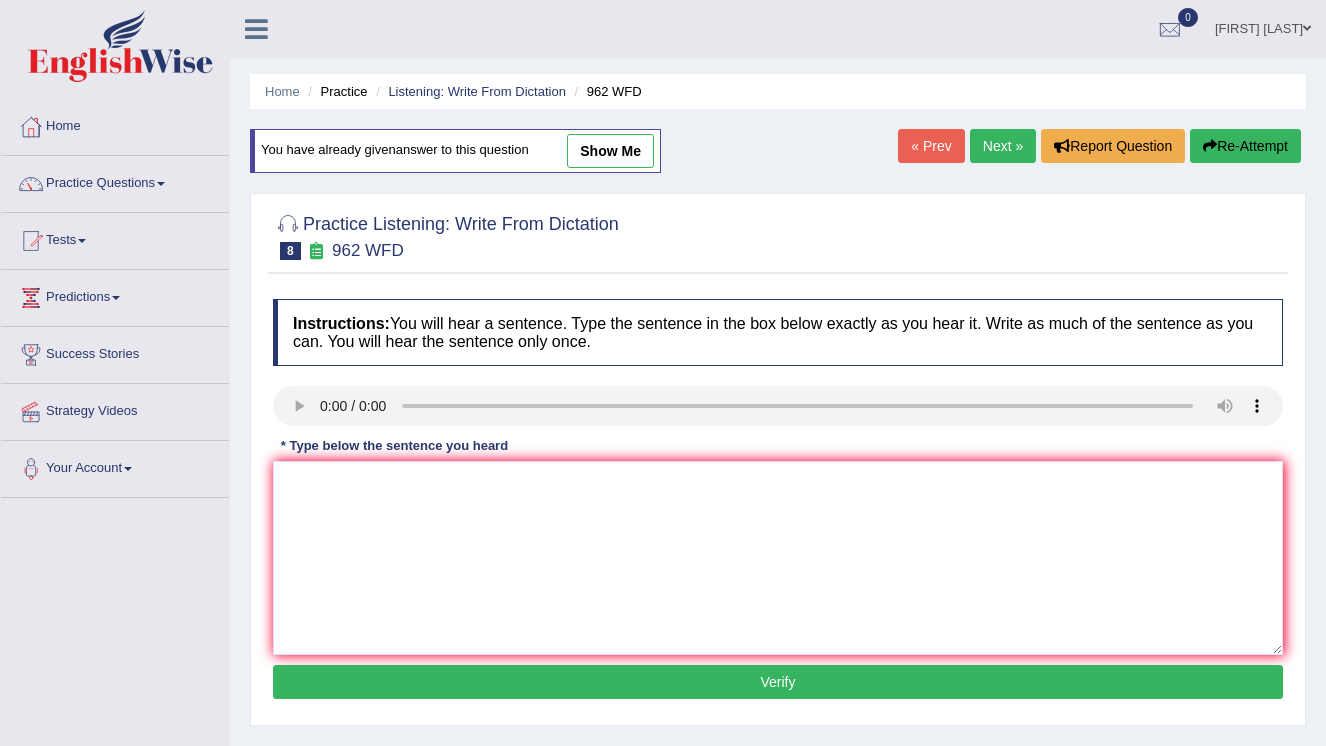 scroll, scrollTop: 96, scrollLeft: 0, axis: vertical 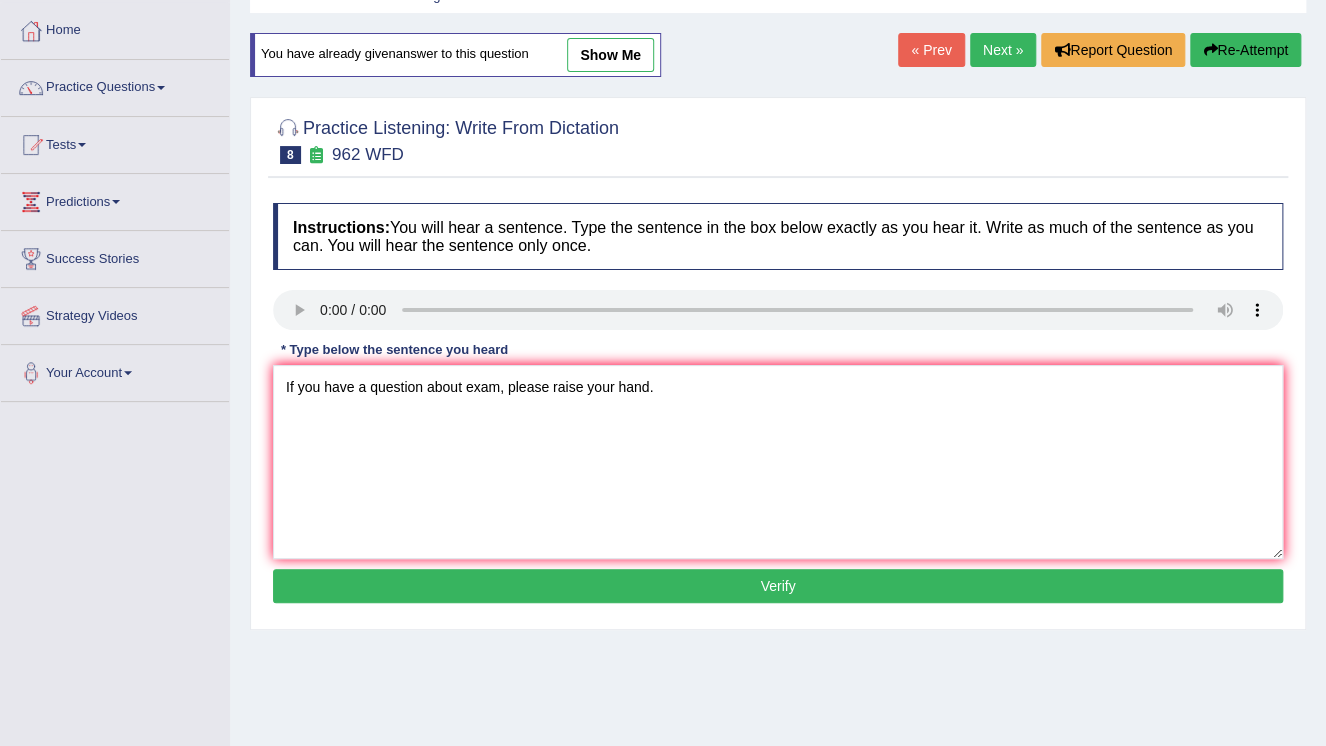click on "If you have a question about exam, please raise your hand." at bounding box center (778, 462) 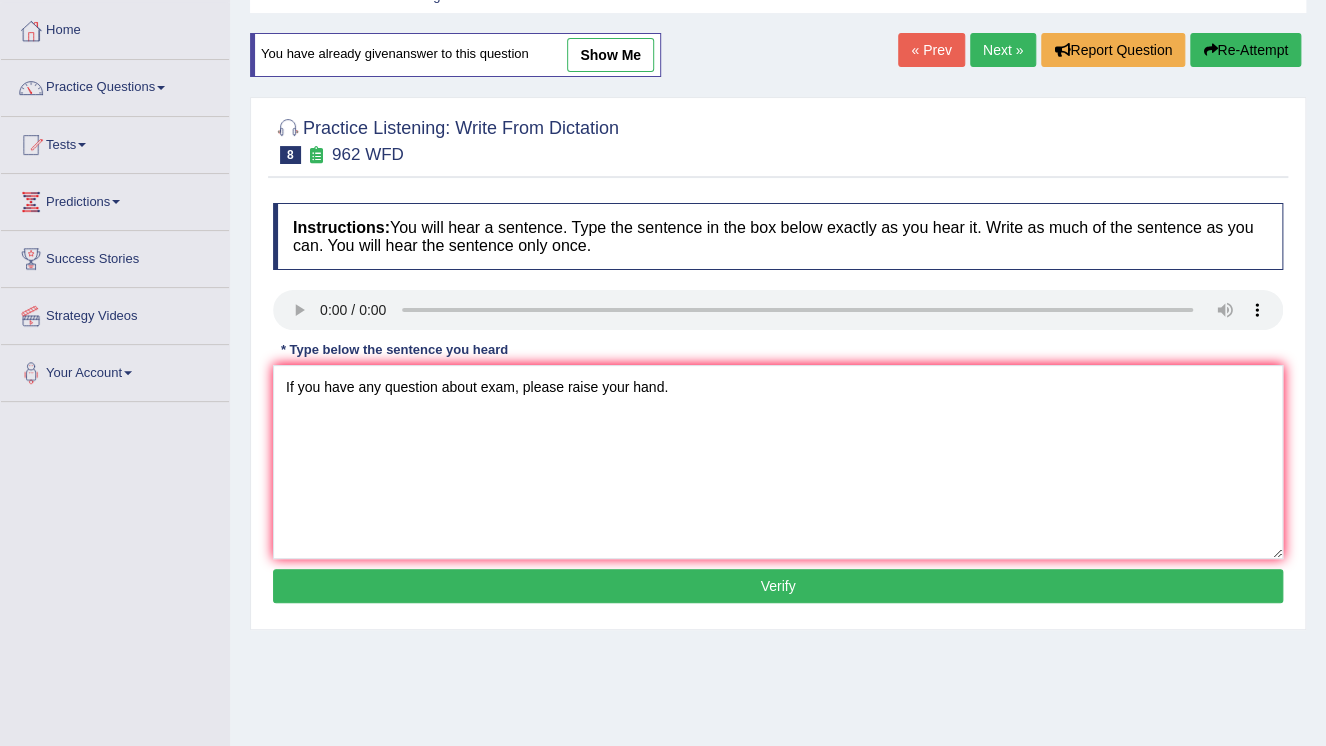 click on "If you have any question about exam, please raise your hand." at bounding box center (778, 462) 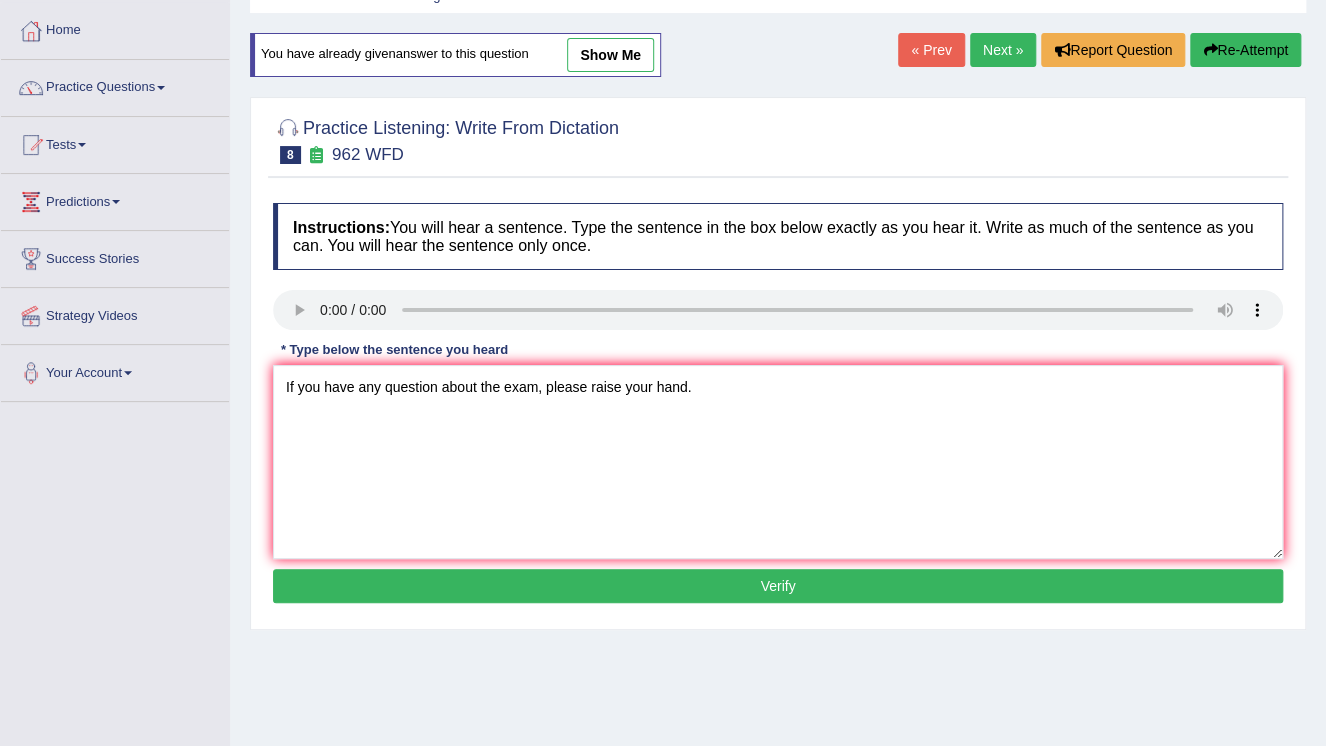 type on "If you have any question about the exam, please raise your hand." 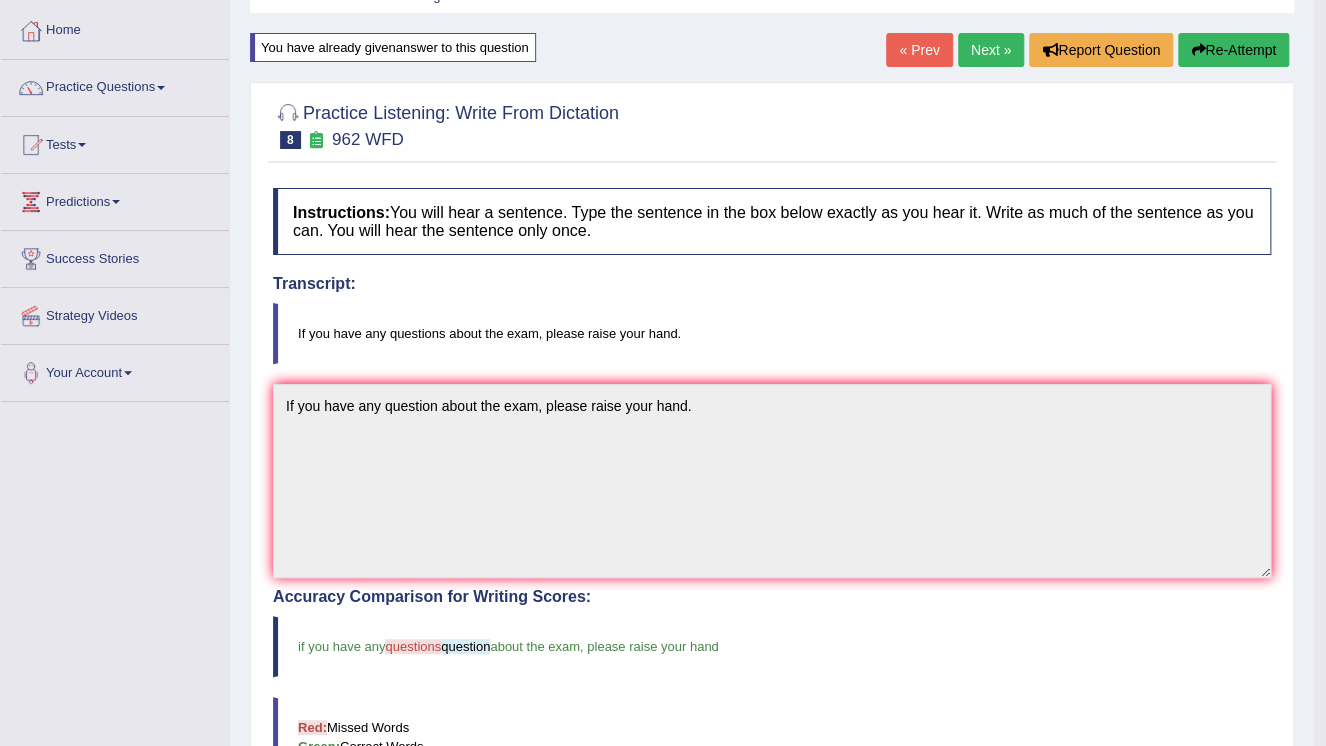 click on "Re-Attempt" at bounding box center (1233, 50) 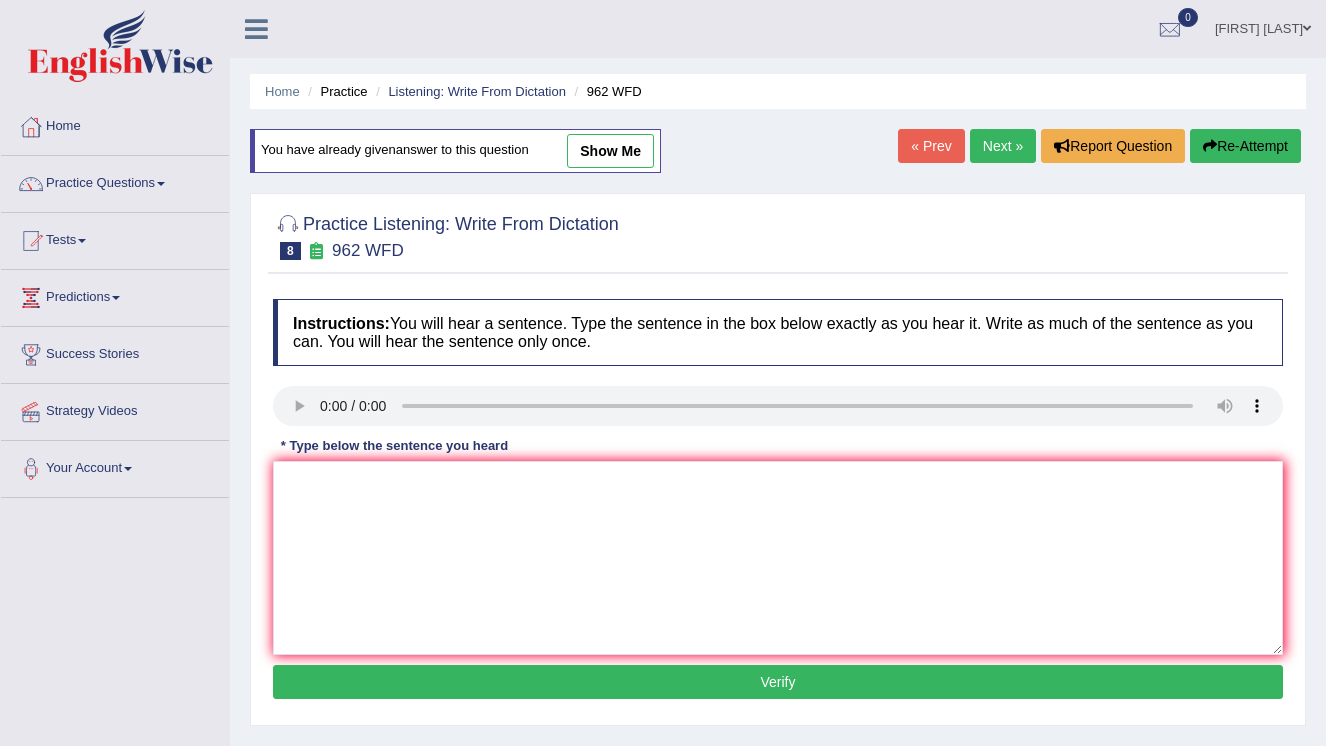 scroll, scrollTop: 96, scrollLeft: 0, axis: vertical 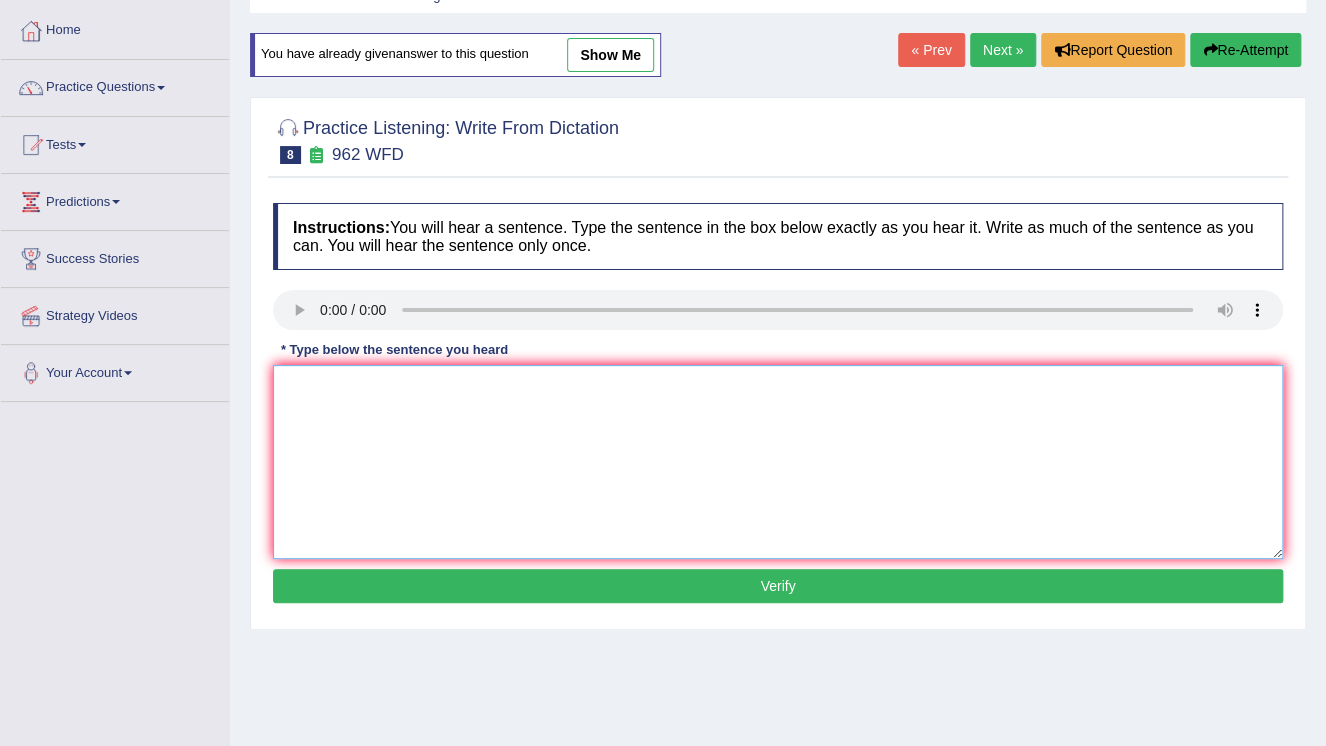 click at bounding box center (778, 462) 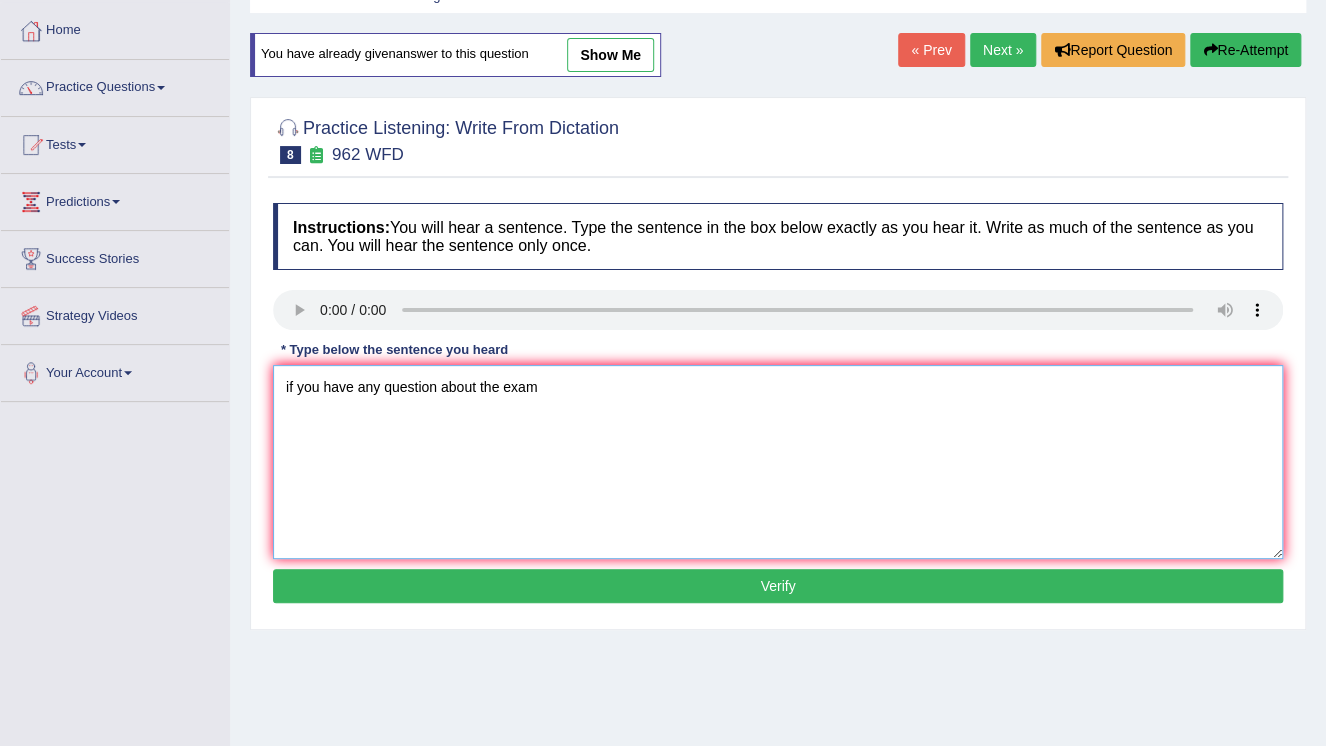 click on "if you have any question about the exam" at bounding box center [778, 462] 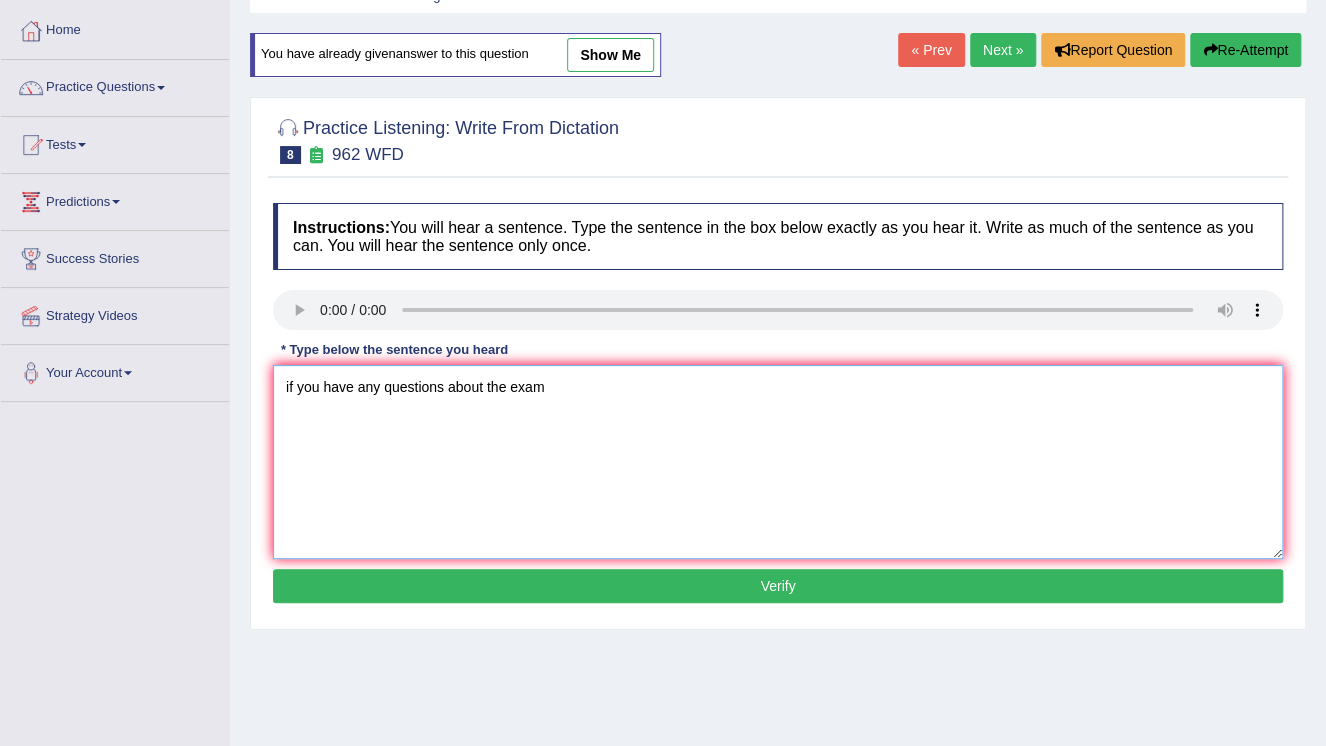 click on "if you have any questions about the exam" at bounding box center (778, 462) 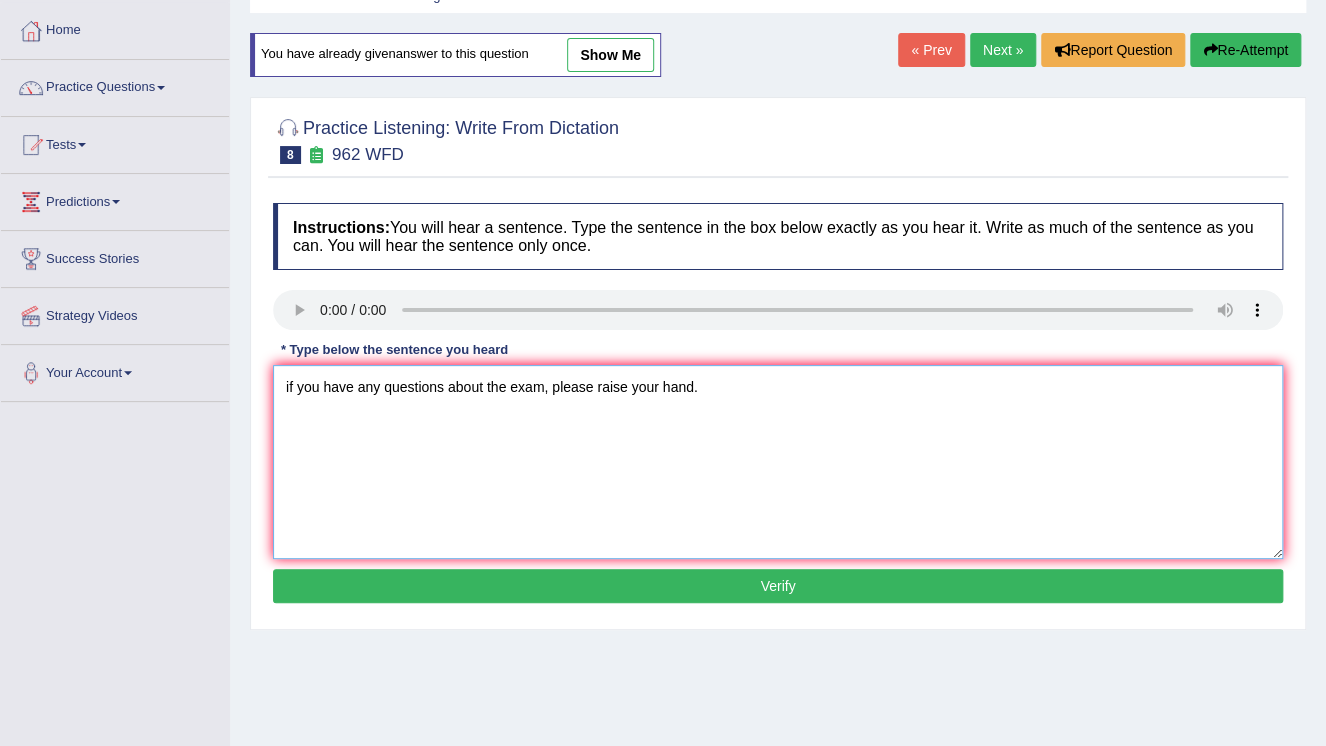 click on "if you have any questions about the exam, please raise your hand." at bounding box center (778, 462) 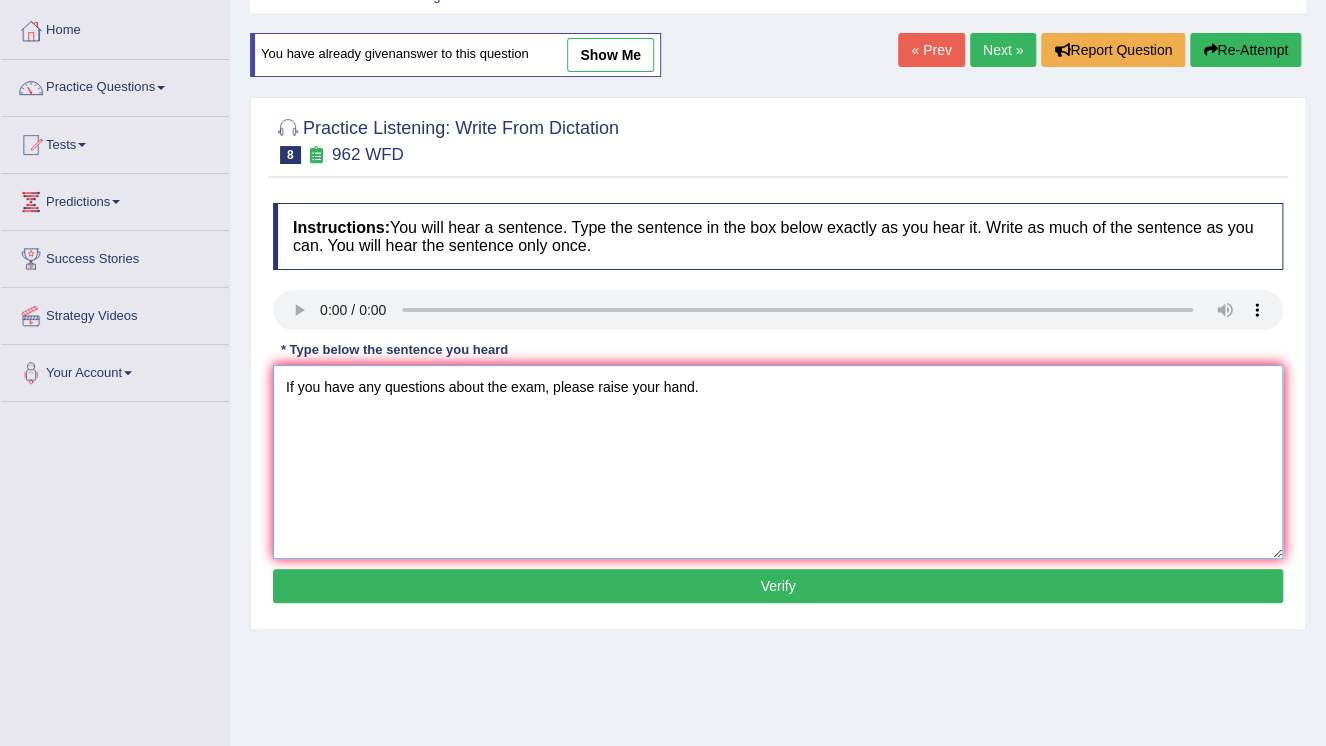 type on "If you have any questions about the exam, please raise your hand." 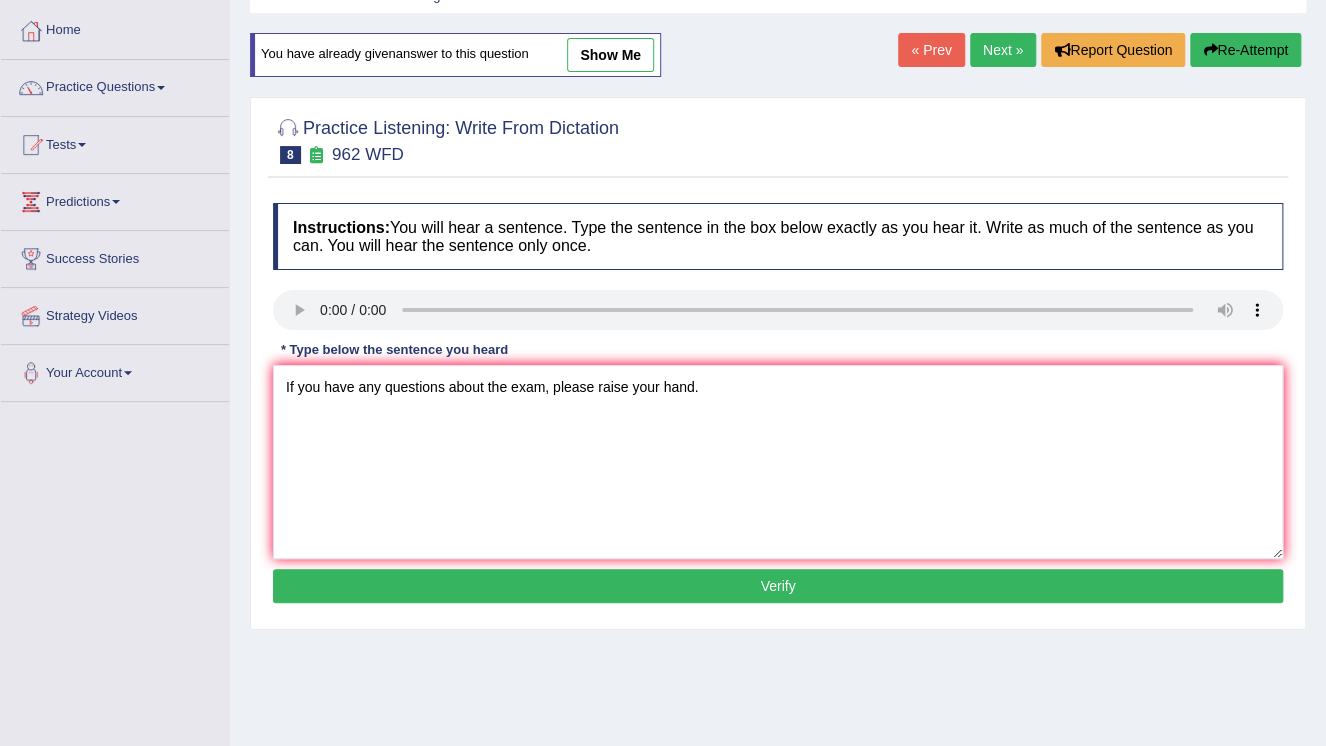 click on "Verify" at bounding box center (778, 586) 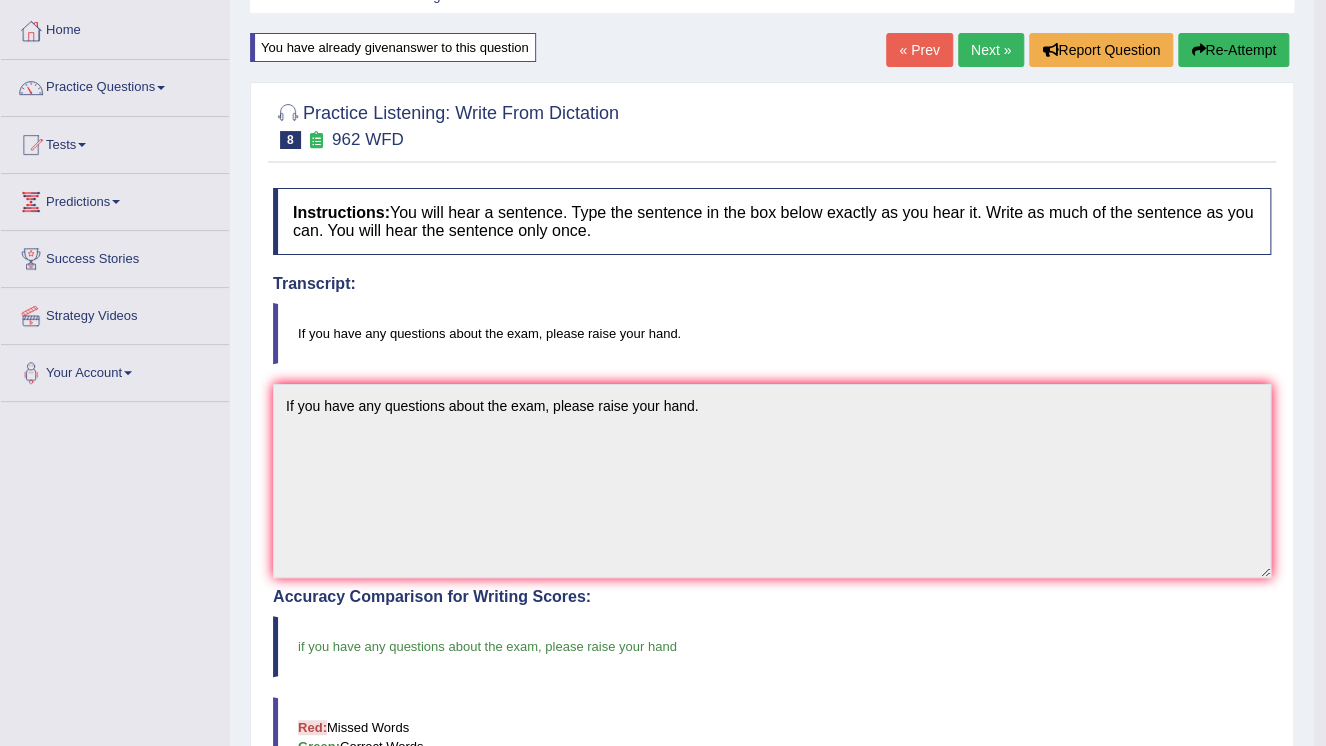 click on "Next »" at bounding box center (991, 50) 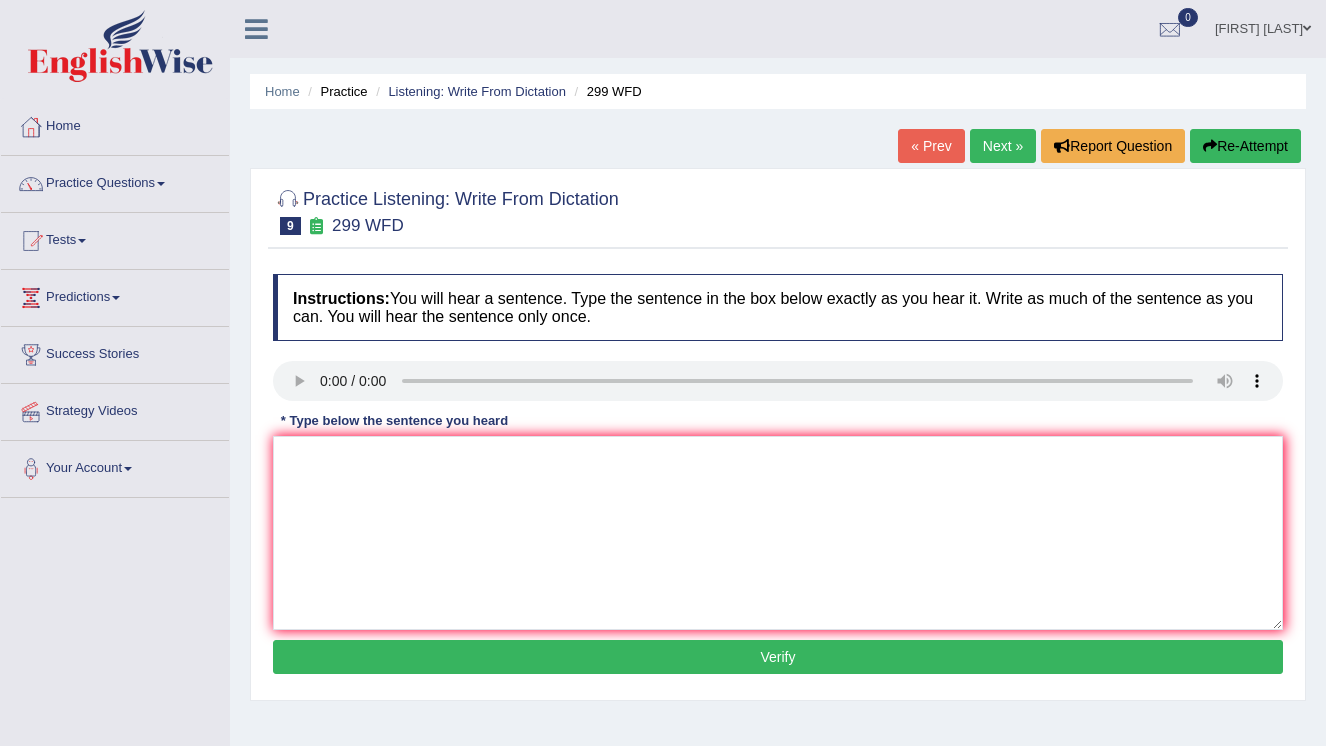 scroll, scrollTop: 0, scrollLeft: 0, axis: both 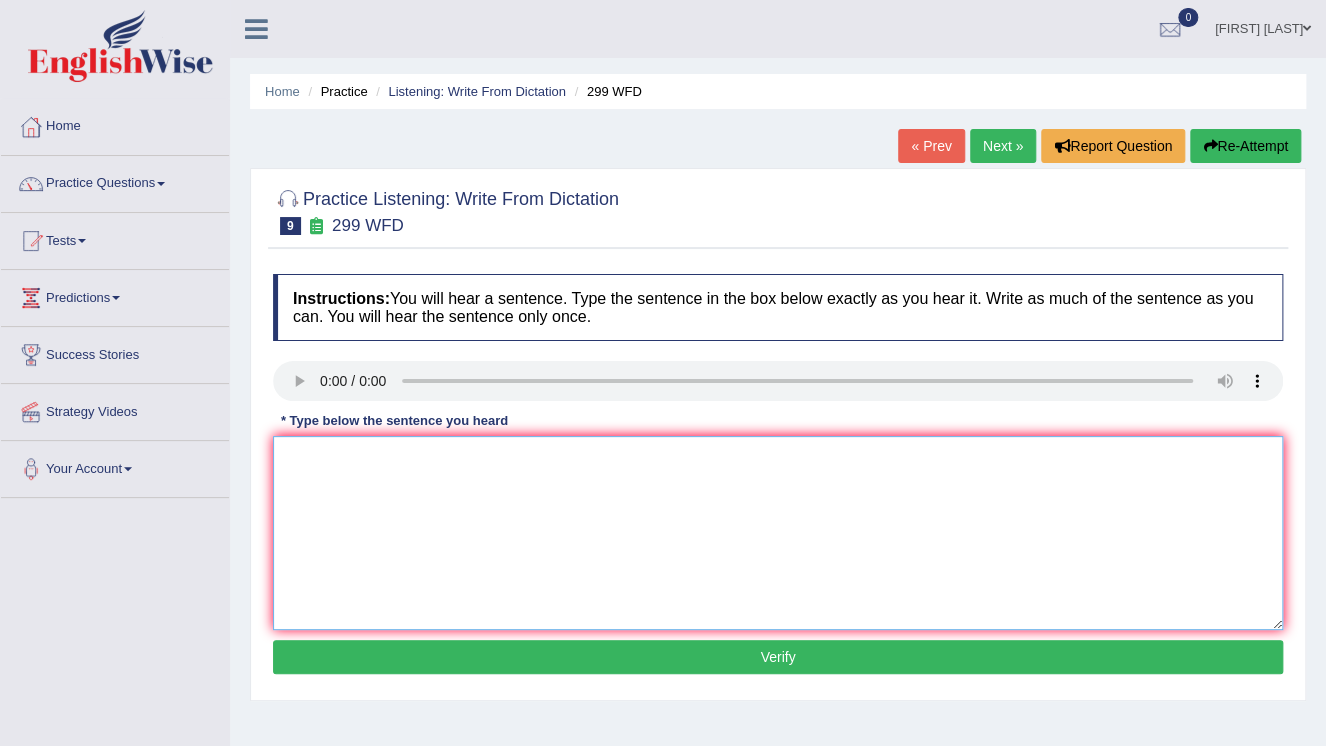 click at bounding box center [778, 533] 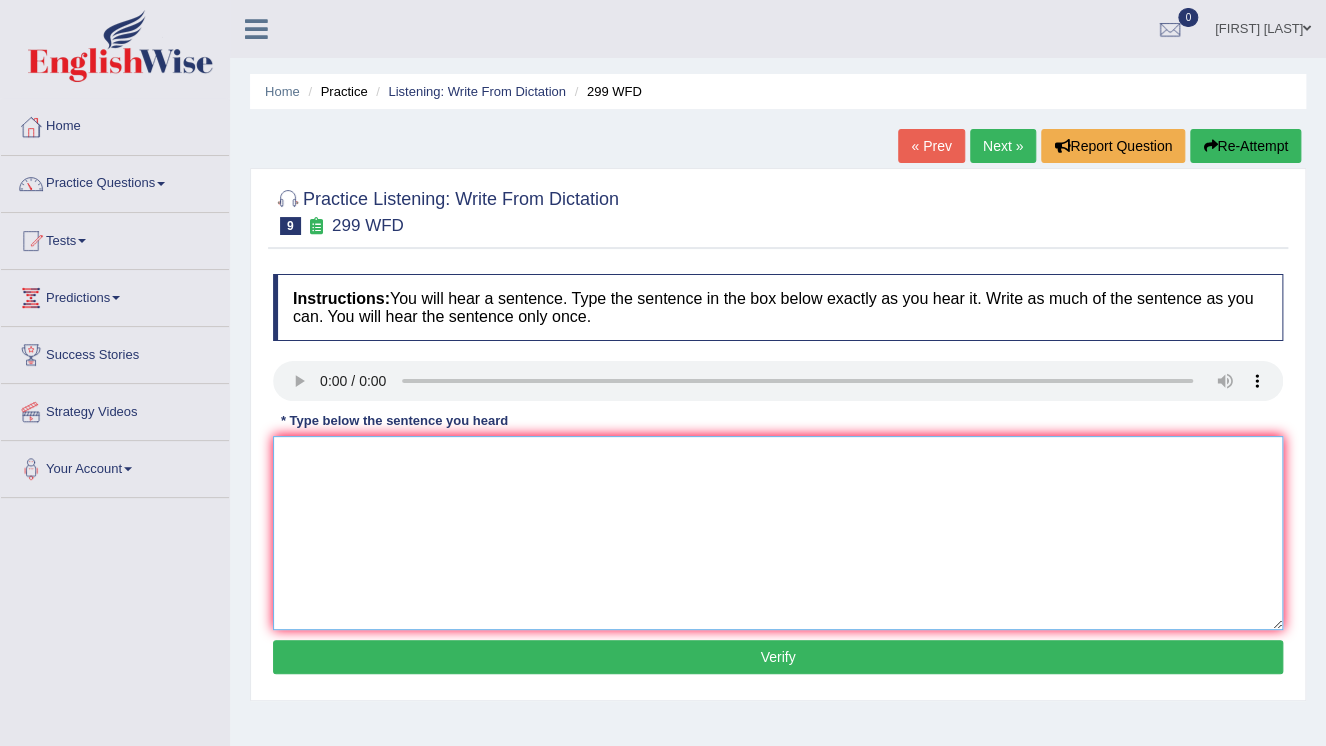 click at bounding box center (778, 533) 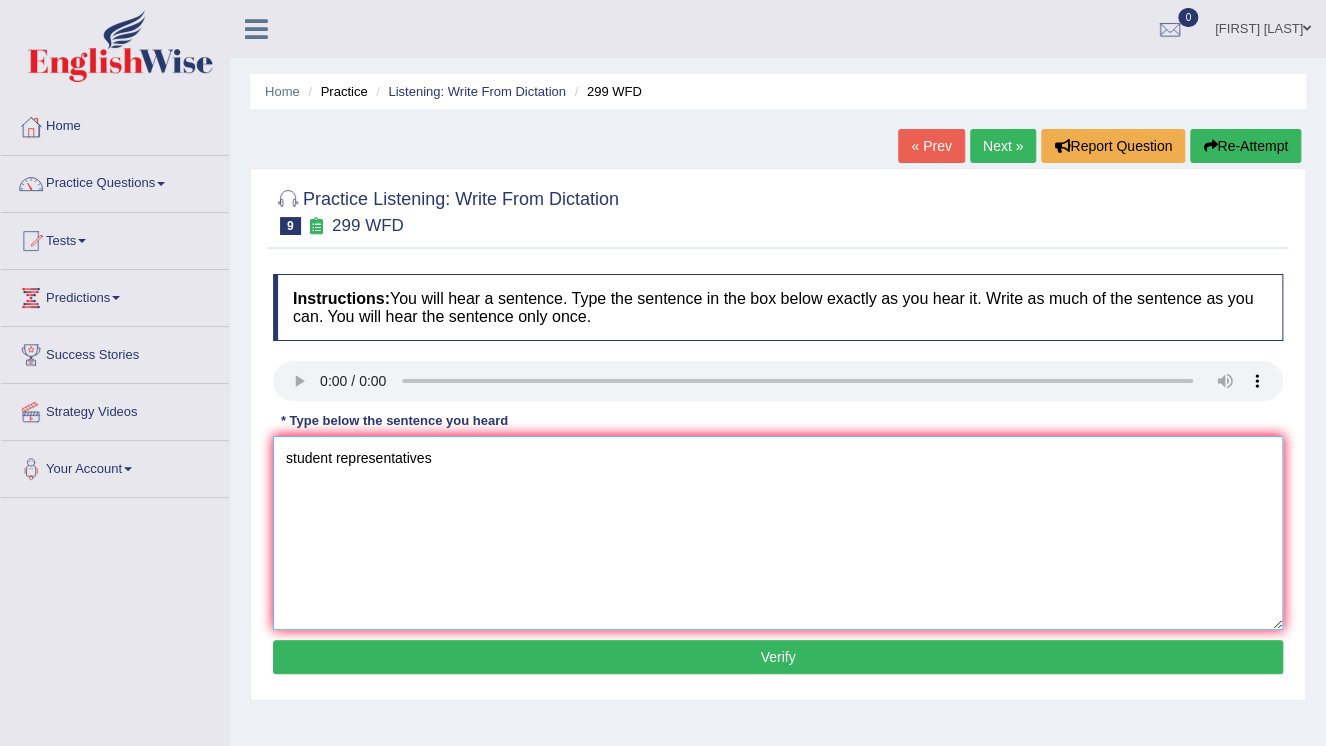 click on "student representatives" at bounding box center (778, 533) 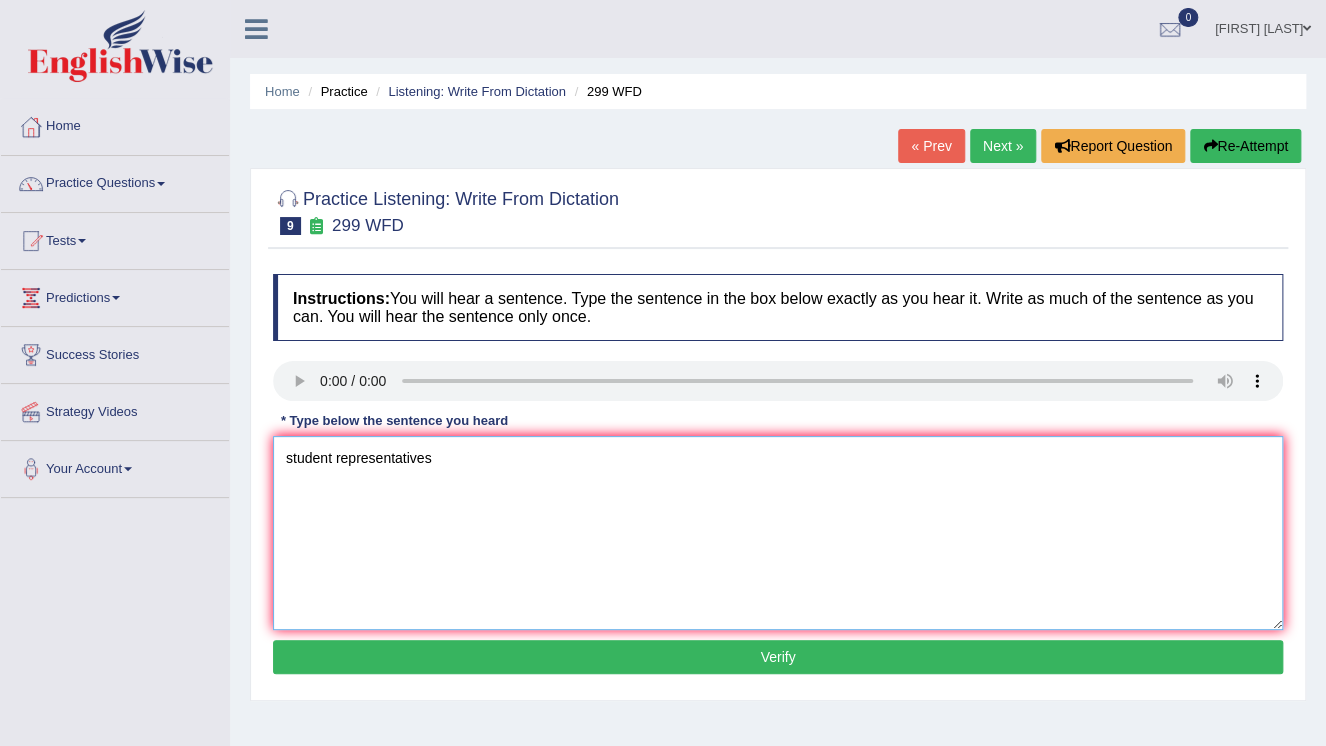 click on "student representatives" at bounding box center (778, 533) 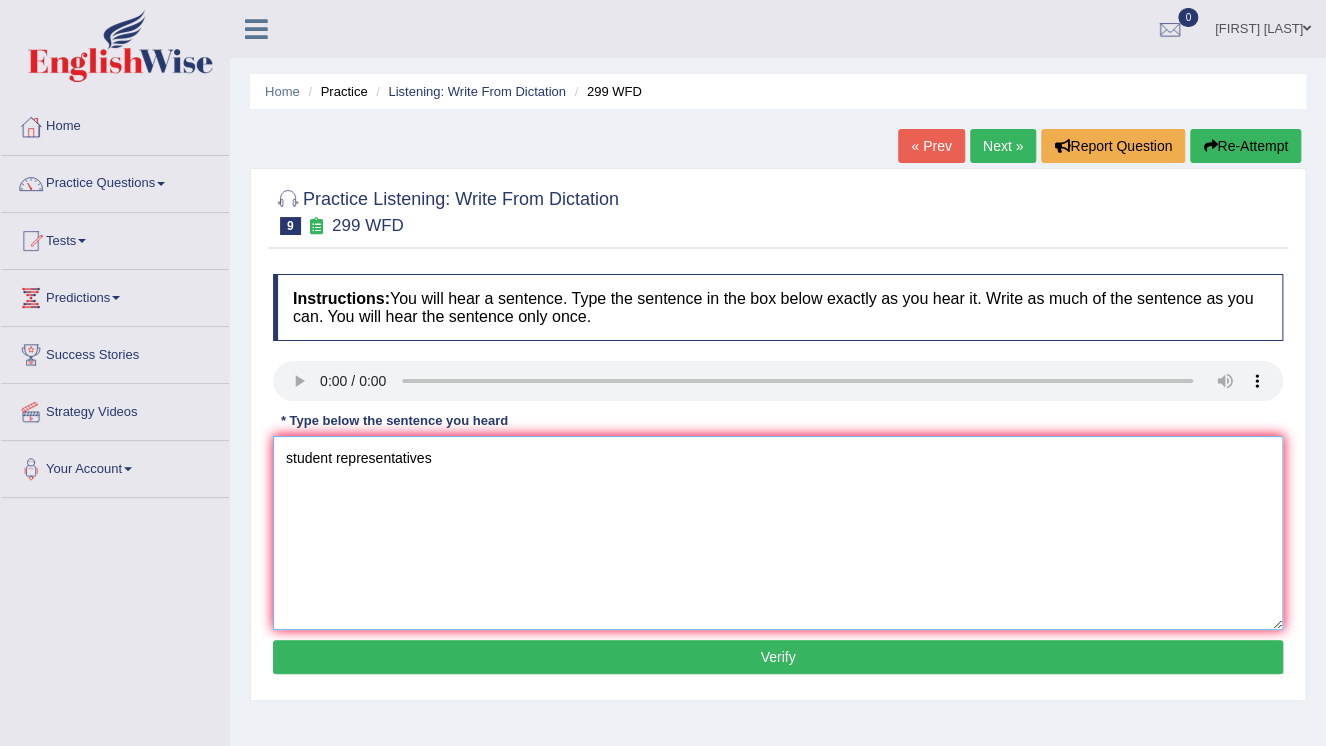 click on "student representatives" at bounding box center (778, 533) 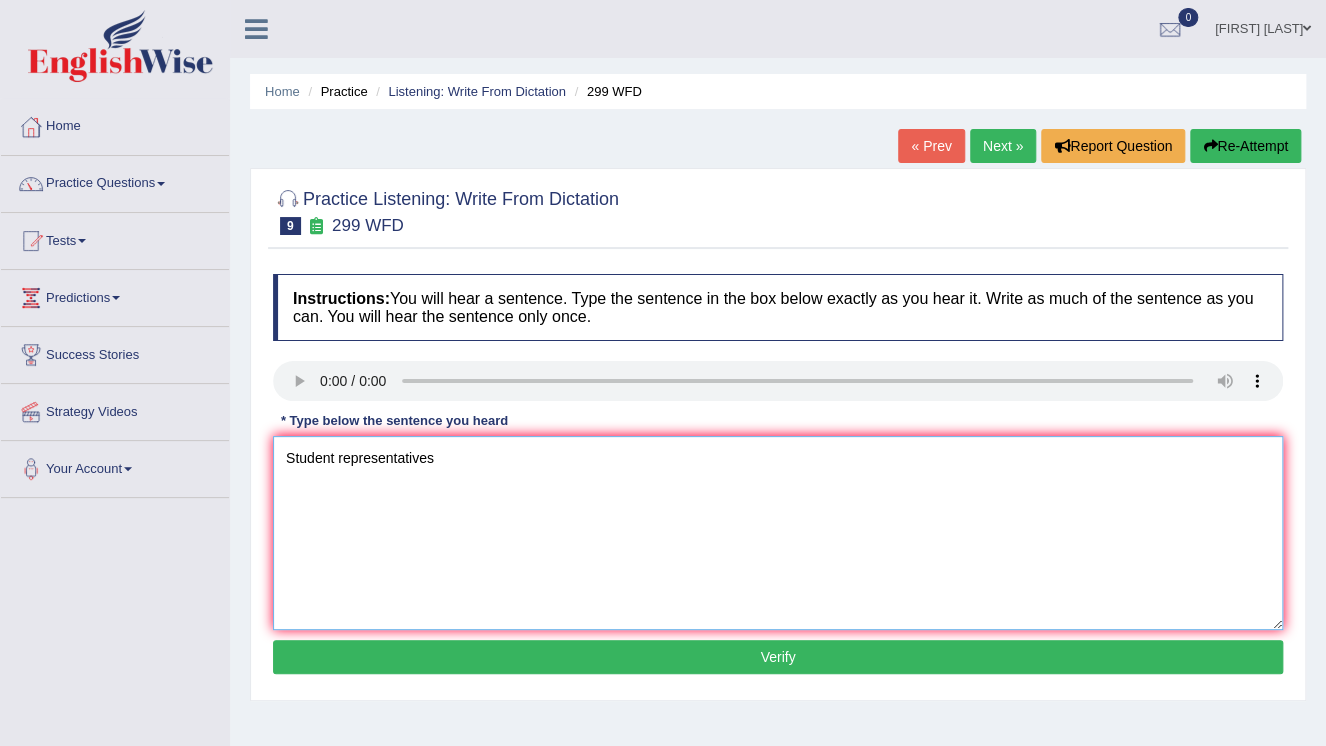 click on "Student representatives" at bounding box center [778, 533] 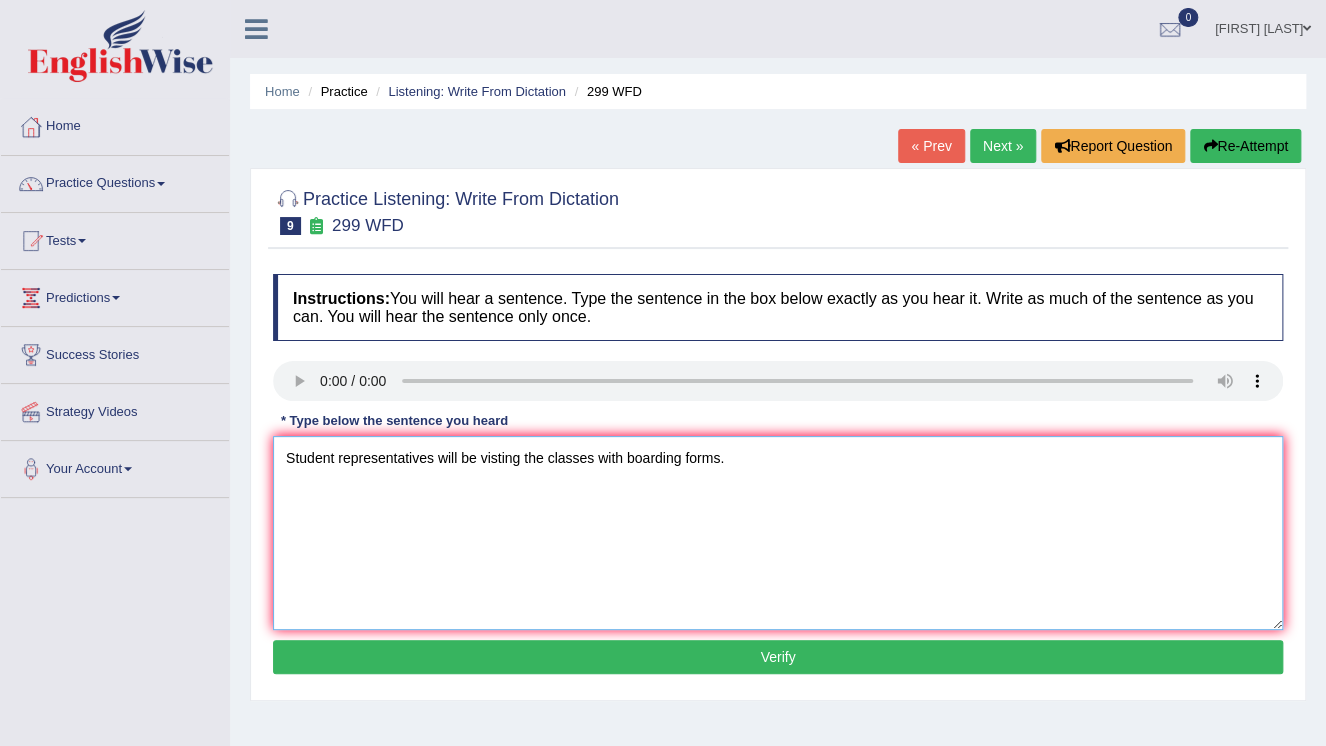 type on "Student representatives will be visting the classes with boarding forms." 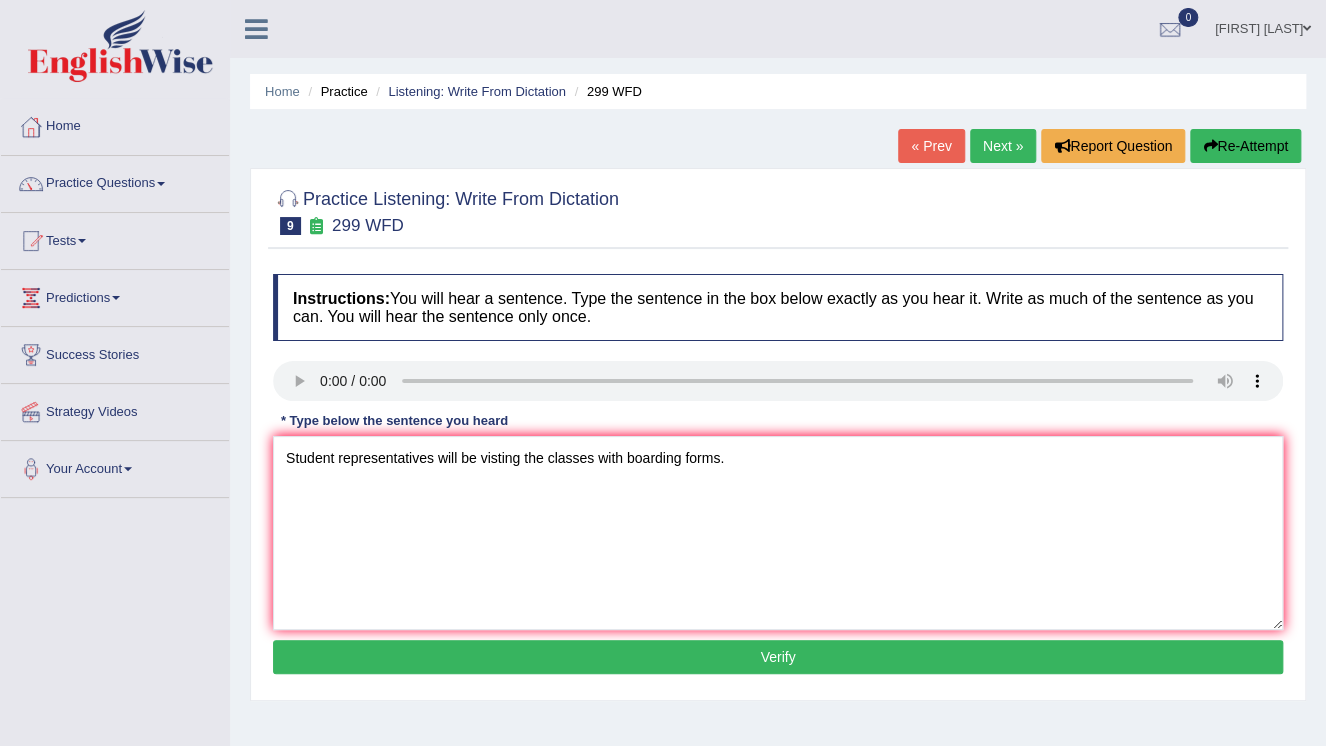 click on "Verify" at bounding box center [778, 657] 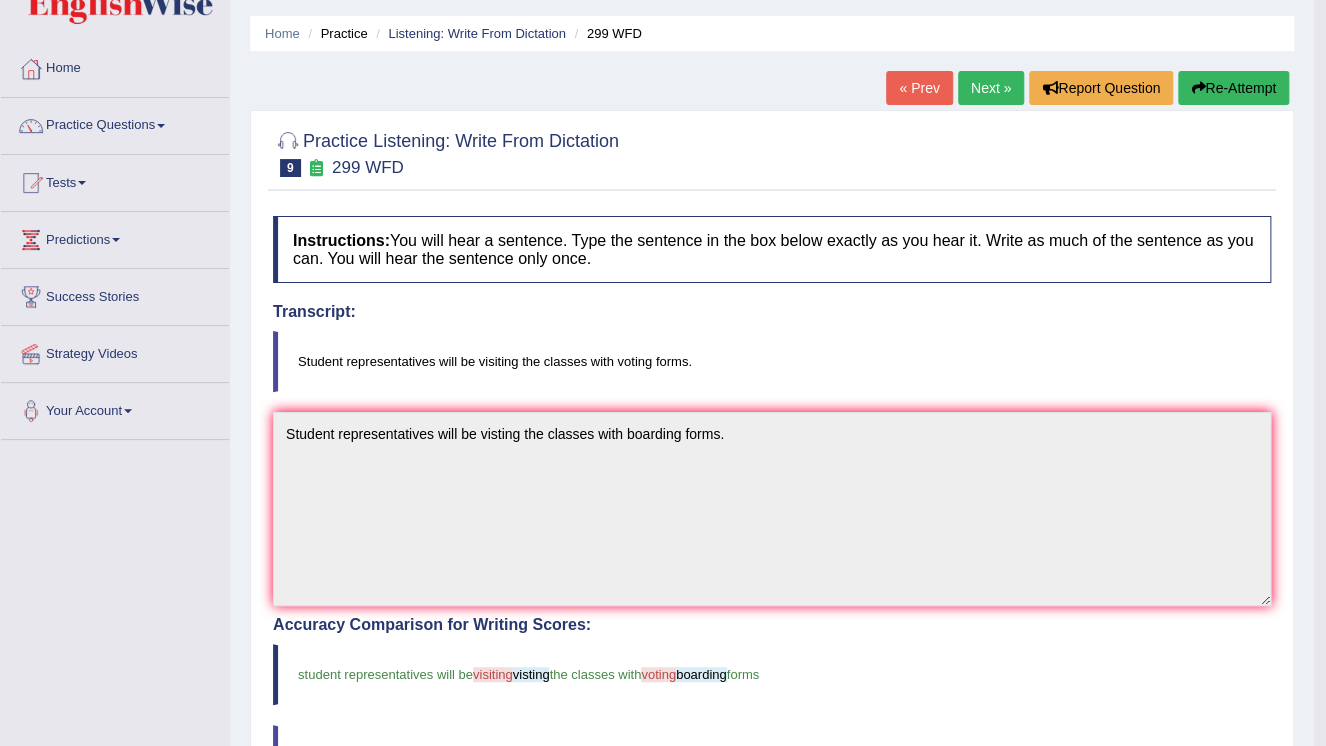 scroll, scrollTop: 55, scrollLeft: 0, axis: vertical 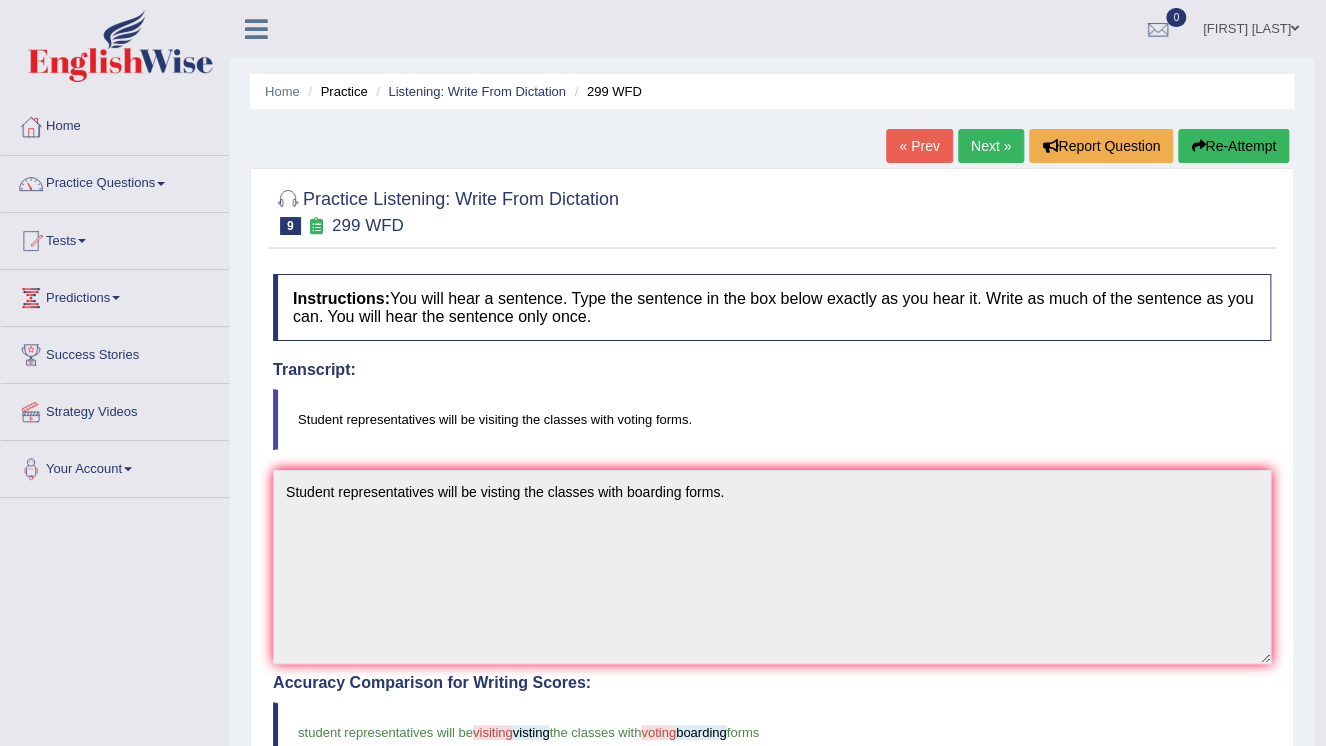 click on "Re-Attempt" at bounding box center [1233, 146] 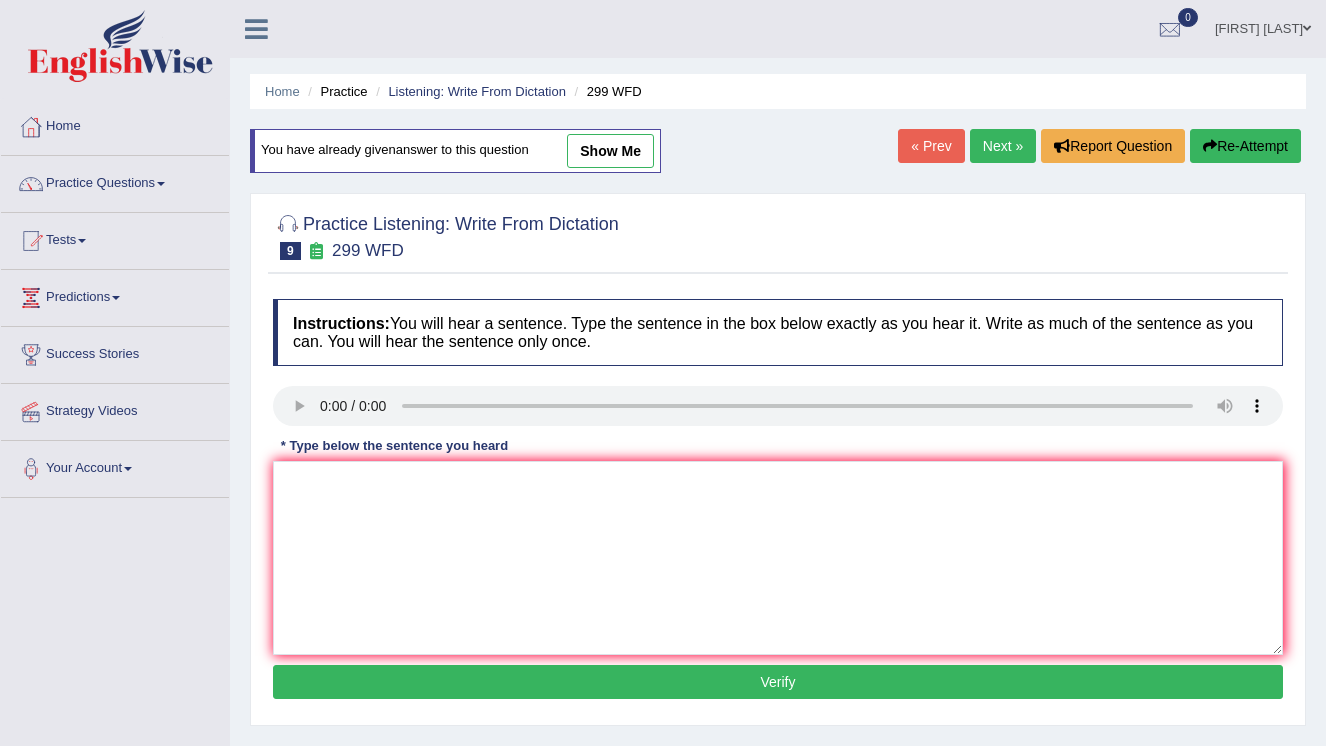 scroll, scrollTop: 0, scrollLeft: 0, axis: both 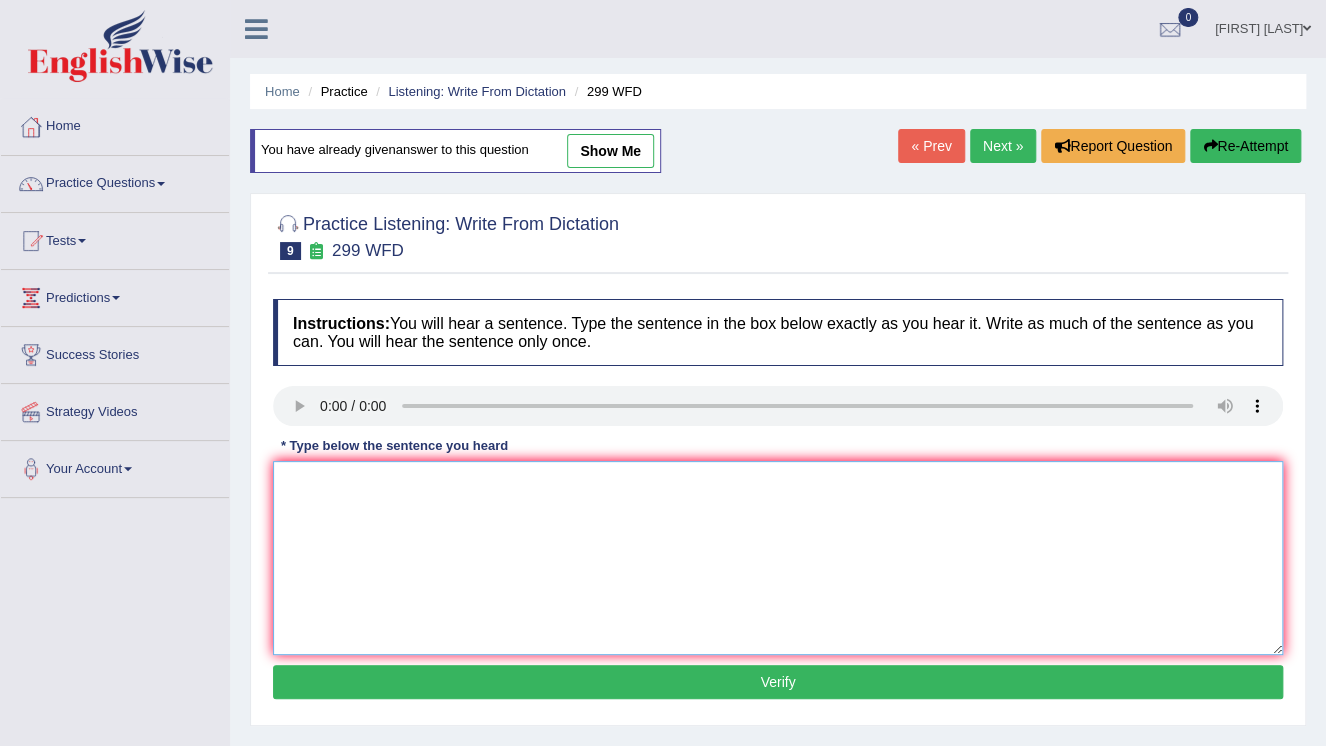 click at bounding box center (778, 558) 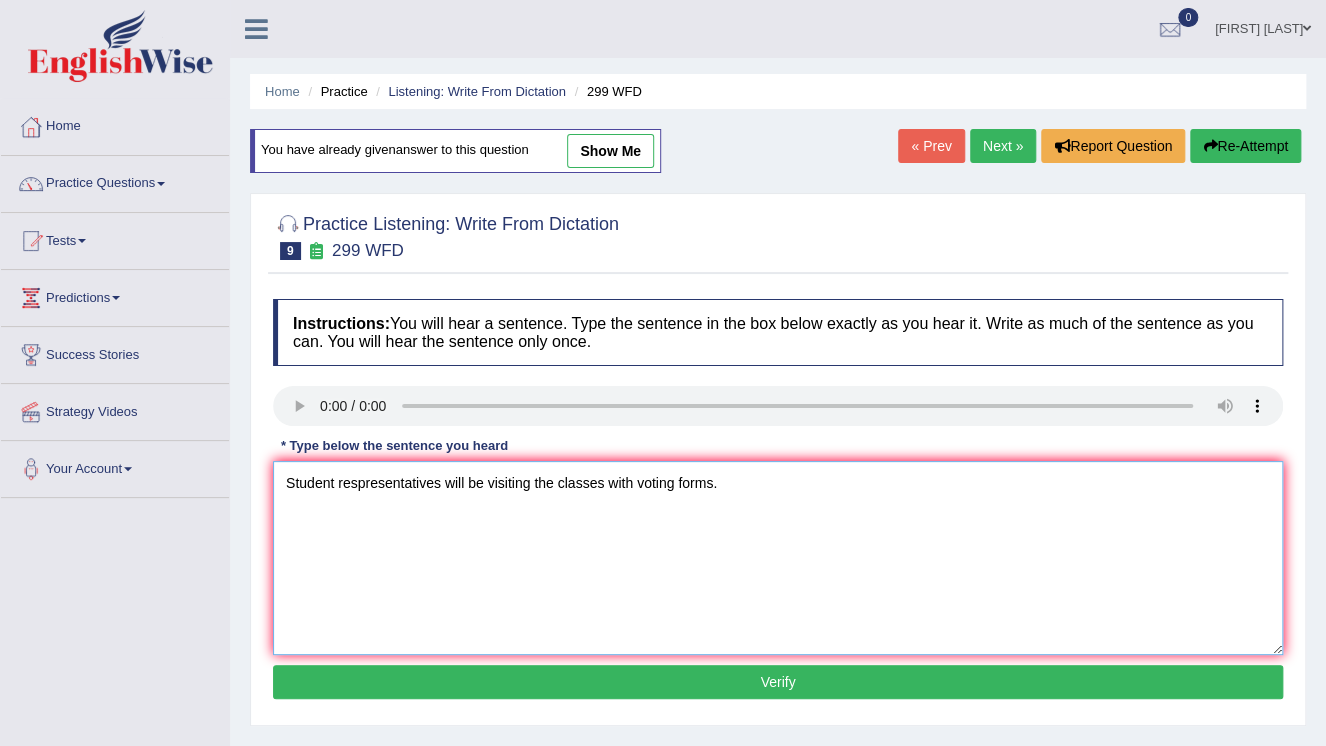 type on "Student respresentatives will be visiting the classes with voting forms." 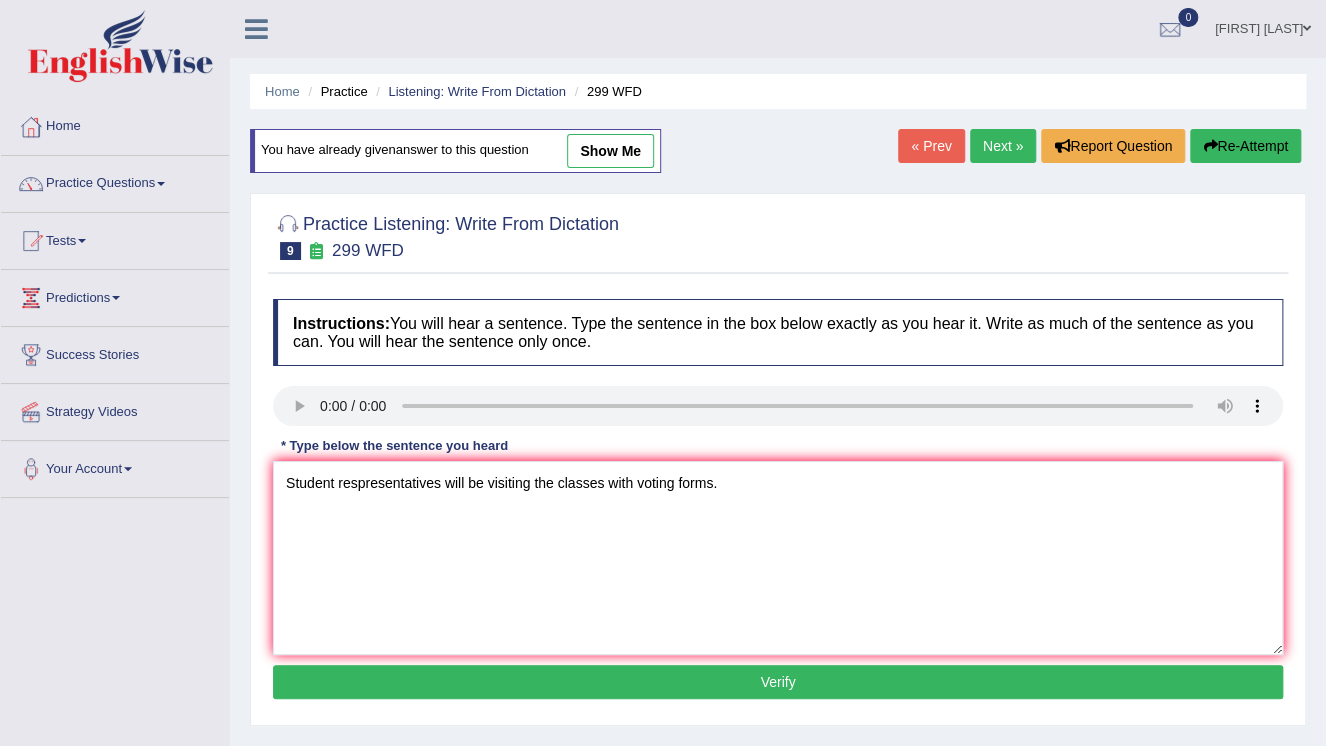 click on "Verify" at bounding box center [778, 682] 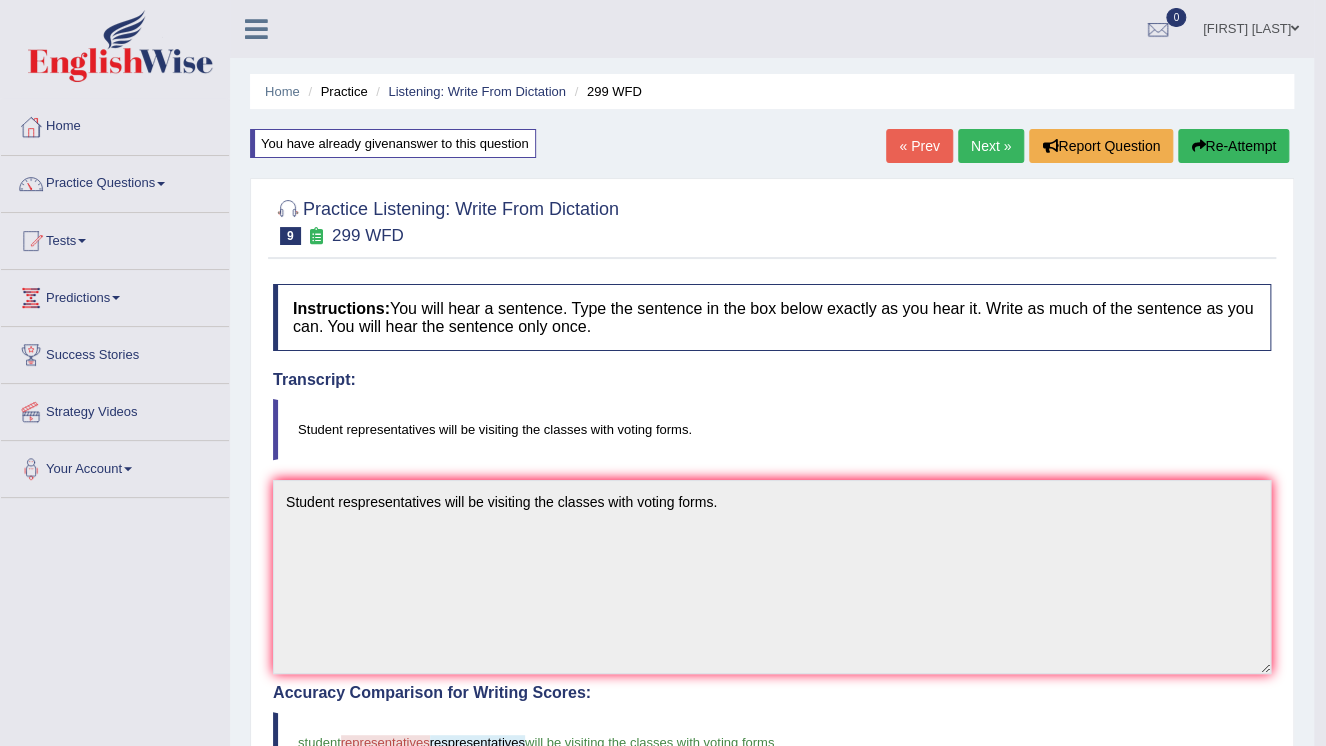 click on "Re-Attempt" at bounding box center [1233, 146] 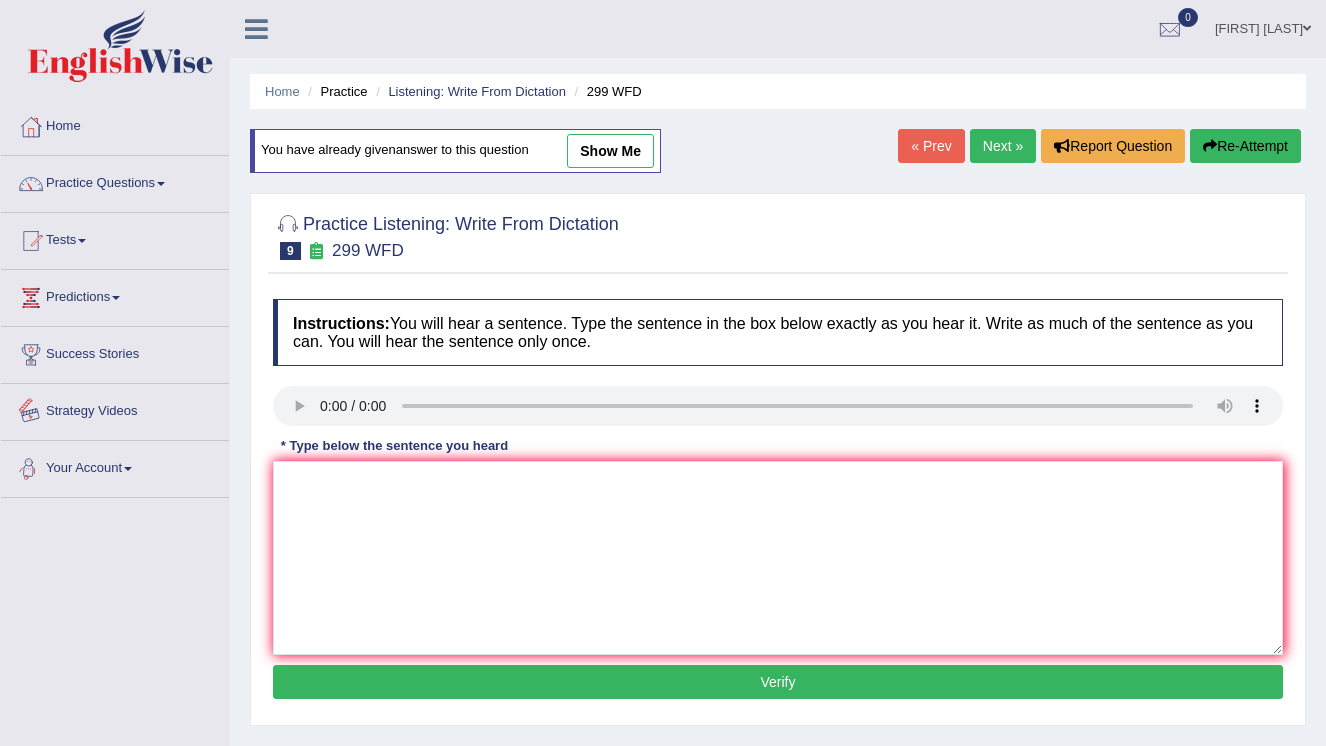 scroll, scrollTop: 0, scrollLeft: 0, axis: both 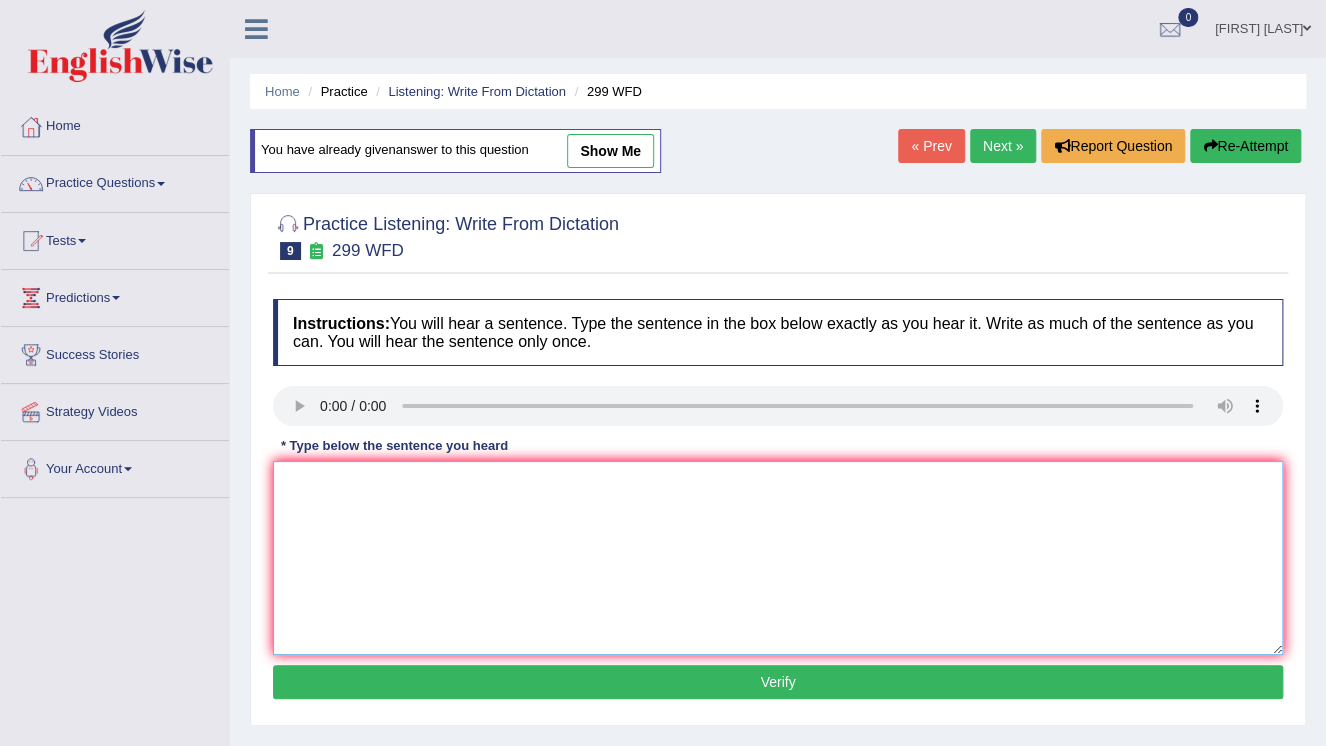 click at bounding box center [778, 558] 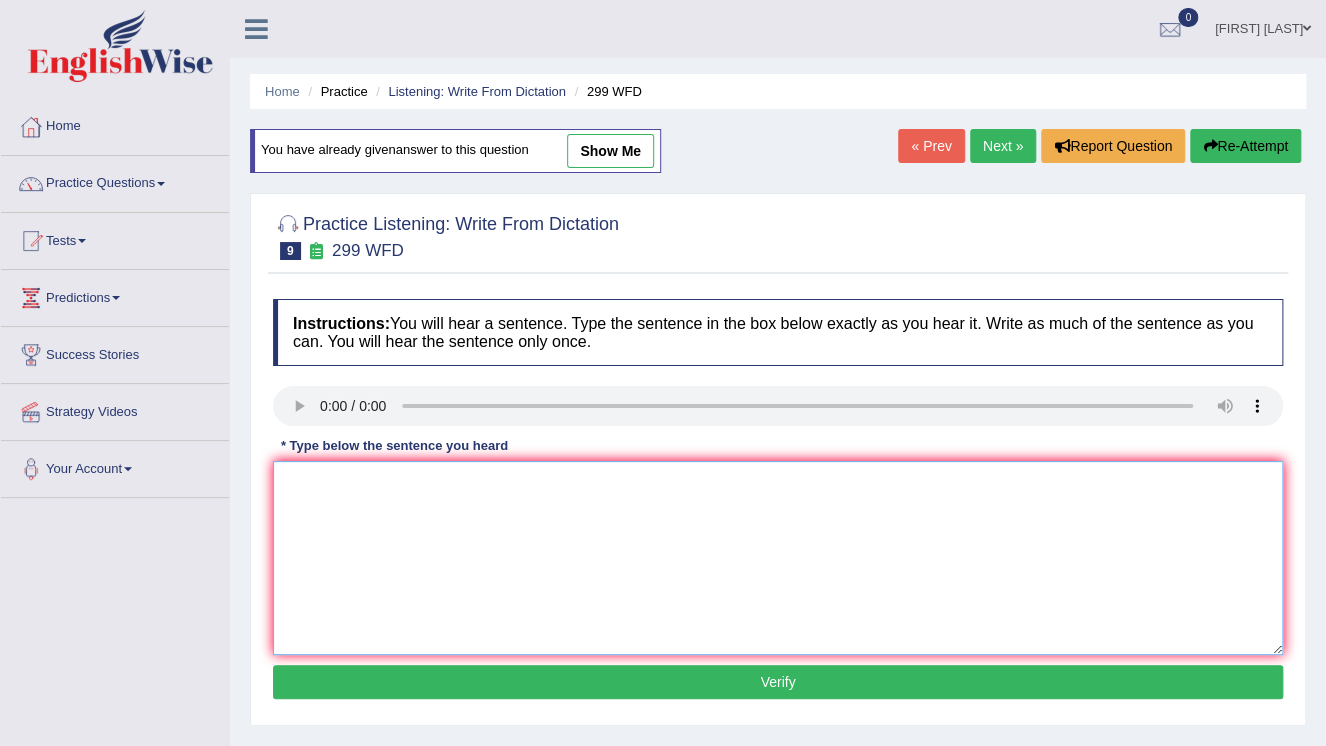 type on "s" 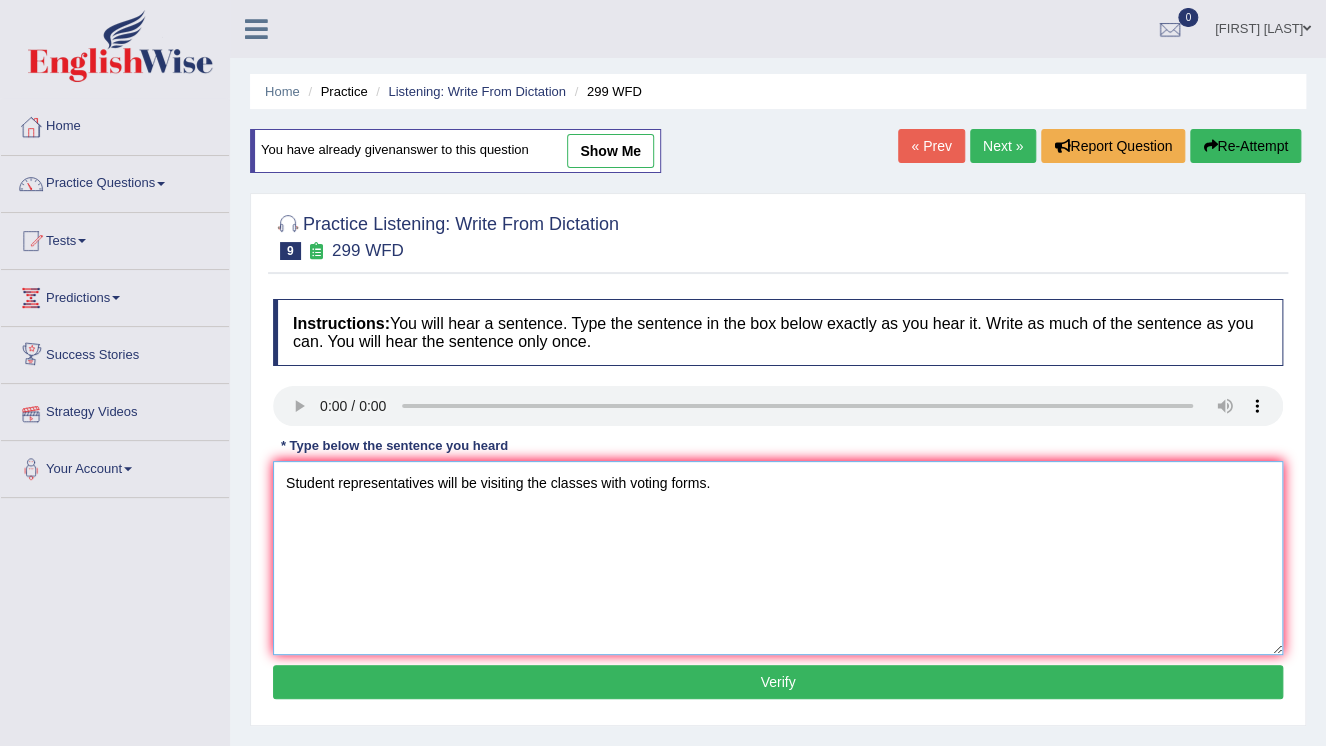 type on "Student representatives will be visiting the classes with voting forms." 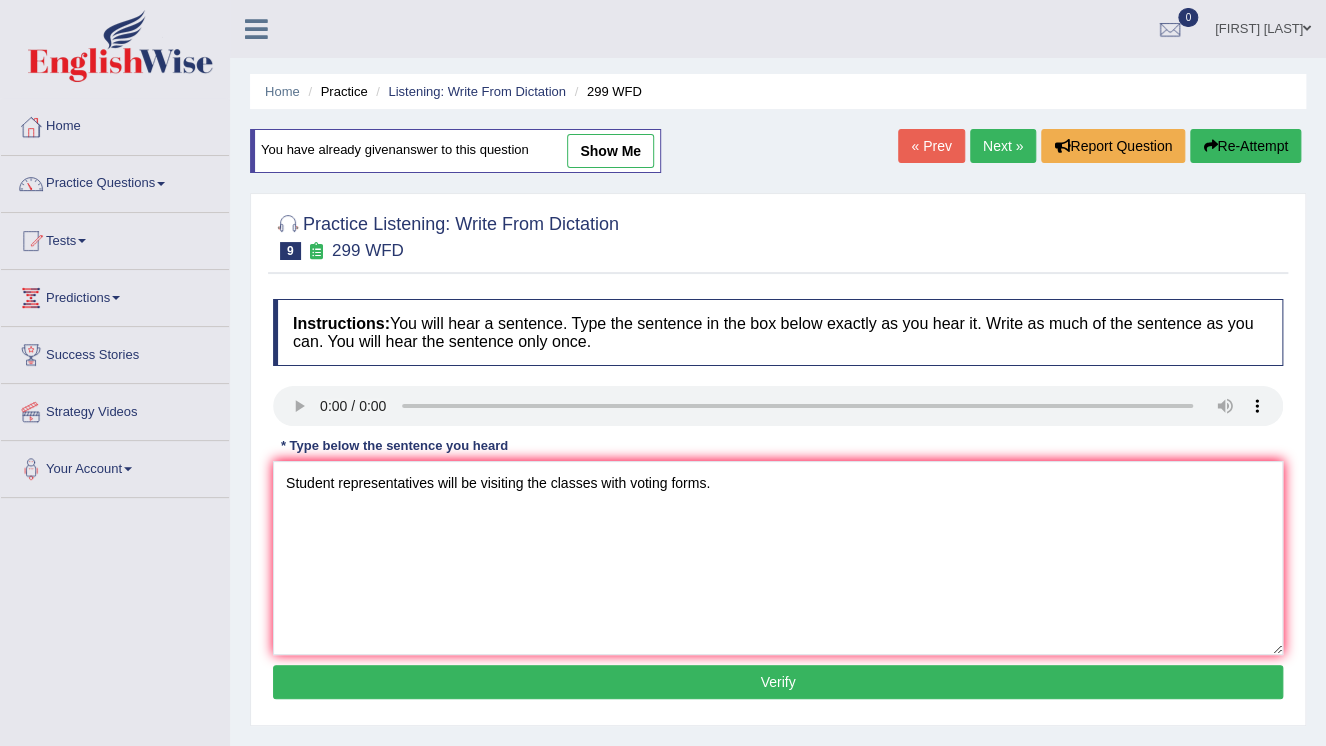 click on "Verify" at bounding box center [778, 682] 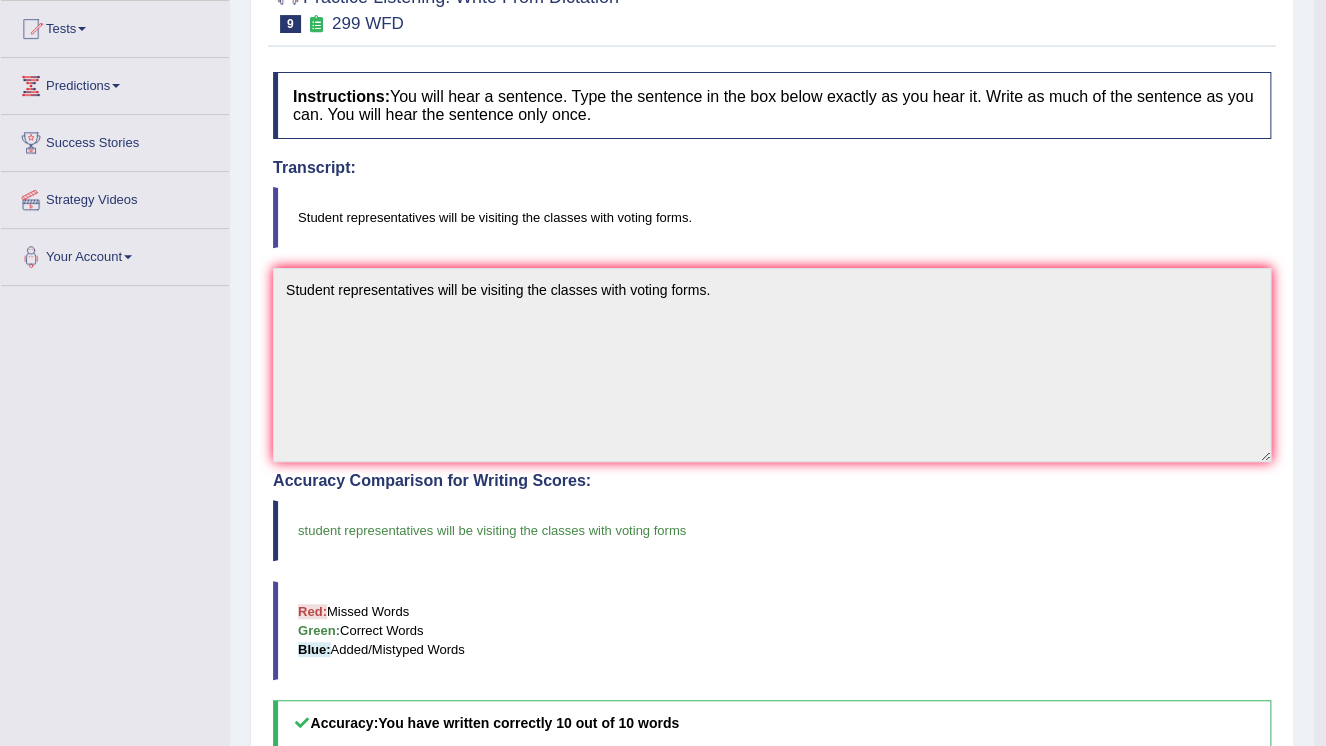 scroll, scrollTop: 0, scrollLeft: 0, axis: both 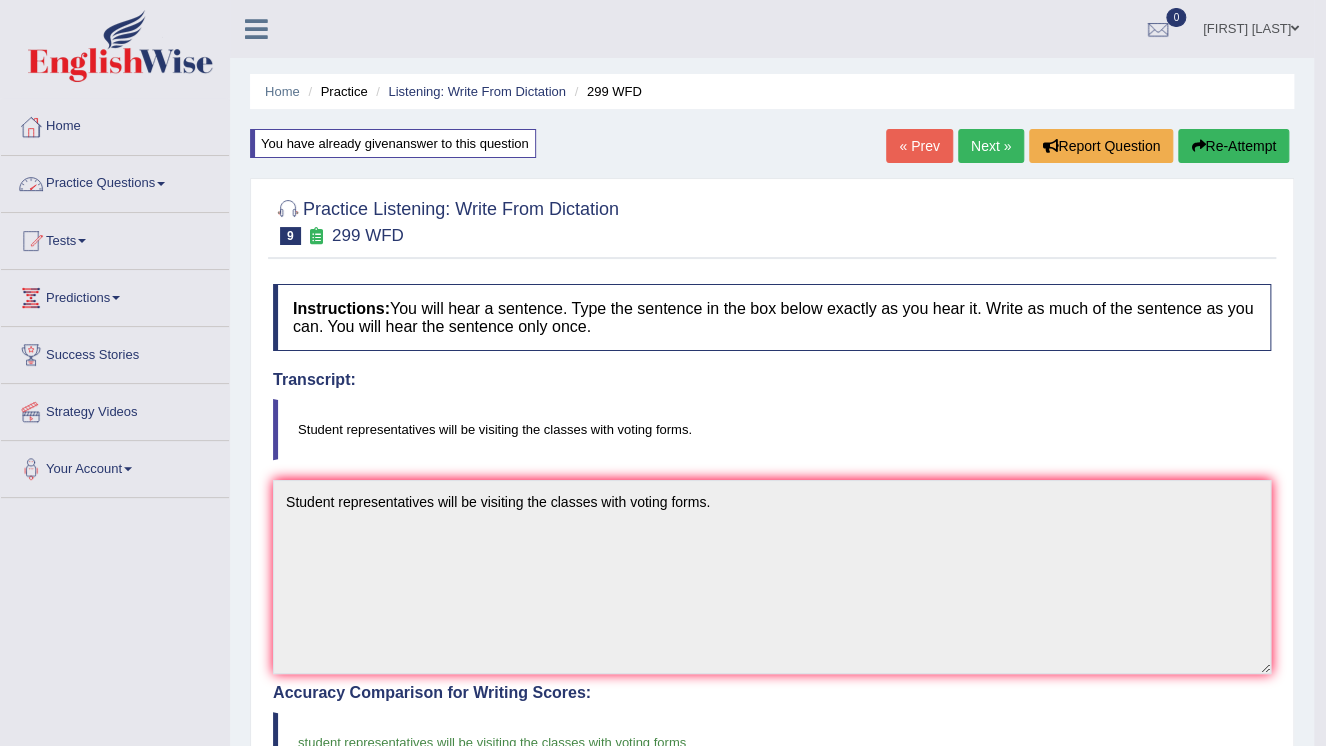 click on "Next »" at bounding box center (991, 146) 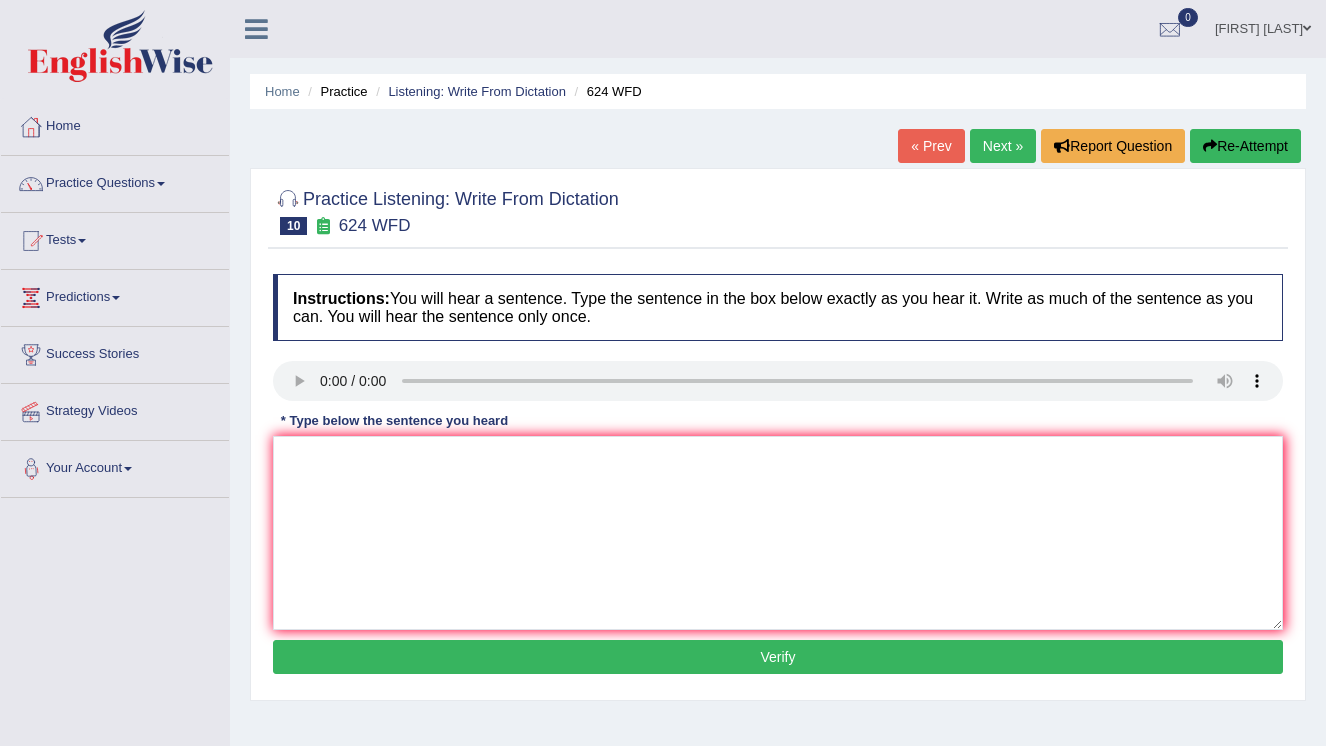 scroll, scrollTop: 0, scrollLeft: 0, axis: both 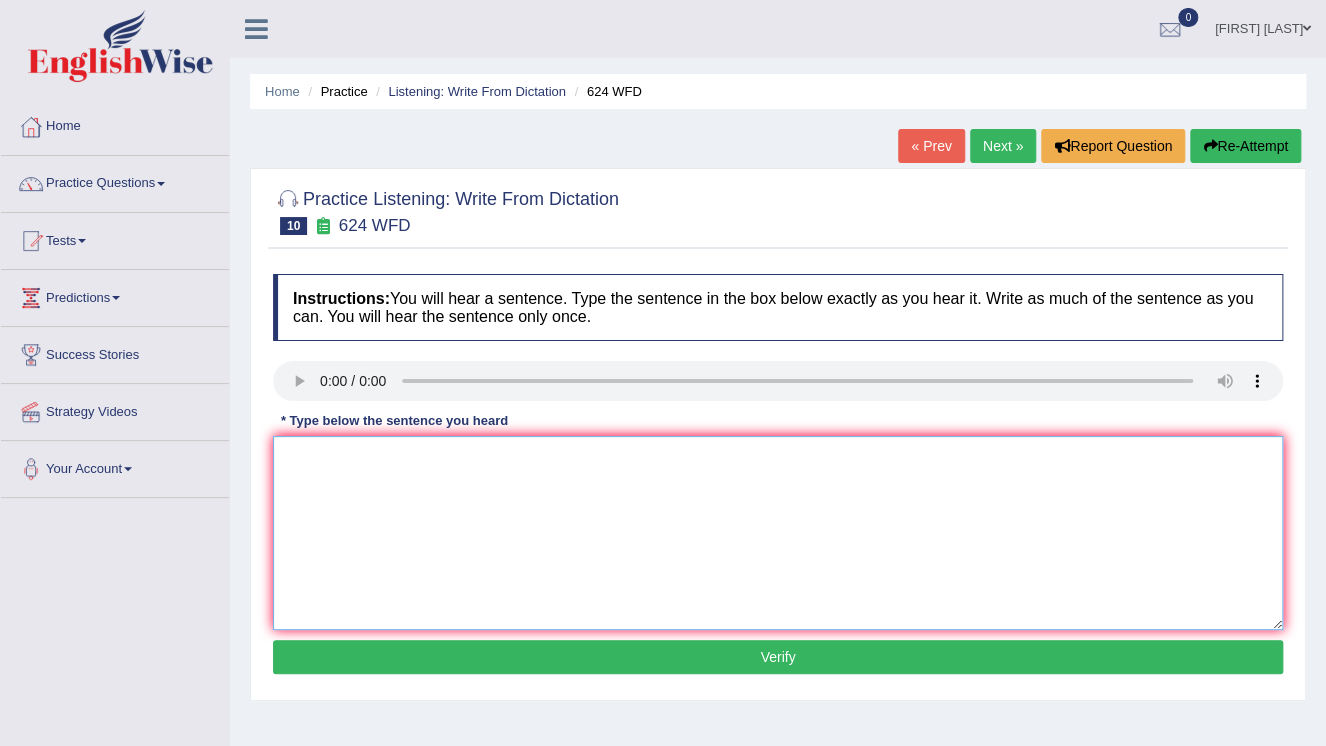 click at bounding box center [778, 533] 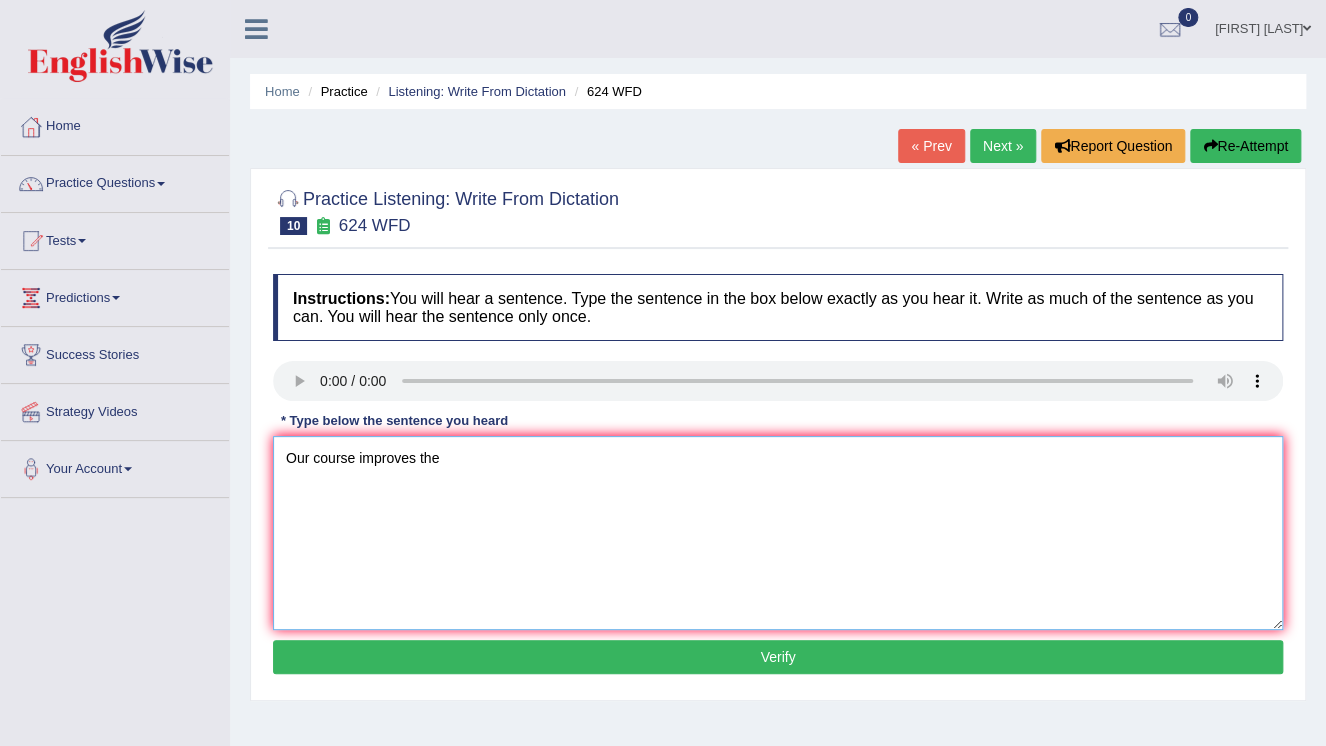 click on "Our course improves the" at bounding box center (778, 533) 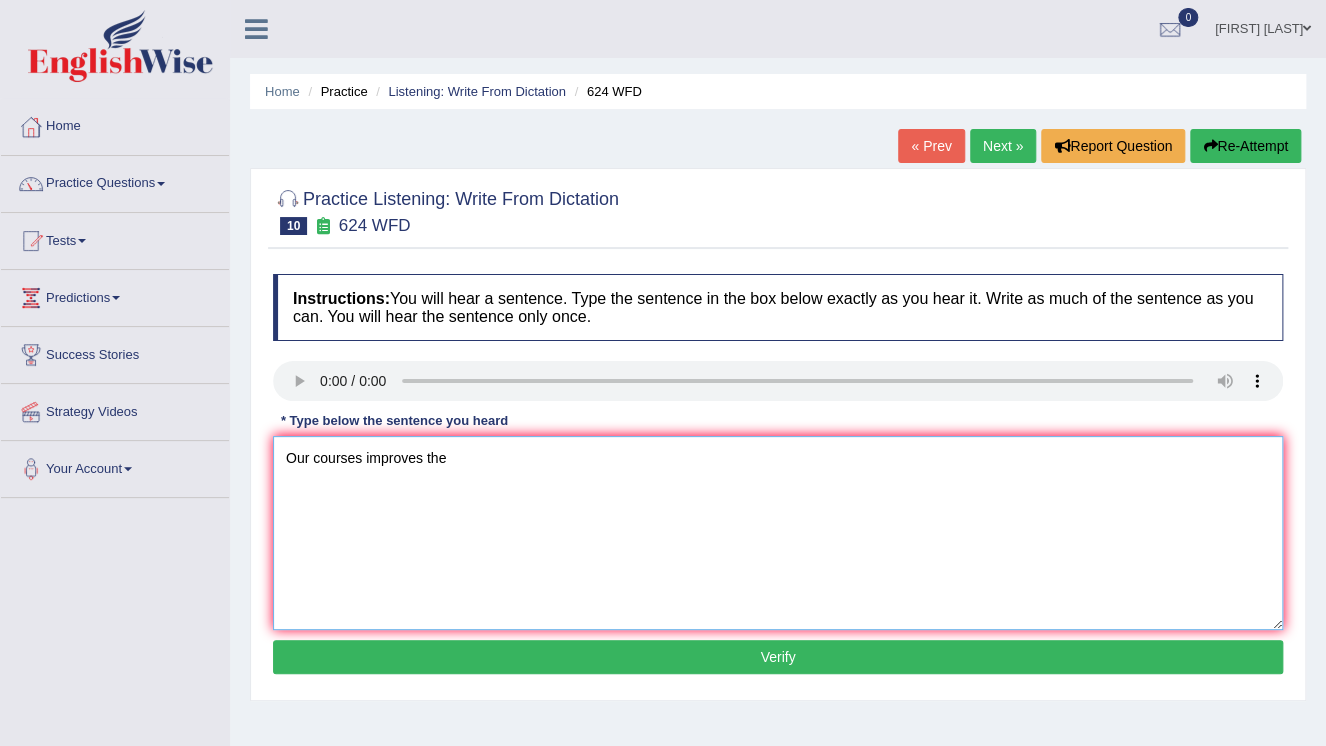 click on "Our courses improves the" at bounding box center (778, 533) 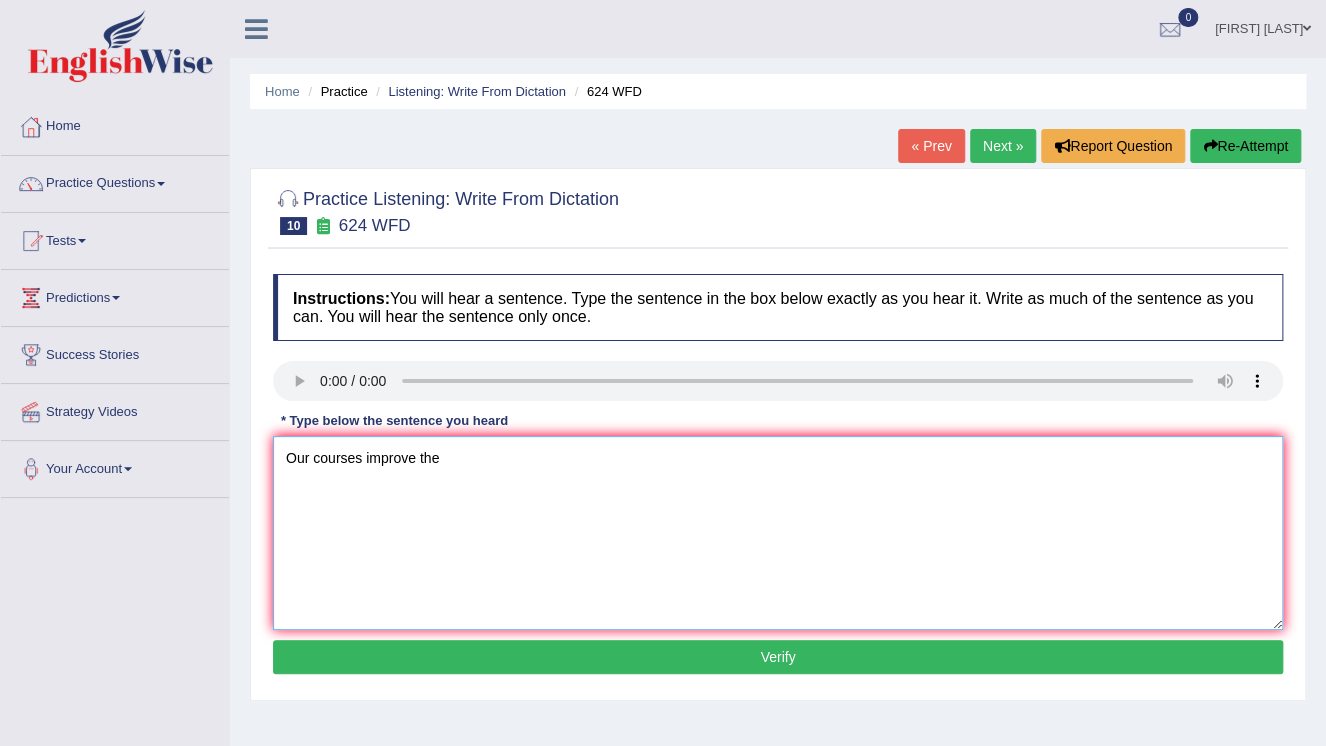 click on "Our courses improve the" at bounding box center [778, 533] 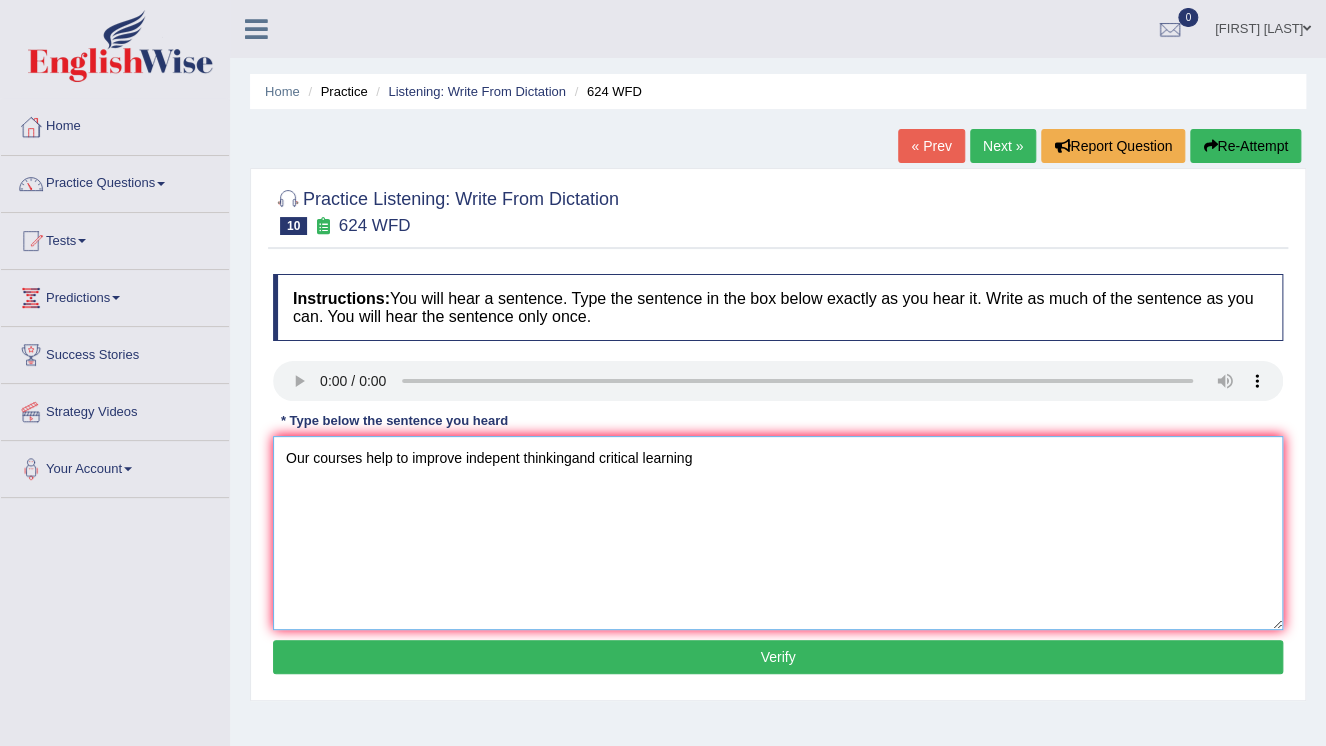 click on "Our courses help to improve indepent thinkingand critical learning" at bounding box center (778, 533) 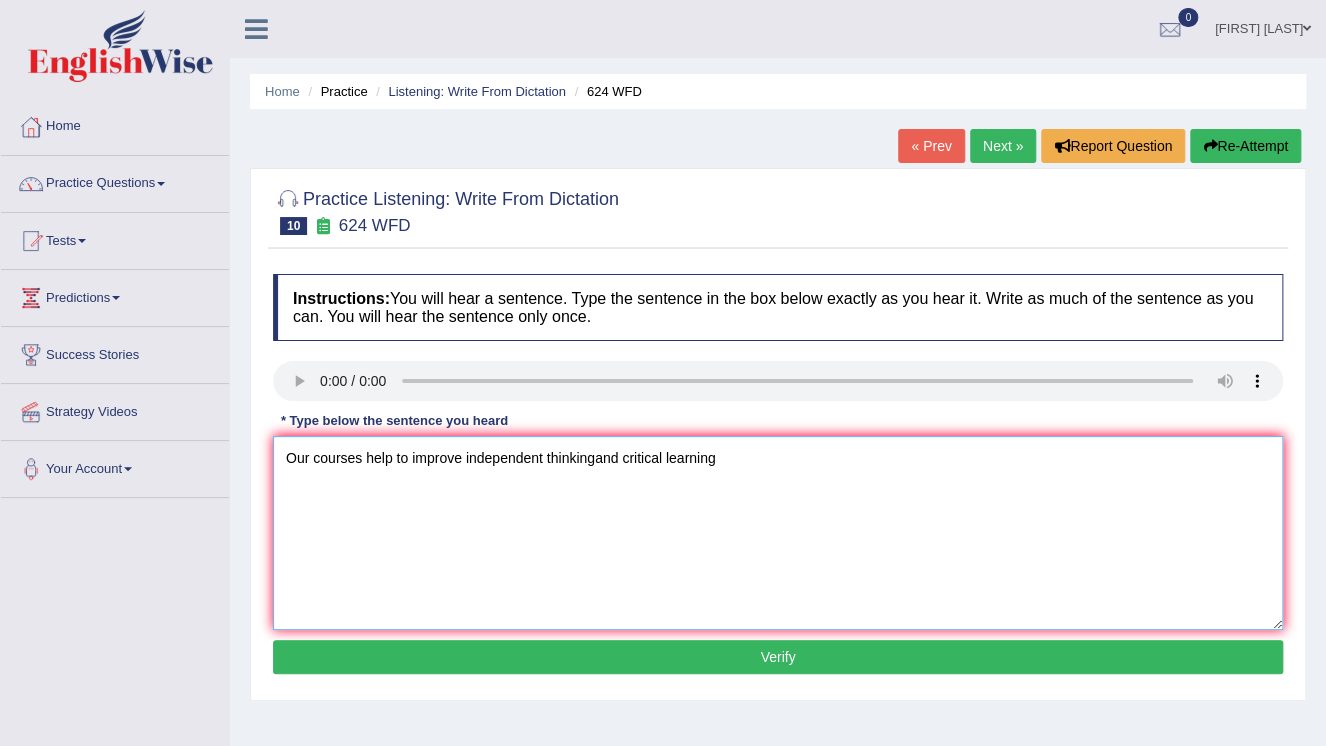 click on "Our courses help to improve independent thinkingand critical learning" at bounding box center [778, 533] 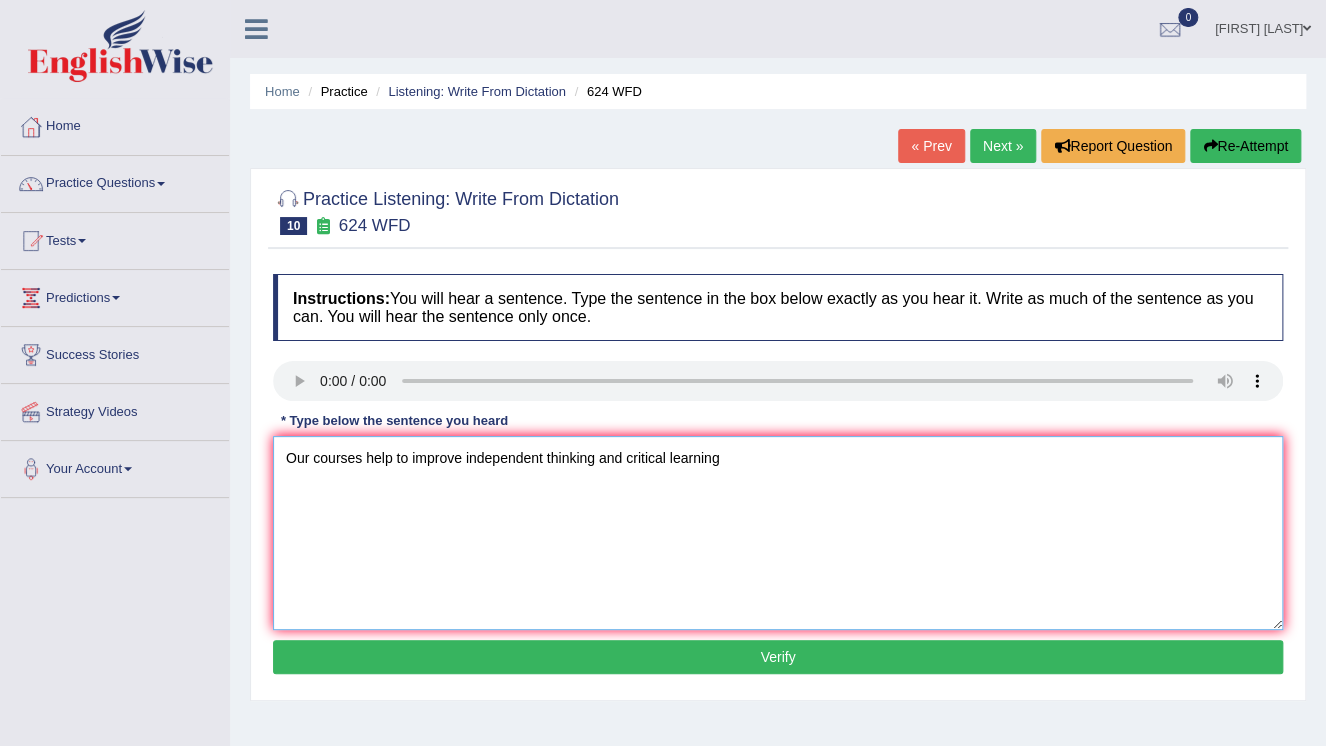 click on "Our courses help to improve independent thinking and critical learning" at bounding box center [778, 533] 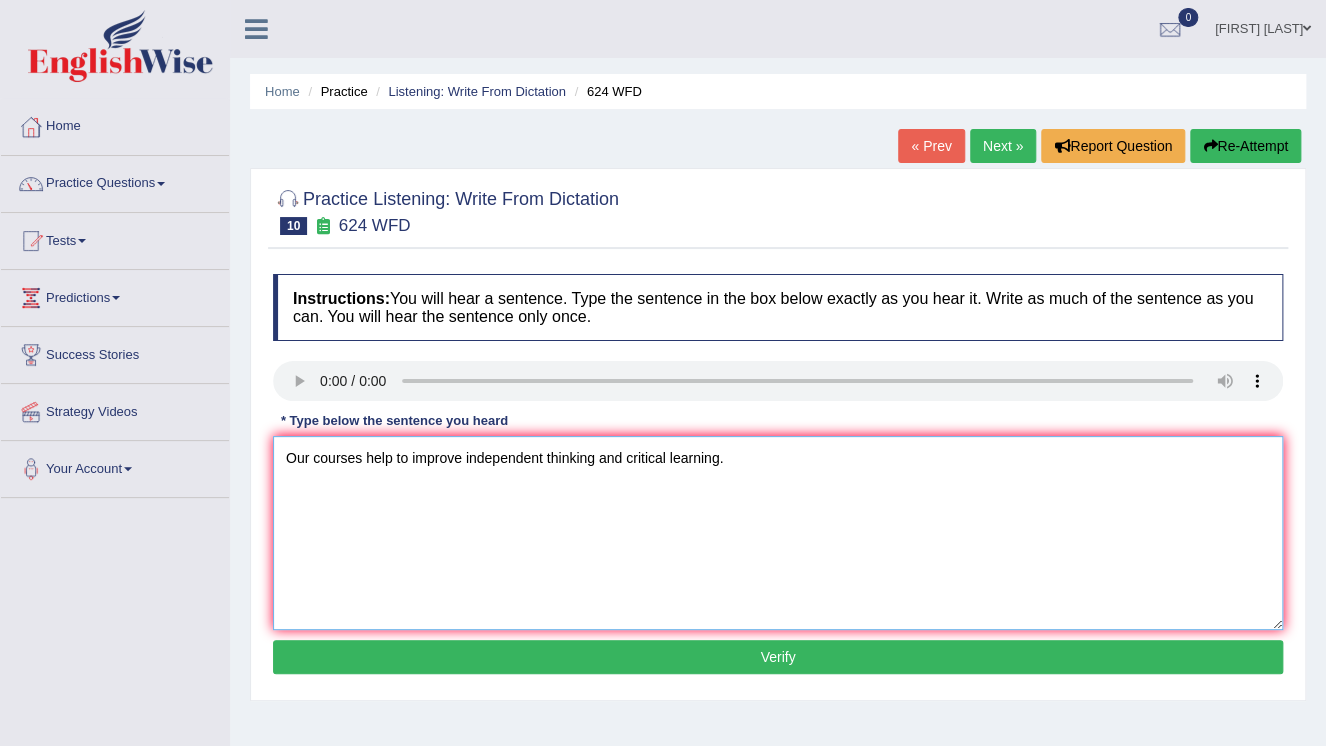 click on "Our courses help to improve independent thinking and critical learning." at bounding box center (778, 533) 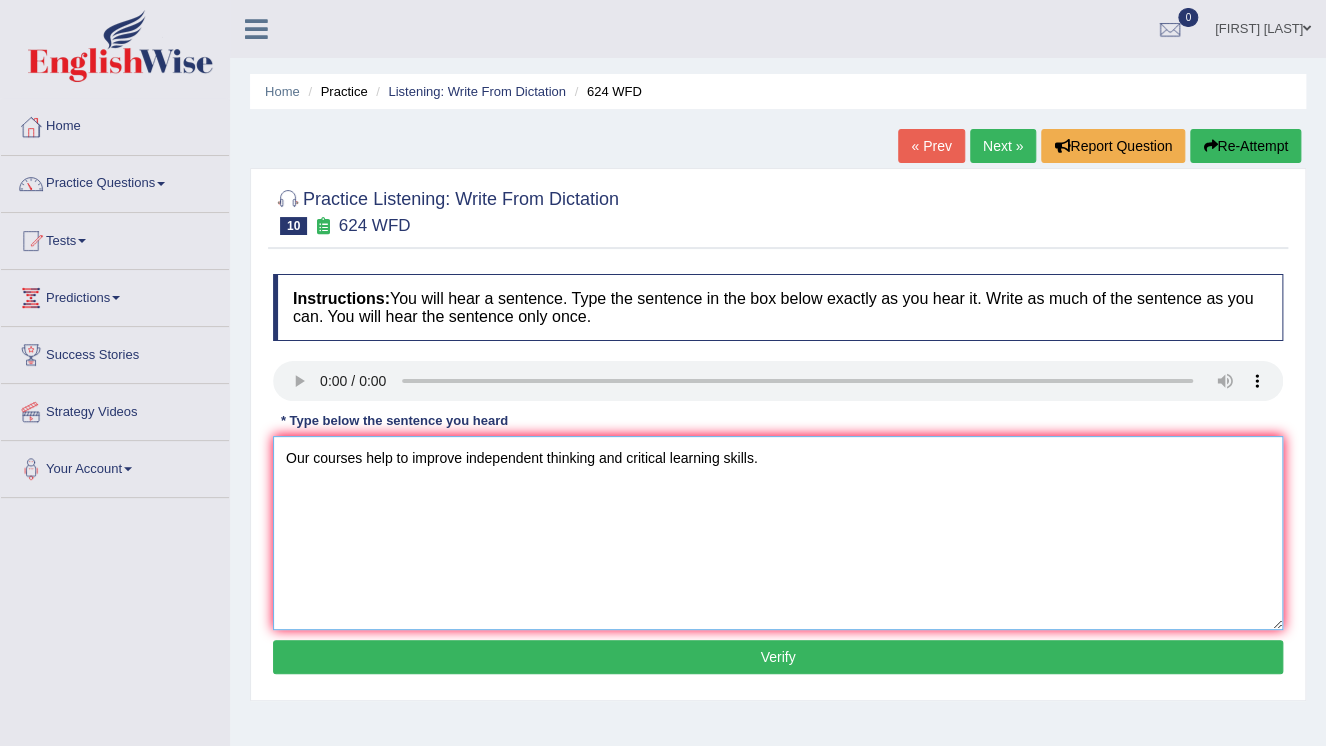 click on "Our courses help to improve independent thinking and critical learning skills." at bounding box center (778, 533) 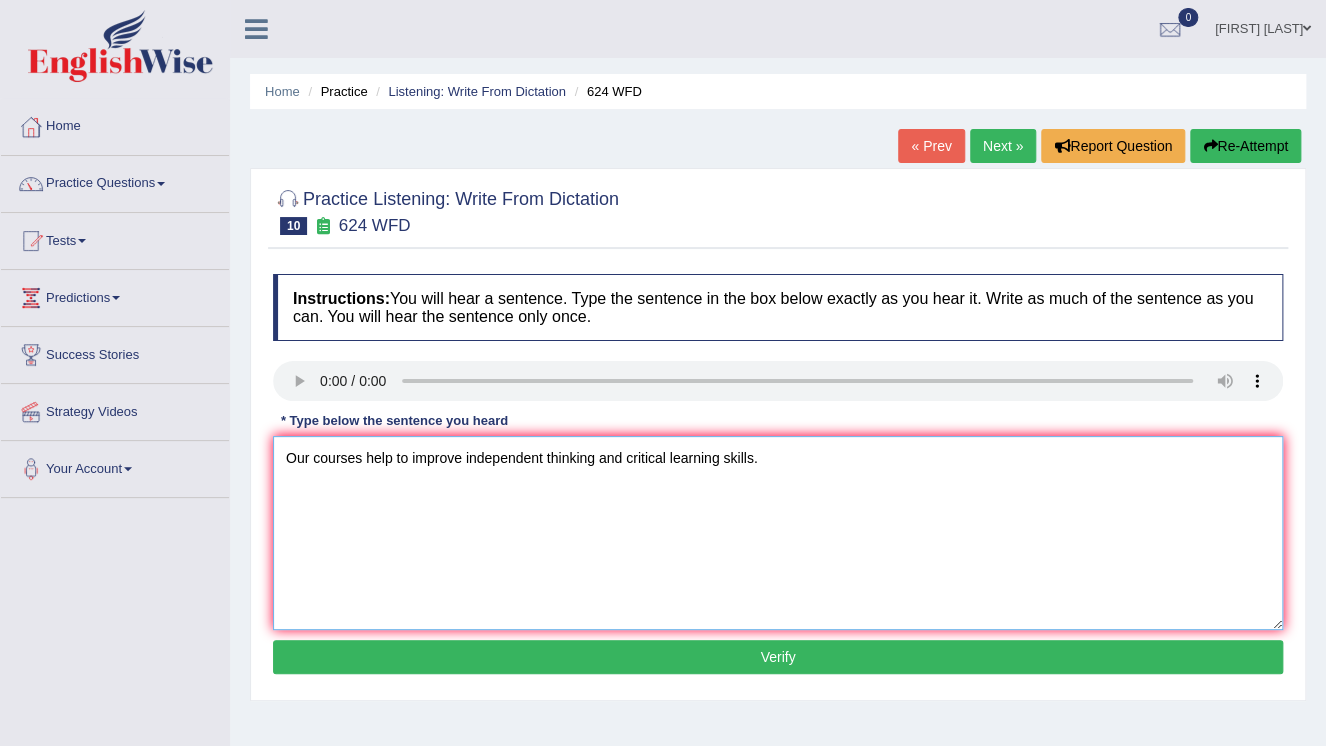 click on "Our courses help to improve independent thinking and critical learning skills." at bounding box center (778, 533) 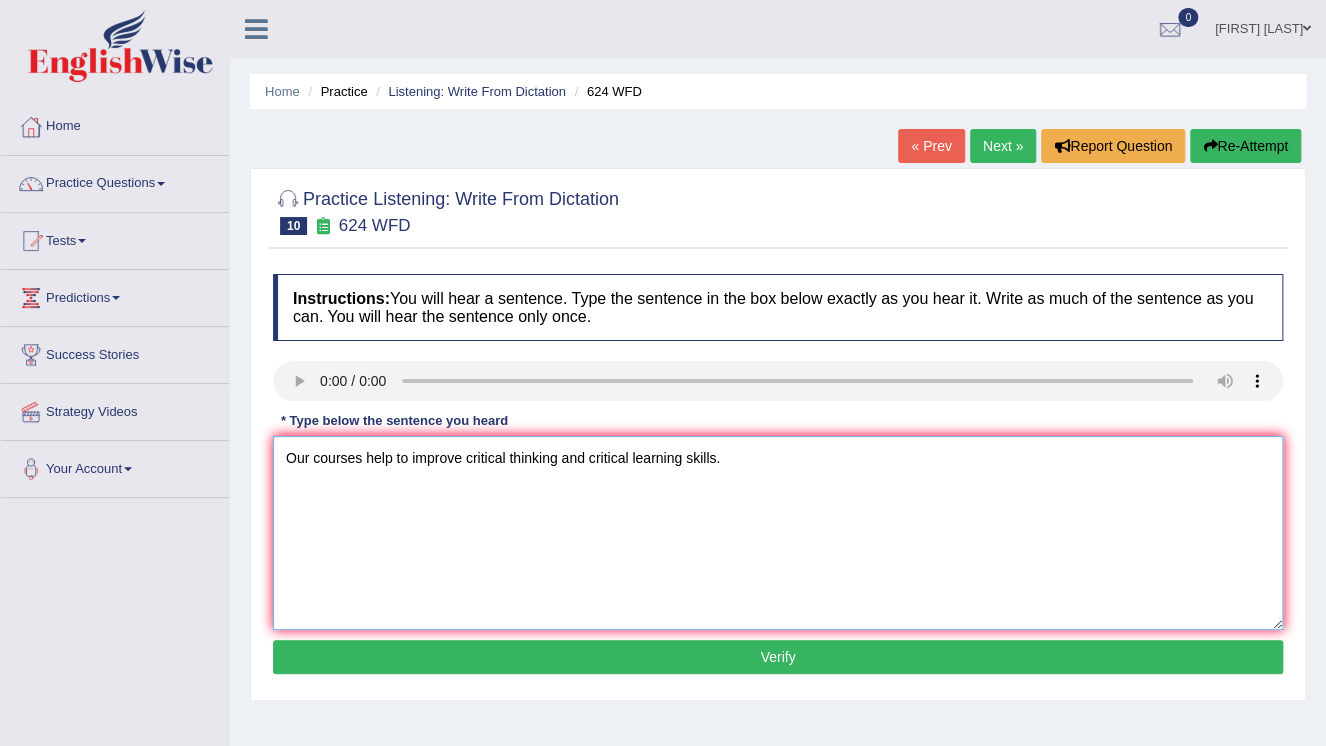 click on "Our courses help to improve critical thinking and critical learning skills." at bounding box center (778, 533) 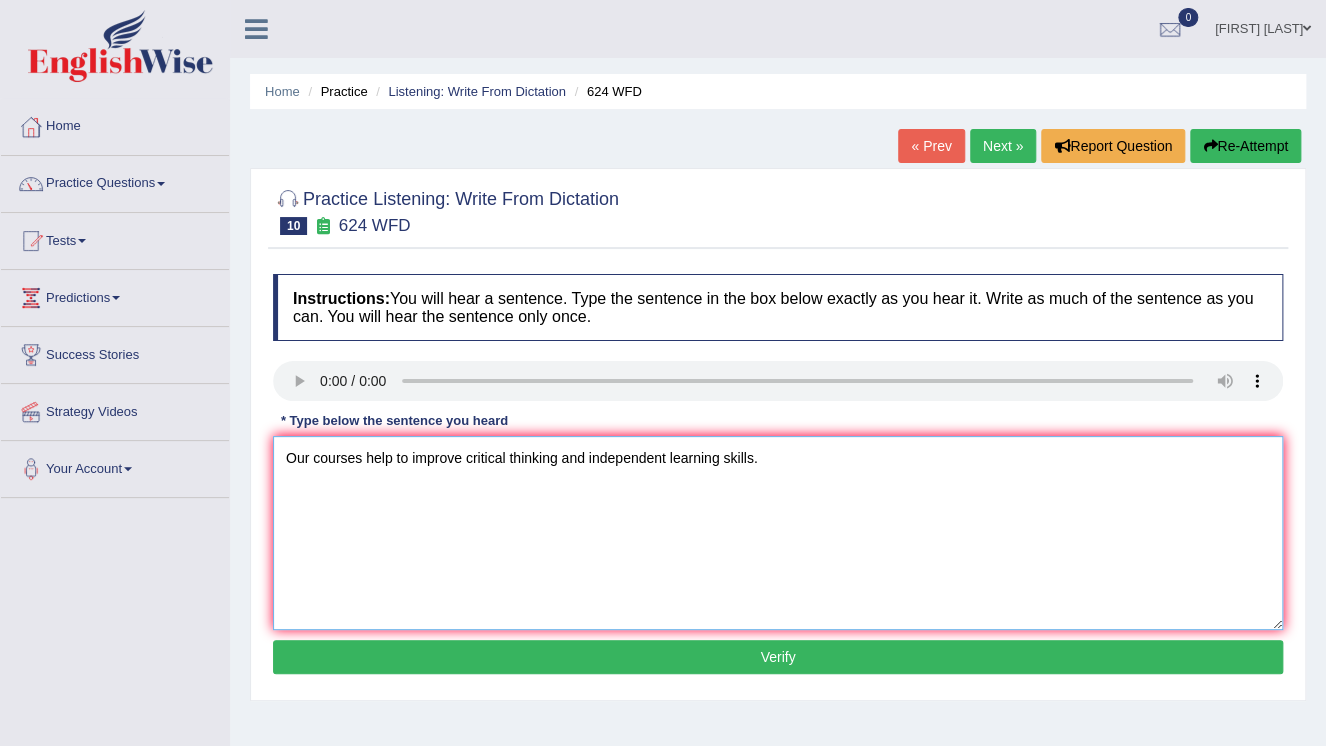type on "Our courses help to improve critical thinking and independent learning skills." 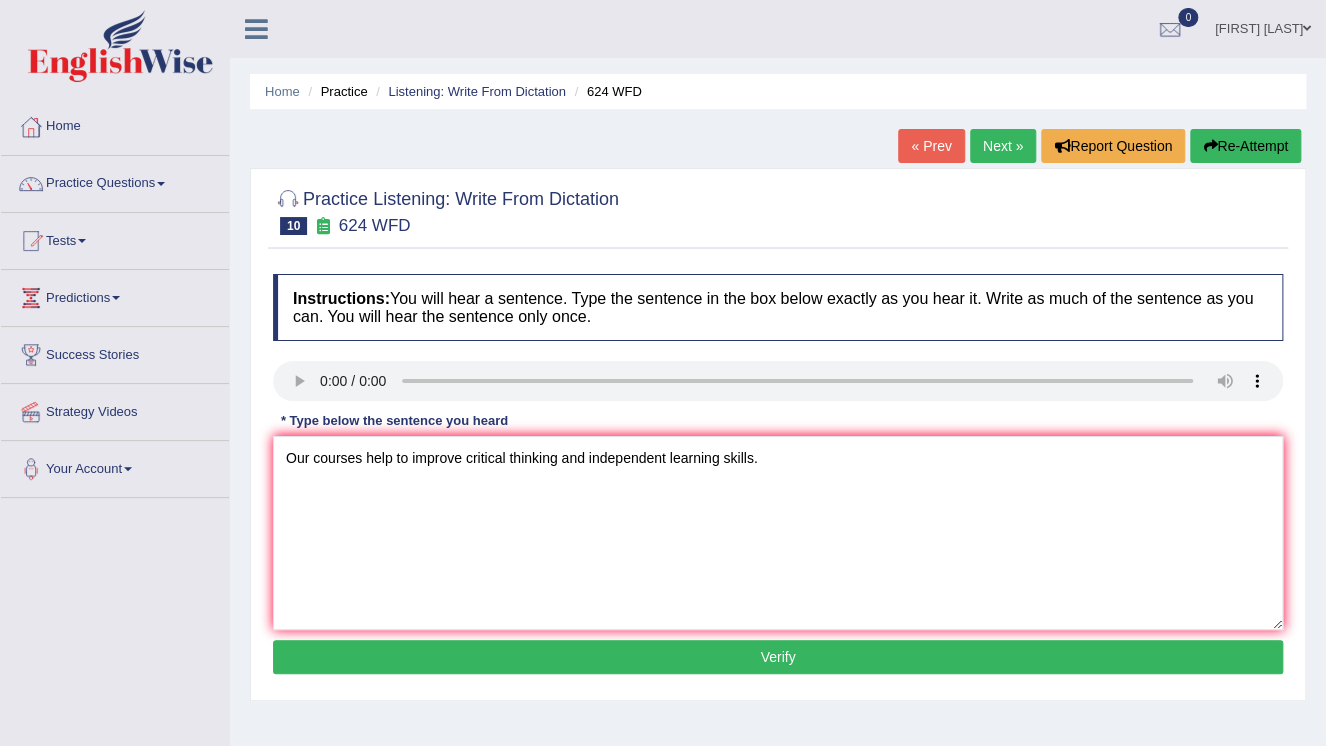 click on "Verify" at bounding box center [778, 657] 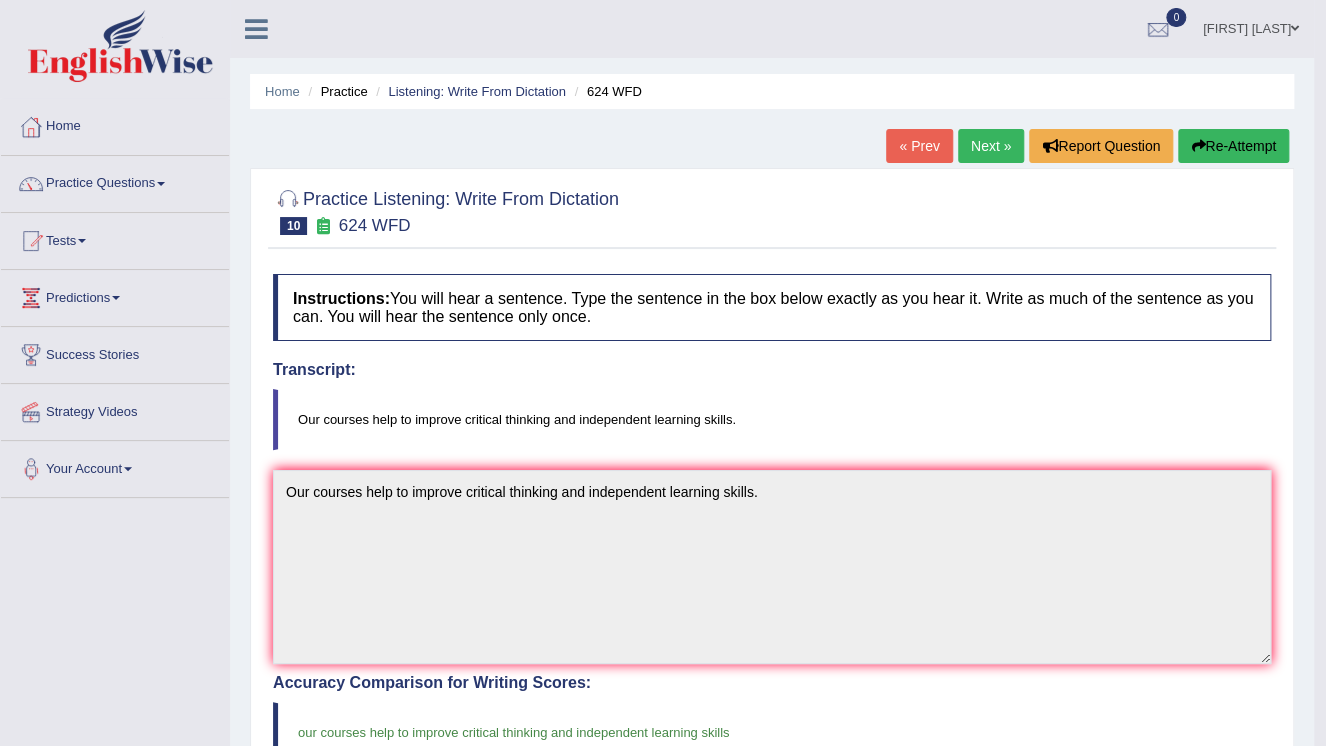 click on "Next »" at bounding box center [991, 146] 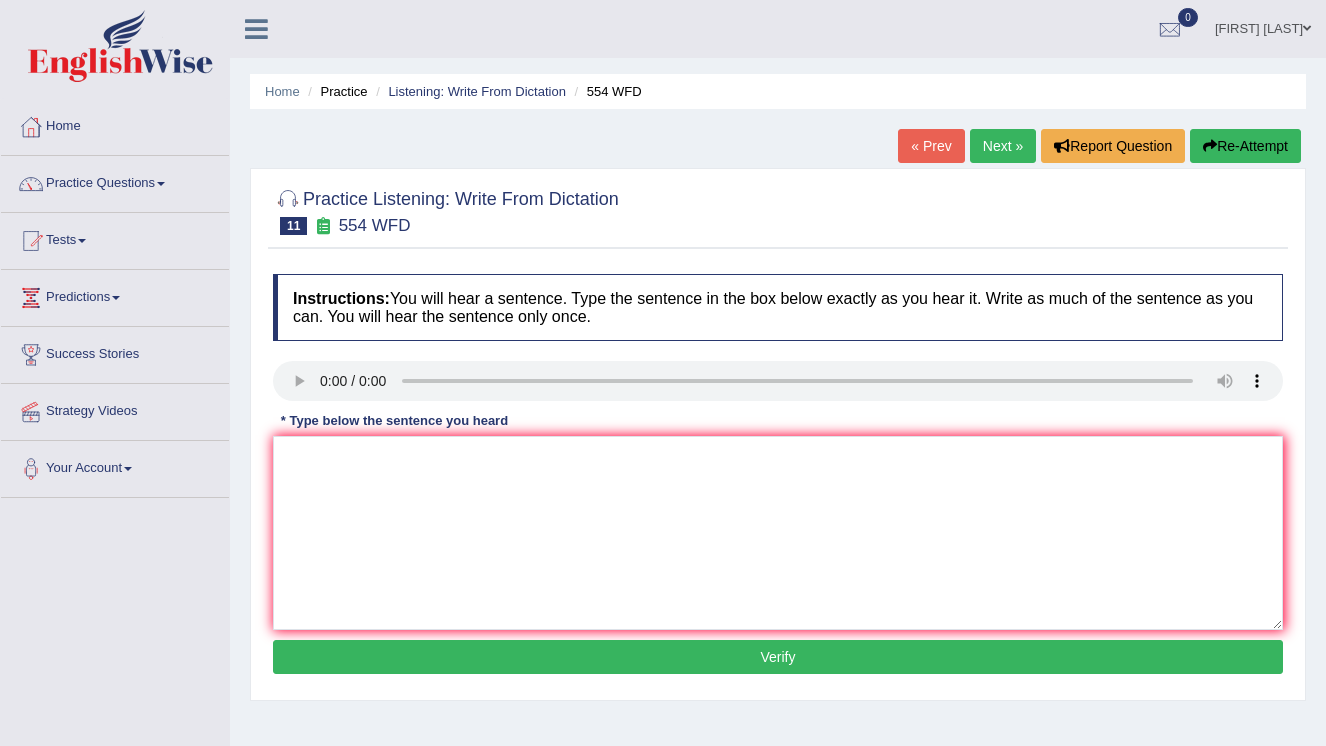scroll, scrollTop: 0, scrollLeft: 0, axis: both 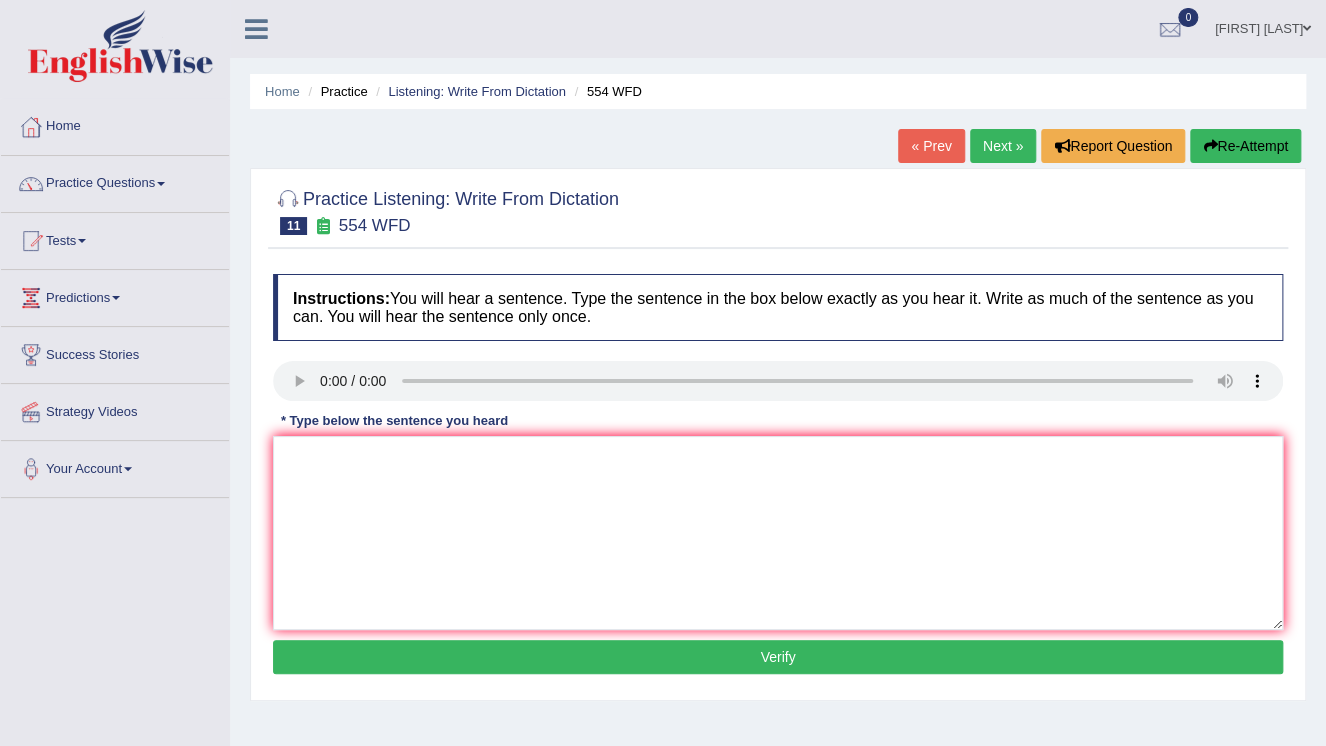 click on "Instructions:  You will hear a sentence. Type the sentence in the box below exactly as you hear it. Write as much of the sentence as you can. You will hear the sentence only once.
Transcript: We are able to work in a team. * Type below the sentence you heard Accuracy Comparison for Writing Scores:
Red:  Missed Words
Green:  Correct Words
Blue:  Added/Mistyped Words
Accuracy:   Punctuation at the end  You wrote first capital letter A.I. Engine Result:  Processing... Verify" at bounding box center [778, 477] 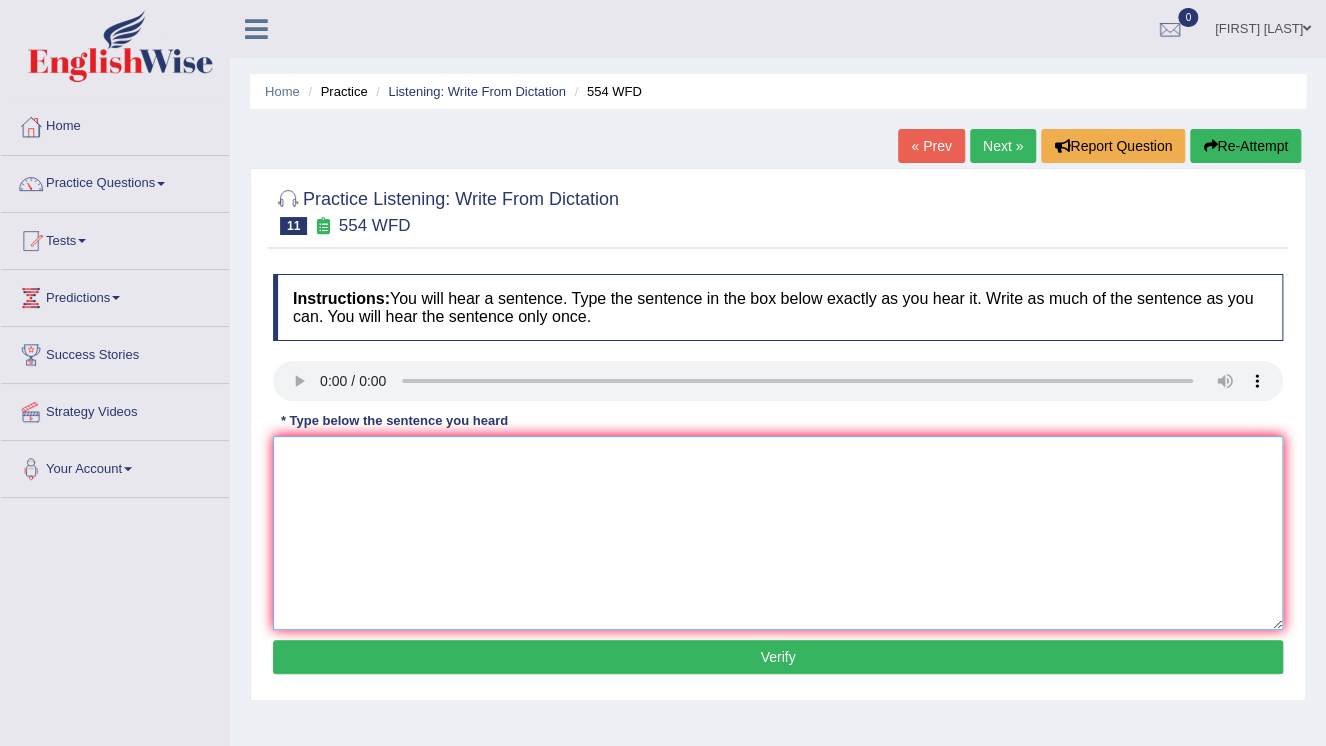 click at bounding box center (778, 533) 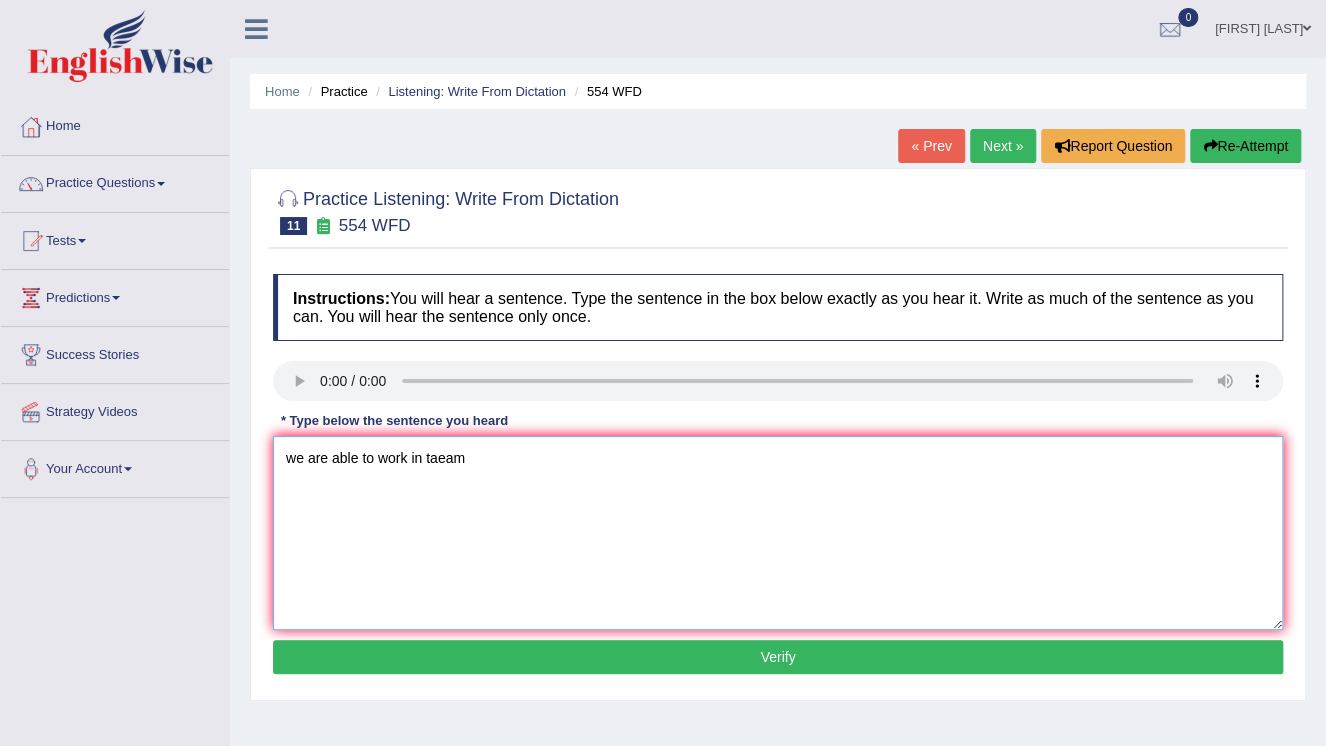 click on "we are able to work in taeam" at bounding box center (778, 533) 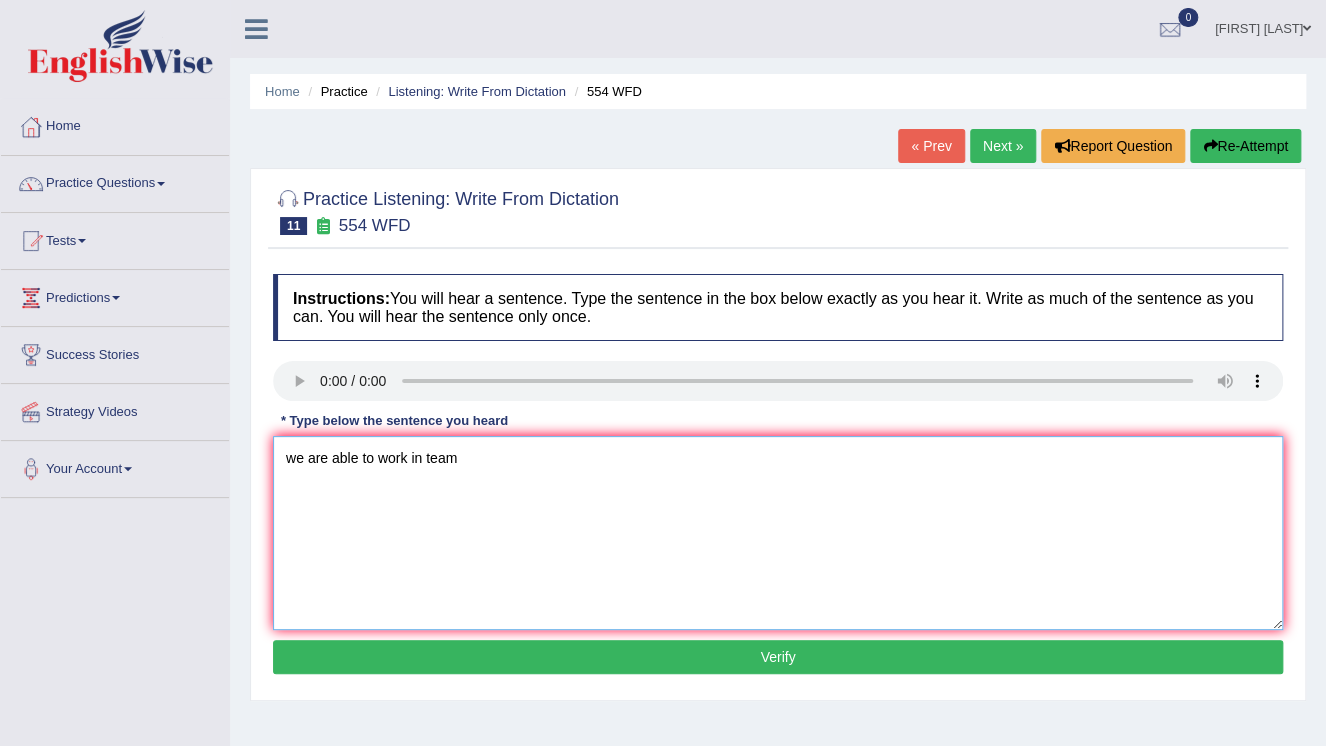 click on "we are able to work in team" at bounding box center [778, 533] 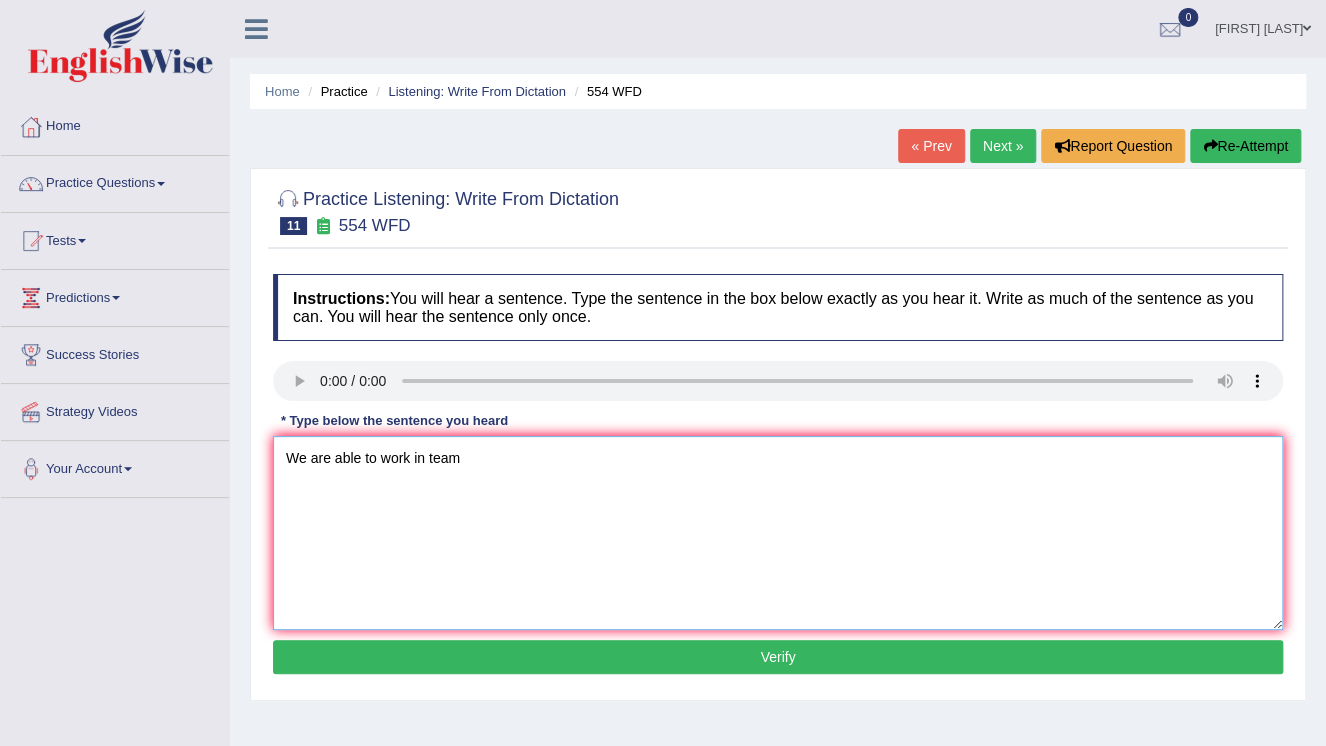 click on "We are able to work in team" at bounding box center (778, 533) 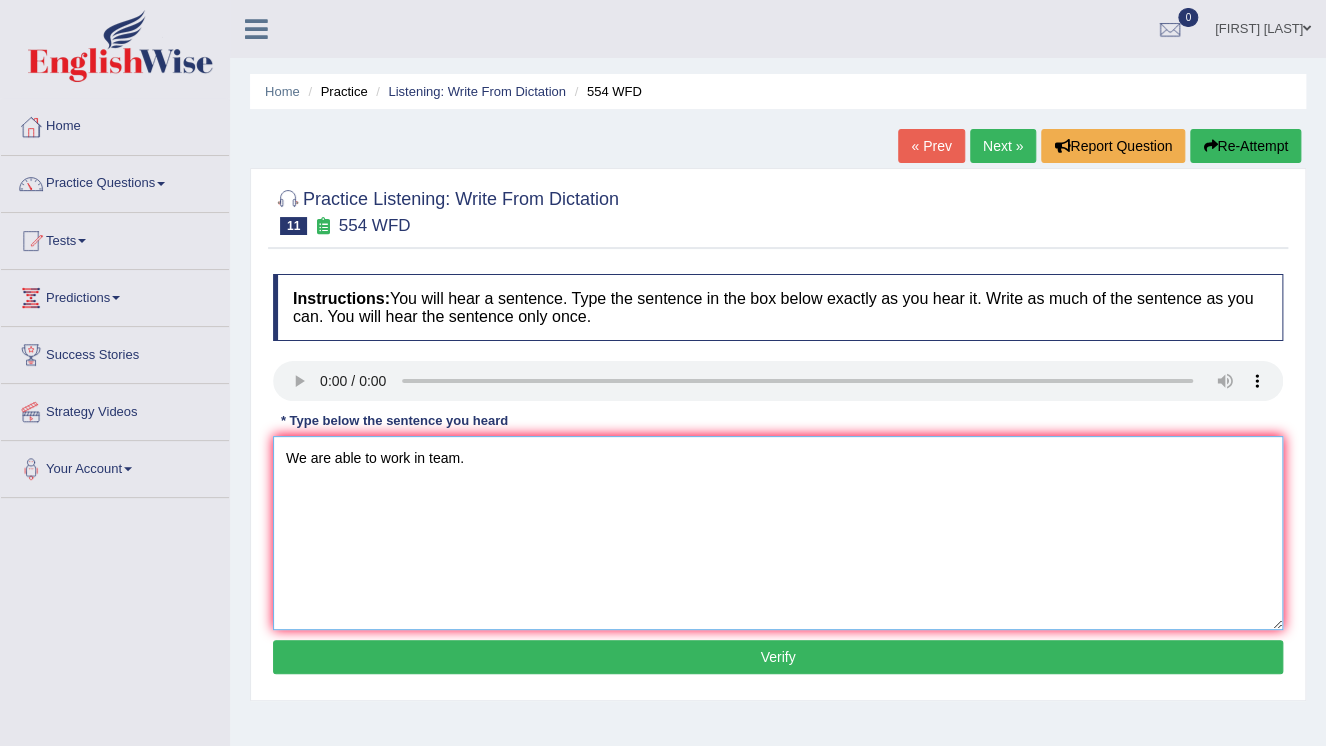 type on "We are able to work in team." 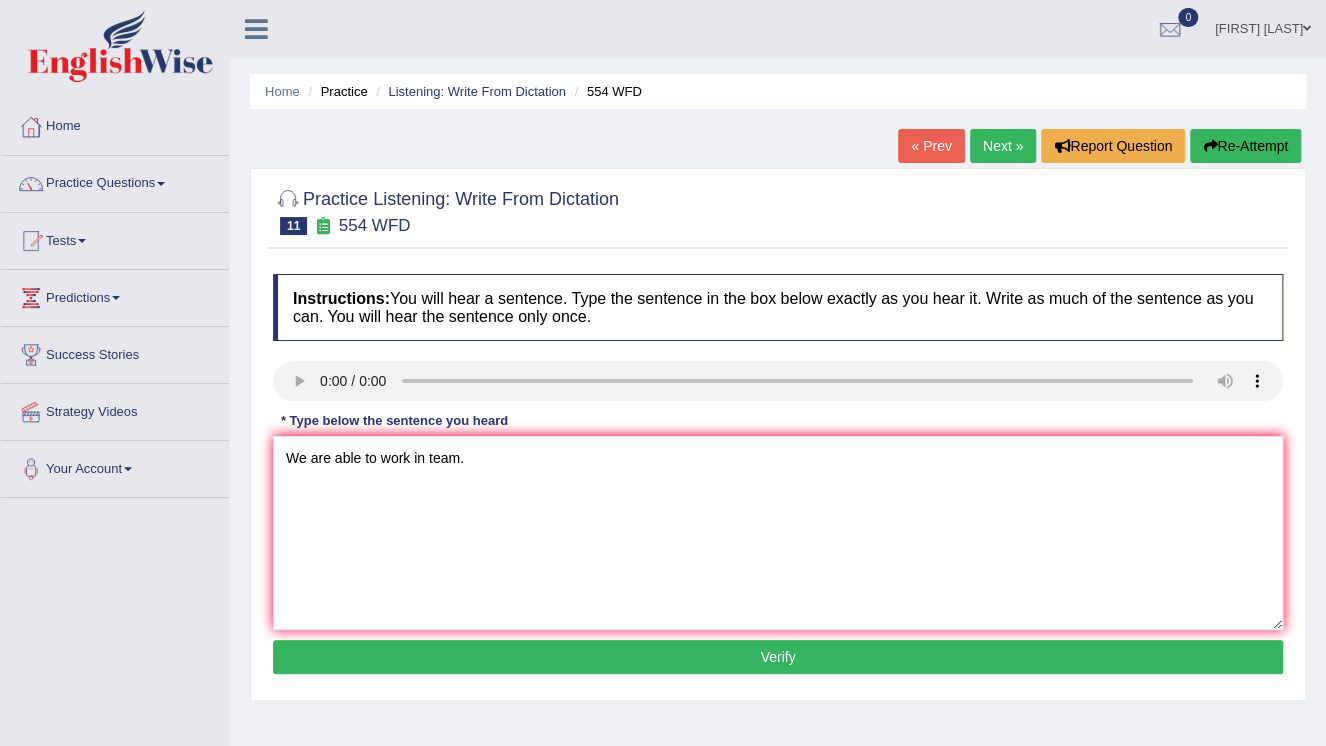 click on "Verify" at bounding box center [778, 657] 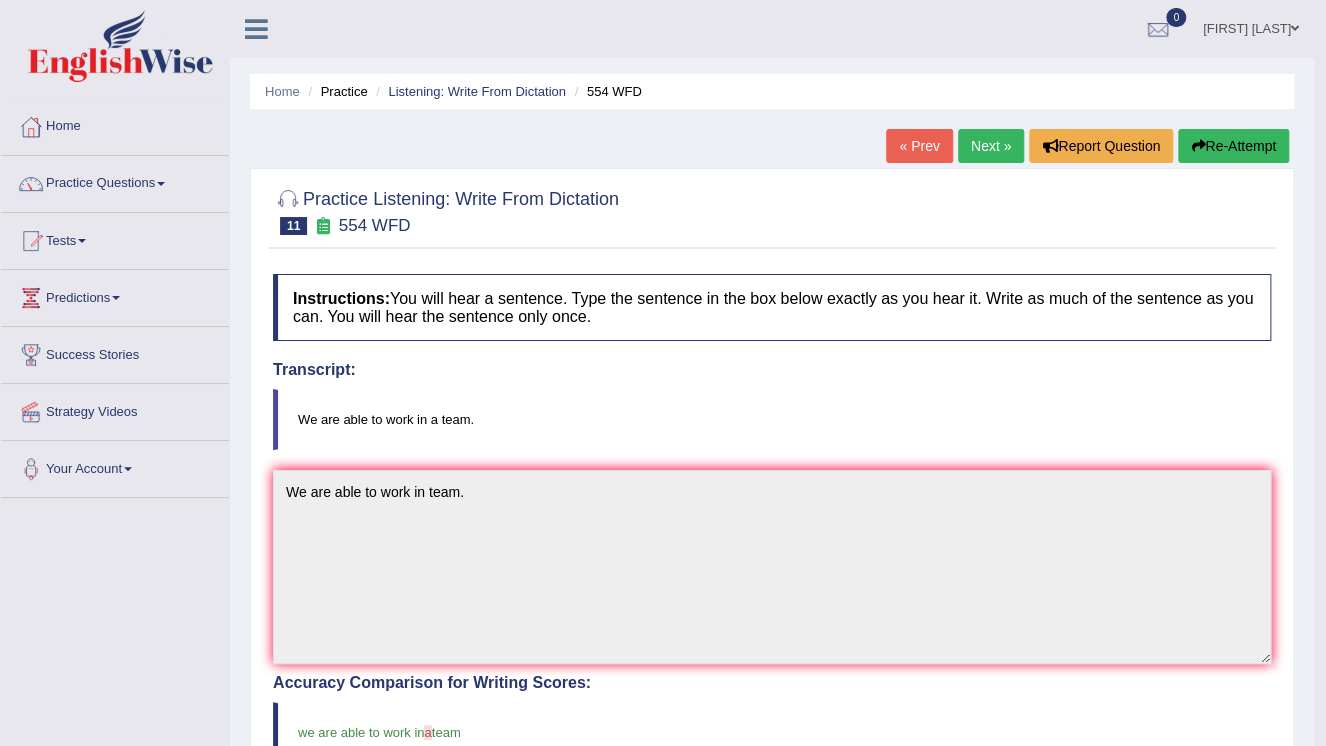 click on "Re-Attempt" at bounding box center (1233, 146) 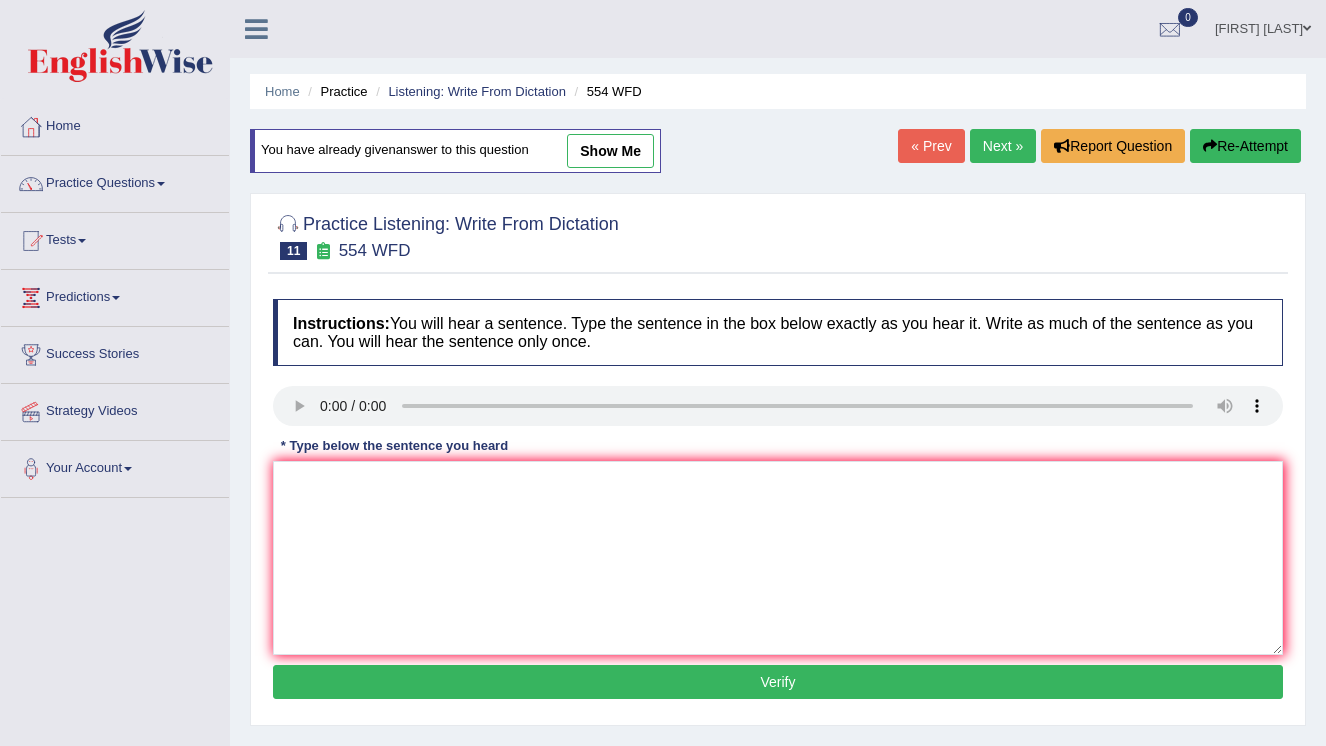 scroll, scrollTop: 0, scrollLeft: 0, axis: both 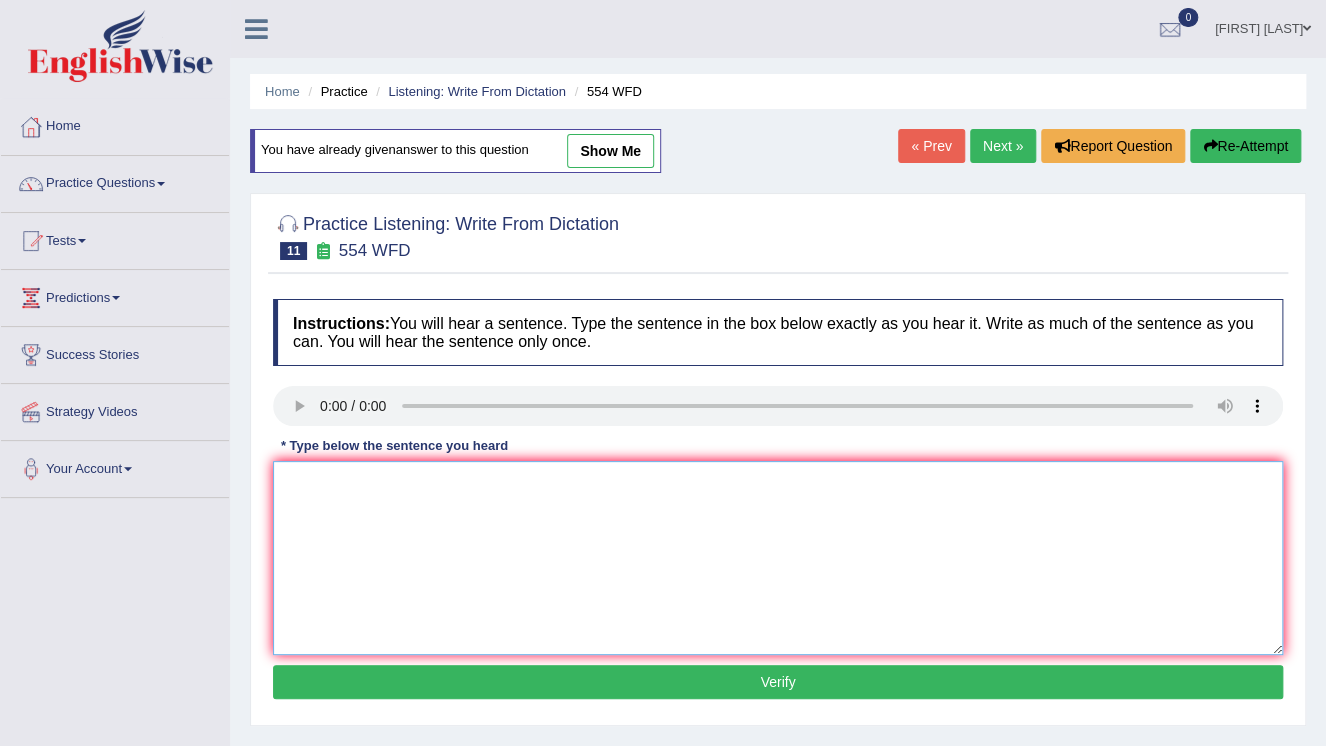 click at bounding box center [778, 558] 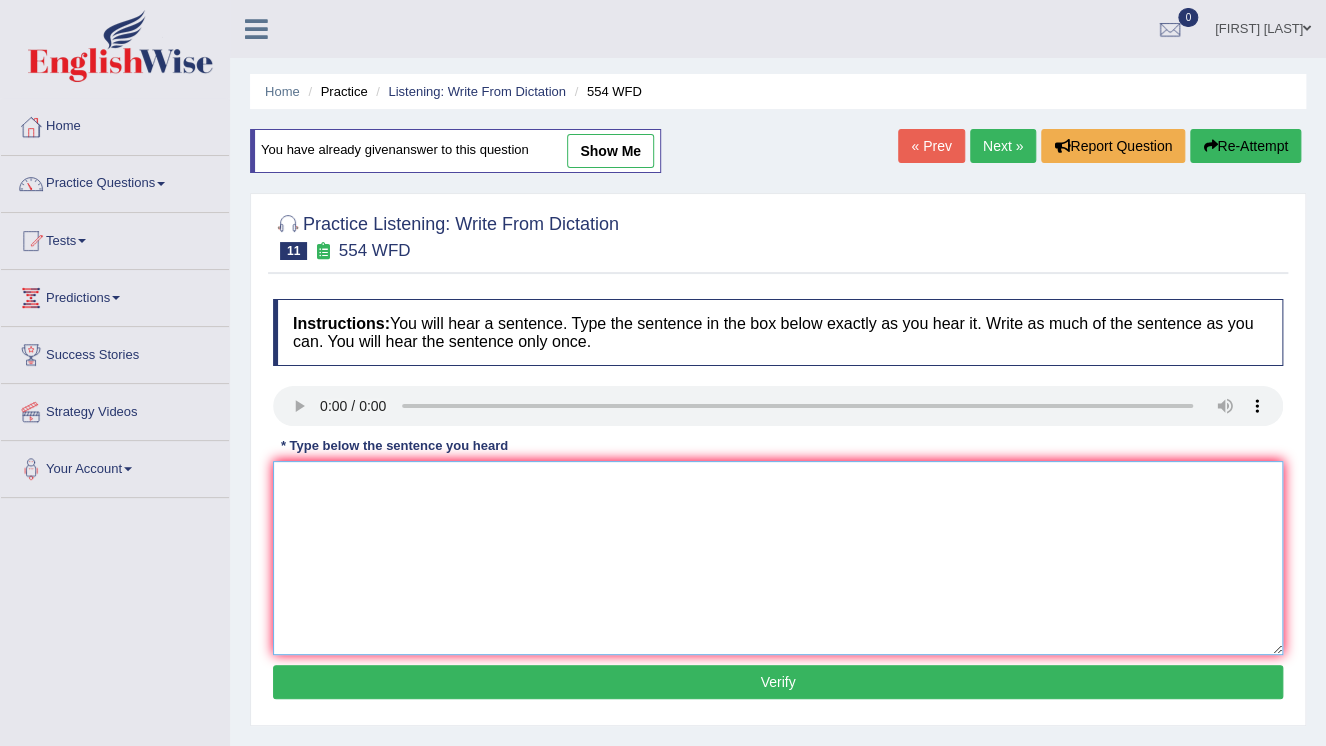 click at bounding box center (778, 558) 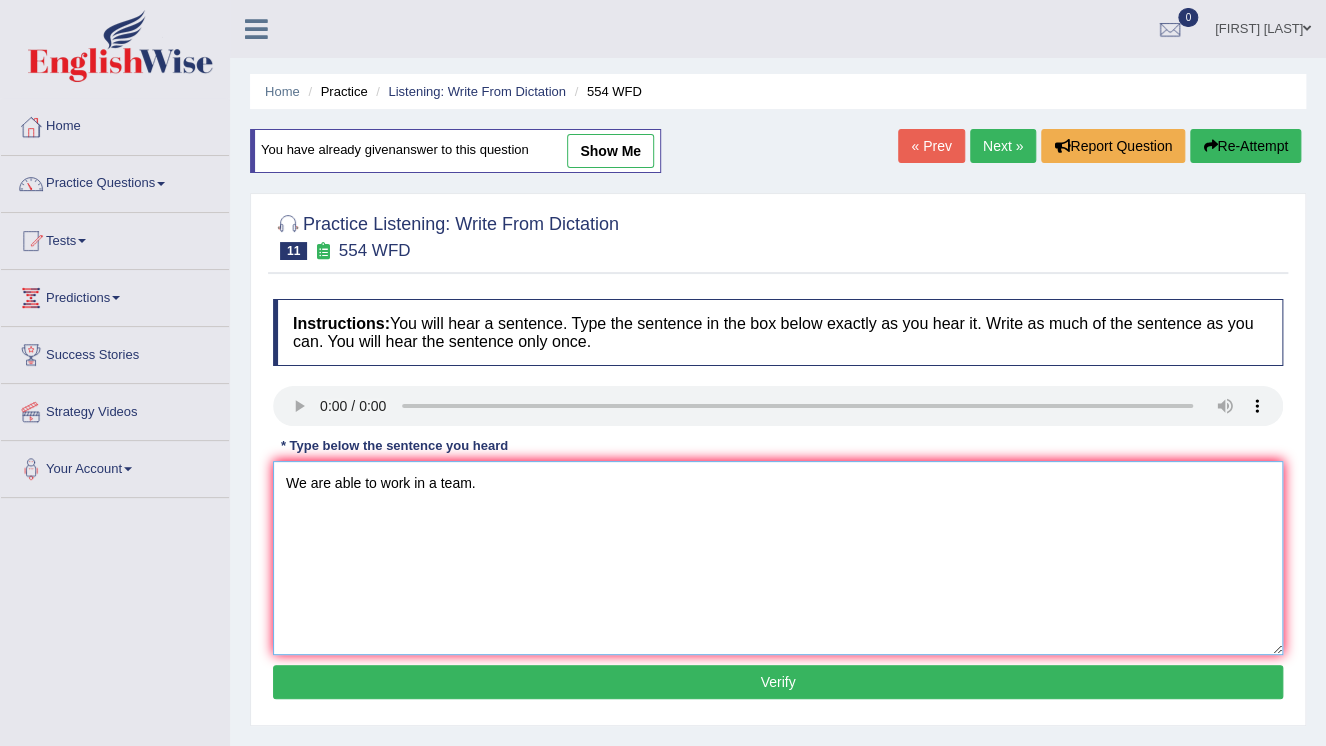 type on "We are able to work in a team." 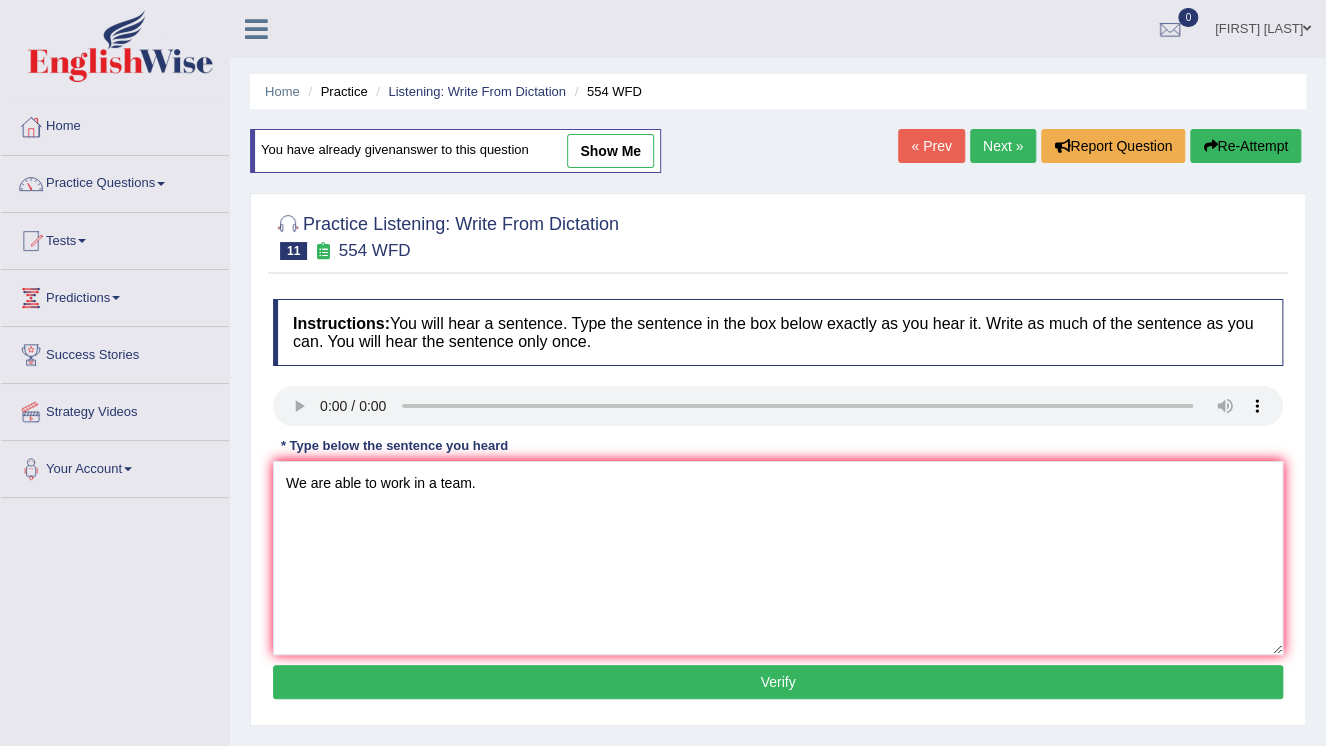 click on "Verify" at bounding box center (778, 682) 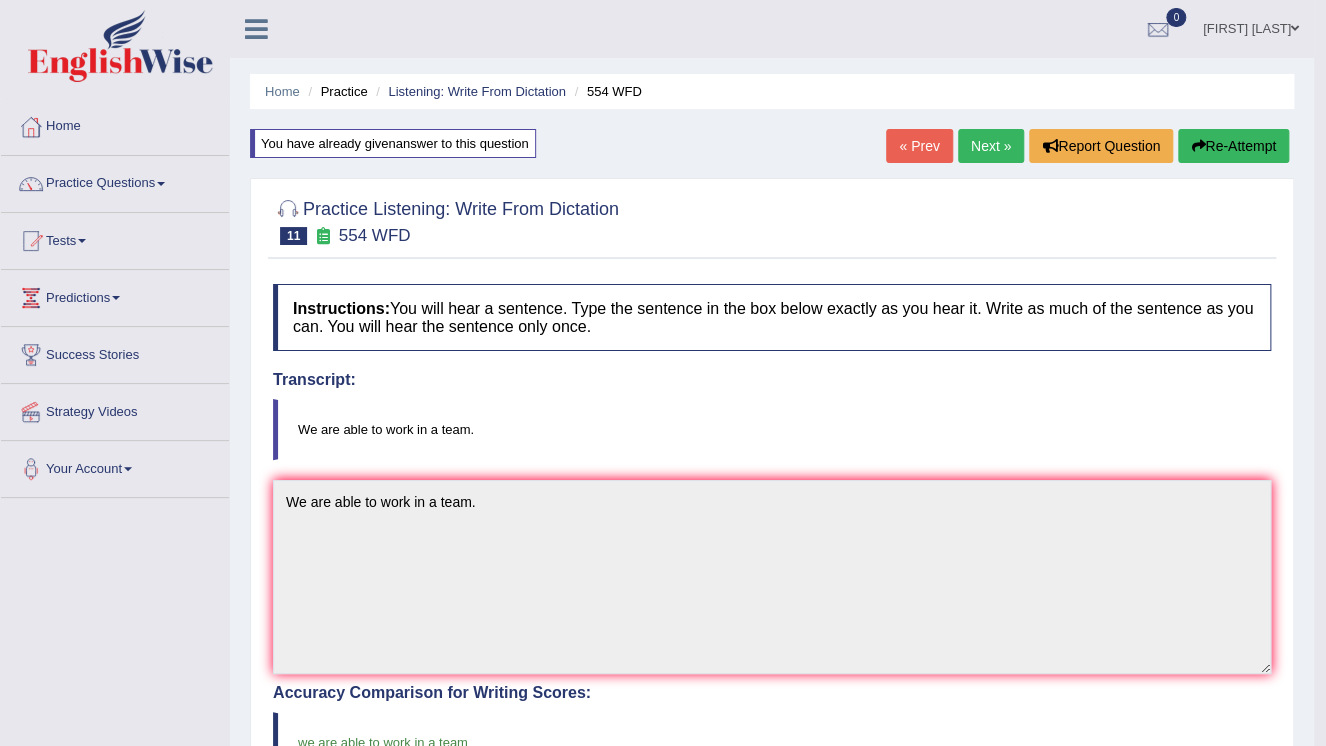 click on "Next »" at bounding box center (991, 146) 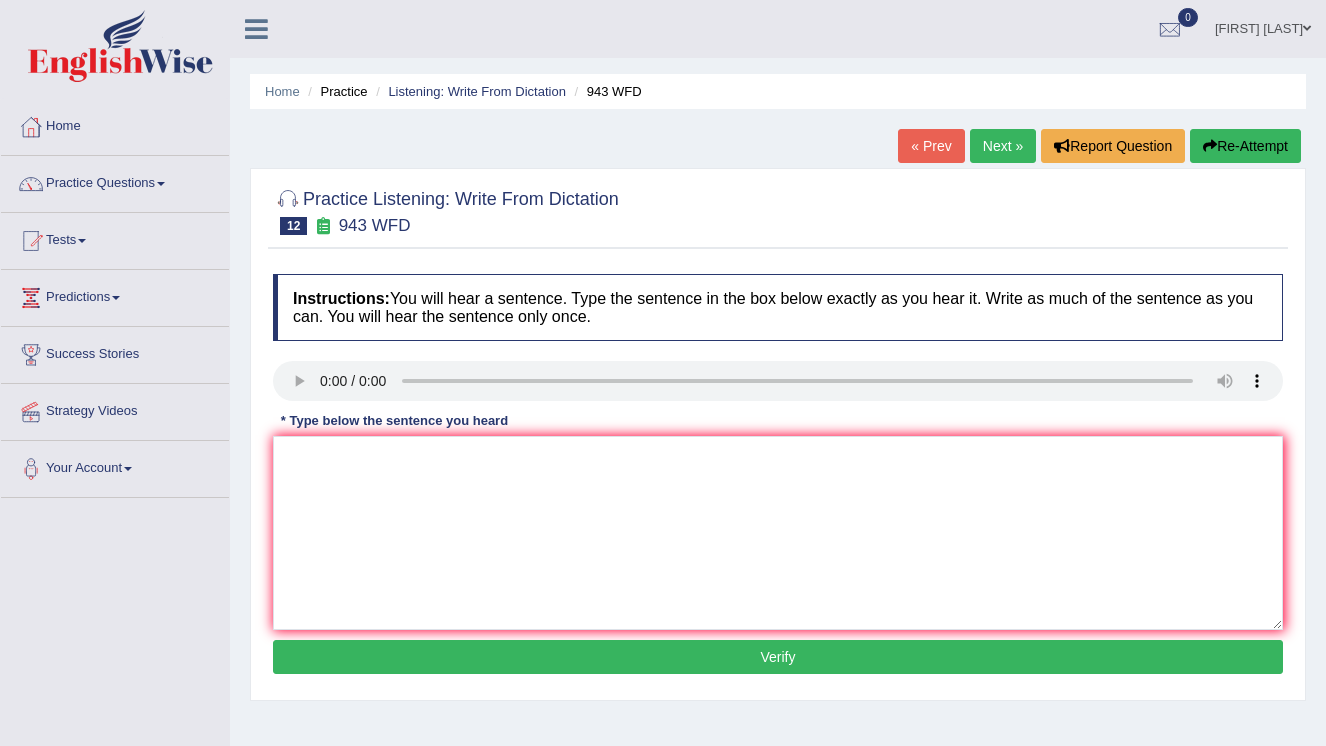 scroll, scrollTop: 0, scrollLeft: 0, axis: both 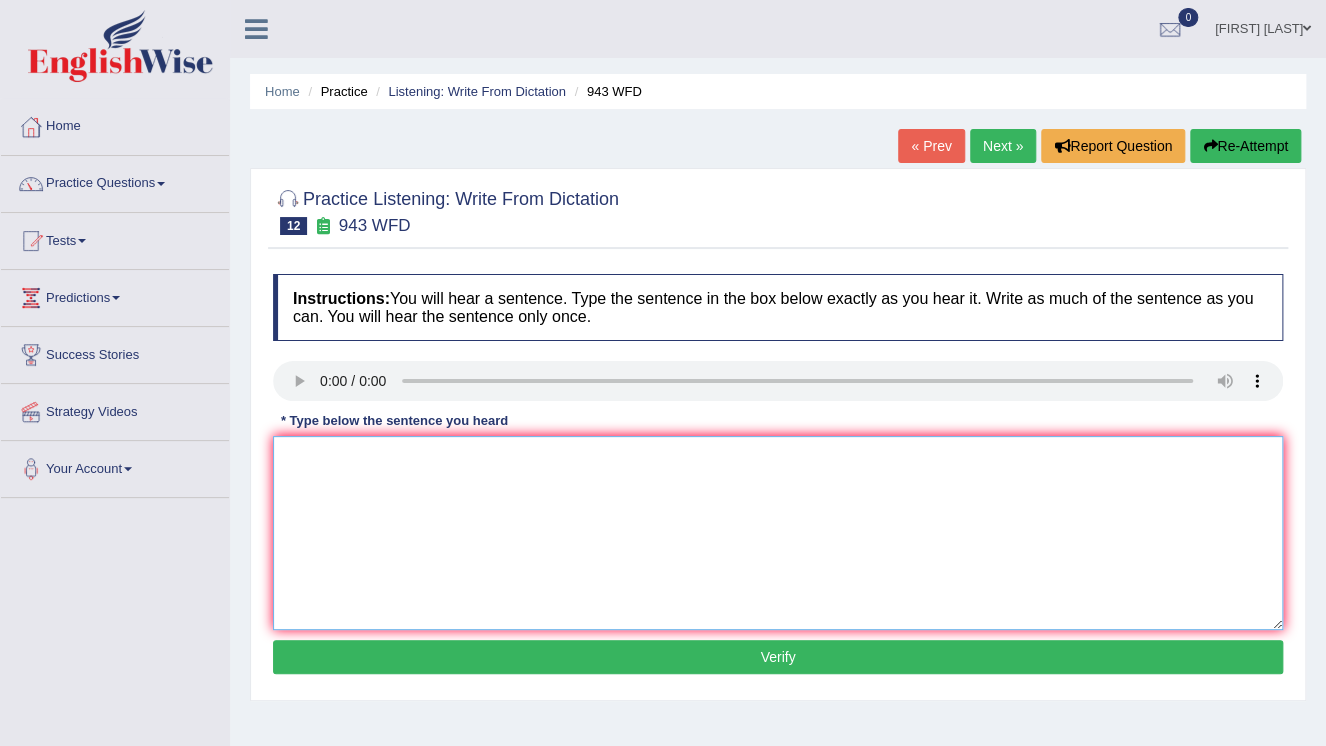 click at bounding box center (778, 533) 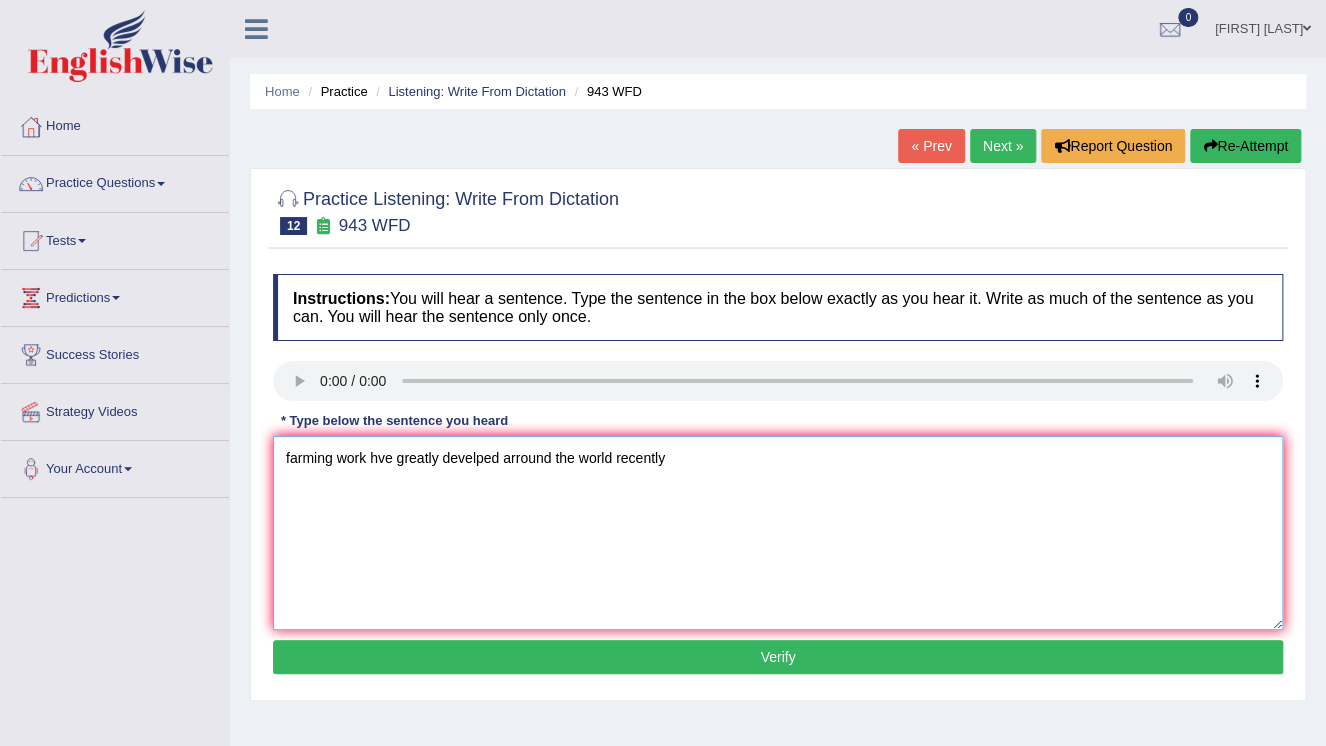 click on "farming work hve greatly develped arround the world recently" at bounding box center (778, 533) 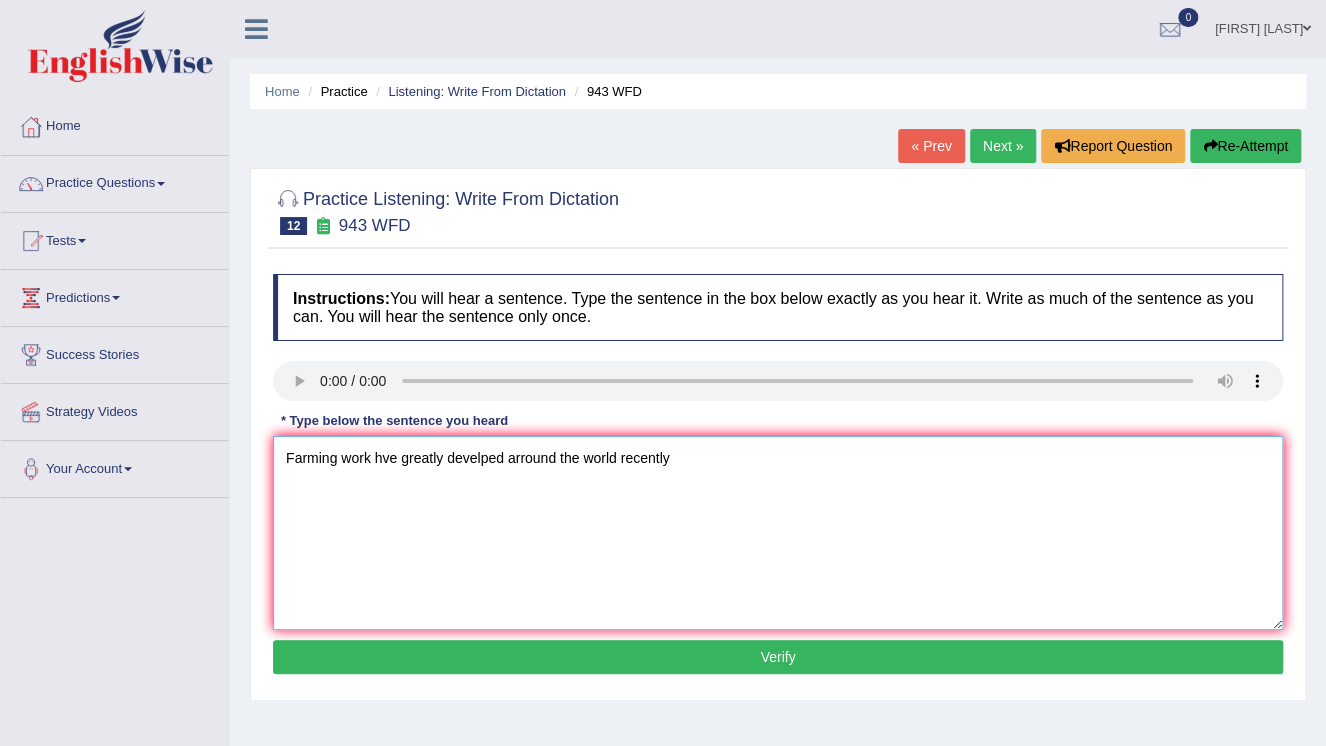 click on "Farming work hve greatly develped arround the world recently" at bounding box center (778, 533) 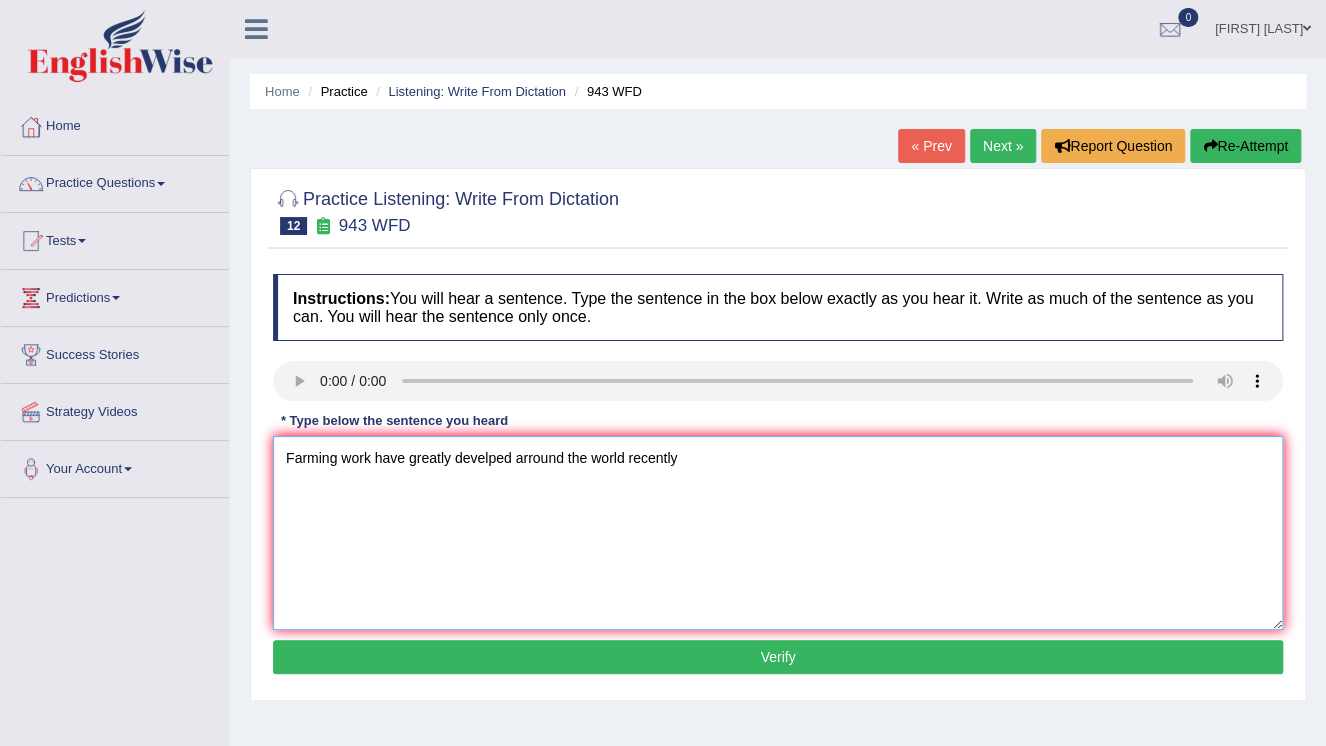 click on "Farming work have greatly develped arround the world recently" at bounding box center [778, 533] 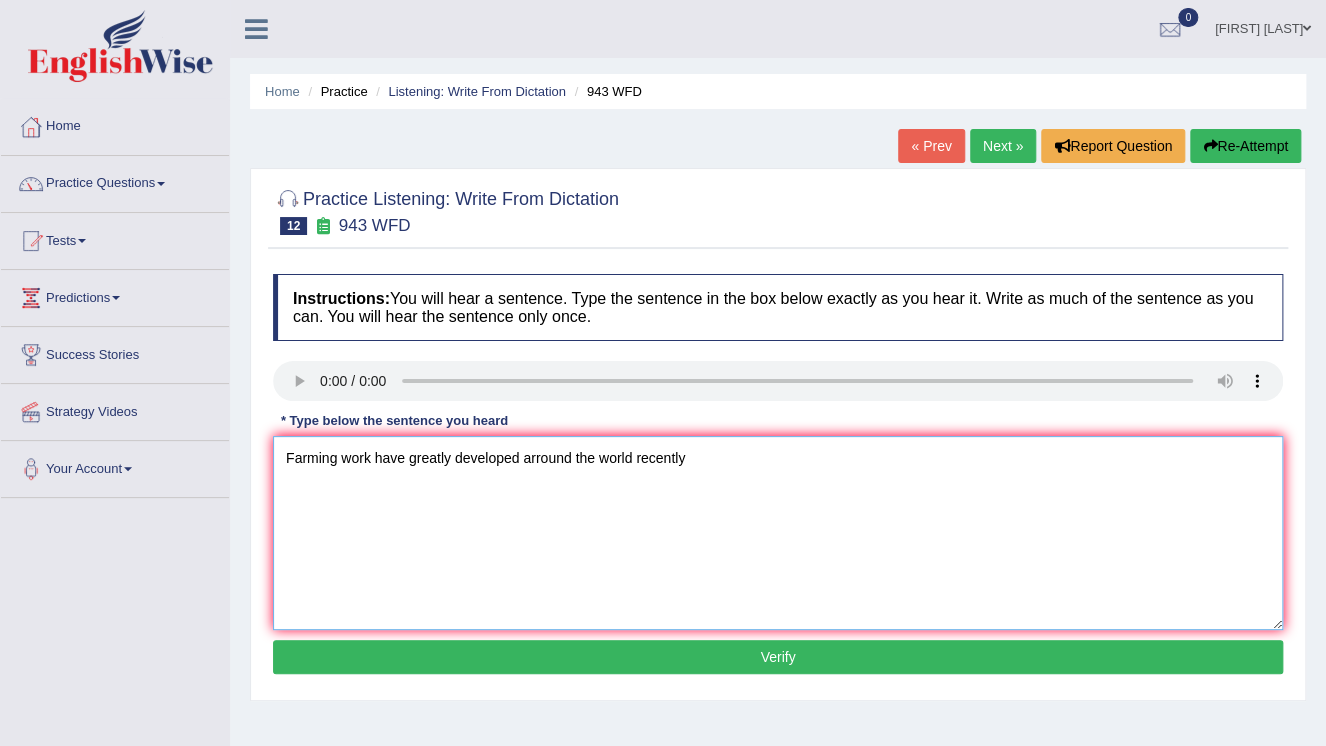 click on "Farming work have greatly developed arround the world recently" at bounding box center [778, 533] 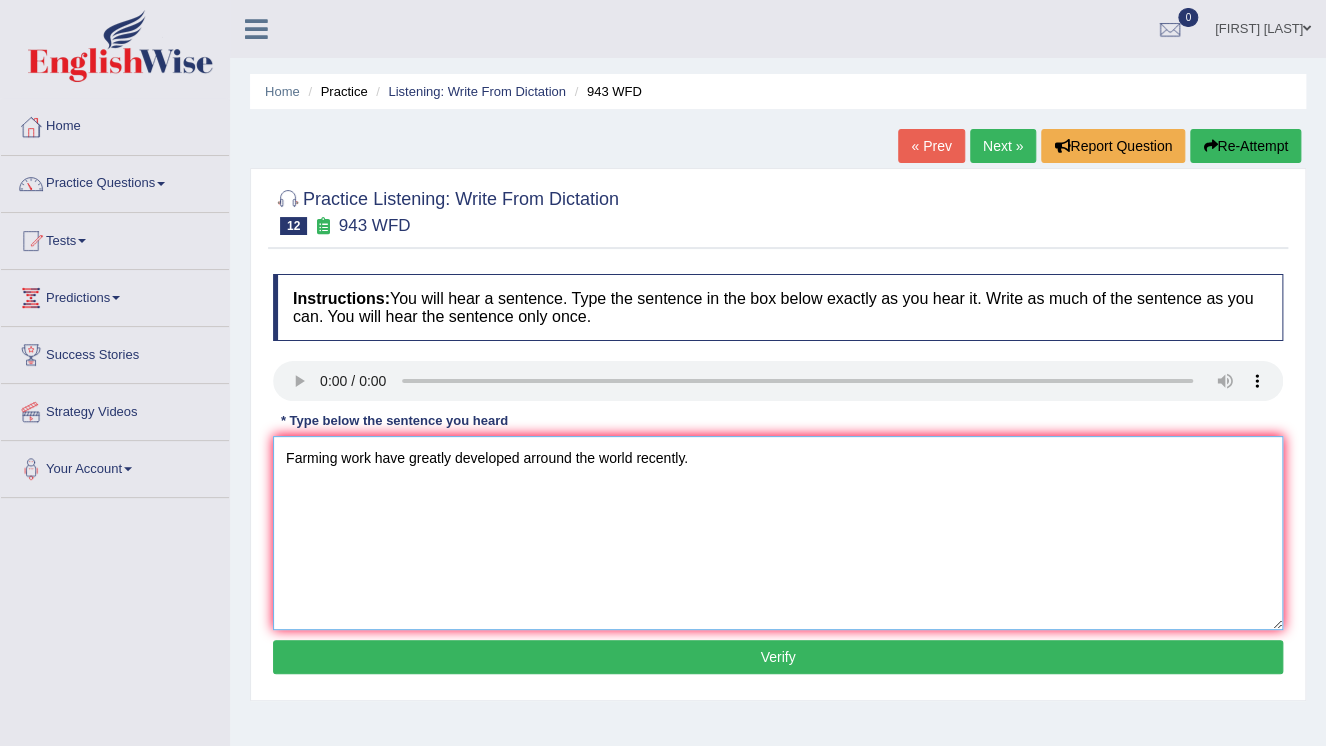 click on "Farming work have greatly developed arround the world recently." at bounding box center (778, 533) 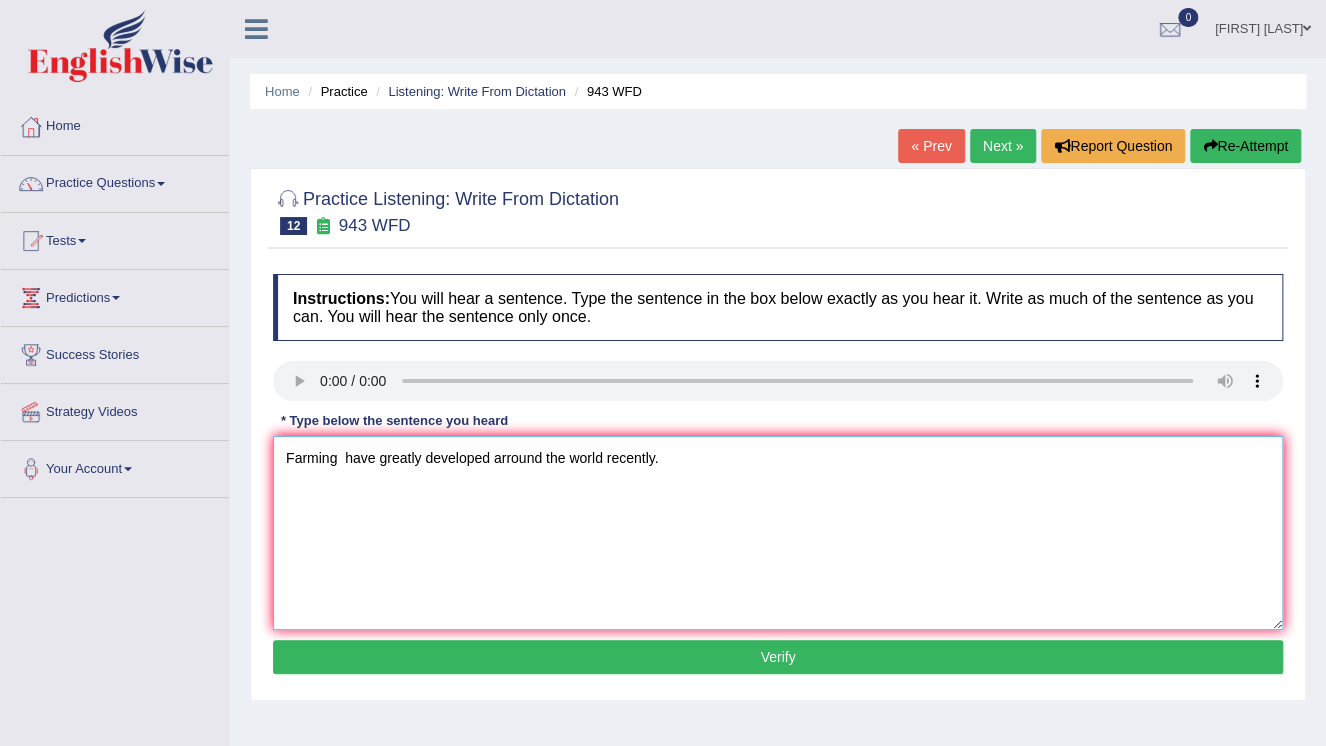click on "Farming  have greatly developed arround the world recently." at bounding box center [778, 533] 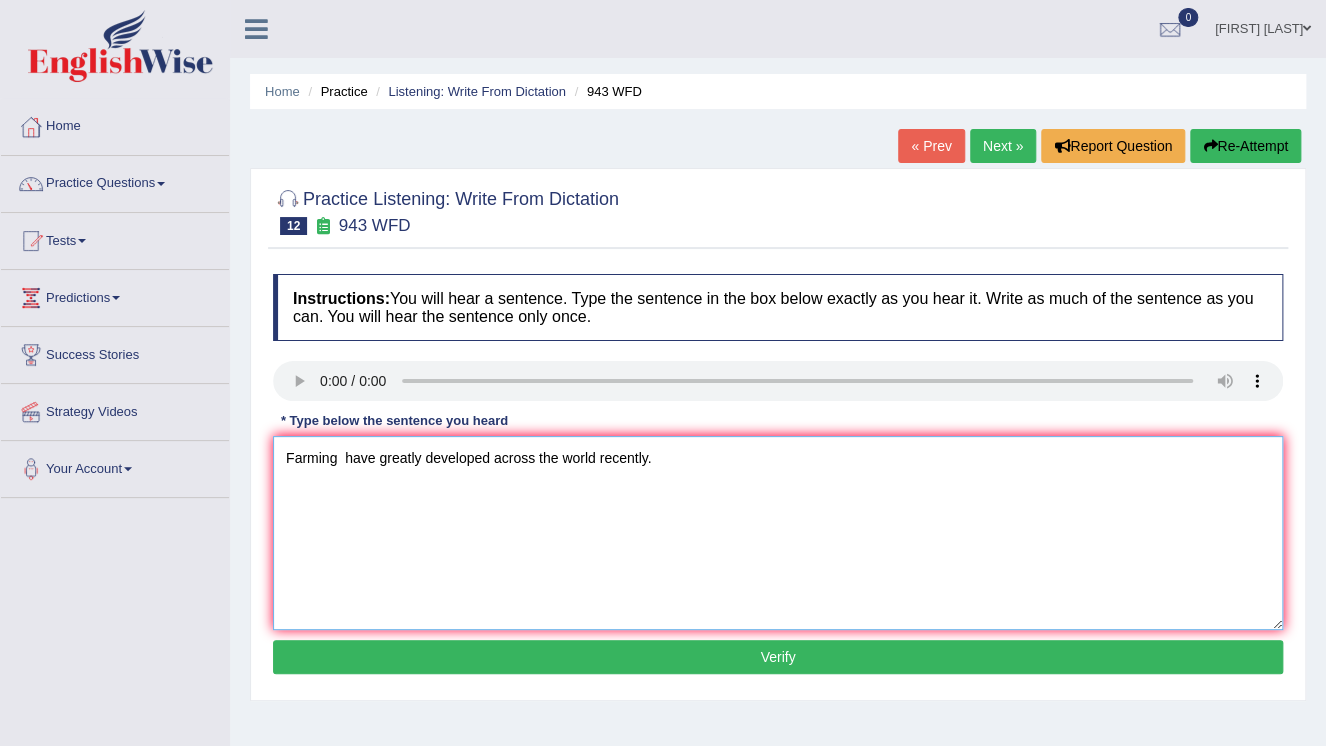 click on "Farming  have greatly developed across the world recently." at bounding box center [778, 533] 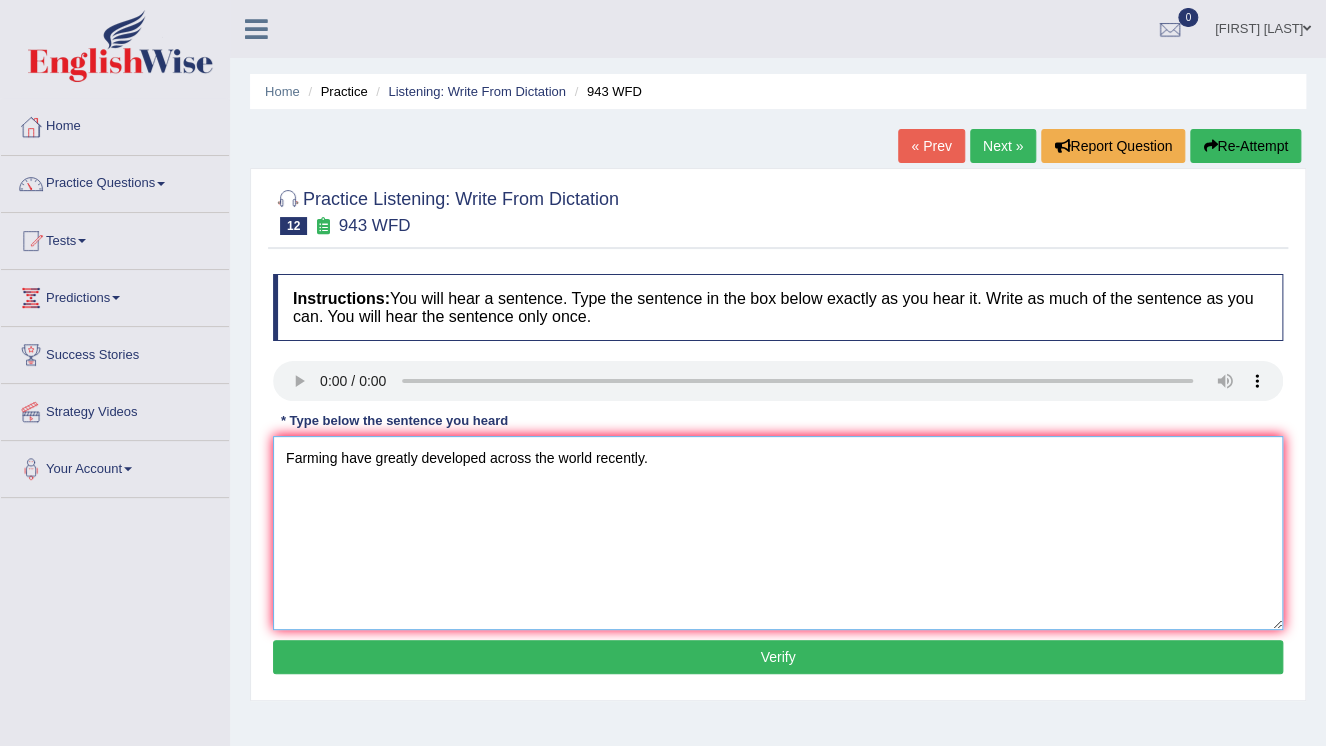click on "Farming have greatly developed across the world recently." at bounding box center [778, 533] 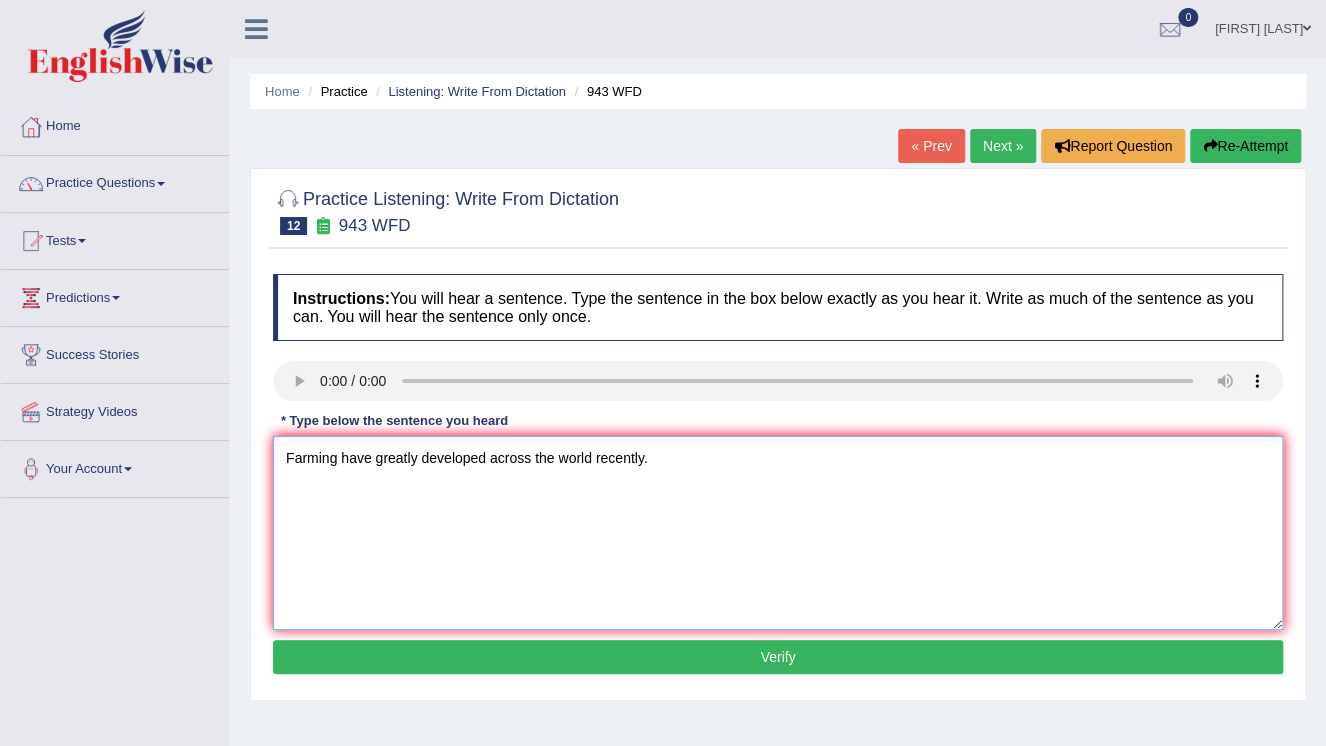 click on "Farming have greatly developed across the world recently." at bounding box center (778, 533) 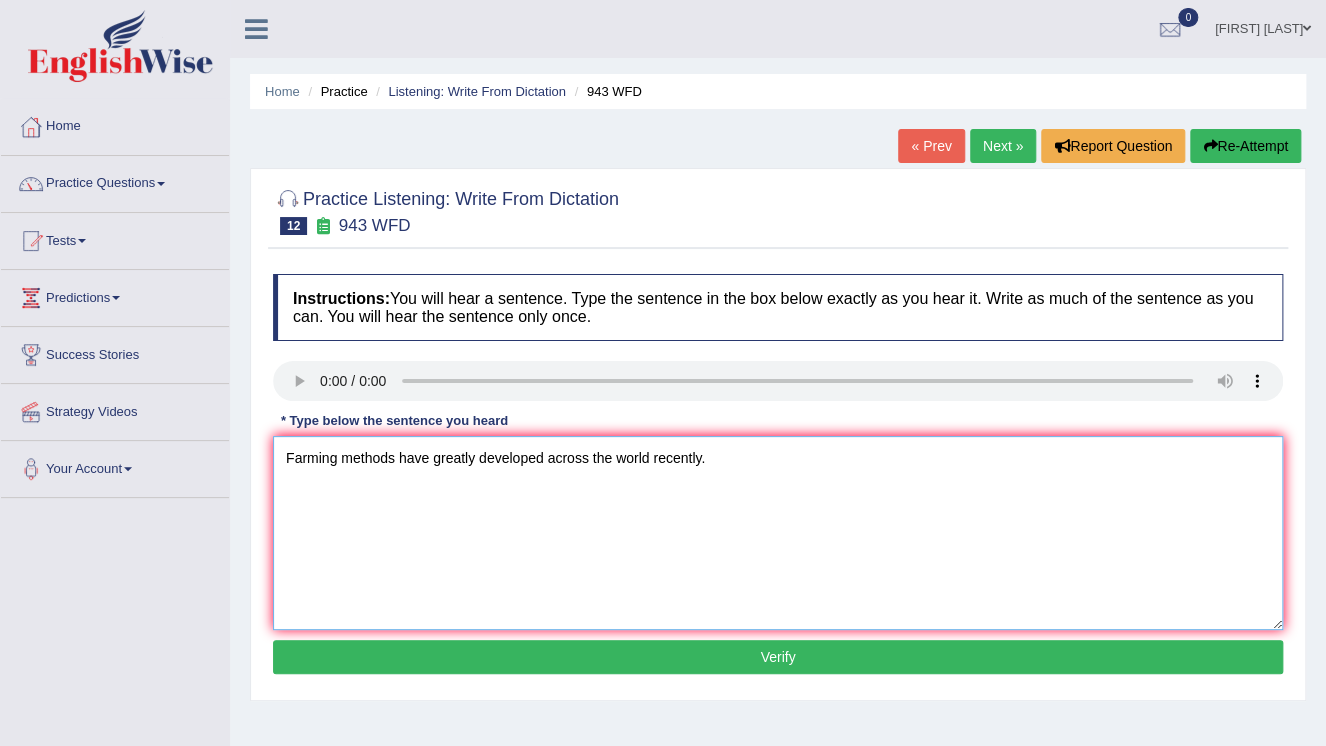 click on "Farming methods have greatly developed across the world recently." at bounding box center (778, 533) 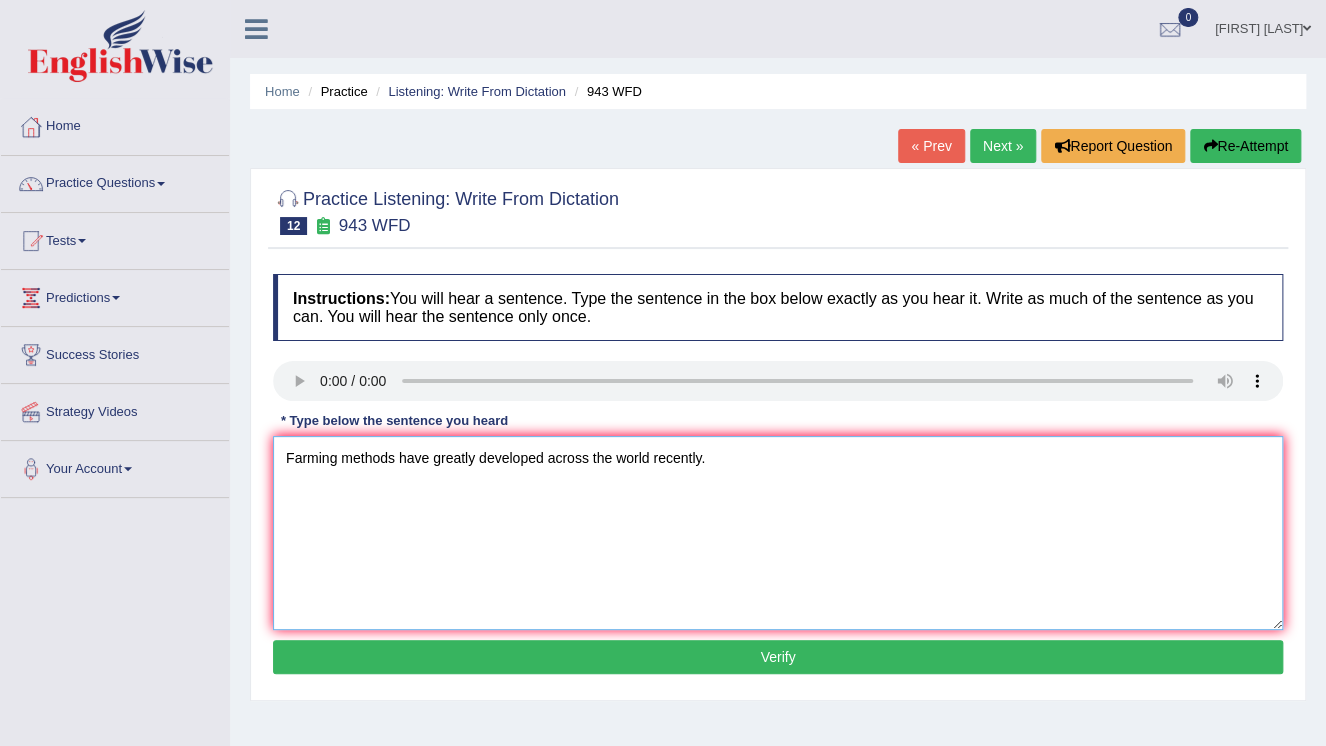 drag, startPoint x: 543, startPoint y: 455, endPoint x: 397, endPoint y: 472, distance: 146.98639 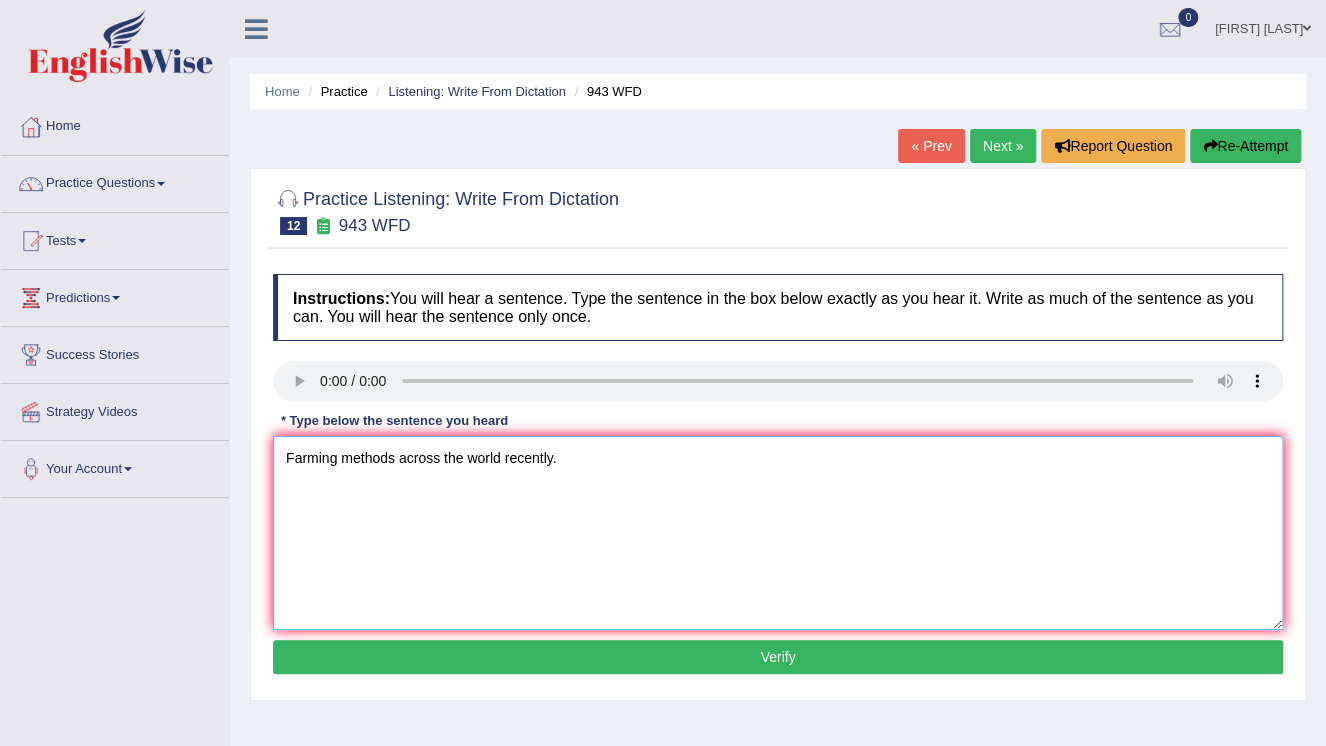 click on "Farming methods across the world recently." at bounding box center [778, 533] 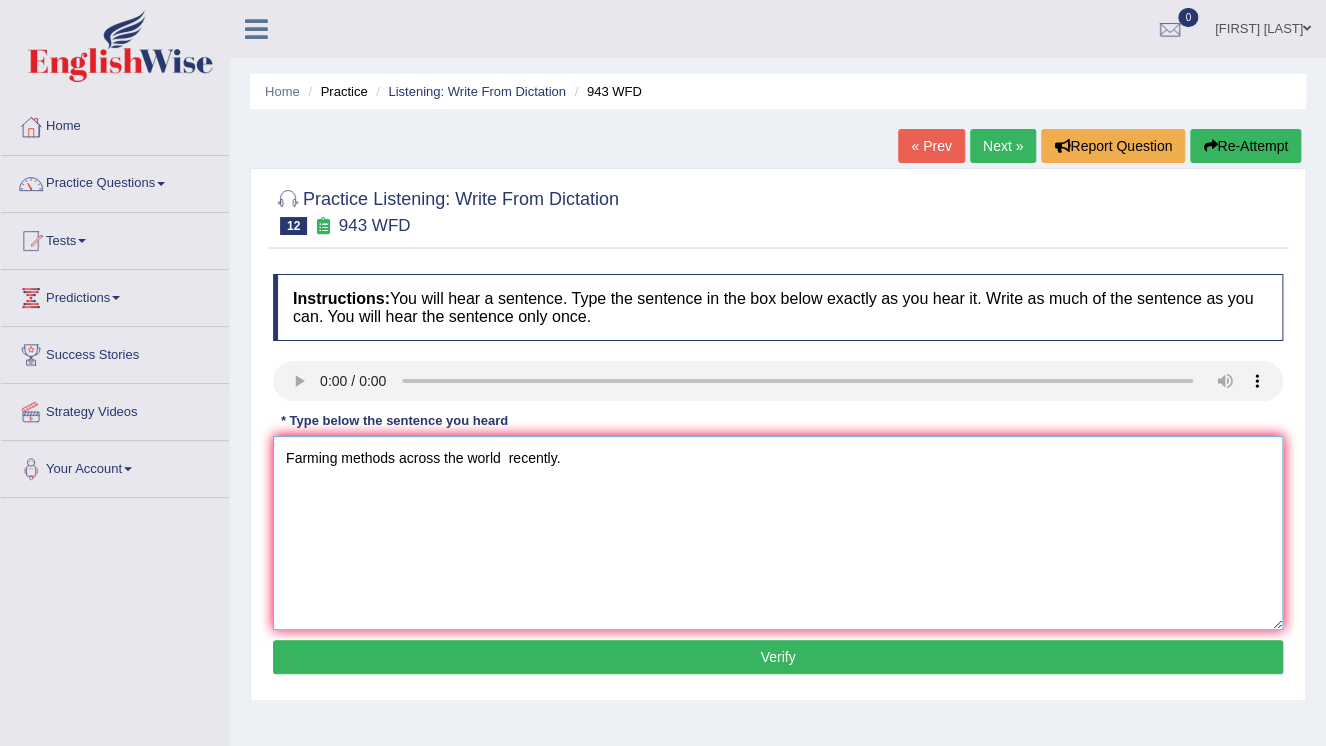 click on "Farming methods across the world  recently." at bounding box center [778, 533] 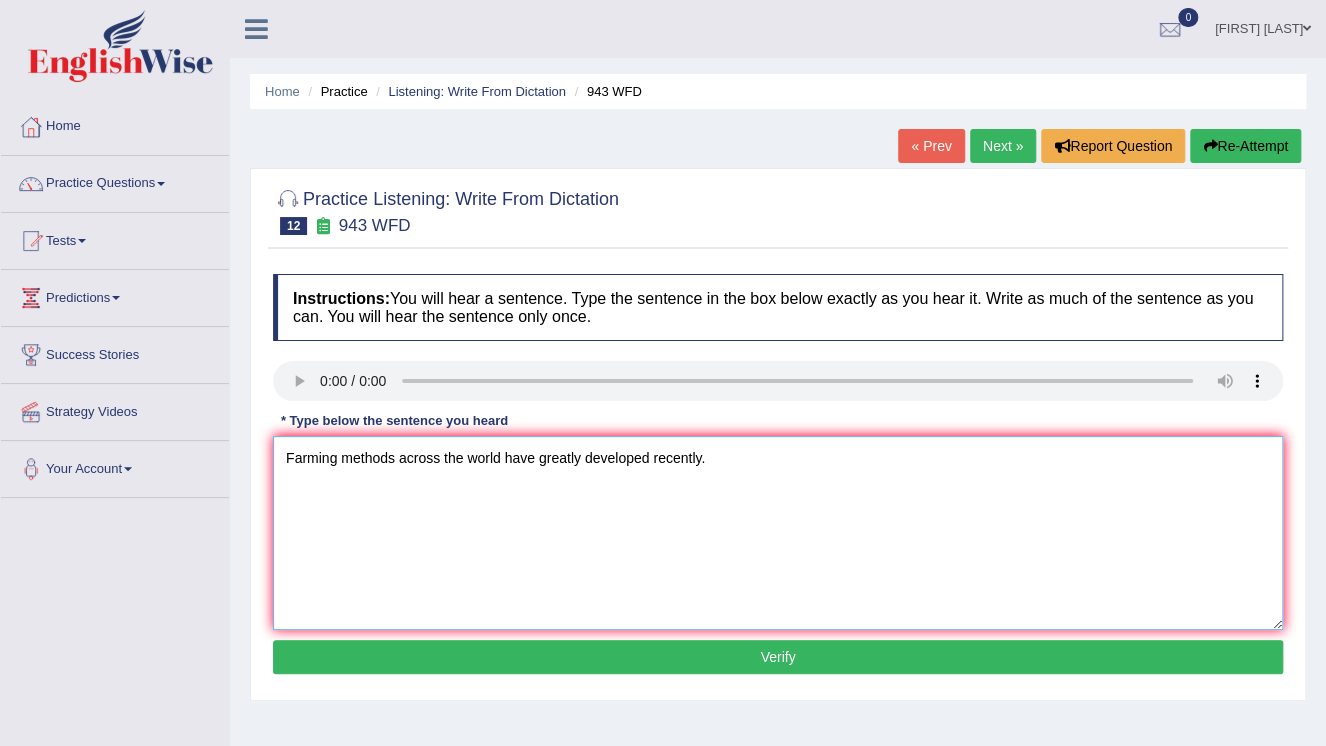type on "Farming methods across the world have greatly developed recently." 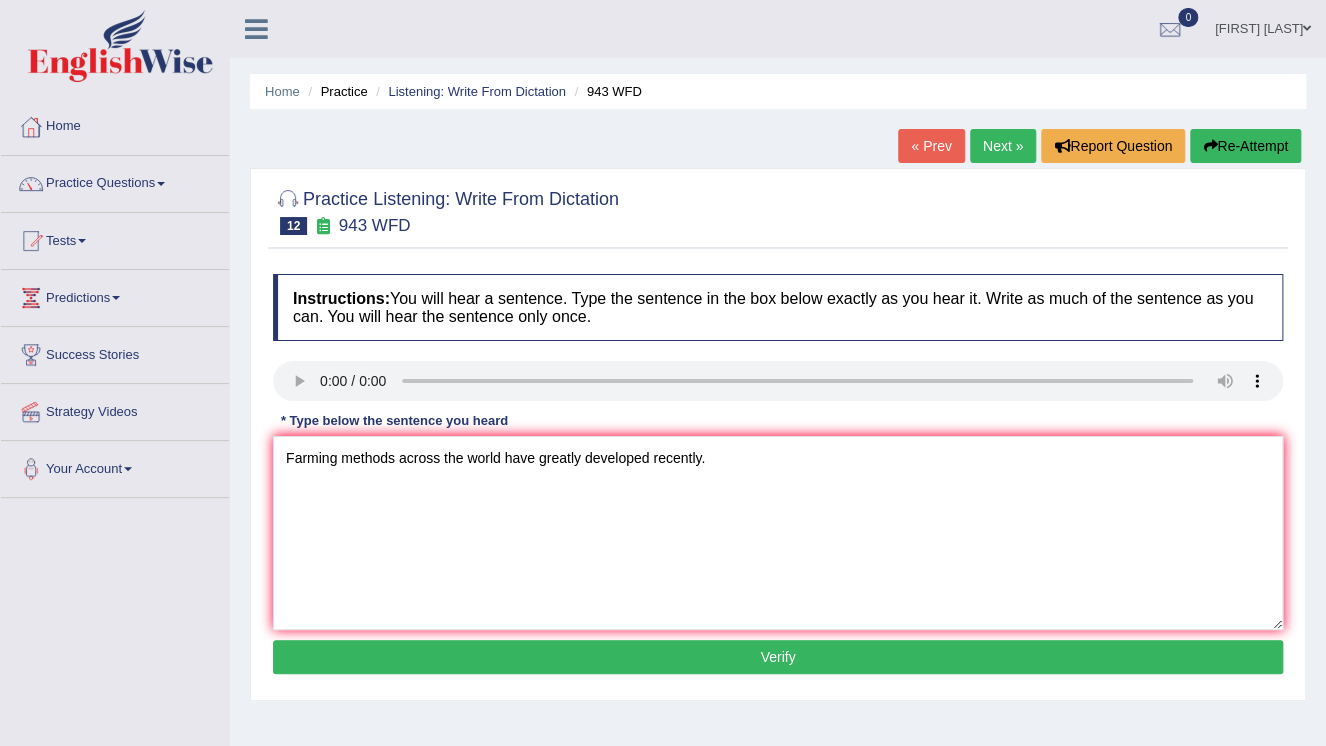 click on "Verify" at bounding box center (778, 657) 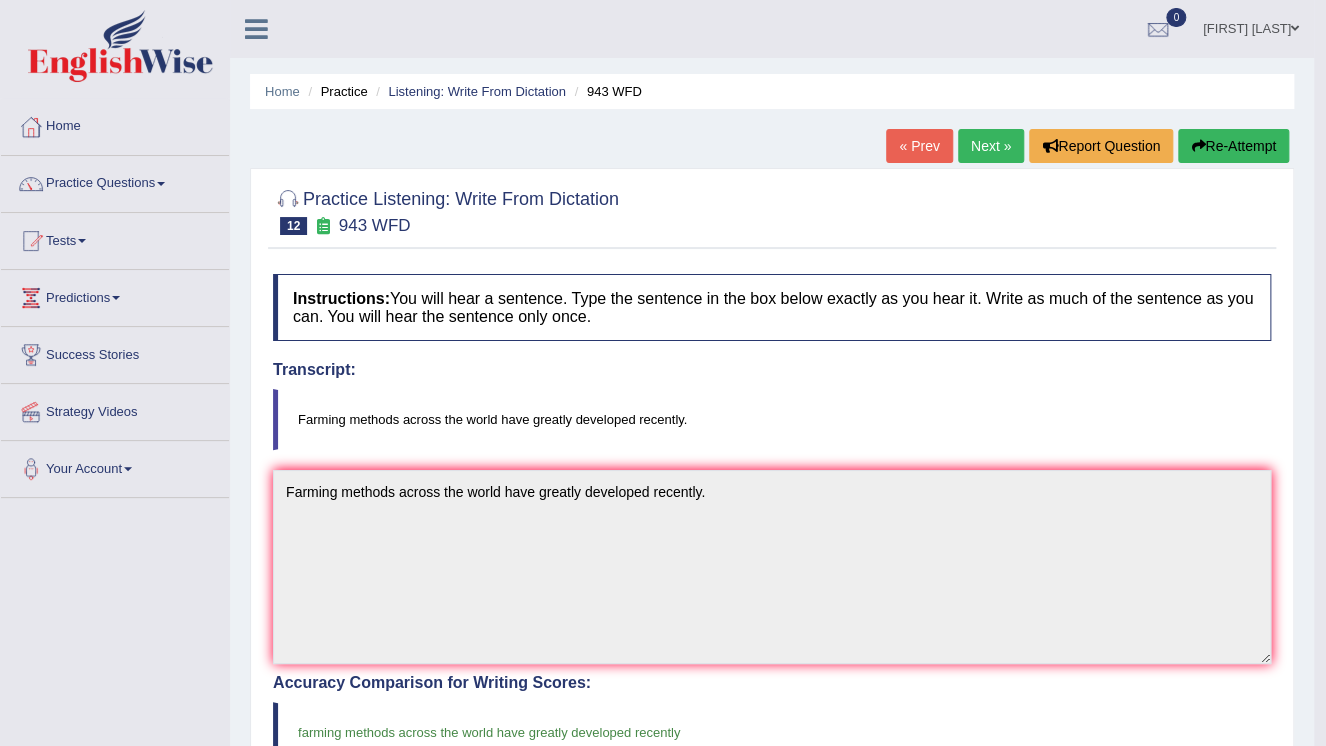 click on "Next »" at bounding box center [991, 146] 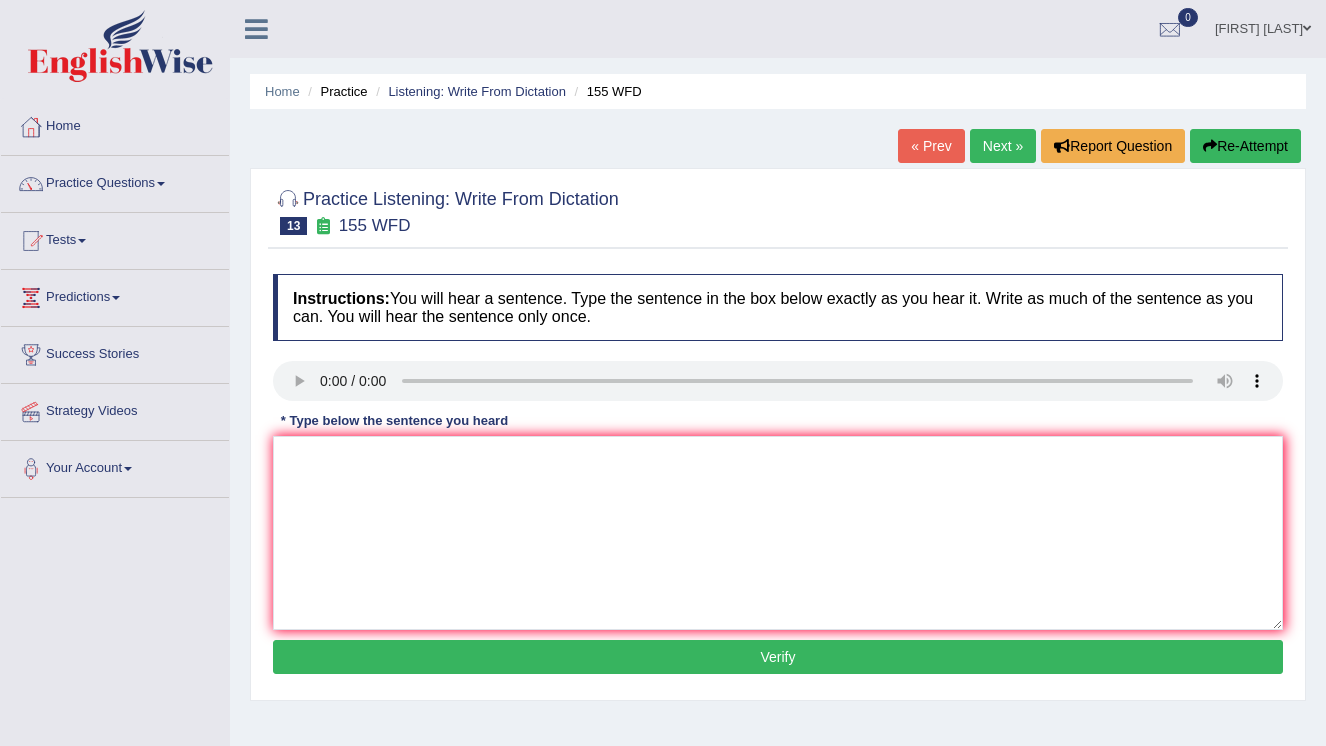 scroll, scrollTop: 0, scrollLeft: 0, axis: both 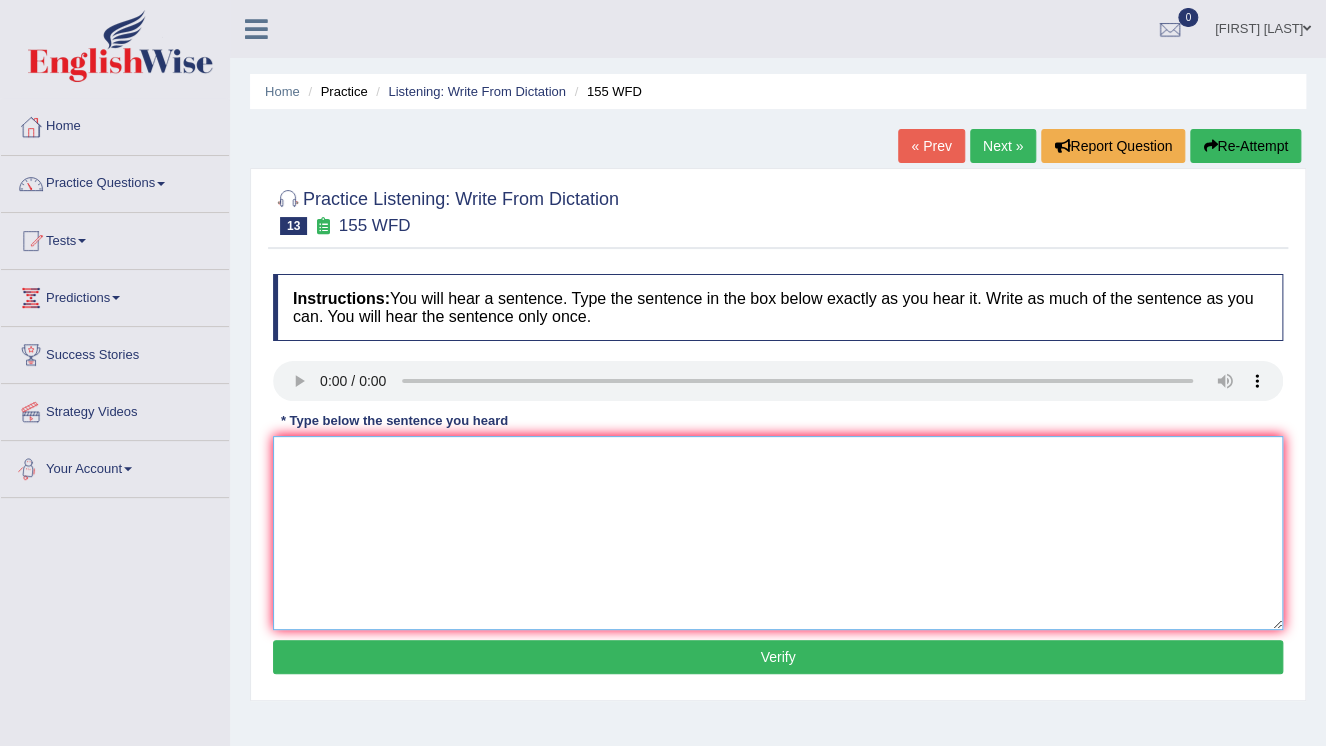 click at bounding box center (778, 533) 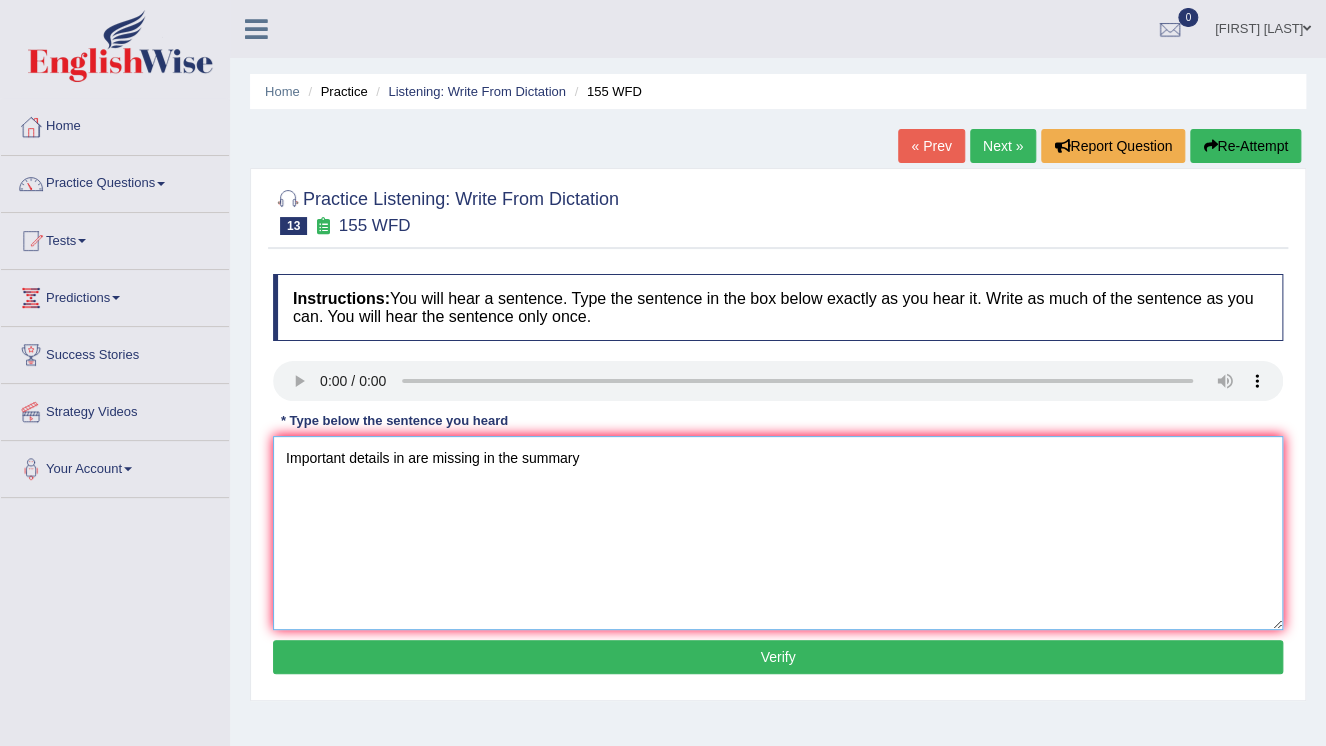 click on "Important details in are missing in the summary" at bounding box center [778, 533] 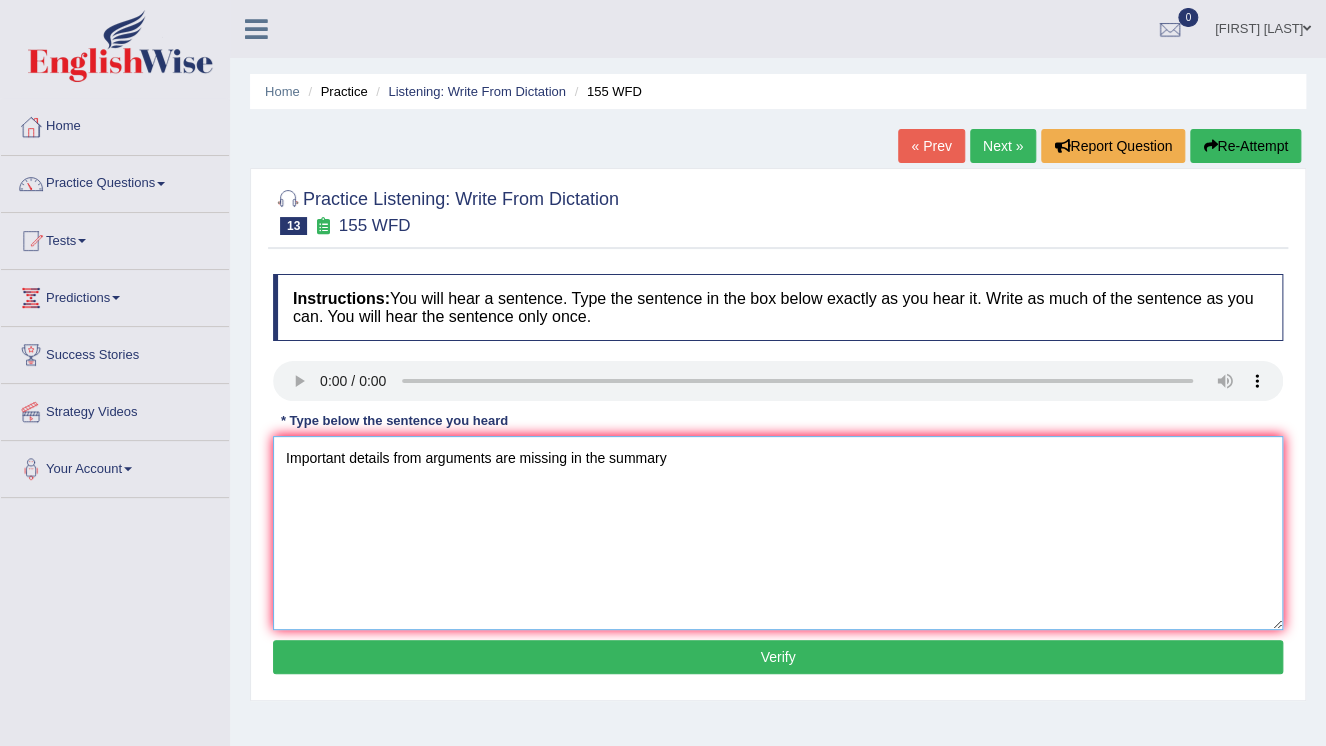 click on "Important details from arguments are missing in the summary" at bounding box center [778, 533] 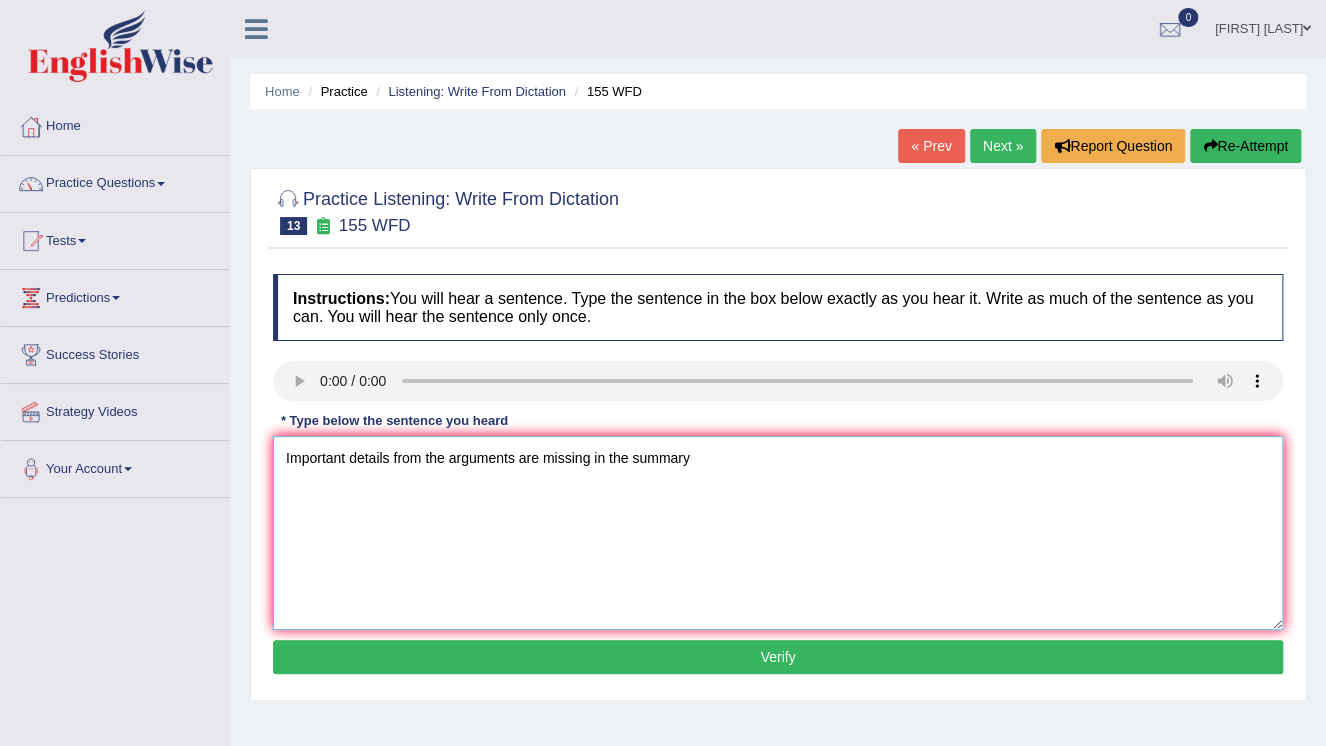 click on "Important details from the arguments are missing in the summary" at bounding box center [778, 533] 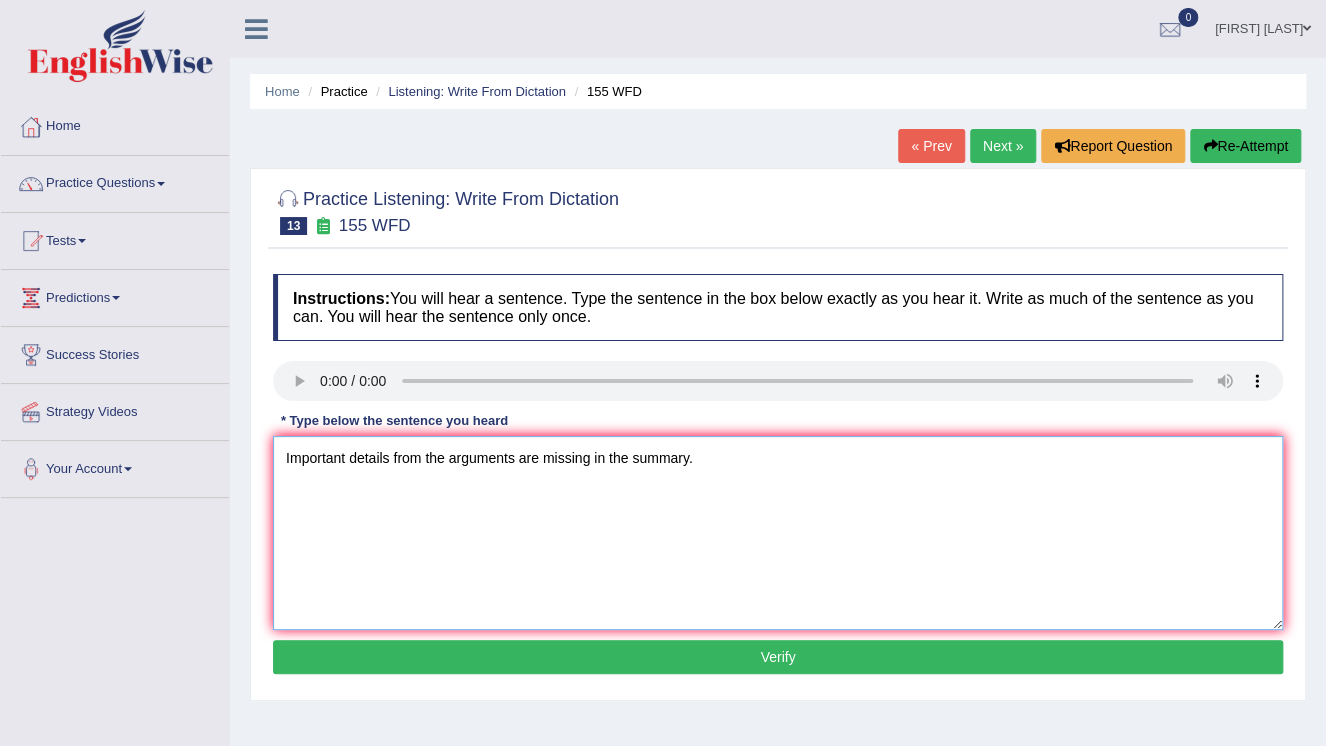 click on "Important details from the arguments are missing in the summary." at bounding box center [778, 533] 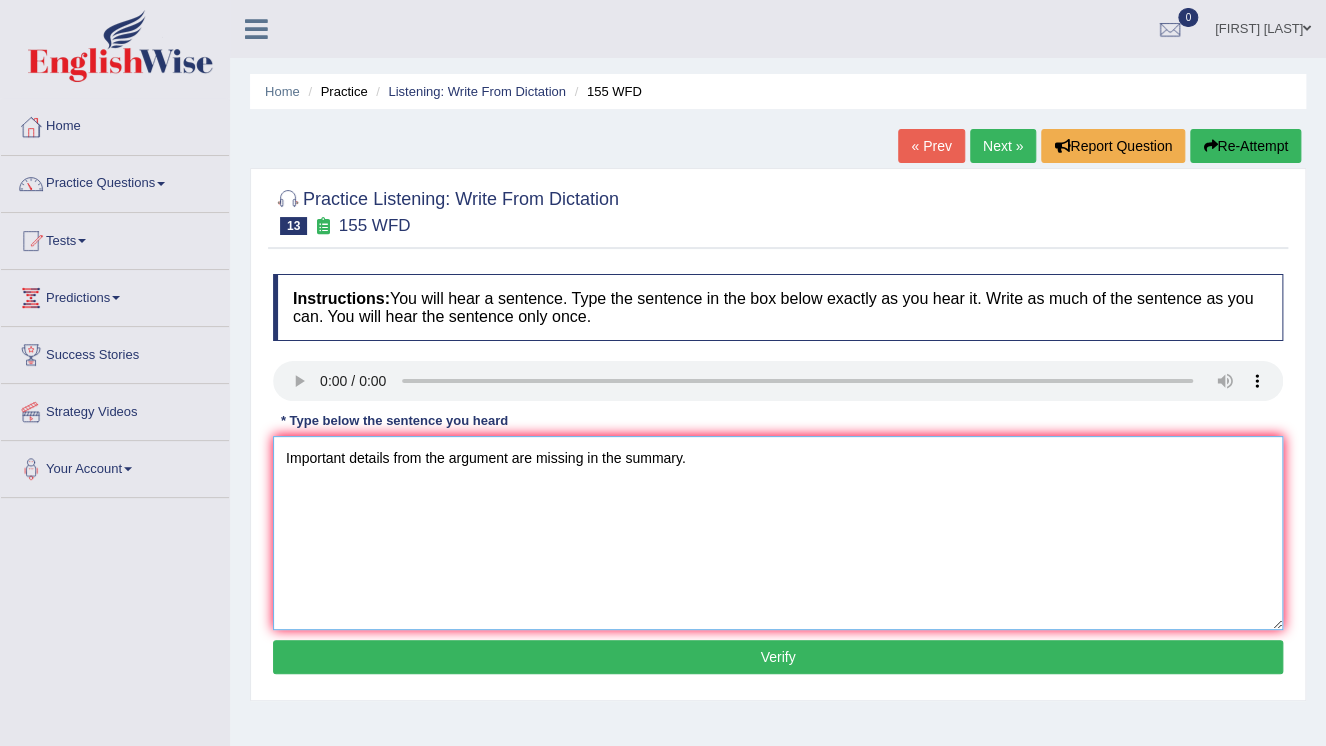 type on "Important details from the argument are missing in the summary." 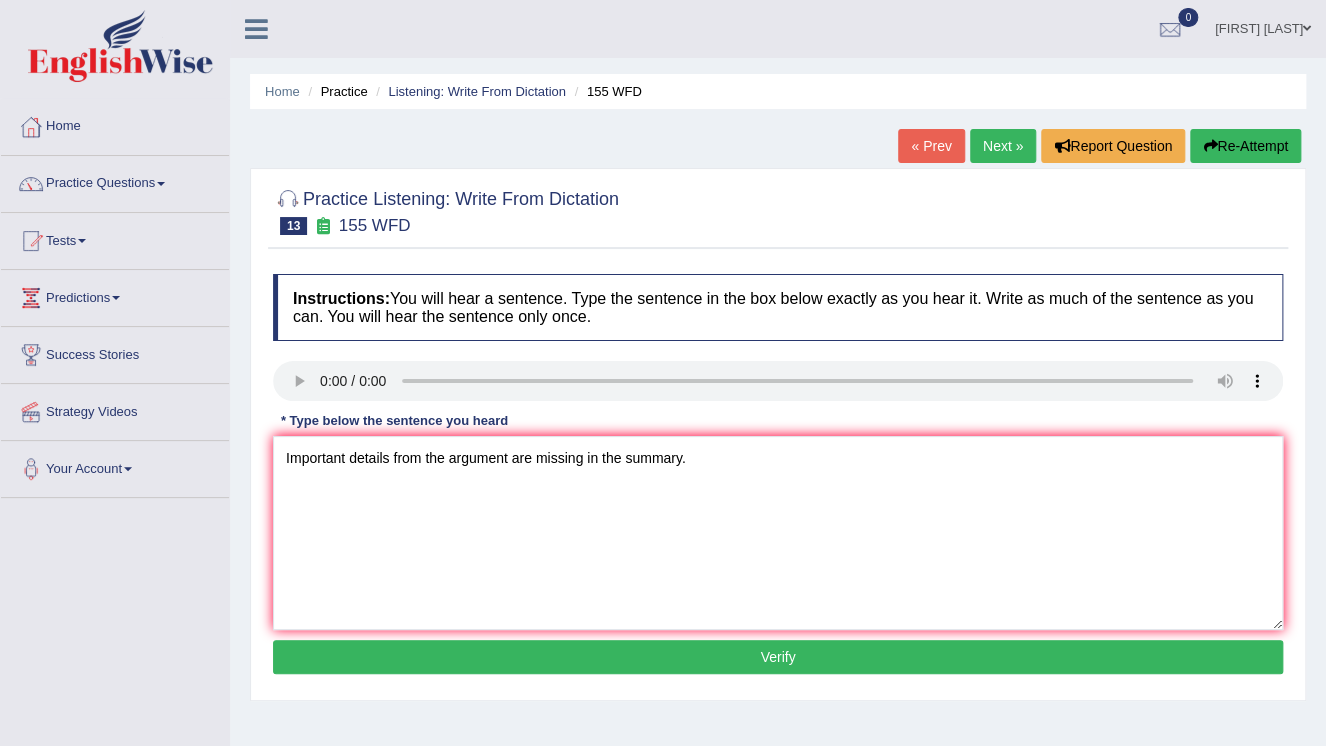 click on "Verify" at bounding box center [778, 657] 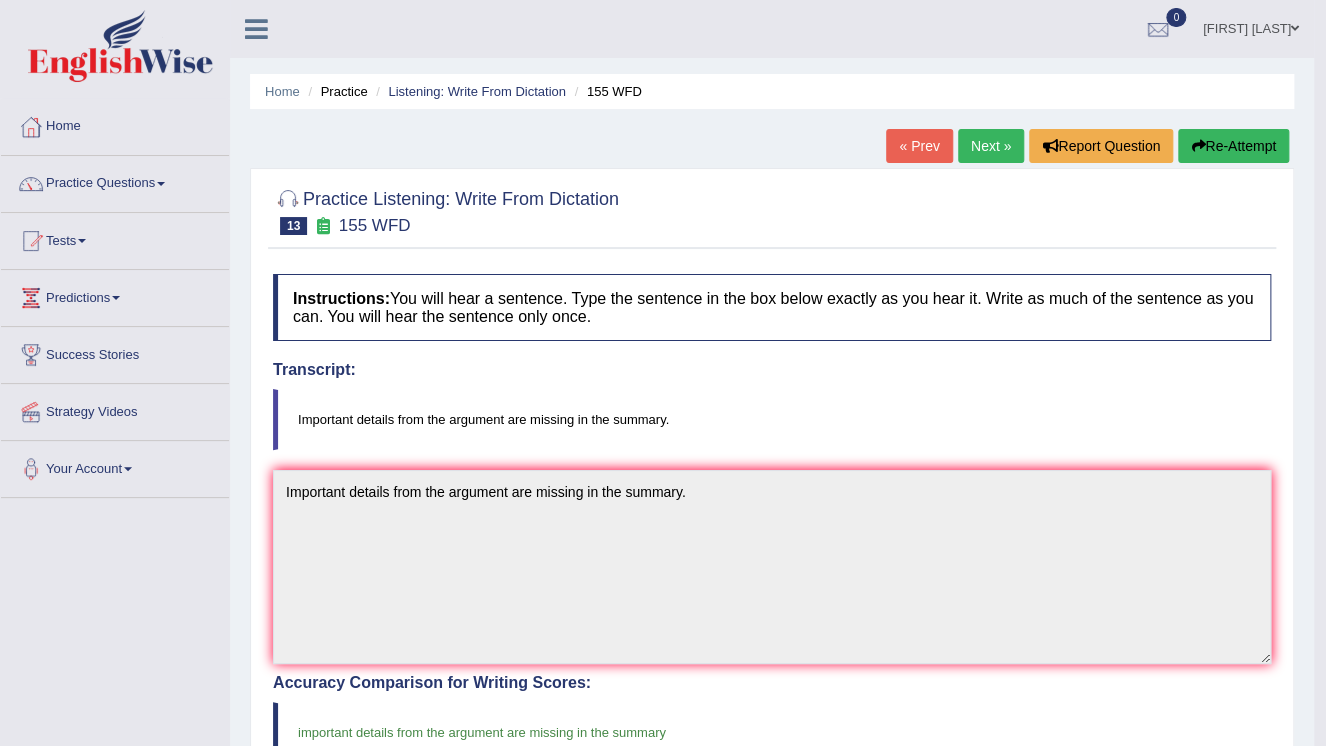 click on "Next »" at bounding box center (991, 146) 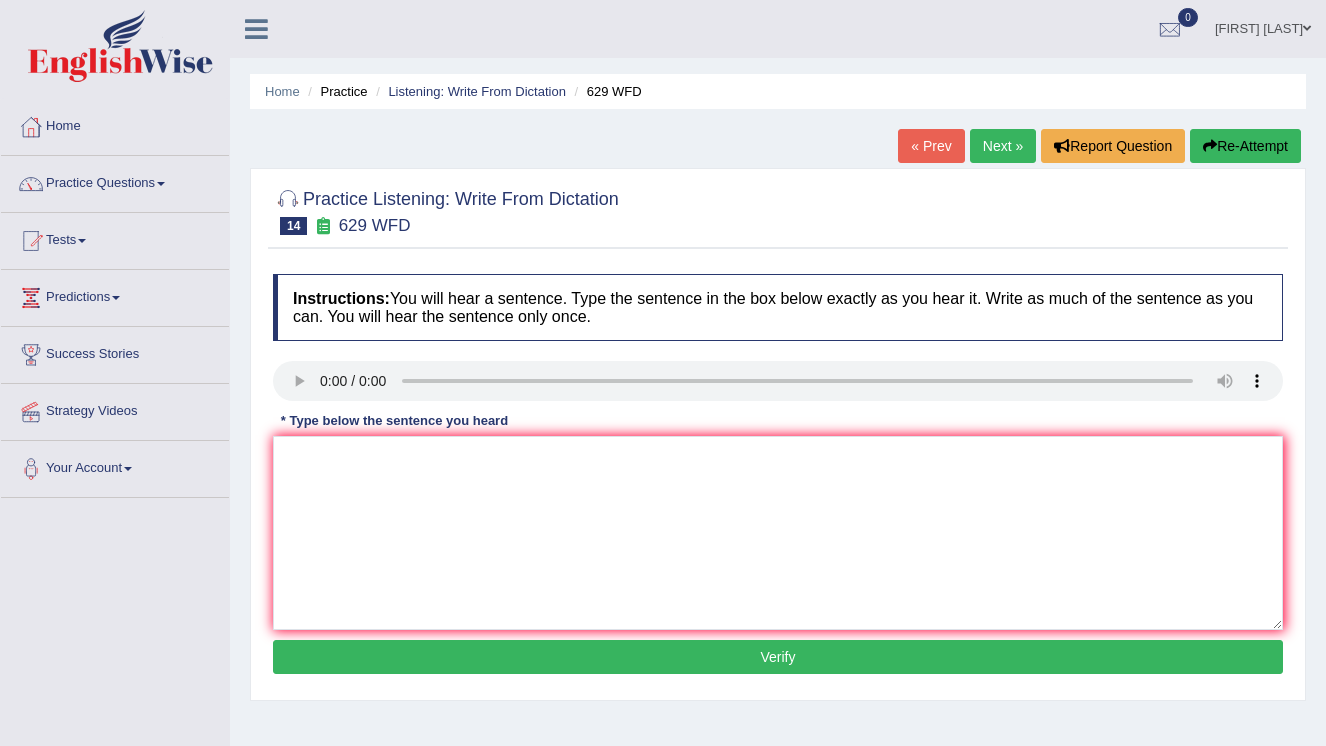 scroll, scrollTop: 0, scrollLeft: 0, axis: both 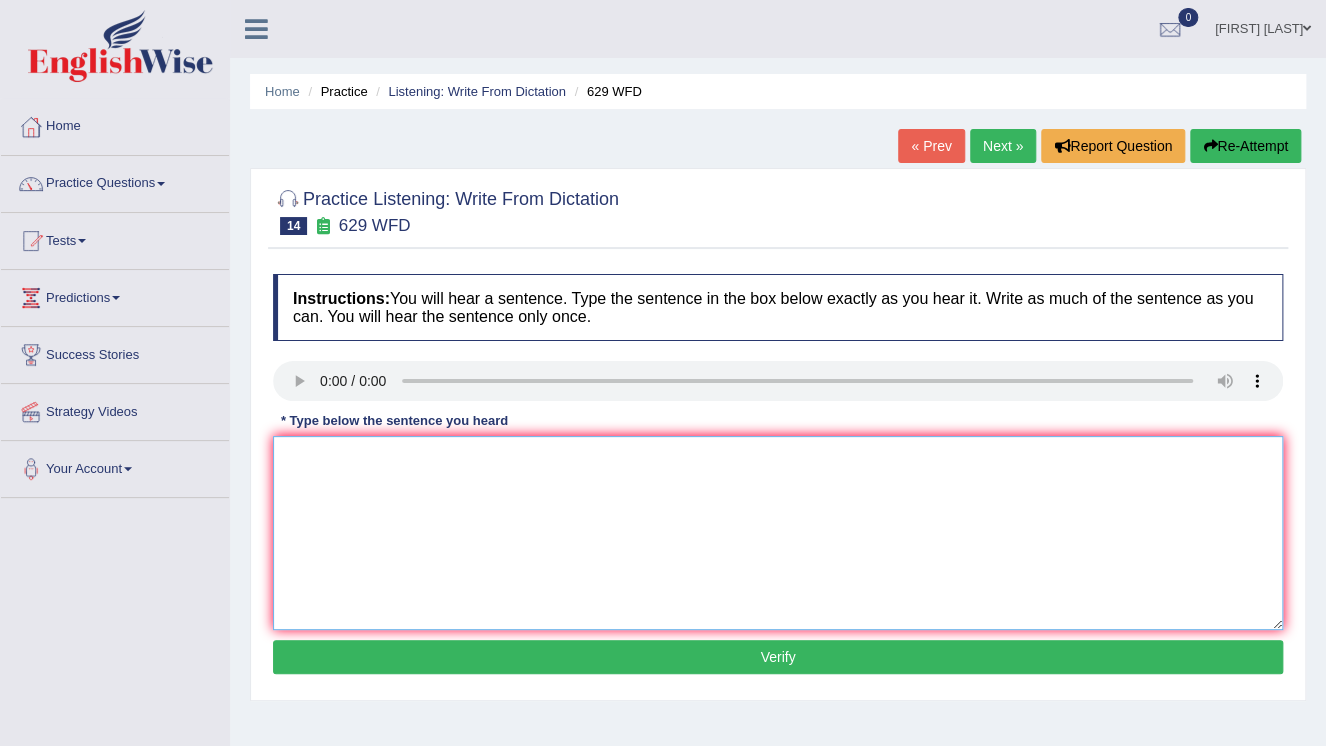 click at bounding box center (778, 533) 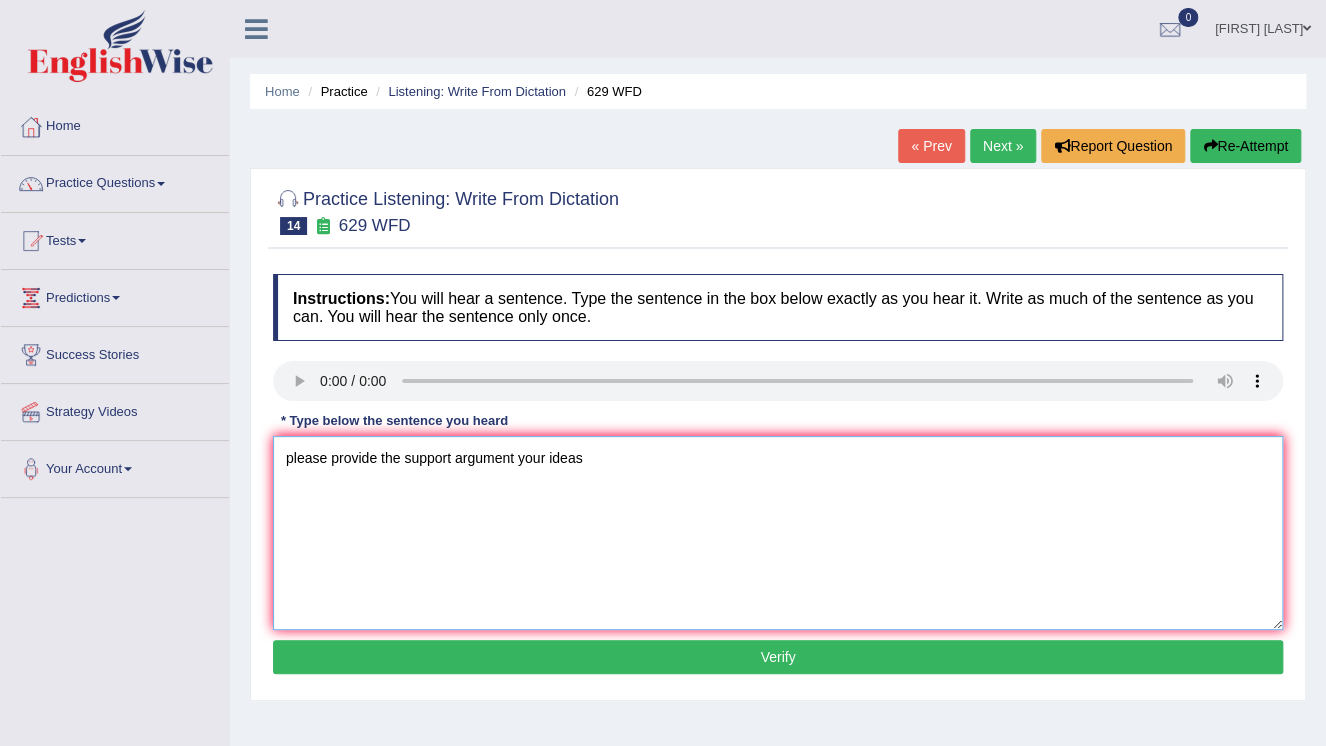 click on "please provide the support argument your ideas" at bounding box center (778, 533) 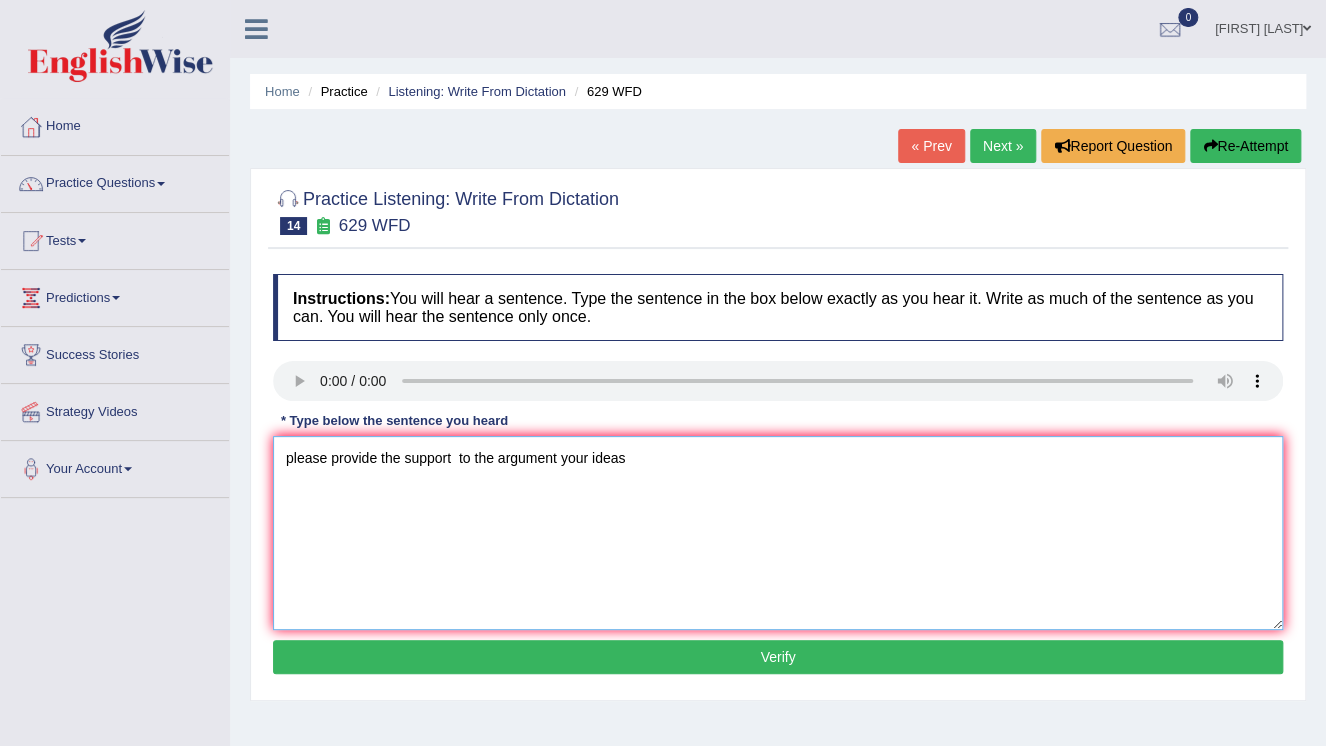 click on "please provide the support  to the argument your ideas" at bounding box center (778, 533) 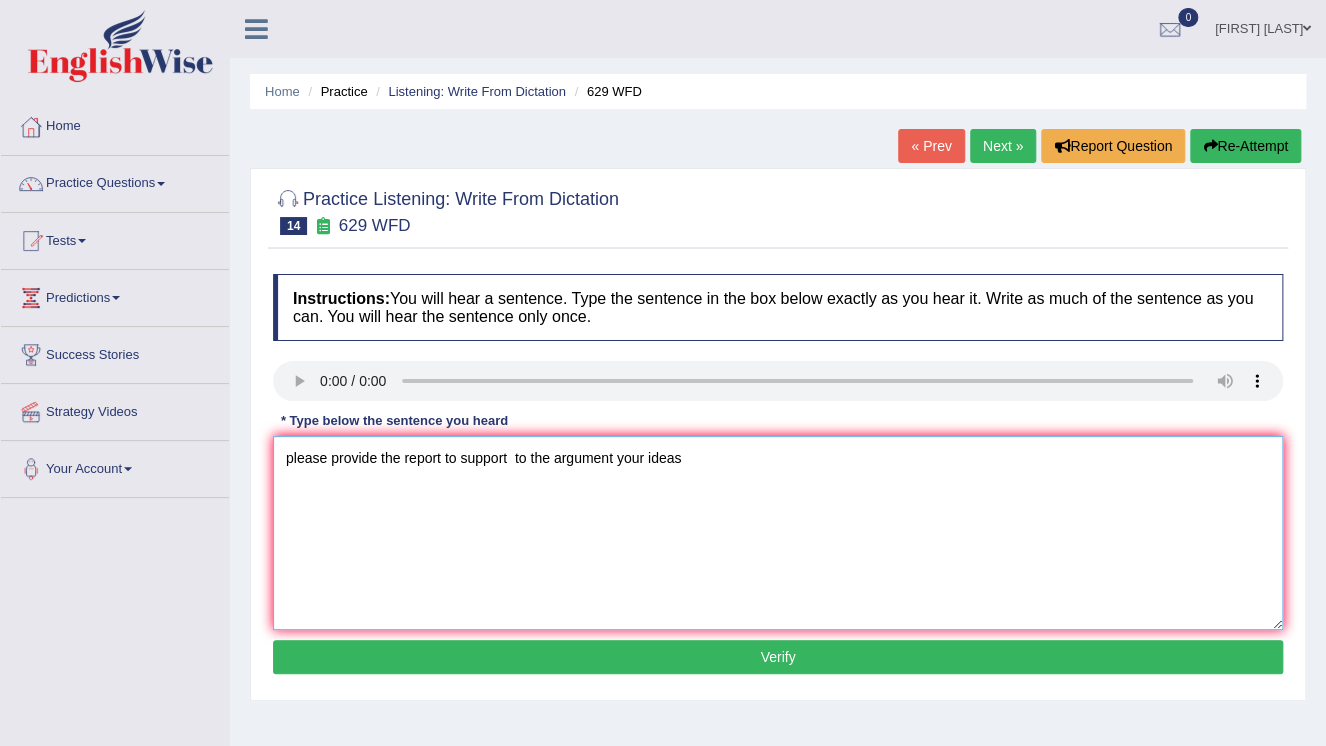 click on "please provide the report to support  to the argument your ideas" at bounding box center [778, 533] 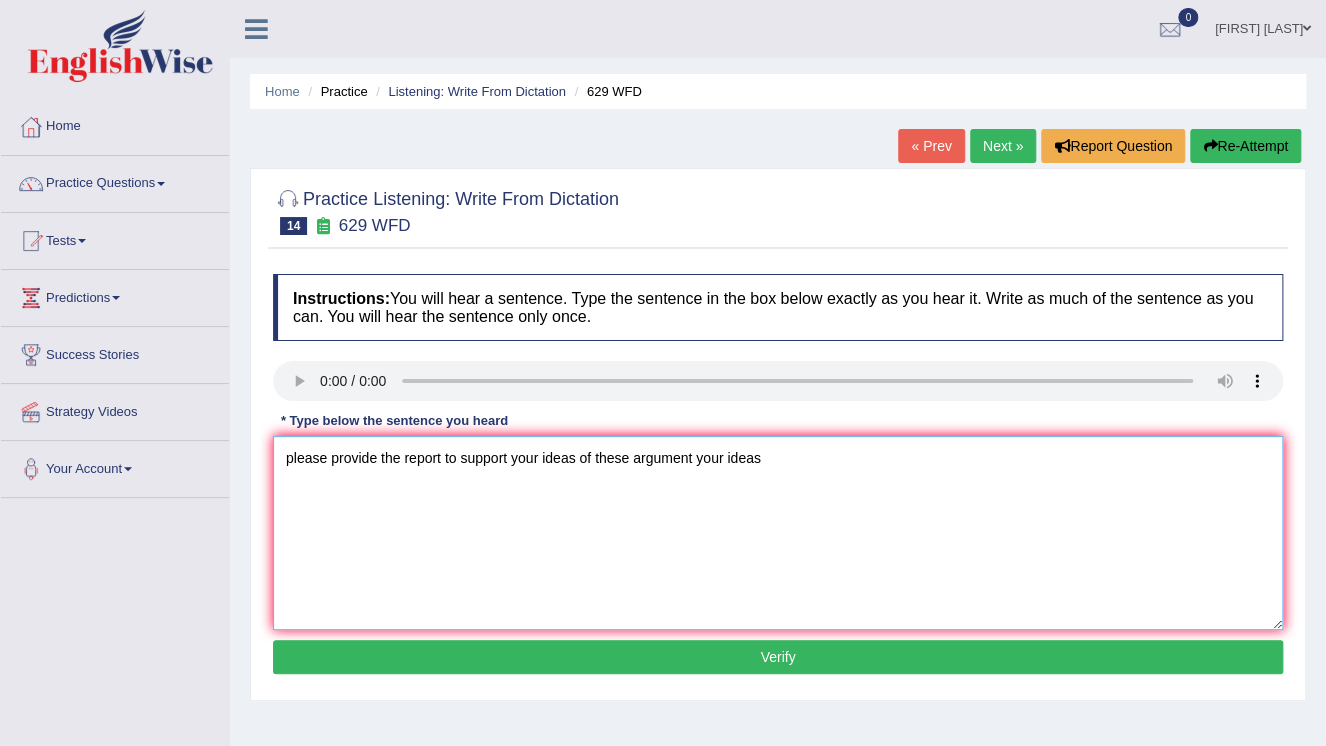 click on "please provide the report to support your ideas of these argument your ideas" at bounding box center [778, 533] 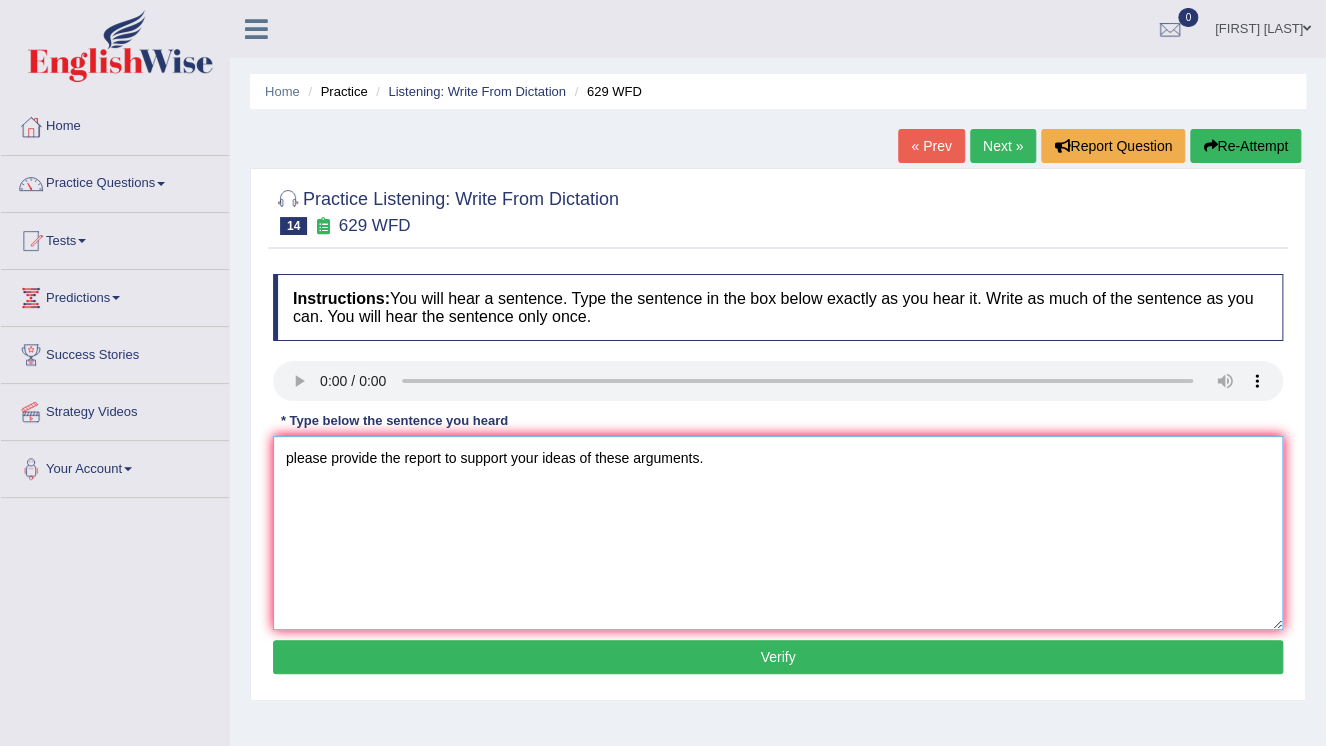 click on "please provide the report to support your ideas of these arguments." at bounding box center [778, 533] 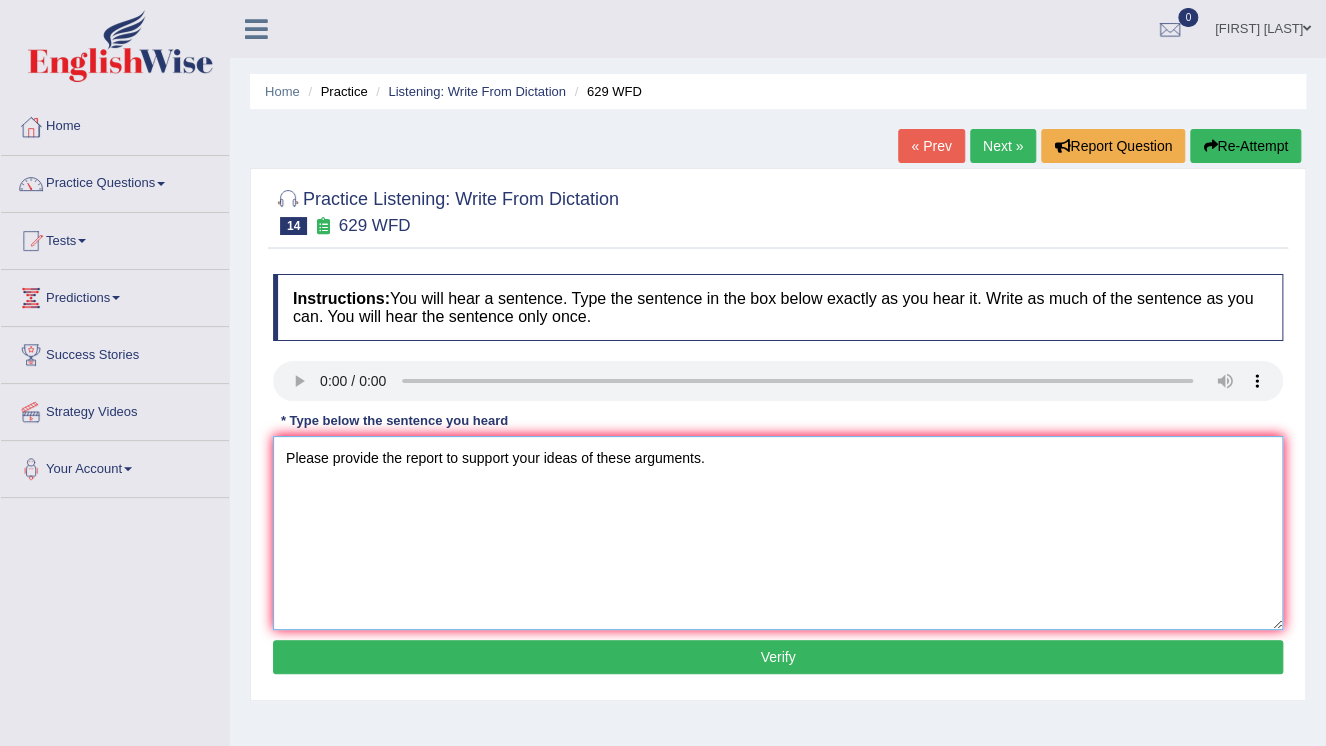 click on "Please provide the report to support your ideas of these arguments." at bounding box center (778, 533) 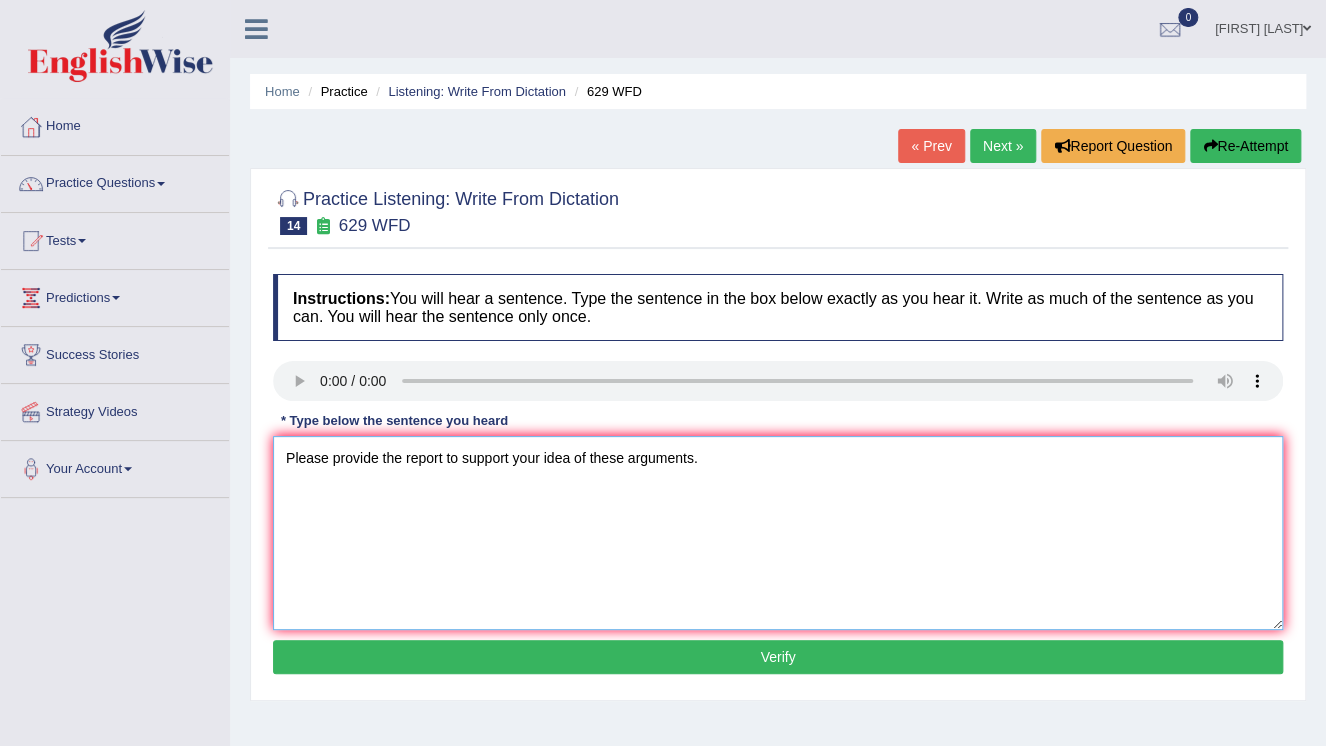 type on "Please provide the report to support your idea of these arguments." 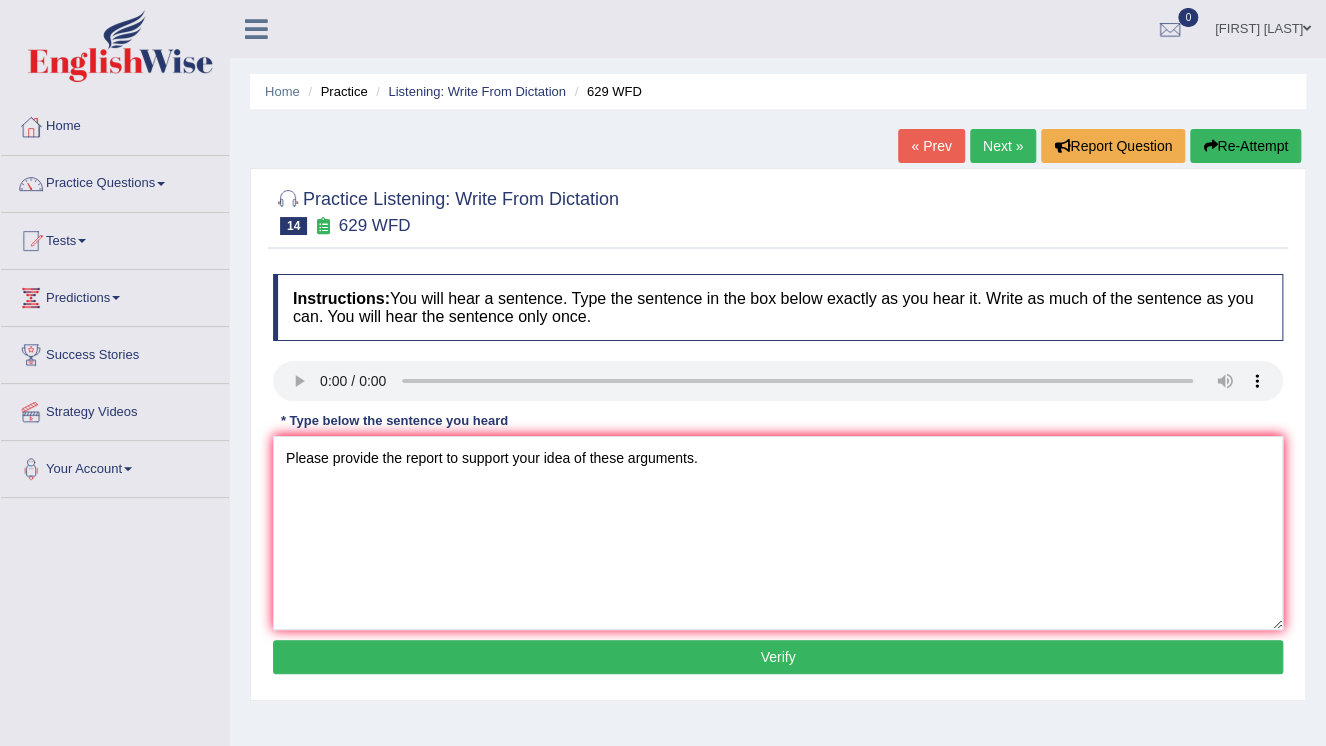 click on "Verify" at bounding box center (778, 657) 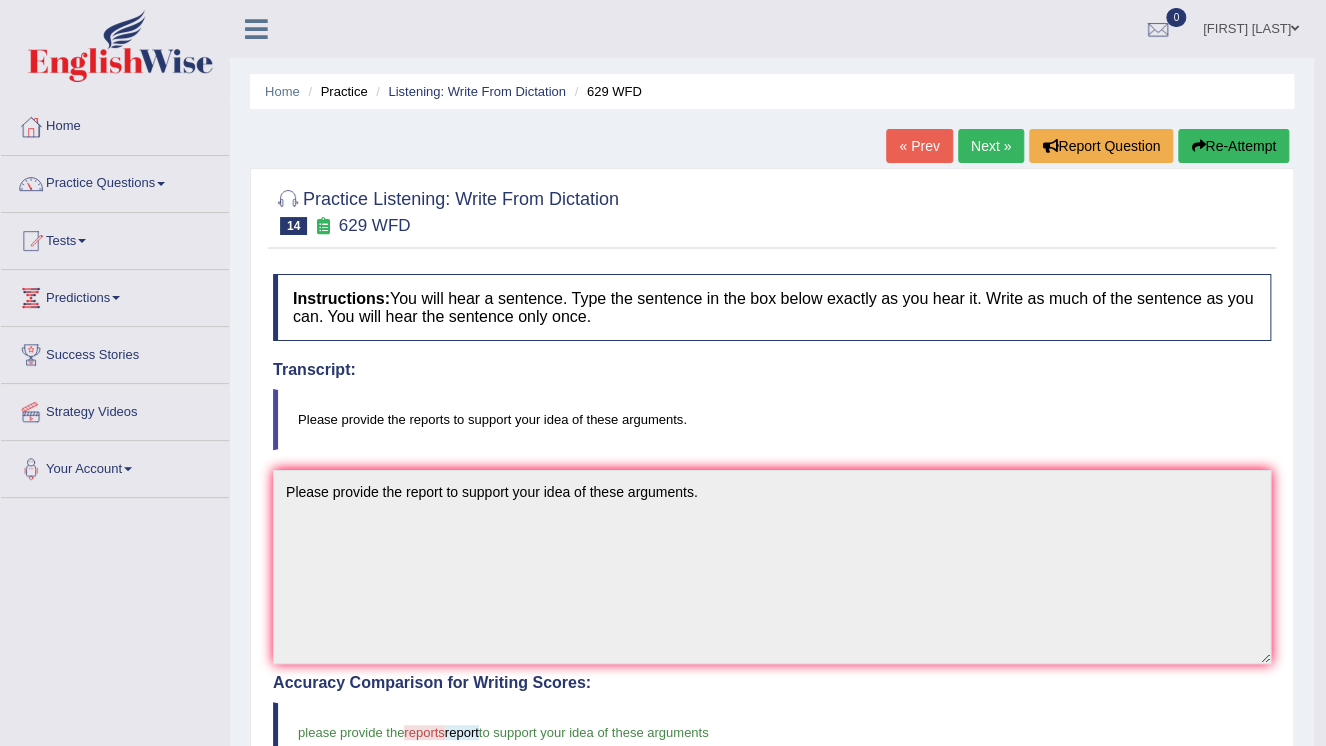 click on "Re-Attempt" at bounding box center [1233, 146] 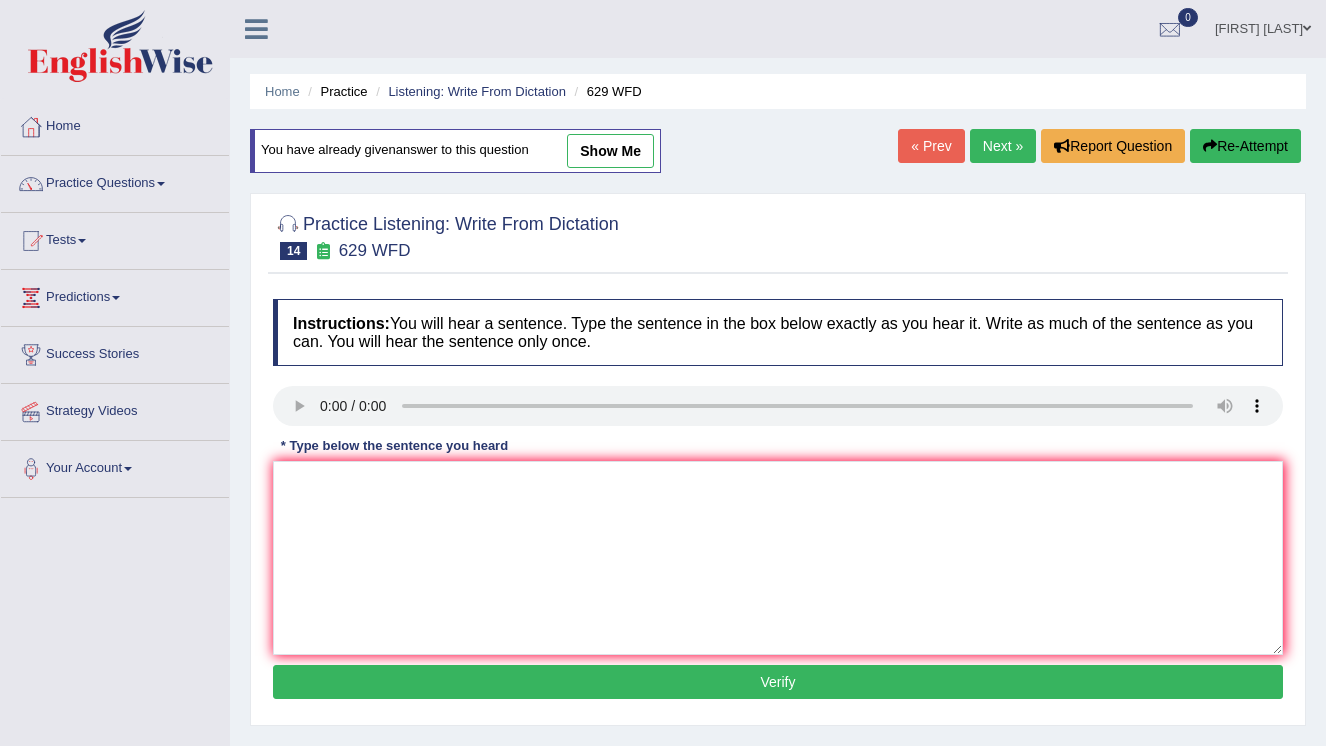 scroll, scrollTop: 0, scrollLeft: 0, axis: both 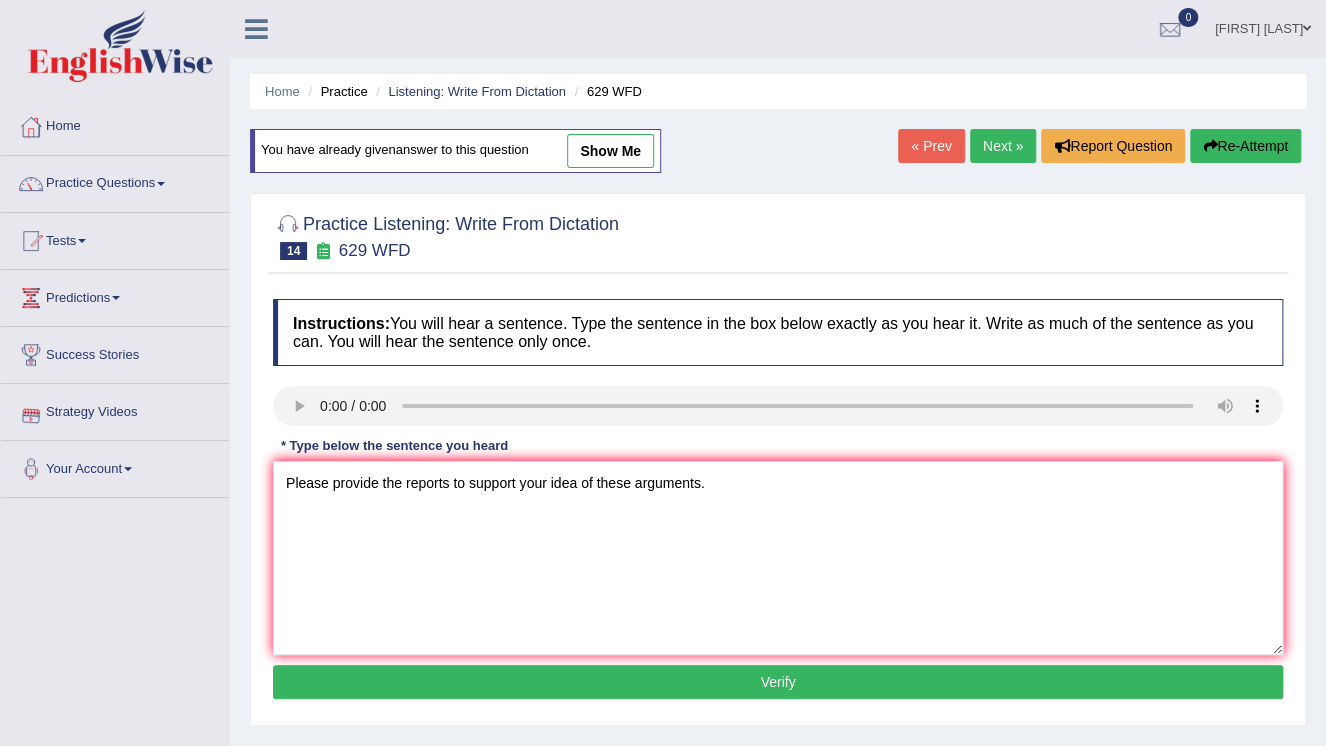 type on "Please provide the reports to support your idea of these arguments." 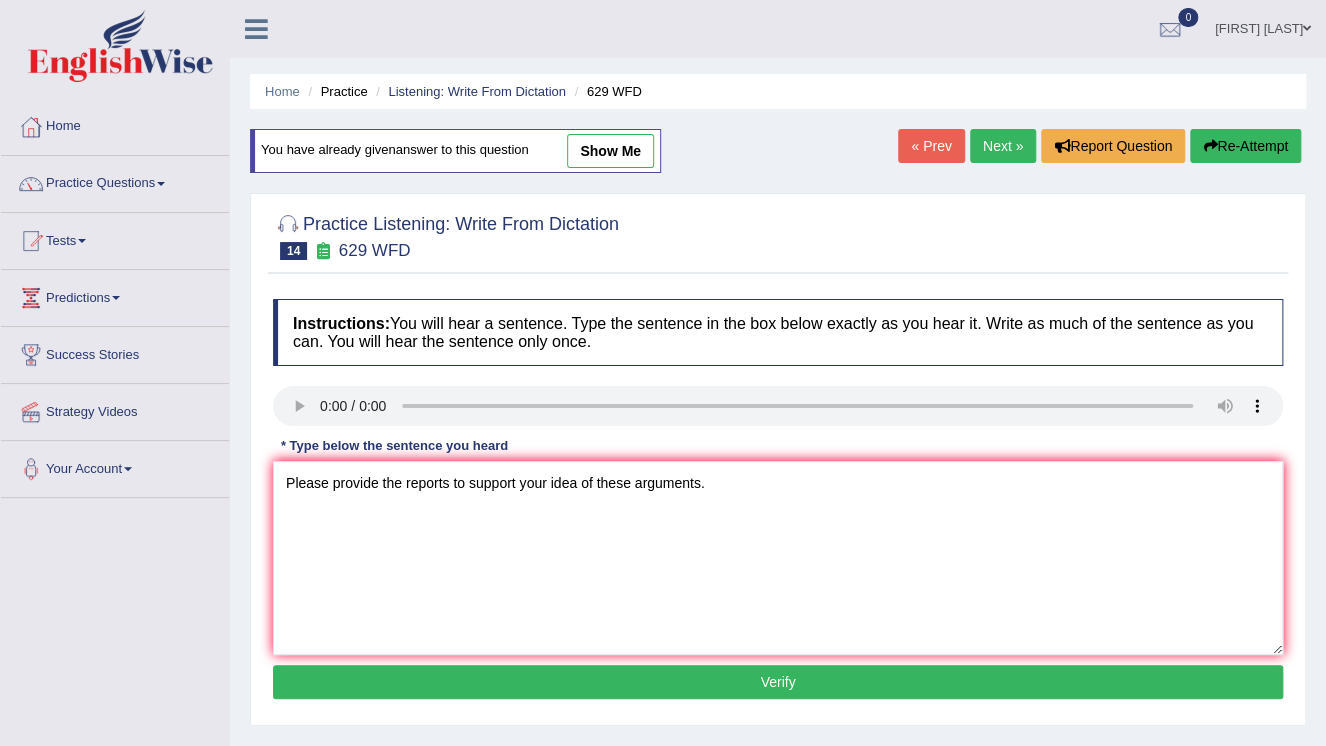 click on "Verify" at bounding box center [778, 682] 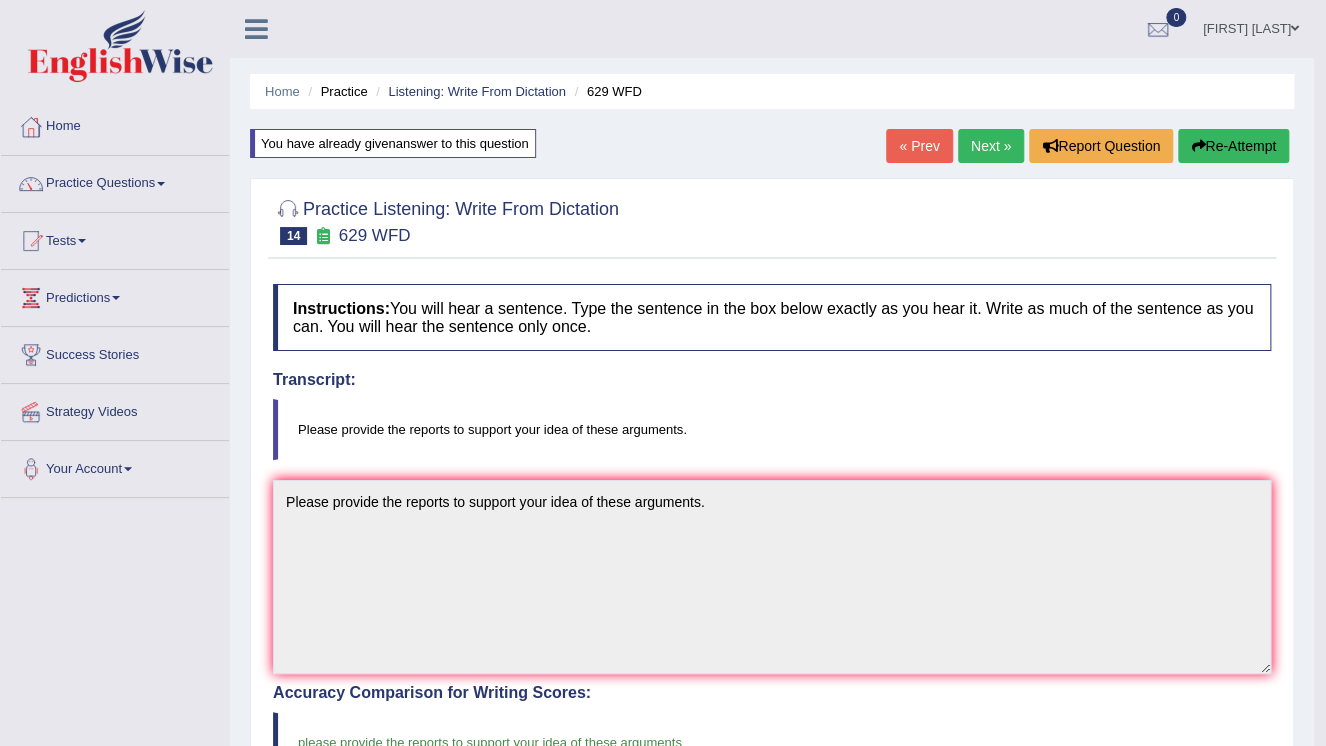 click on "Next »" at bounding box center (991, 146) 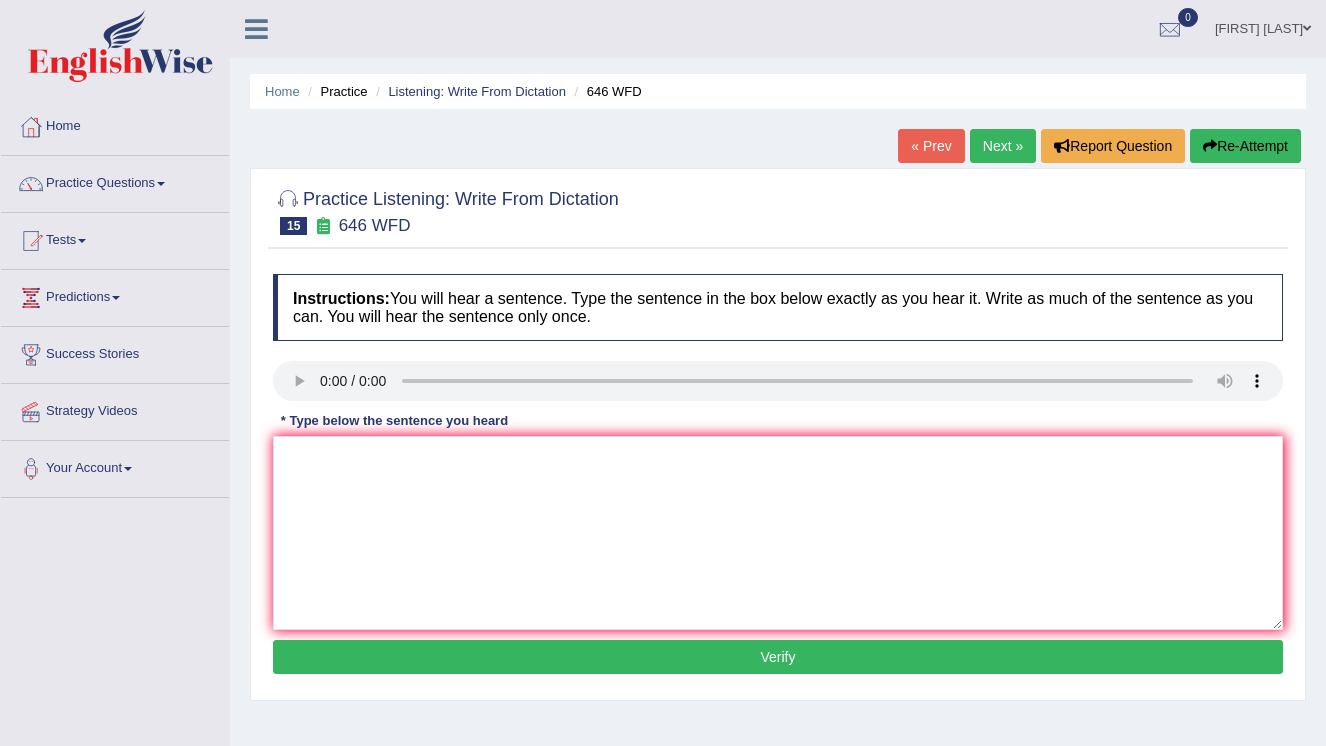 scroll, scrollTop: 0, scrollLeft: 0, axis: both 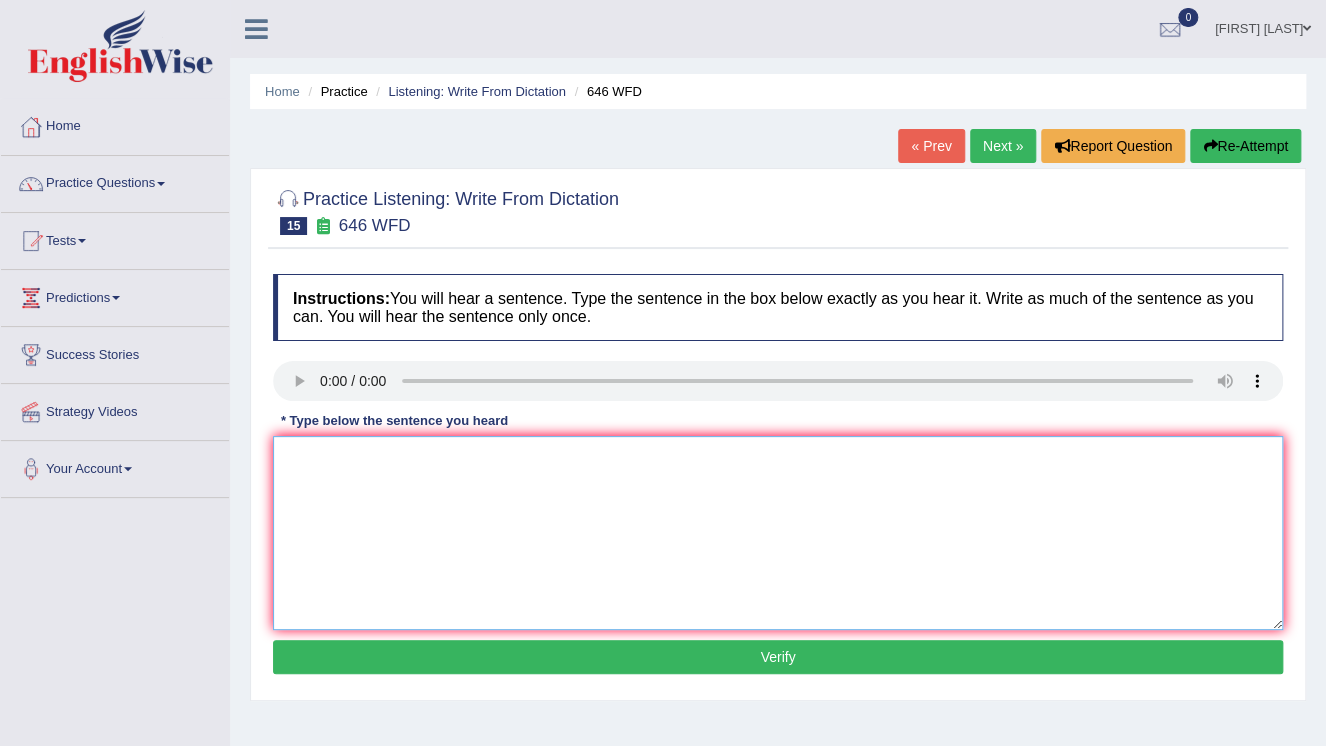 click at bounding box center (778, 533) 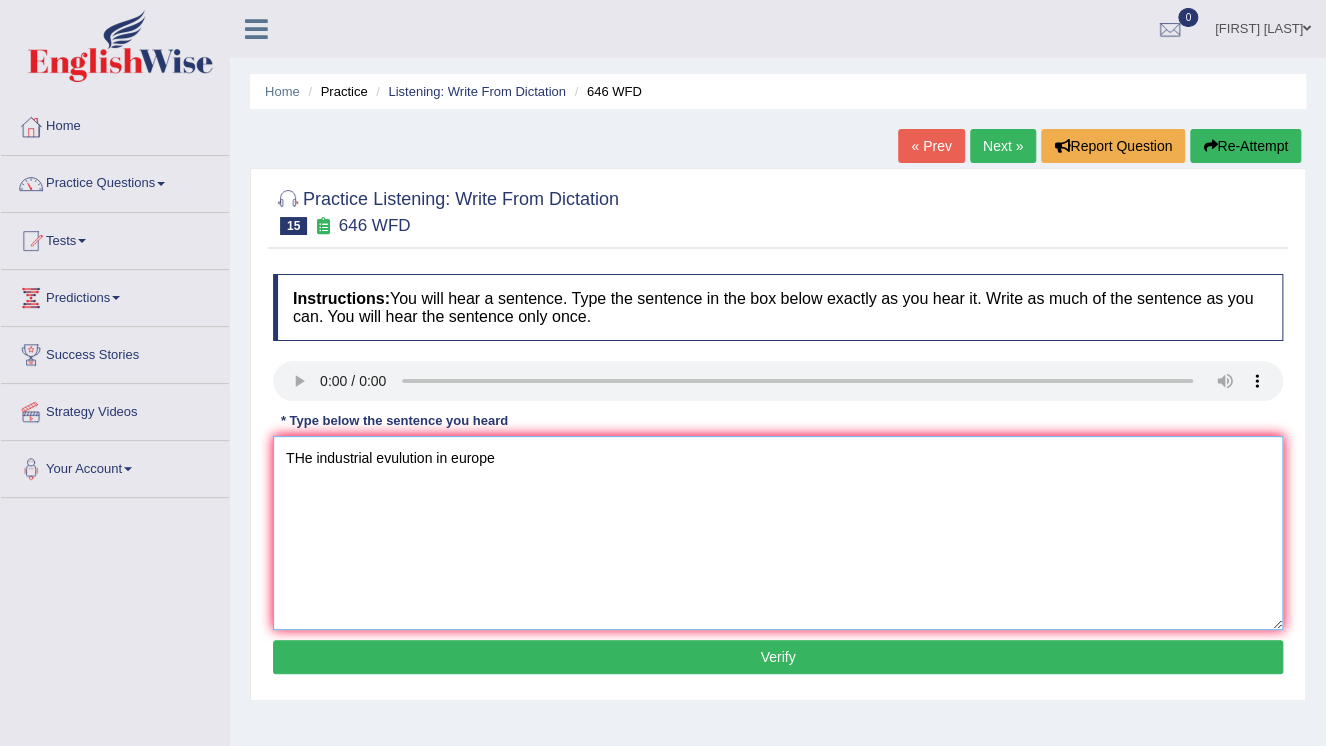 click on "THe industrial evulution in europe" at bounding box center (778, 533) 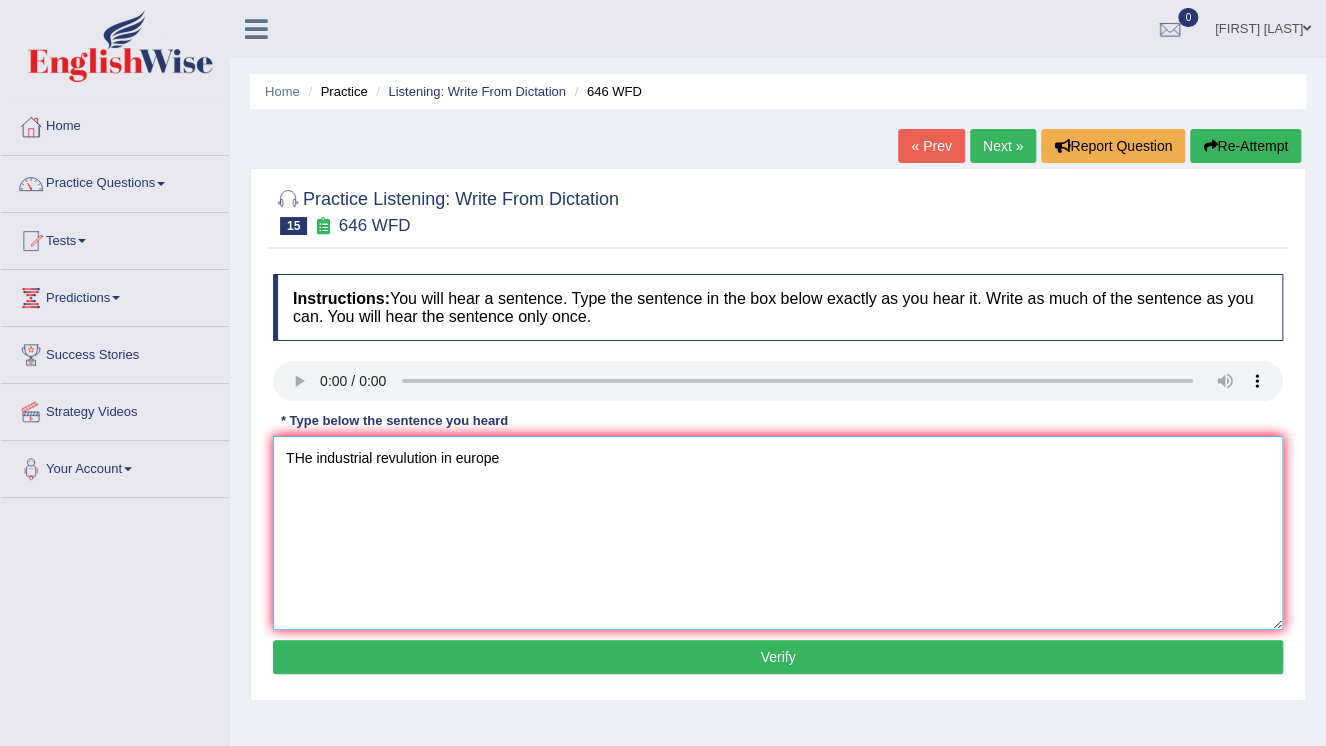 click on "THe industrial revulution in europe" at bounding box center [778, 533] 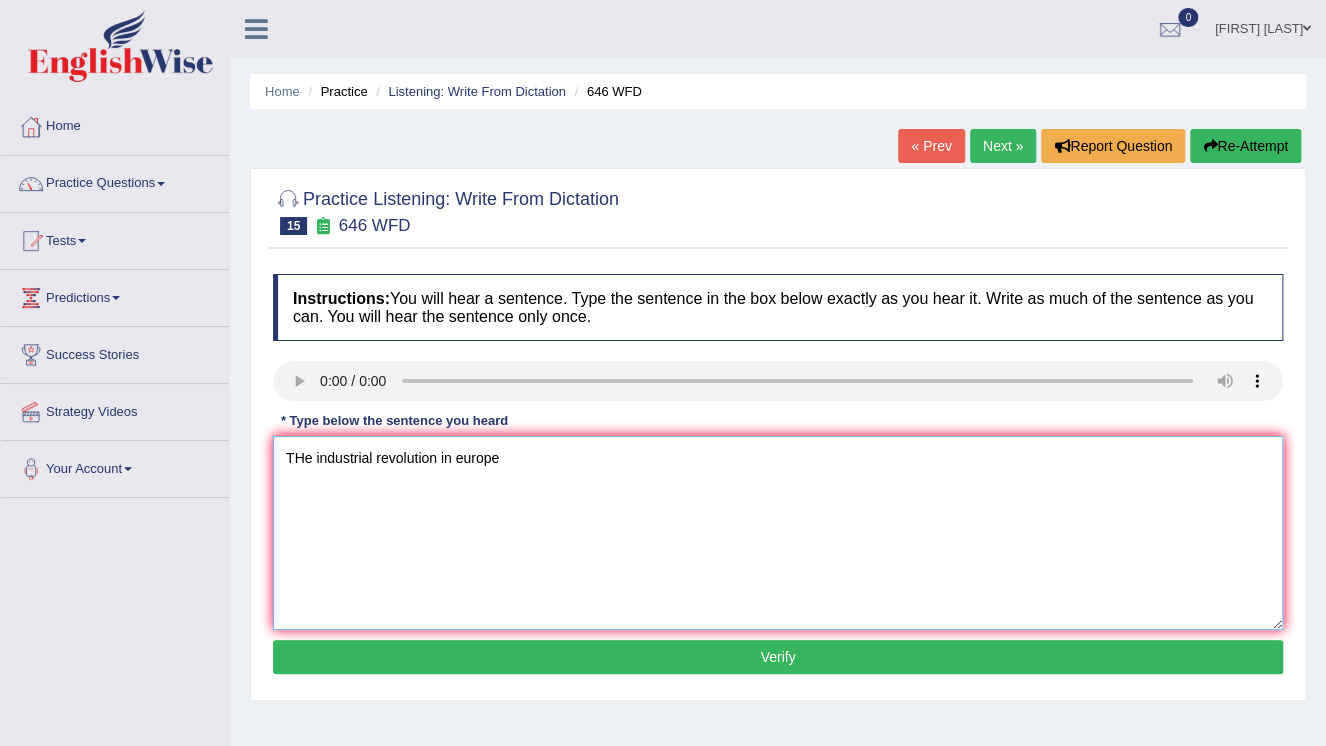 click on "THe industrial revolution in europe" at bounding box center [778, 533] 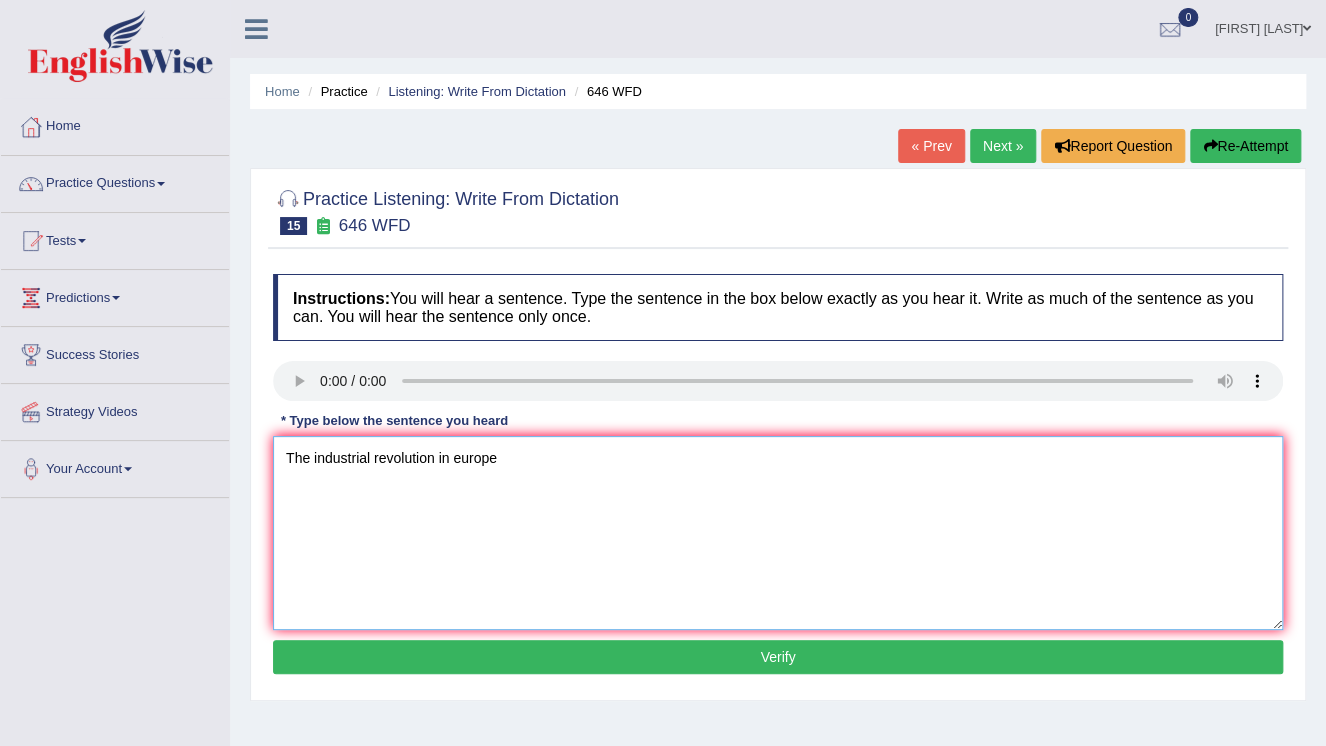 click on "The industrial revolution in europe" at bounding box center [778, 533] 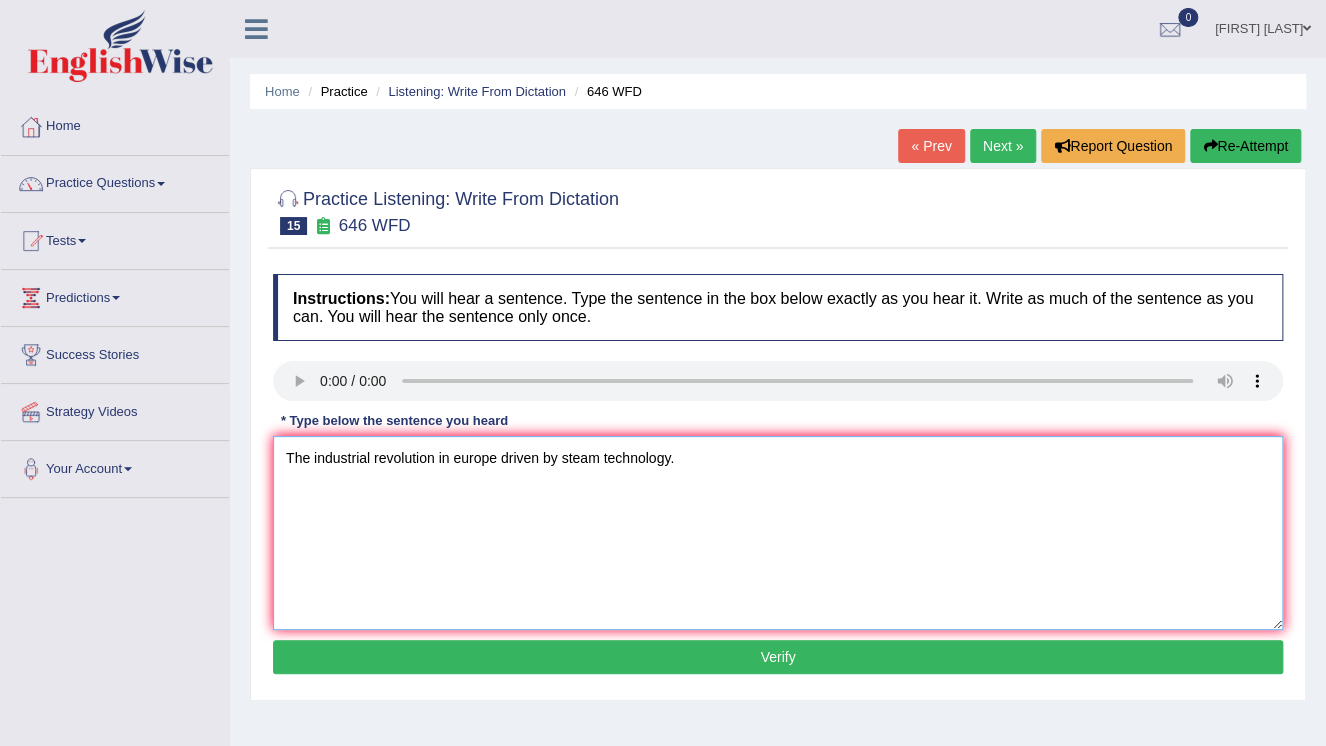 type on "The industrial revolution in europe driven by steam technology." 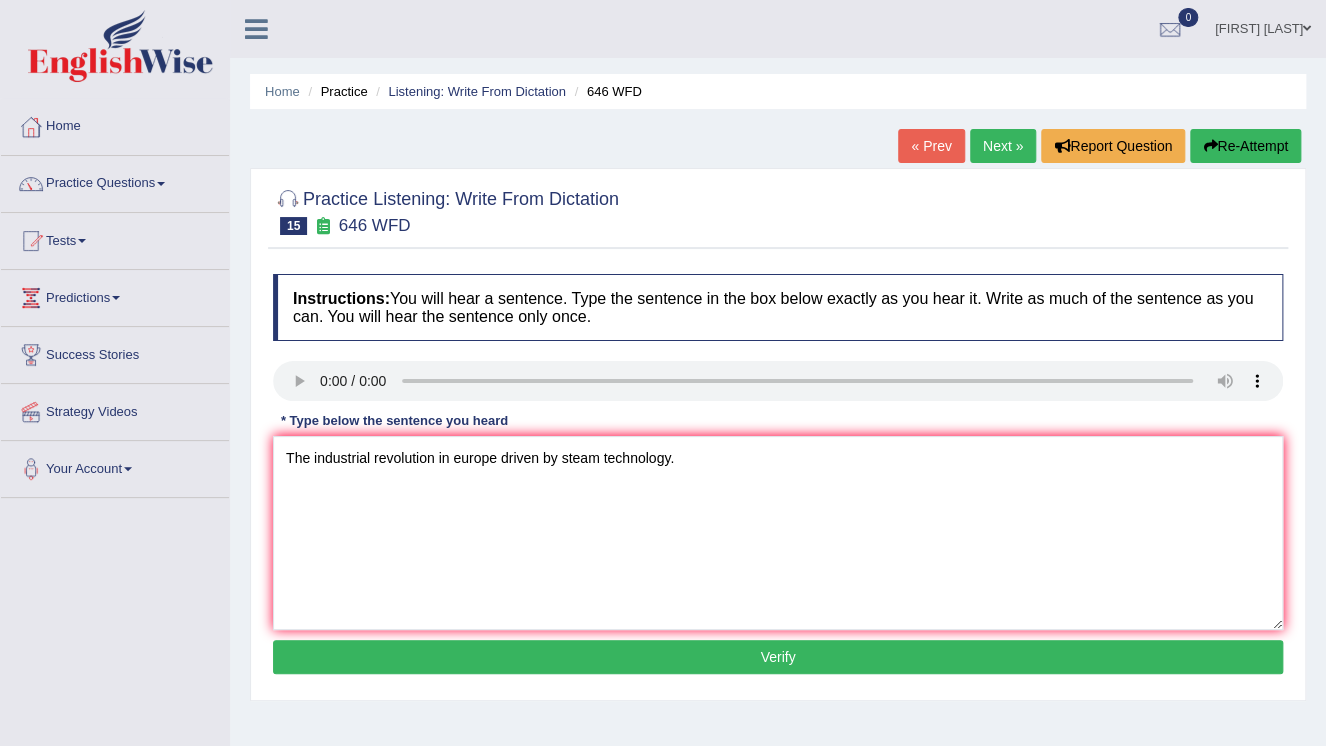 click on "Verify" at bounding box center [778, 657] 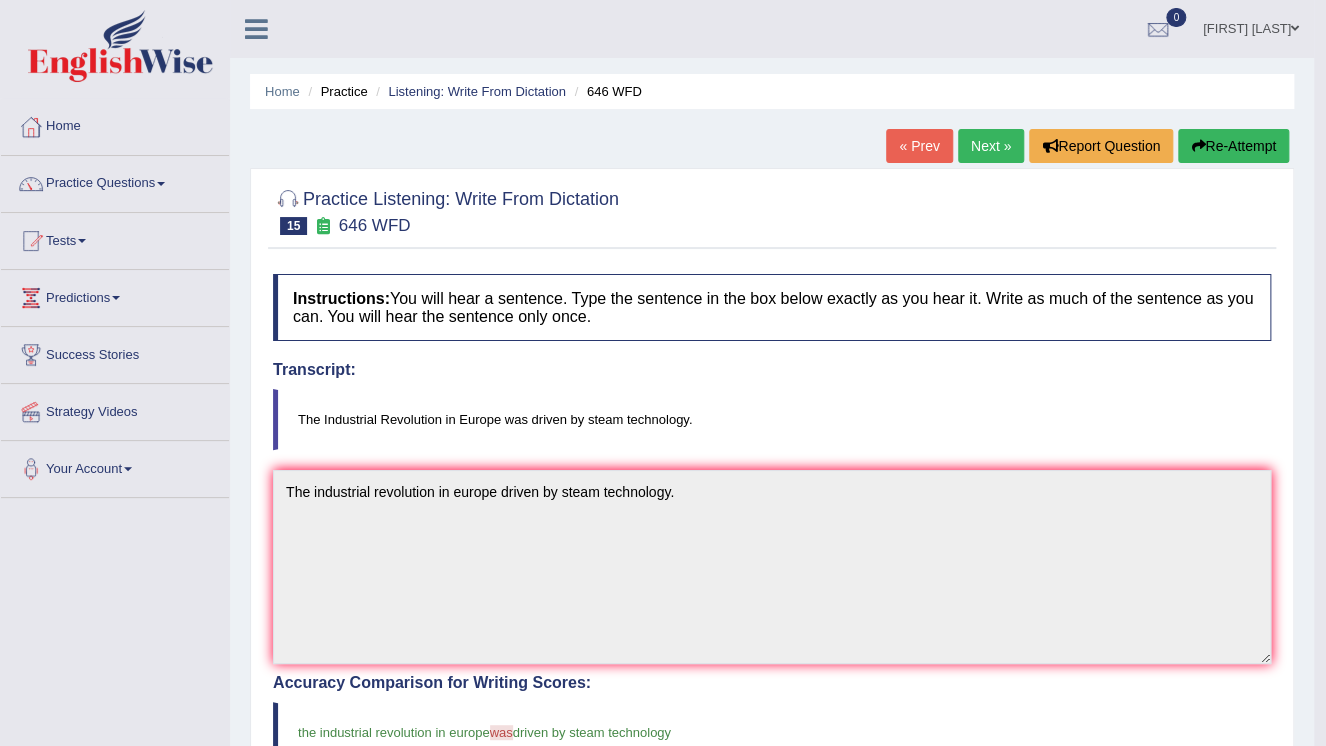 click at bounding box center (1198, 146) 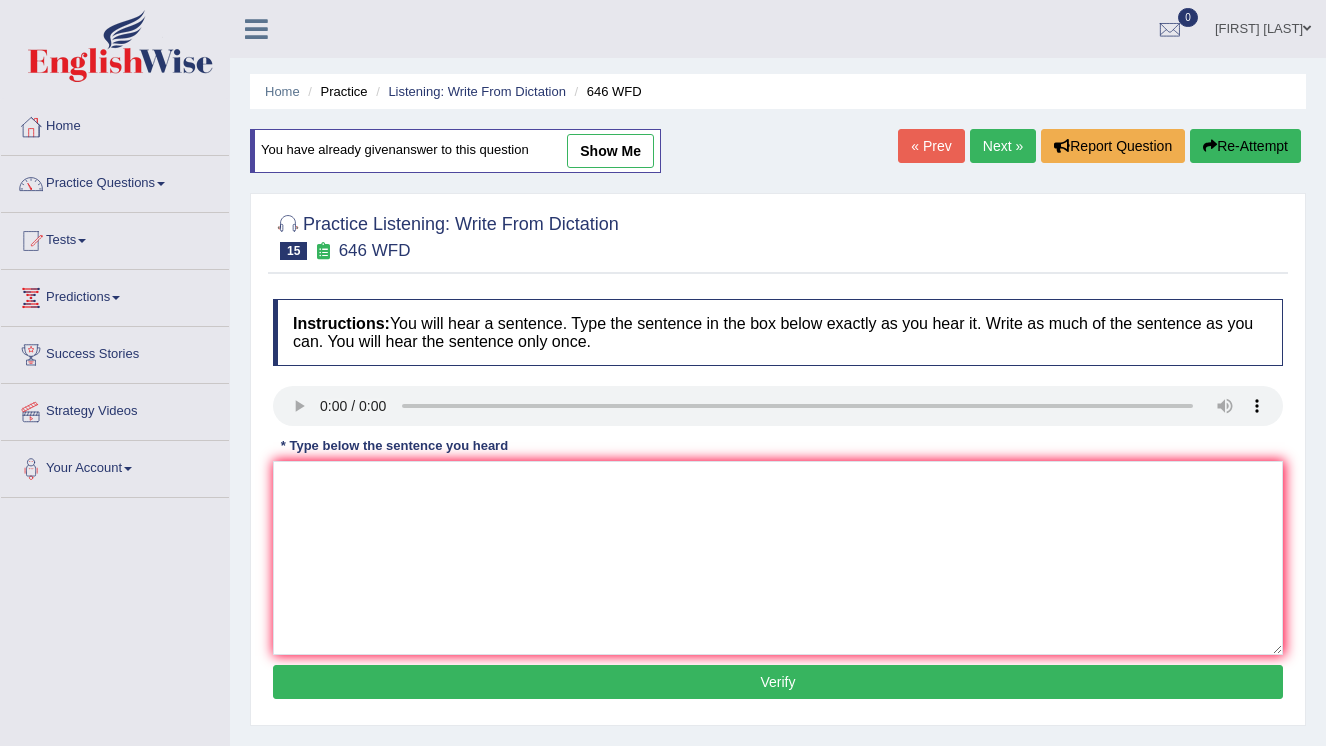 scroll, scrollTop: 0, scrollLeft: 0, axis: both 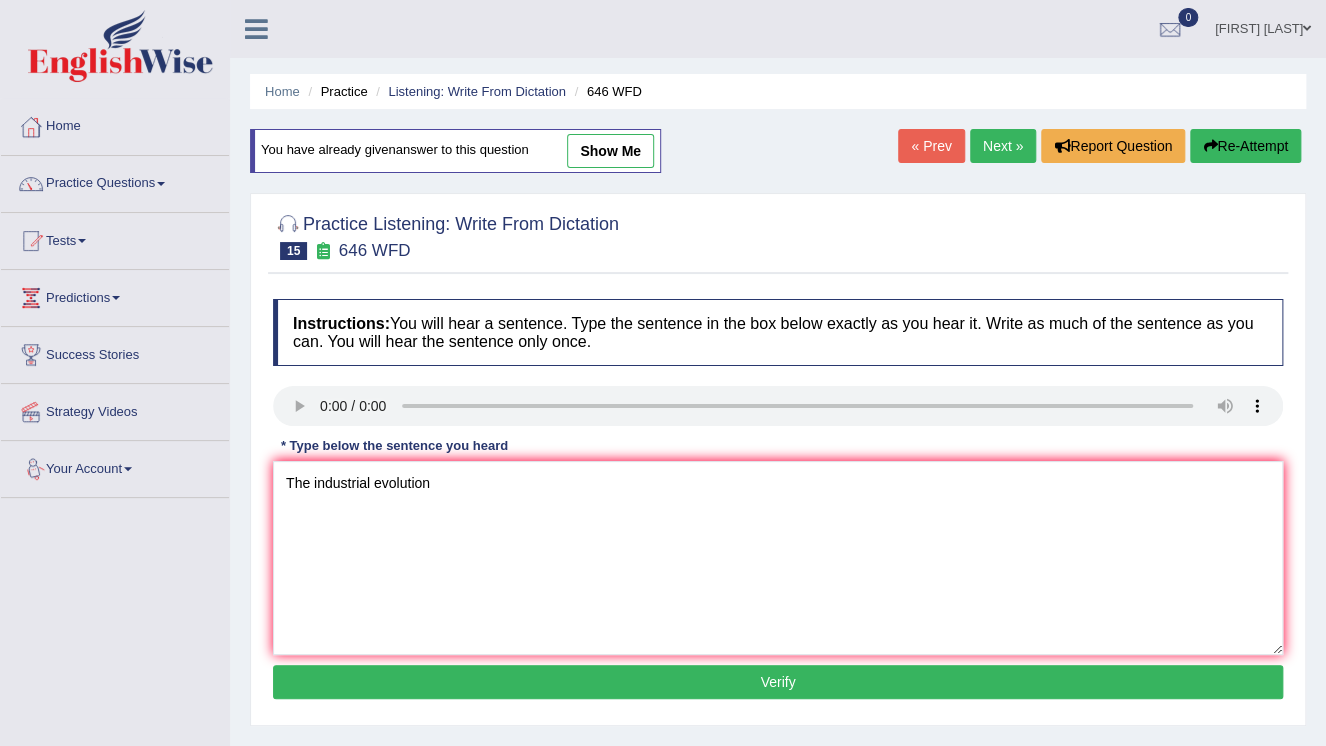 click on "The industrial evolution" at bounding box center (778, 558) 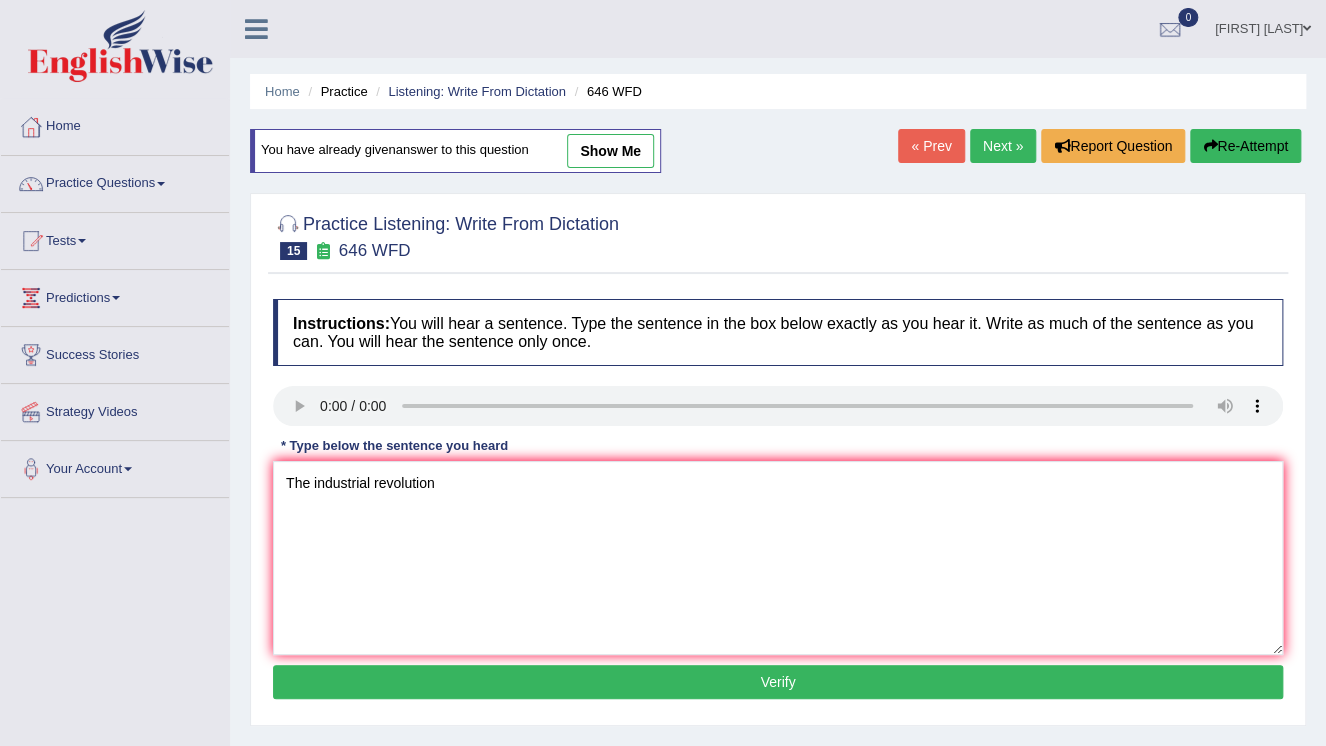 click on "The industrial revolution" at bounding box center (778, 558) 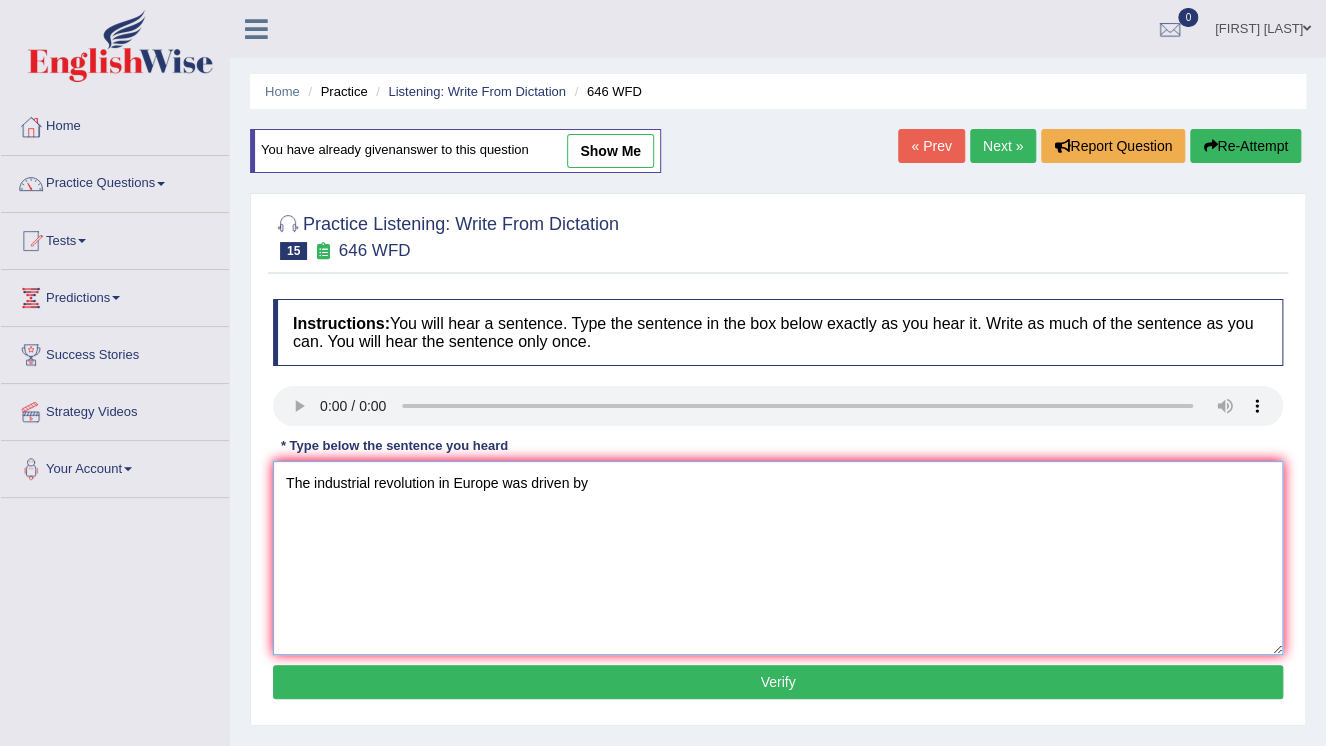 click on "The industrial revolution in Europe was driven by" at bounding box center [778, 558] 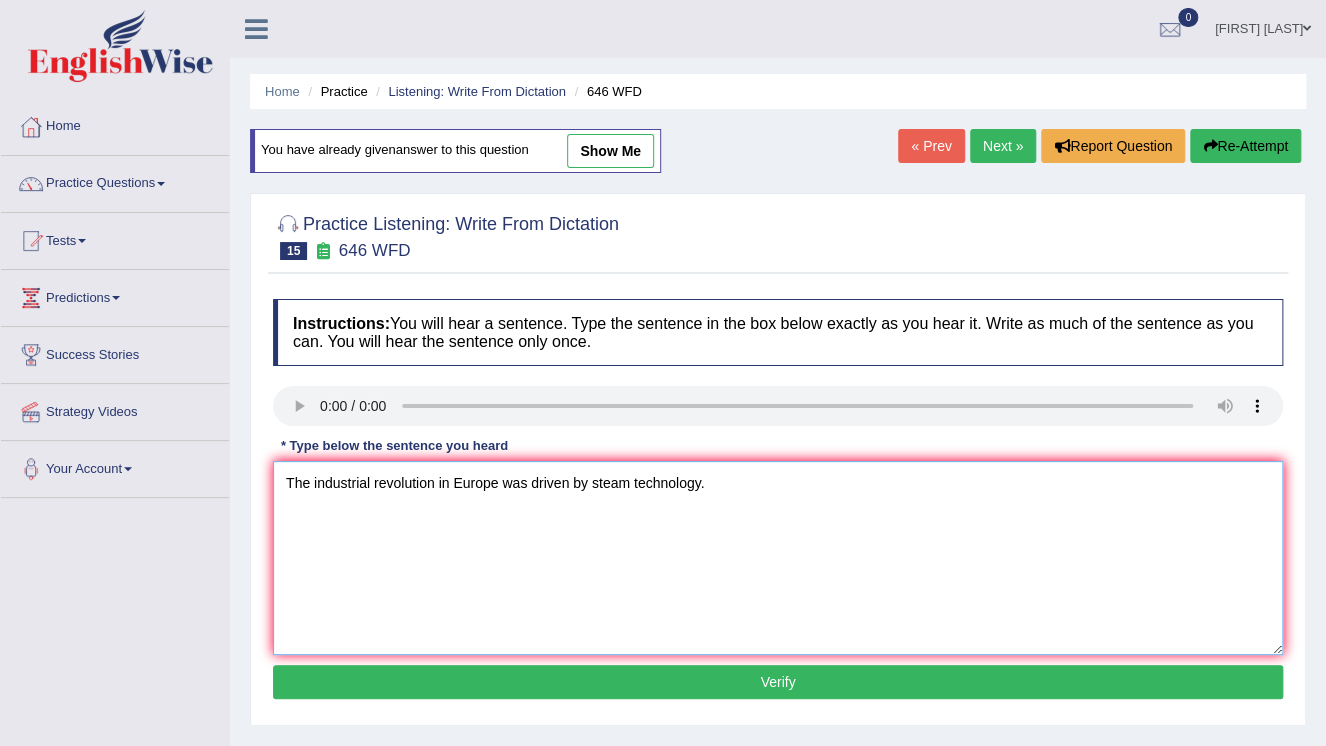 type on "The industrial revolution in Europe was driven by steam technology." 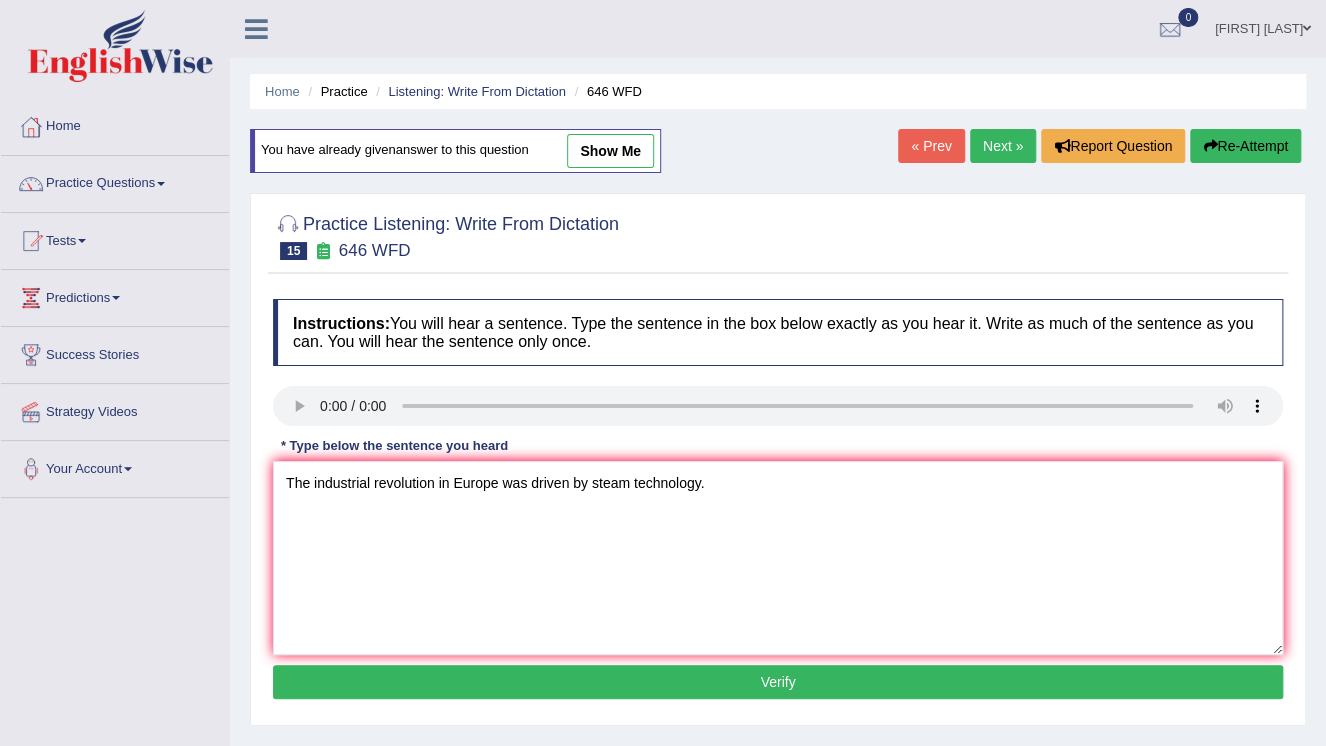 click on "Verify" at bounding box center [778, 682] 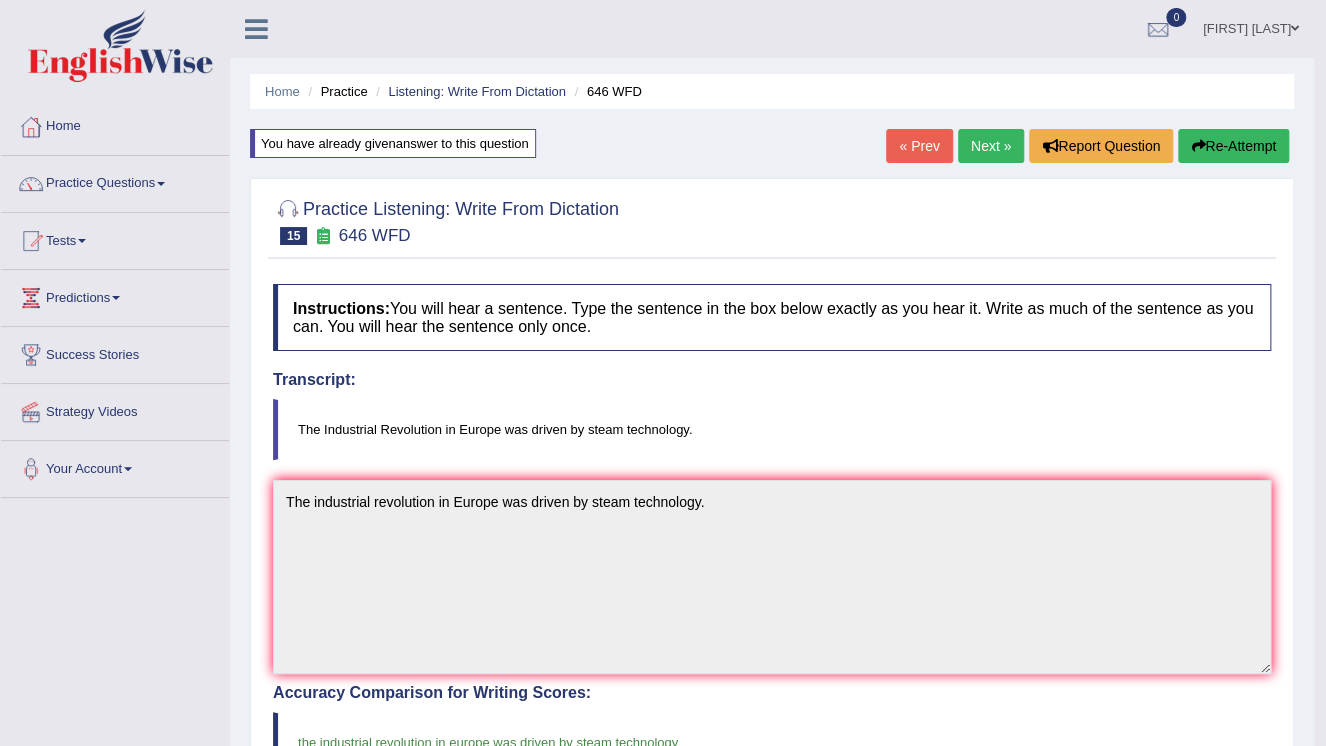 click on "Next »" at bounding box center [991, 146] 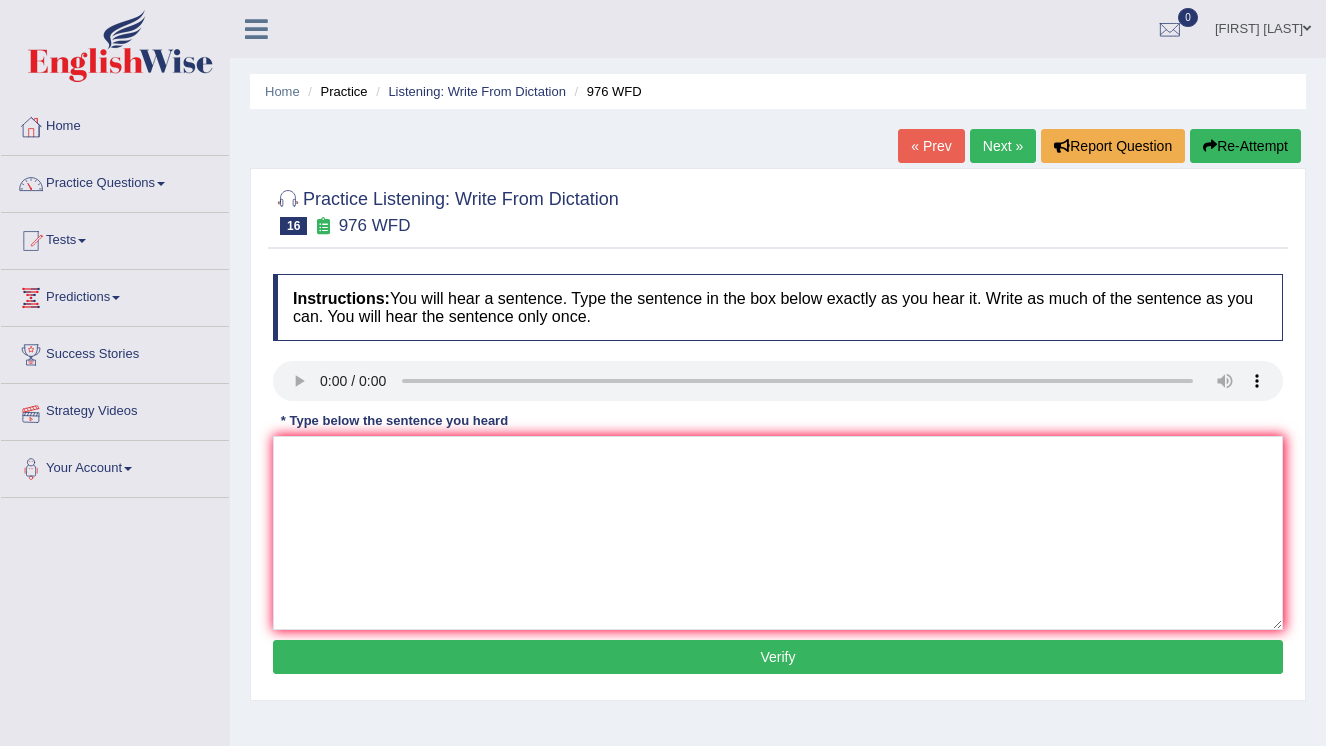 scroll, scrollTop: 0, scrollLeft: 0, axis: both 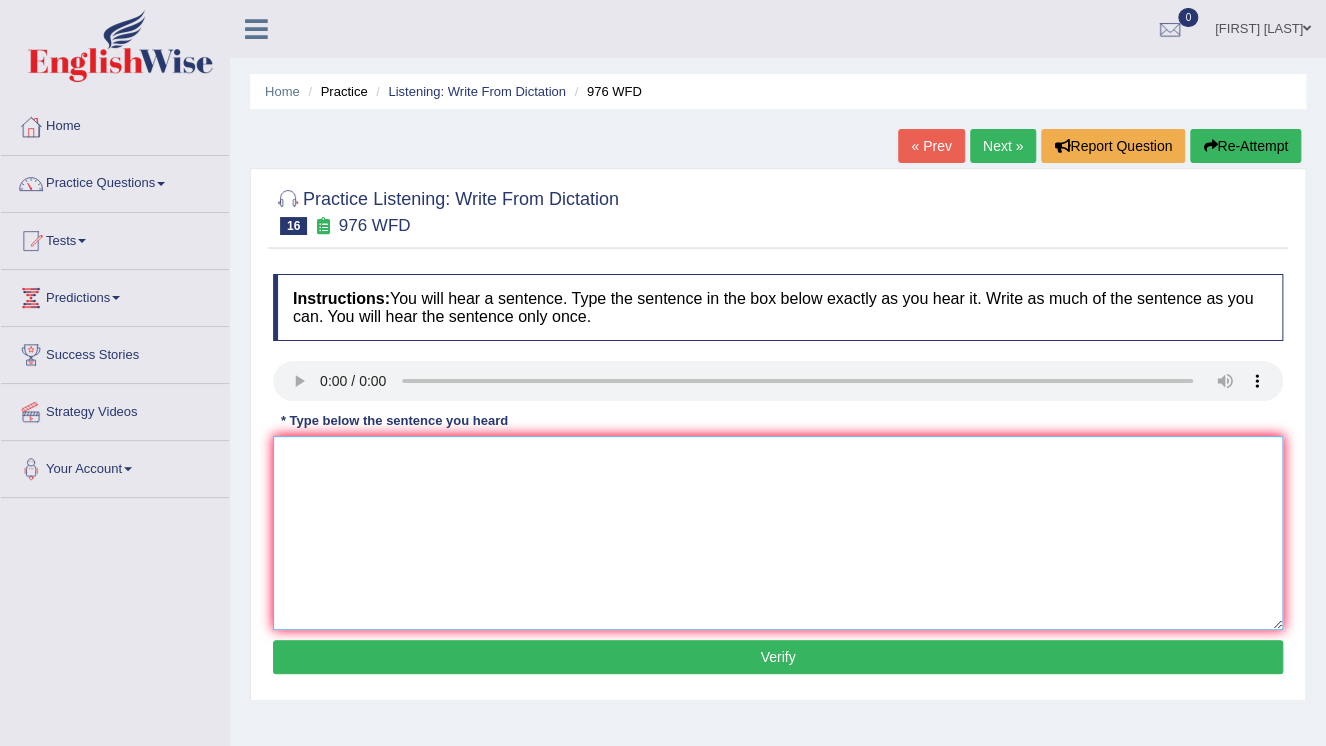 click at bounding box center [778, 533] 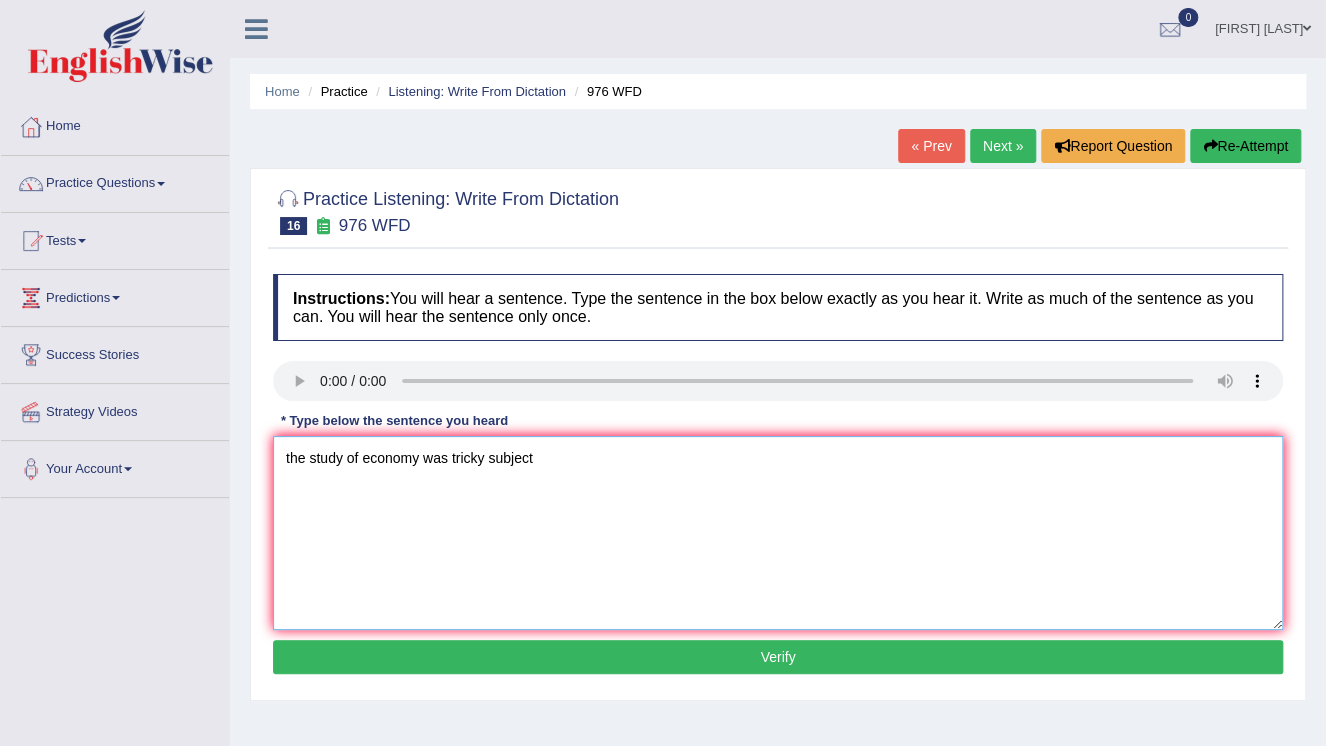 click on "the study of economy was tricky subject" at bounding box center (778, 533) 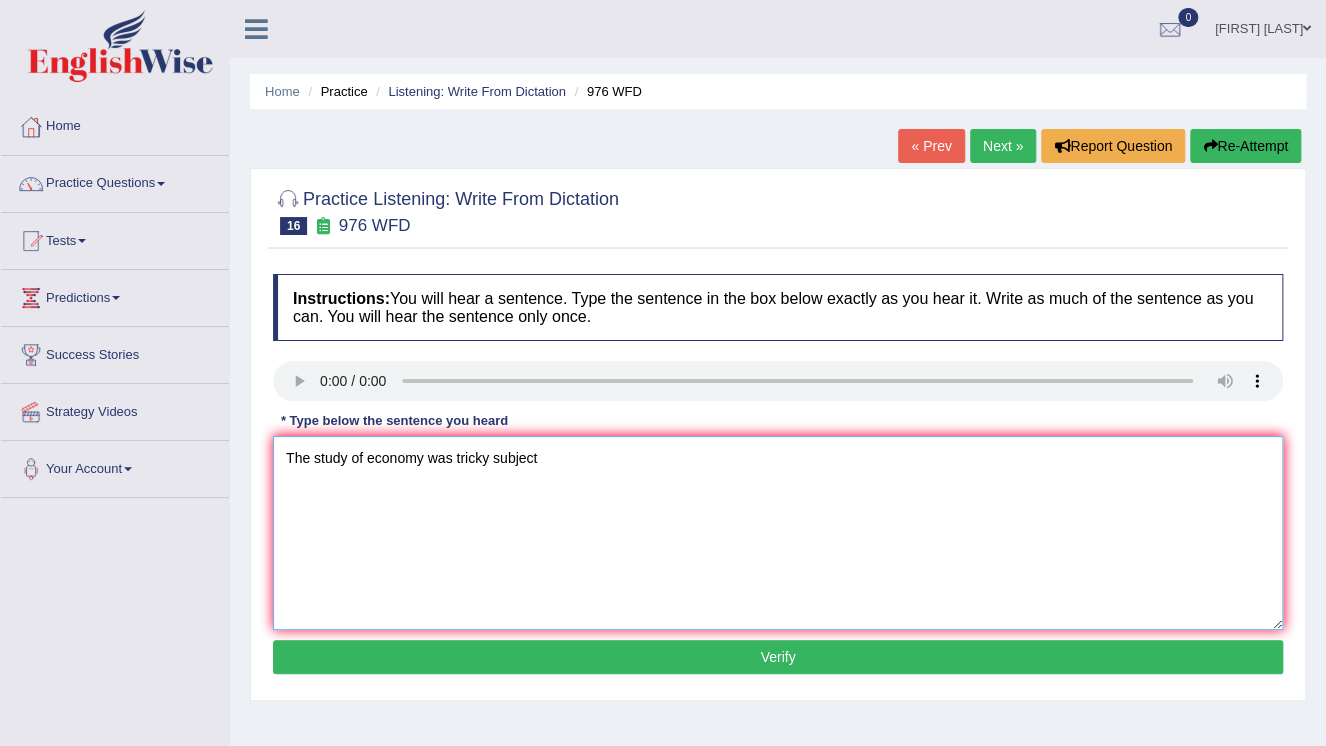 click on "The study of economy was tricky subject" at bounding box center [778, 533] 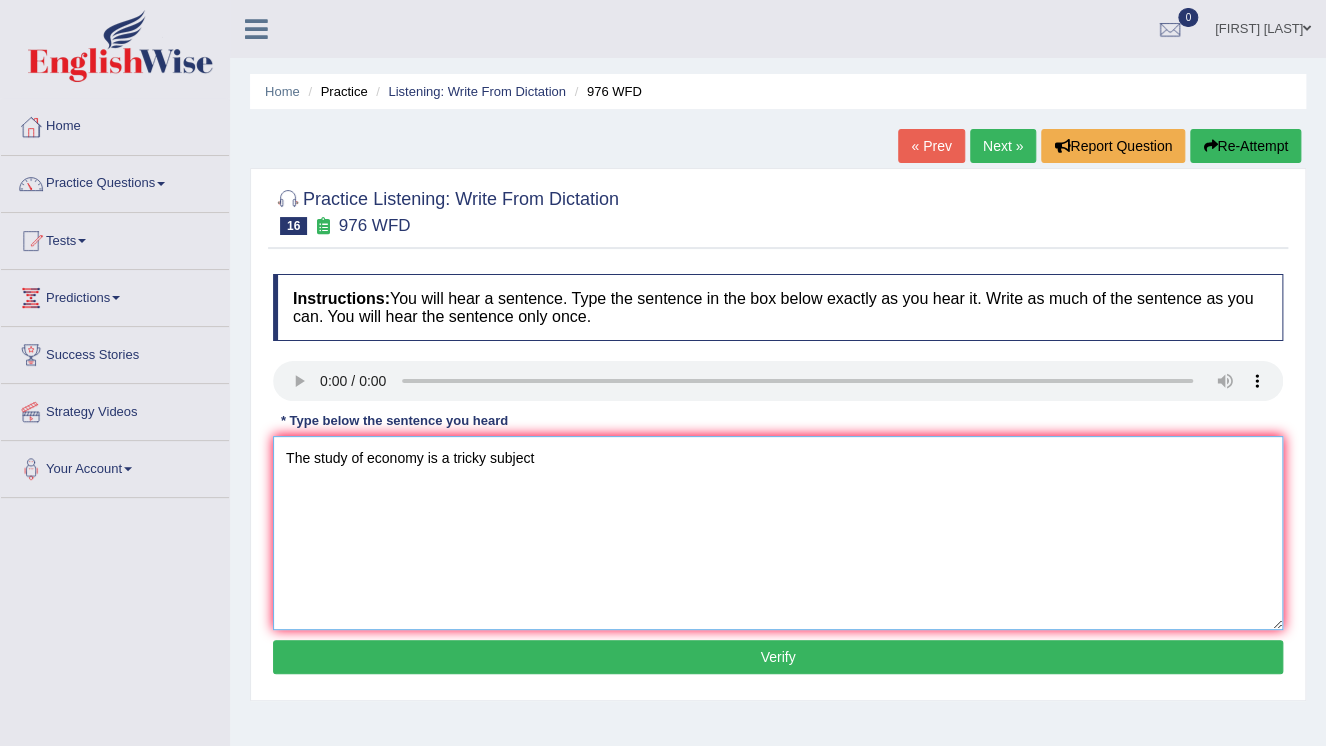 click on "The study of economy is a tricky subject" at bounding box center (778, 533) 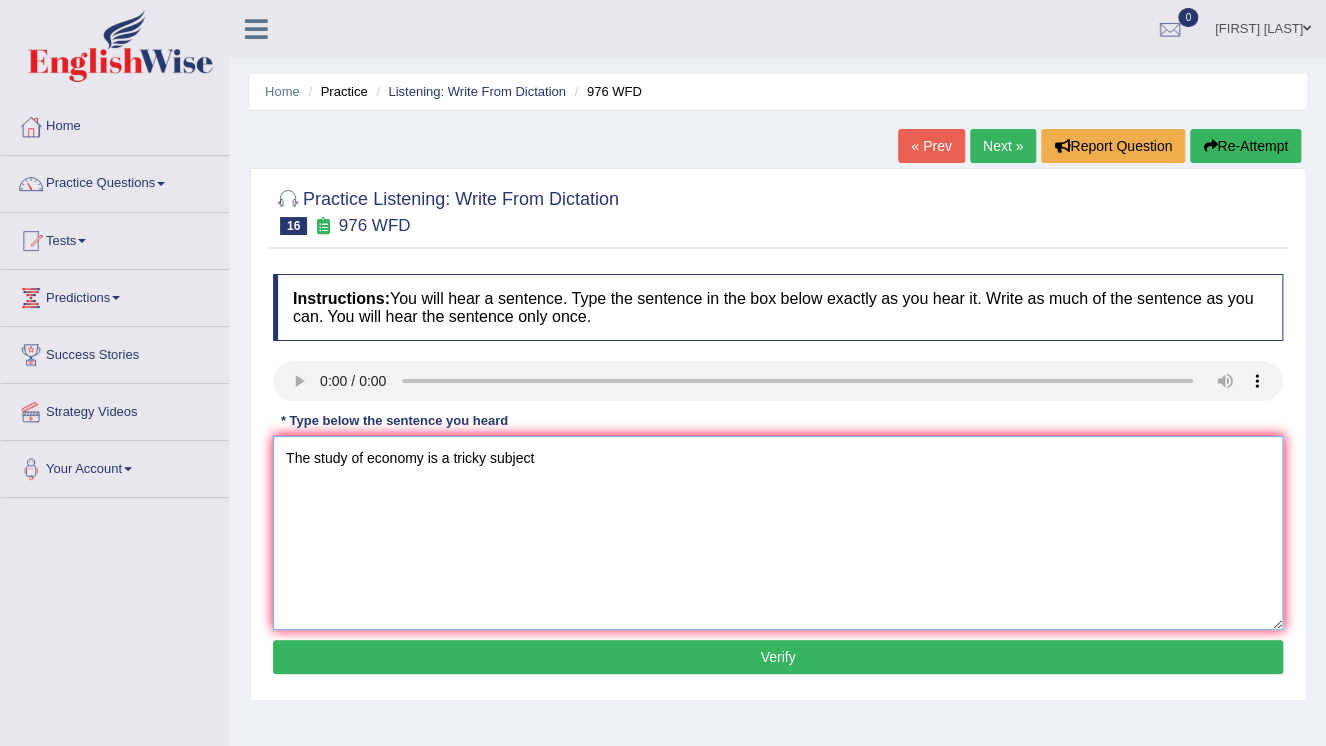 click on "The study of economy is a tricky subject" at bounding box center (778, 533) 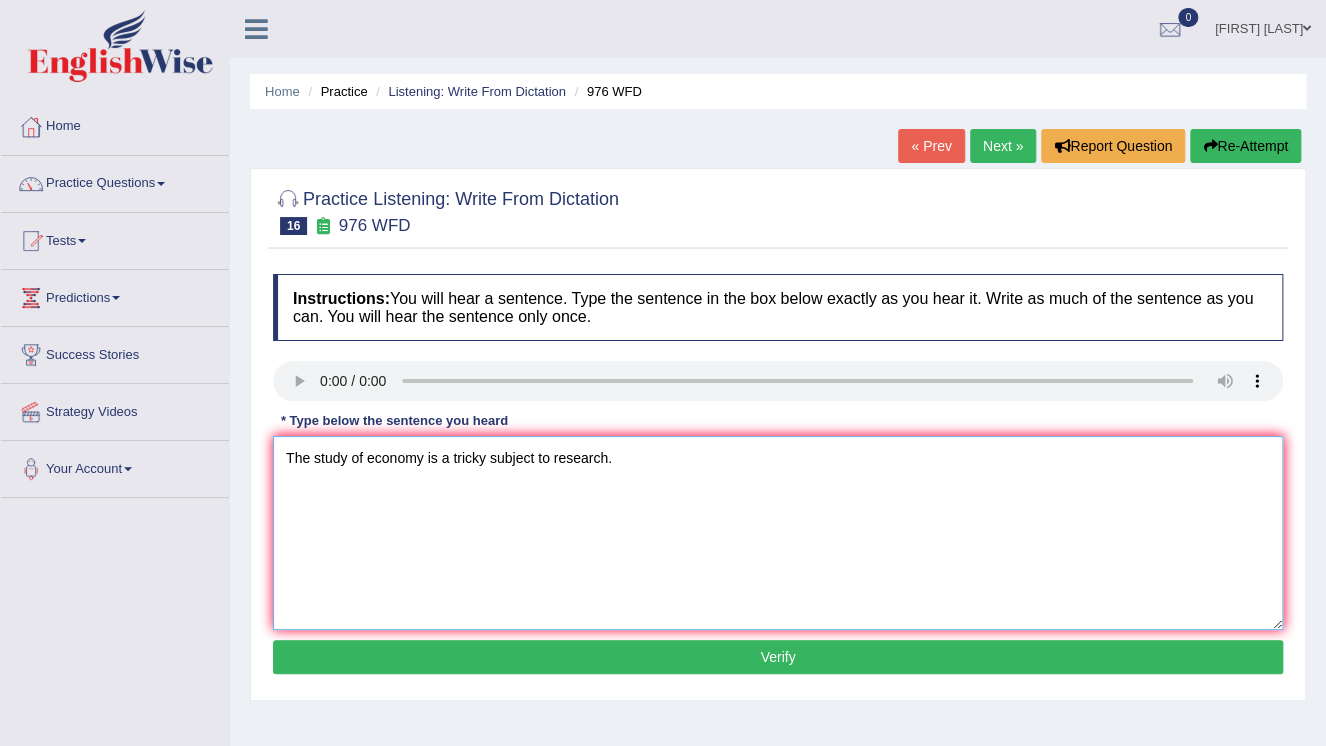 type on "The study of economy is a tricky subject to research." 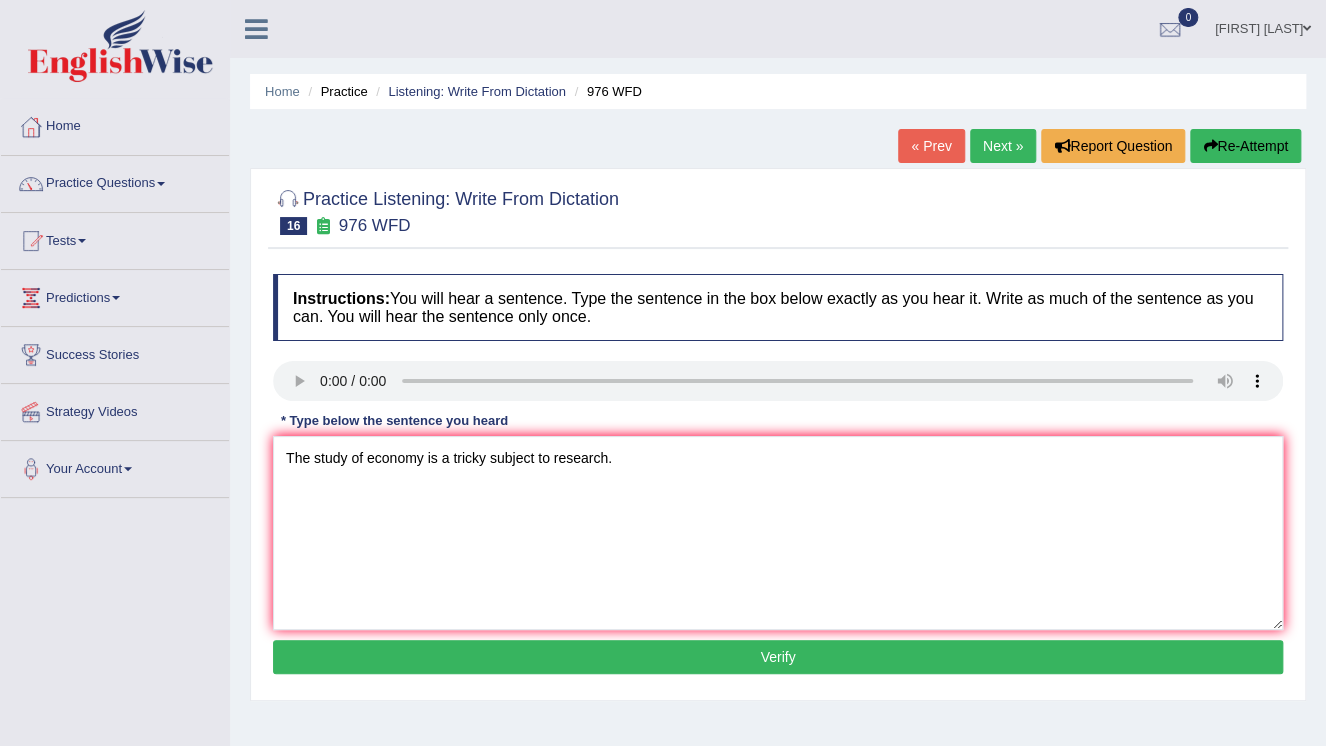 click on "Verify" at bounding box center [778, 657] 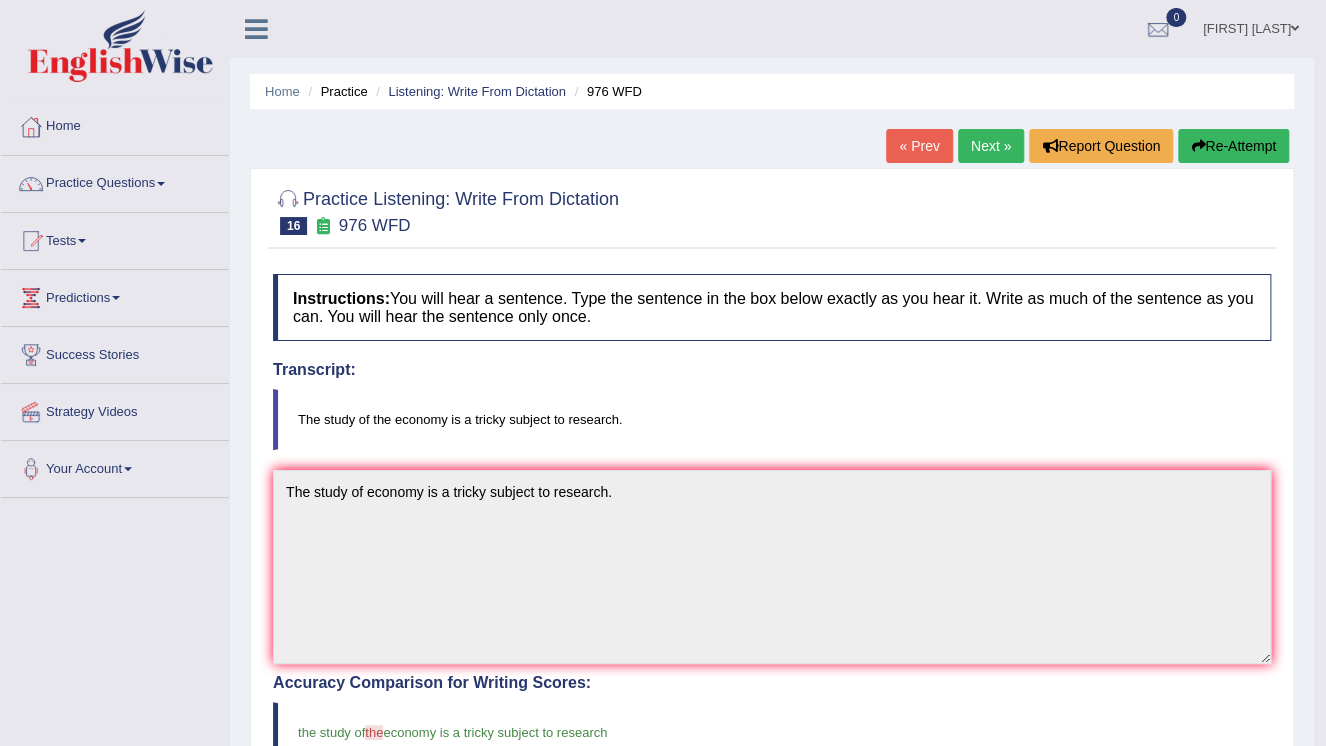 click on "Re-Attempt" at bounding box center [1233, 146] 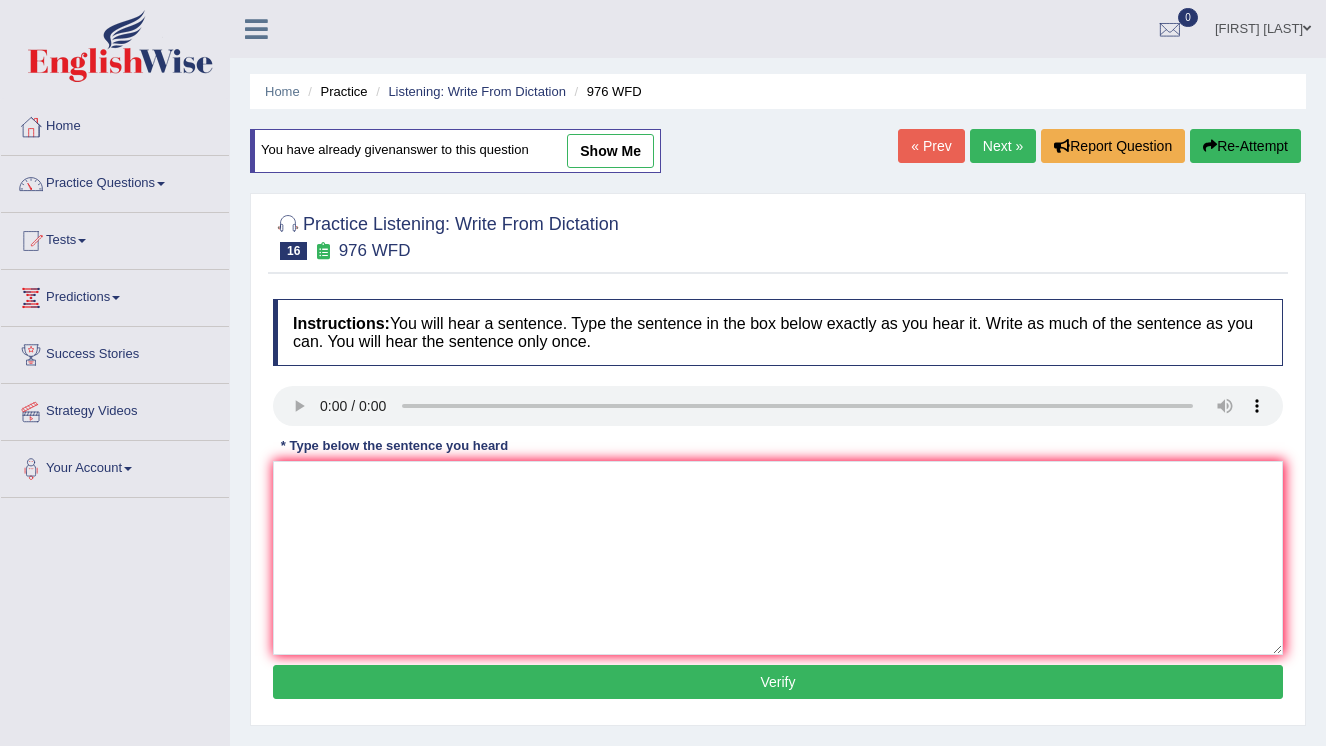 scroll, scrollTop: 0, scrollLeft: 0, axis: both 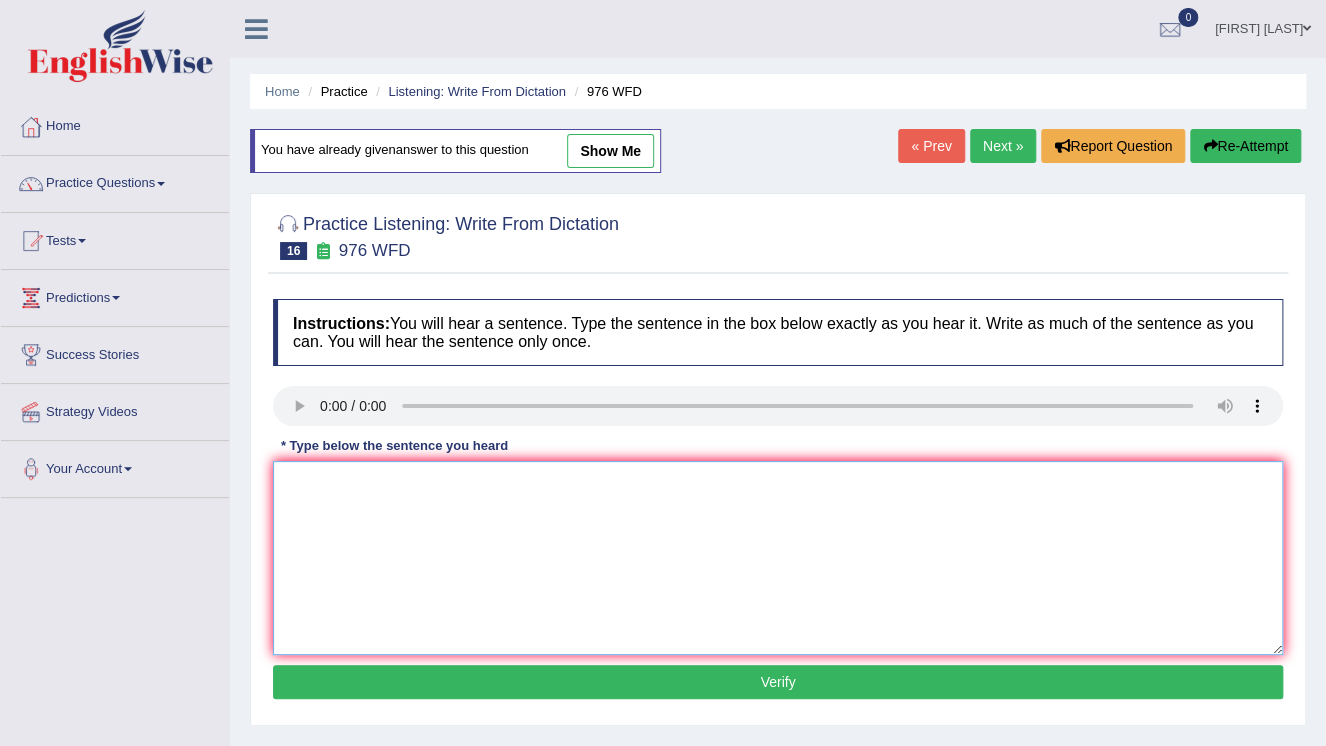 click at bounding box center [778, 558] 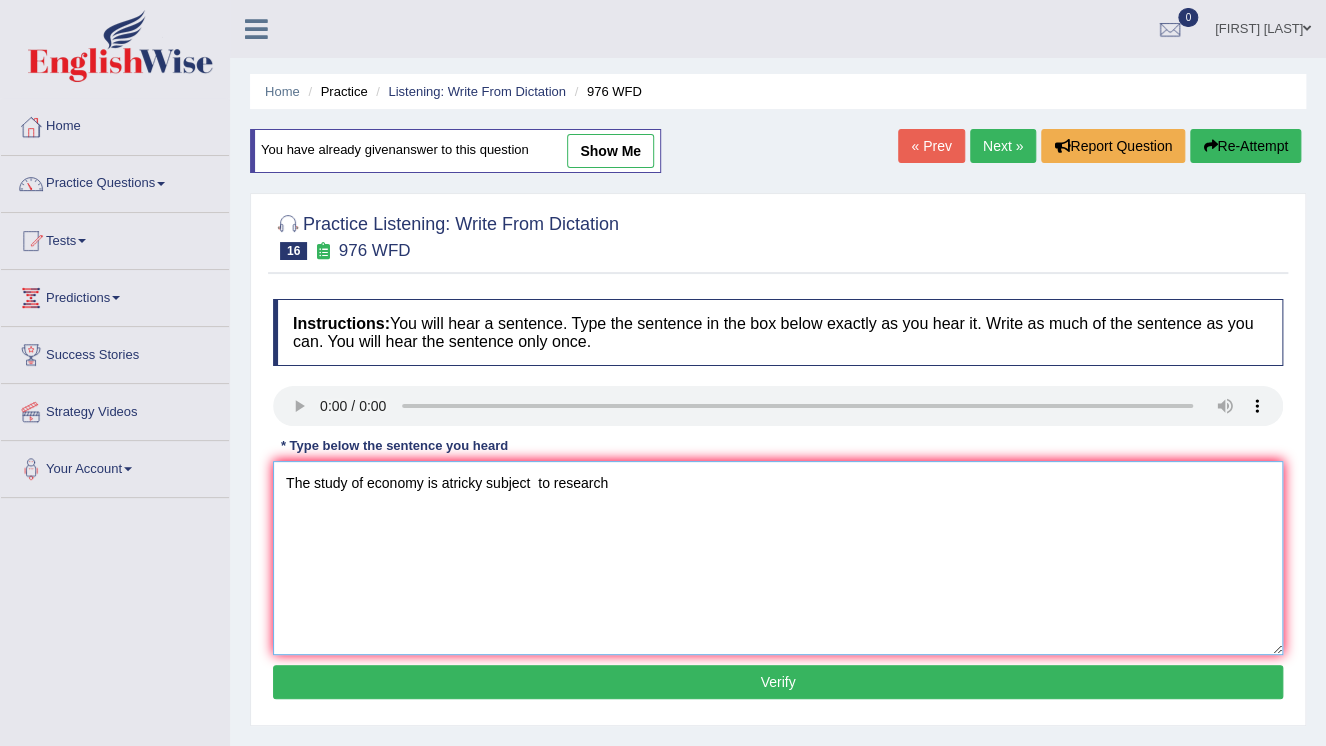click on "The study of economy is atricky subject  to research" at bounding box center (778, 558) 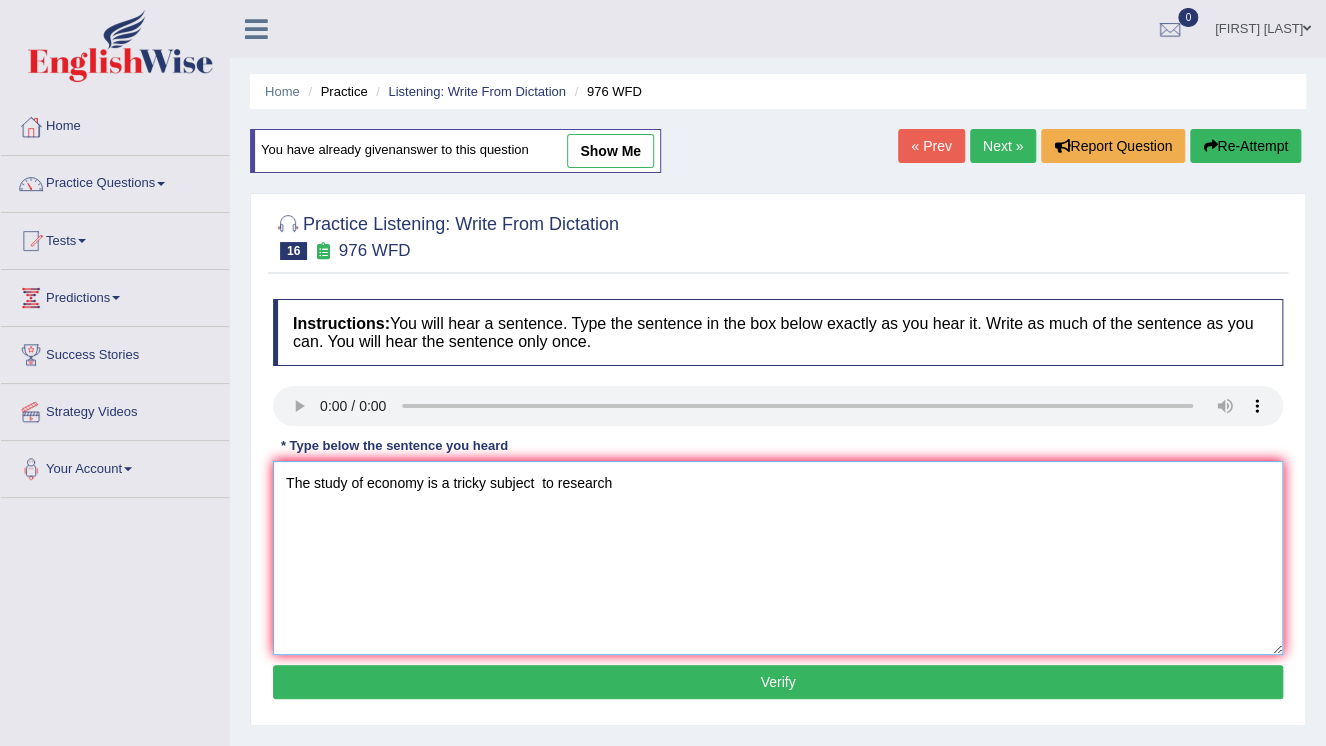 click on "The study of economy is a tricky subject  to research" at bounding box center [778, 558] 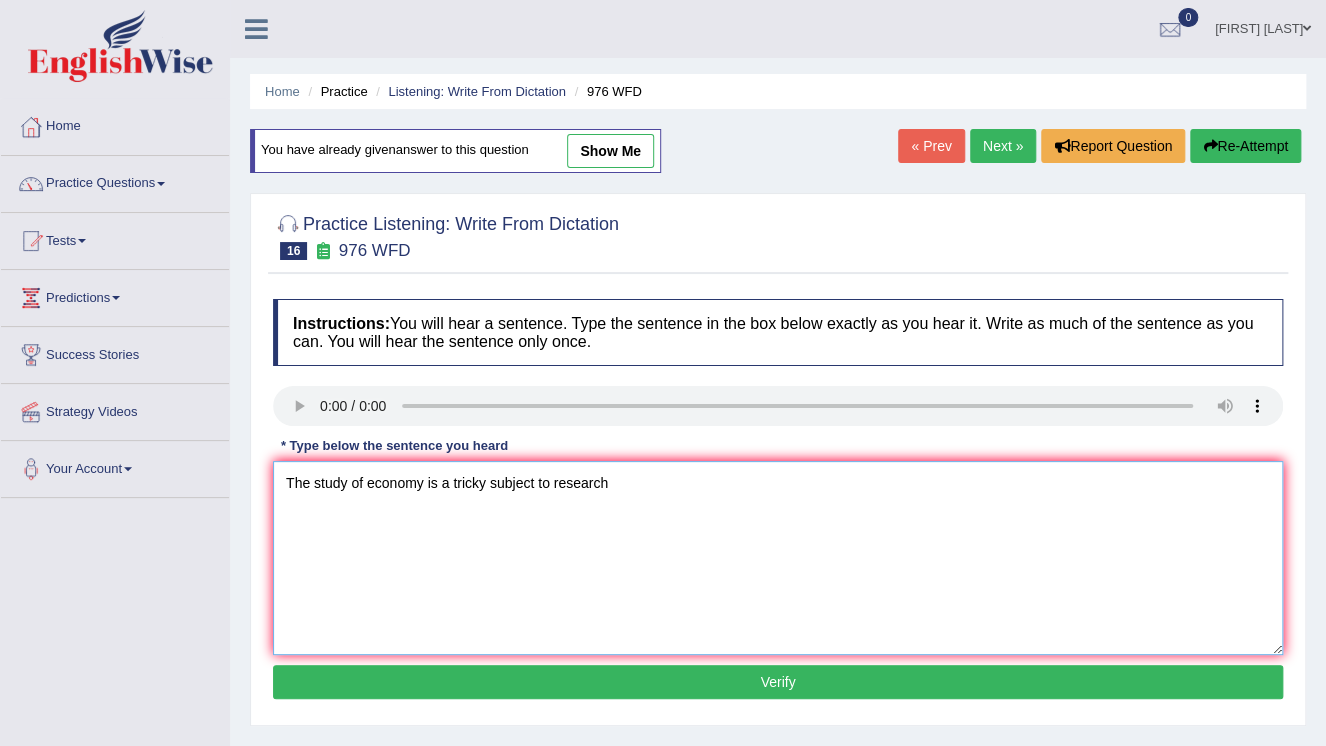 click on "The study of economy is a tricky subject to research" at bounding box center [778, 558] 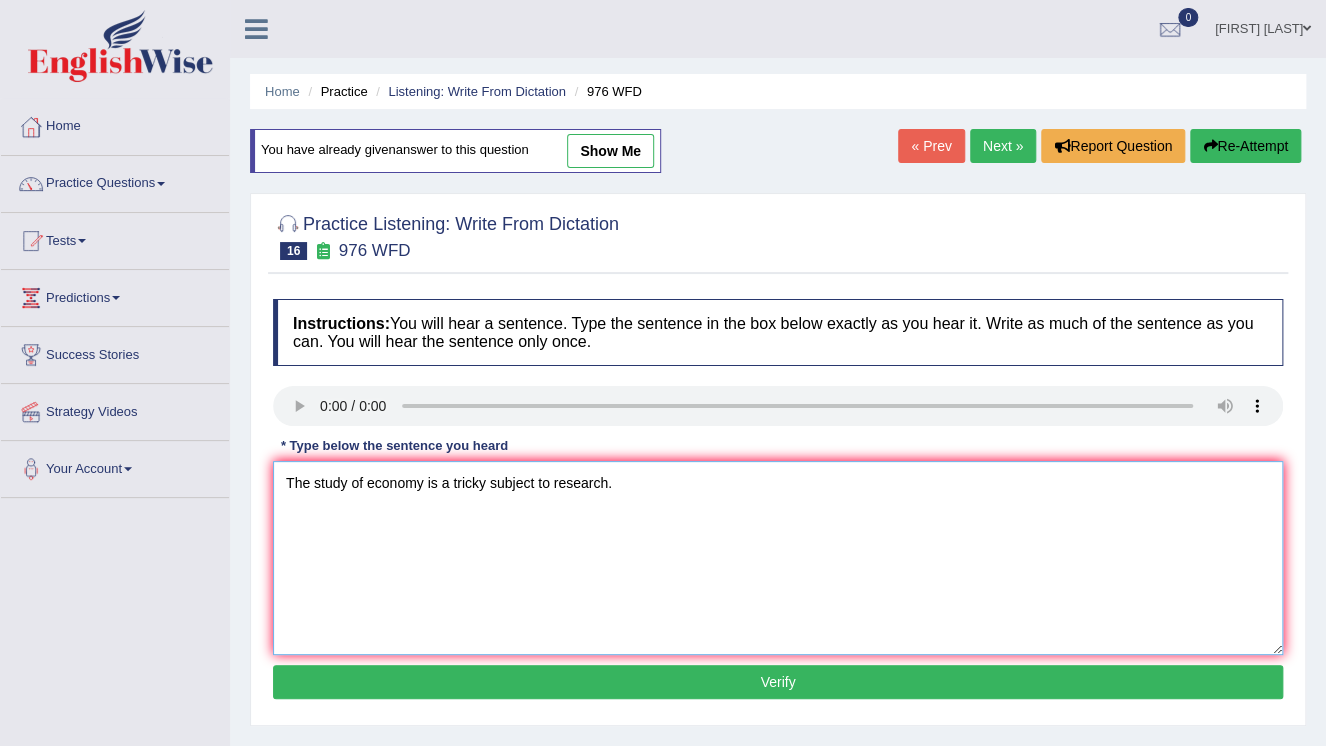 type on "The study of economy is a tricky subject to research." 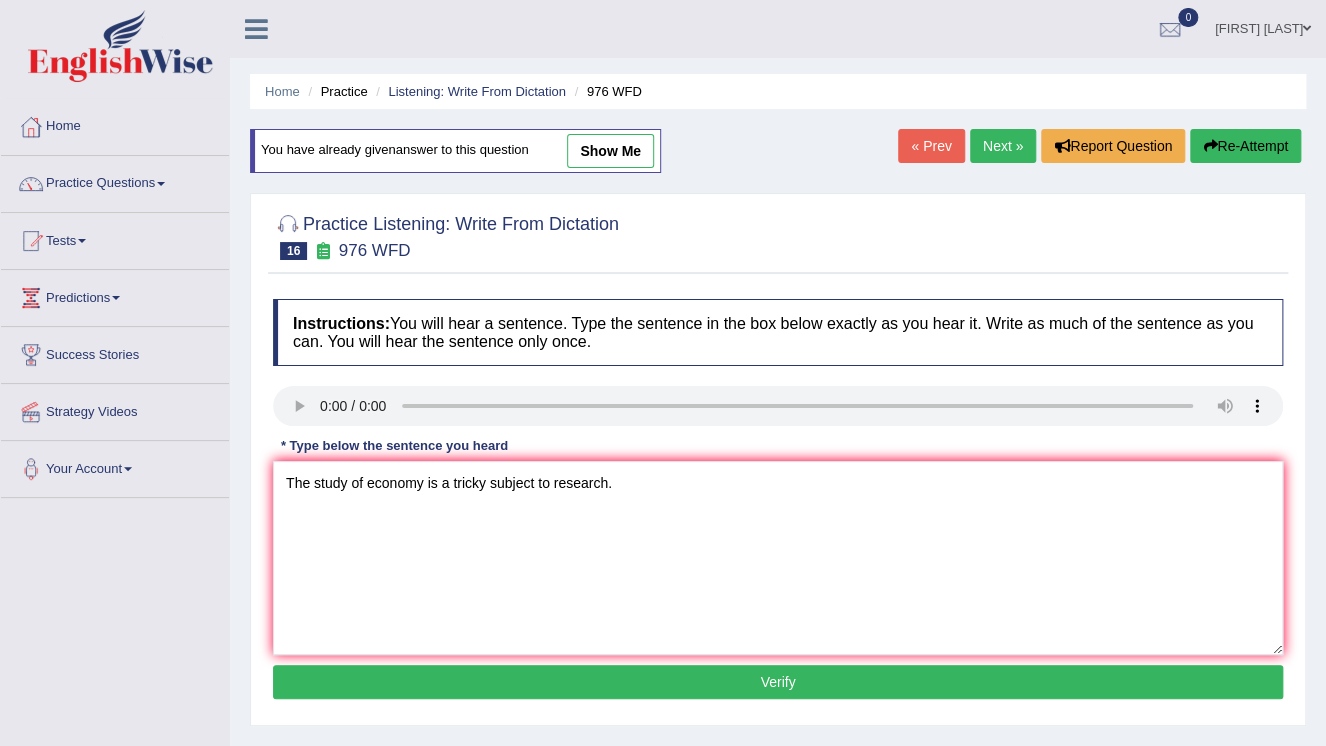 click on "Verify" at bounding box center [778, 682] 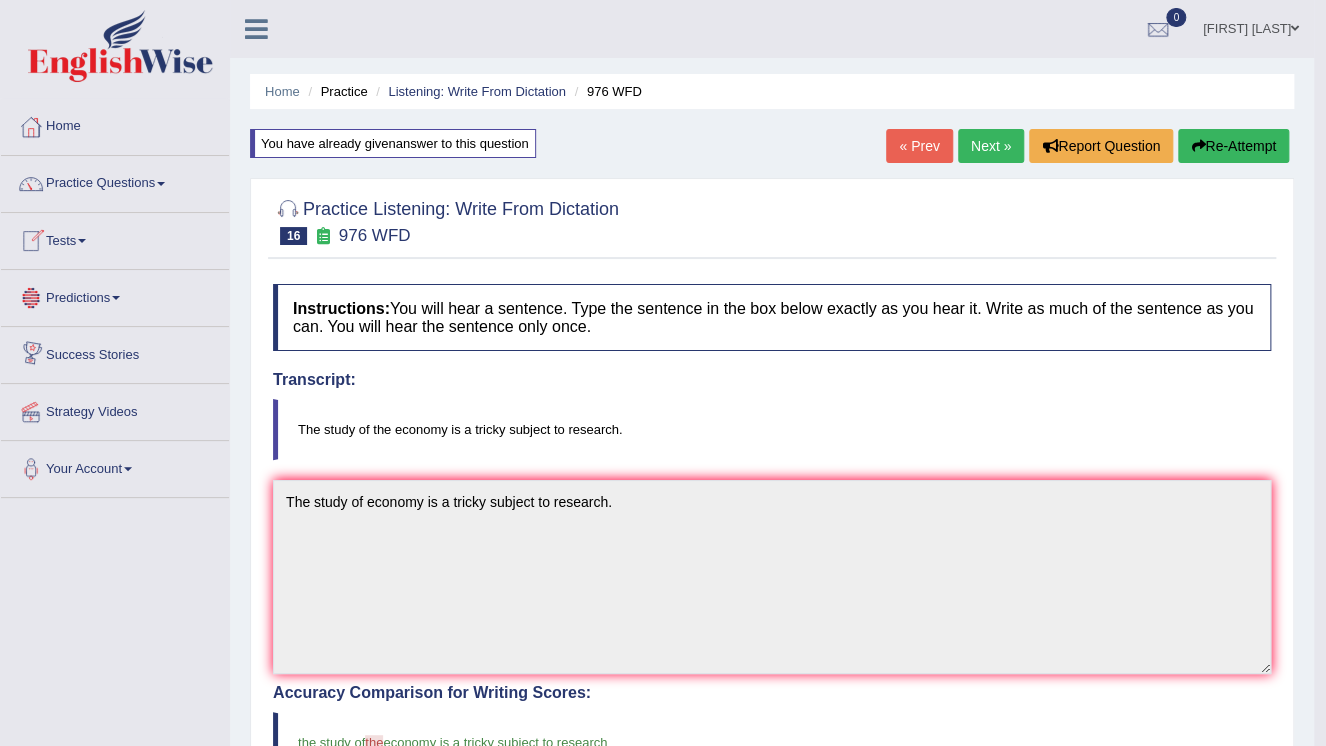 click on "Re-Attempt" at bounding box center (1233, 146) 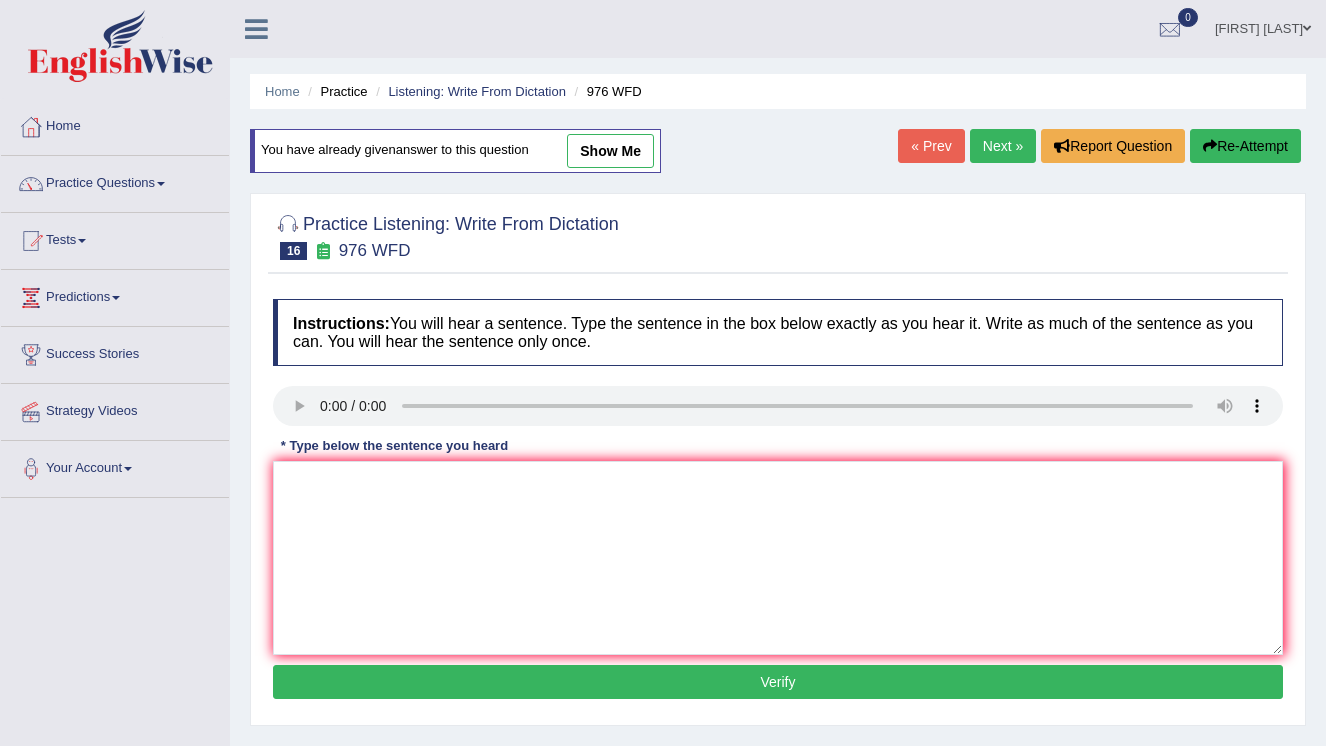scroll, scrollTop: 0, scrollLeft: 0, axis: both 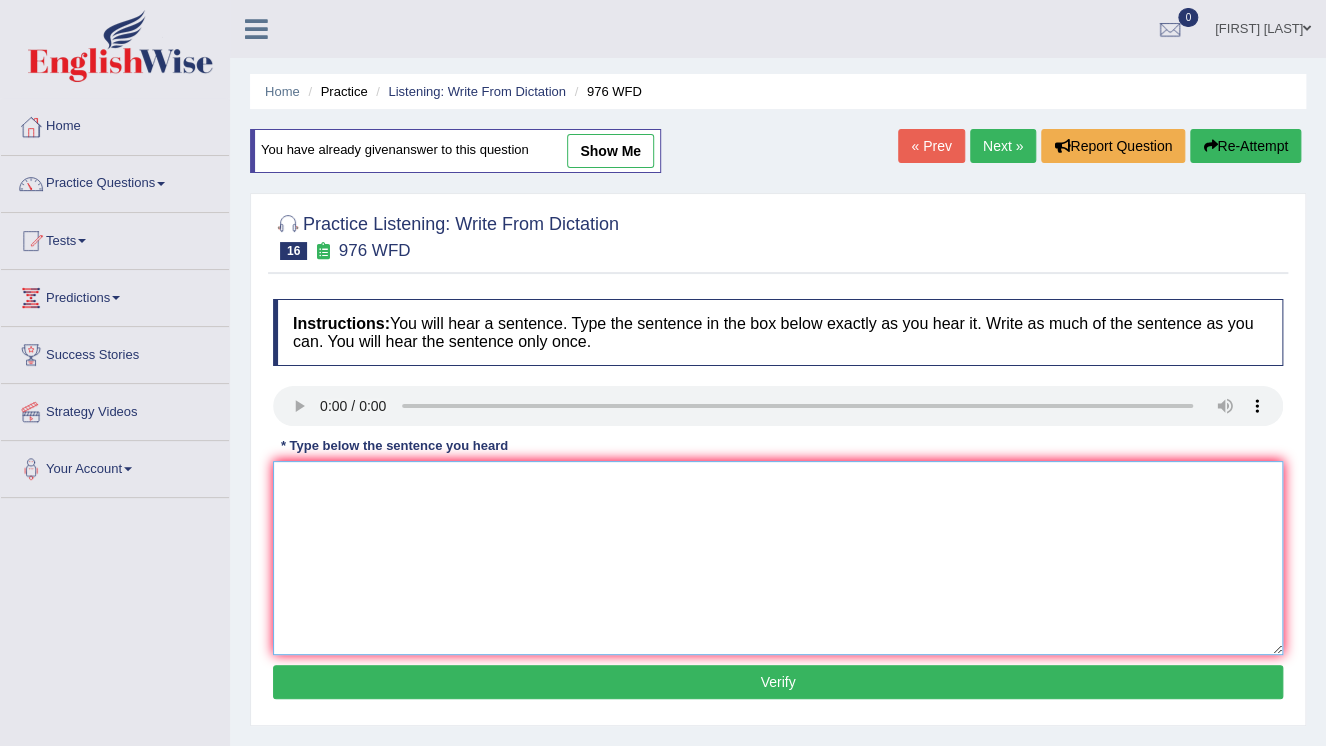 click at bounding box center [778, 558] 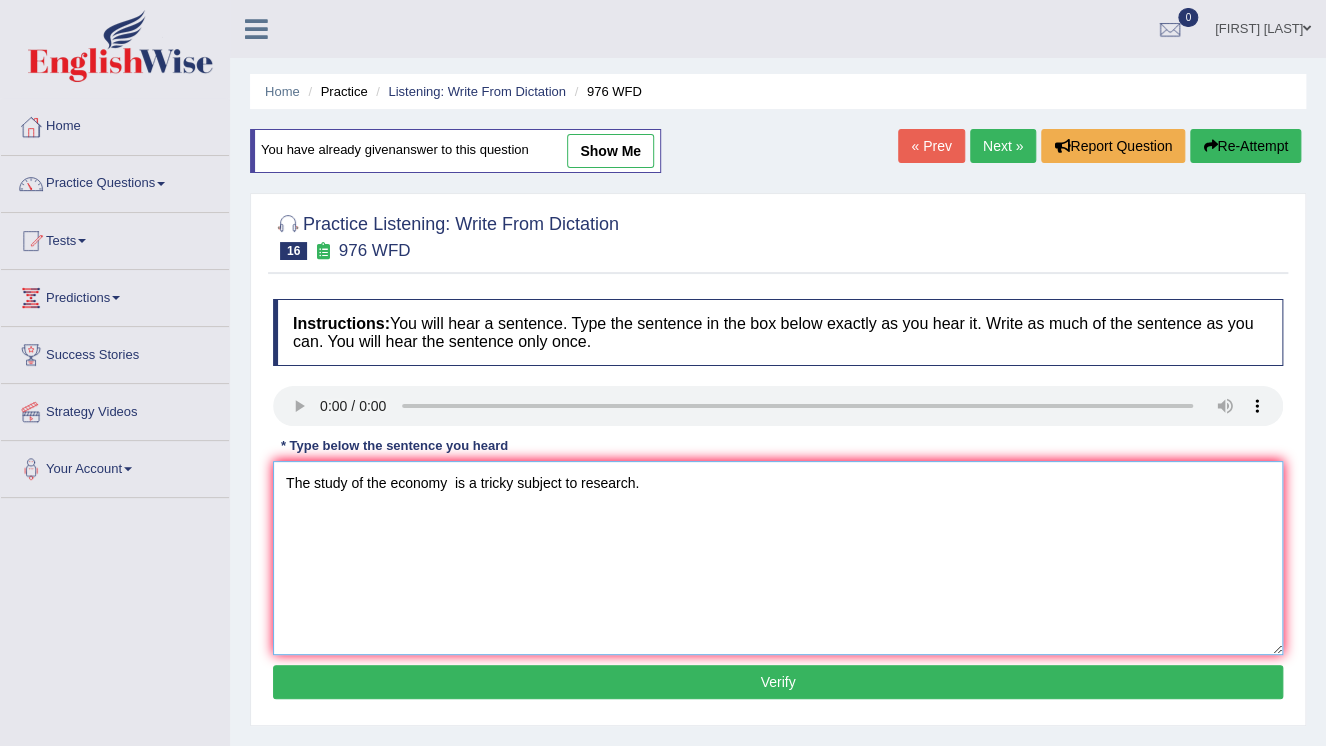 click on "The study of the economy  is a tricky subject to research." at bounding box center (778, 558) 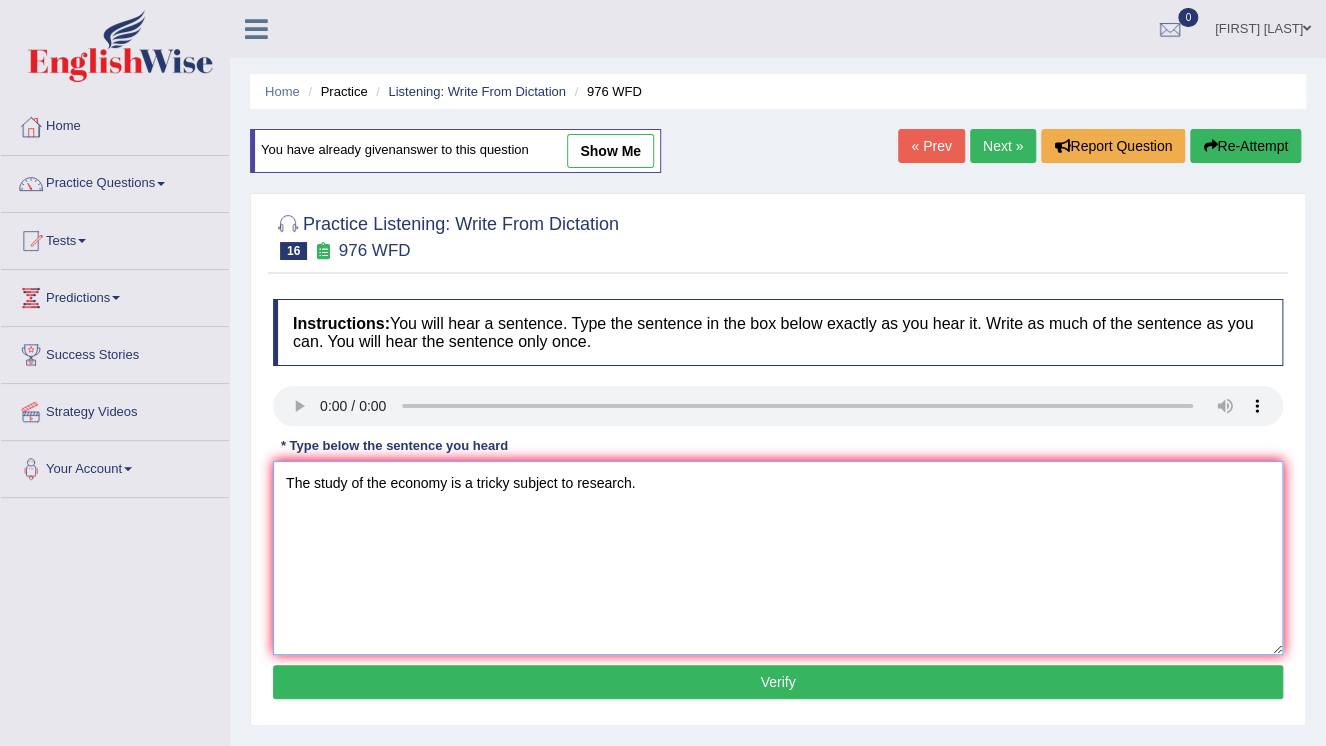 type on "The study of the economy is a tricky subject to research." 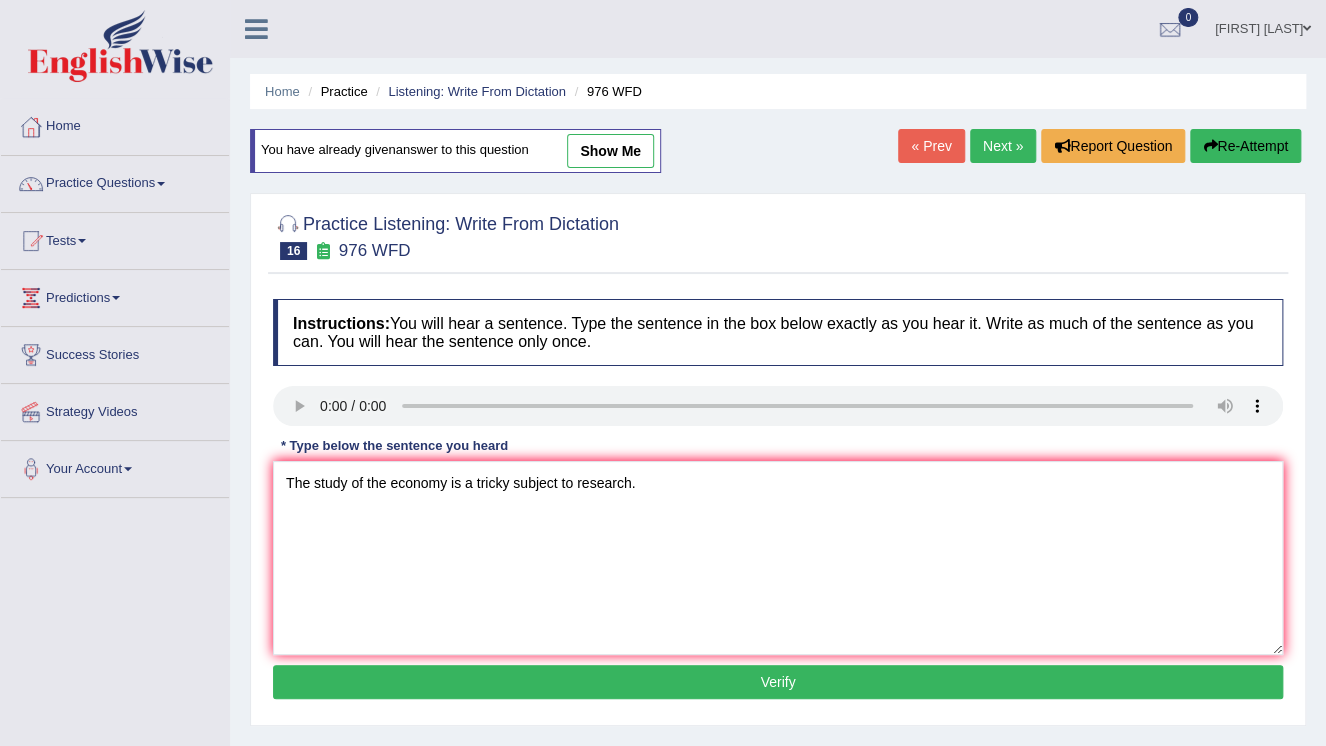 click on "Verify" at bounding box center (778, 682) 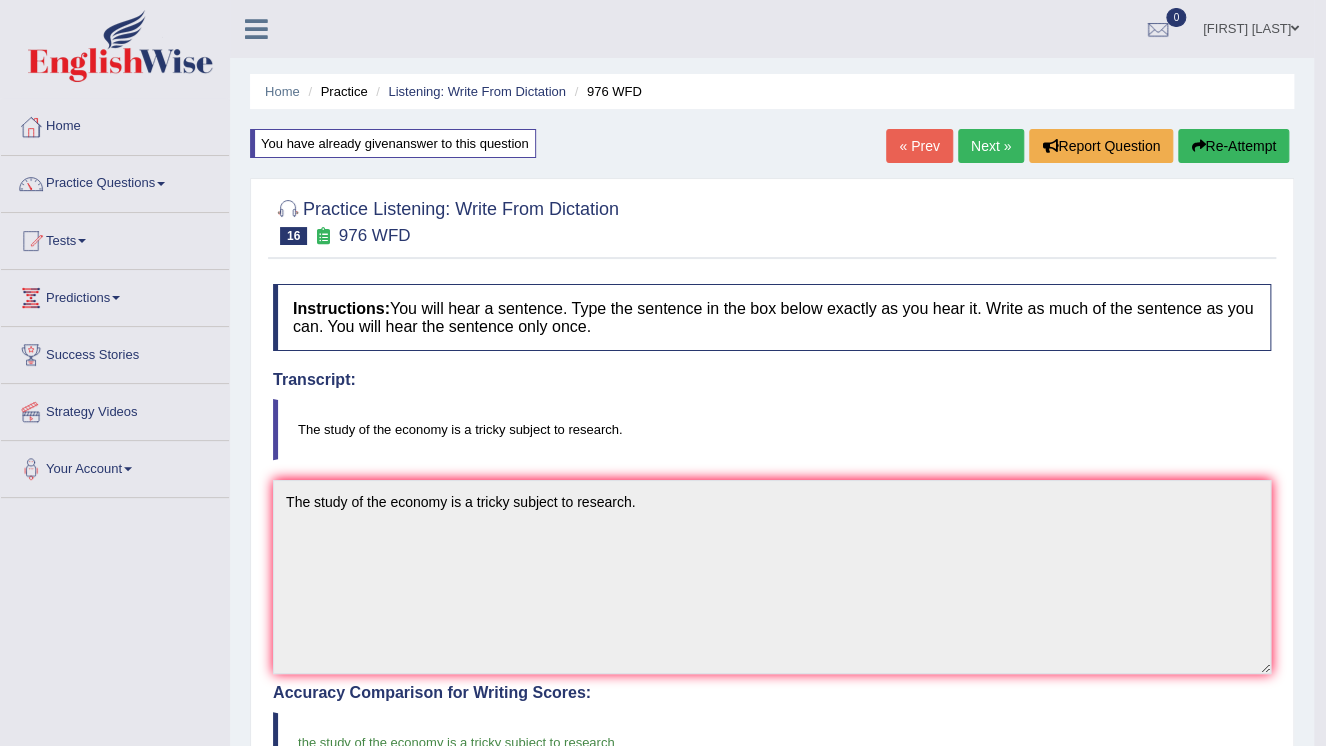 click on "Next »" at bounding box center (991, 146) 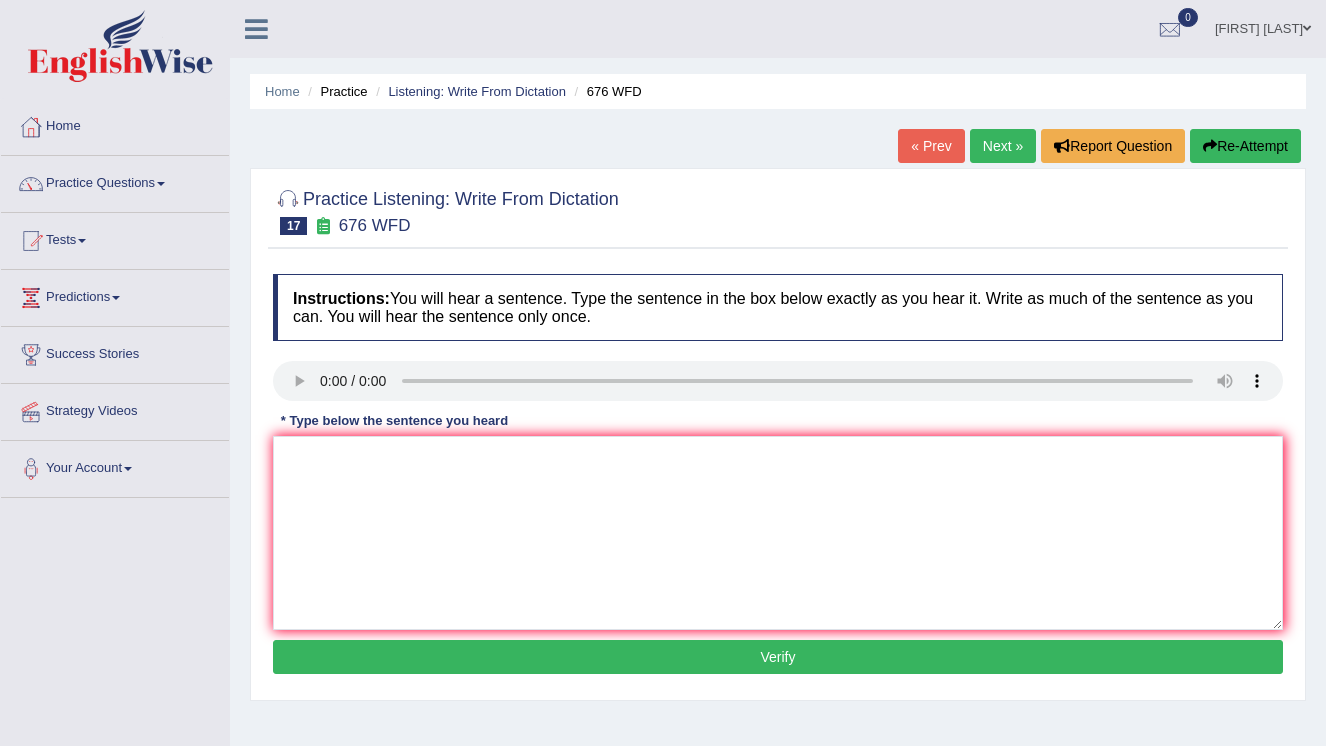scroll, scrollTop: 0, scrollLeft: 0, axis: both 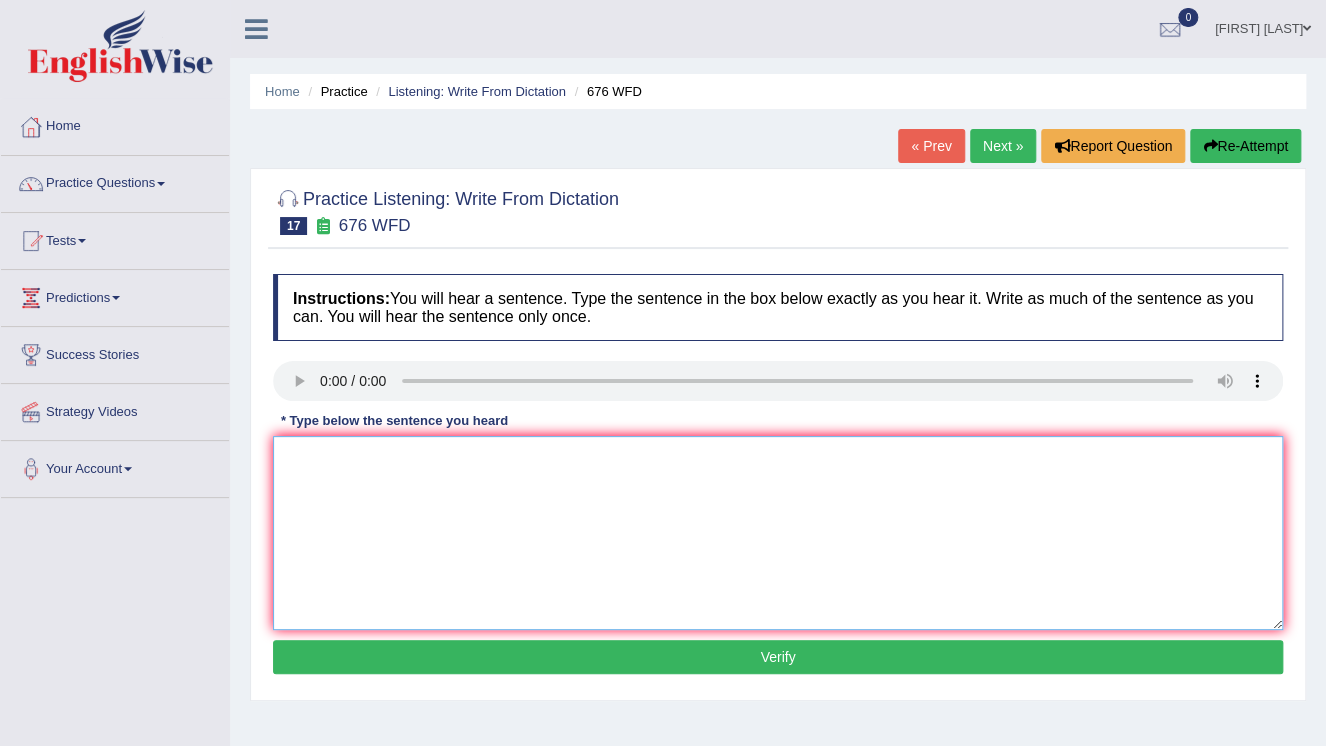 click at bounding box center (778, 533) 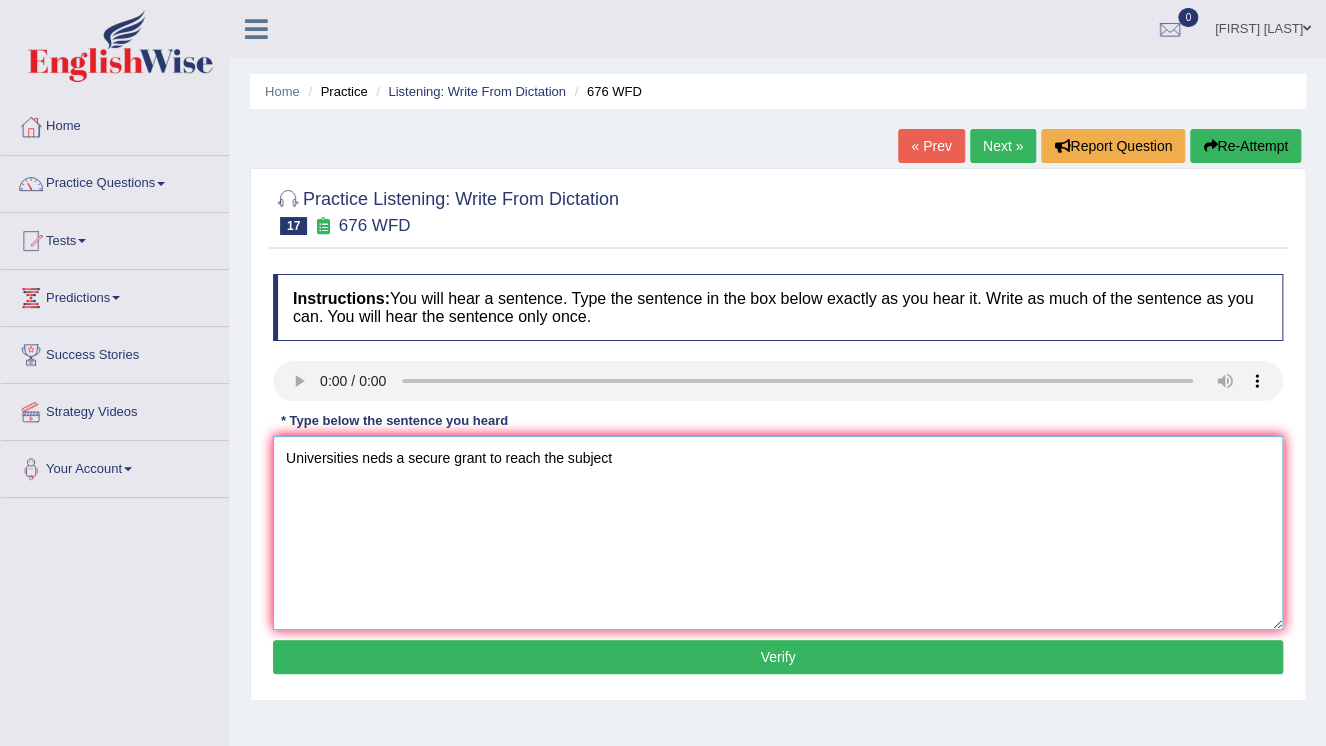 click on "Universities neds a secure grant to reach the subject" at bounding box center [778, 533] 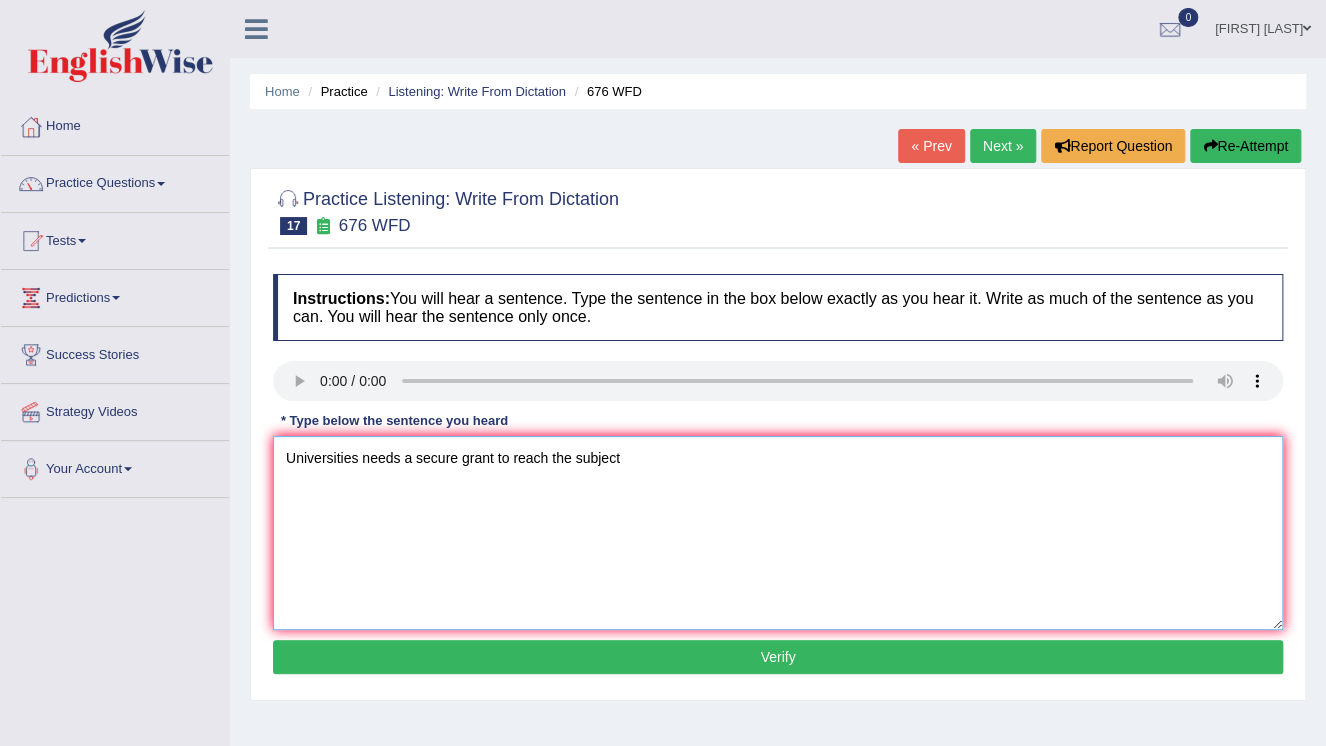 click on "Universities needs a secure grant to reach the subject" at bounding box center [778, 533] 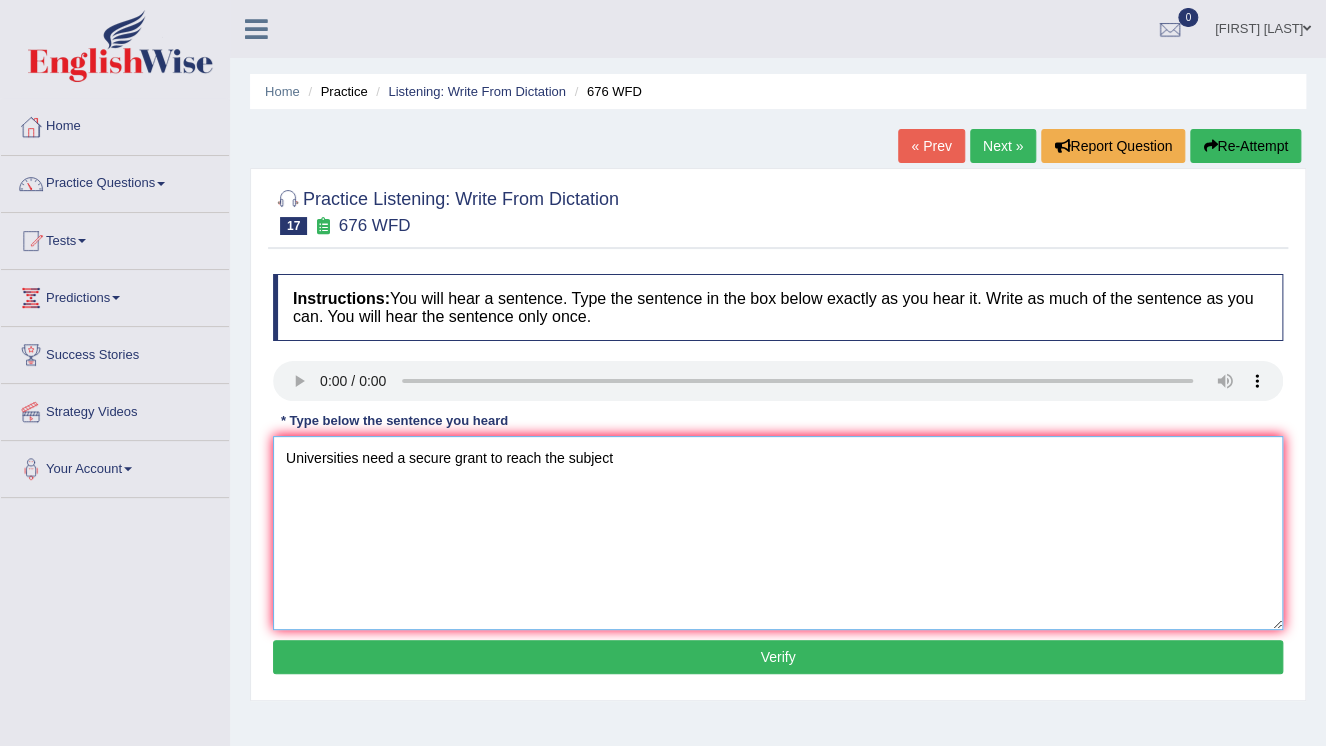 click on "Universities need a secure grant to reach the subject" at bounding box center (778, 533) 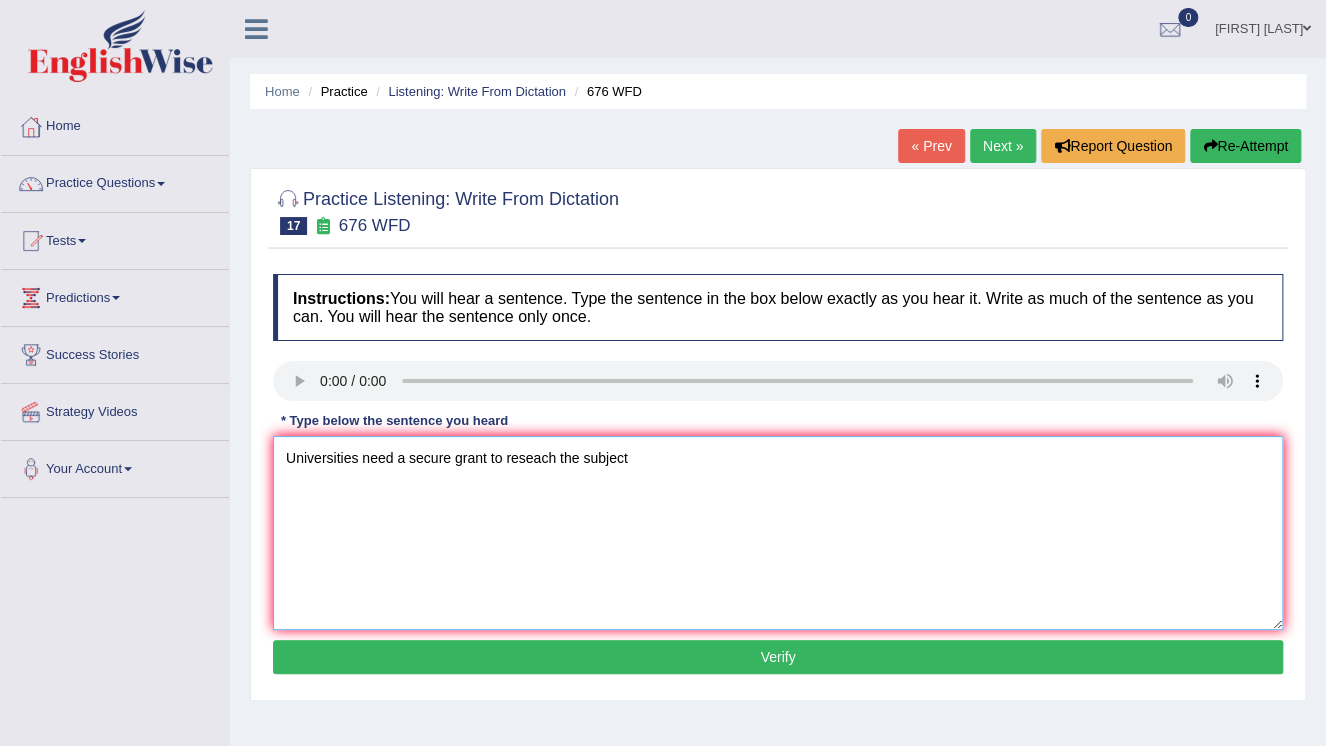 click on "Universities need a secure grant to reseach the subject" at bounding box center (778, 533) 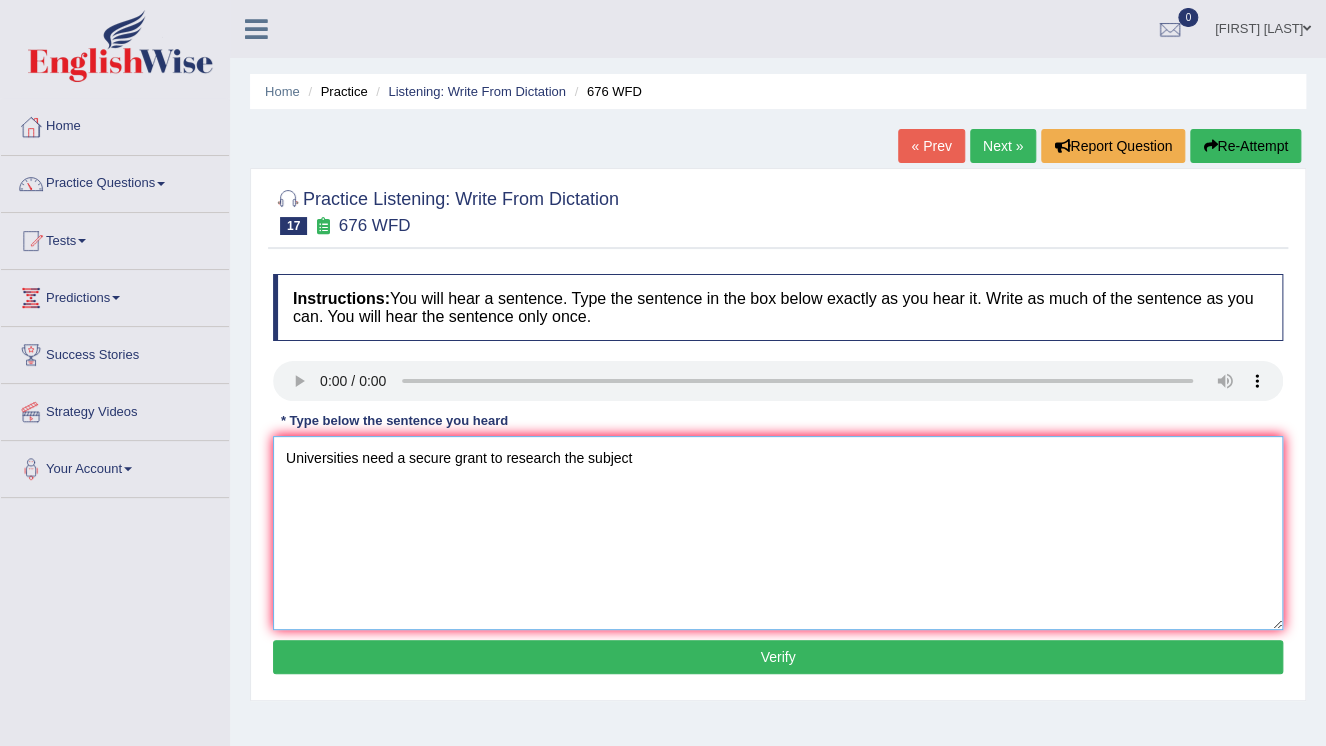 click on "Universities need a secure grant to research the subject" 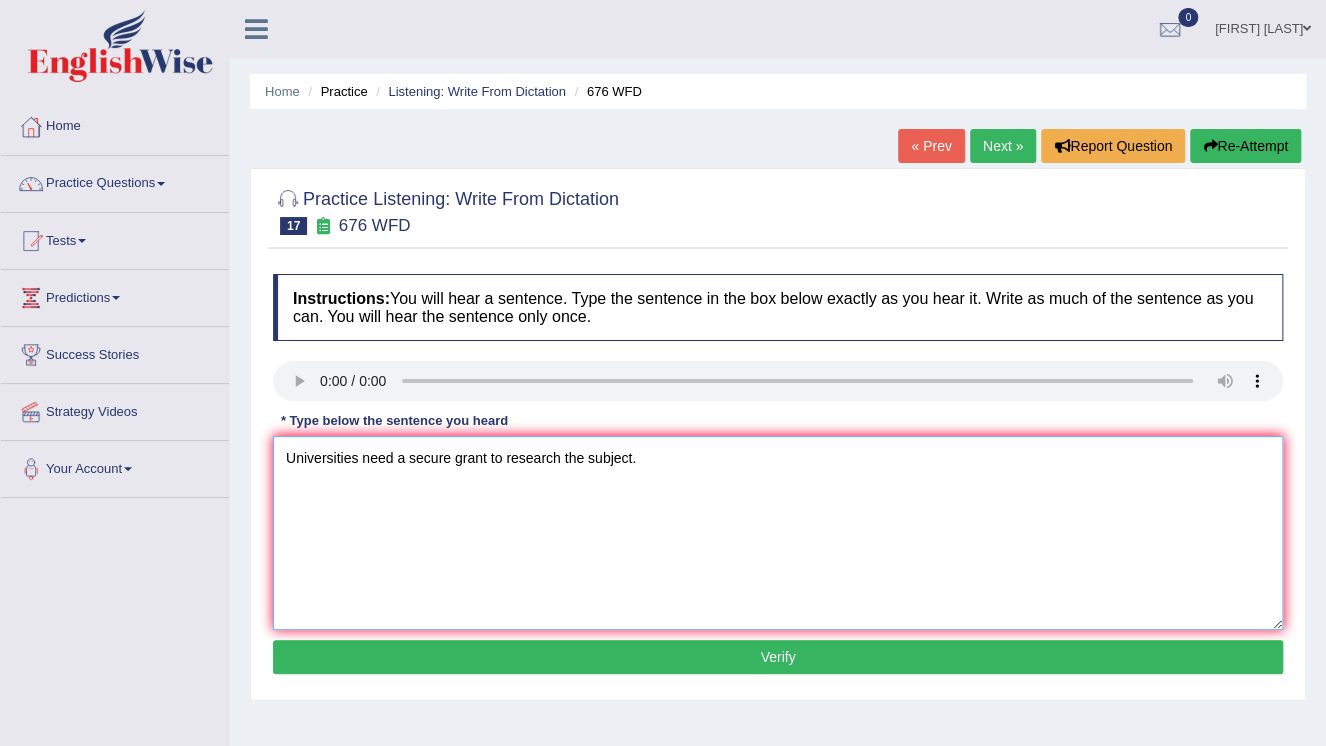 type on "Universities need a secure grant to research the subject." 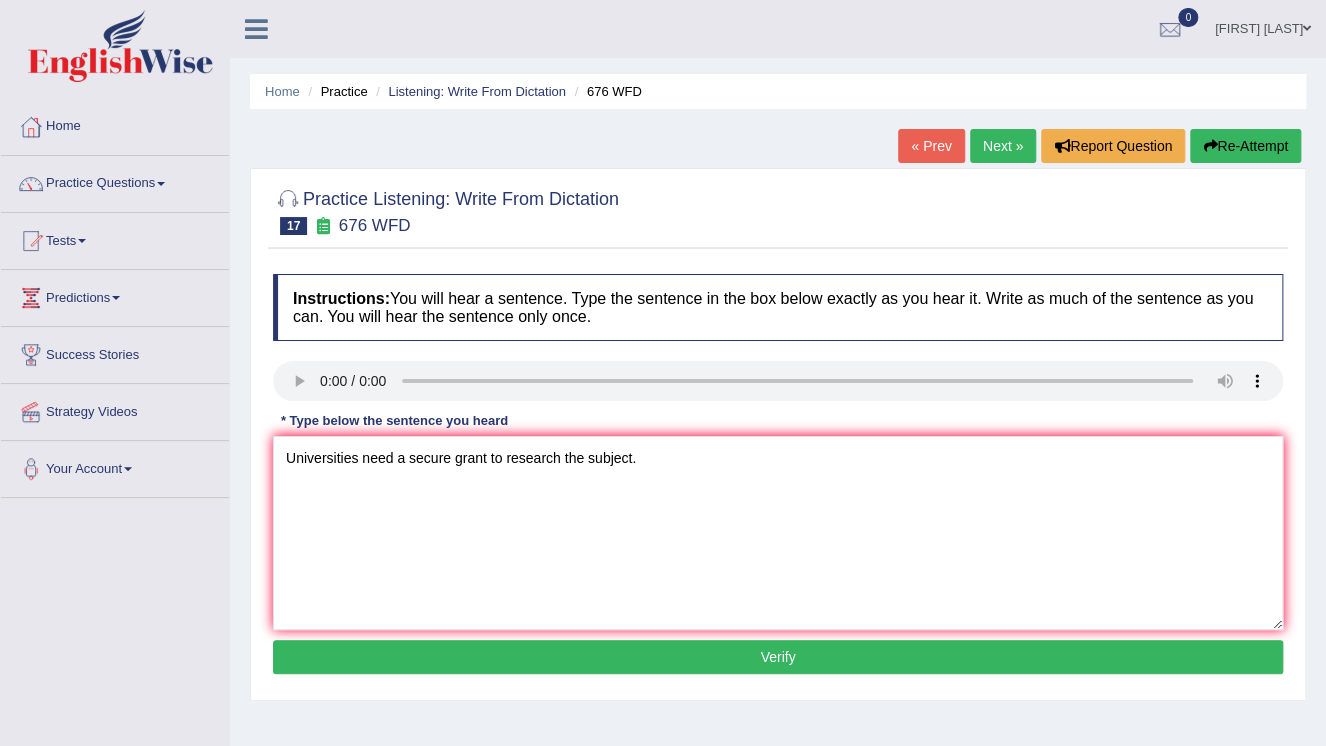 click on "Verify" 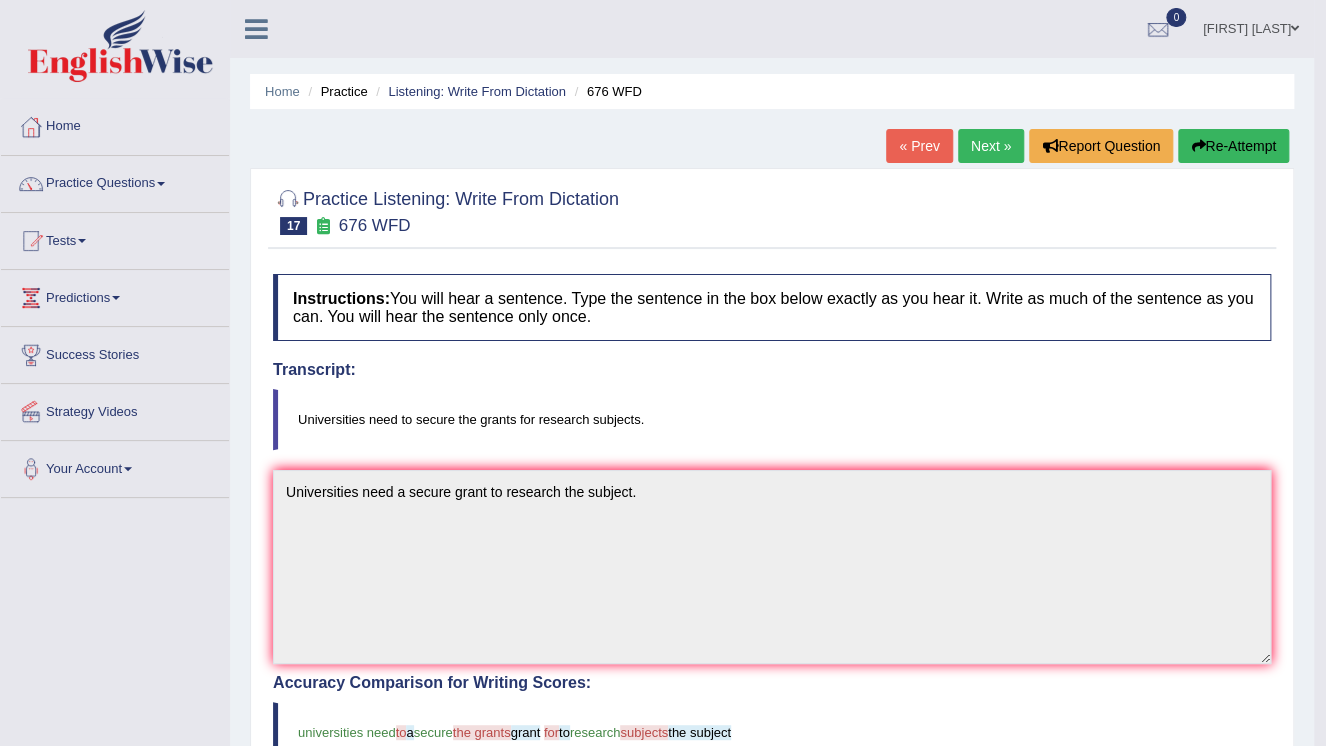 click on "Re-Attempt" 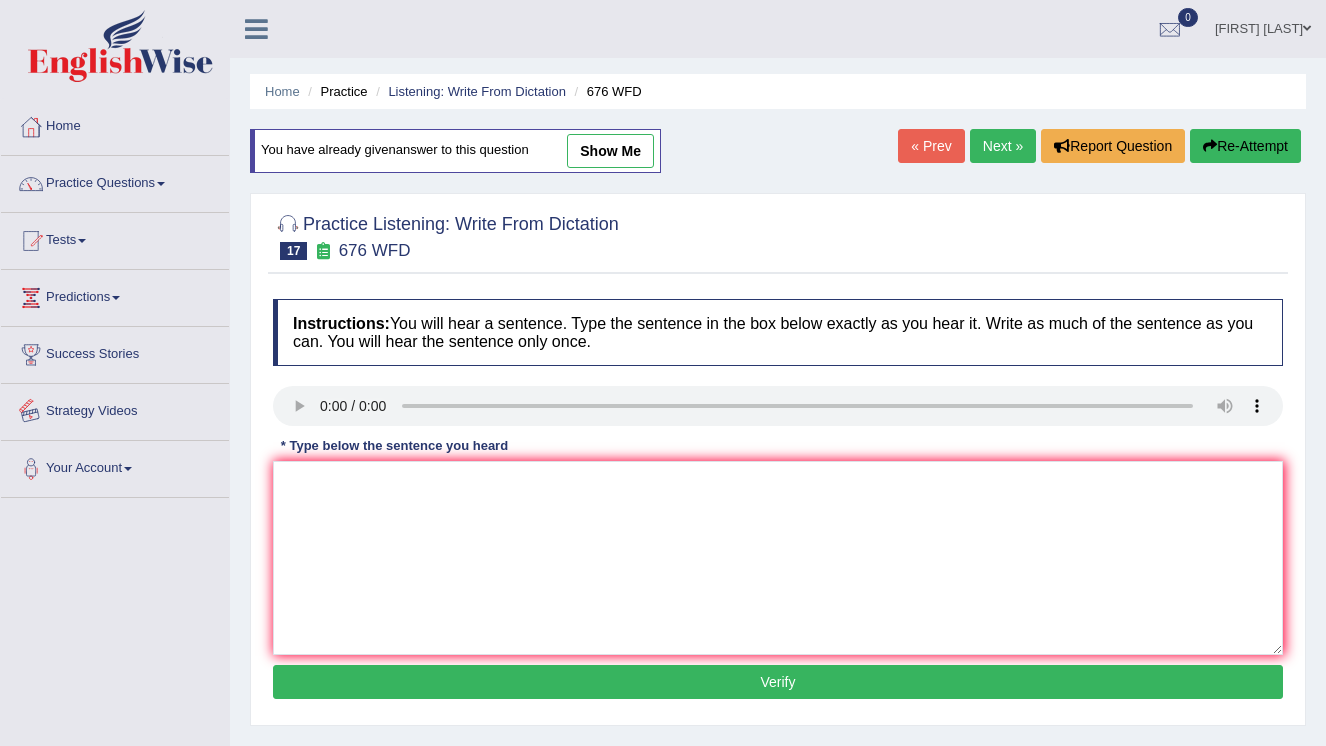 scroll, scrollTop: 0, scrollLeft: 0, axis: both 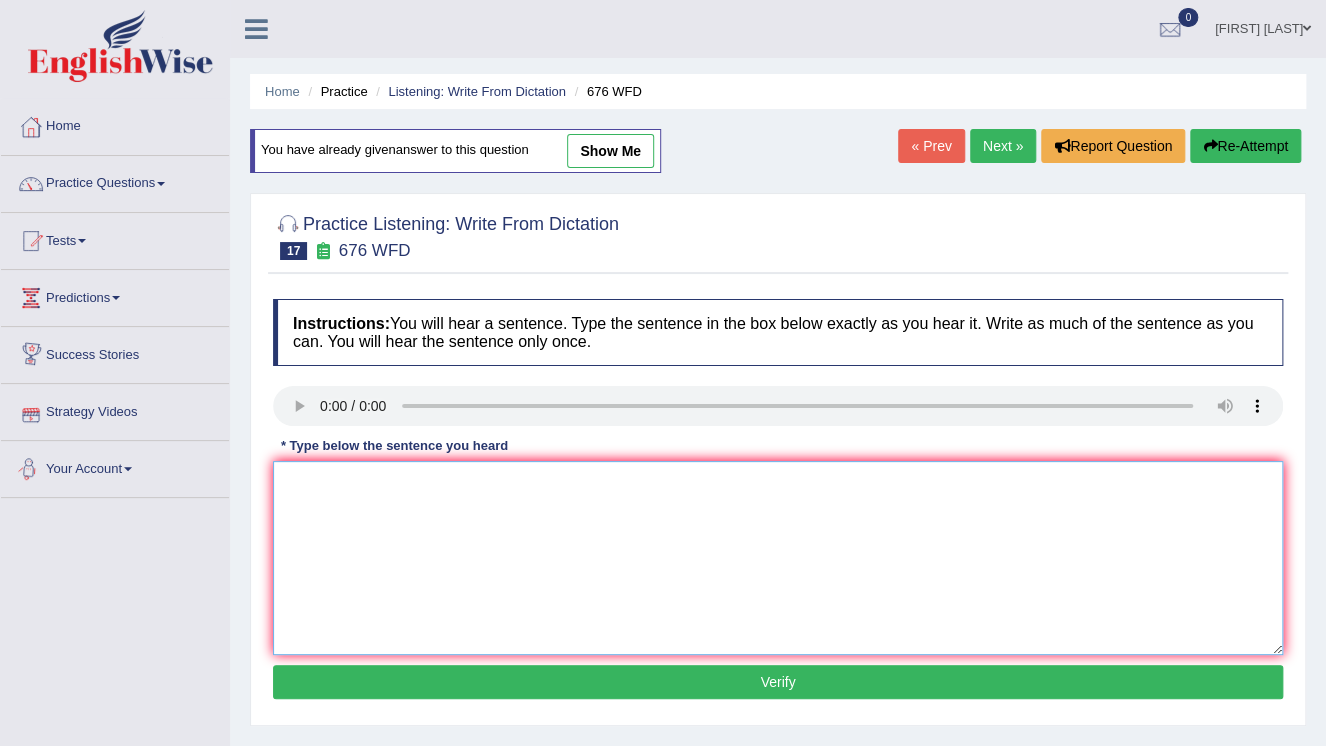 click at bounding box center [778, 558] 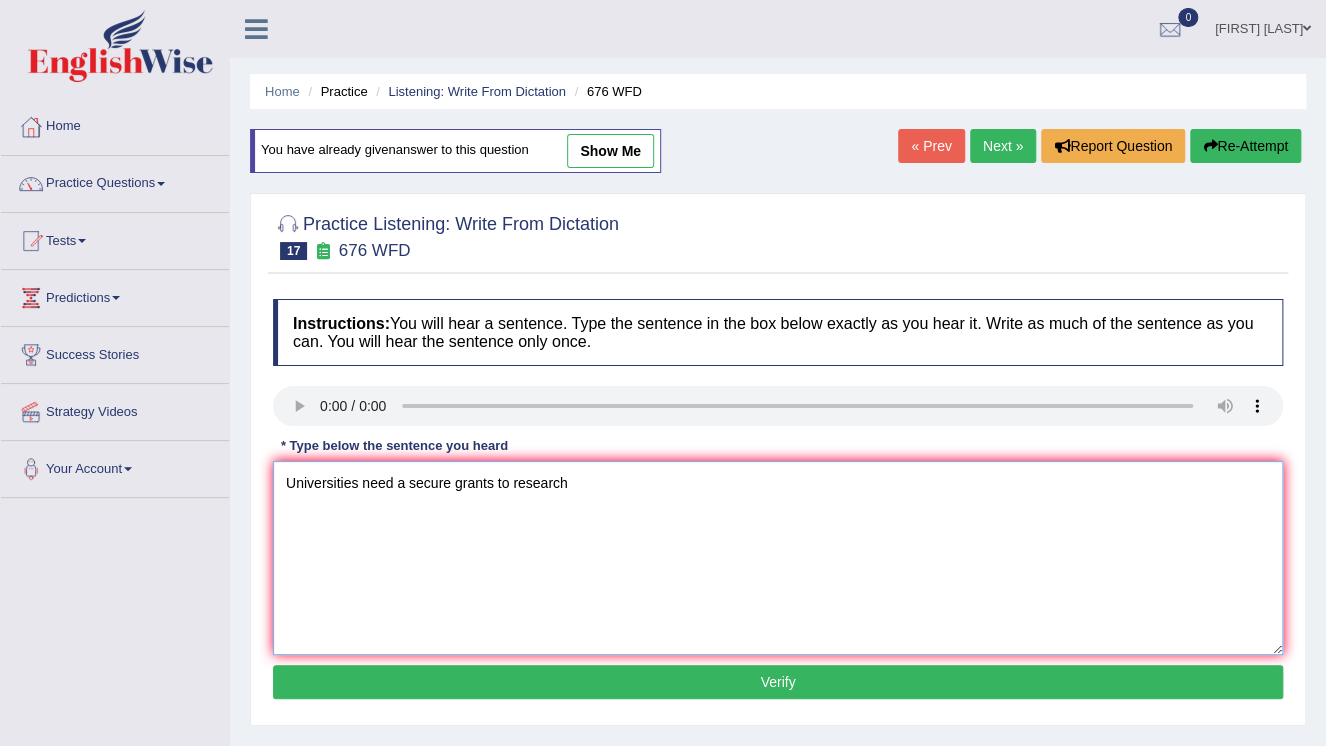 click on "Universities need a secure grants to research" at bounding box center [778, 558] 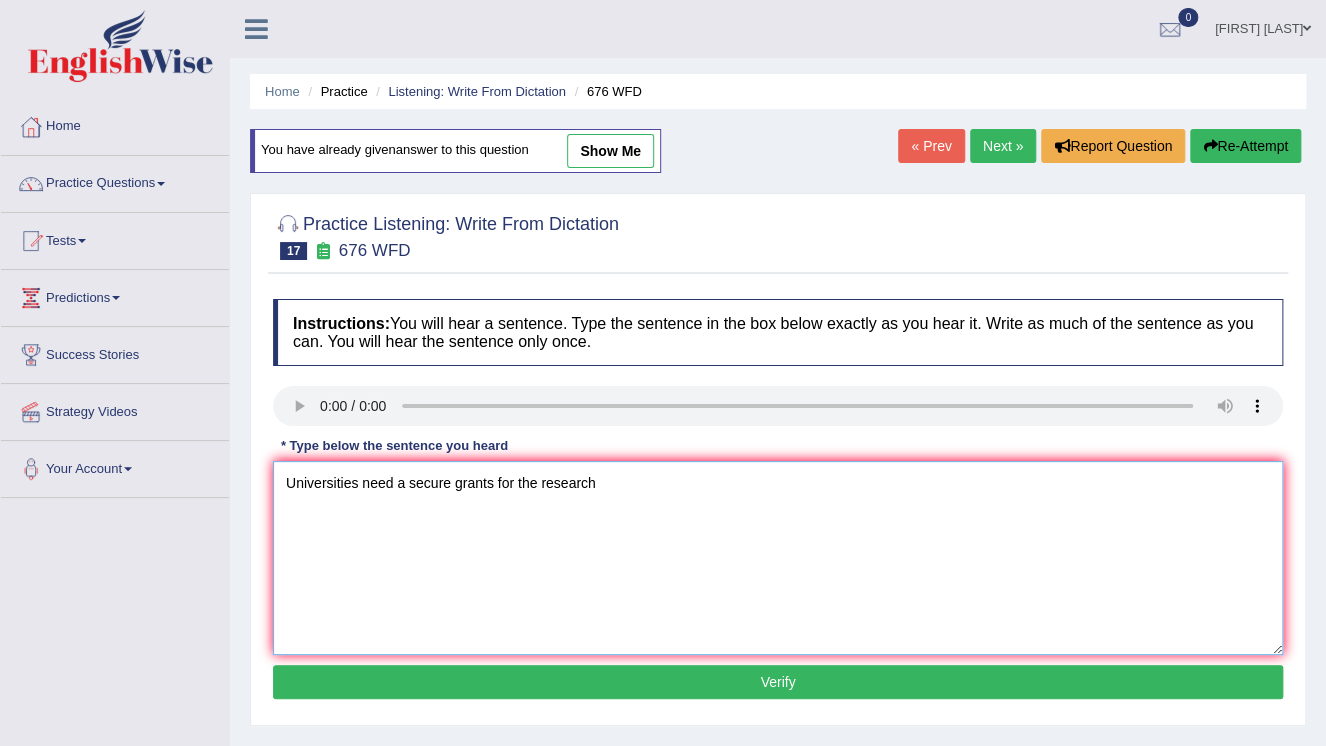 click on "Universities need a secure grants for the research" at bounding box center (778, 558) 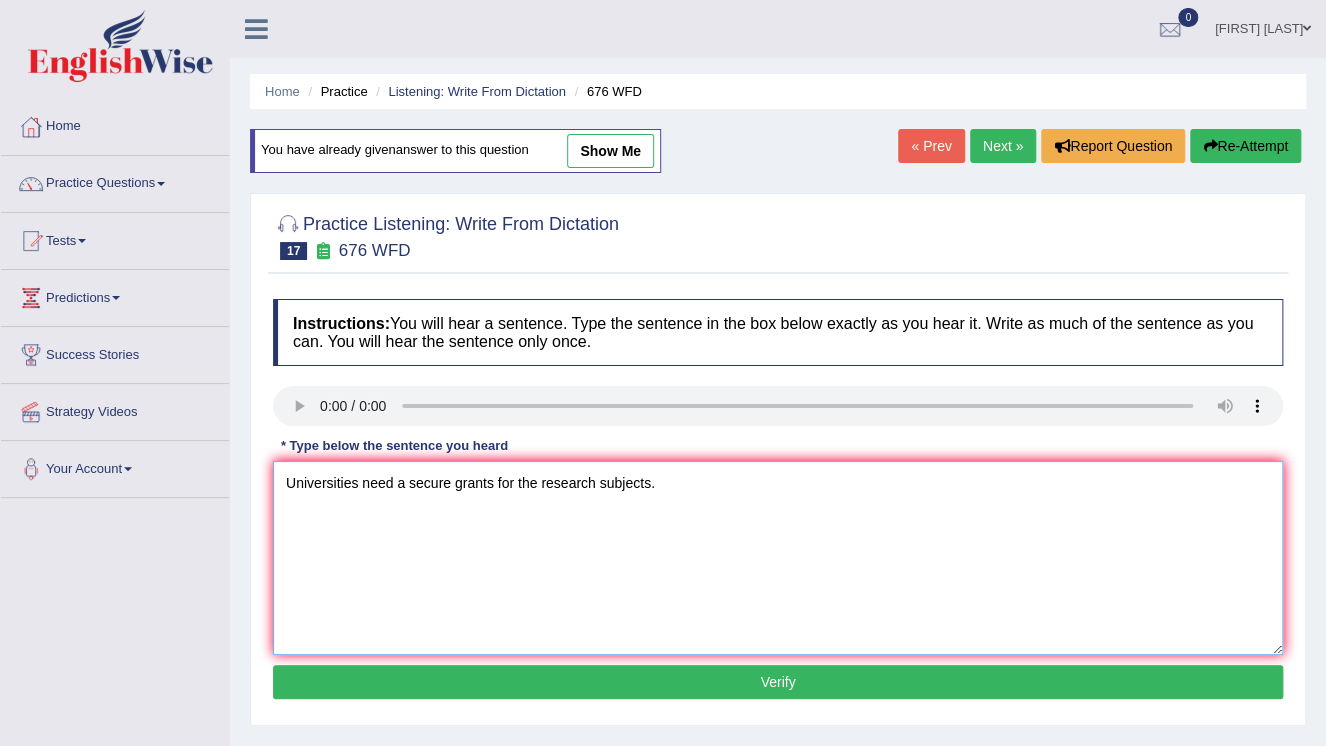 type on "Universities need a secure grants for the research subjects." 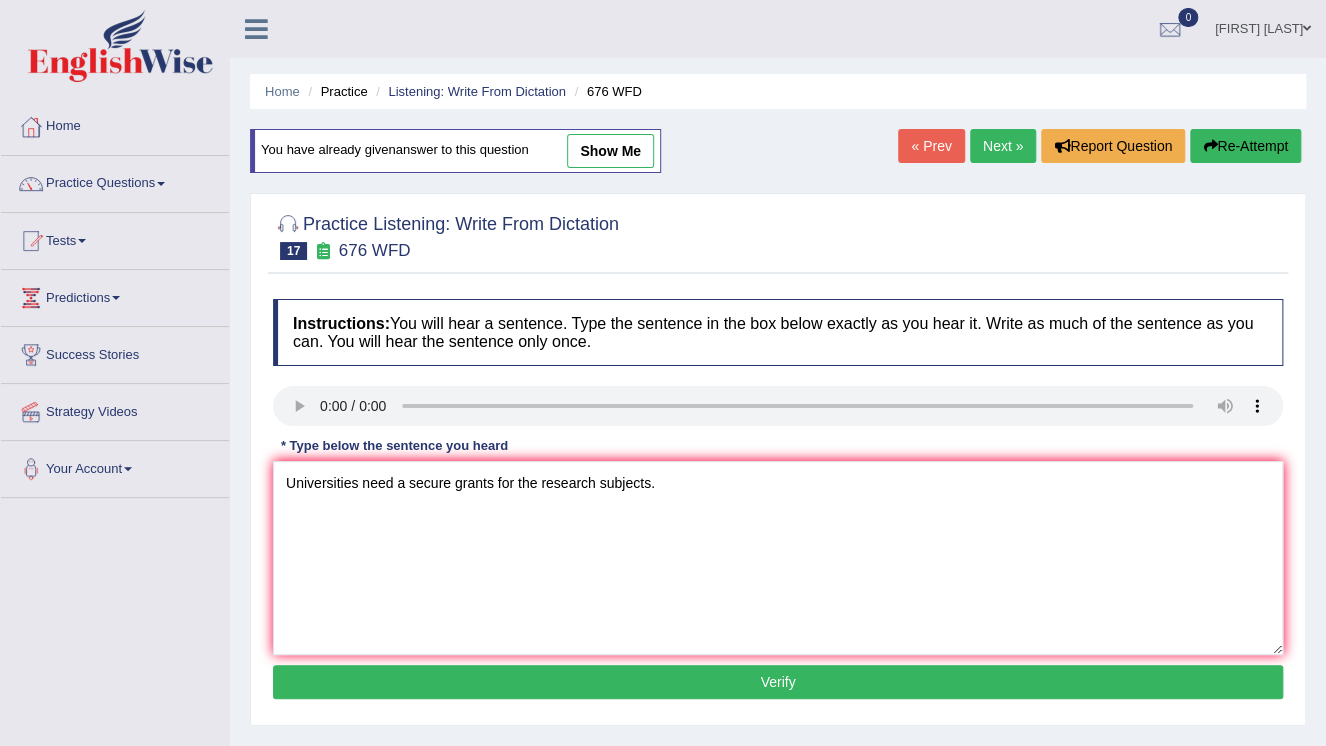 click on "Verify" at bounding box center (778, 682) 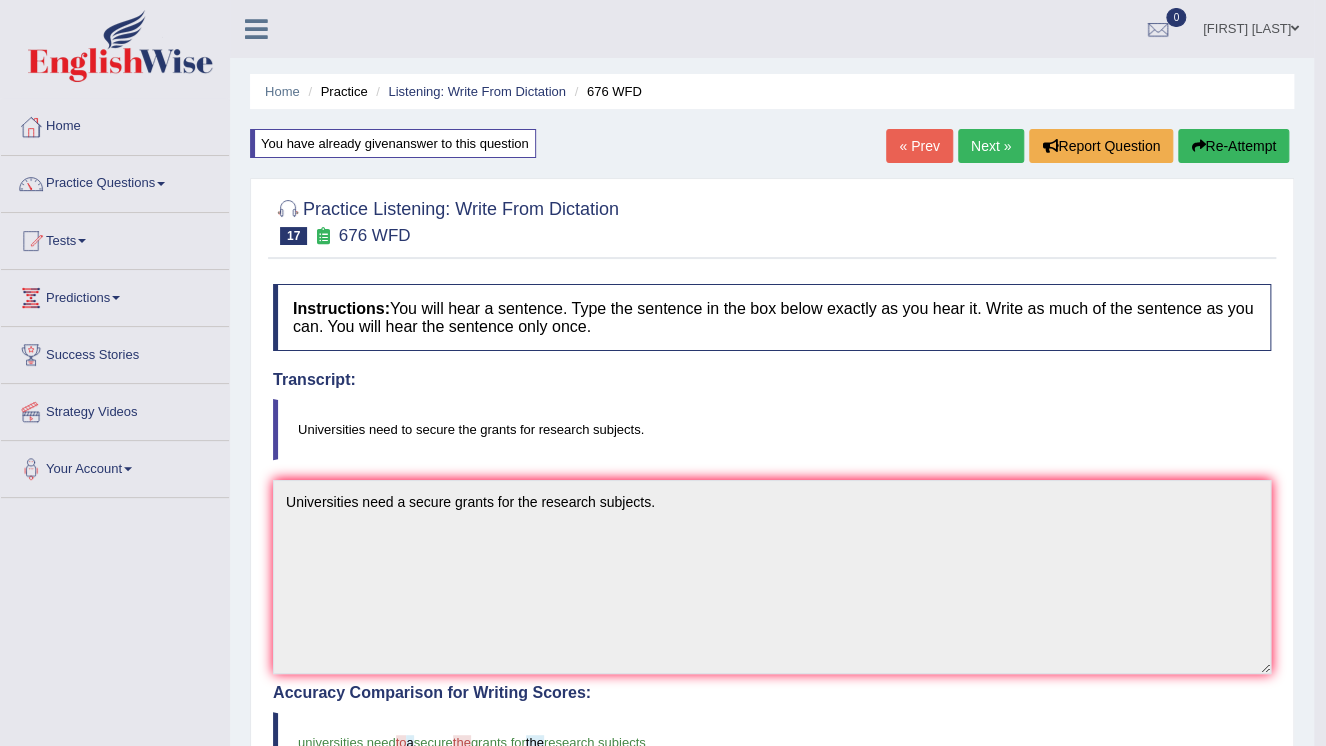 click on "Re-Attempt" at bounding box center (1233, 146) 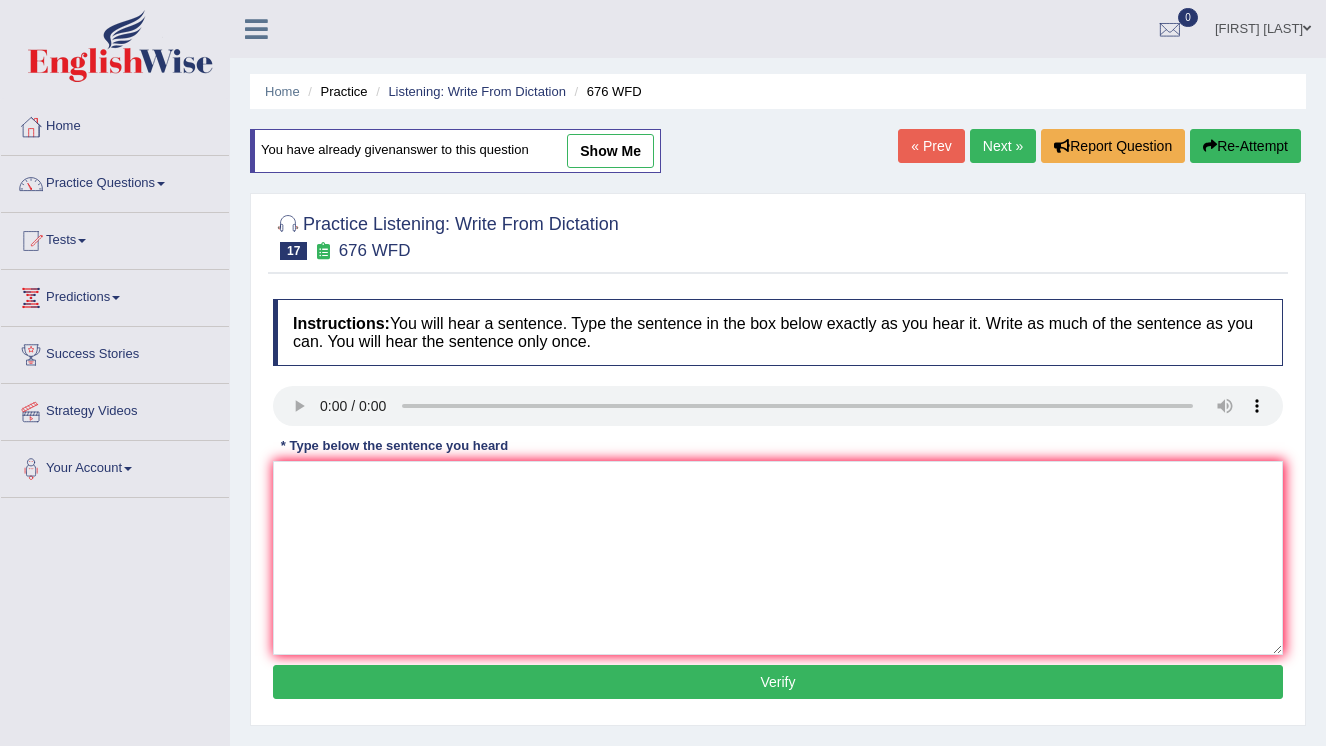scroll, scrollTop: 0, scrollLeft: 0, axis: both 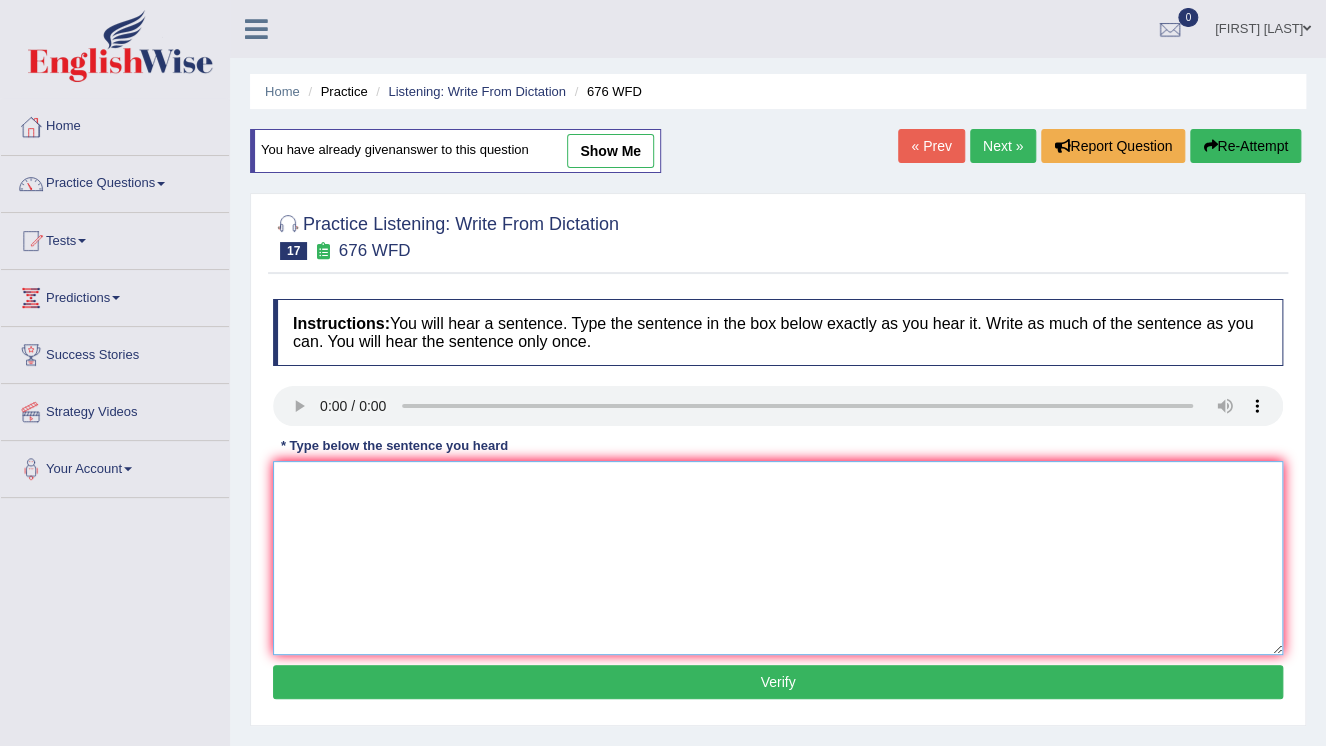 click at bounding box center [778, 558] 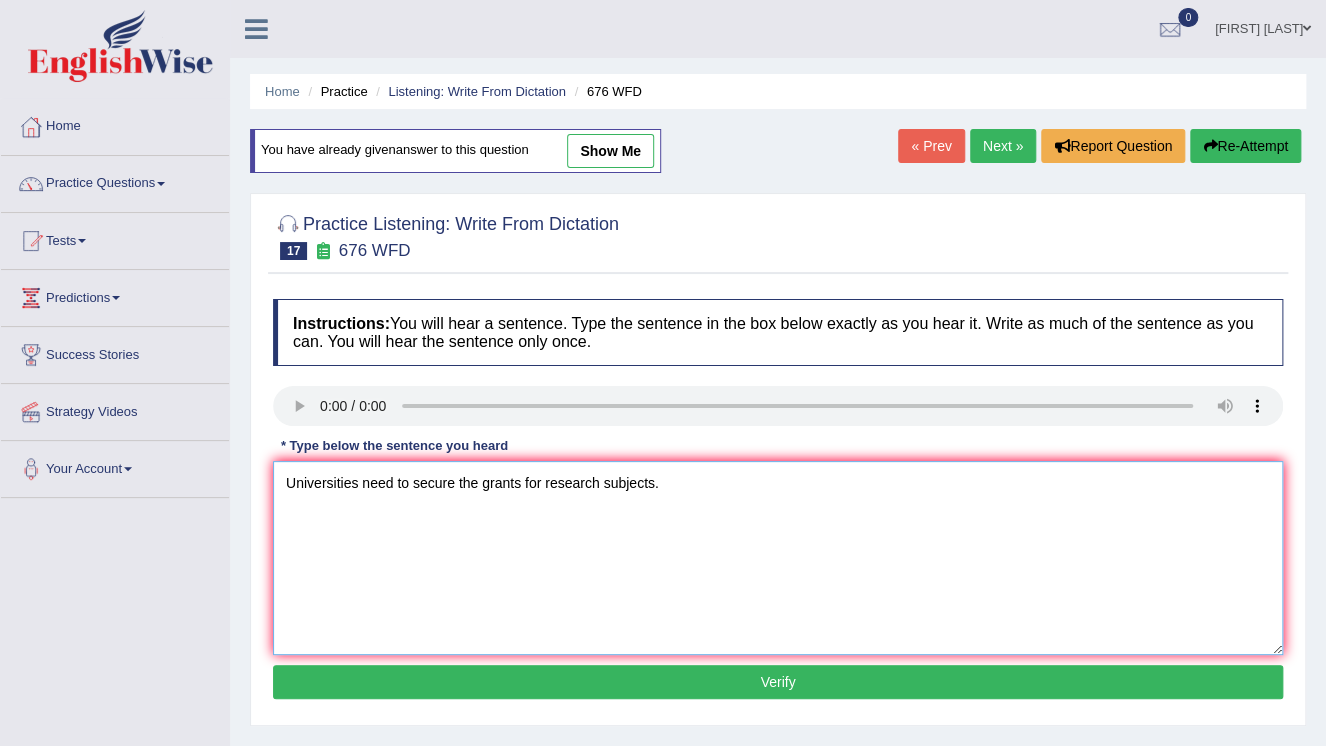 type on "Universities need to secure the grants for research subjects." 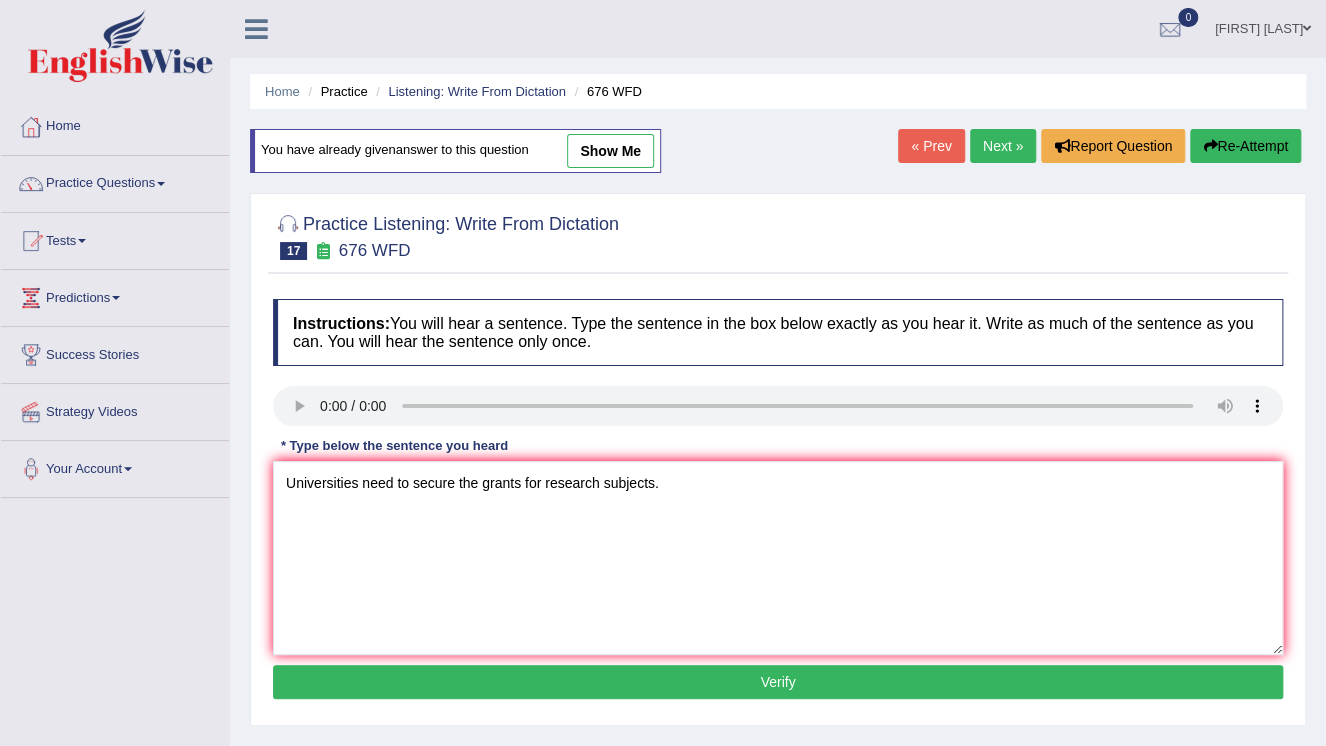 click on "Verify" at bounding box center (778, 682) 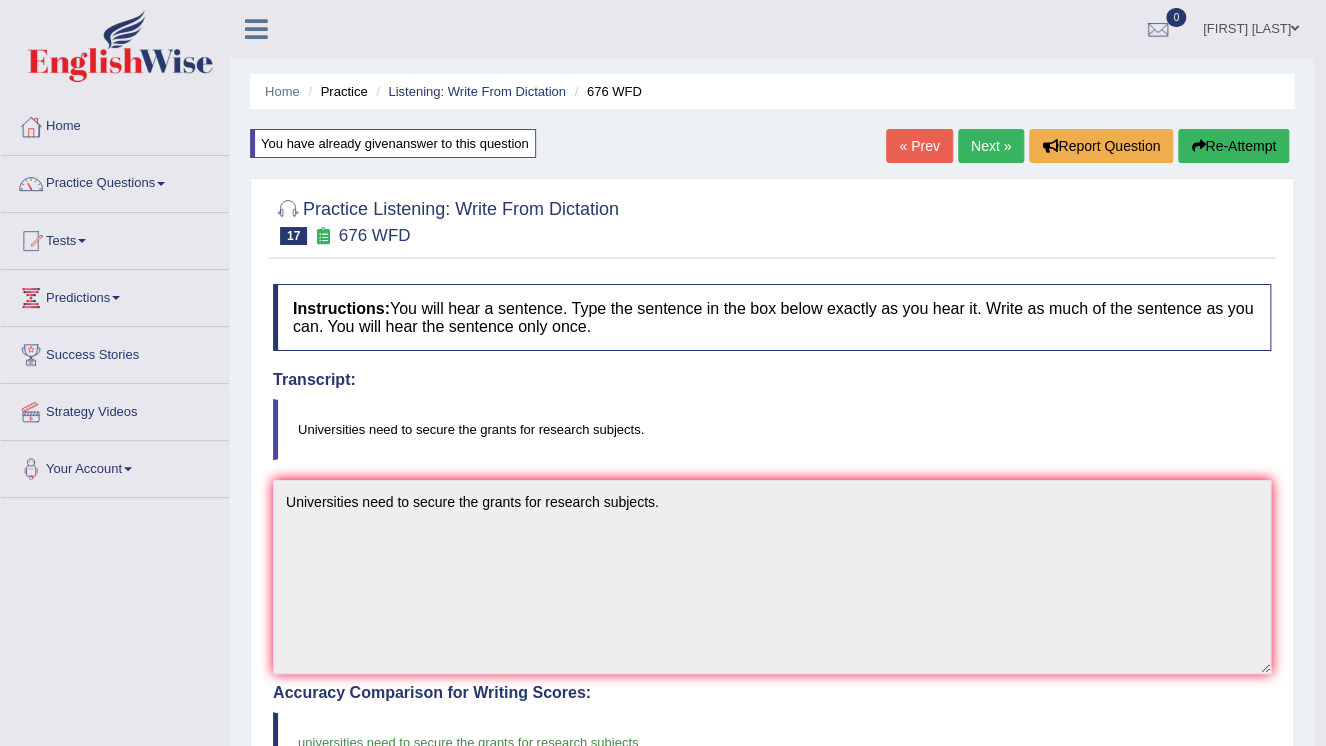click on "Next »" at bounding box center (991, 146) 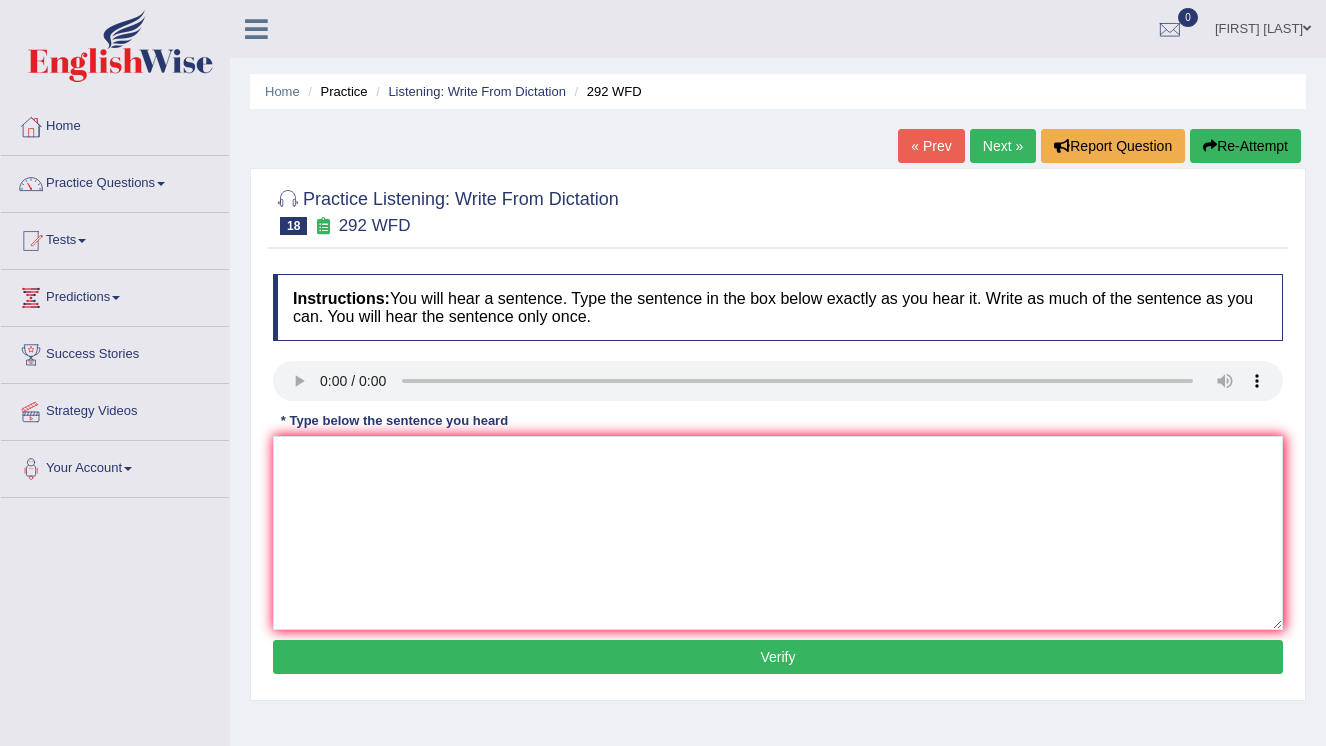 scroll, scrollTop: 0, scrollLeft: 0, axis: both 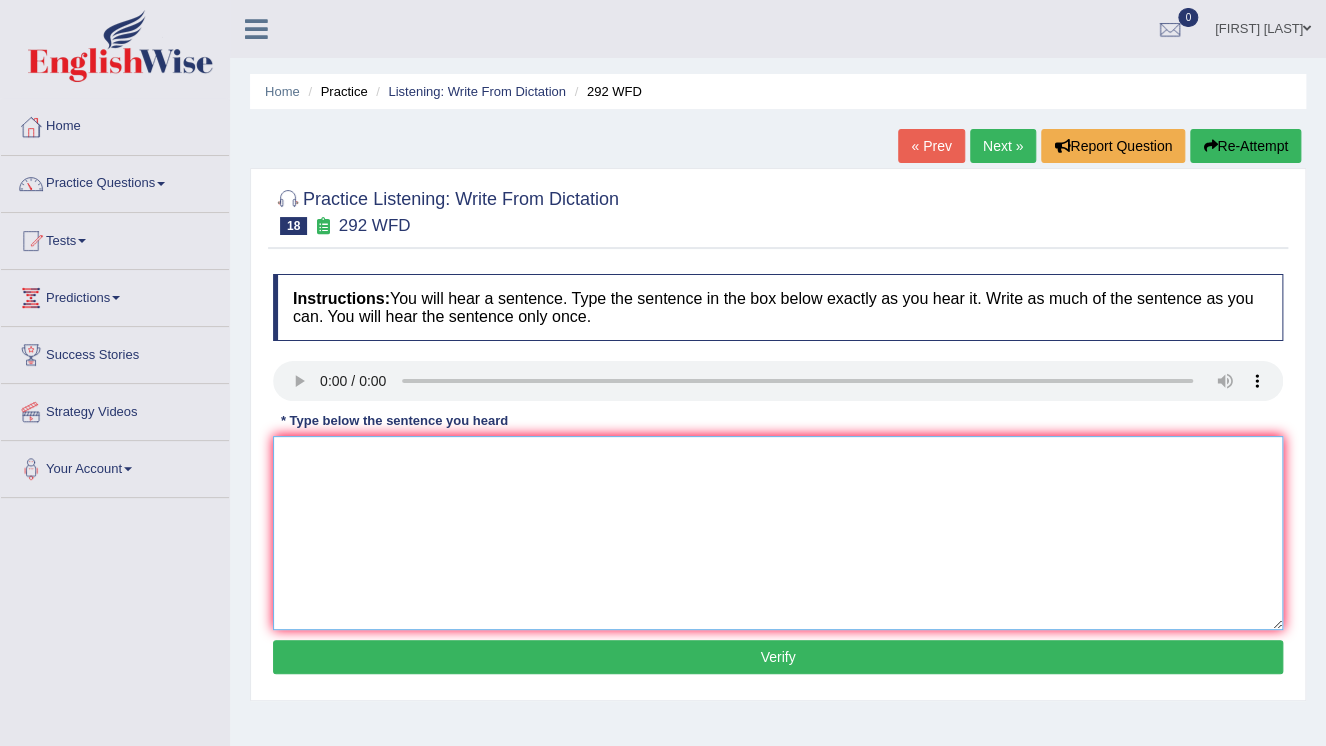 click at bounding box center [778, 533] 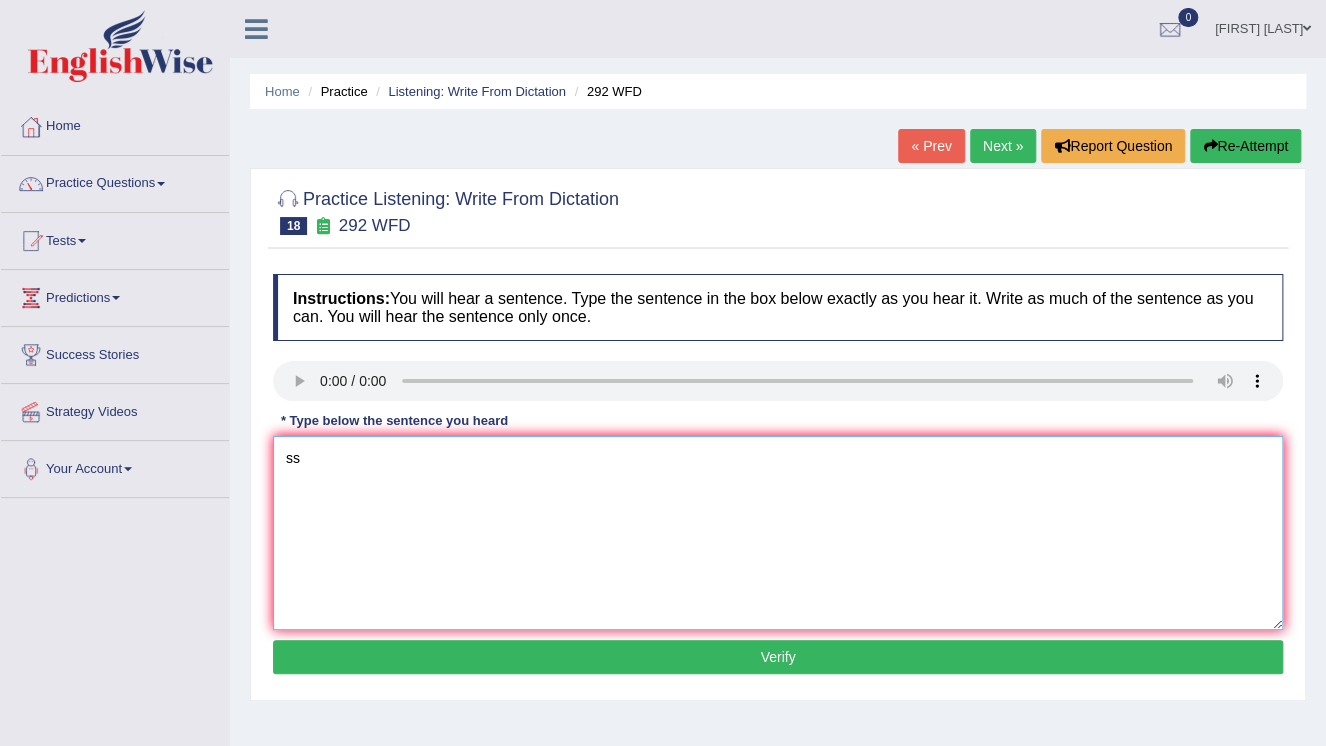 type on "s" 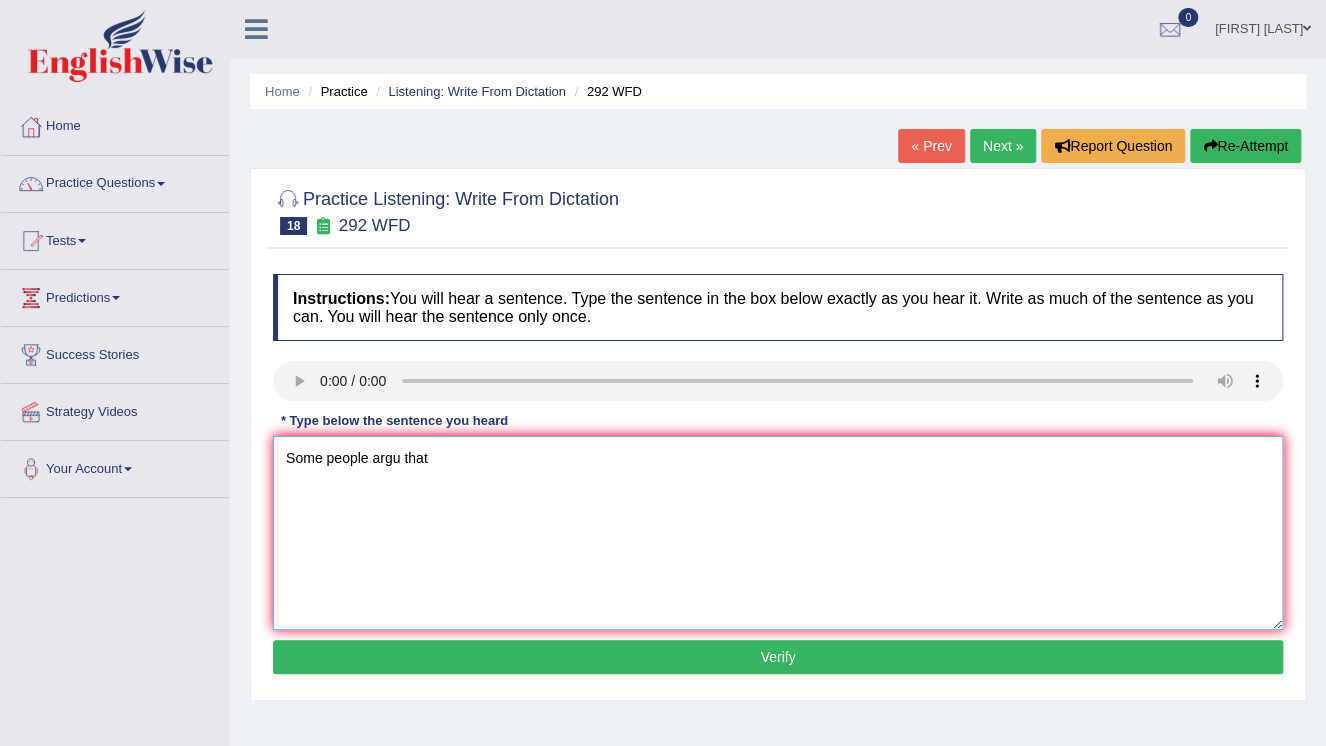 click on "Some people argu that" at bounding box center (778, 533) 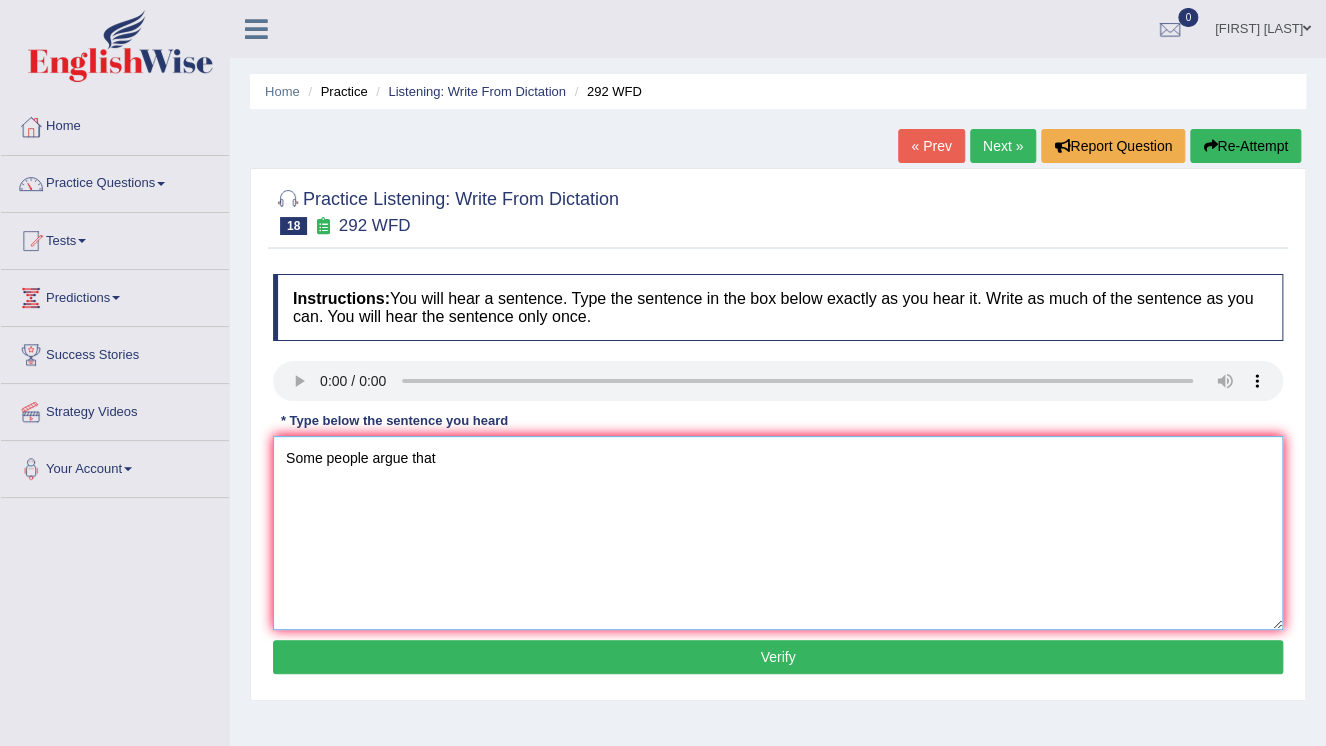 click on "Some people argue that" at bounding box center (778, 533) 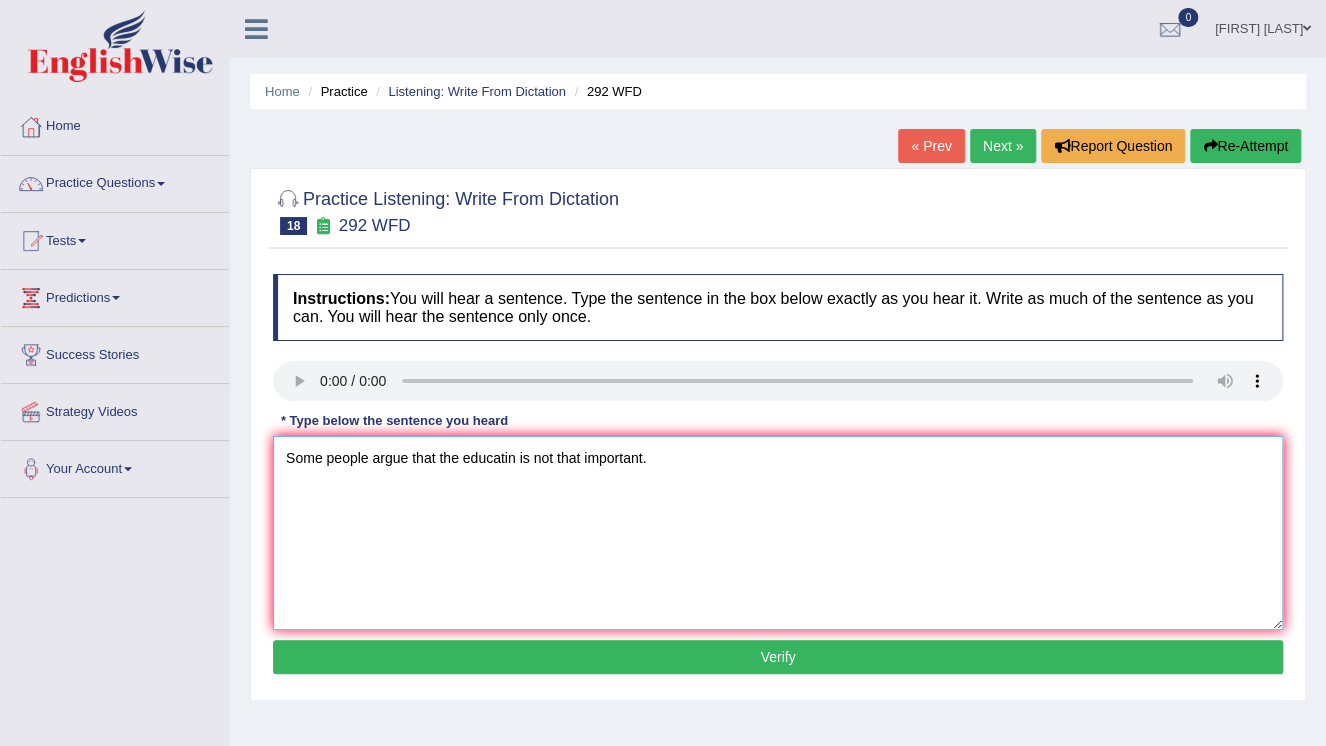 click on "Some people argue that the educatin is not that important." at bounding box center (778, 533) 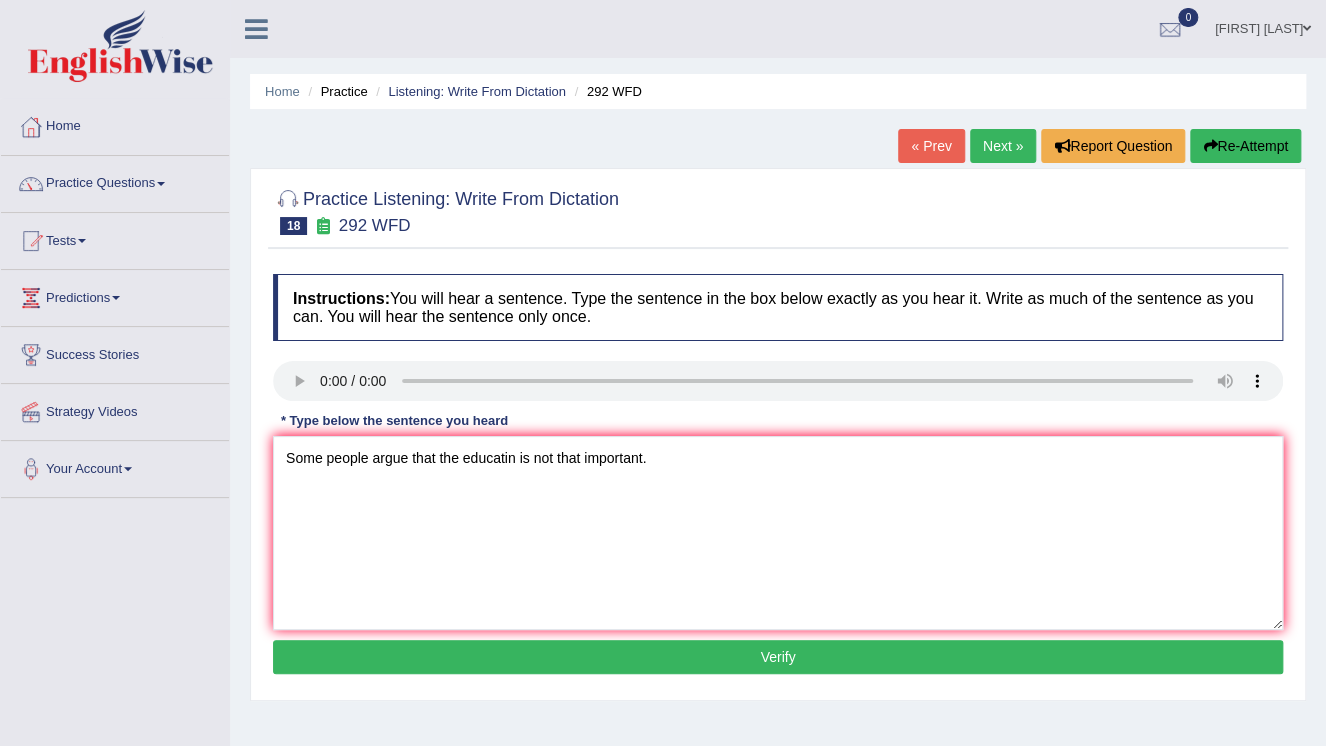 click on "Verify" at bounding box center (778, 657) 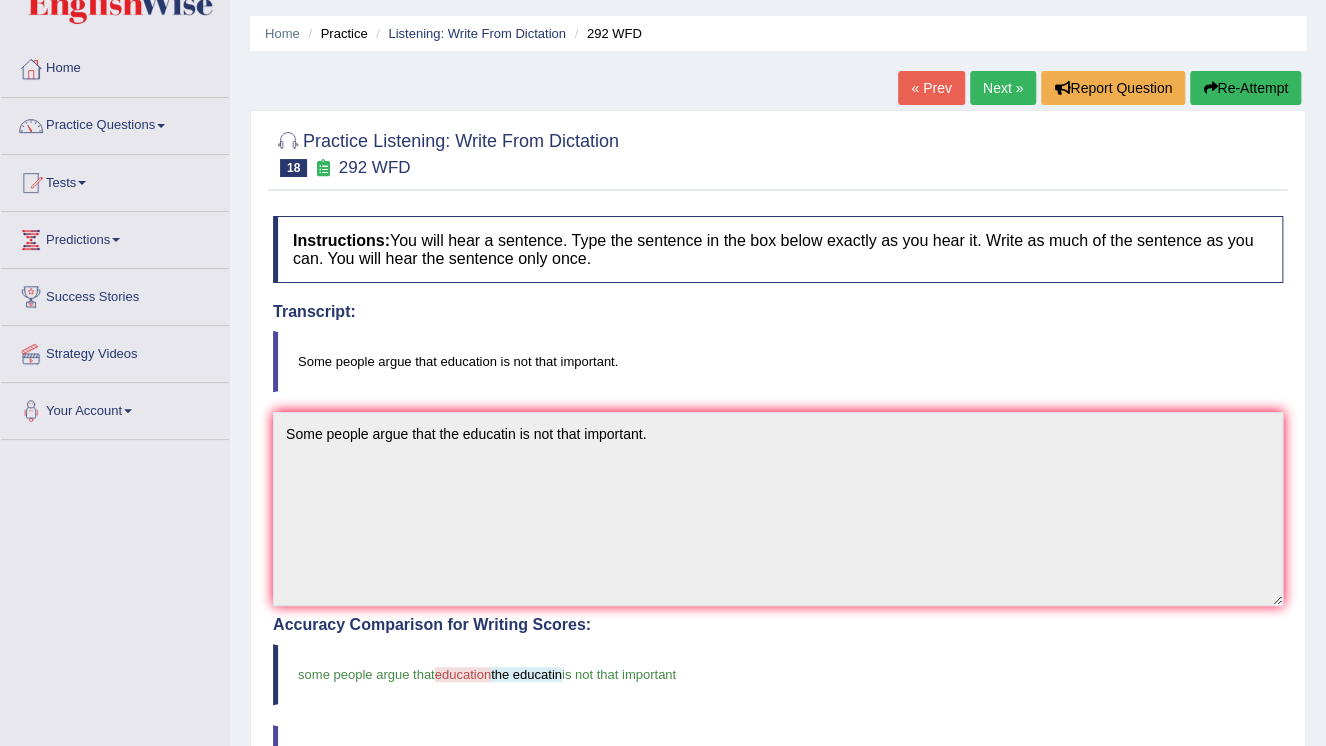 scroll, scrollTop: 0, scrollLeft: 0, axis: both 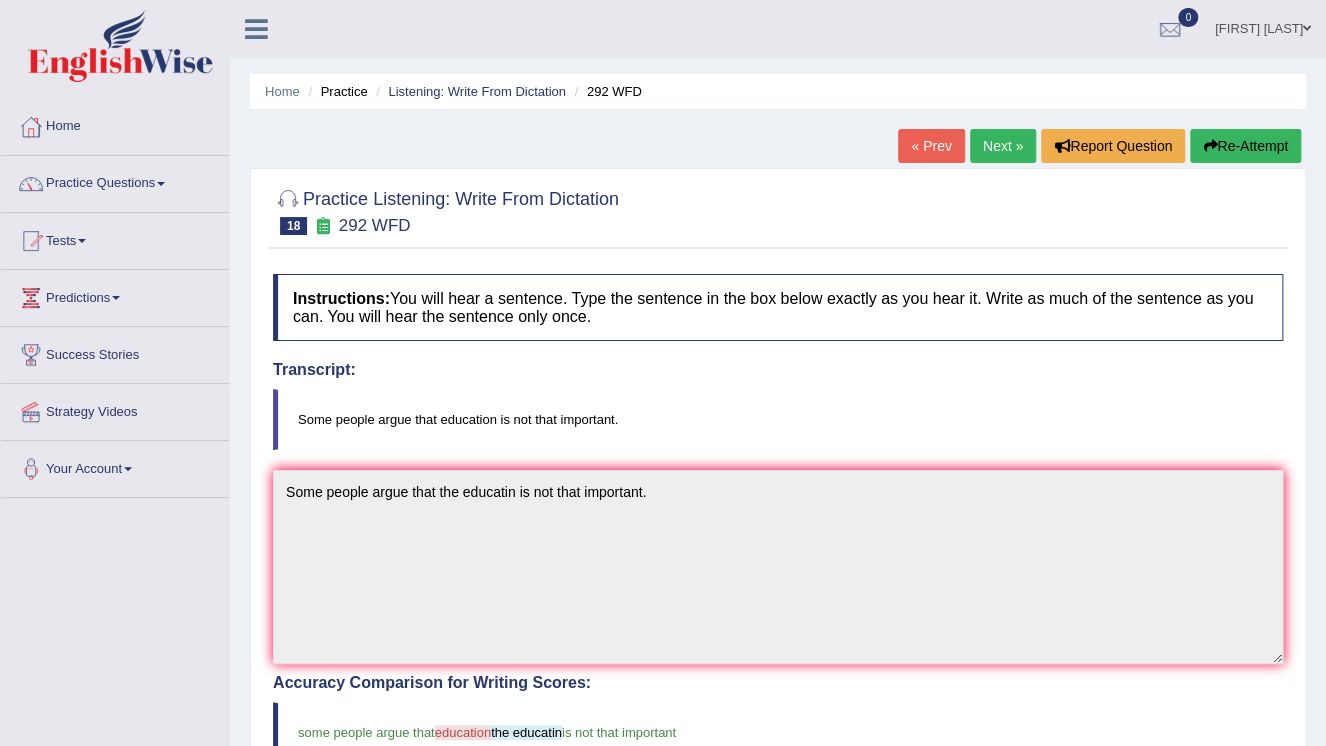click at bounding box center [1210, 146] 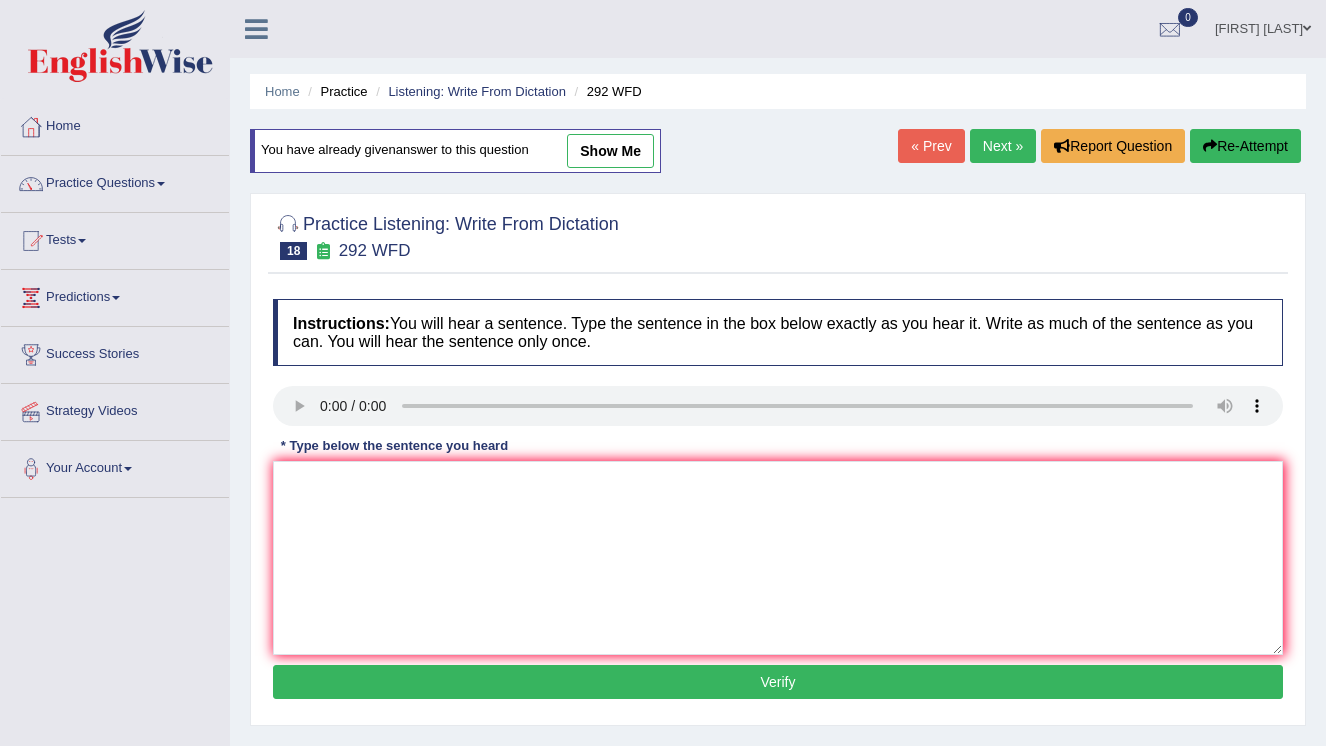 scroll, scrollTop: 0, scrollLeft: 0, axis: both 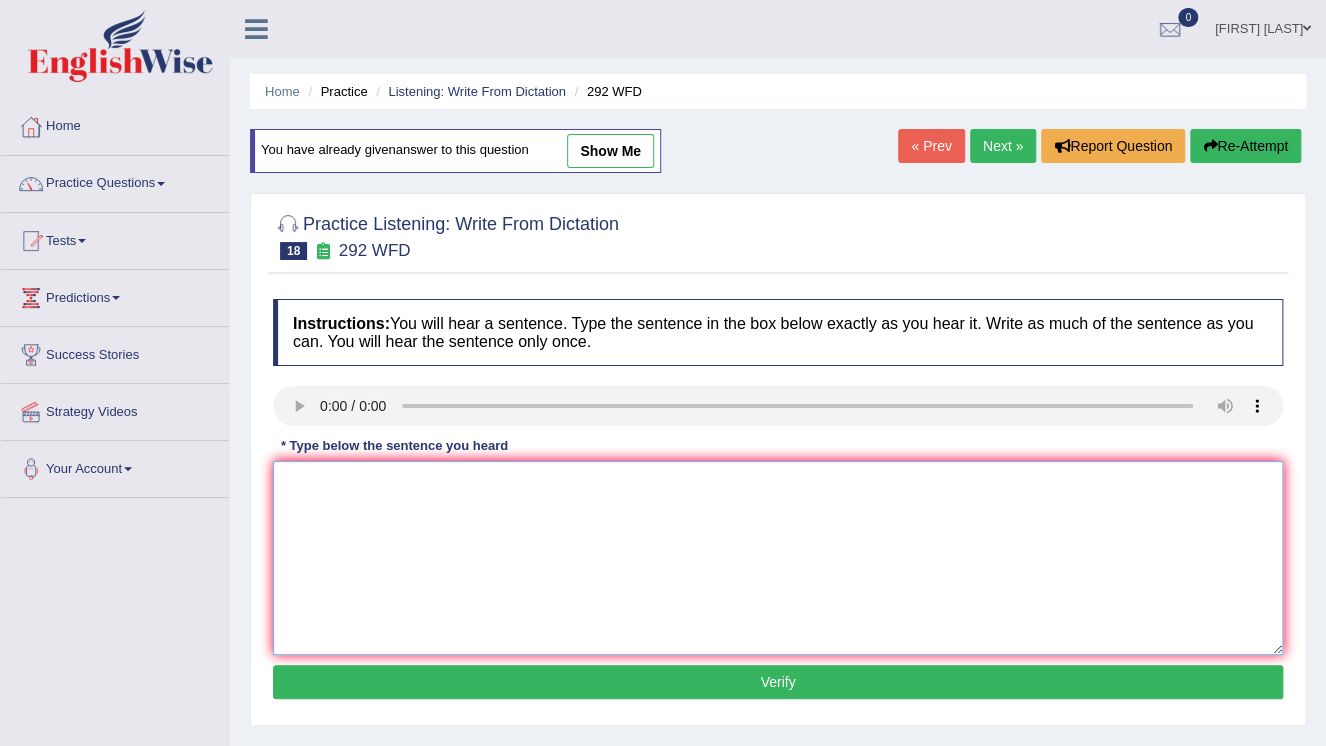 click at bounding box center [778, 558] 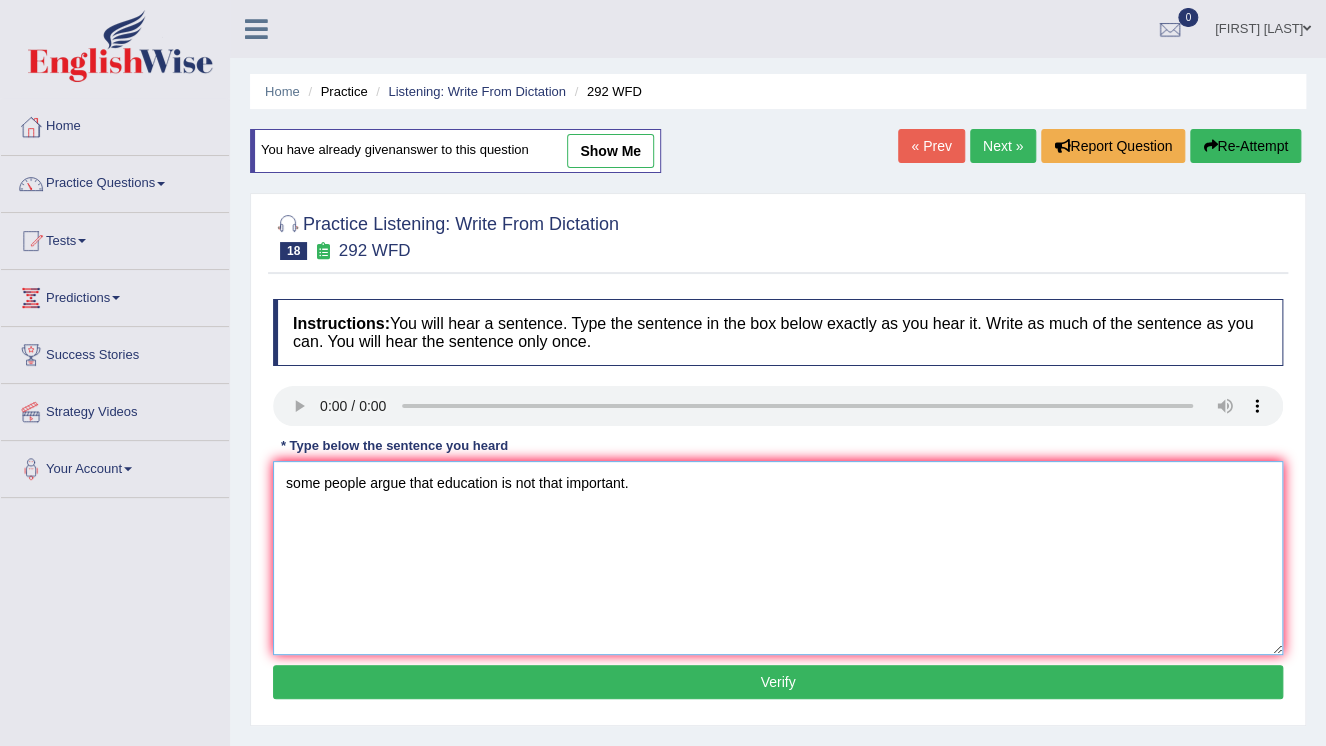 click on "some people argue that education is not that important." at bounding box center (778, 558) 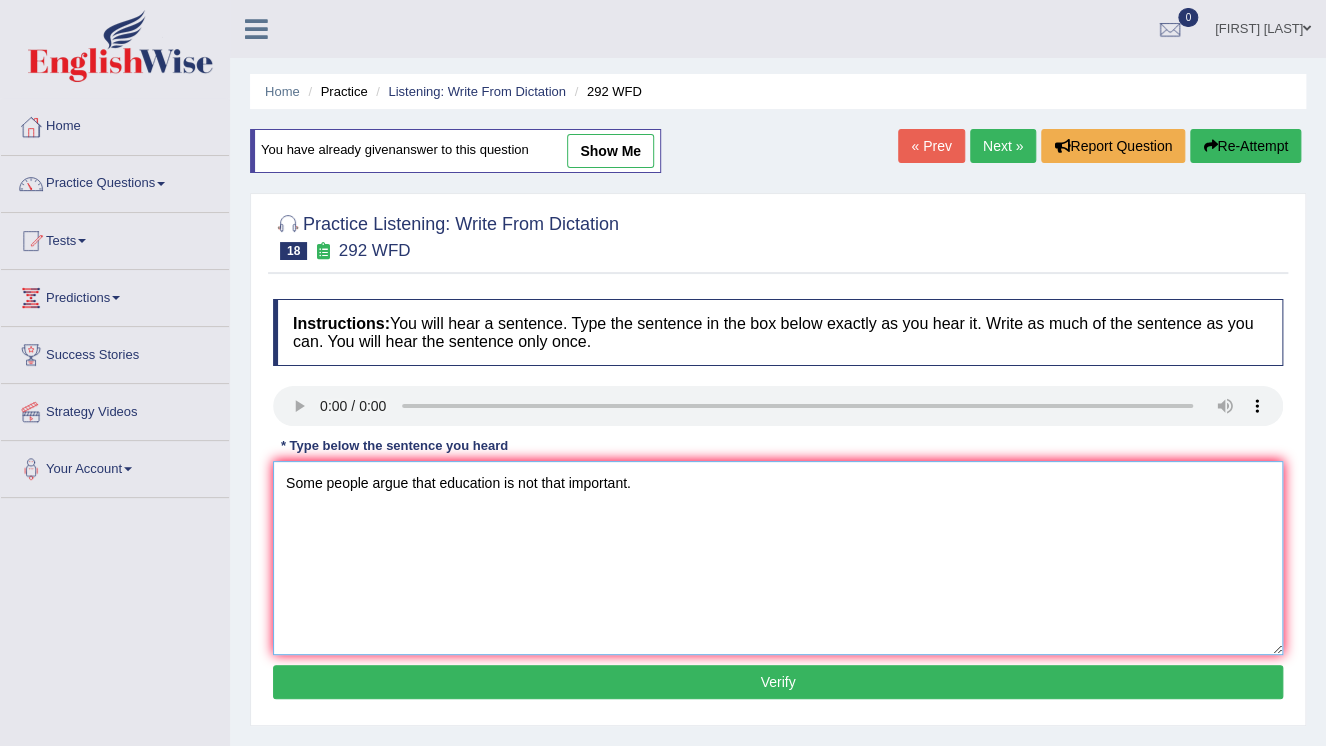 type on "Some people argue that education is not that important." 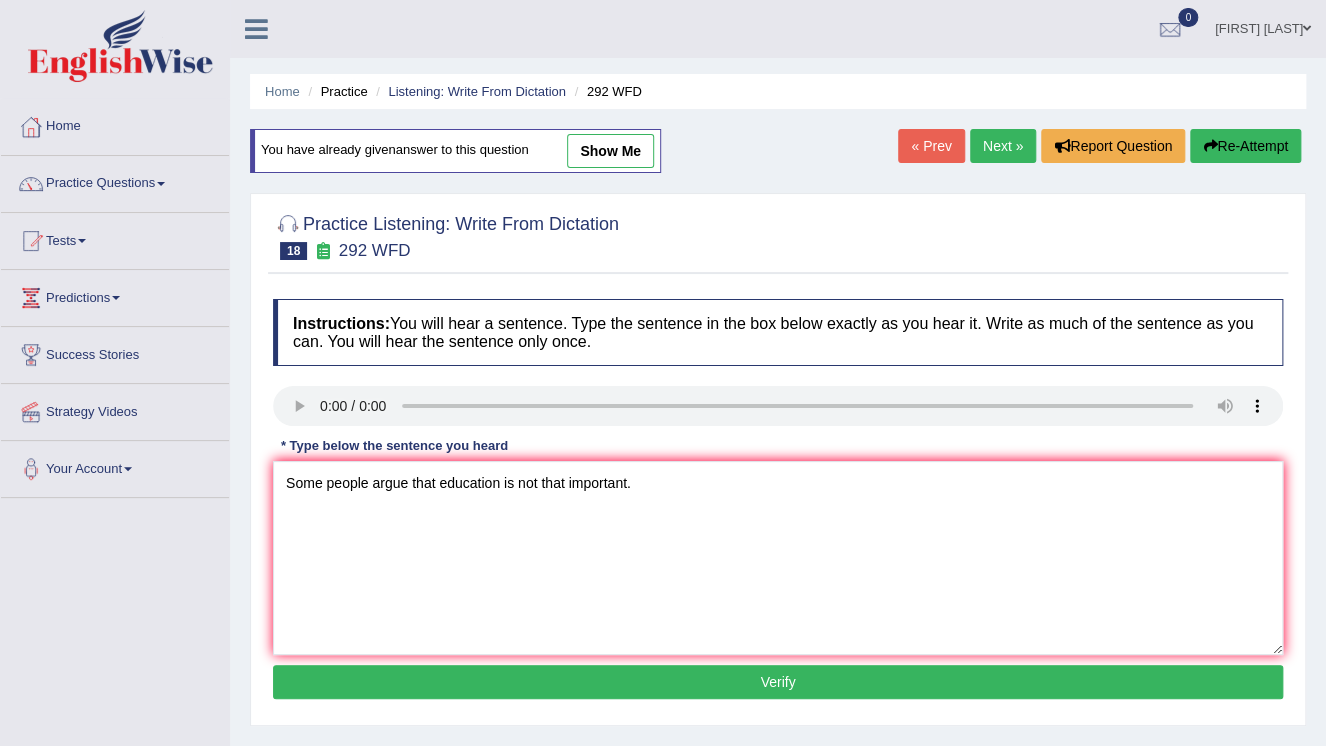 click on "Verify" at bounding box center (778, 682) 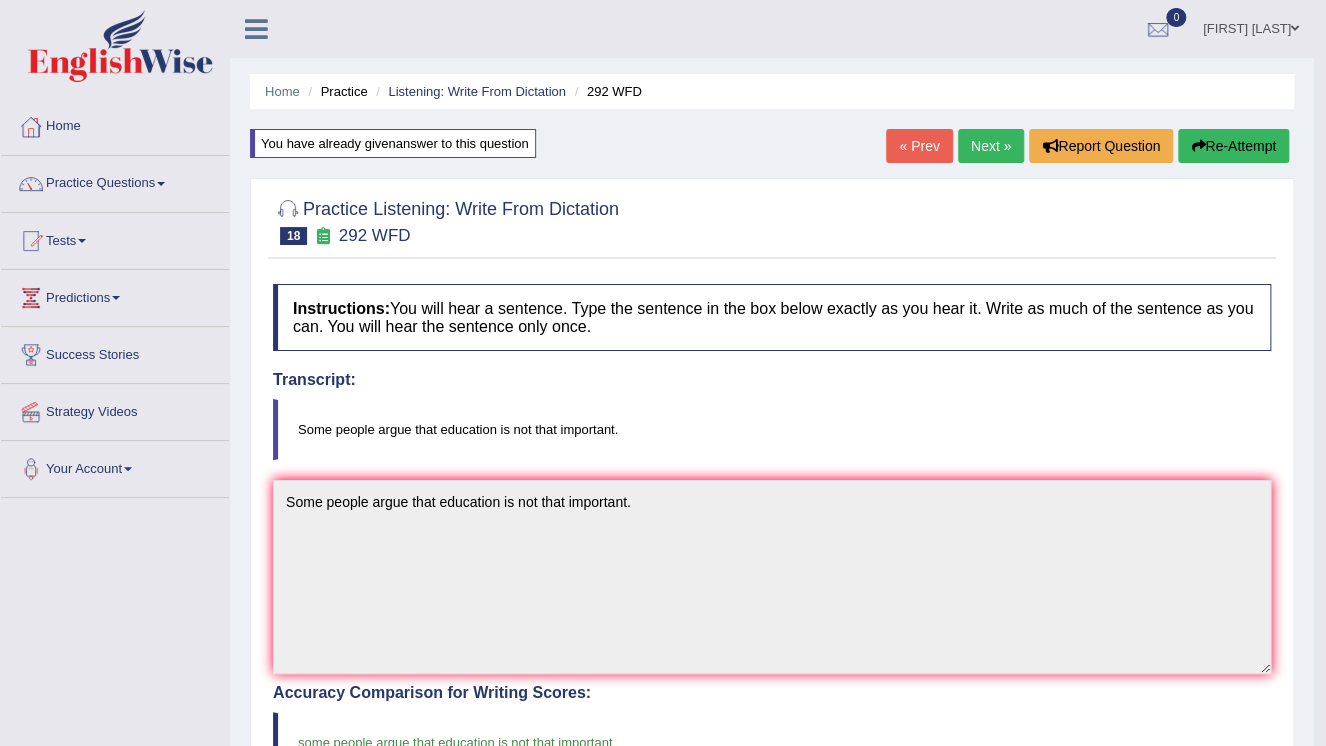 click on "Next »" at bounding box center [991, 146] 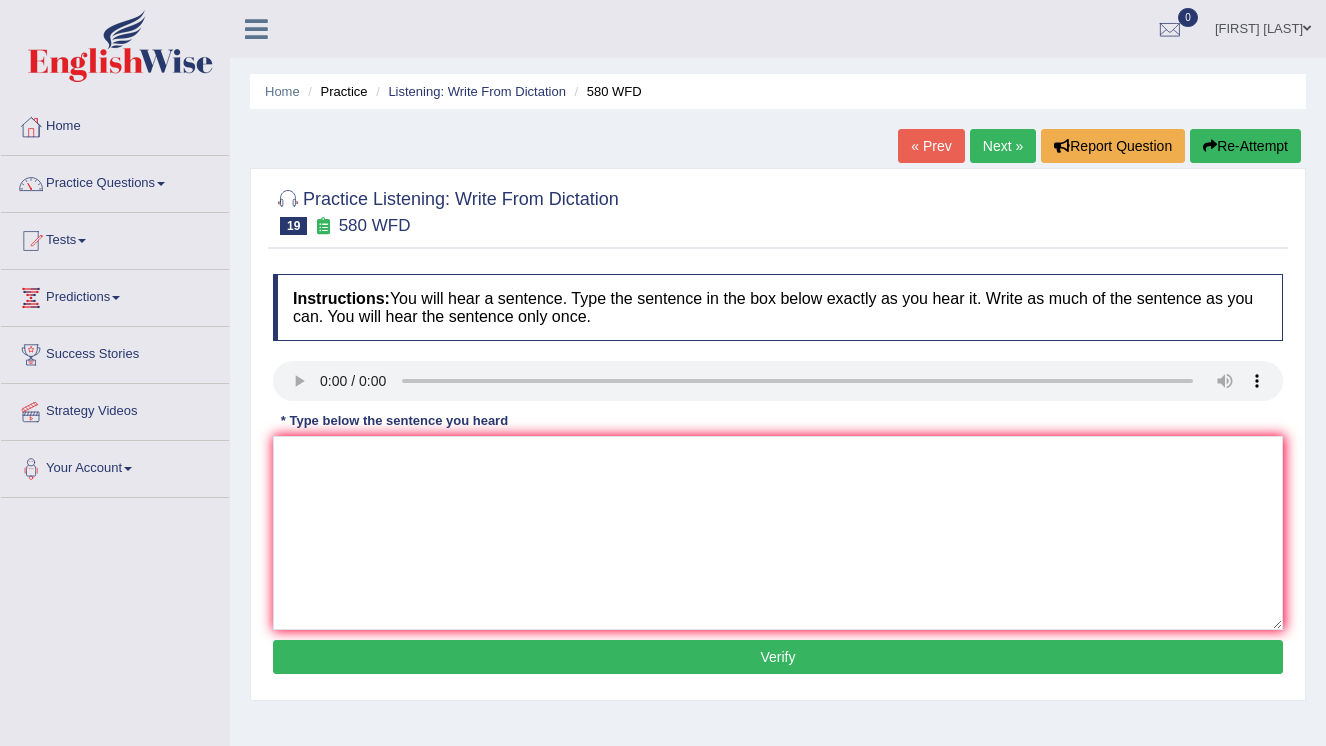 scroll, scrollTop: 0, scrollLeft: 0, axis: both 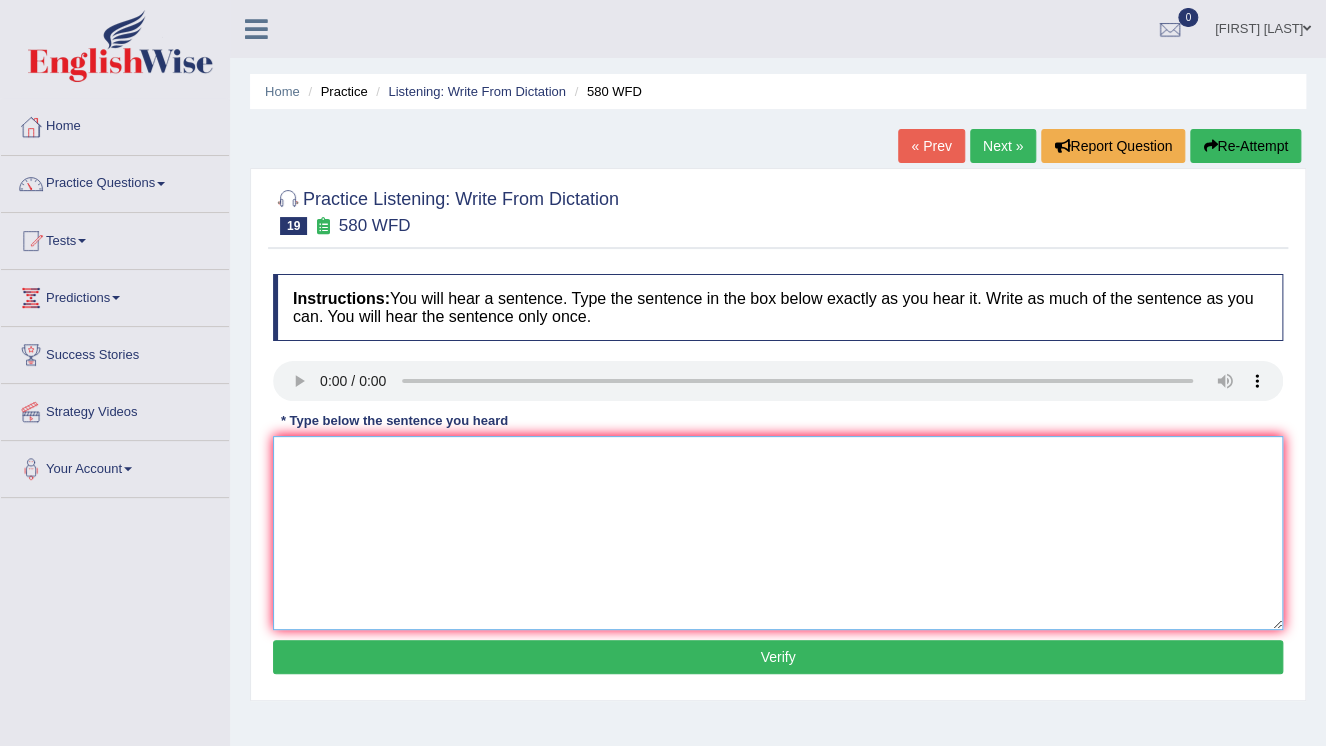 click at bounding box center [778, 533] 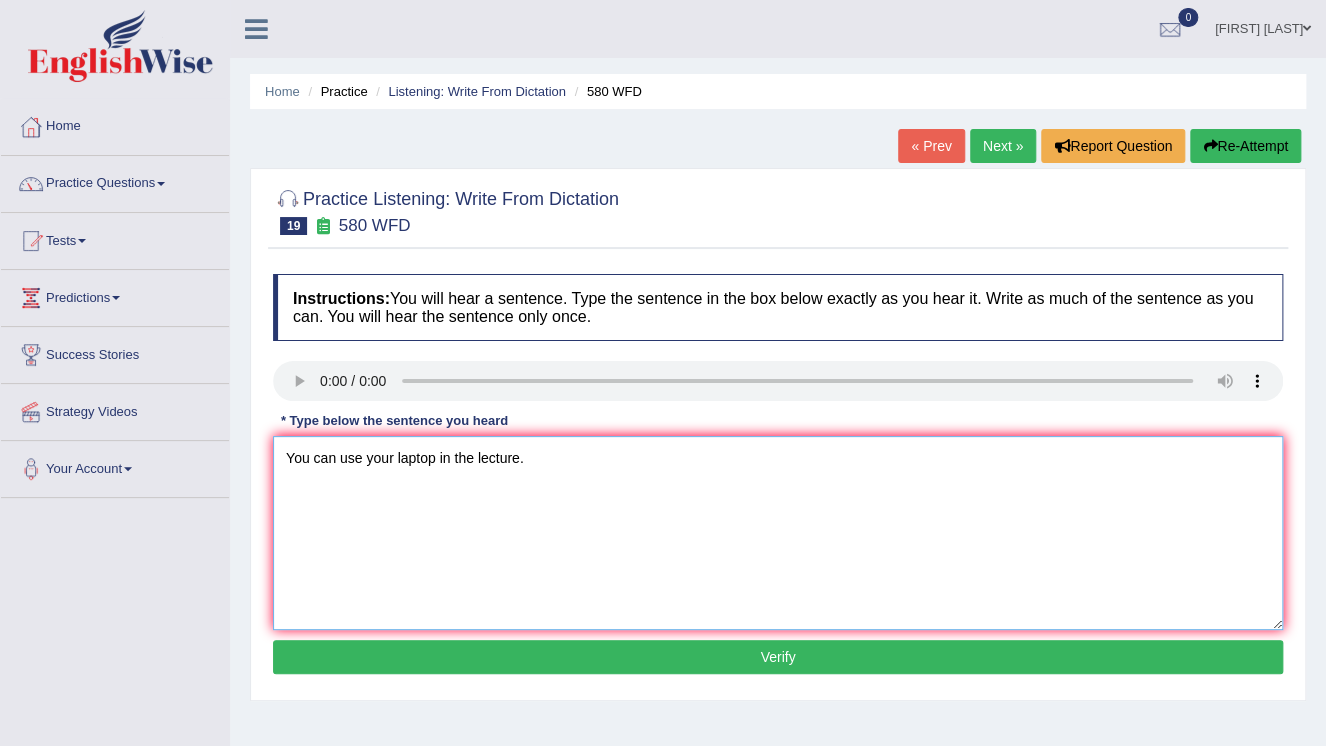 type on "You can use your laptop in the lecture." 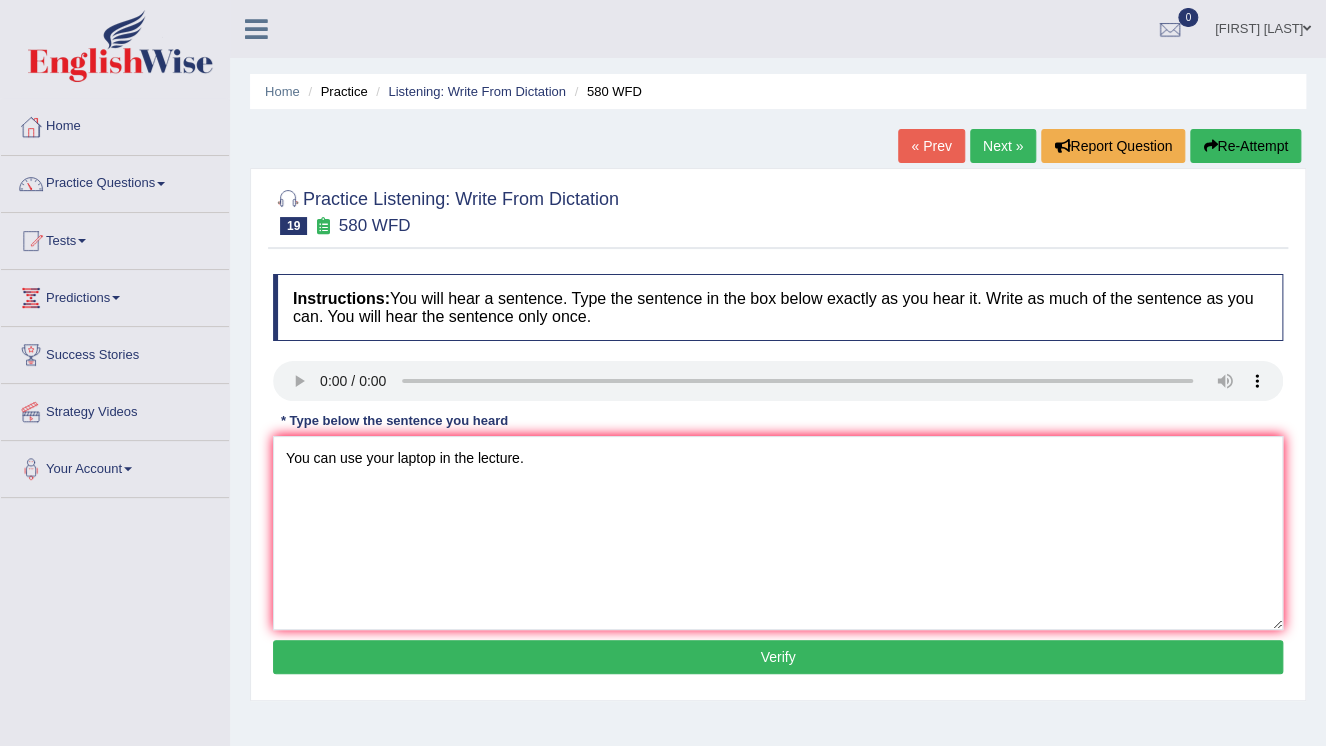 click on "Verify" at bounding box center [778, 657] 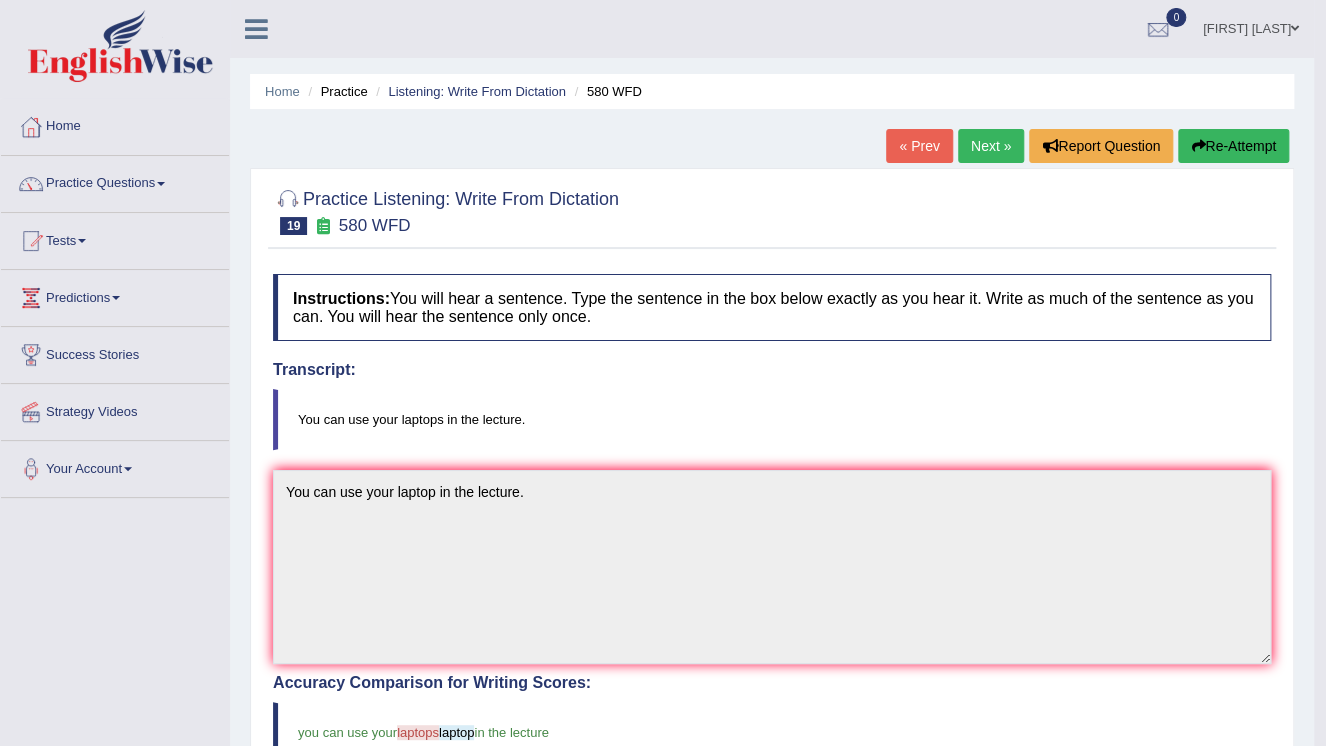 click on "Next »" at bounding box center (991, 146) 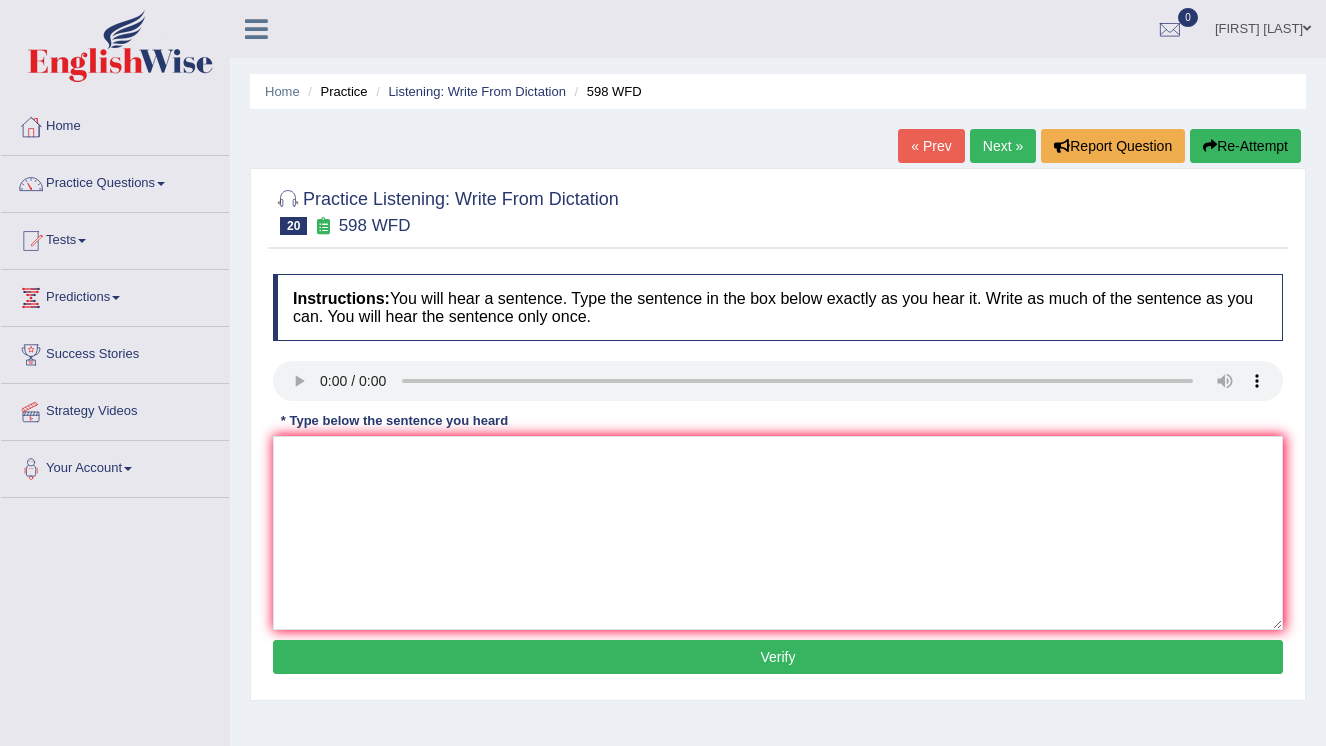 scroll, scrollTop: 0, scrollLeft: 0, axis: both 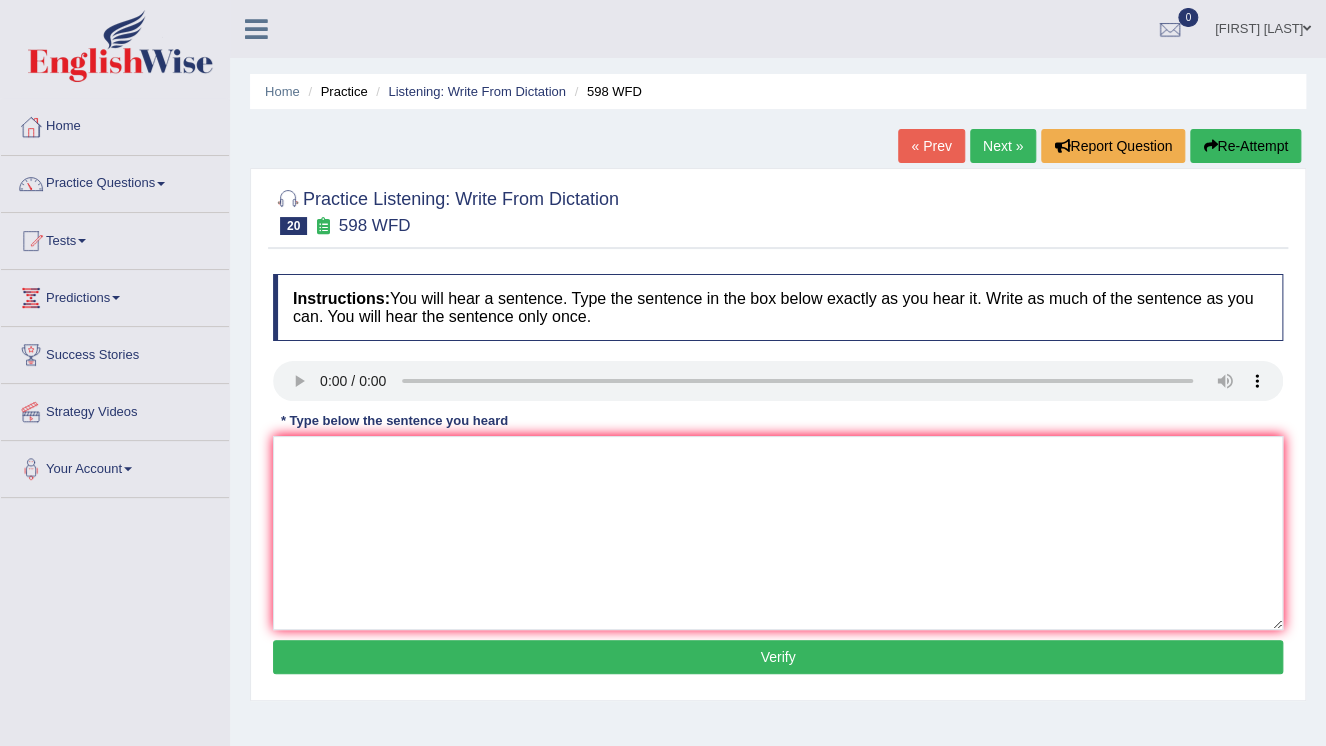 click on "« Prev" at bounding box center [931, 146] 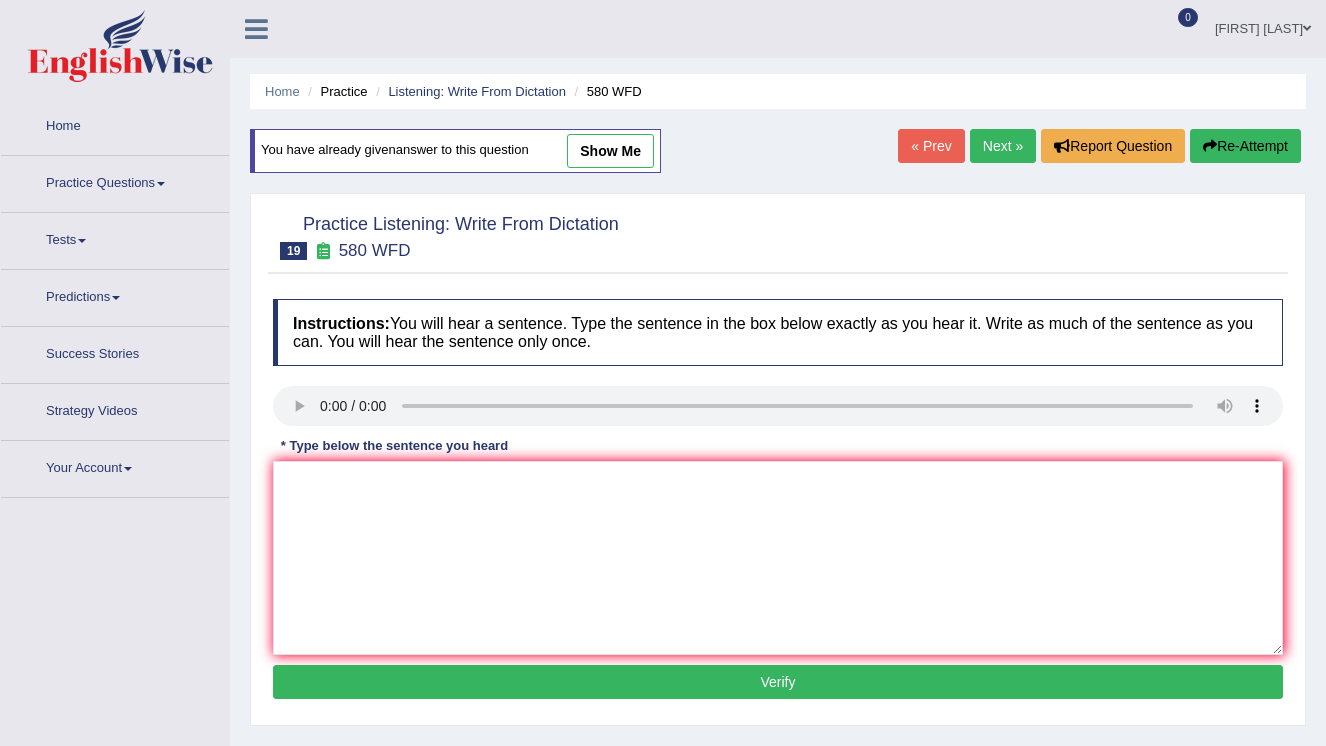 scroll, scrollTop: 0, scrollLeft: 0, axis: both 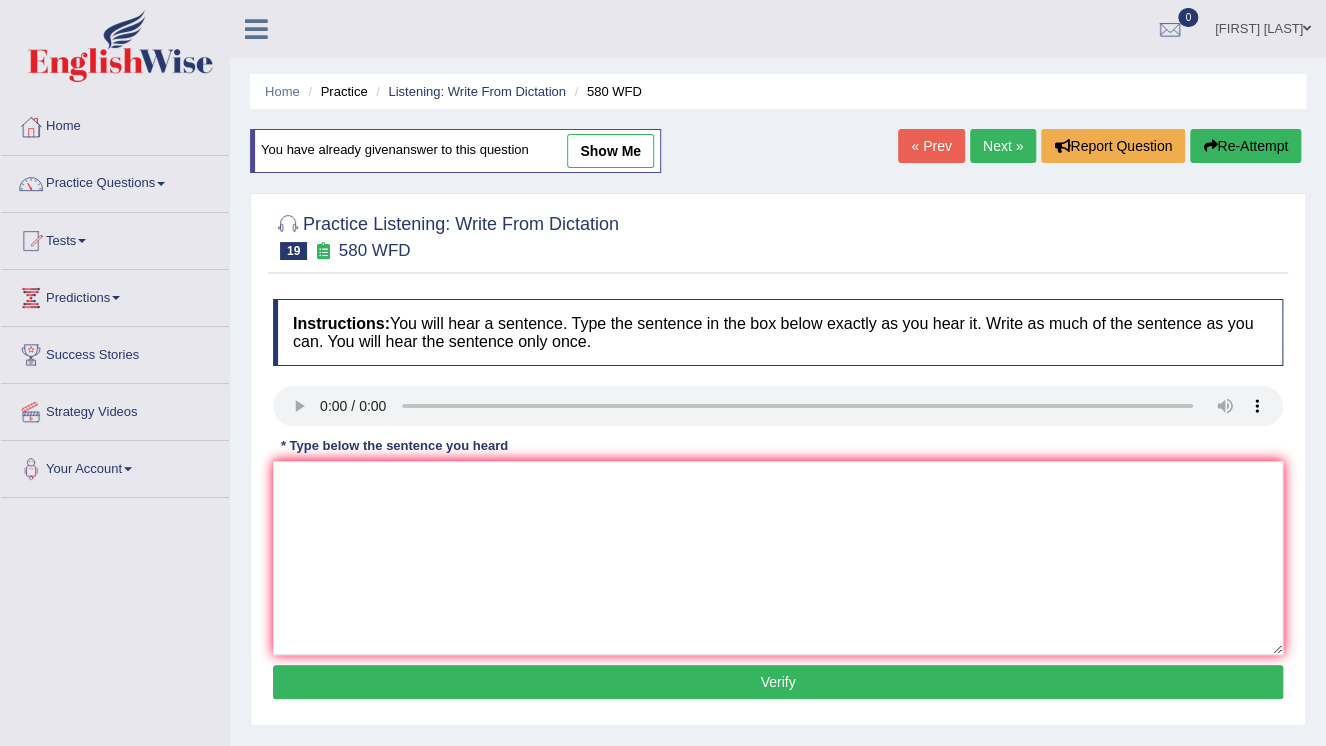click on "Re-Attempt" at bounding box center [1245, 146] 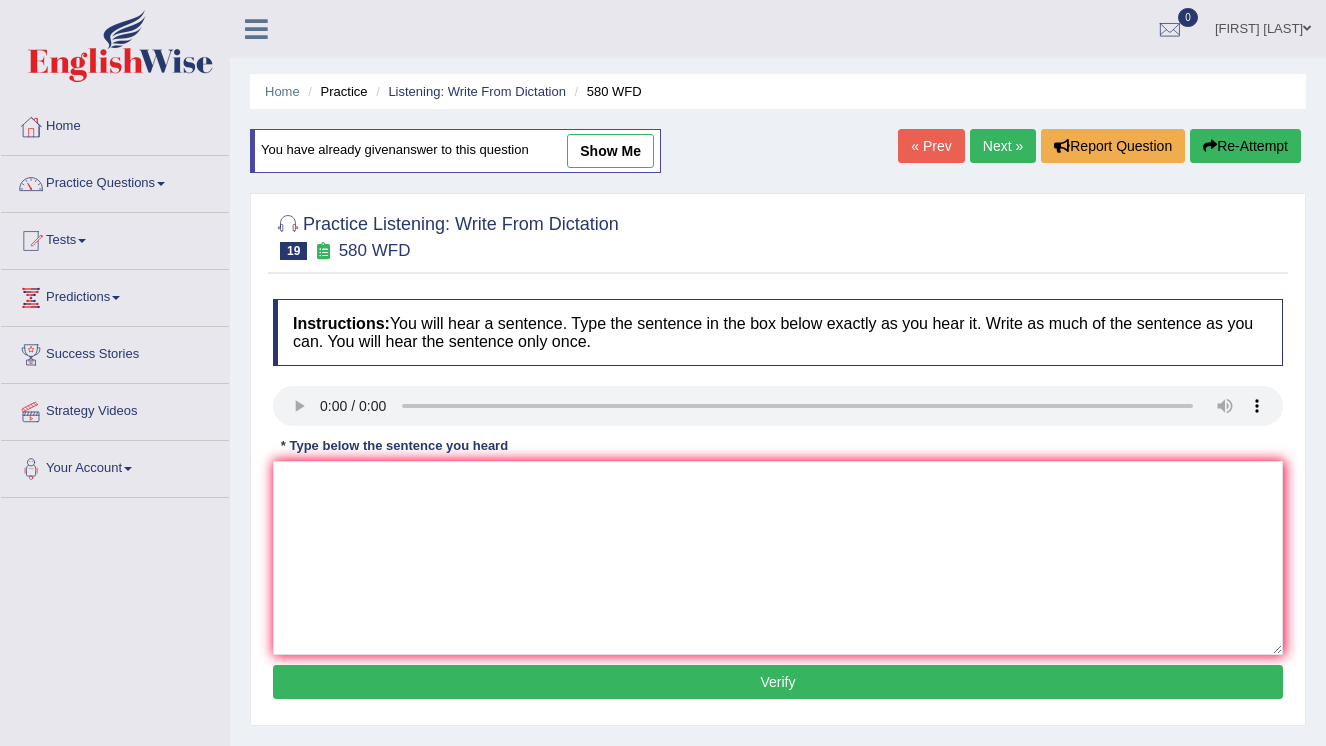 scroll, scrollTop: 0, scrollLeft: 0, axis: both 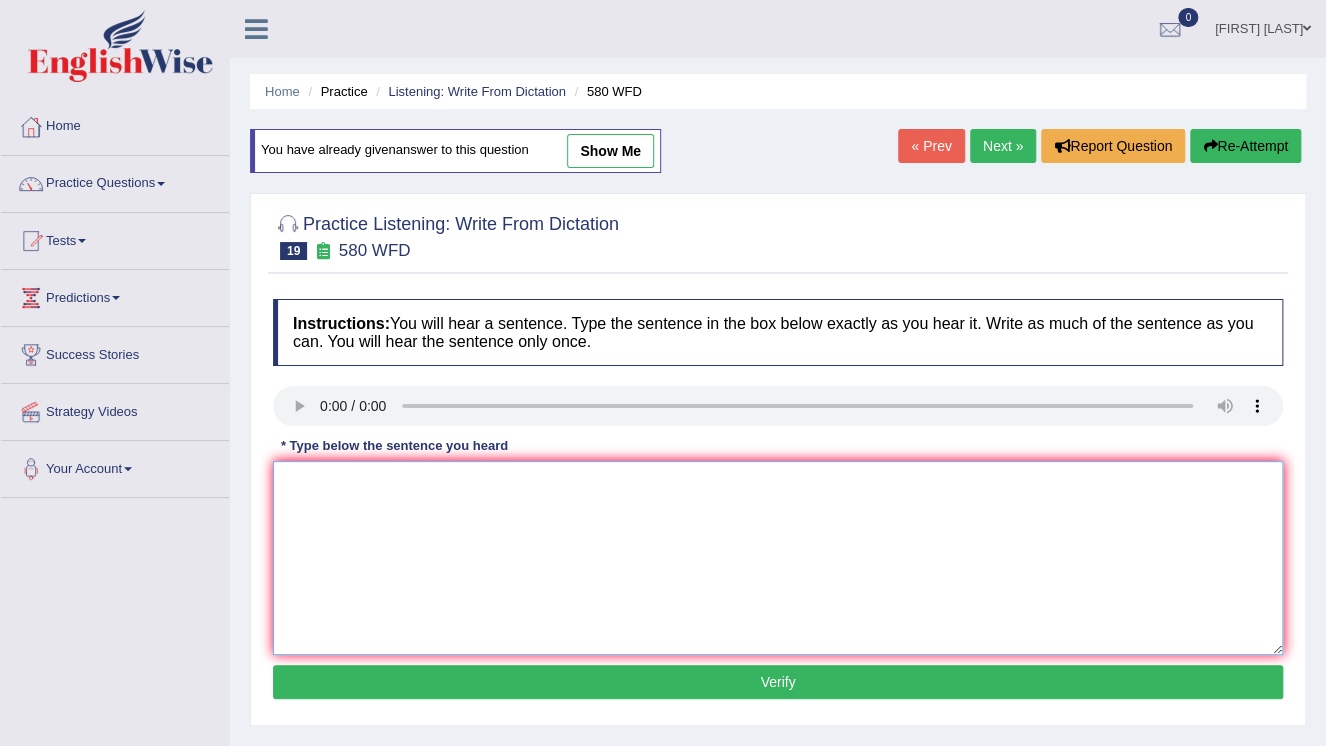 click at bounding box center [778, 558] 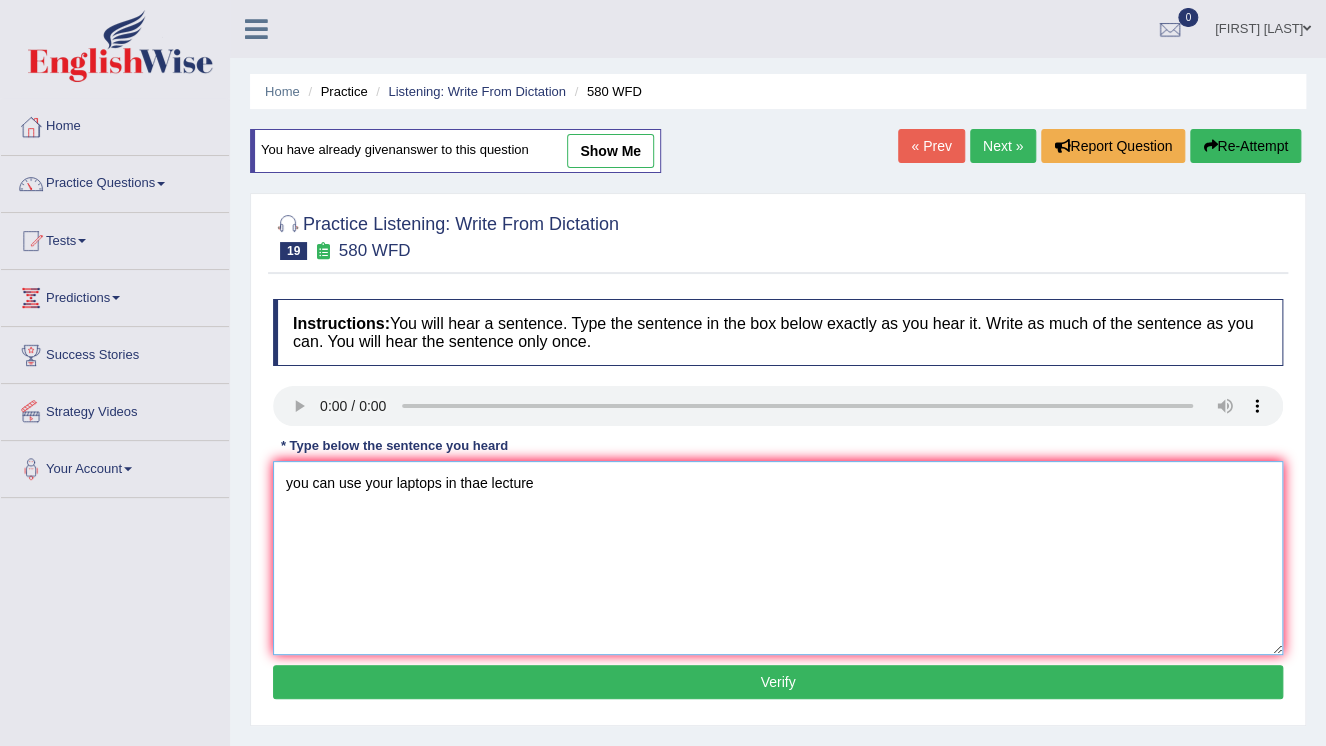 click on "you can use your laptops in thae lecture" at bounding box center (778, 558) 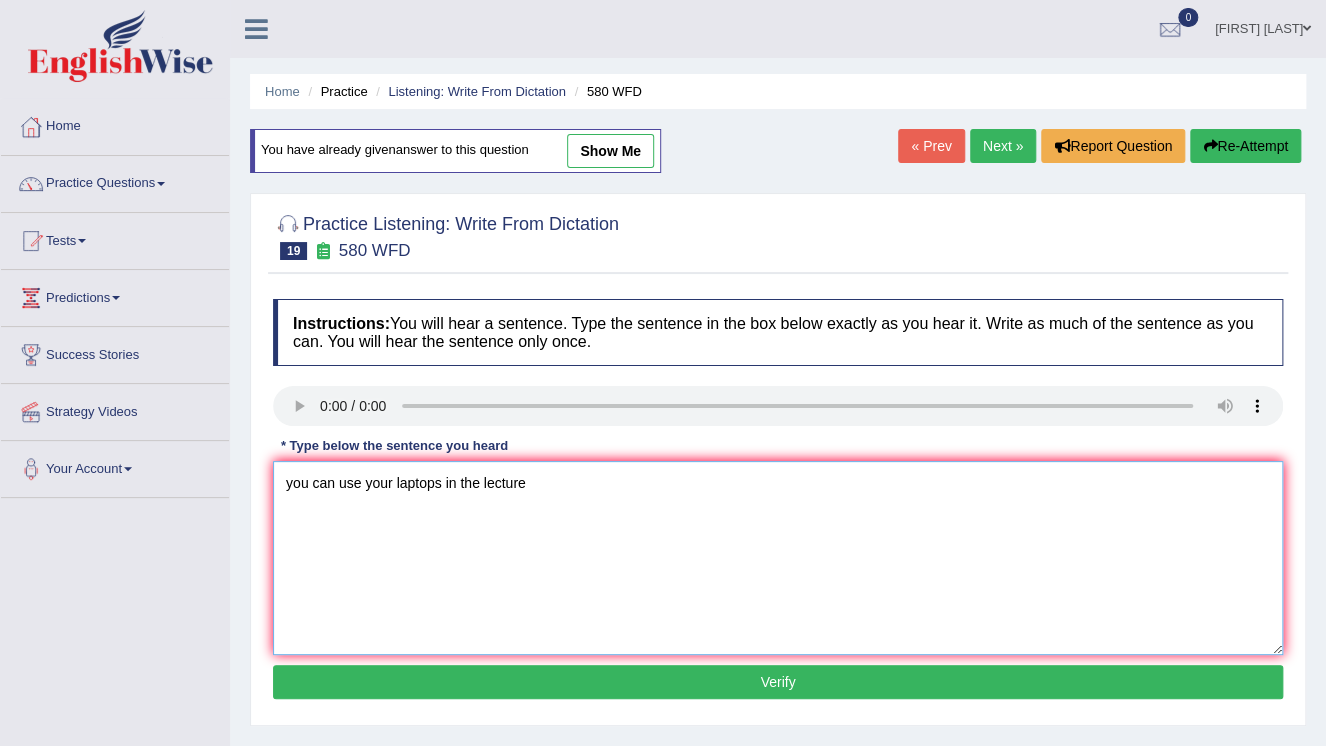 click on "you can use your laptops in the lecture" at bounding box center (778, 558) 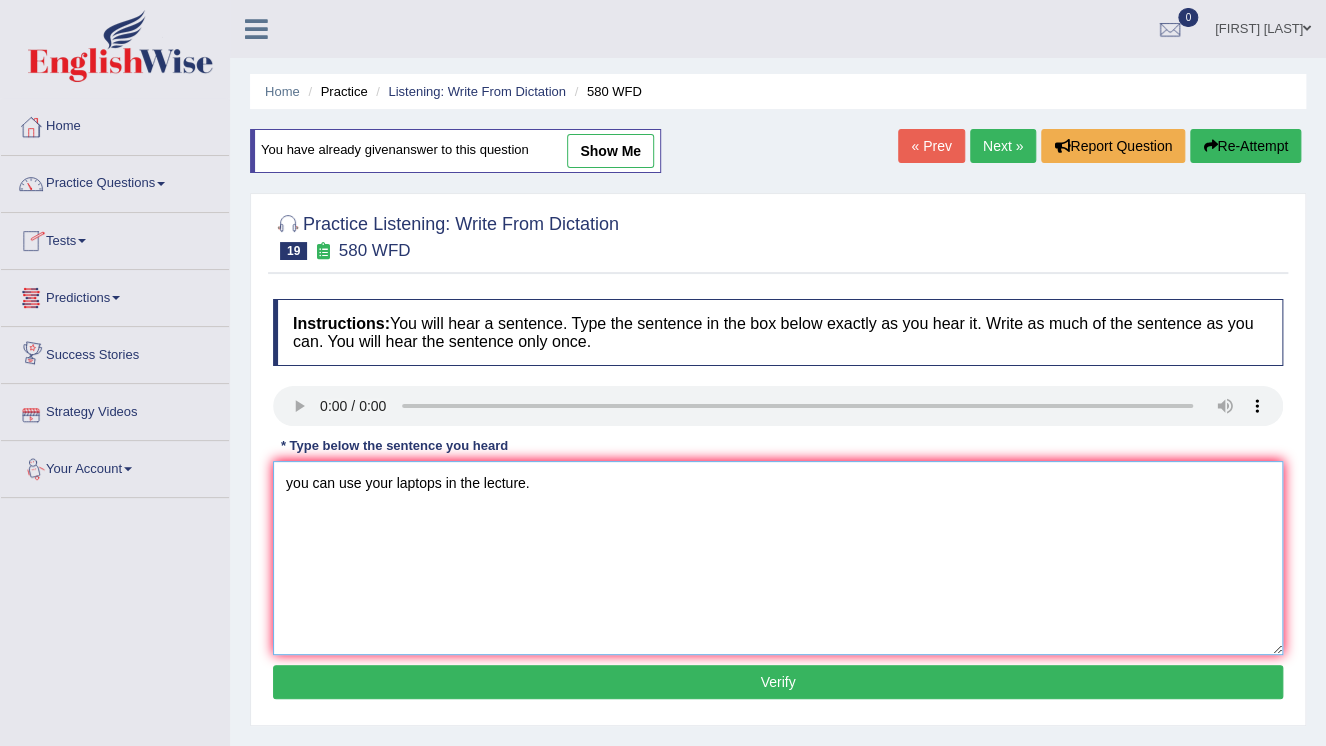 click on "you can use your laptops in the lecture." at bounding box center (778, 558) 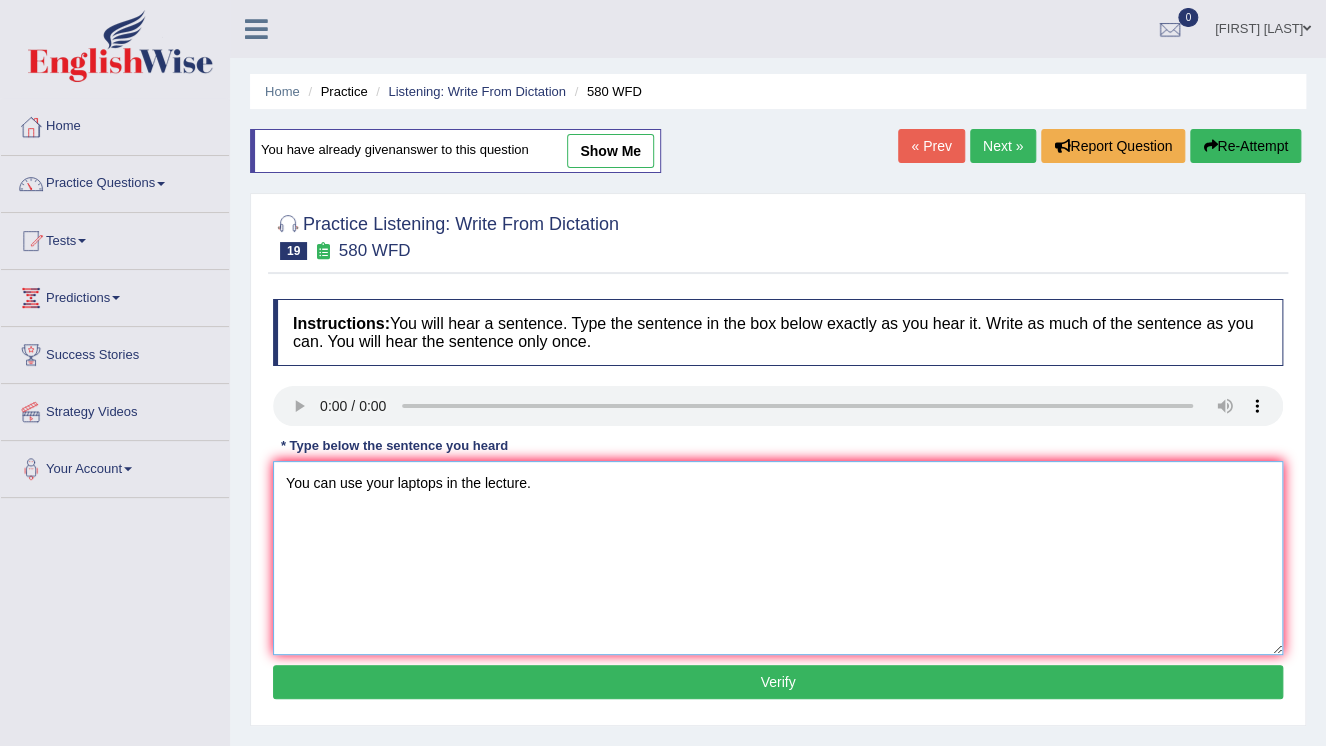 type on "You can use your laptops in the lecture." 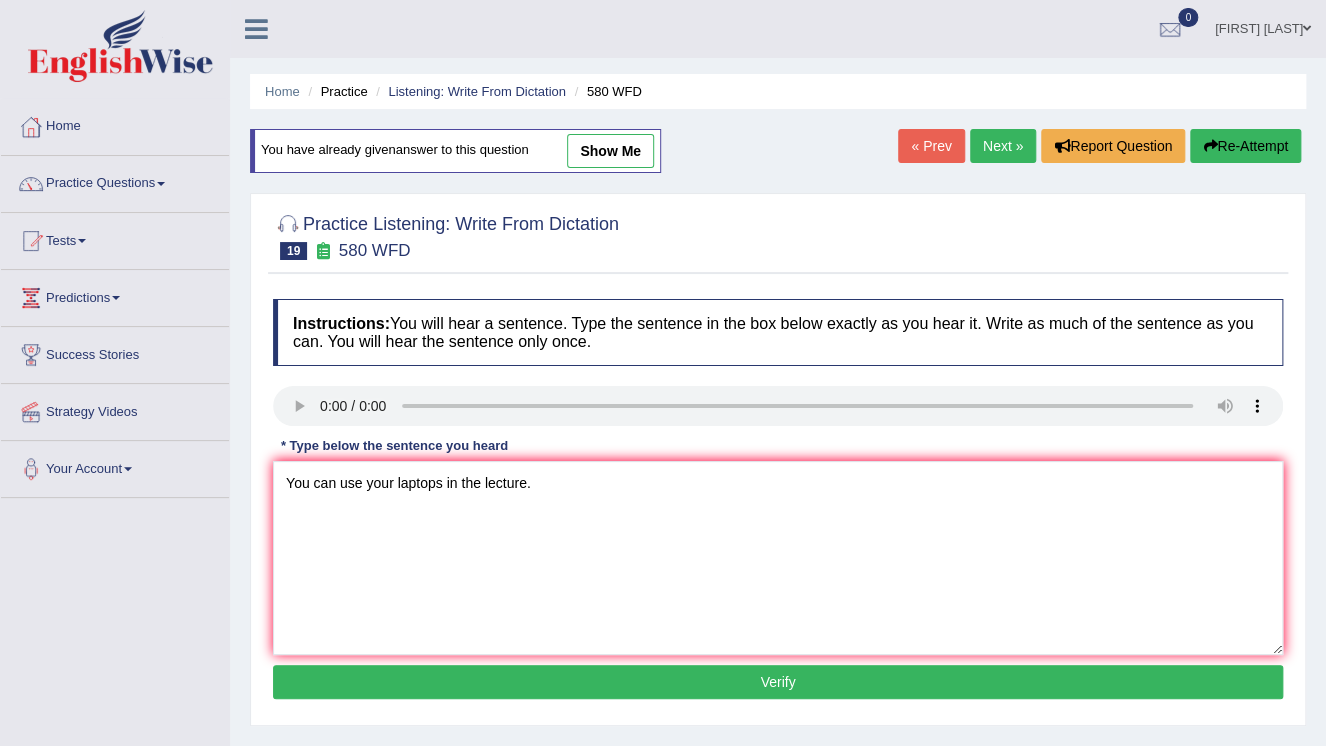 click on "Verify" at bounding box center [778, 682] 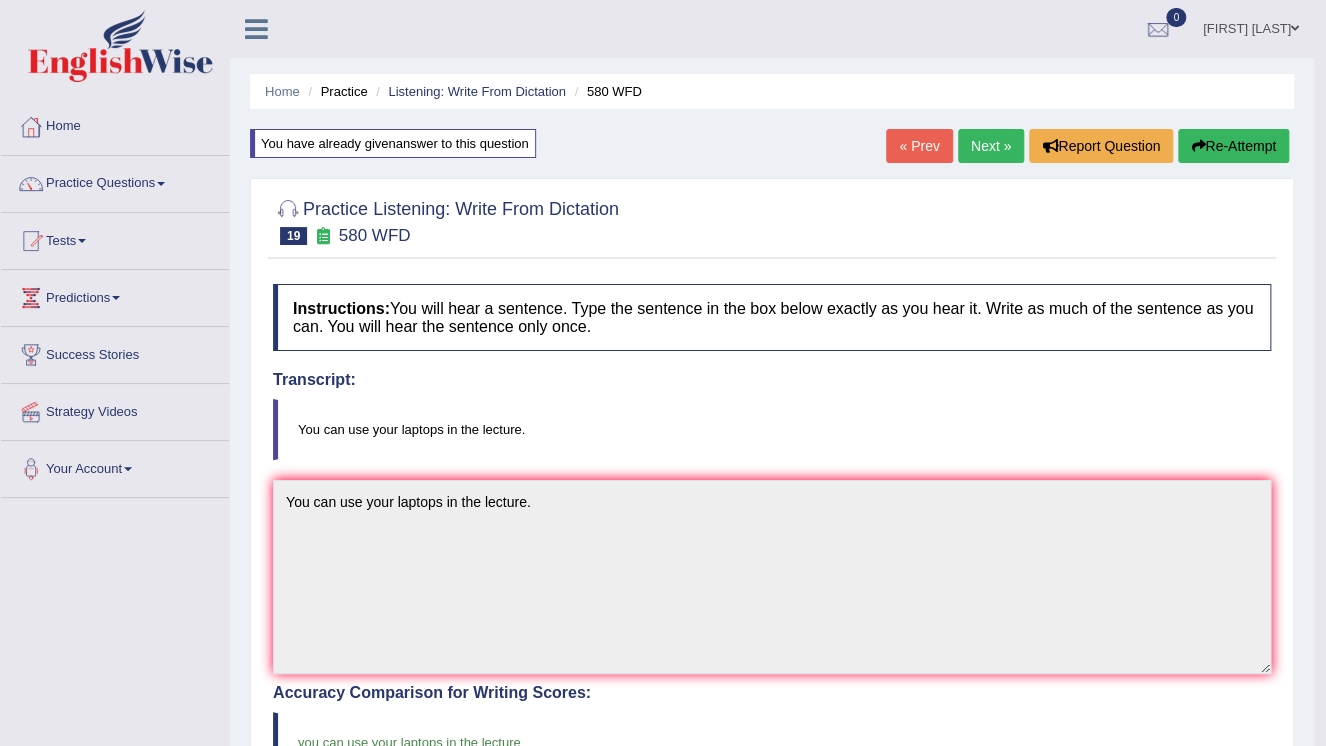 click on "Next »" at bounding box center [991, 146] 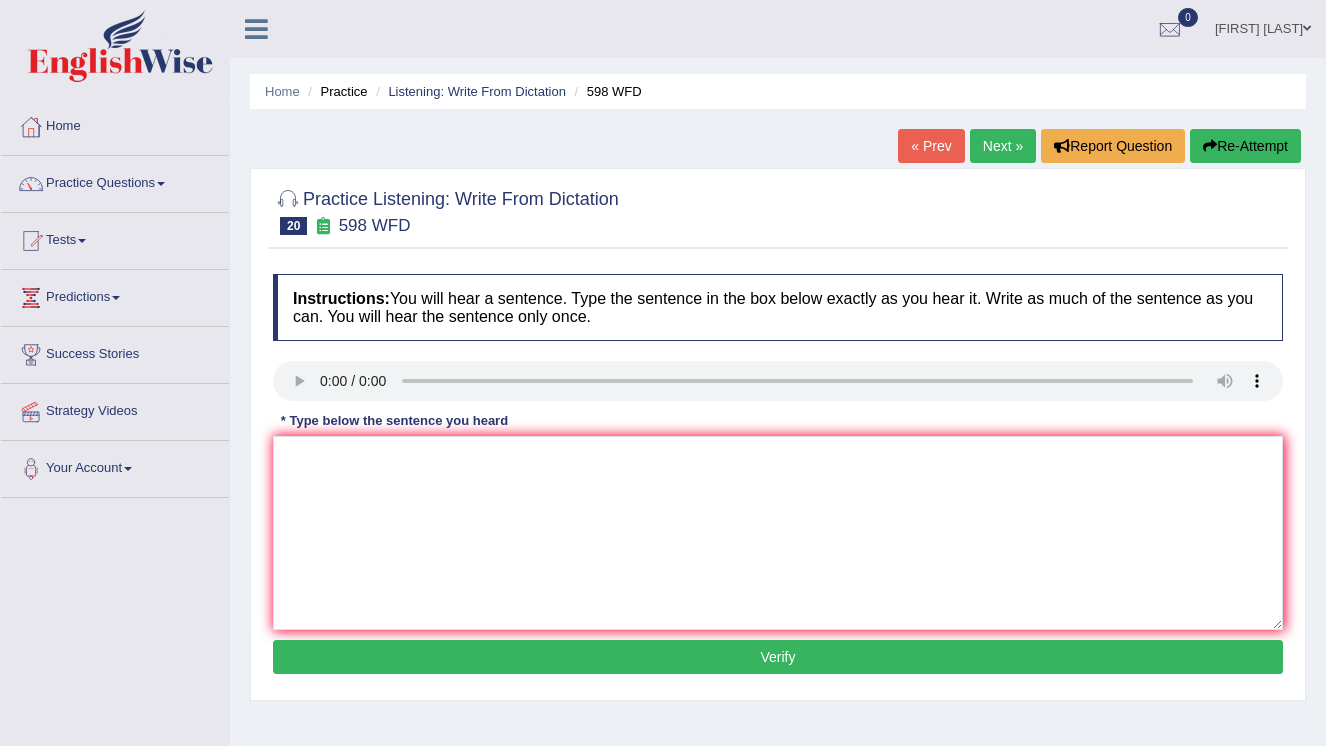 scroll, scrollTop: 0, scrollLeft: 0, axis: both 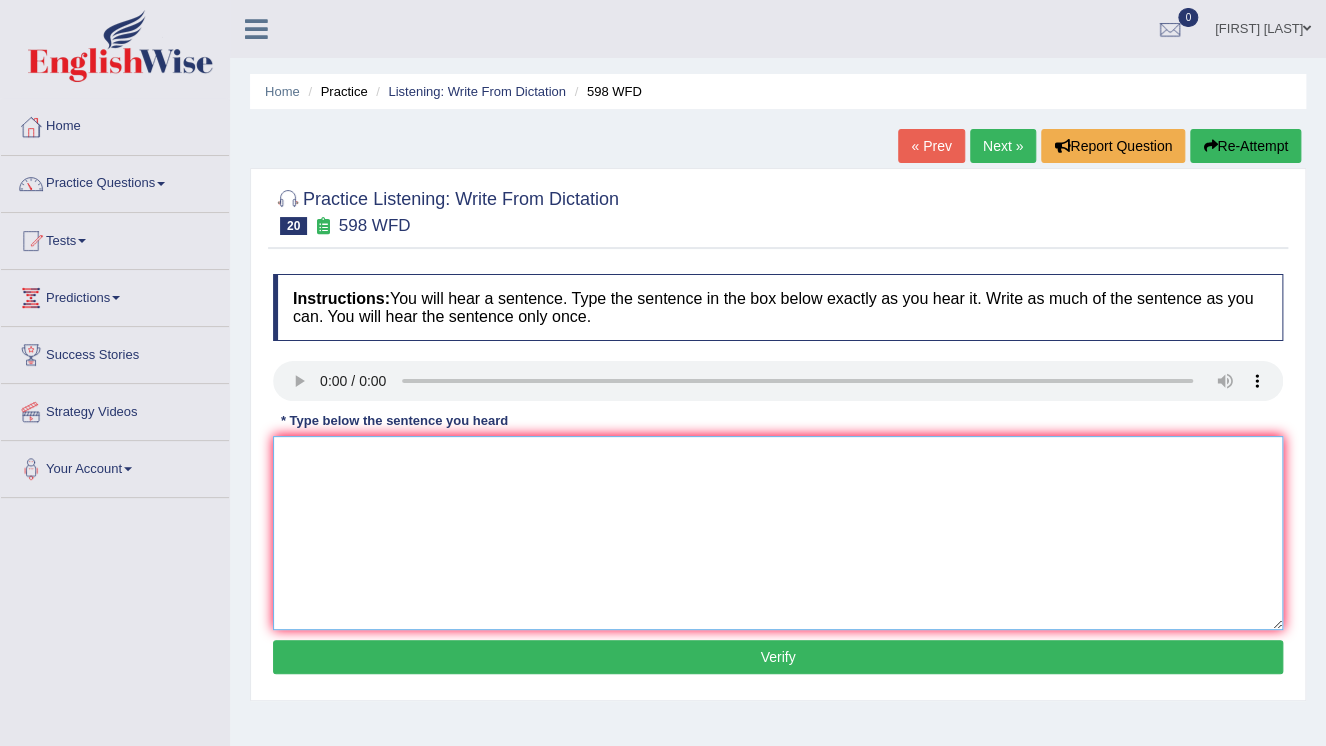 click at bounding box center [778, 533] 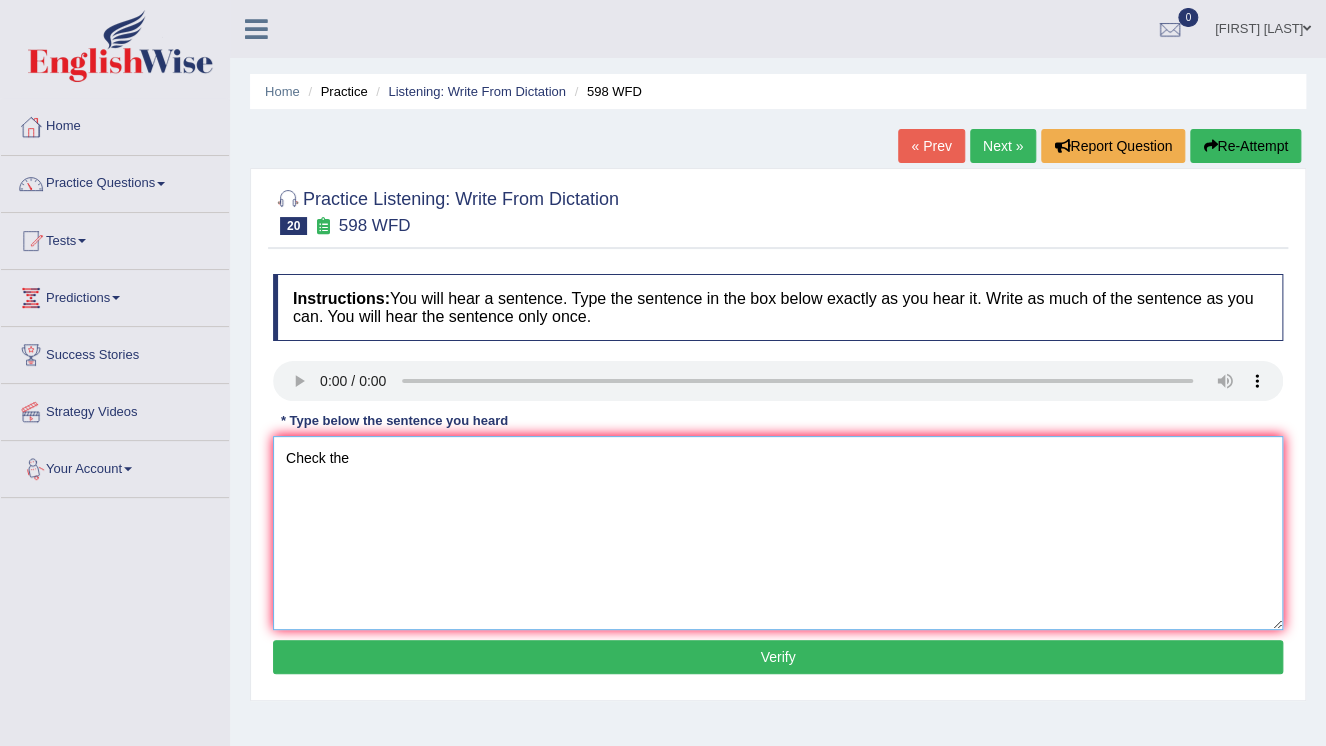 click on "Check the" at bounding box center (778, 533) 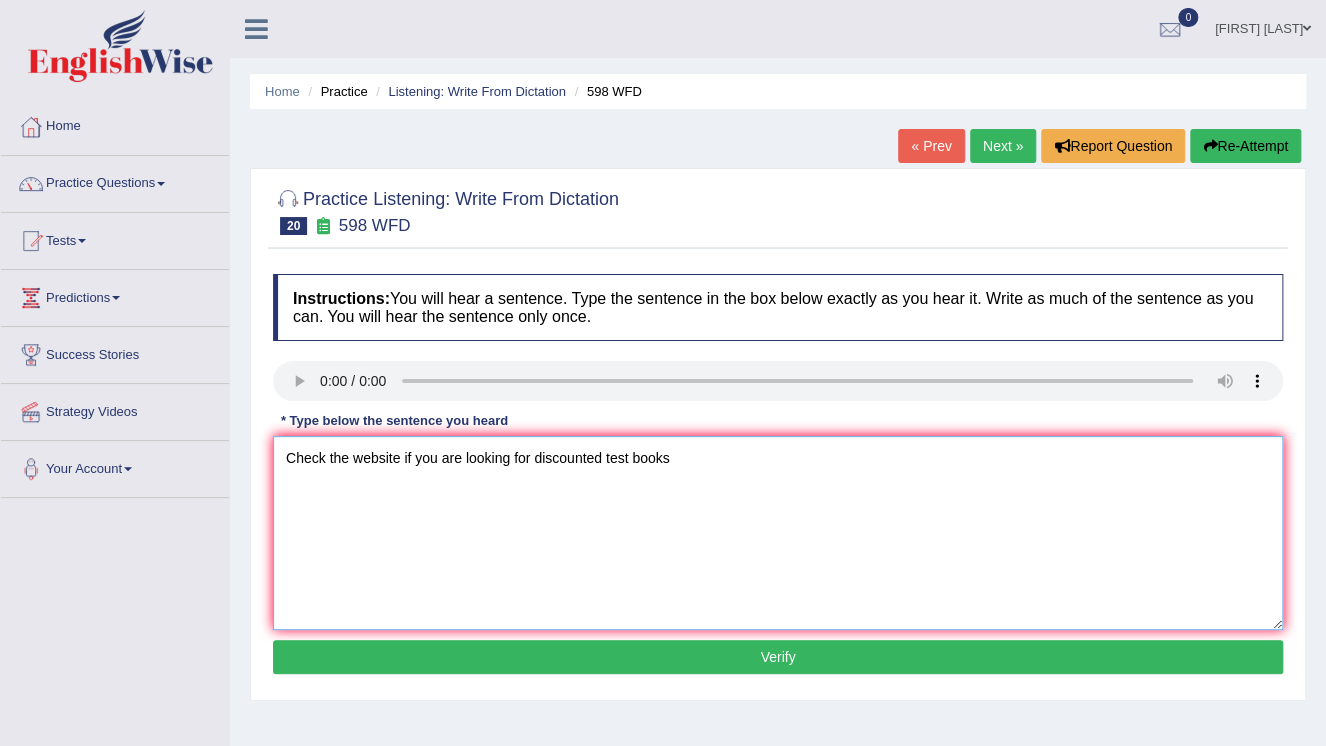 click on "Check the website if you are looking for discounted test books" at bounding box center [778, 533] 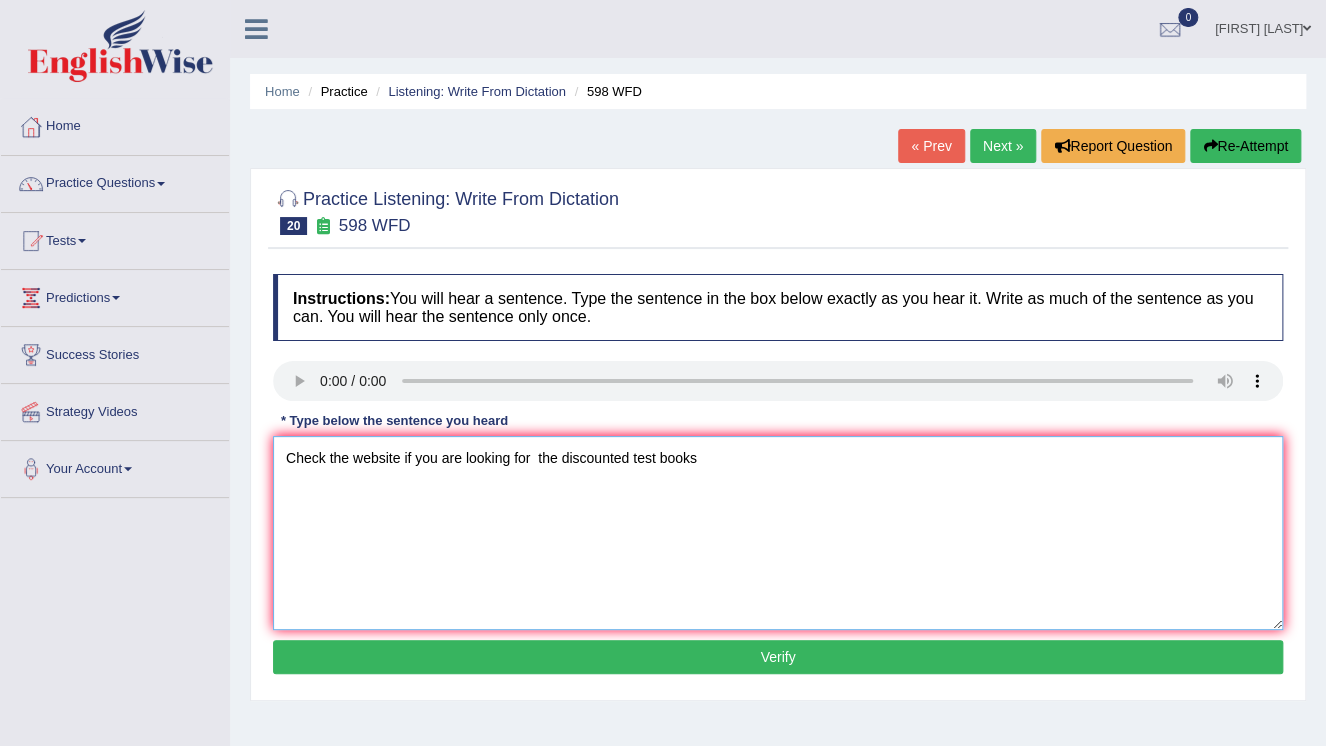 click on "Check the website if you are looking for  the discounted test books" at bounding box center (778, 533) 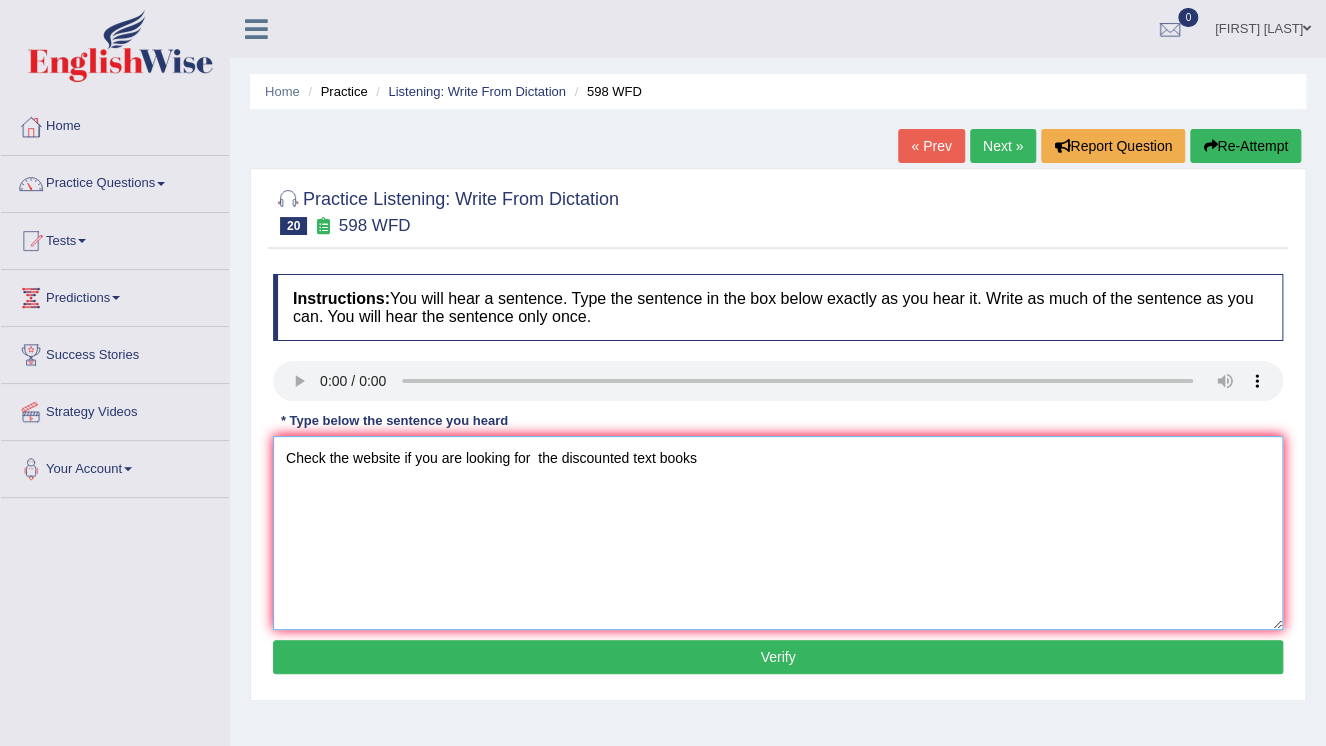 click on "Check the website if you are looking for  the discounted text books" at bounding box center [778, 533] 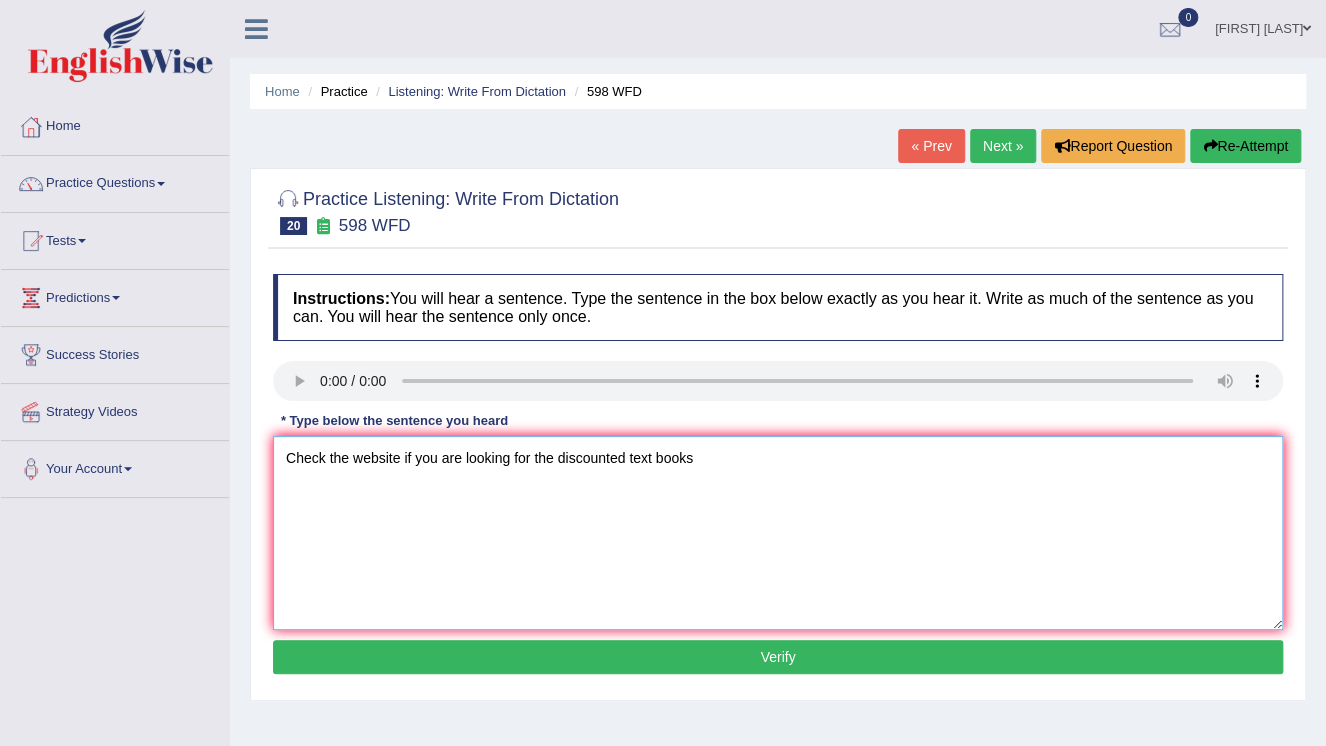 click on "Check the website if you are looking for the discounted text books" at bounding box center [778, 533] 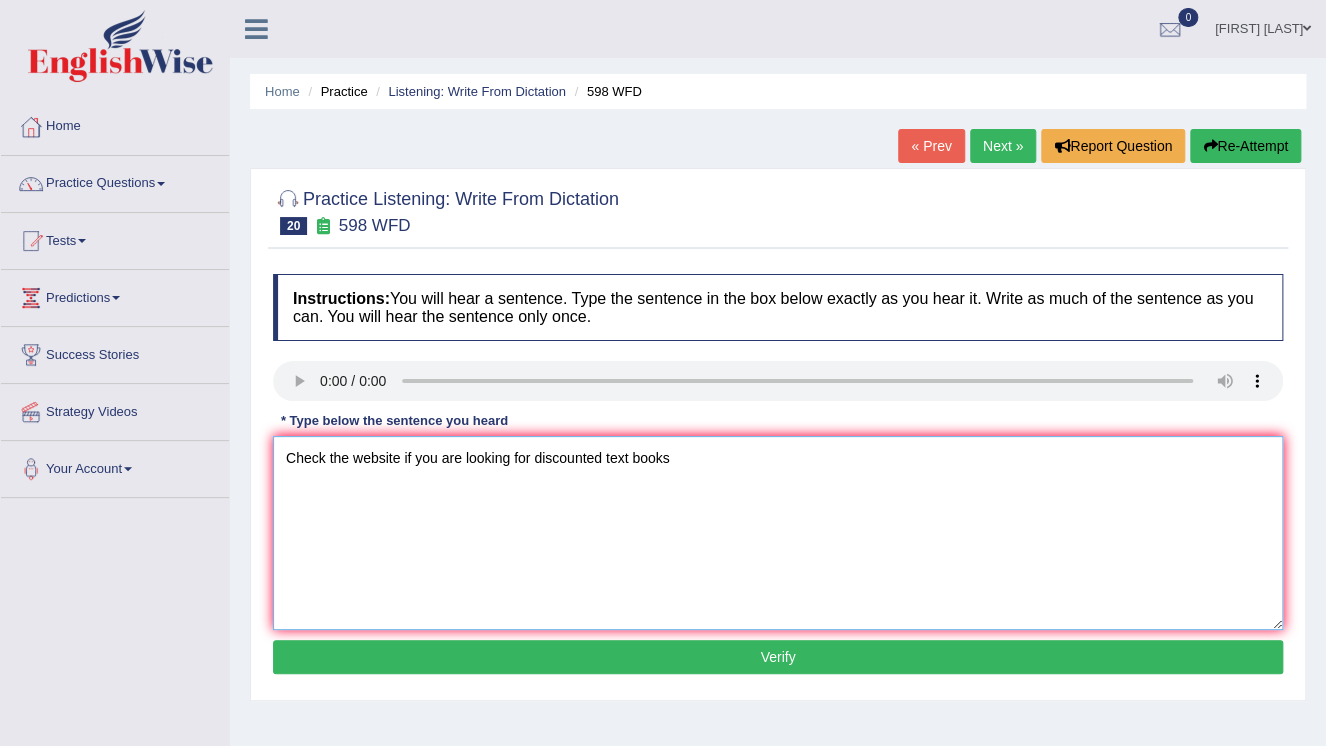 type on "Check the website if you are looking for discounted text books" 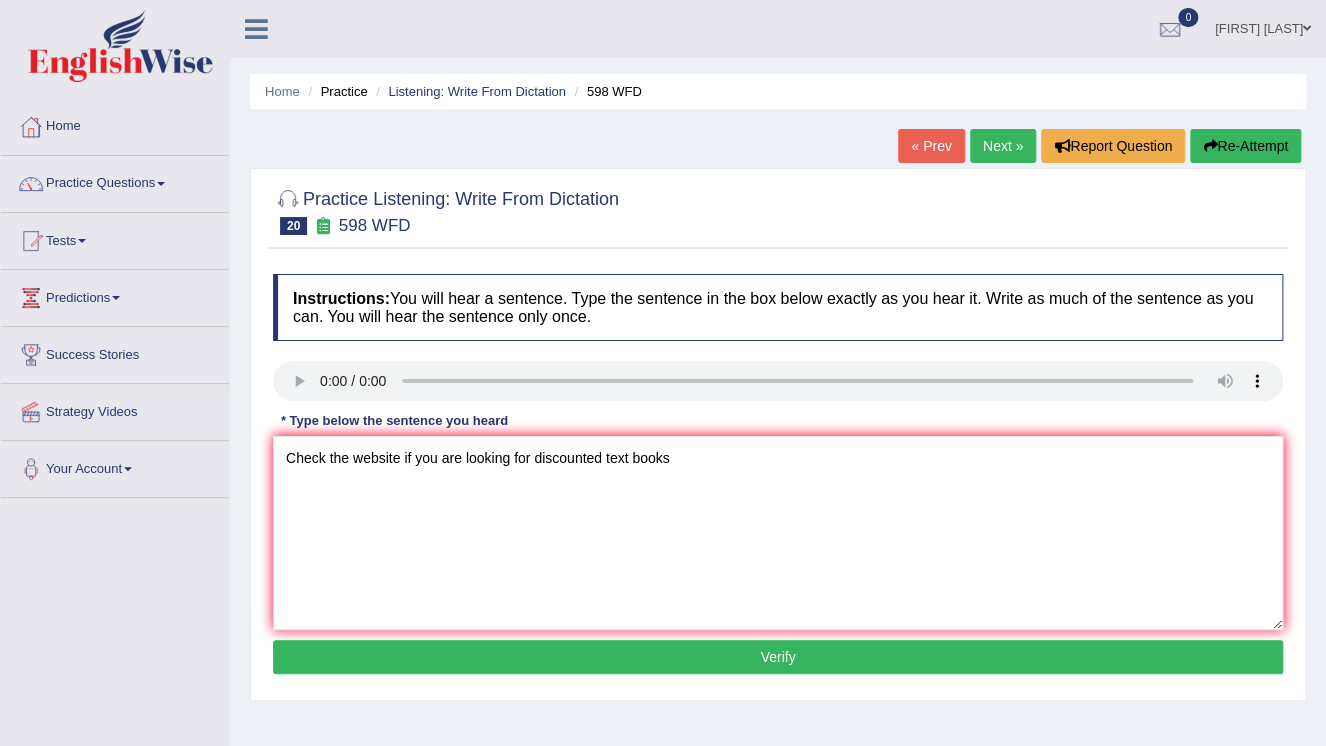 click on "Verify" at bounding box center [778, 657] 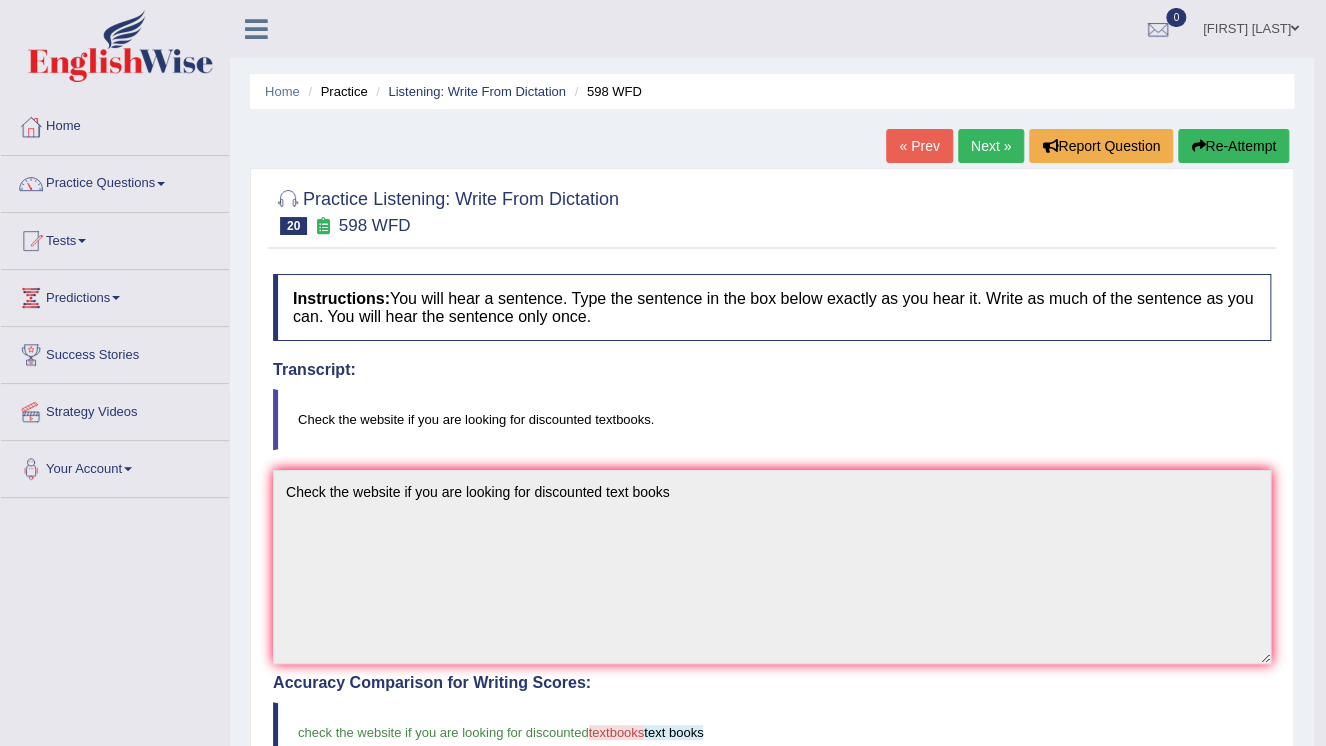 click on "Re-Attempt" at bounding box center [1233, 146] 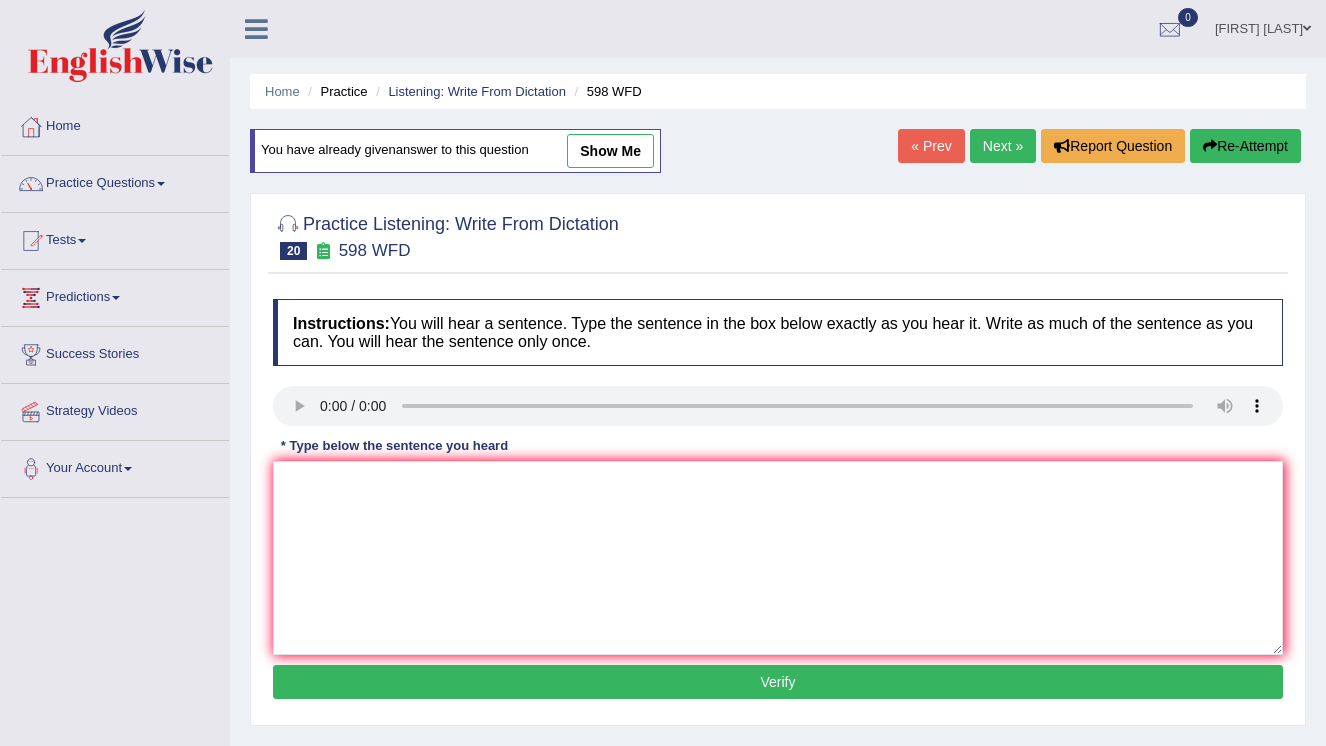 scroll, scrollTop: 0, scrollLeft: 0, axis: both 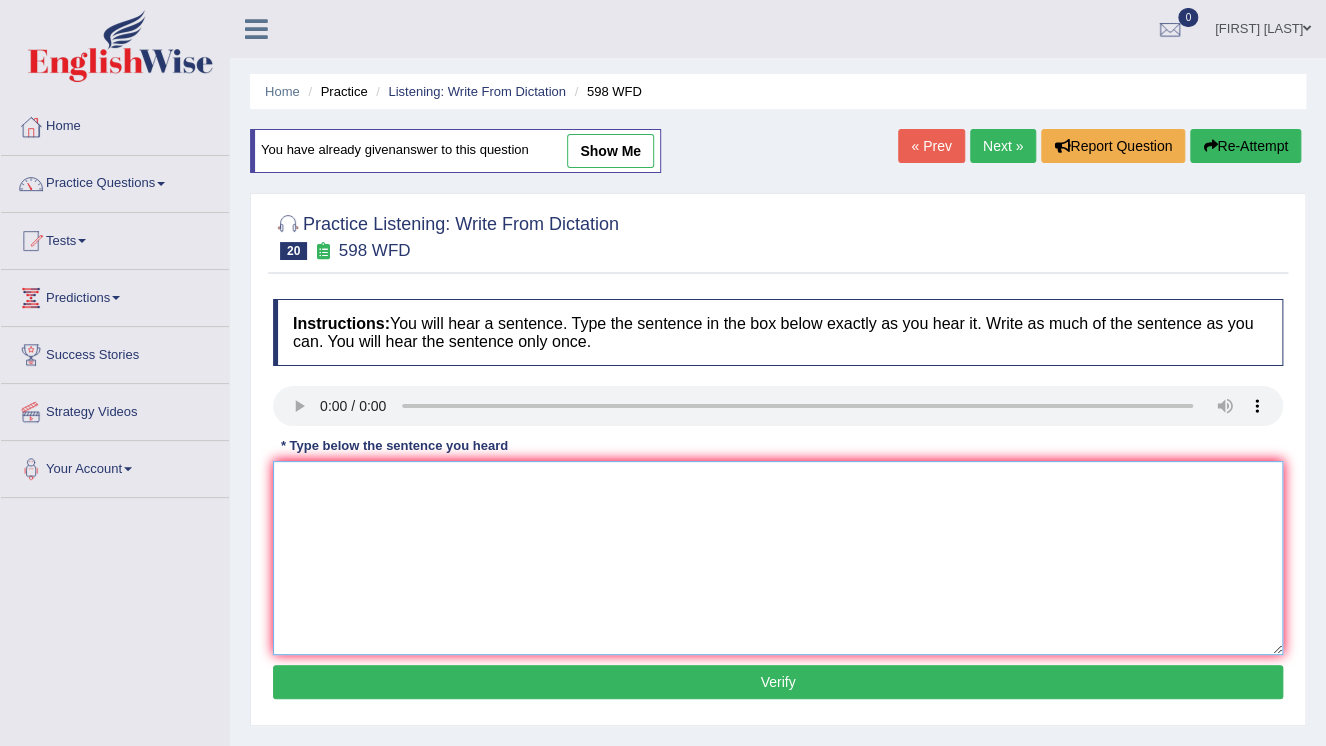 click at bounding box center (778, 558) 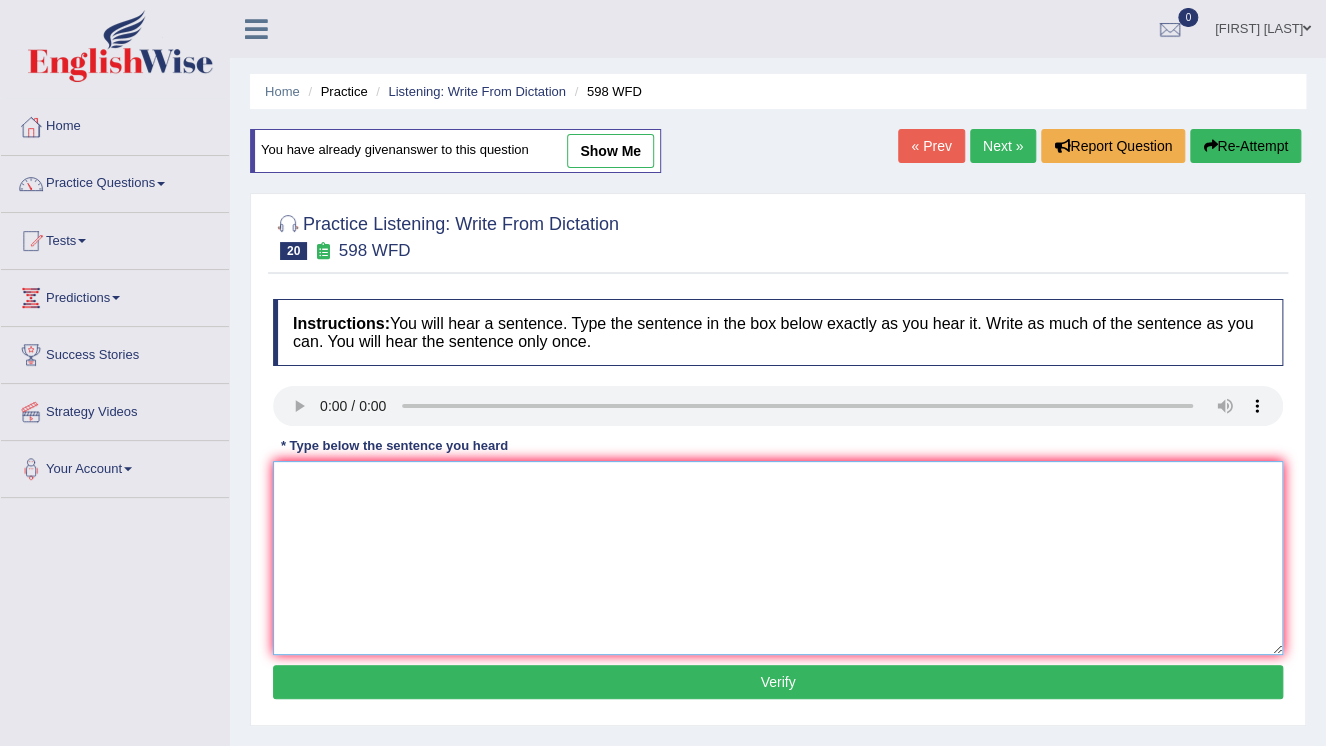 click at bounding box center (778, 558) 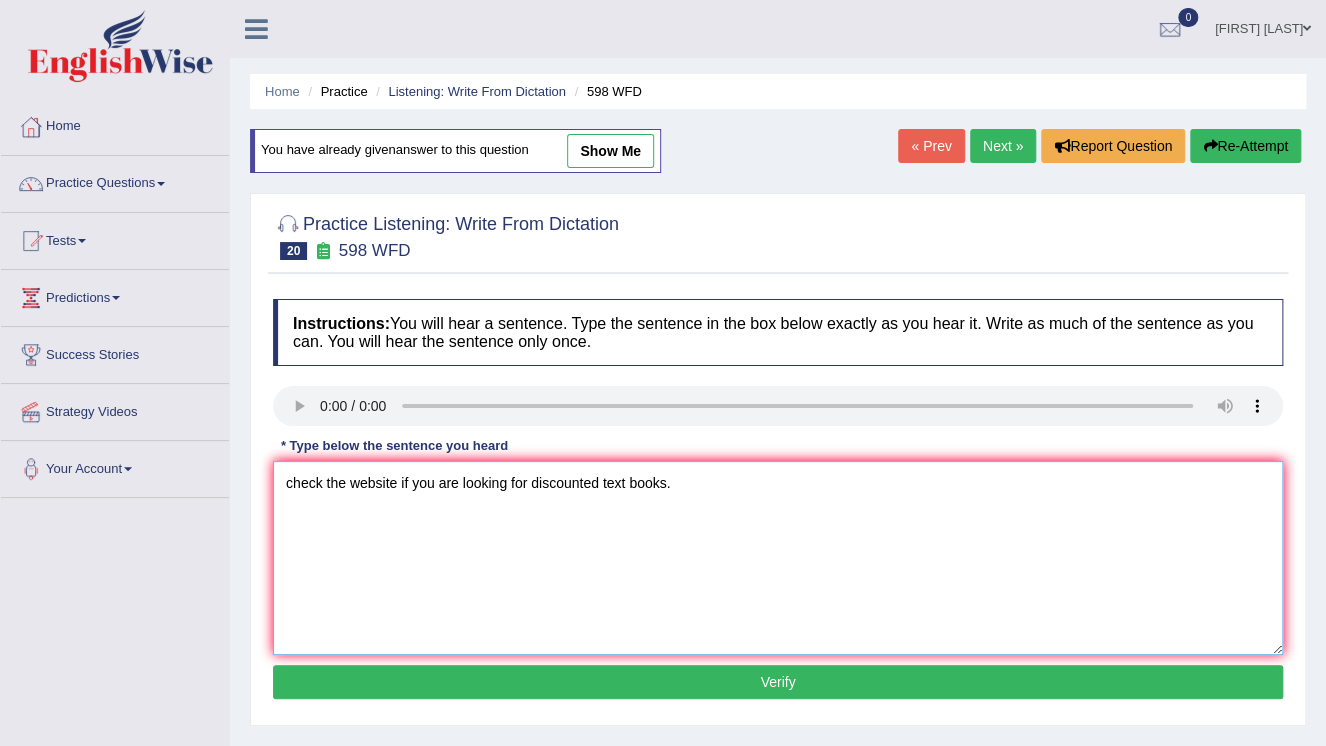 click on "check the website if you are looking for discounted text books." at bounding box center [778, 558] 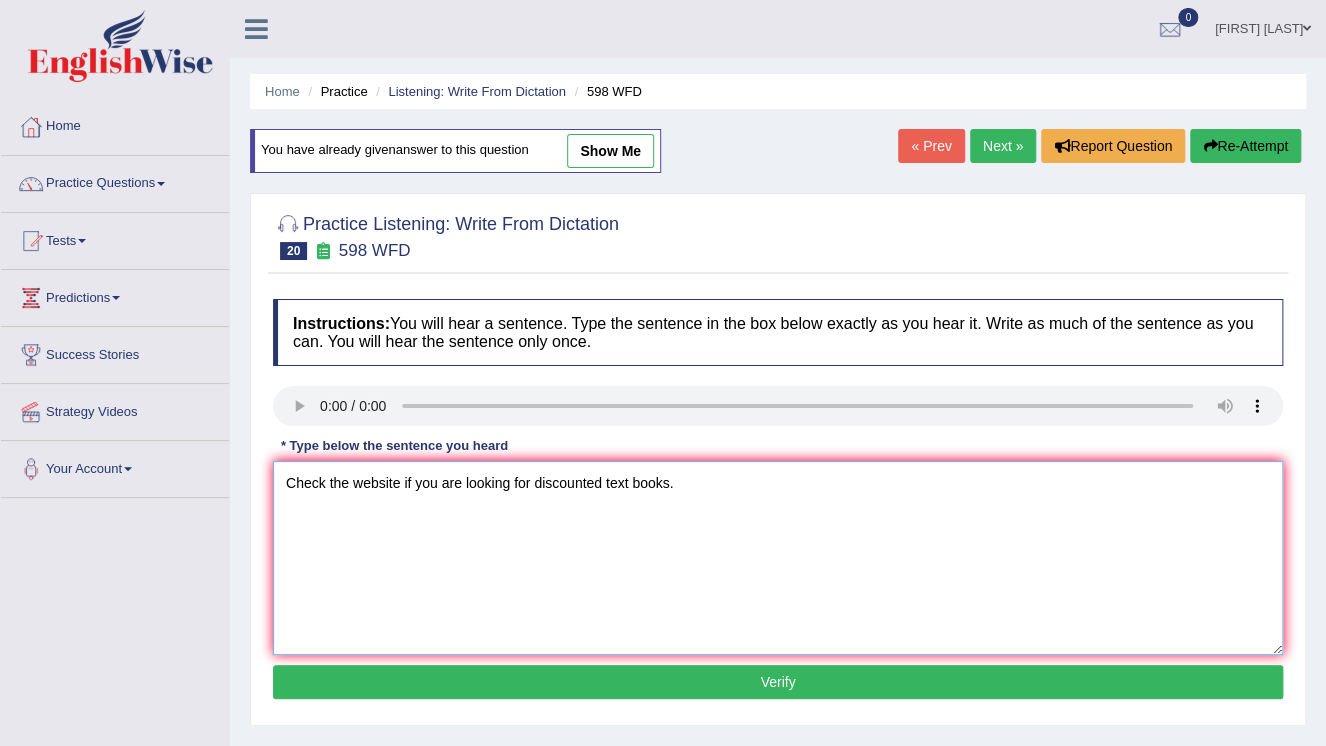 type on "Check the website if you are looking for discounted text books." 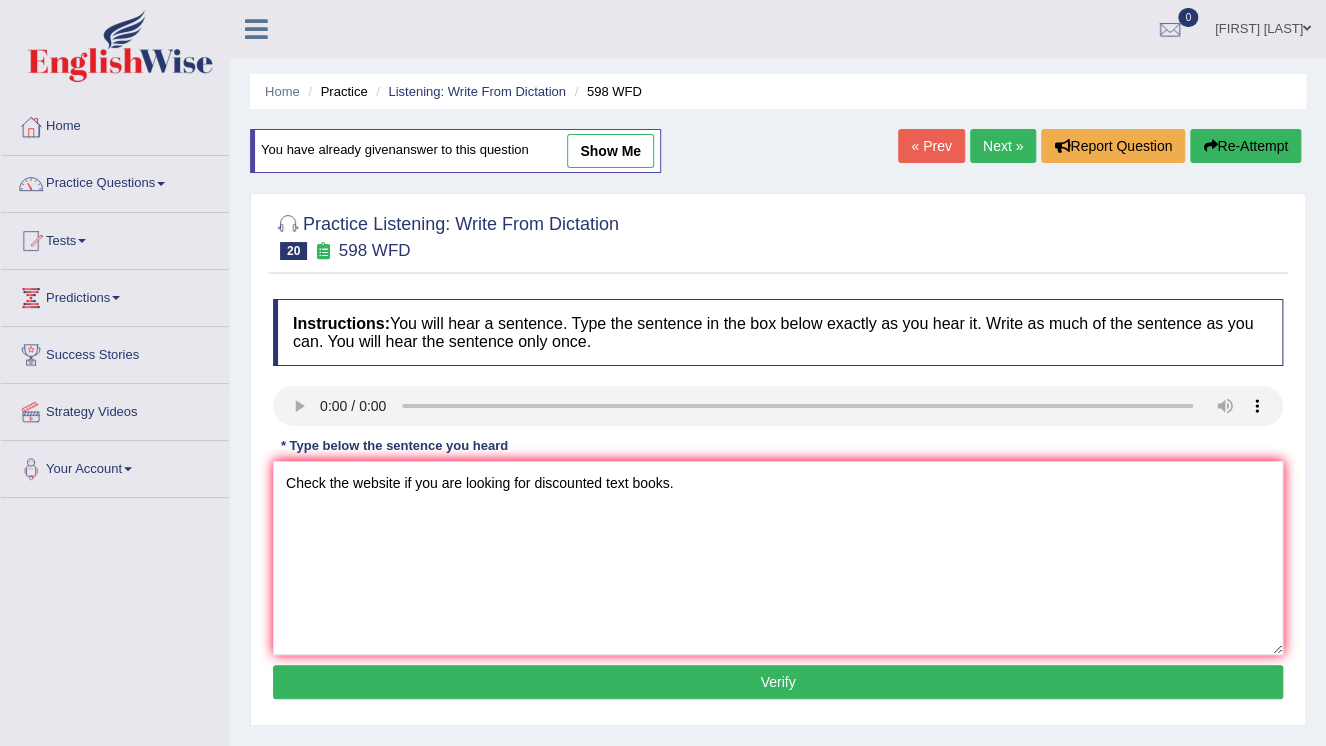 click on "Verify" at bounding box center (778, 682) 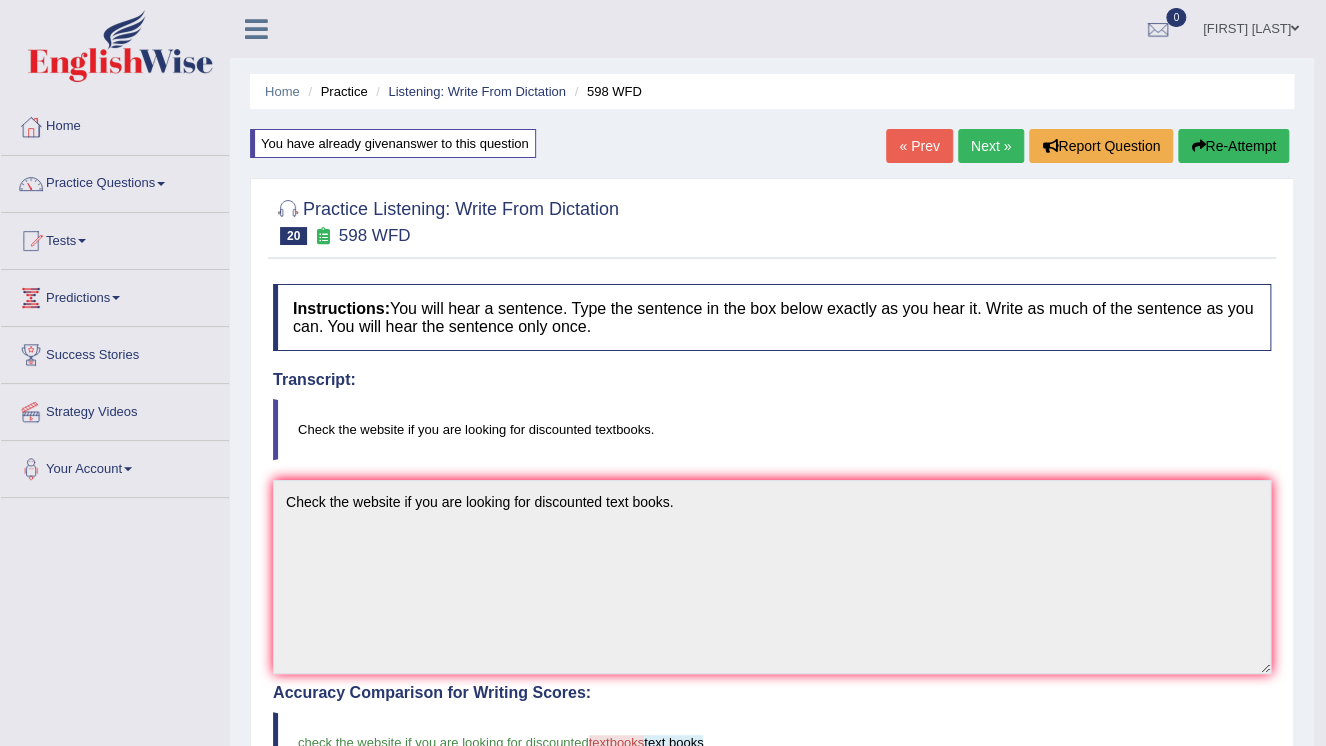 click on "Re-Attempt" at bounding box center [1233, 146] 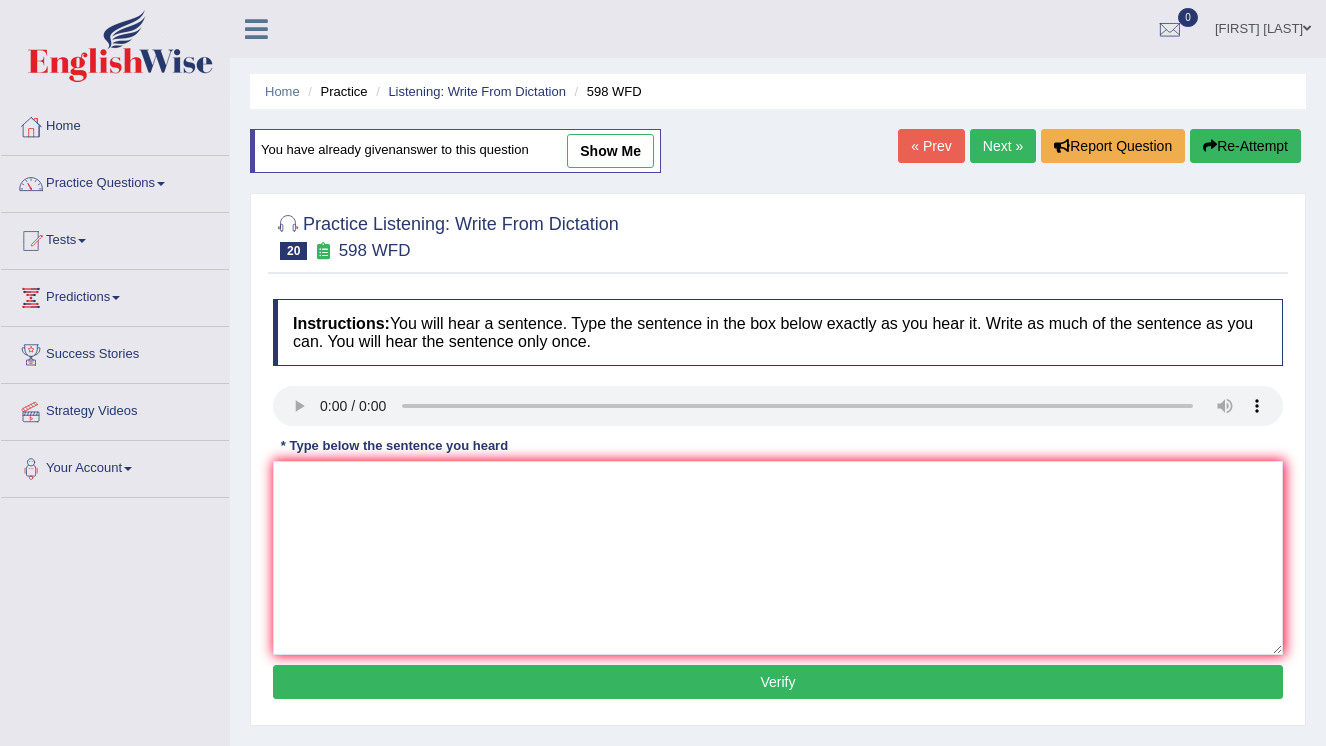 scroll, scrollTop: 0, scrollLeft: 0, axis: both 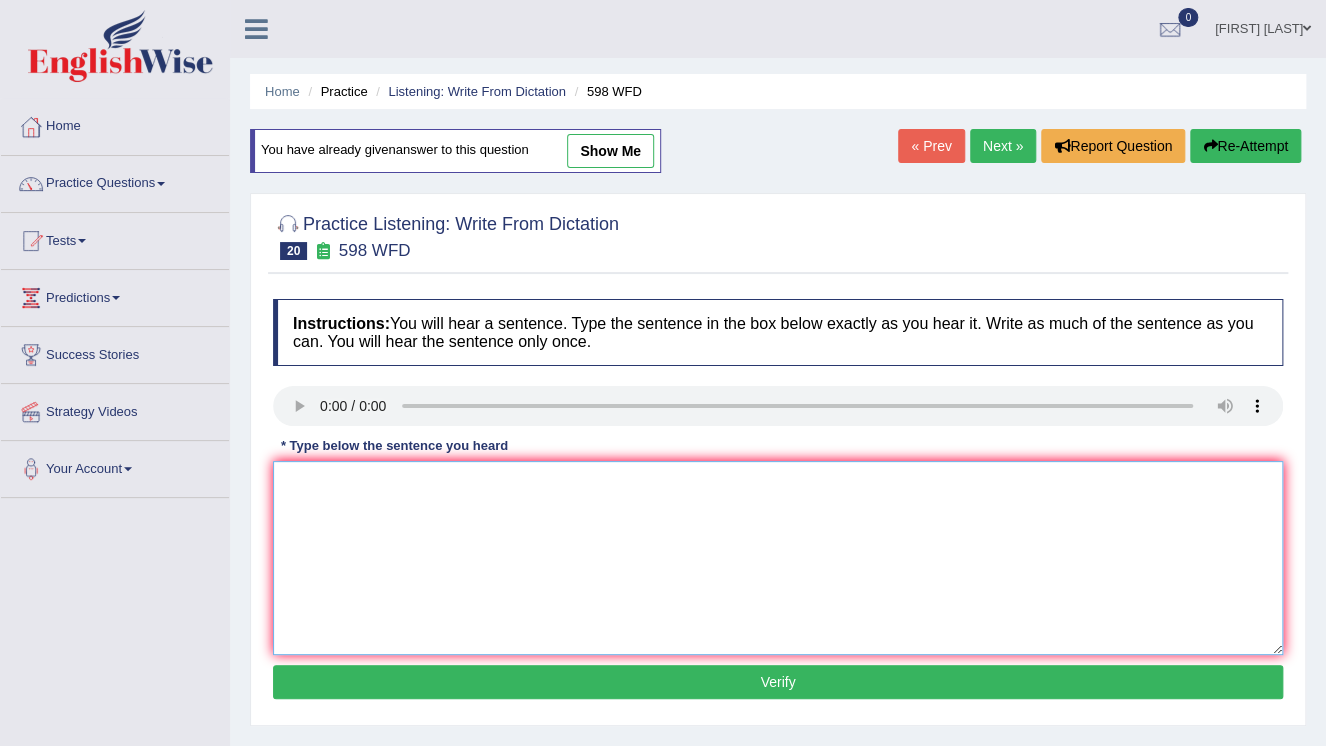 click at bounding box center [778, 558] 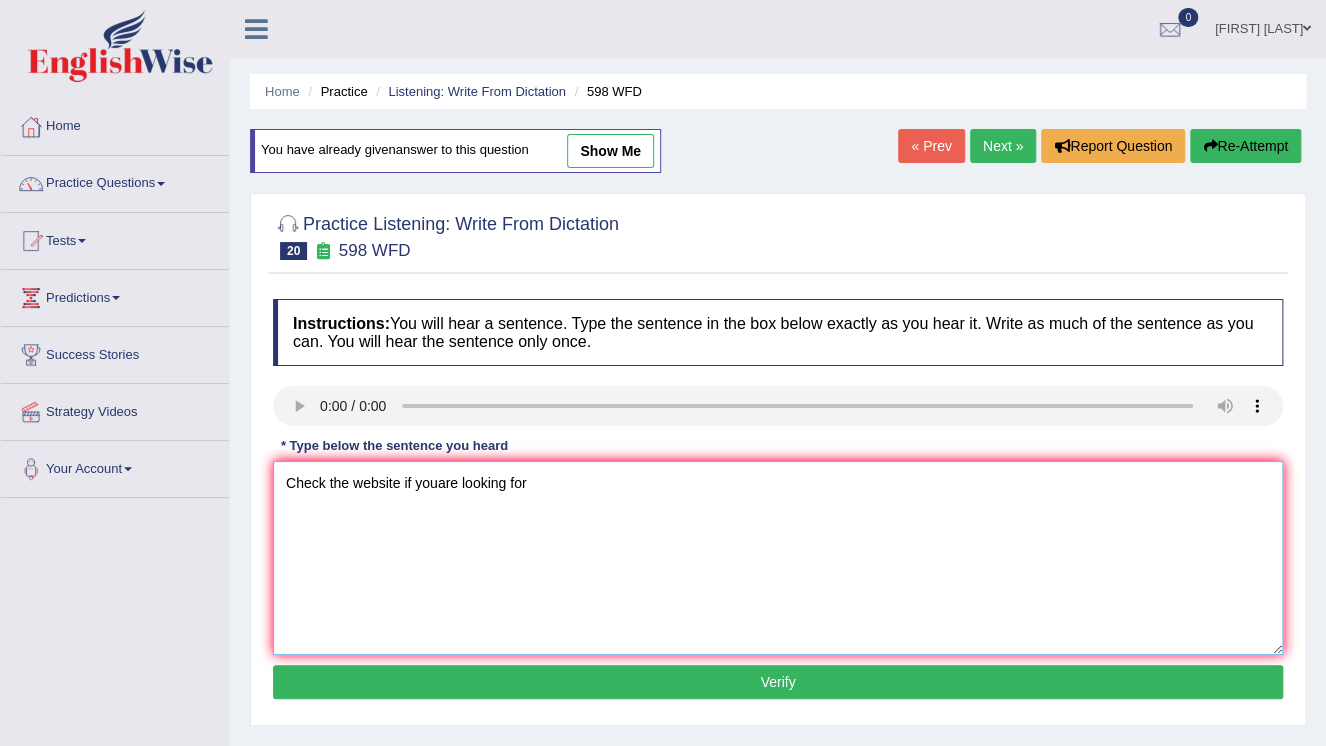 click on "Check the website if youare looking for" at bounding box center [778, 558] 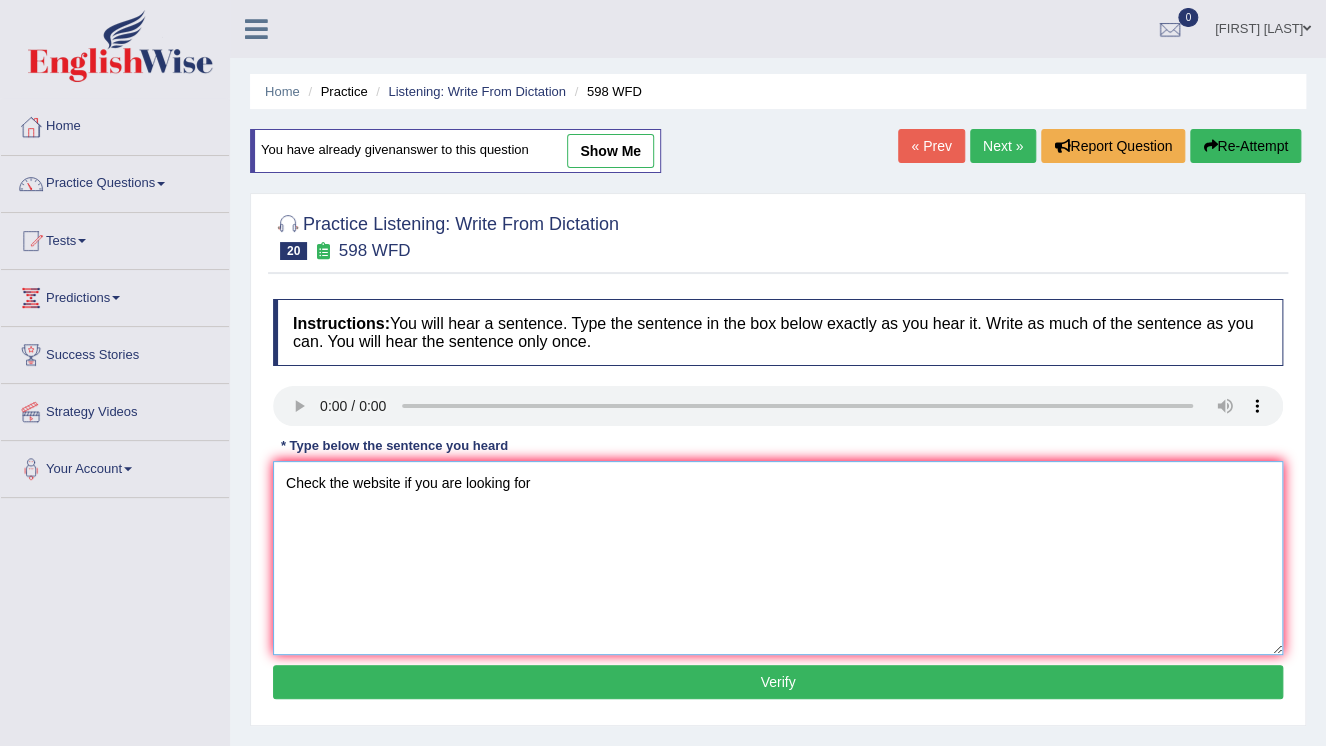 click on "Check the website if you are looking for" at bounding box center [778, 558] 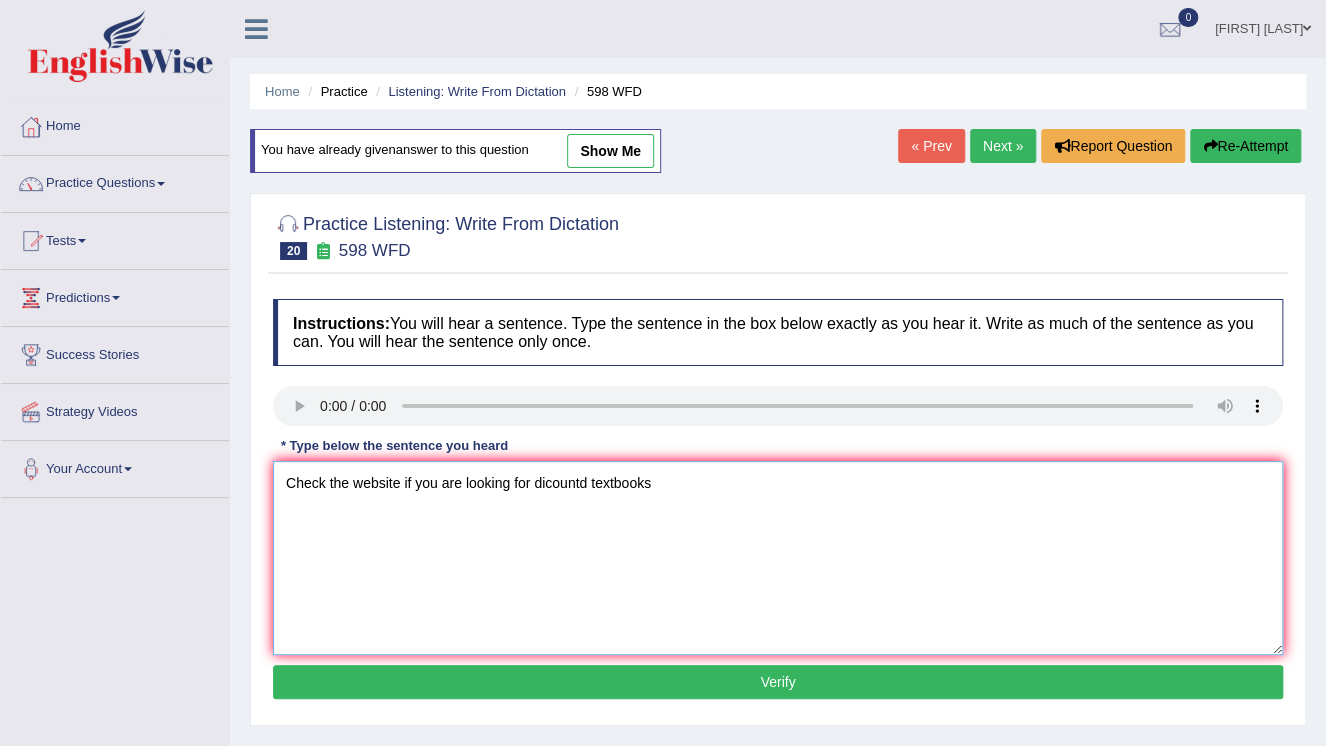 click on "Check the website if you are looking for dicountd textbooks" at bounding box center [778, 558] 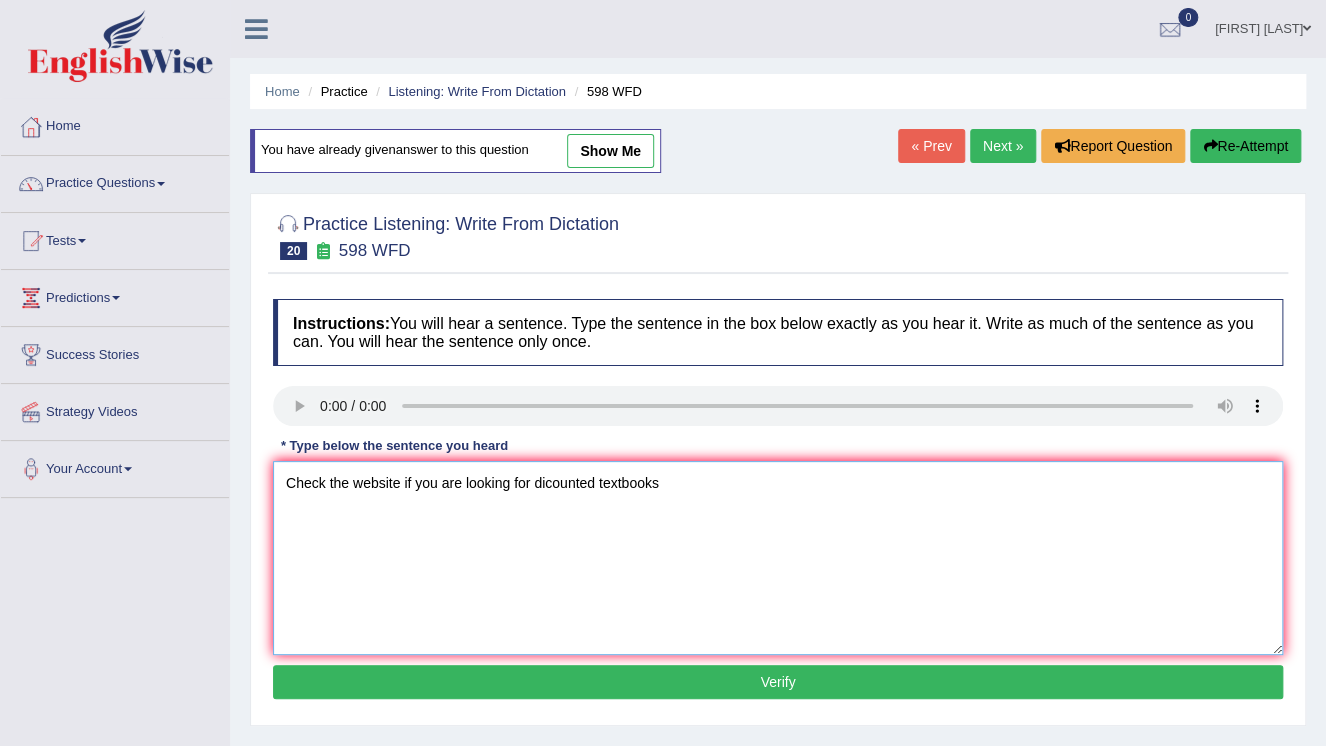 click on "Check the website if you are looking for dicounted textbooks" at bounding box center (778, 558) 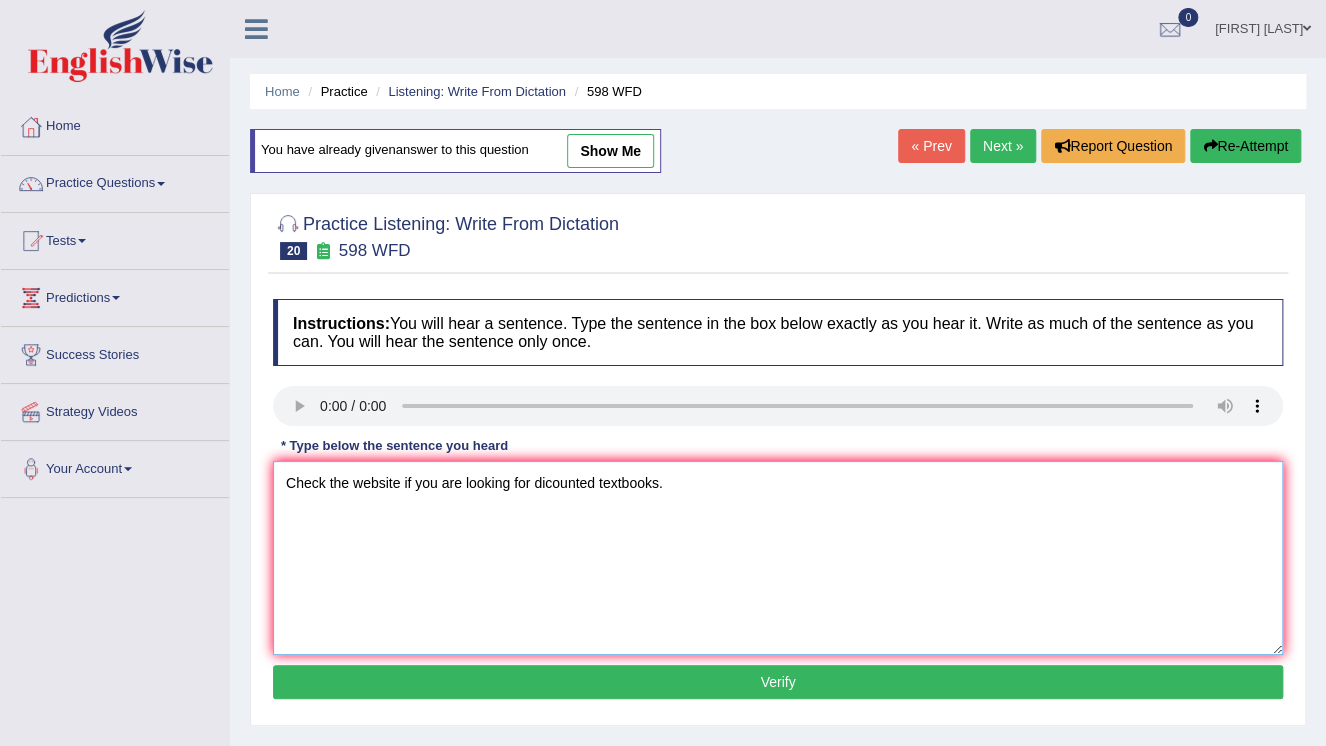 type on "Check the website if you are looking for dicounted textbooks." 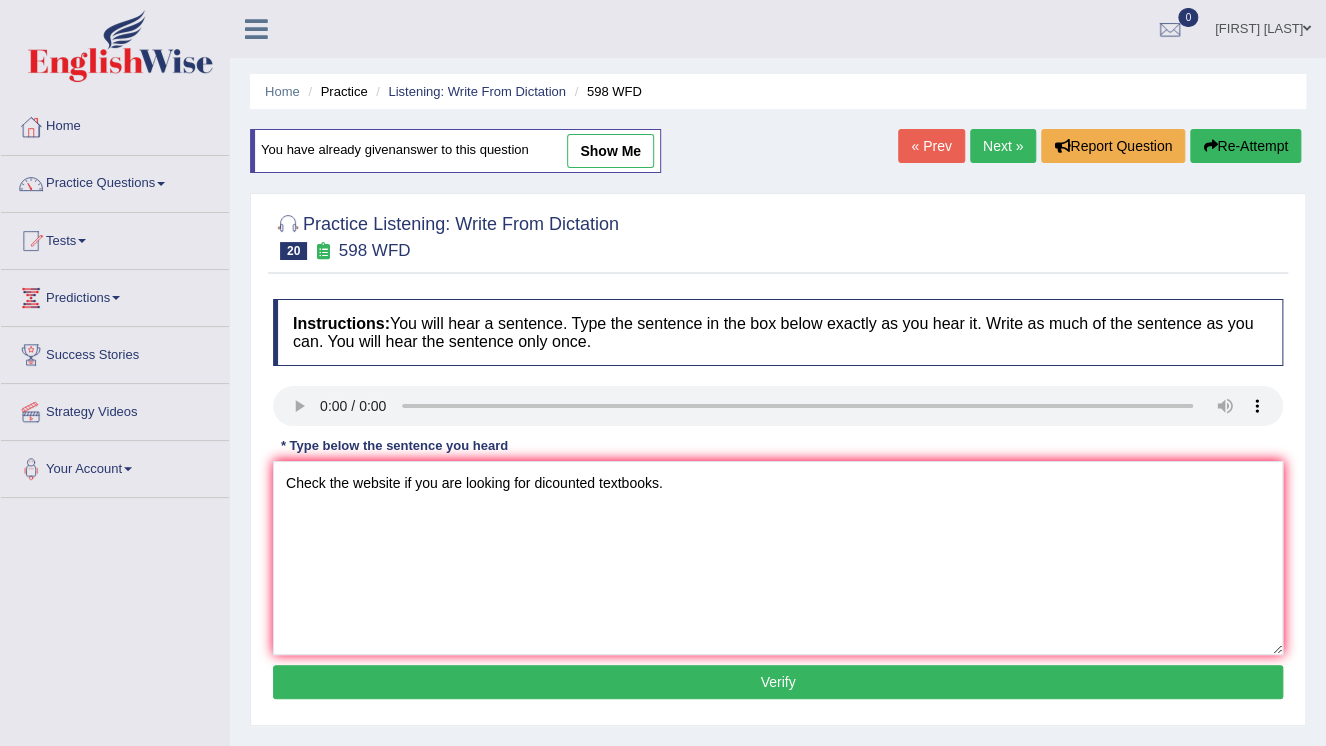 click on "Verify" at bounding box center (778, 682) 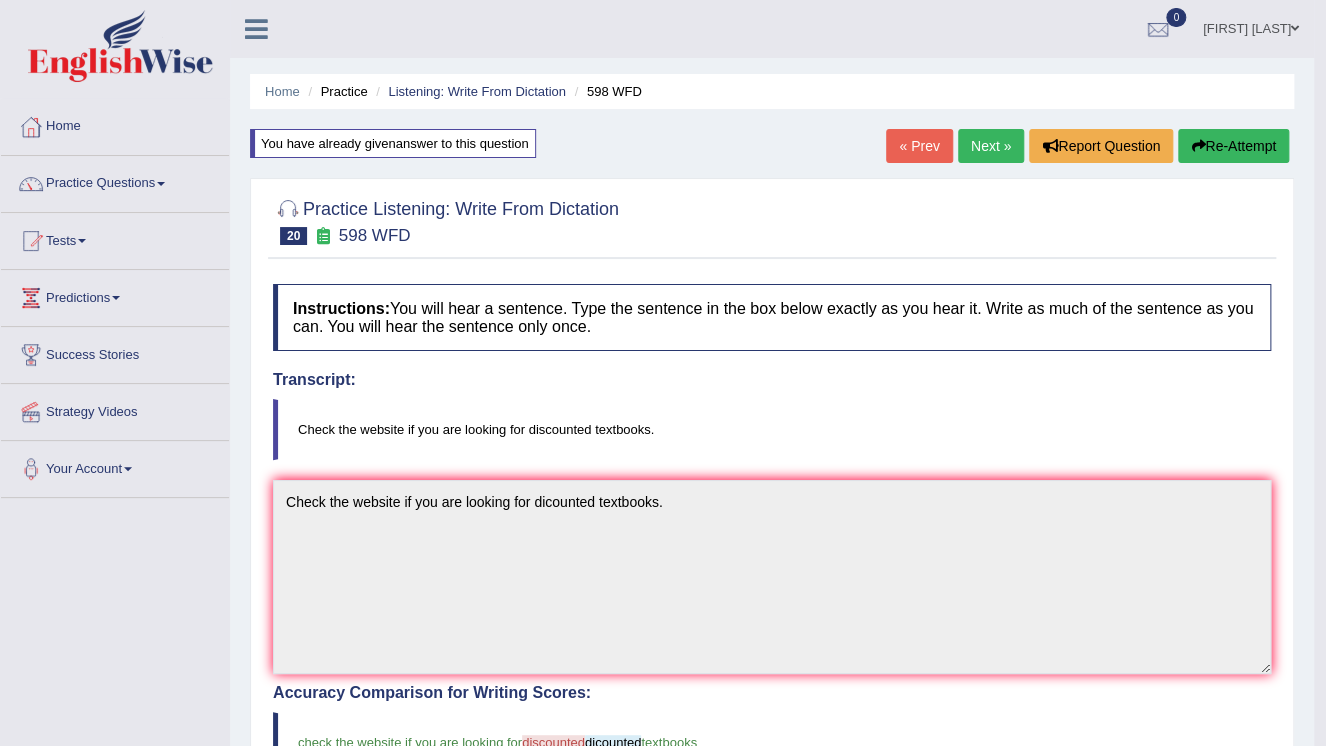 click at bounding box center (1198, 146) 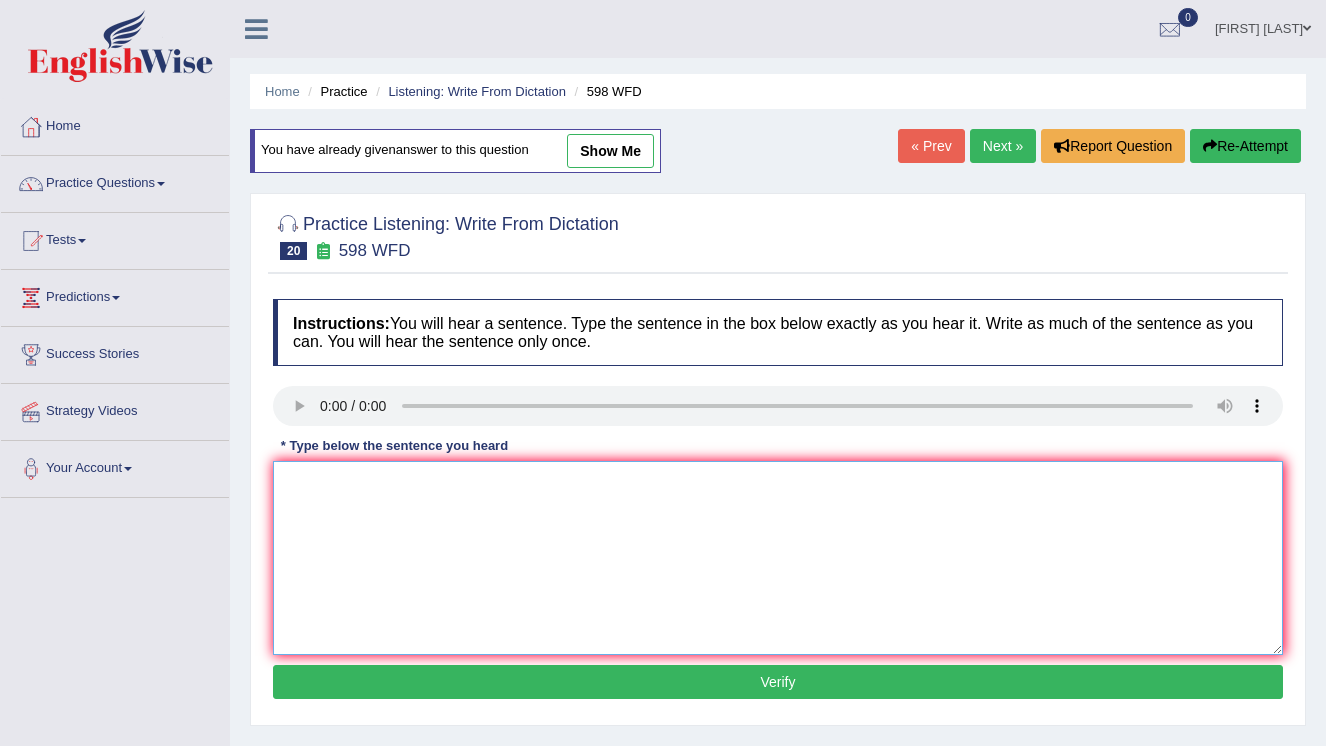 scroll, scrollTop: 0, scrollLeft: 0, axis: both 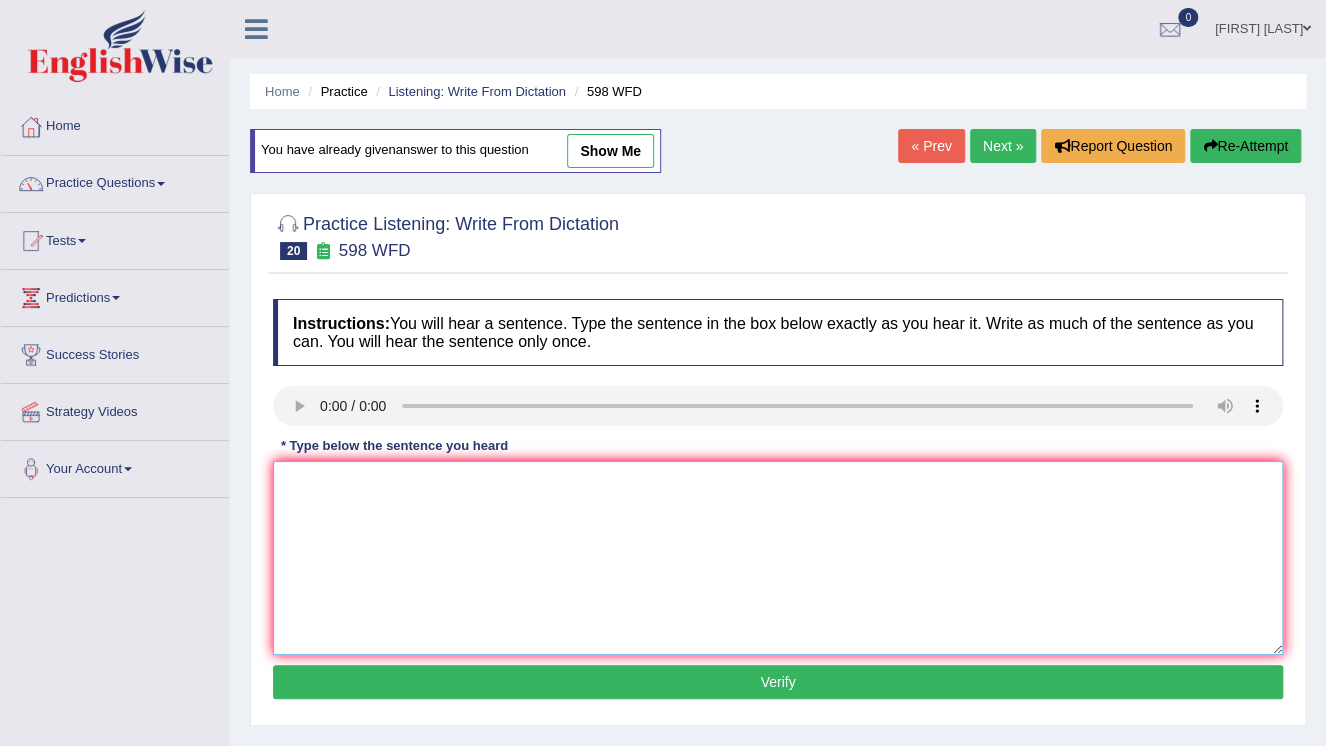 click at bounding box center [778, 558] 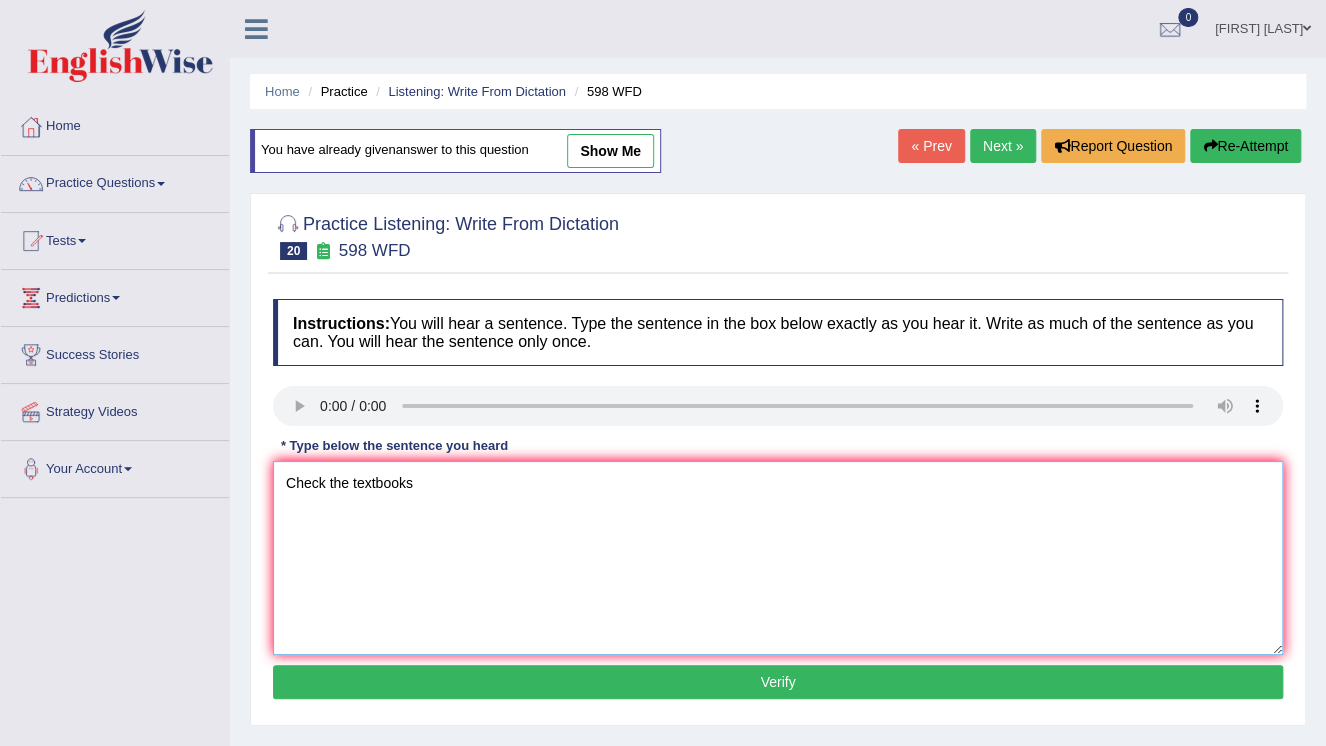 click on "Check the textbooks" at bounding box center [778, 558] 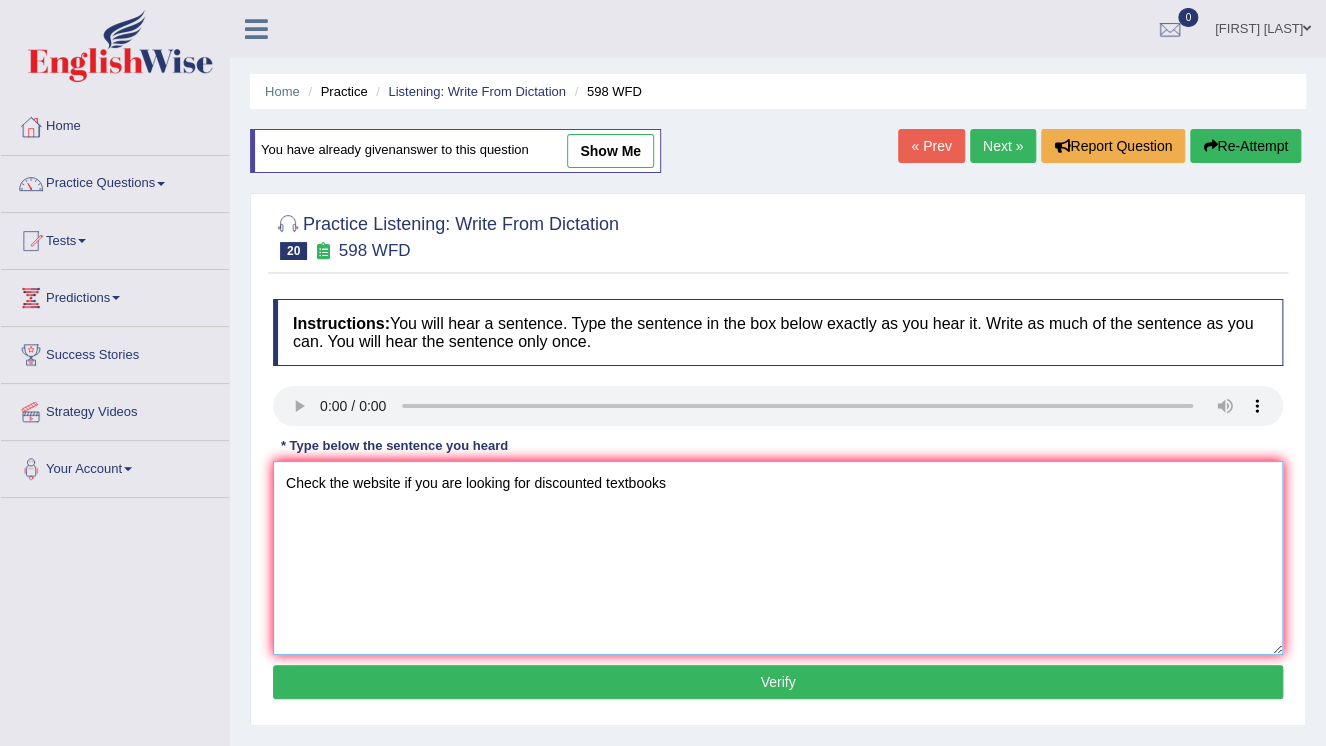 click on "Check the website if you are looking for discounted textbooks" at bounding box center [778, 558] 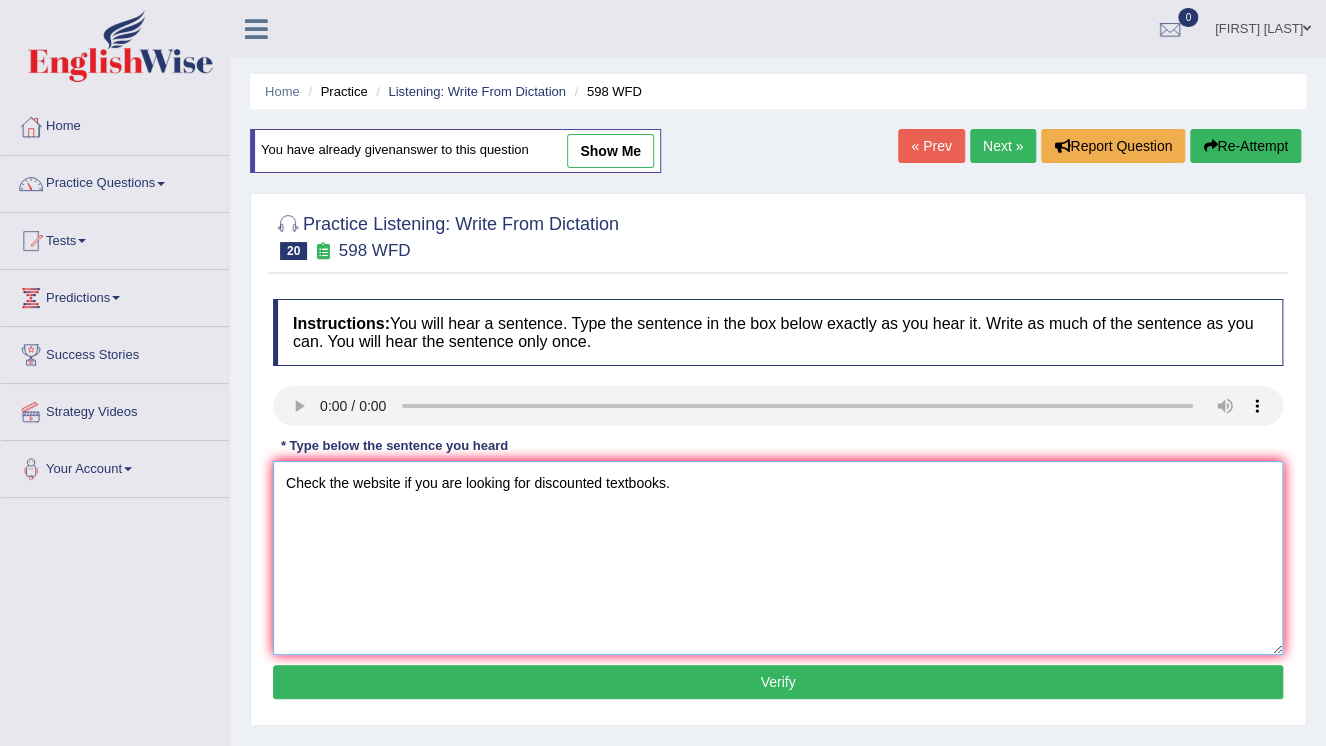 type on "Check the website if you are looking for discounted textbooks." 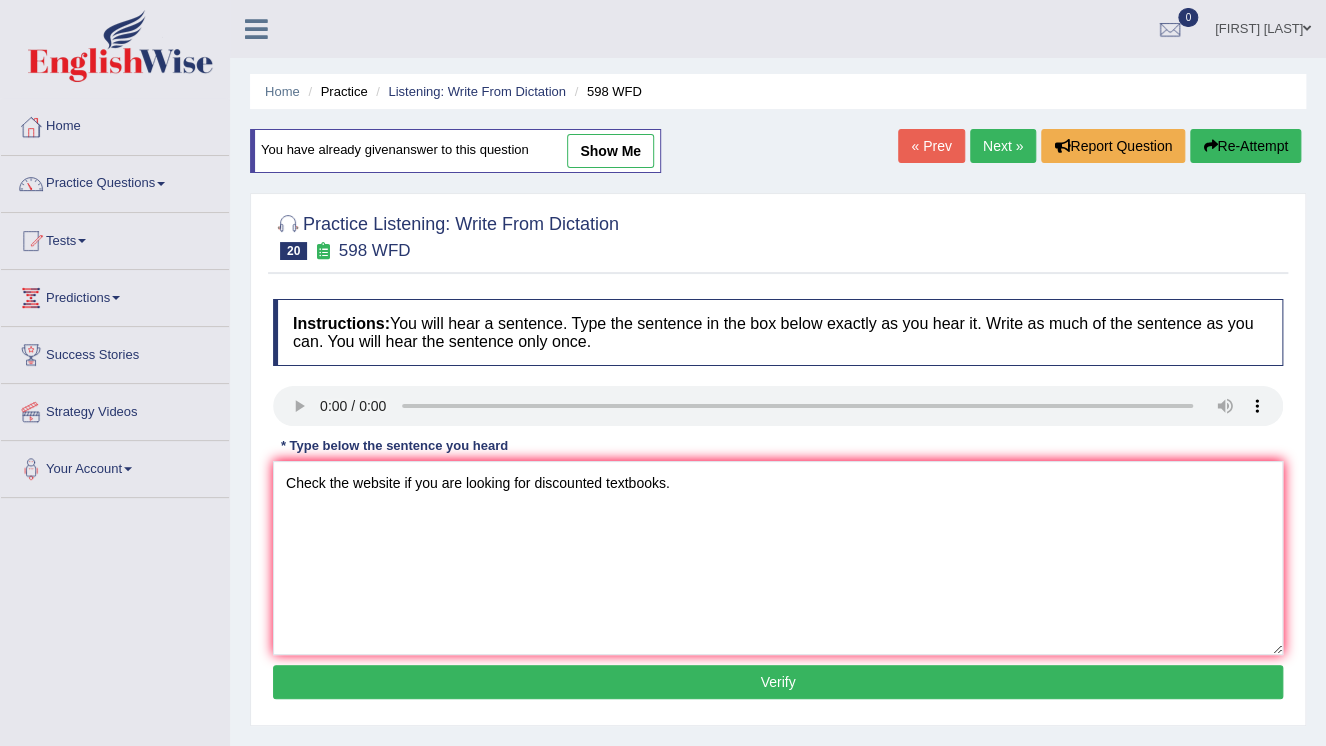 click on "Verify" at bounding box center [778, 682] 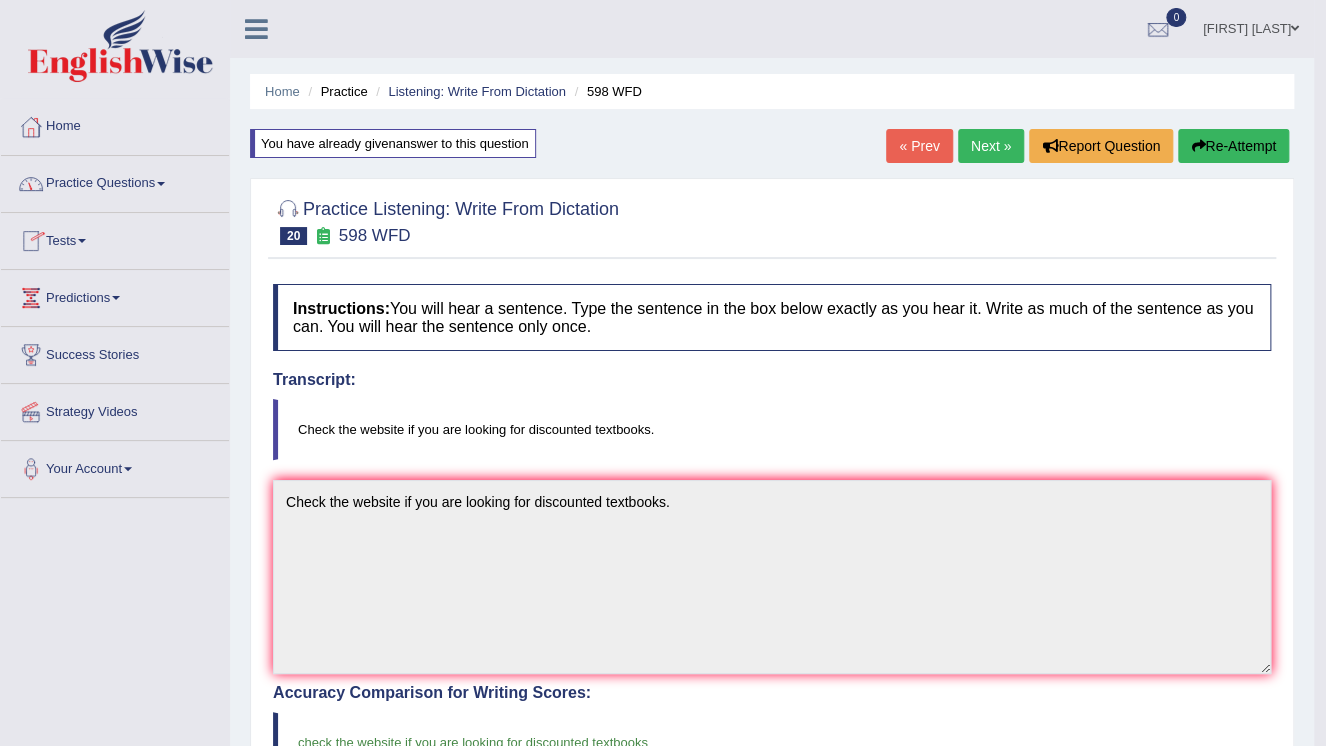 click on "Practice Questions" at bounding box center (115, 181) 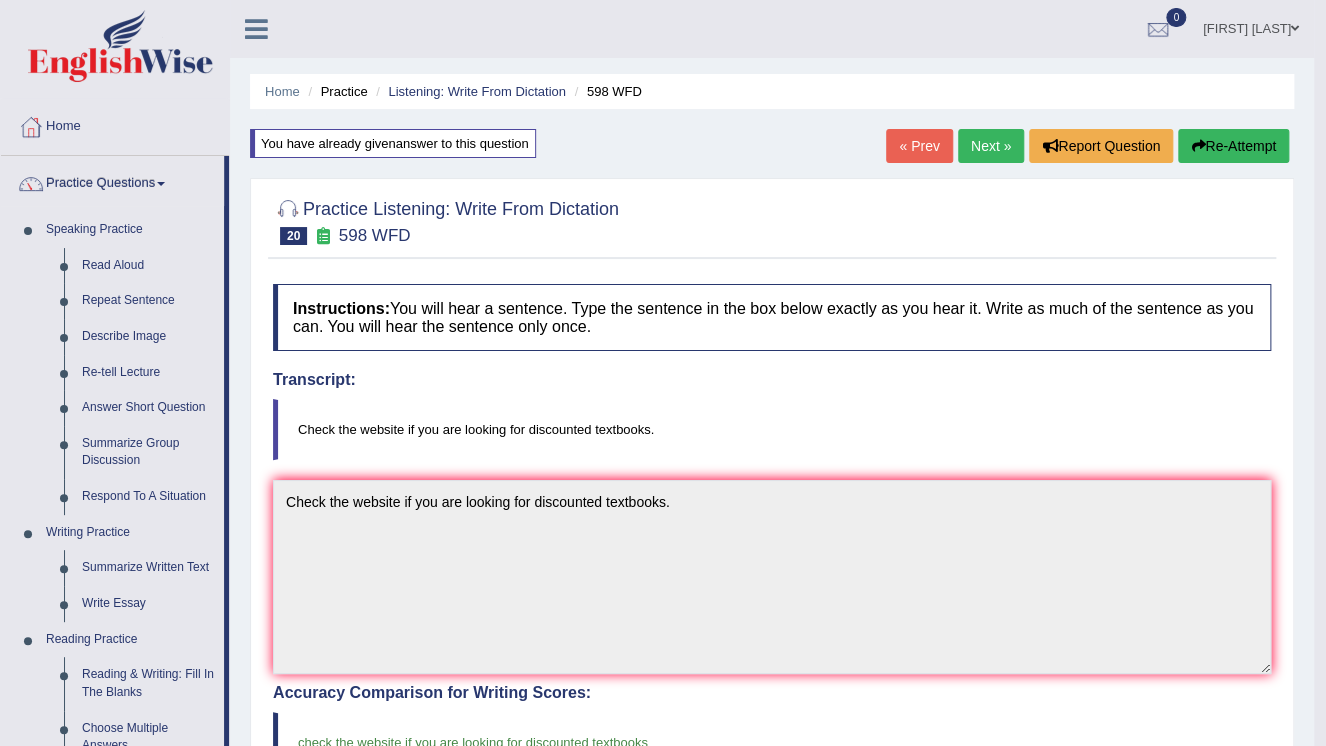 click on "Next »" at bounding box center [991, 146] 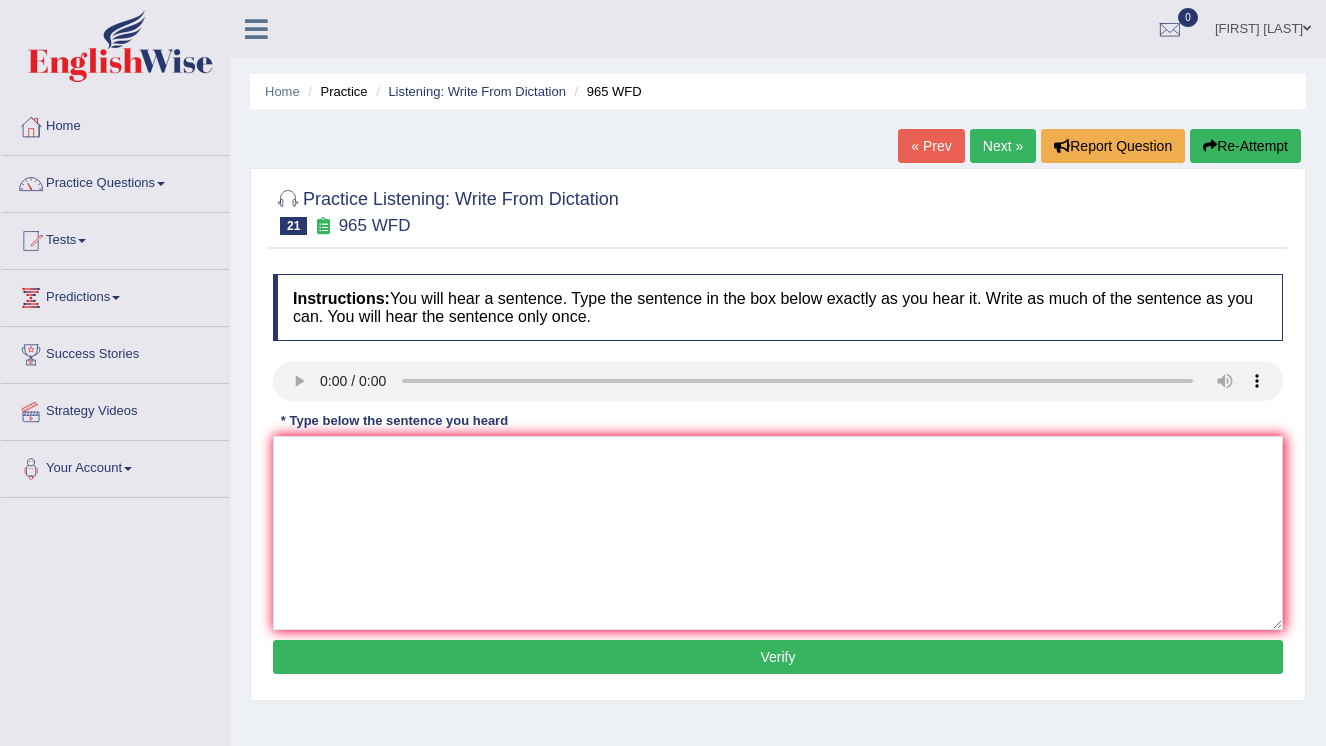 scroll, scrollTop: 0, scrollLeft: 0, axis: both 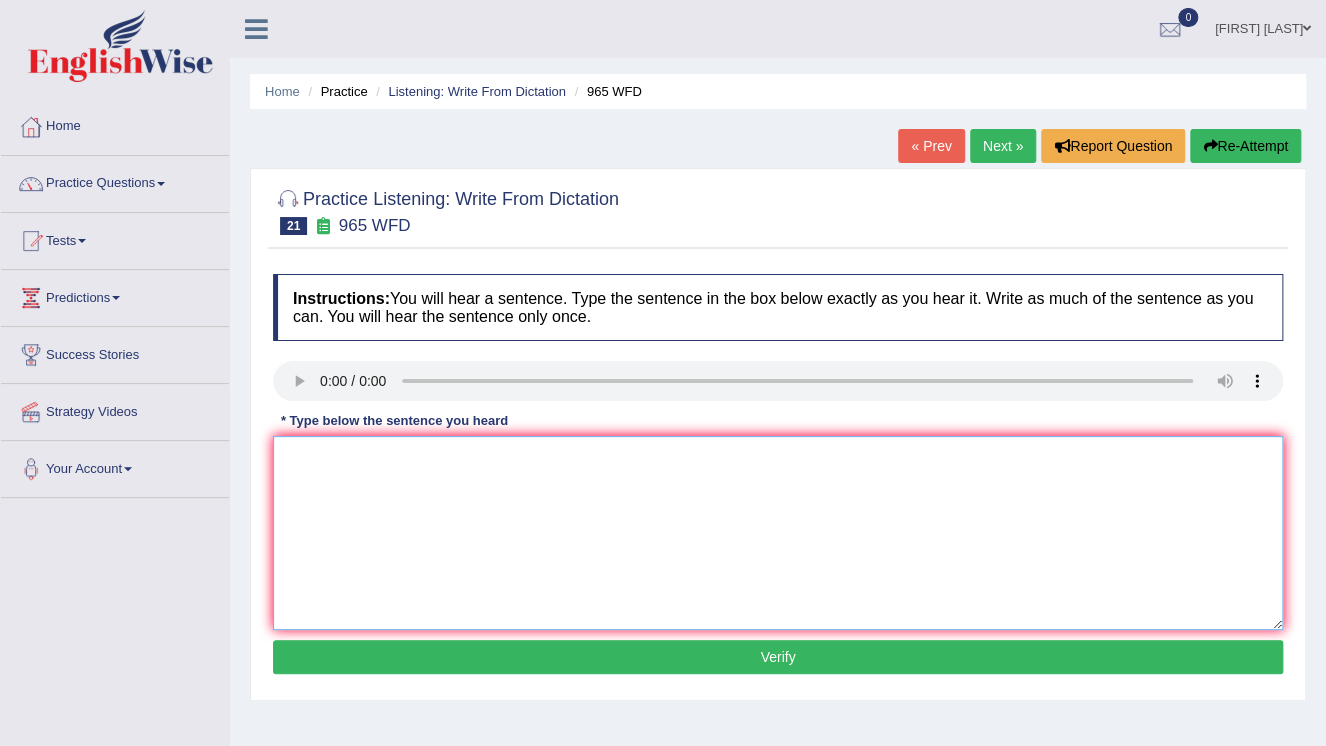 click at bounding box center (778, 533) 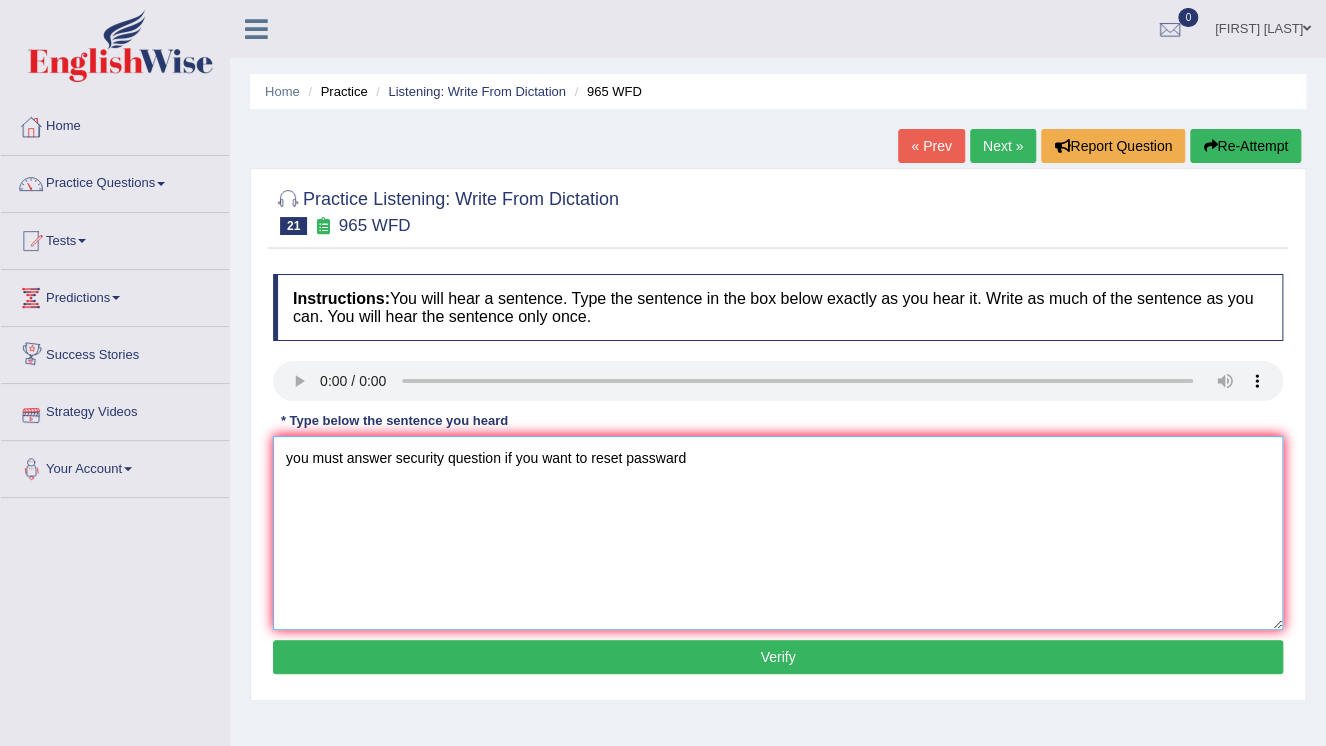 click on "you must answer security question if you want to reset passward" at bounding box center (778, 533) 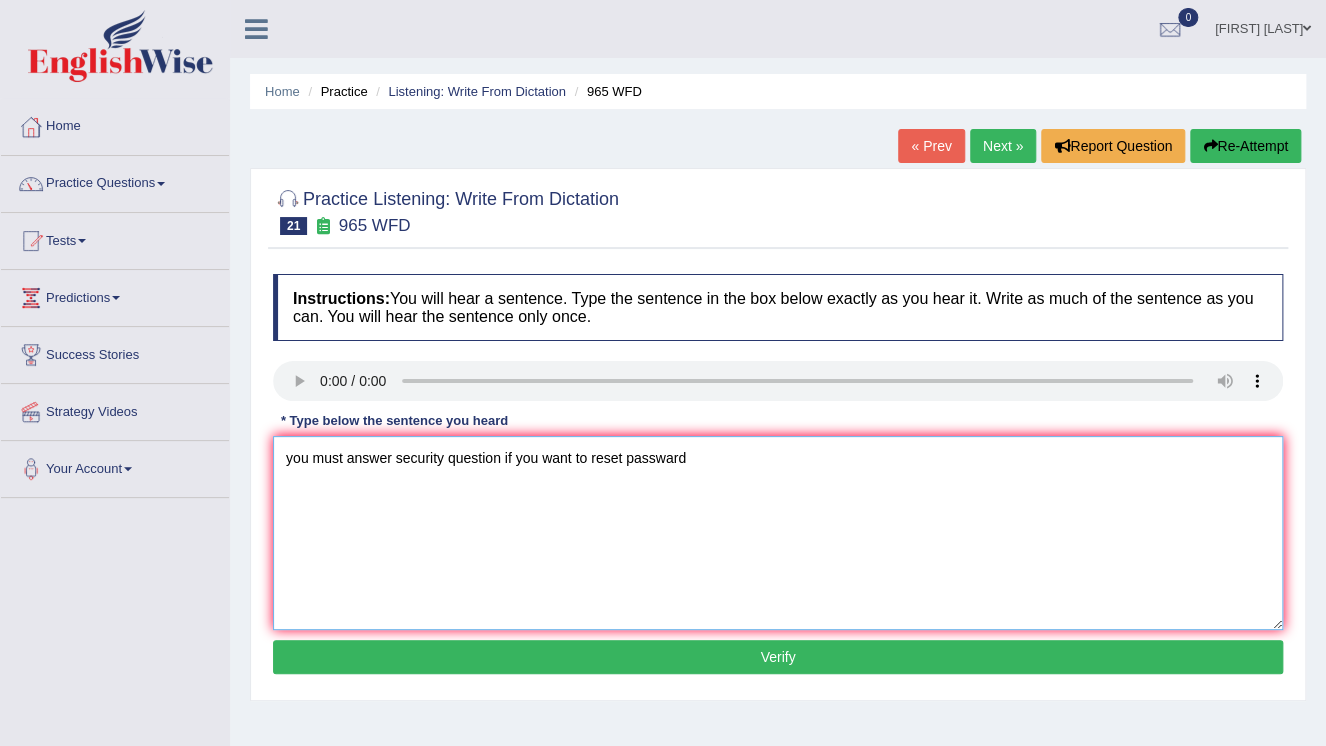 click on "you must answer security question if you want to reset passward" at bounding box center (778, 533) 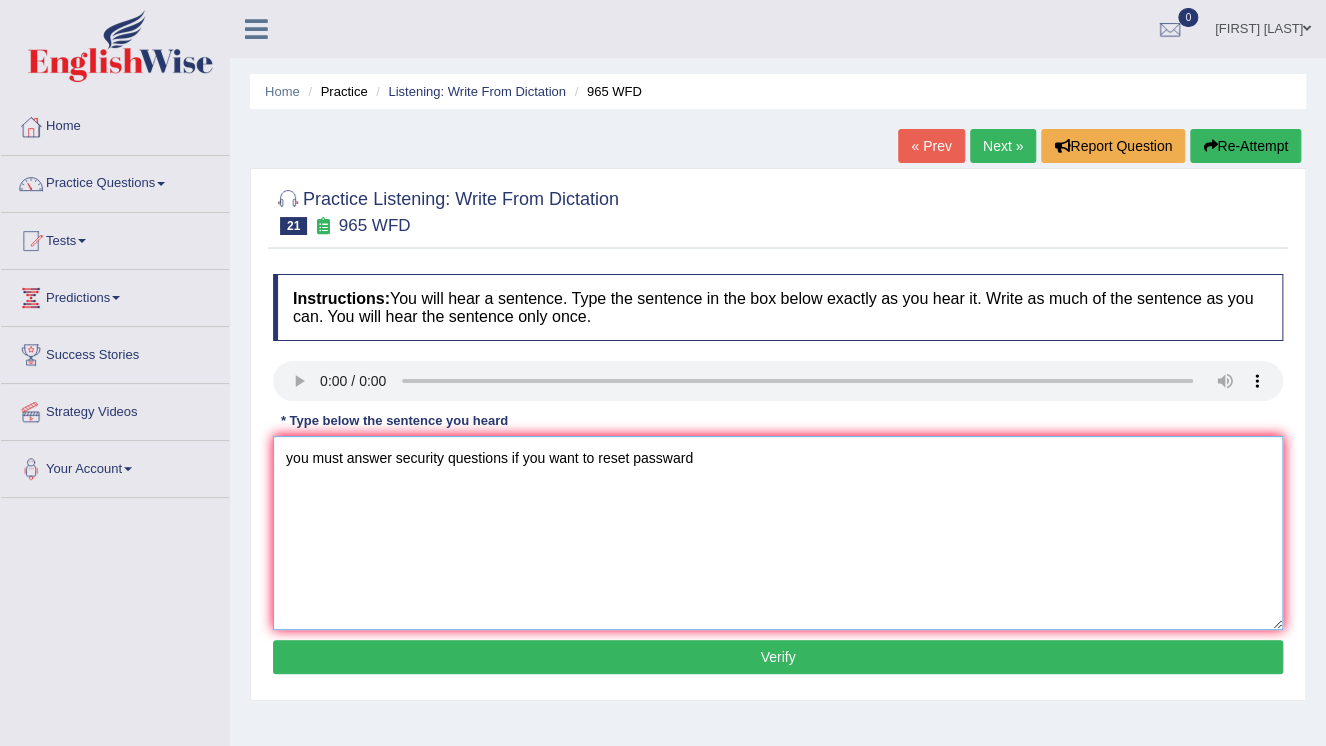 click on "you must answer security questions if you want to reset passward" at bounding box center [778, 533] 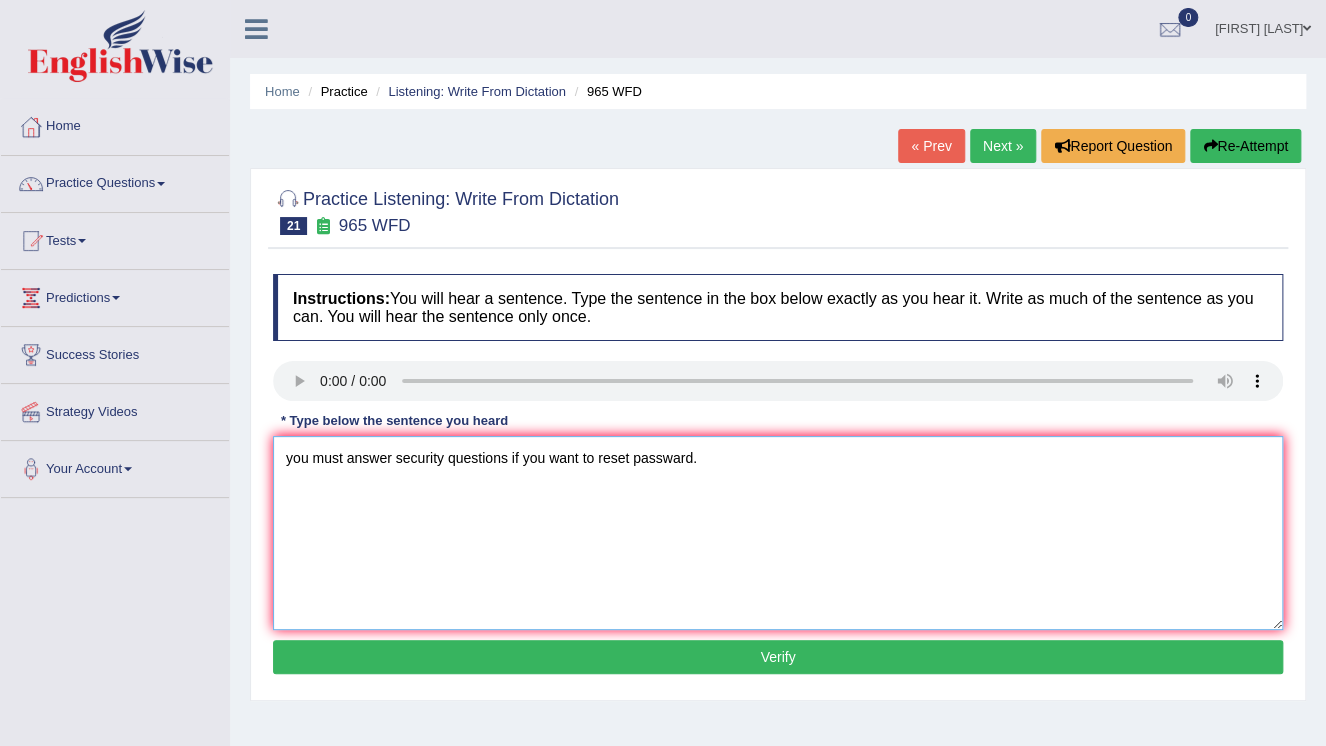type on "you must answer security questions if you want to reset passward." 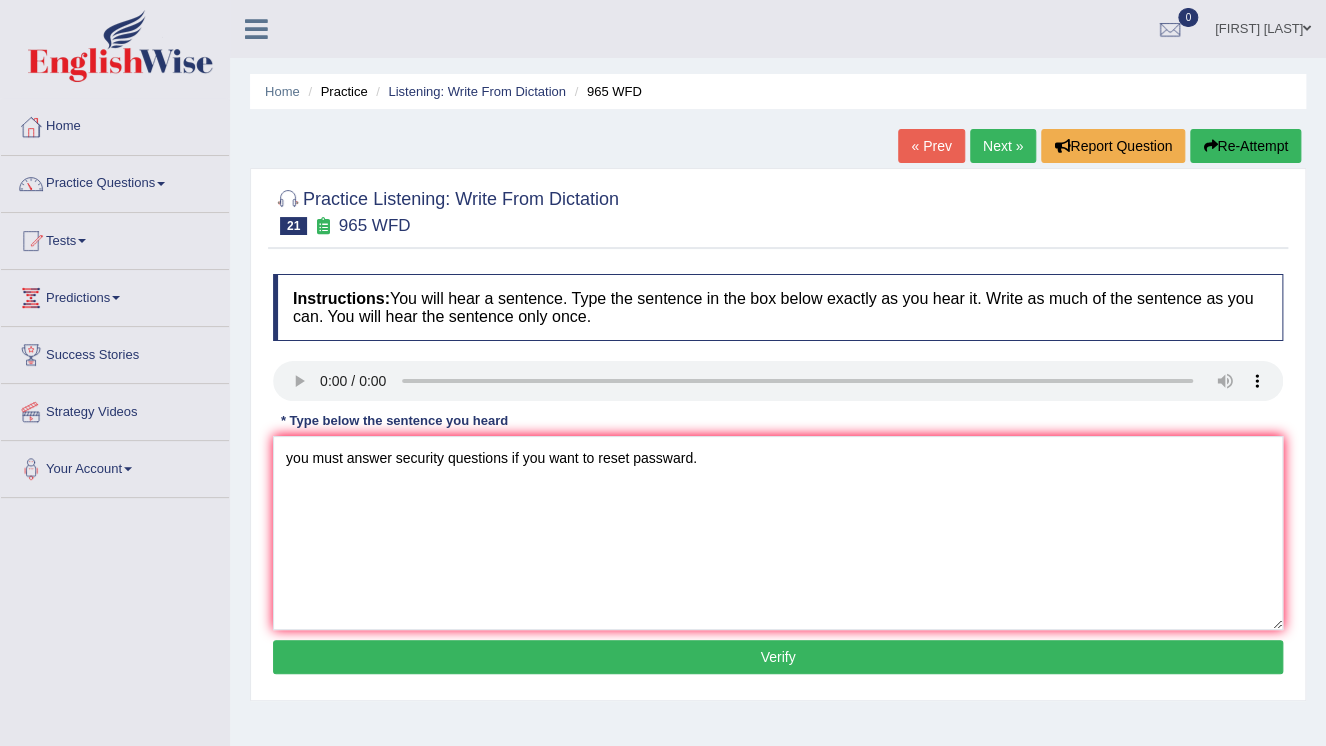 click on "Verify" at bounding box center [778, 657] 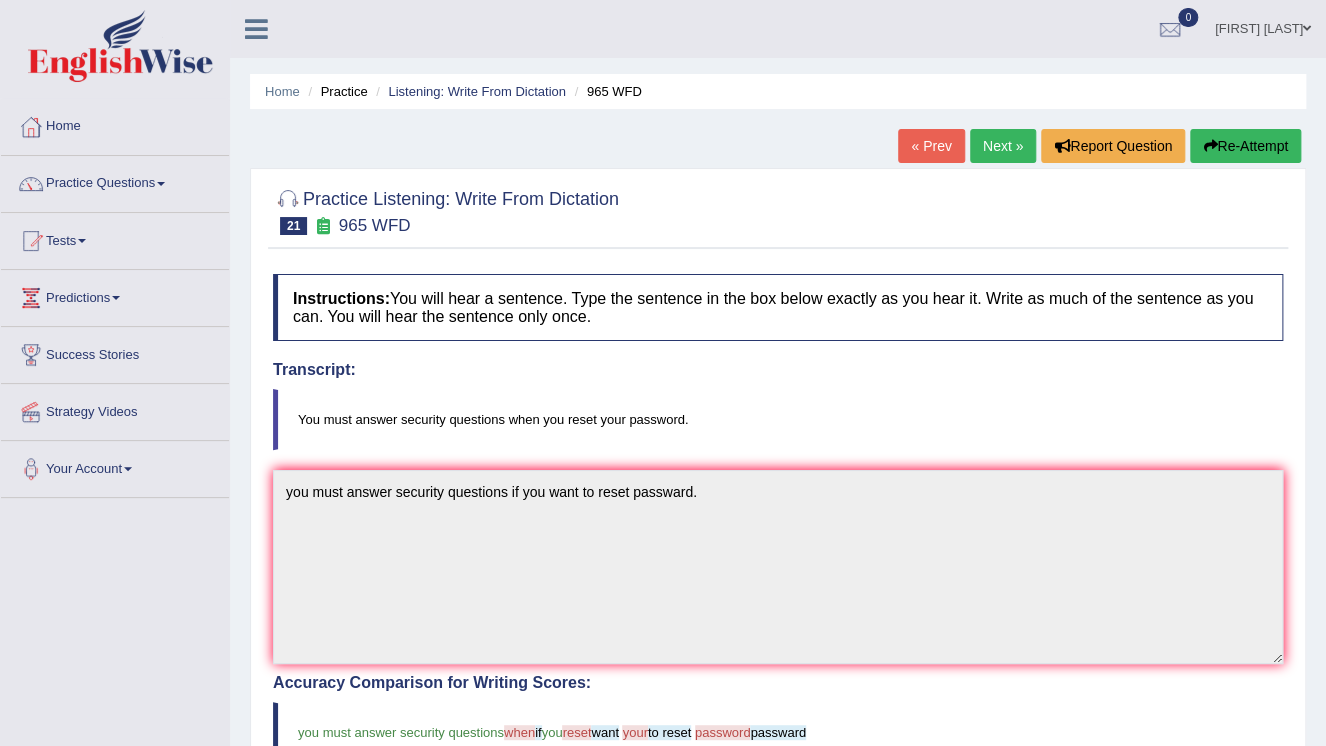 click on "Re-Attempt" at bounding box center (1245, 146) 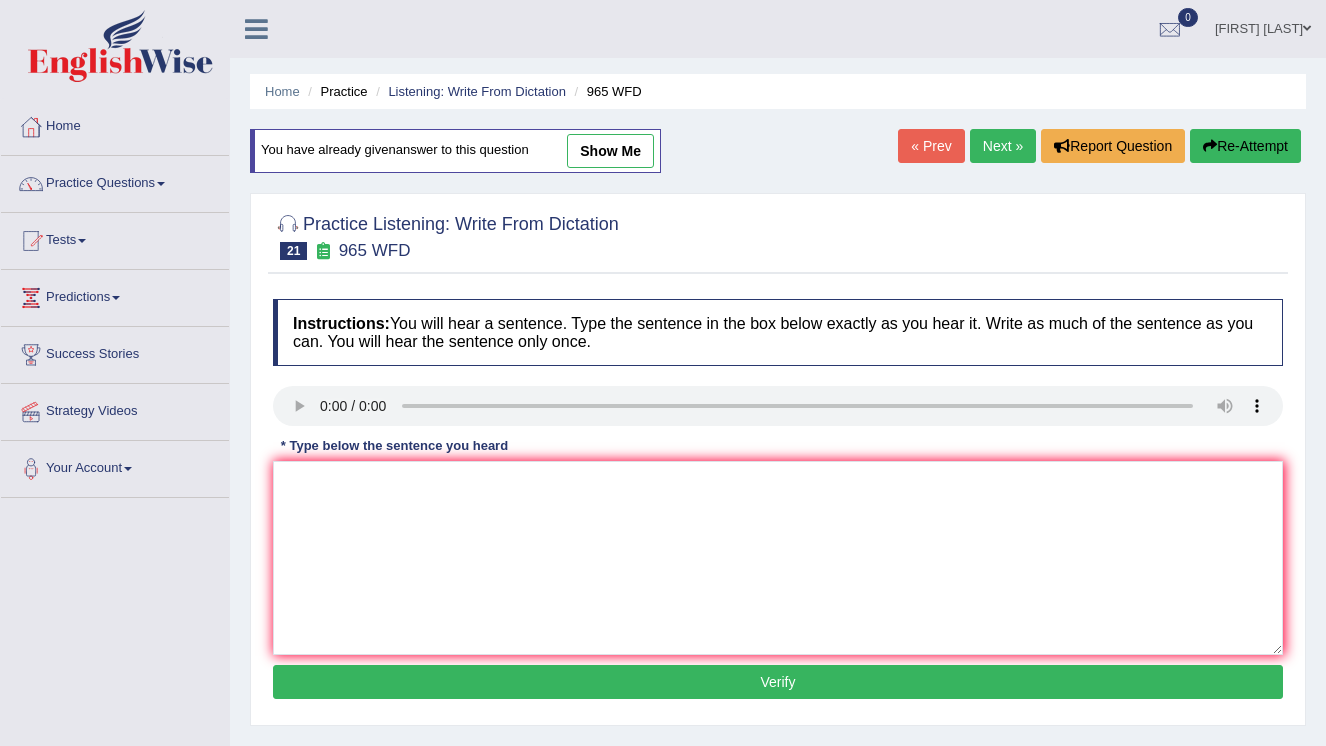 scroll, scrollTop: 0, scrollLeft: 0, axis: both 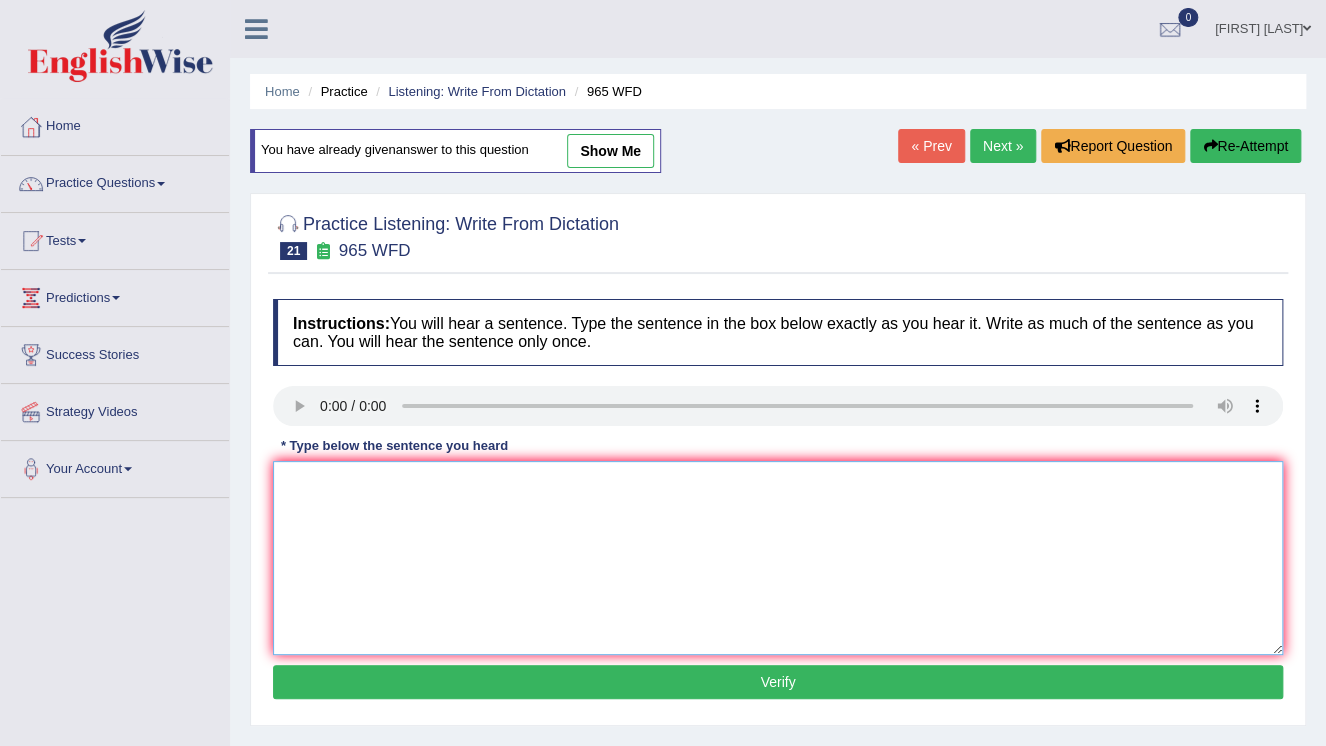 click at bounding box center [778, 558] 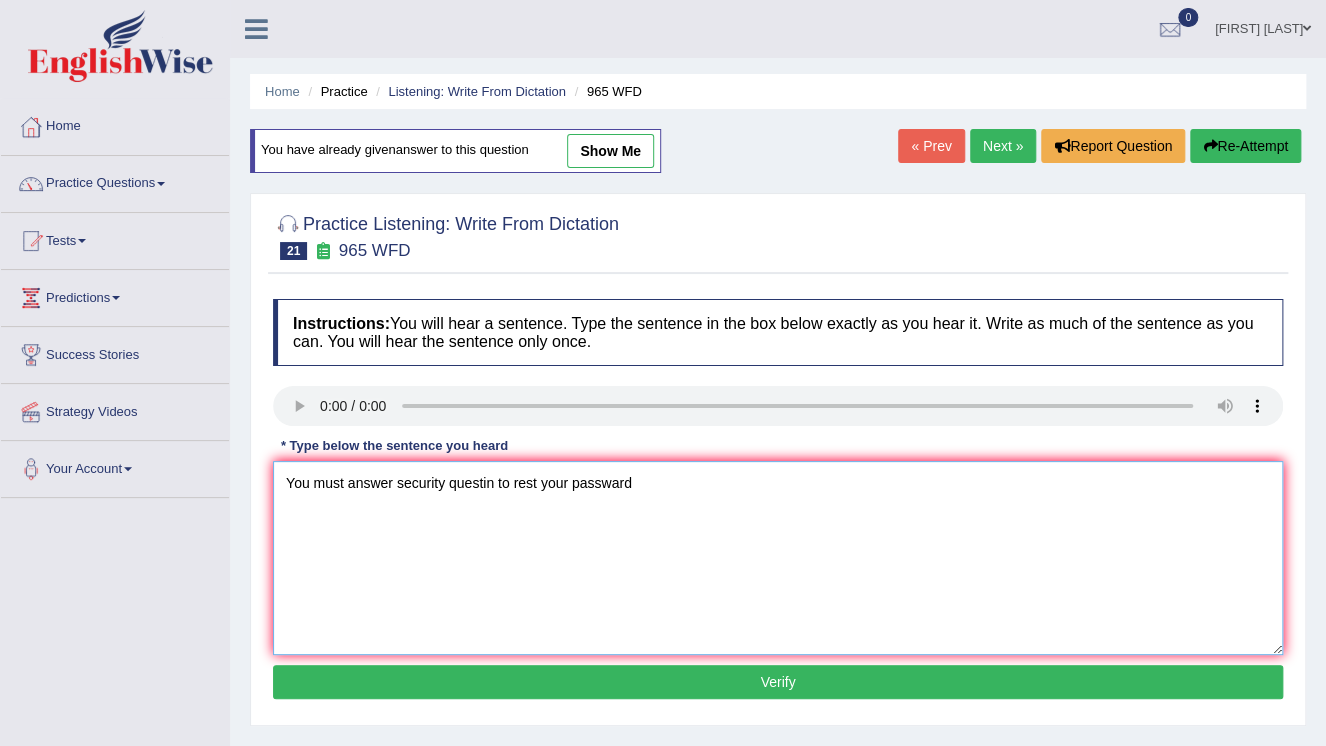 click on "You must answer security questin to rest your passward" at bounding box center [778, 558] 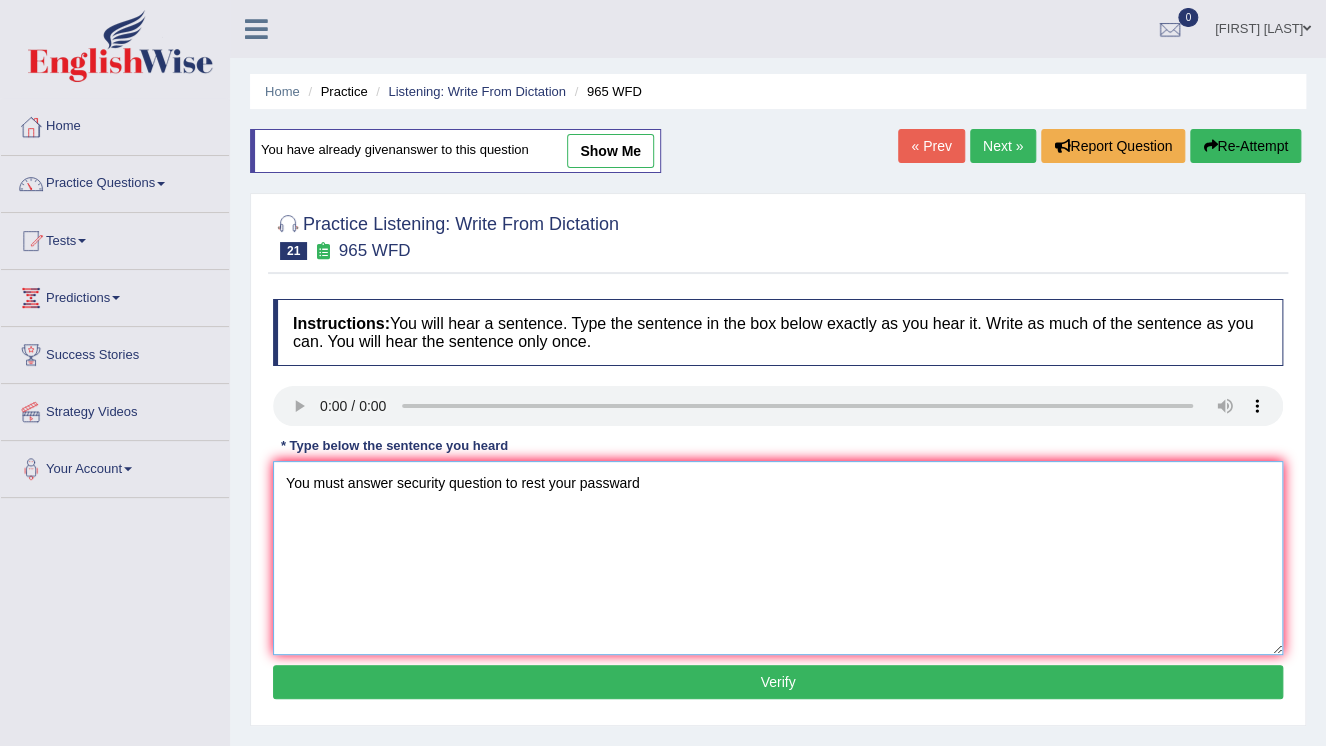 click on "You must answer security question to rest your passward" at bounding box center [778, 558] 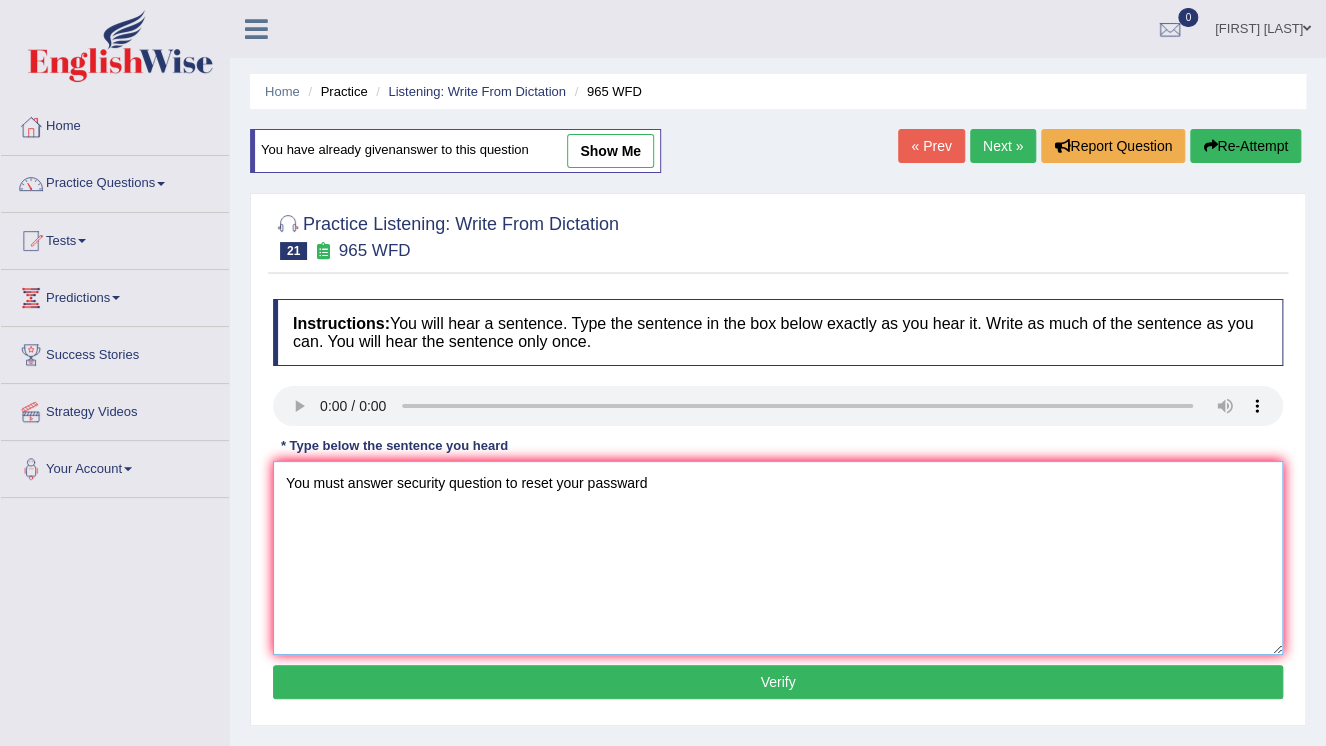 click on "You must answer security question to reset your passward" at bounding box center [778, 558] 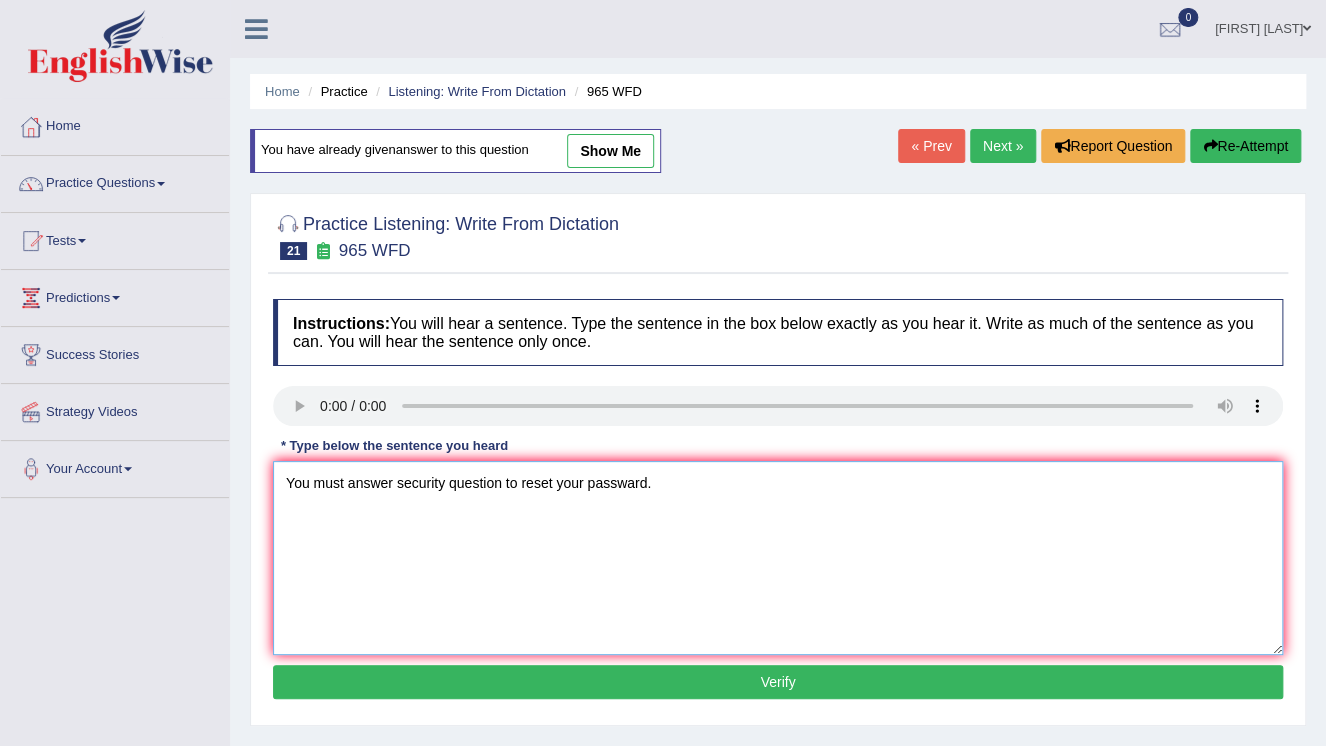 click on "You must answer security question to reset your passward." at bounding box center [778, 558] 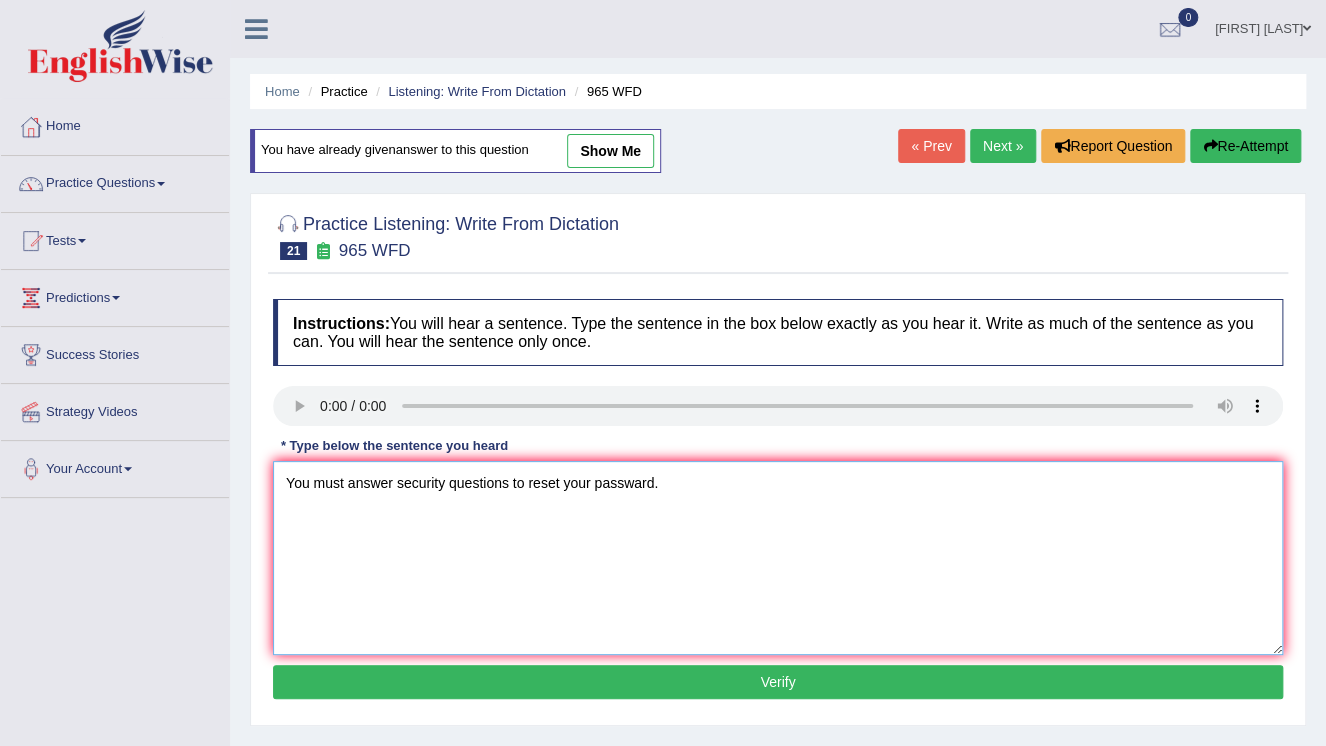 type on "You must answer security questions to reset your passward." 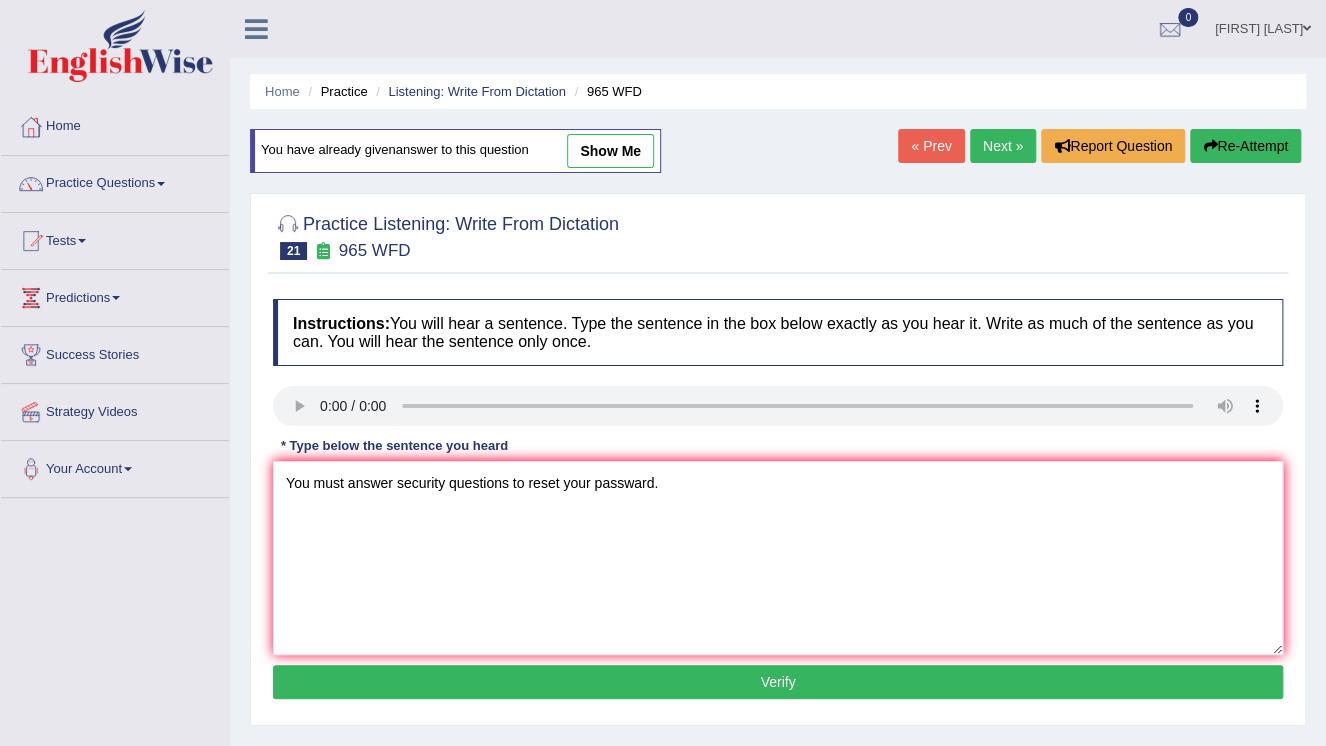 click on "Verify" at bounding box center [778, 682] 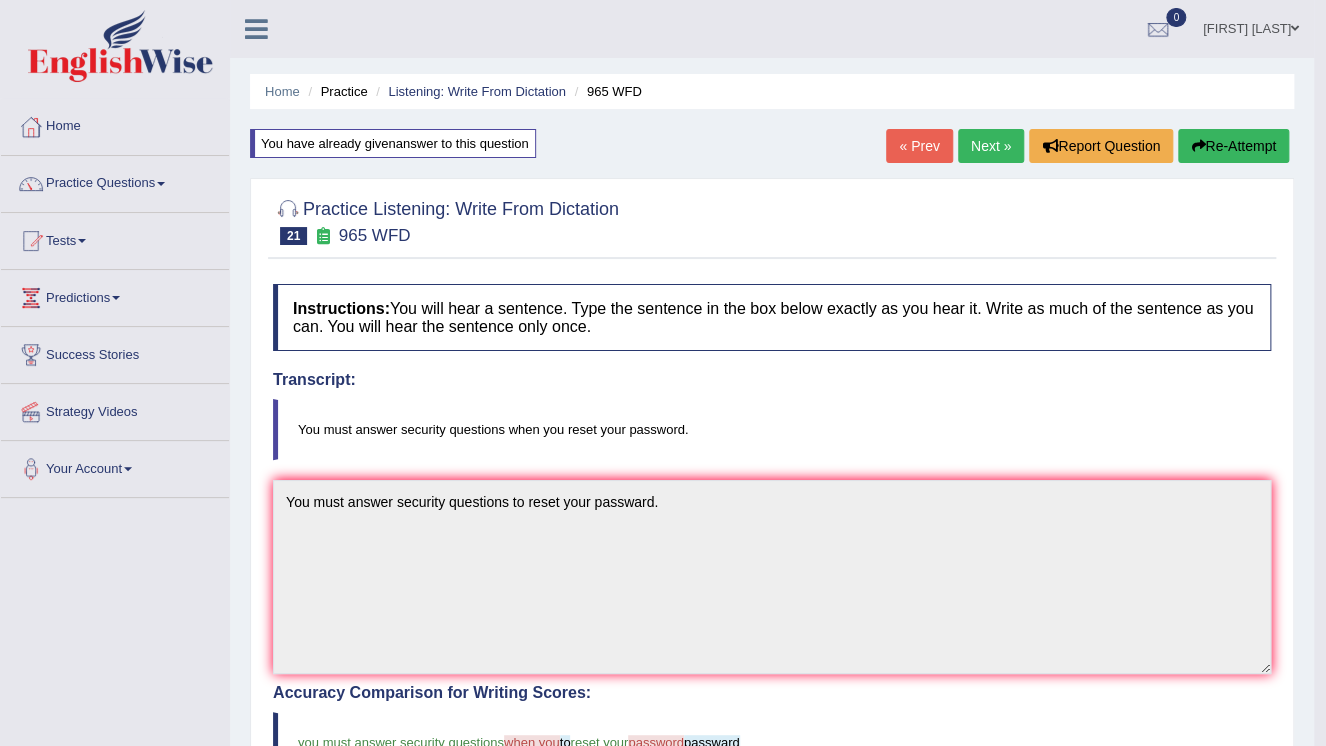 click at bounding box center (1198, 146) 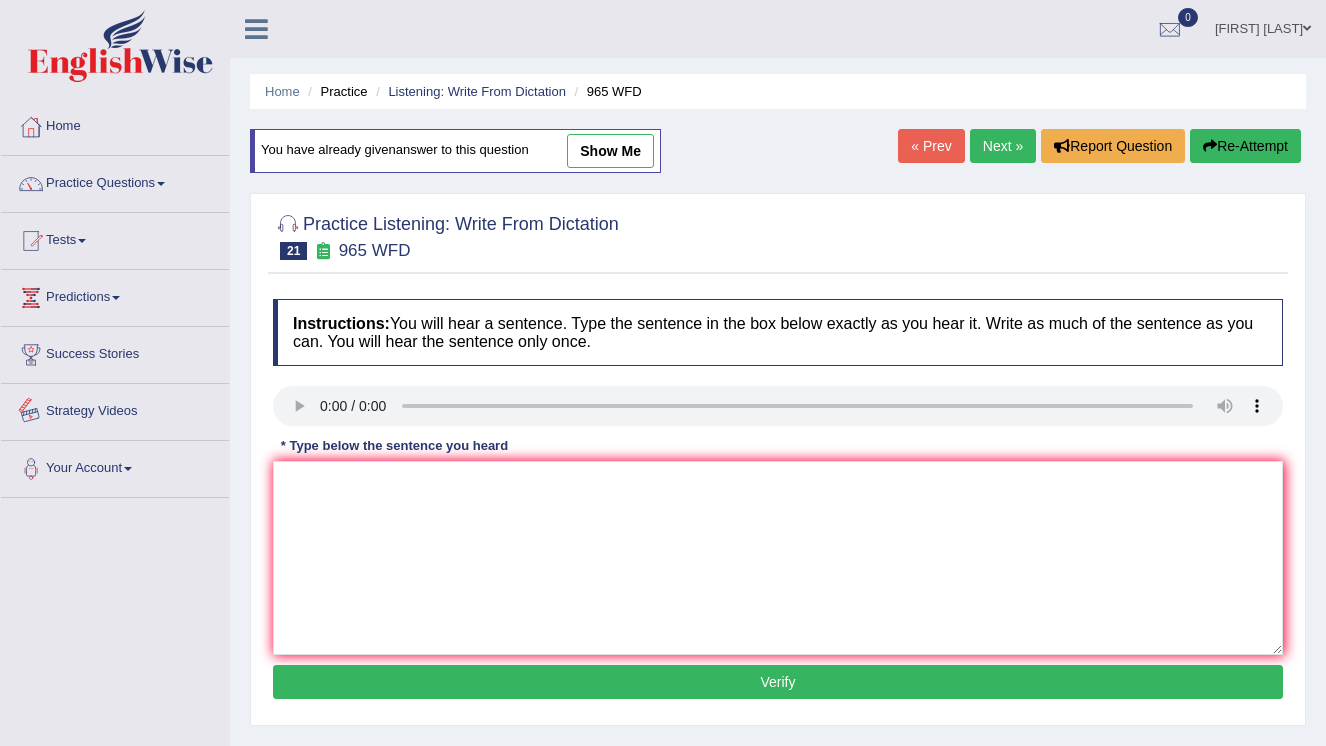 scroll, scrollTop: 0, scrollLeft: 0, axis: both 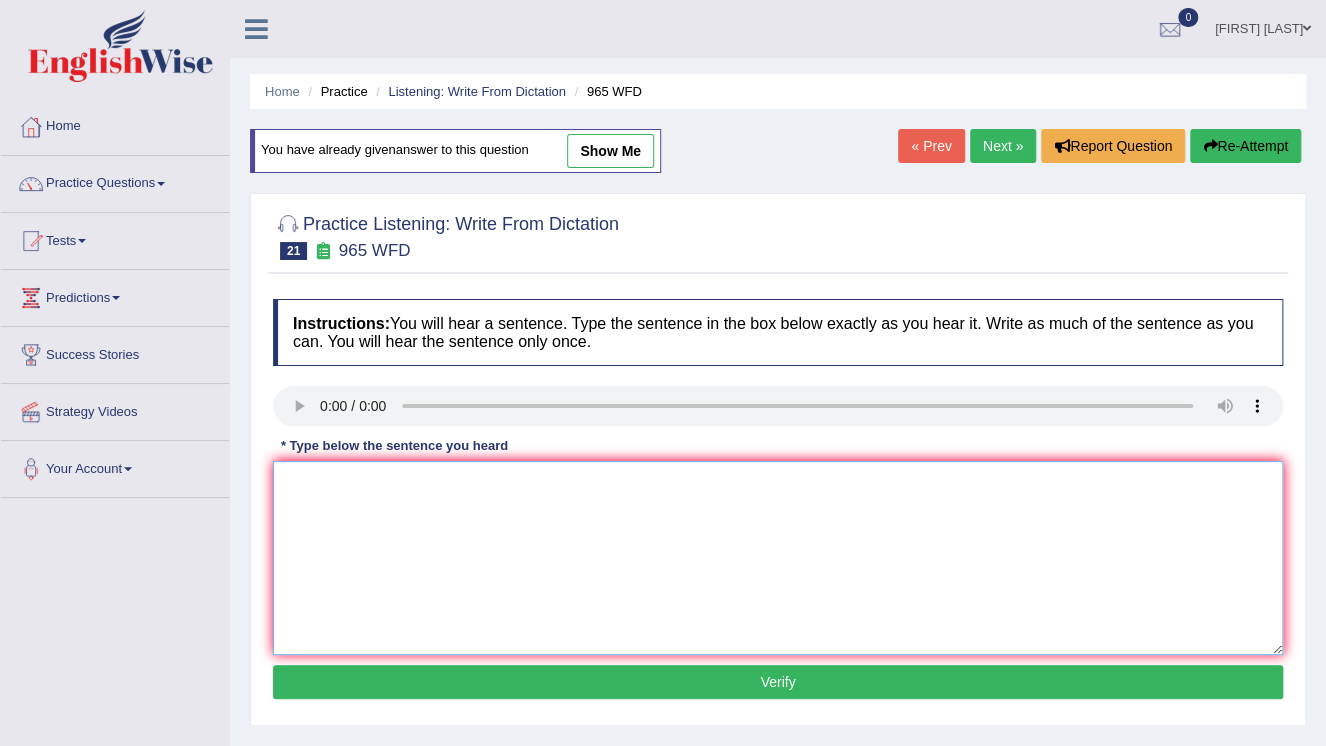 click at bounding box center [778, 558] 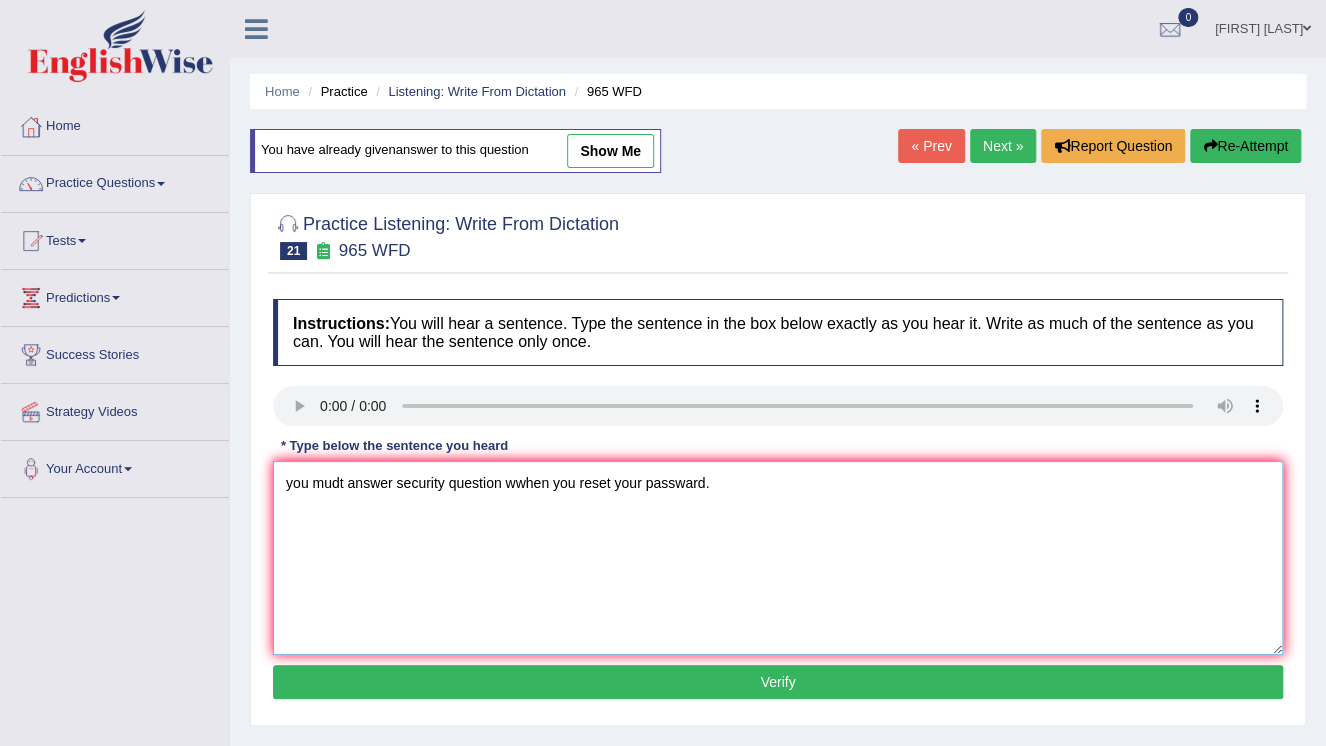click on "you mudt answer security question wwhen you reset your passward." at bounding box center [778, 558] 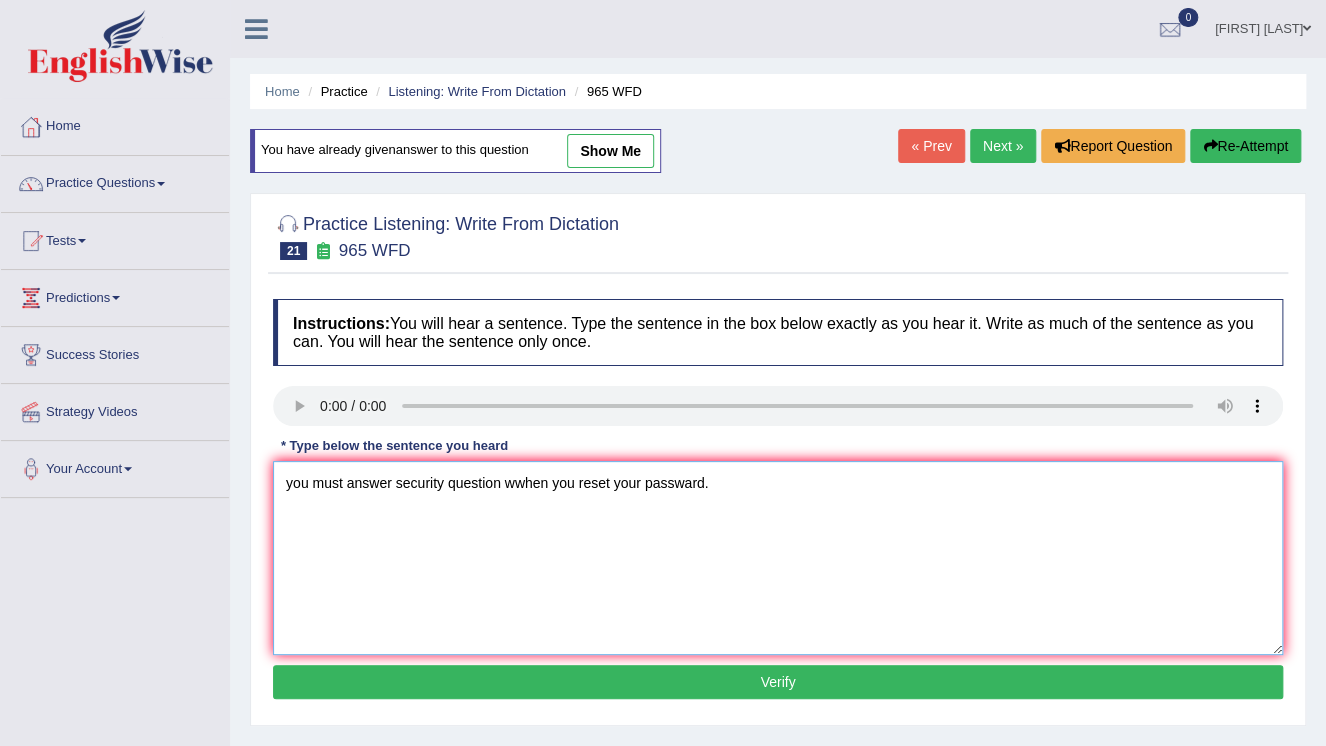 click on "you must answer security question wwhen you reset your passward." at bounding box center (778, 558) 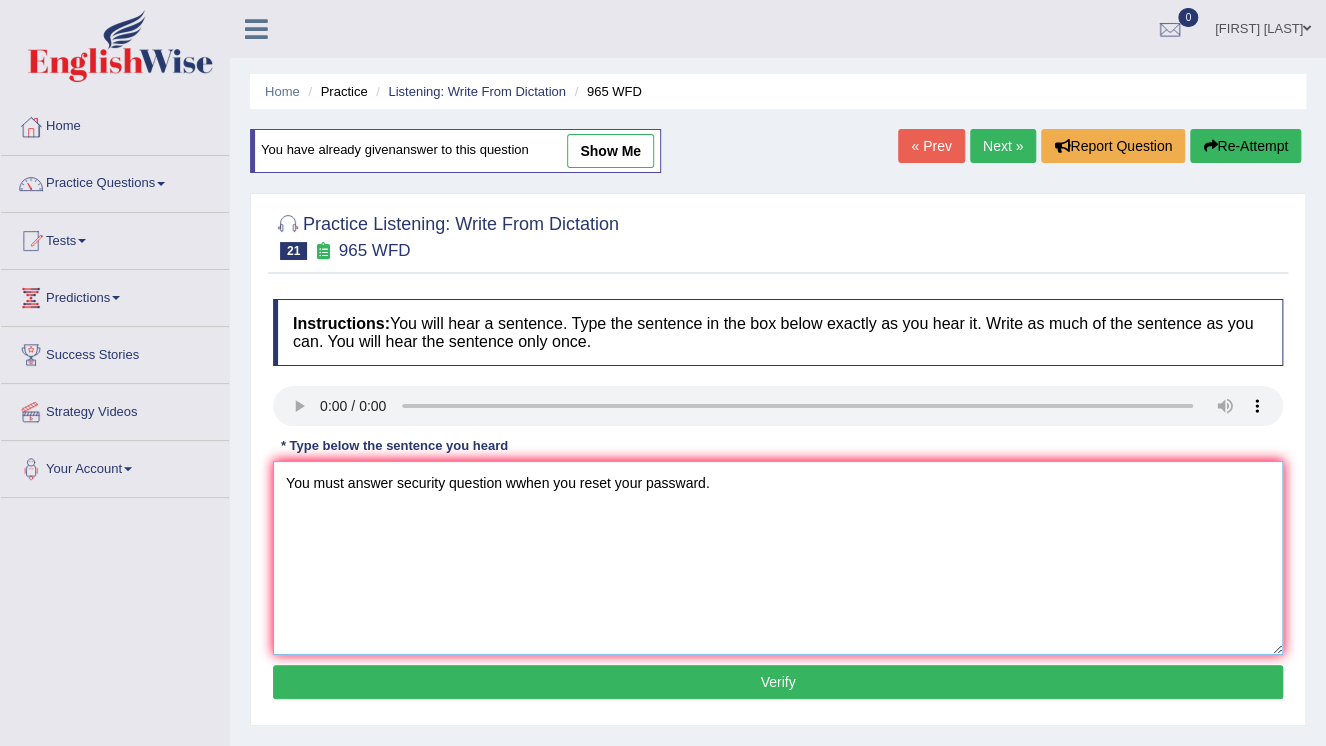 click on "You must answer security question wwhen you reset your passward." at bounding box center [778, 558] 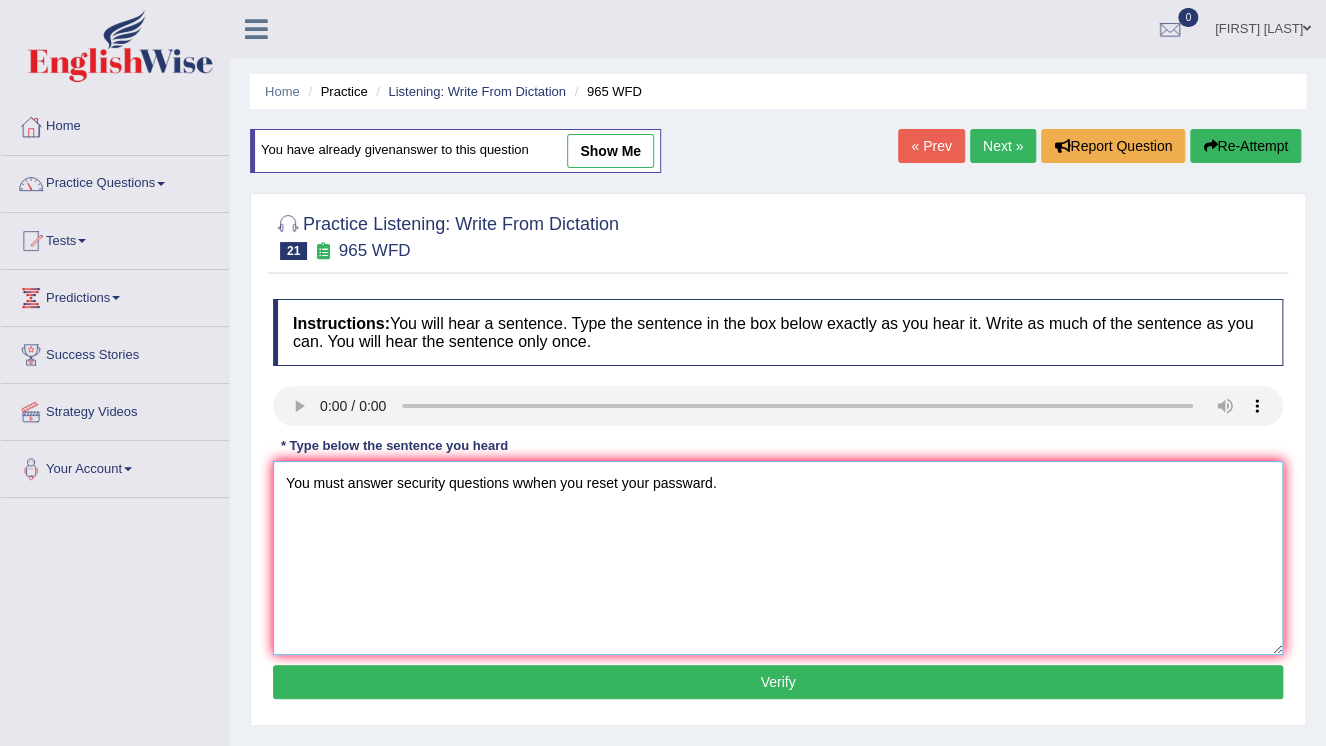 type on "You must answer security questions wwhen you reset your passward." 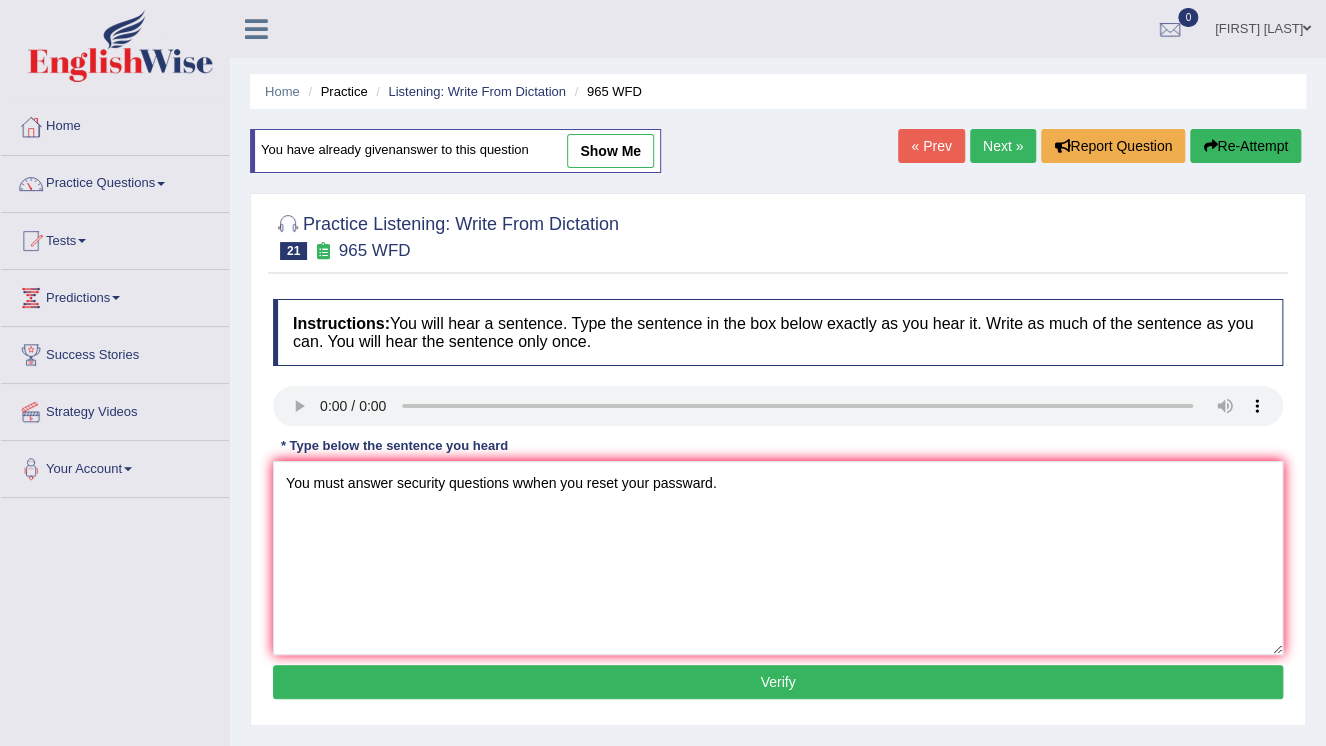 click on "Verify" at bounding box center (778, 682) 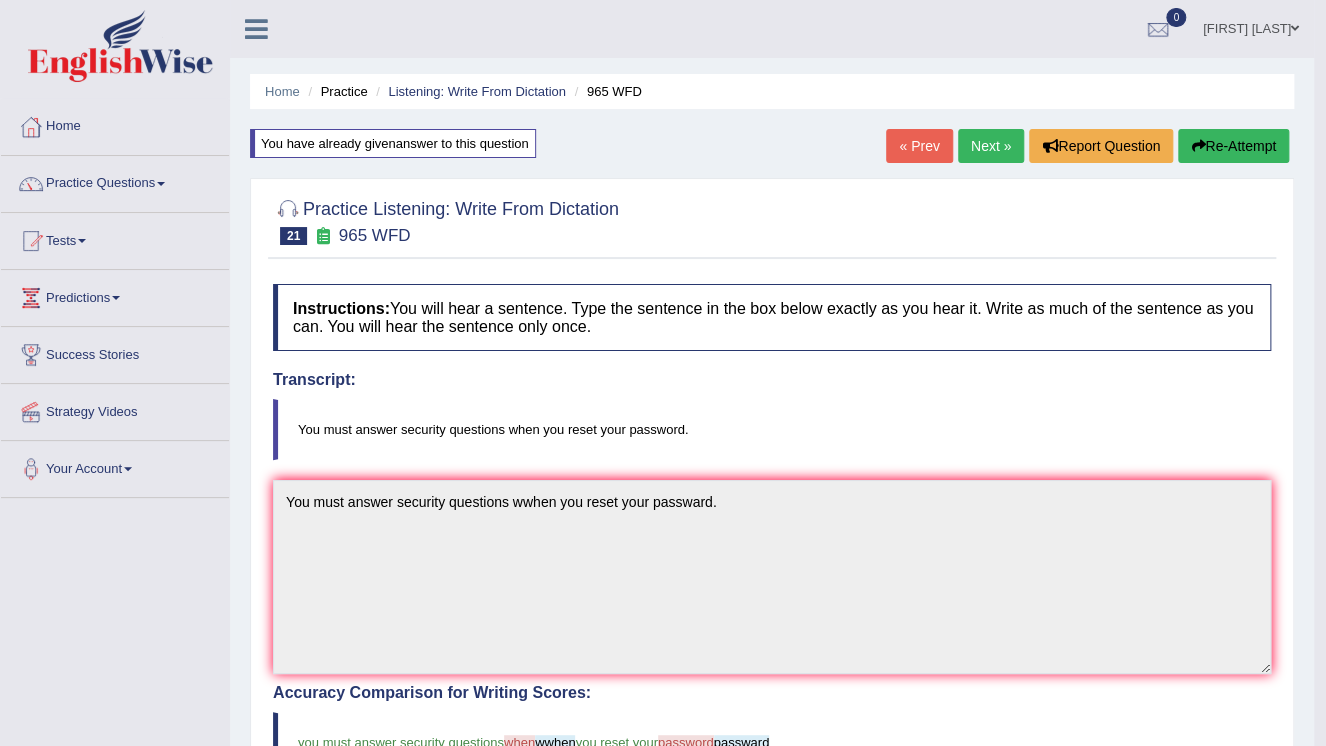 click on "Re-Attempt" at bounding box center (1233, 146) 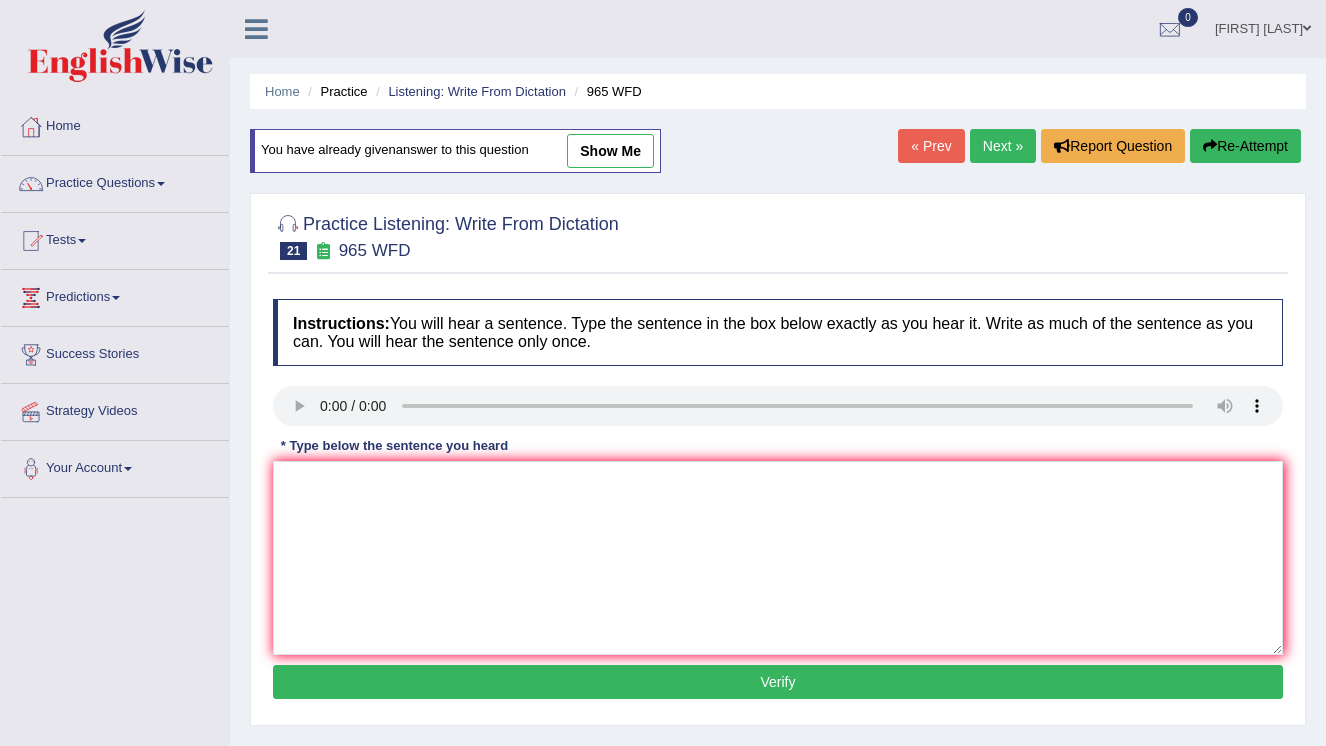 scroll, scrollTop: 0, scrollLeft: 0, axis: both 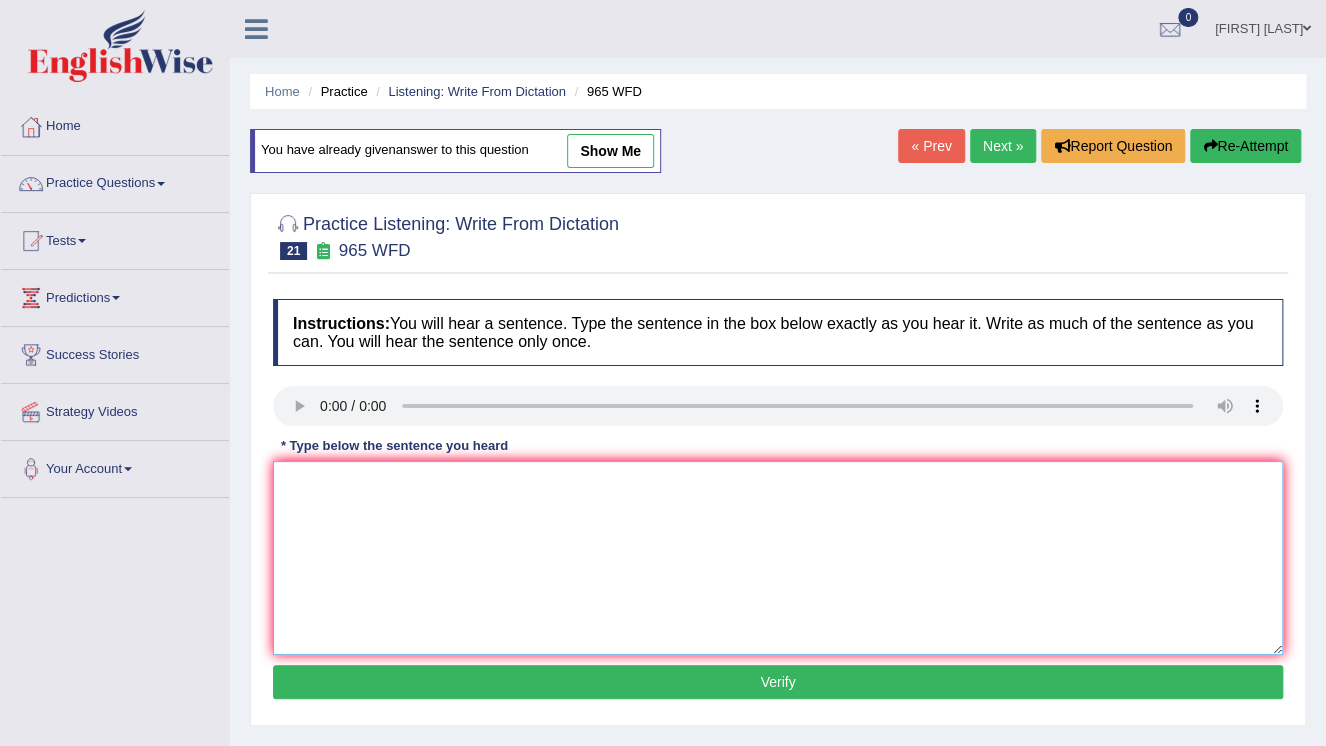 click at bounding box center (778, 558) 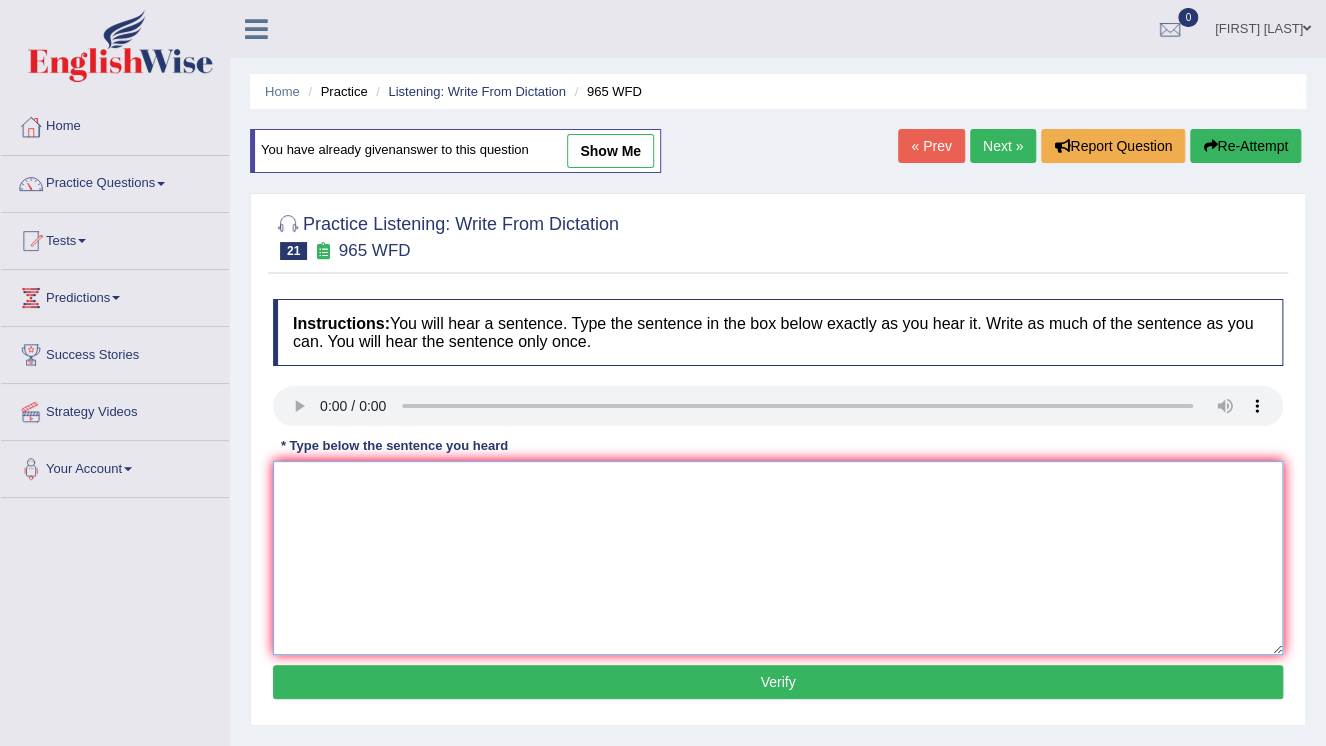 click at bounding box center [778, 558] 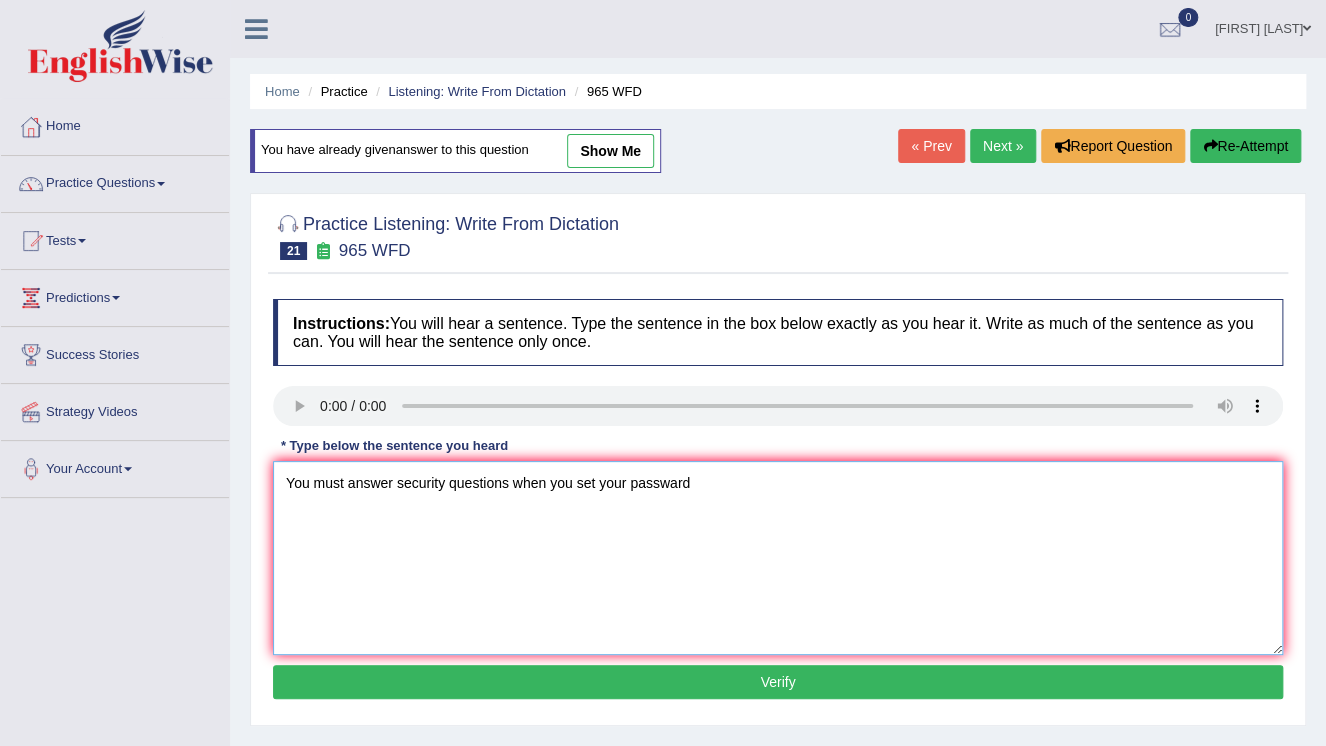 click on "You must answer security questions when you set your passward" at bounding box center (778, 558) 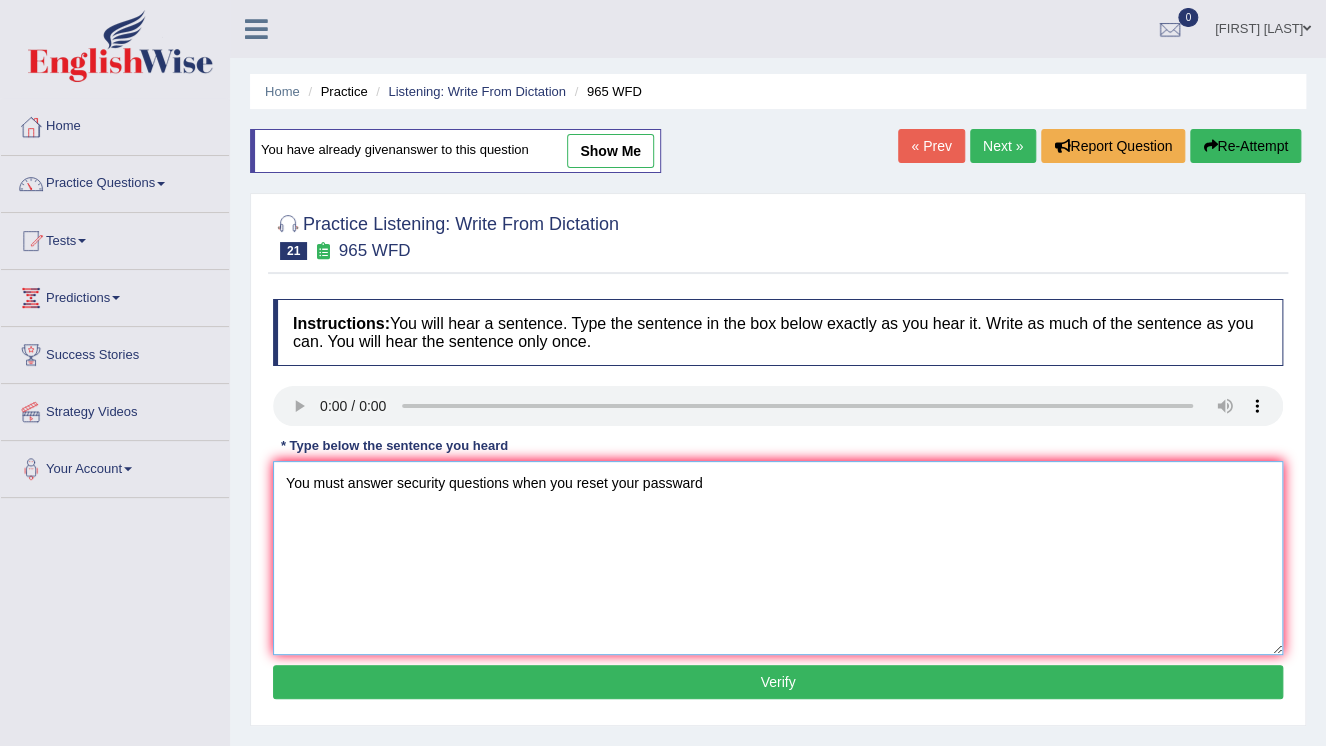 click on "You must answer security questions when you reset your passward" at bounding box center (778, 558) 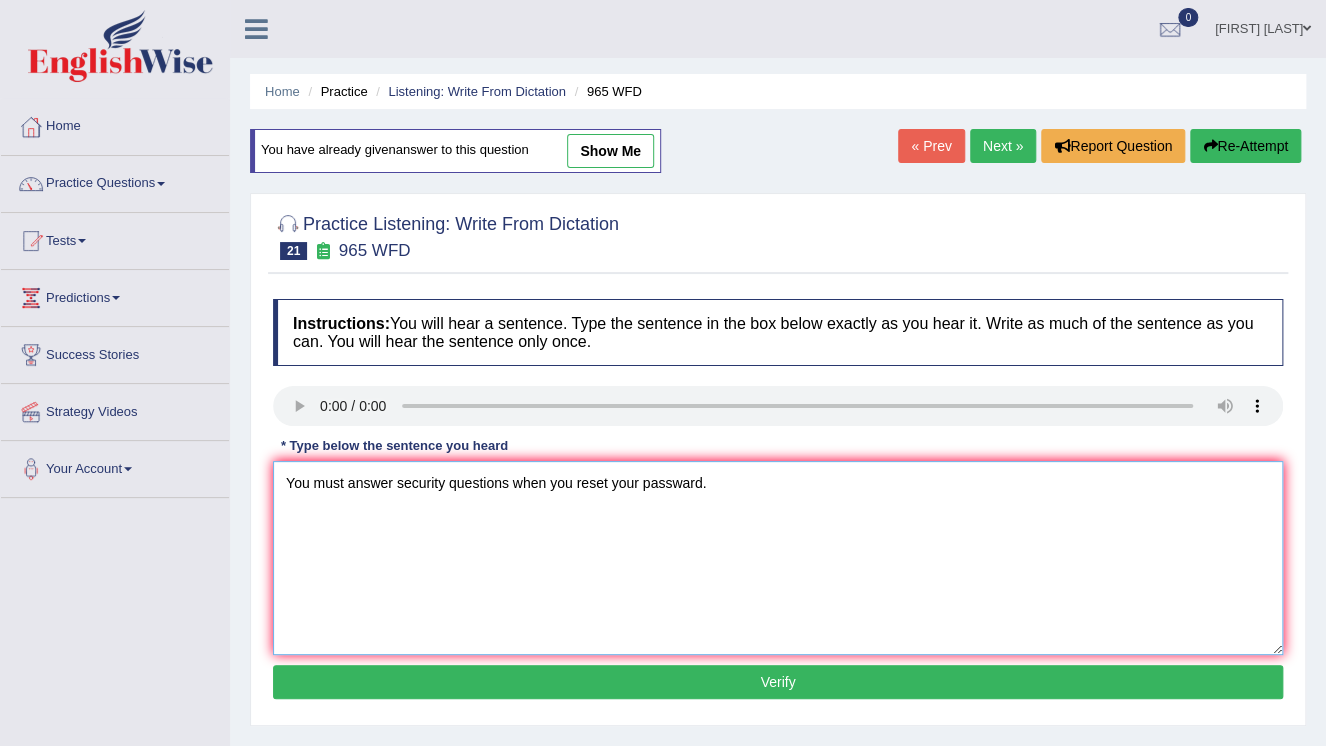 type on "You must answer security questions when you reset your passward." 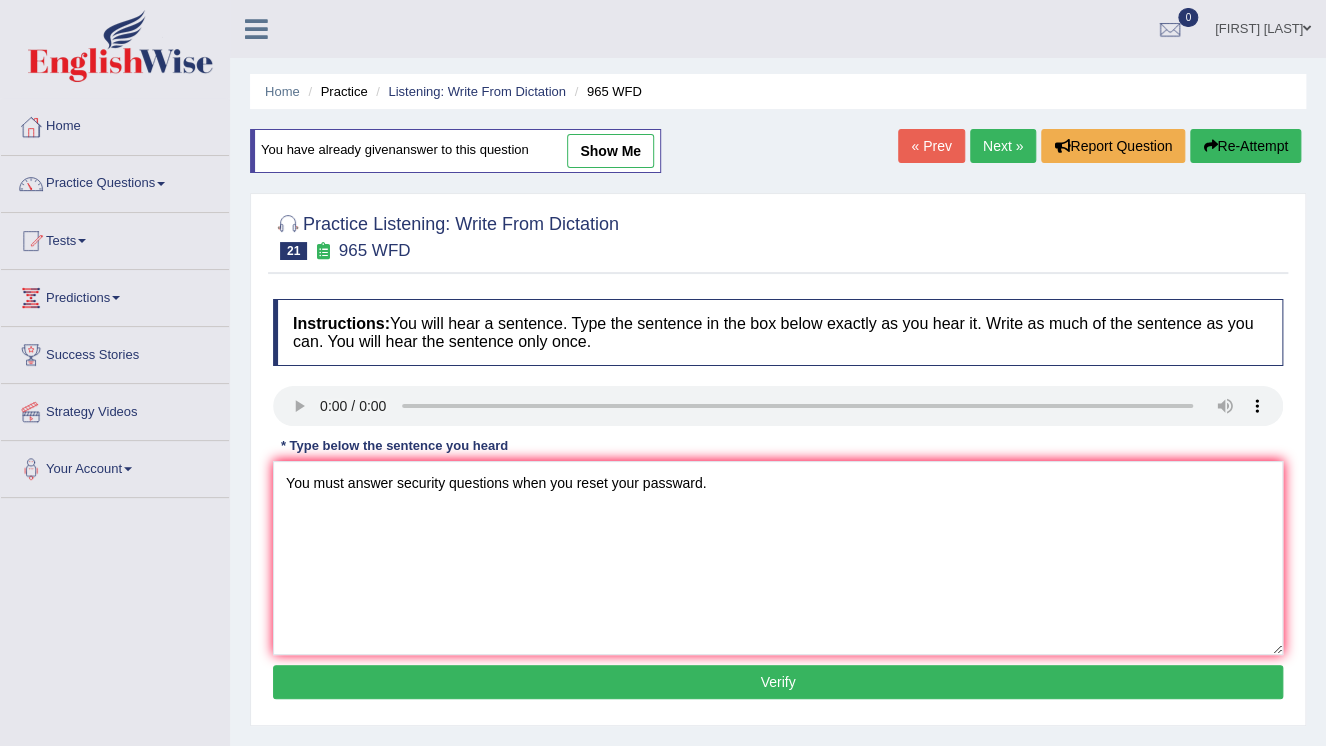 click on "Verify" at bounding box center (778, 682) 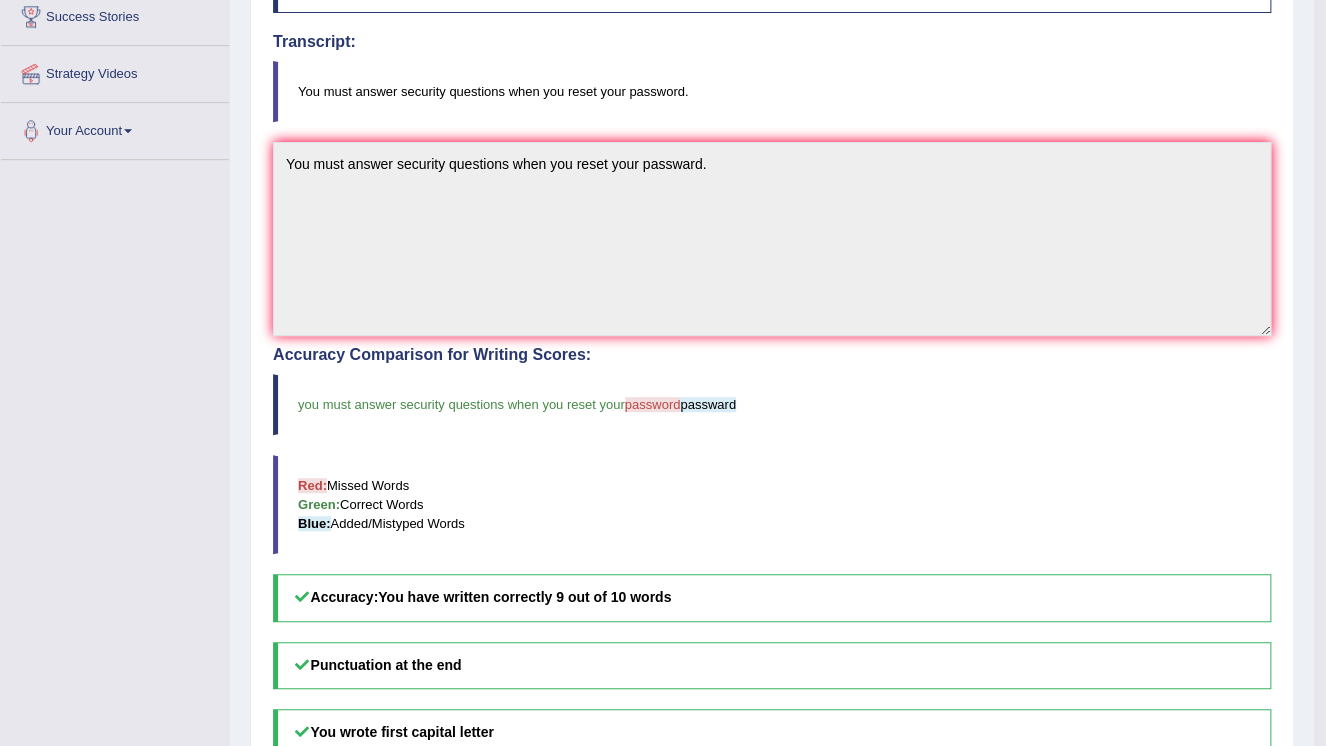 scroll, scrollTop: 0, scrollLeft: 0, axis: both 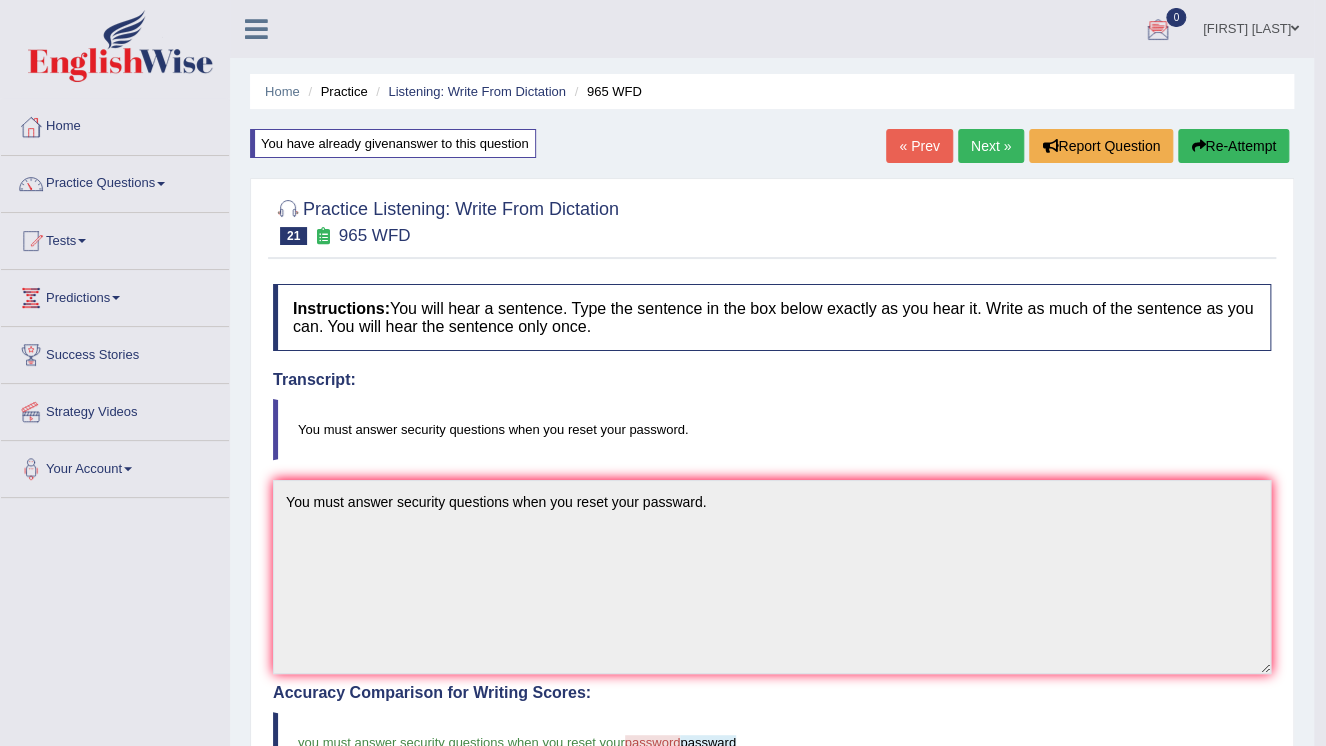 click on "Re-Attempt" at bounding box center (1233, 146) 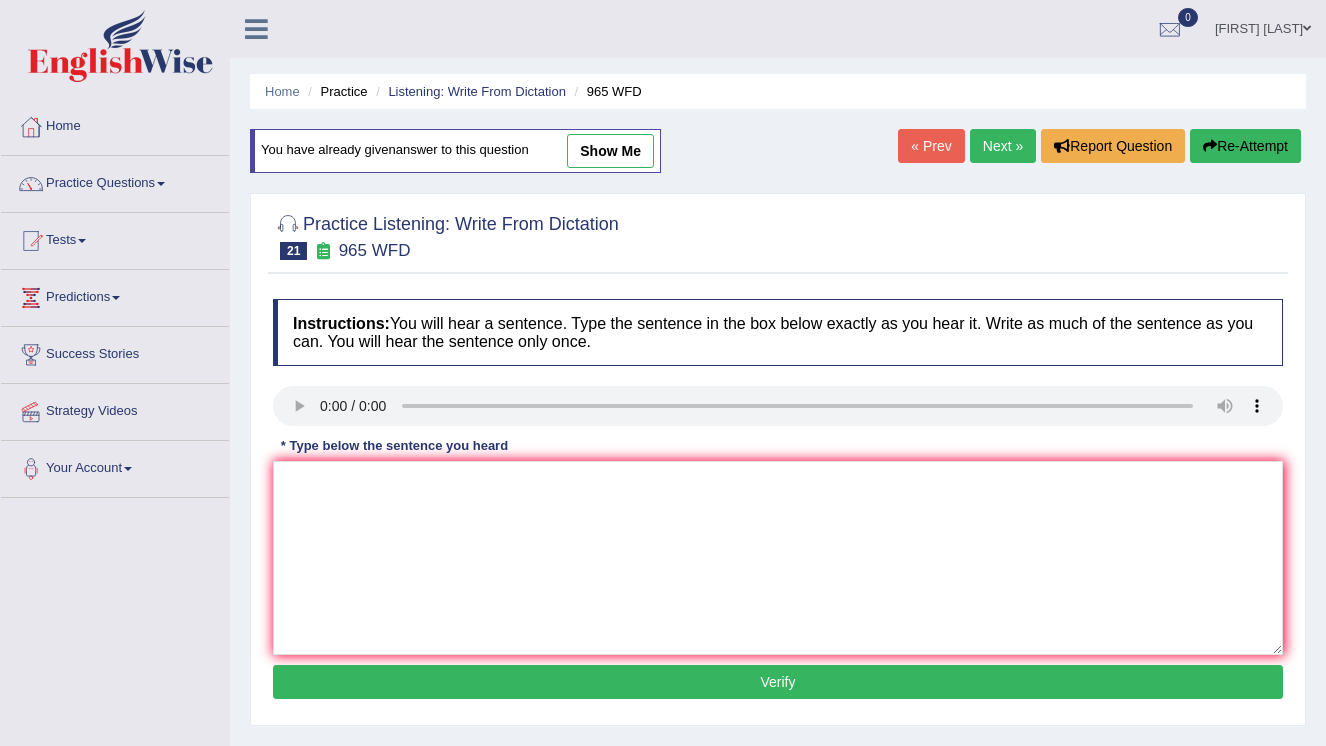 scroll, scrollTop: 0, scrollLeft: 0, axis: both 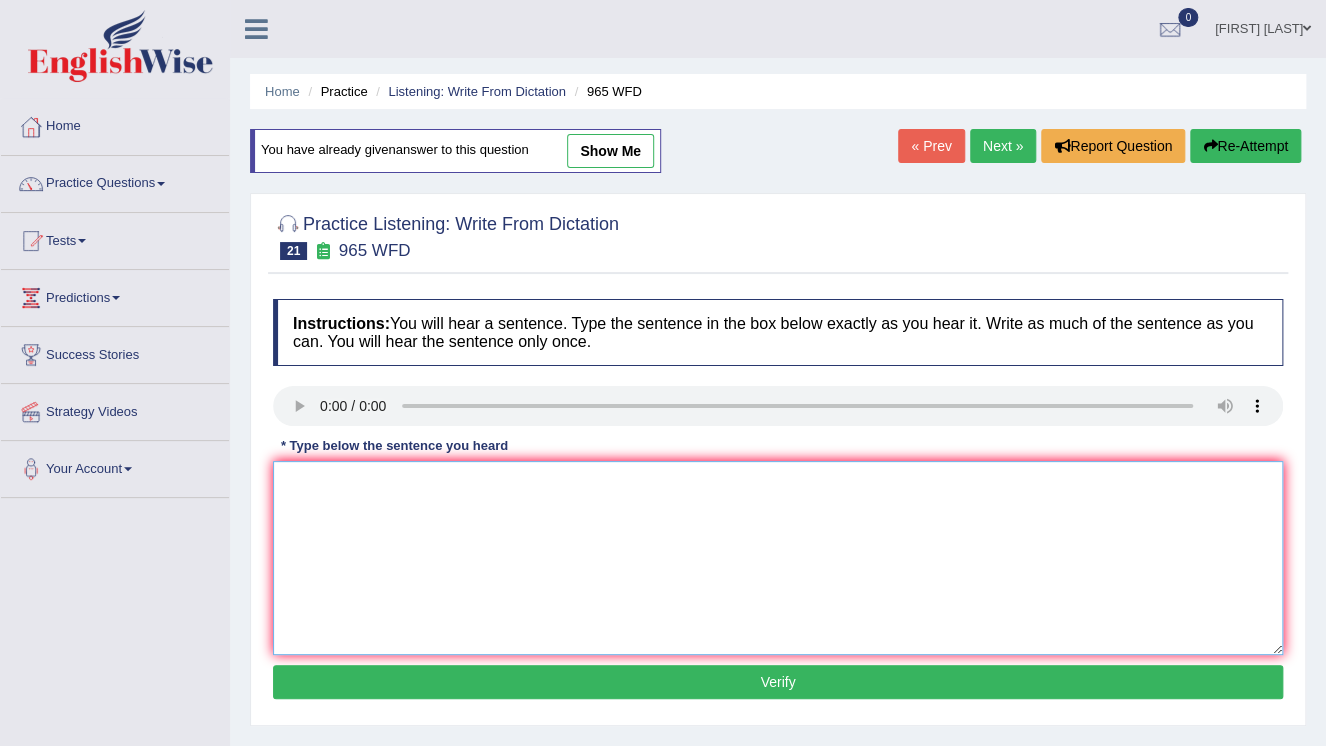 click at bounding box center [778, 558] 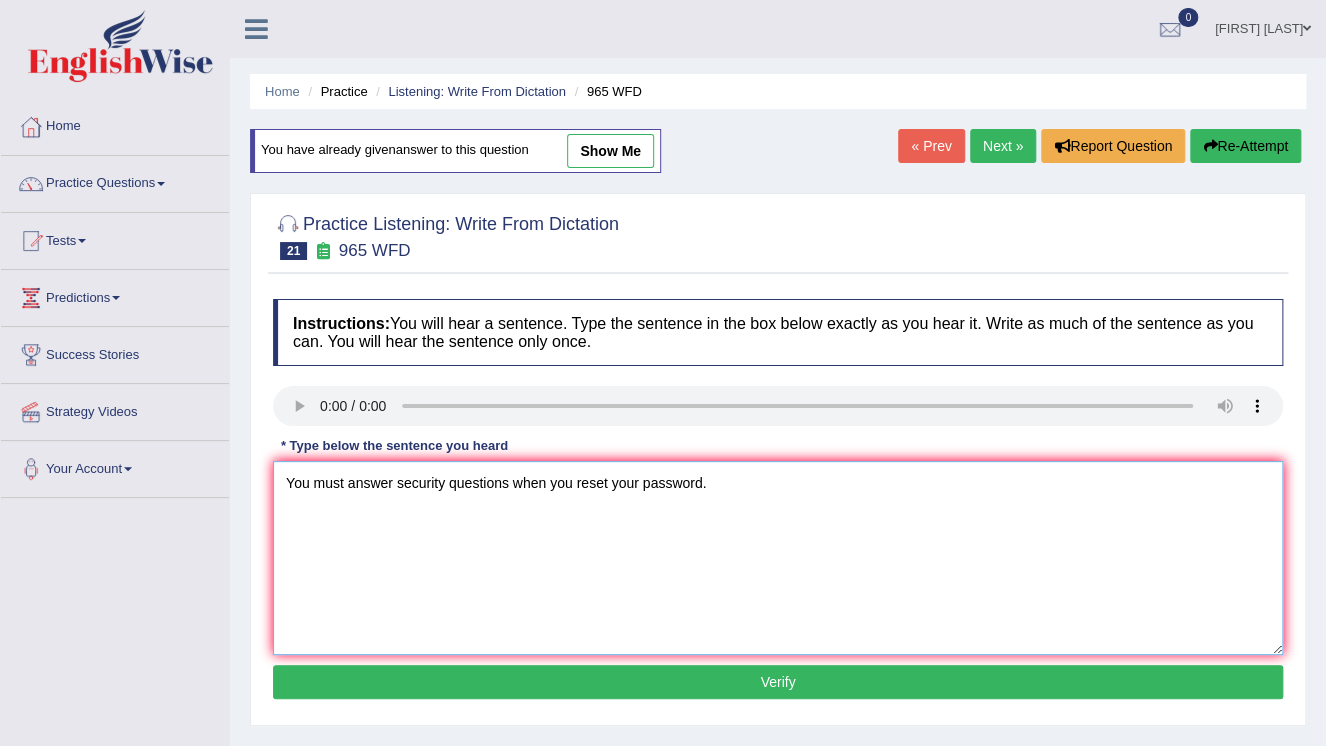 type on "You must answer security questions when you reset your password." 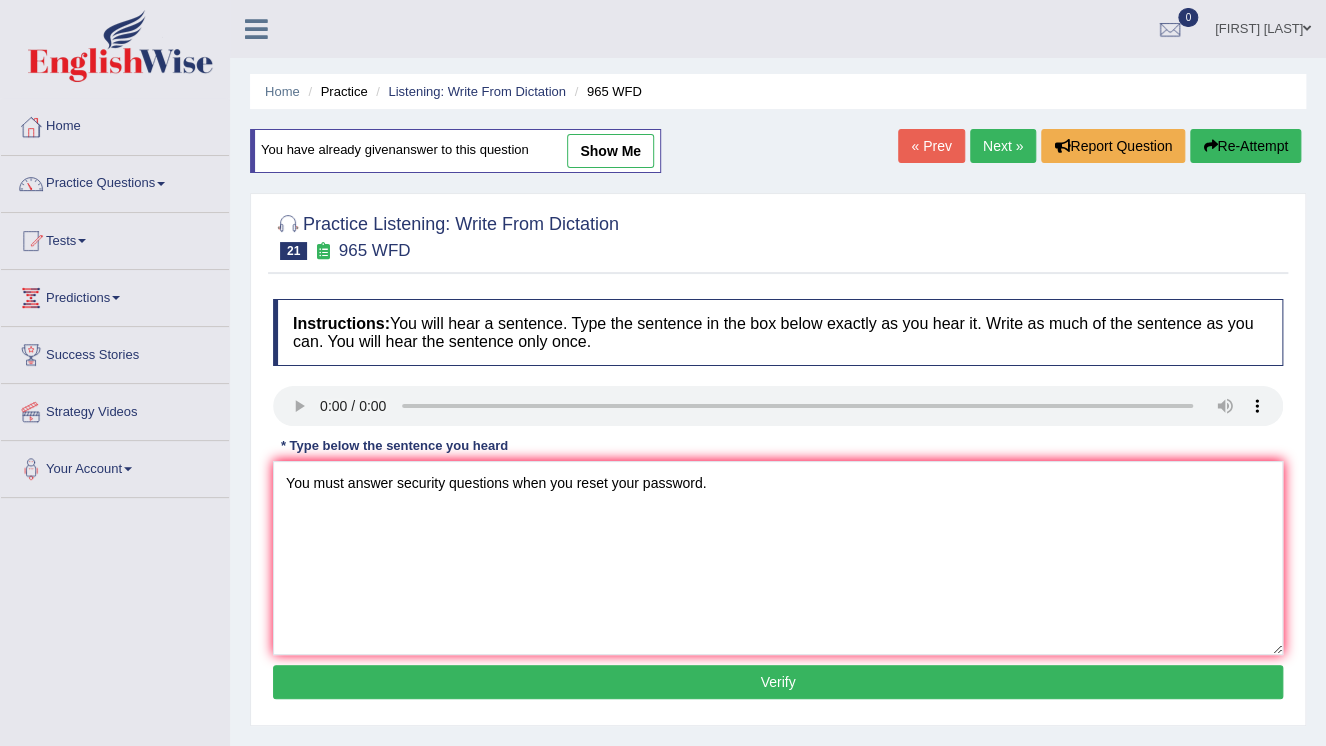 click on "Verify" at bounding box center [778, 682] 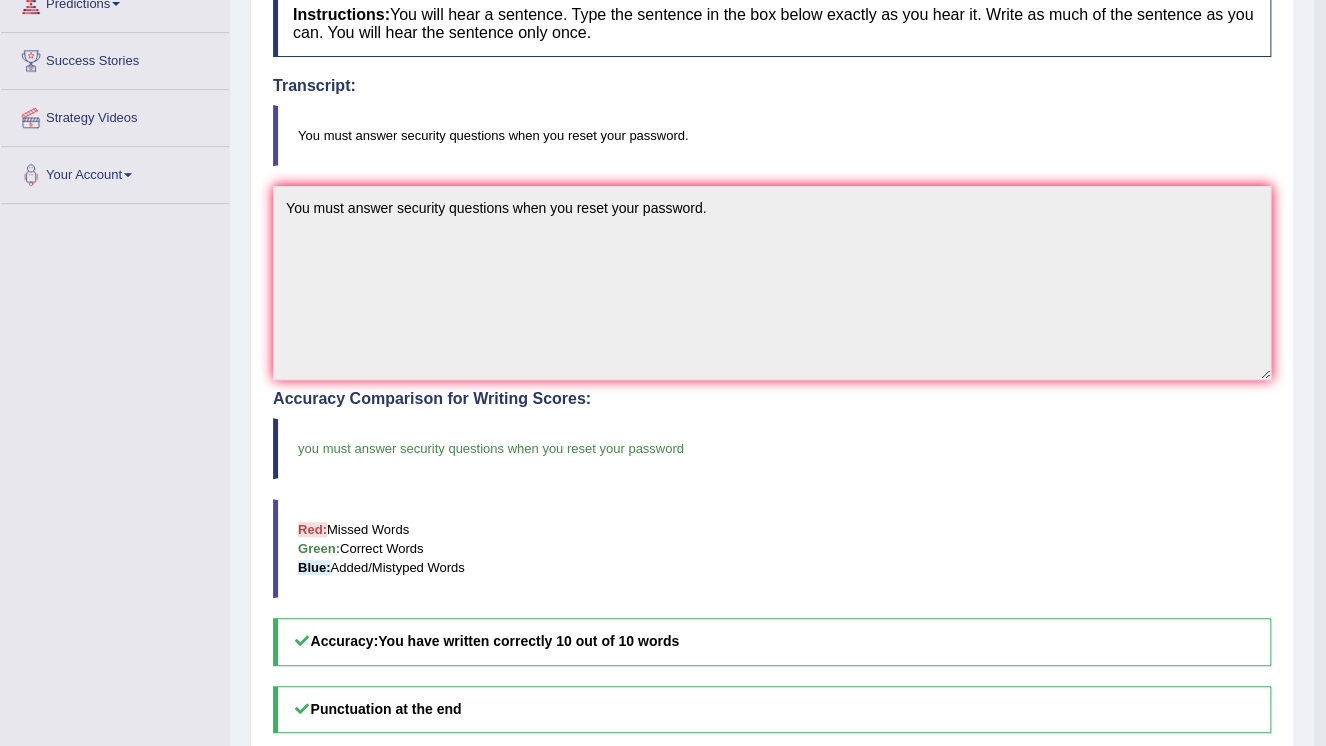scroll, scrollTop: 0, scrollLeft: 0, axis: both 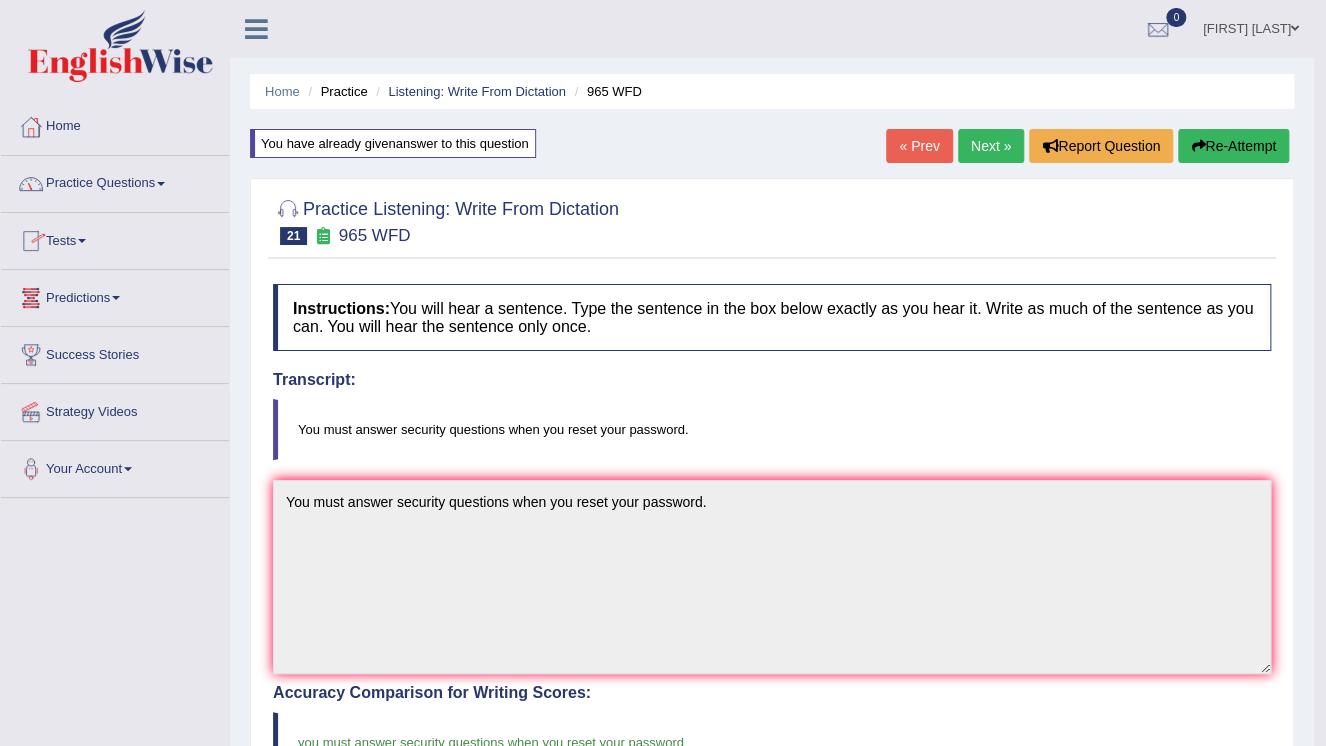 click on "Predictions" at bounding box center (115, 295) 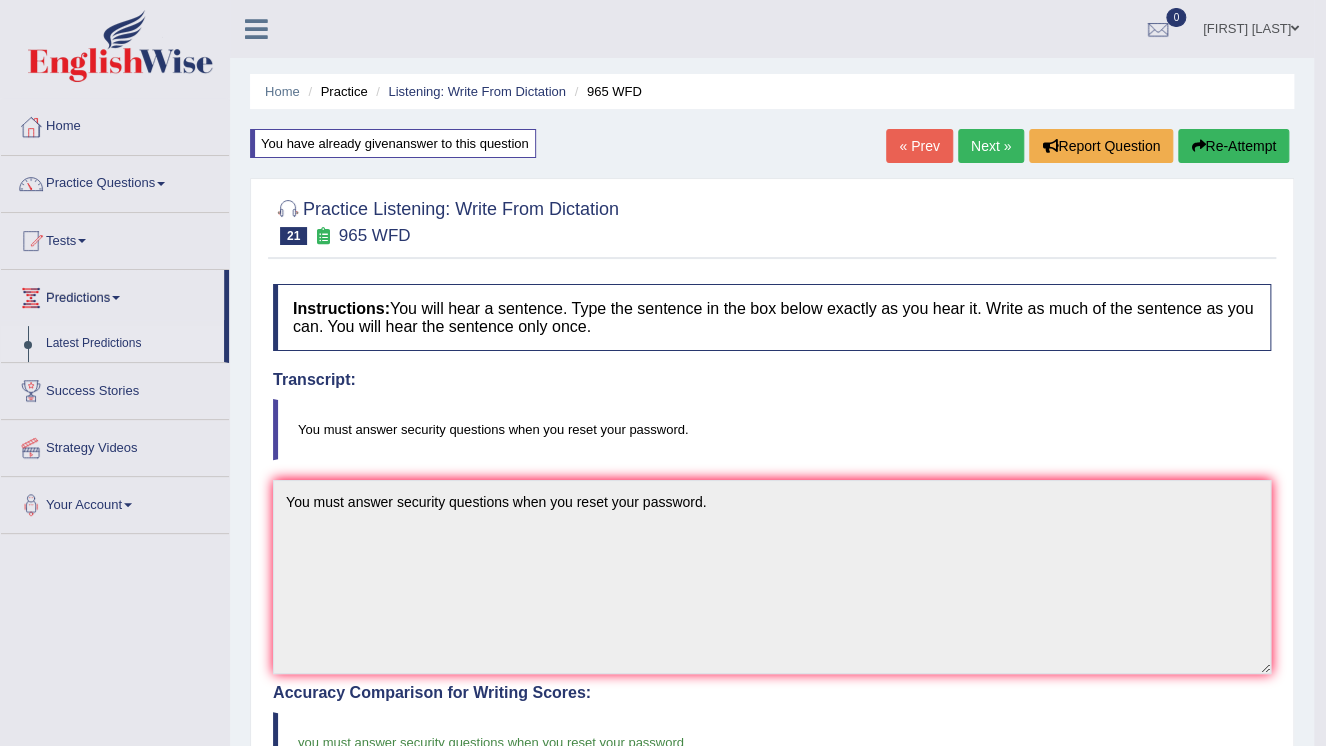 click on "Latest Predictions" at bounding box center [130, 344] 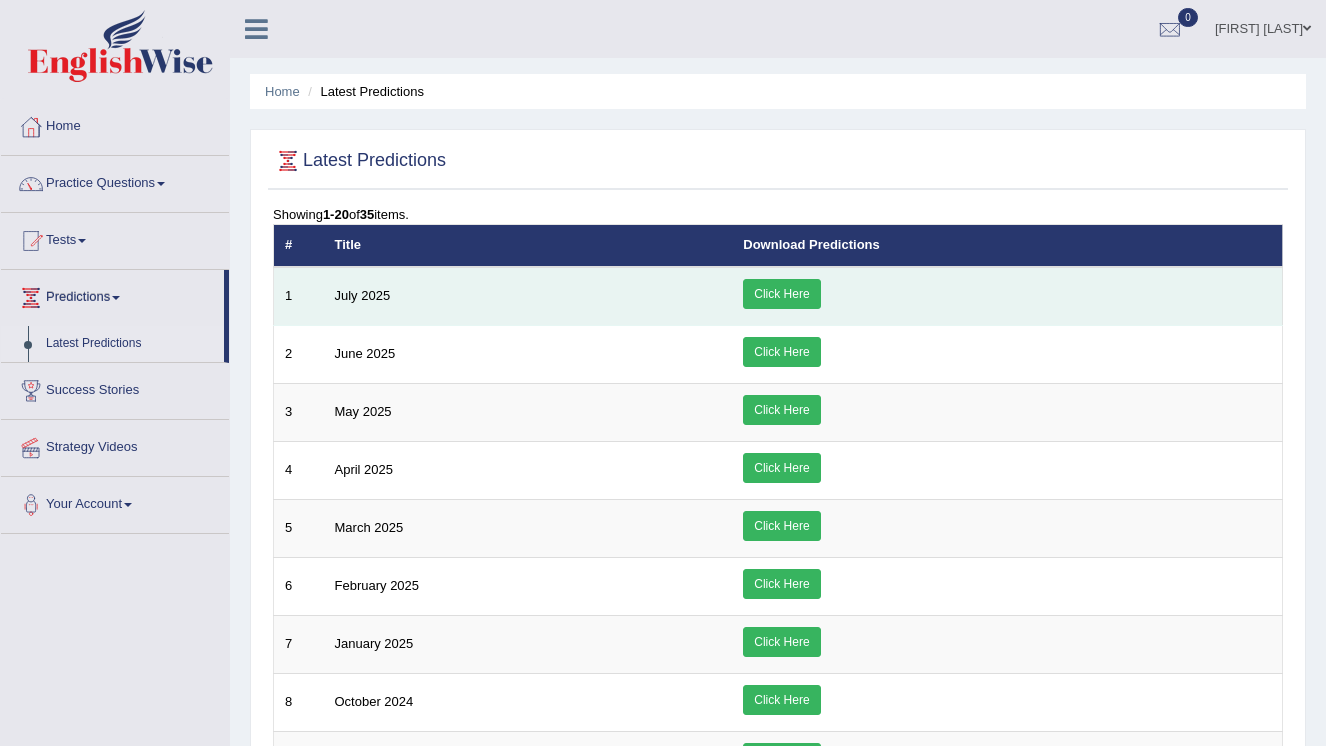 scroll, scrollTop: 0, scrollLeft: 0, axis: both 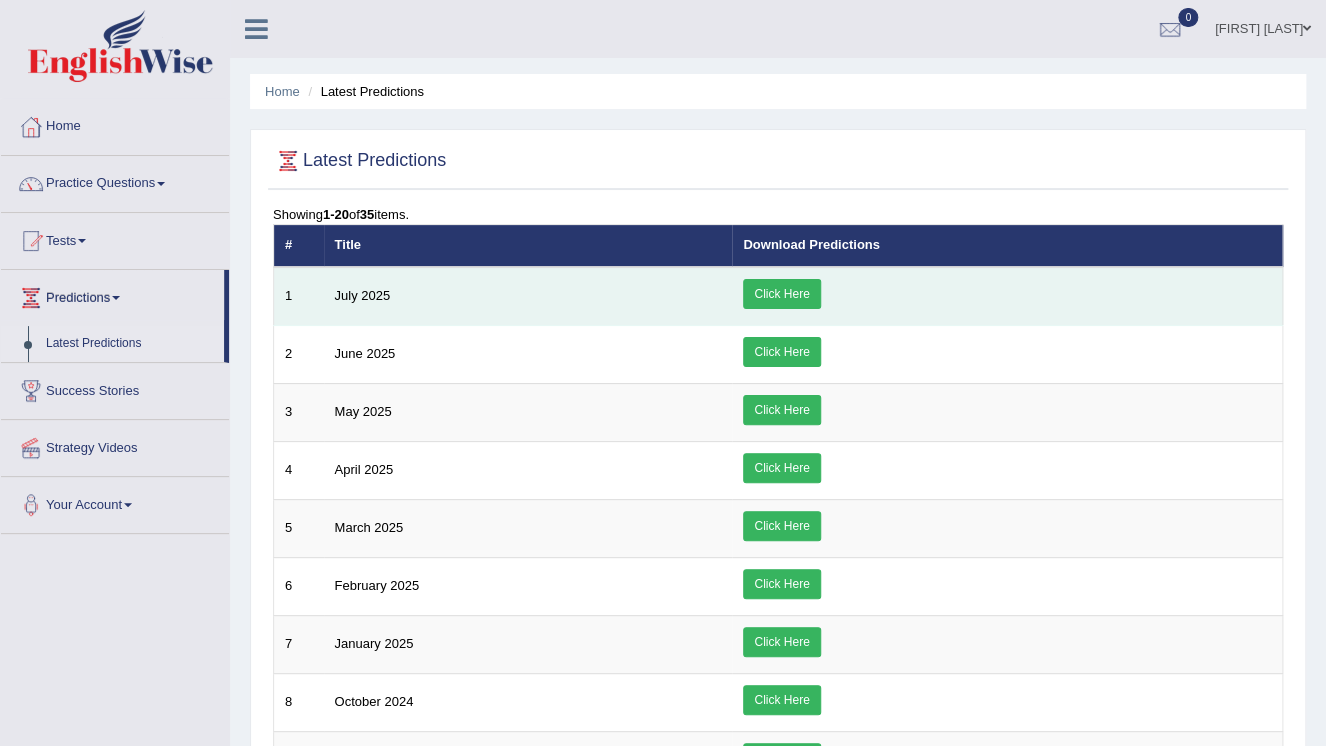 click on "Click Here" at bounding box center [781, 294] 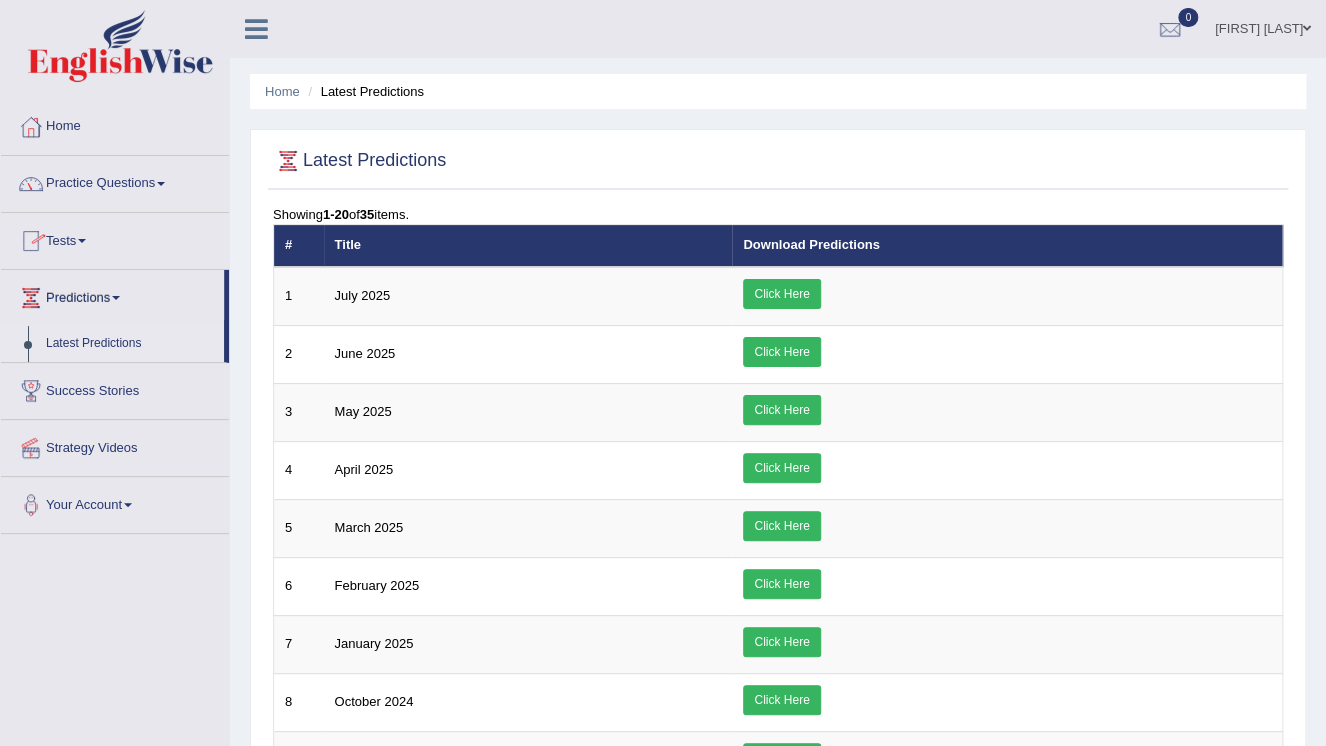 click at bounding box center (161, 184) 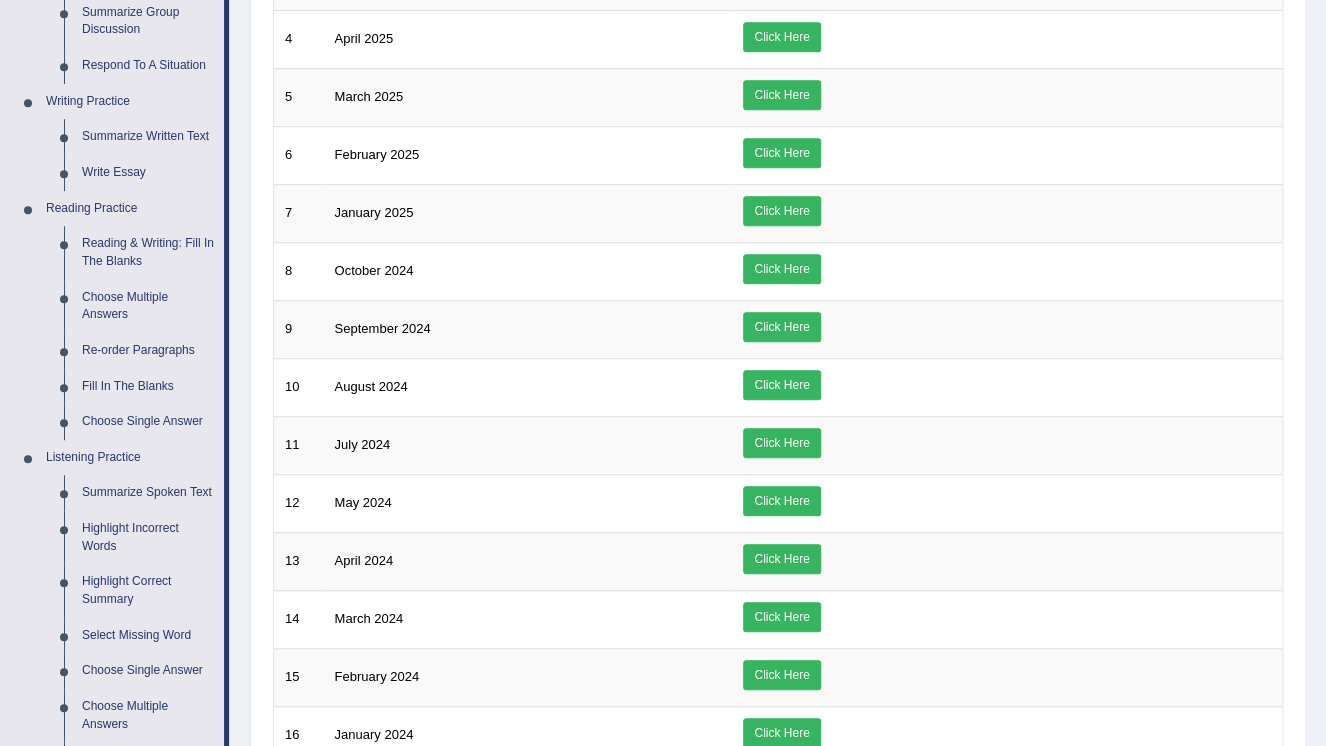 scroll, scrollTop: 435, scrollLeft: 0, axis: vertical 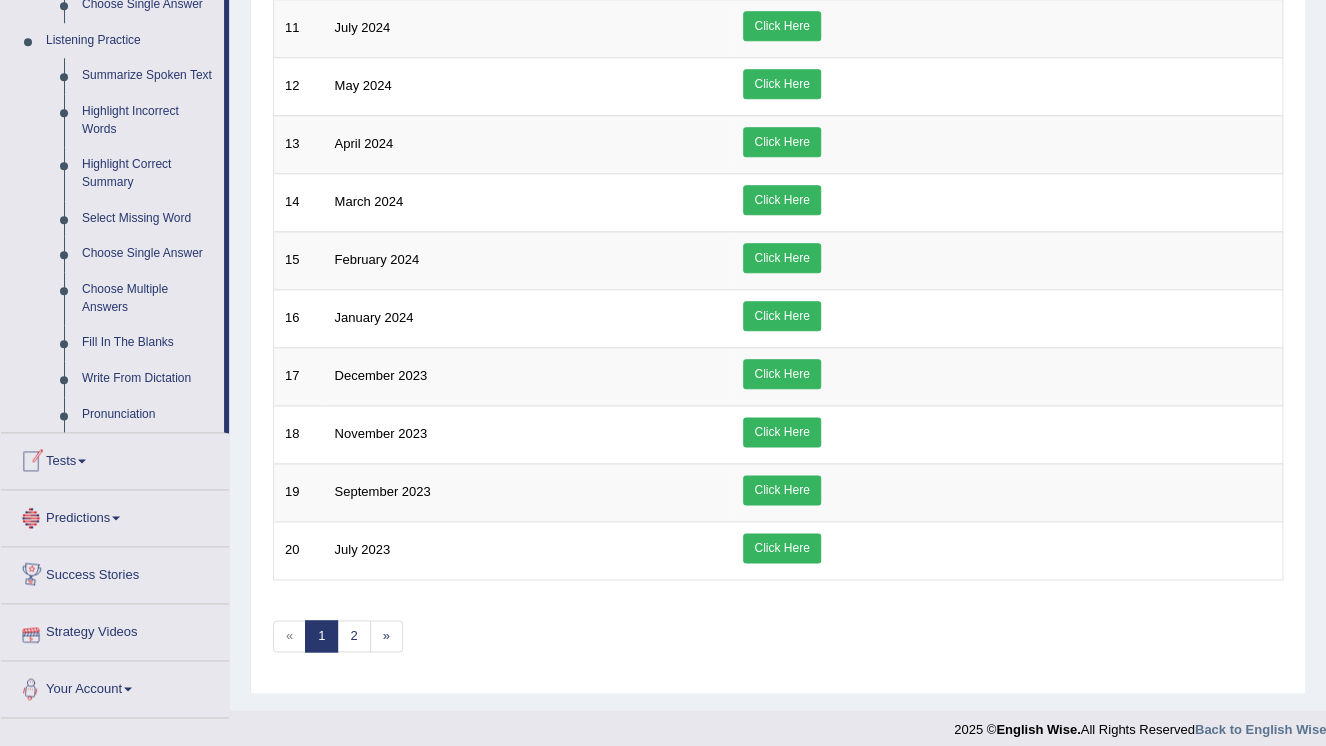 click on "Strategy Videos" at bounding box center (115, 629) 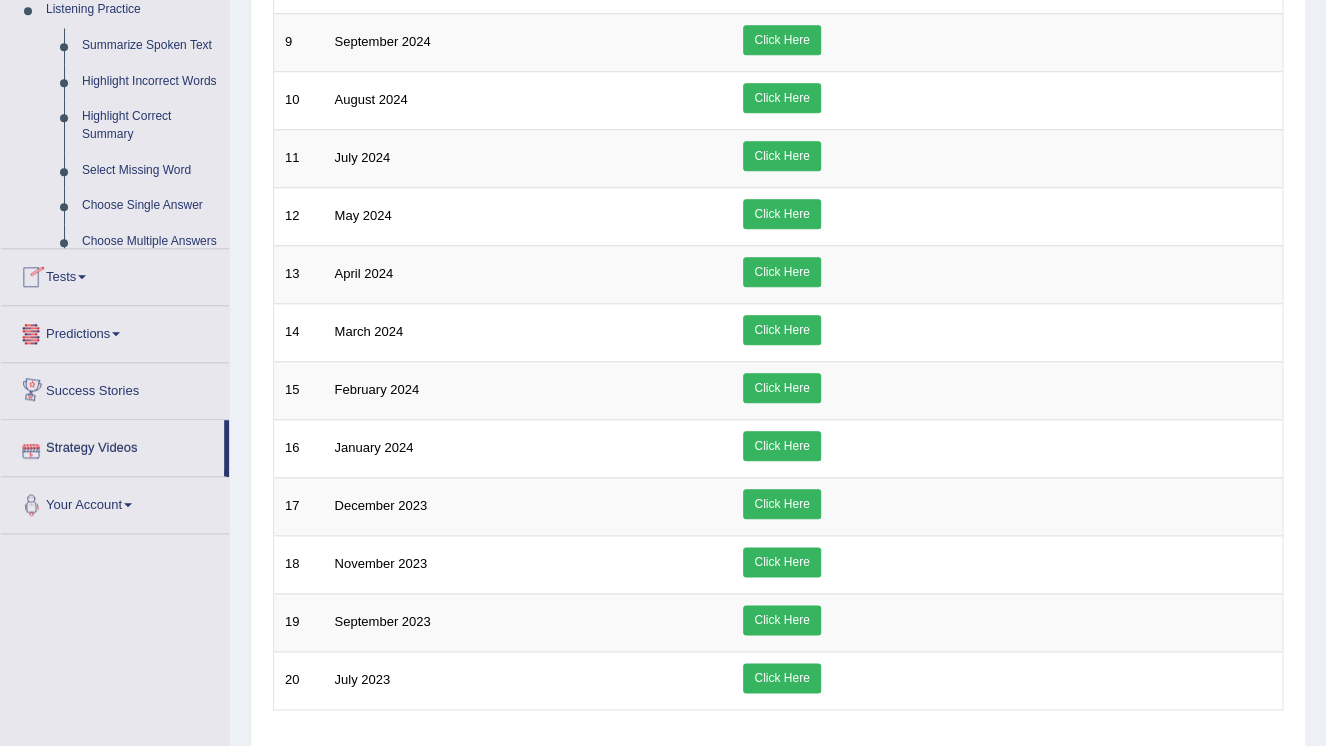 scroll, scrollTop: 346, scrollLeft: 0, axis: vertical 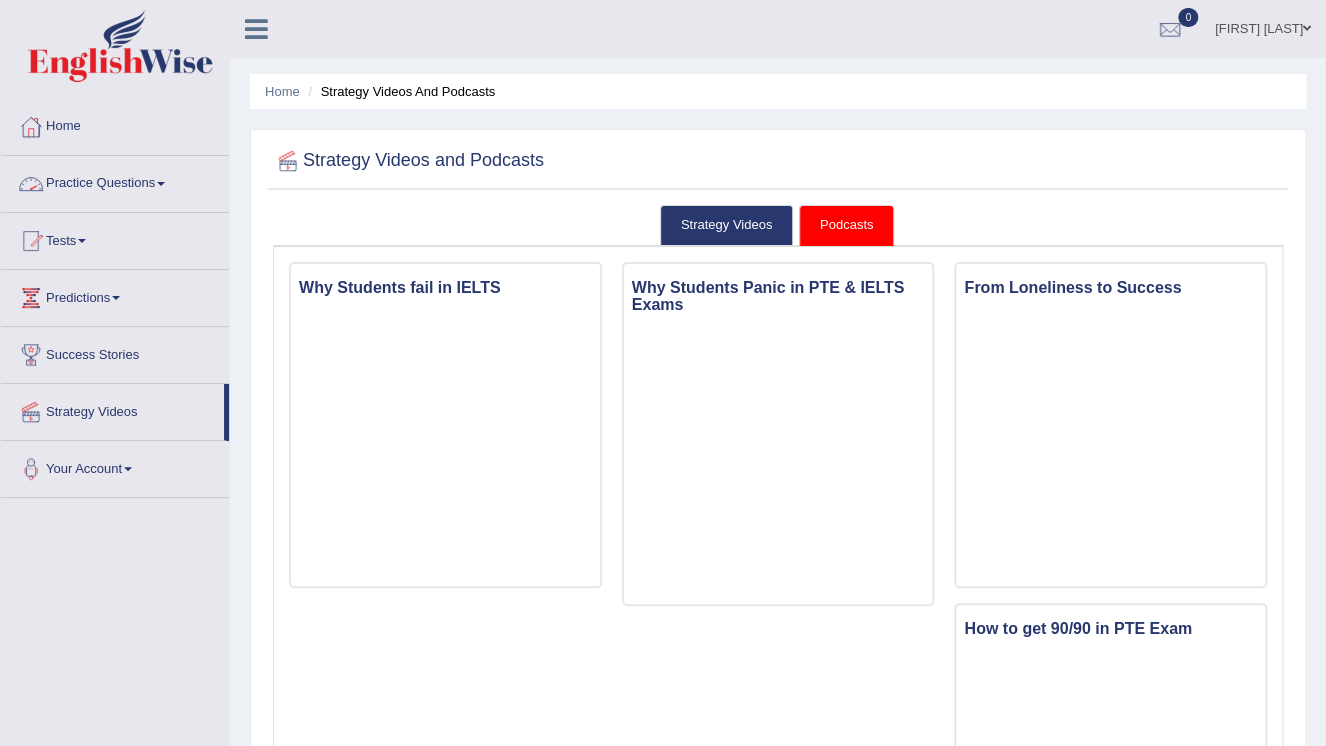 click on "Practice Questions" at bounding box center (115, 181) 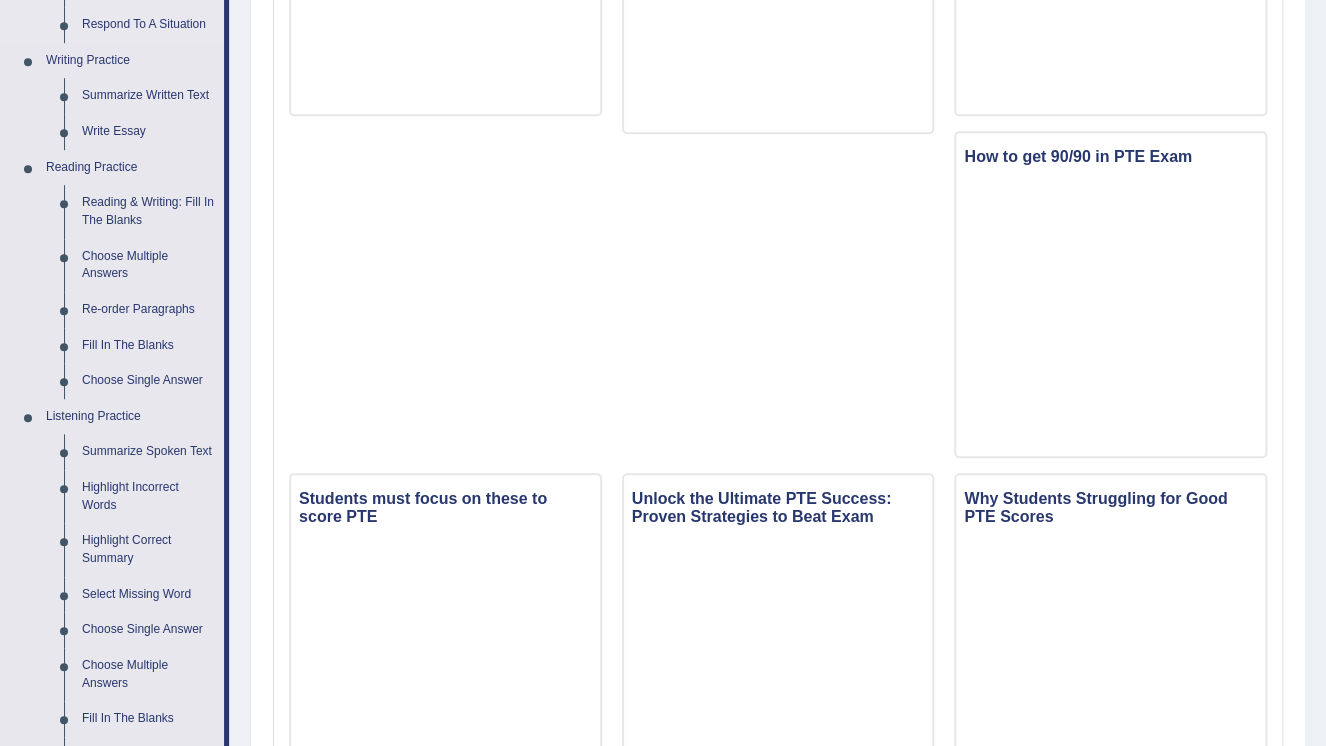 scroll, scrollTop: 640, scrollLeft: 0, axis: vertical 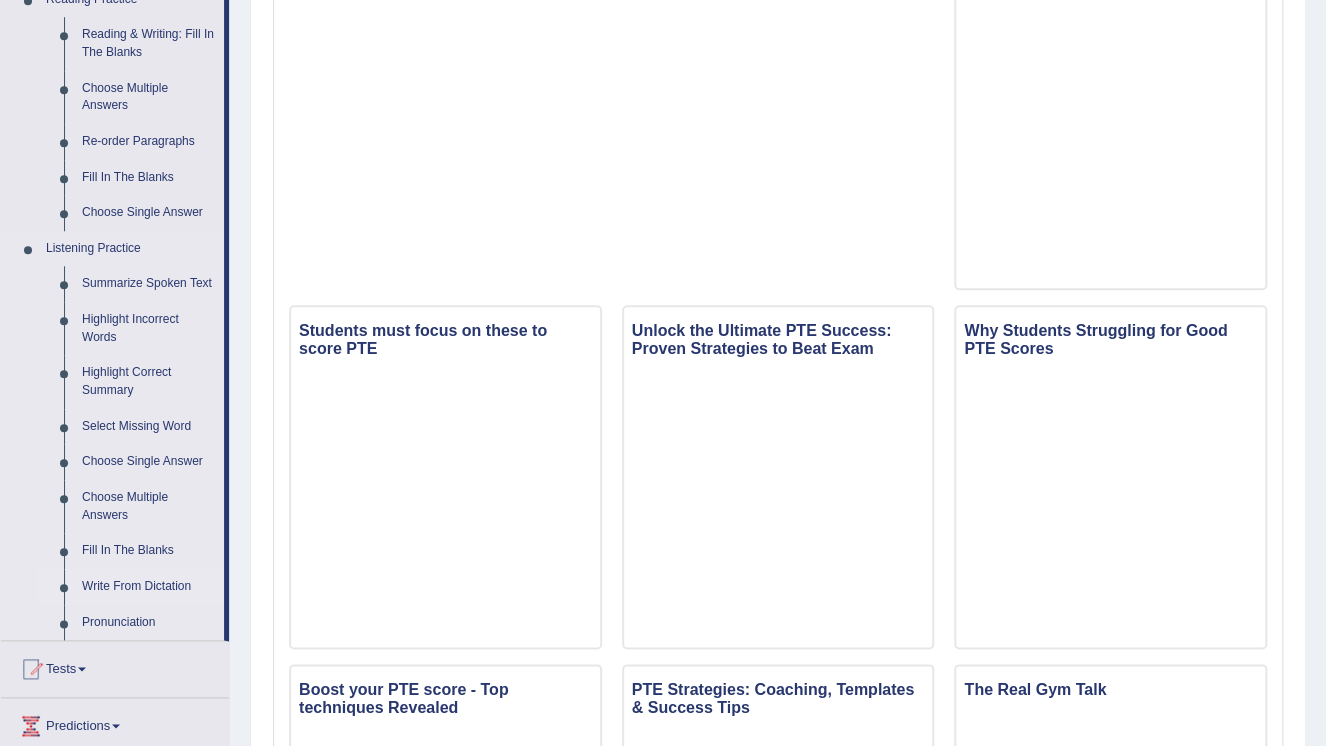 click on "Write From Dictation" at bounding box center [148, 587] 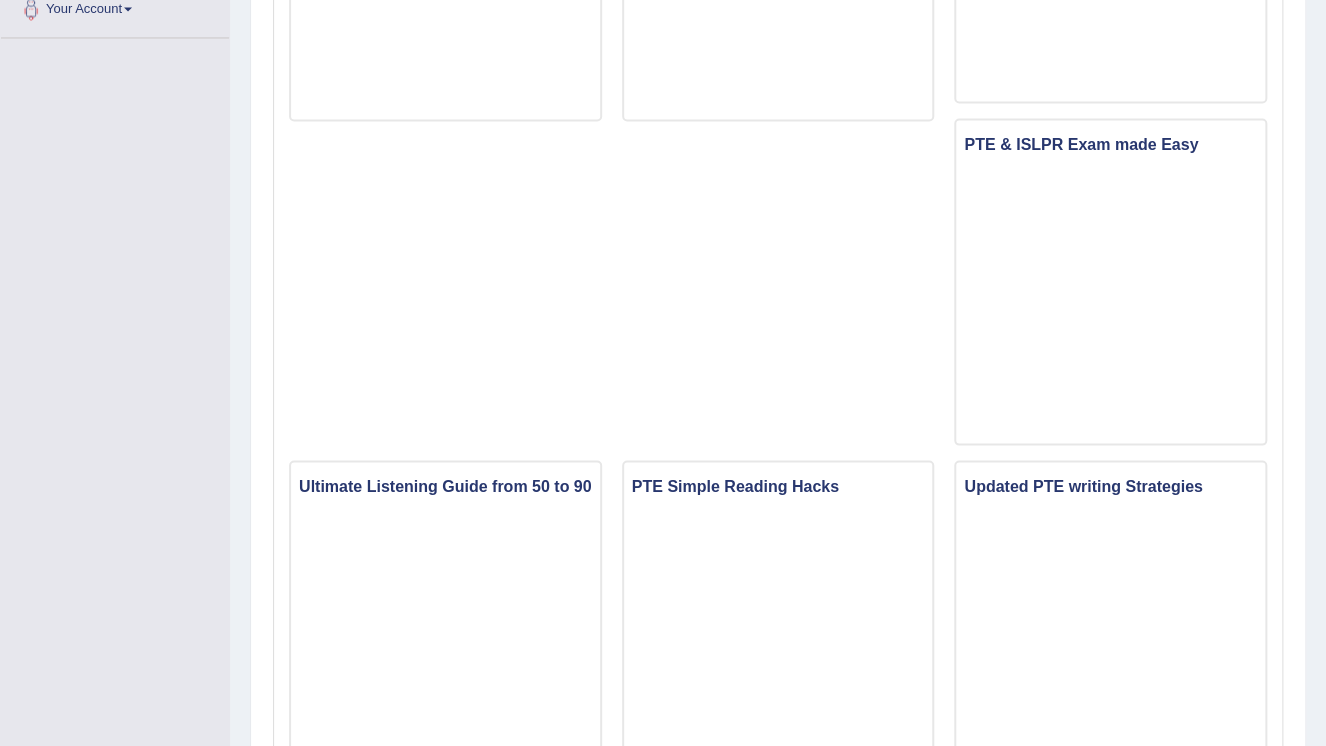 scroll, scrollTop: 1546, scrollLeft: 0, axis: vertical 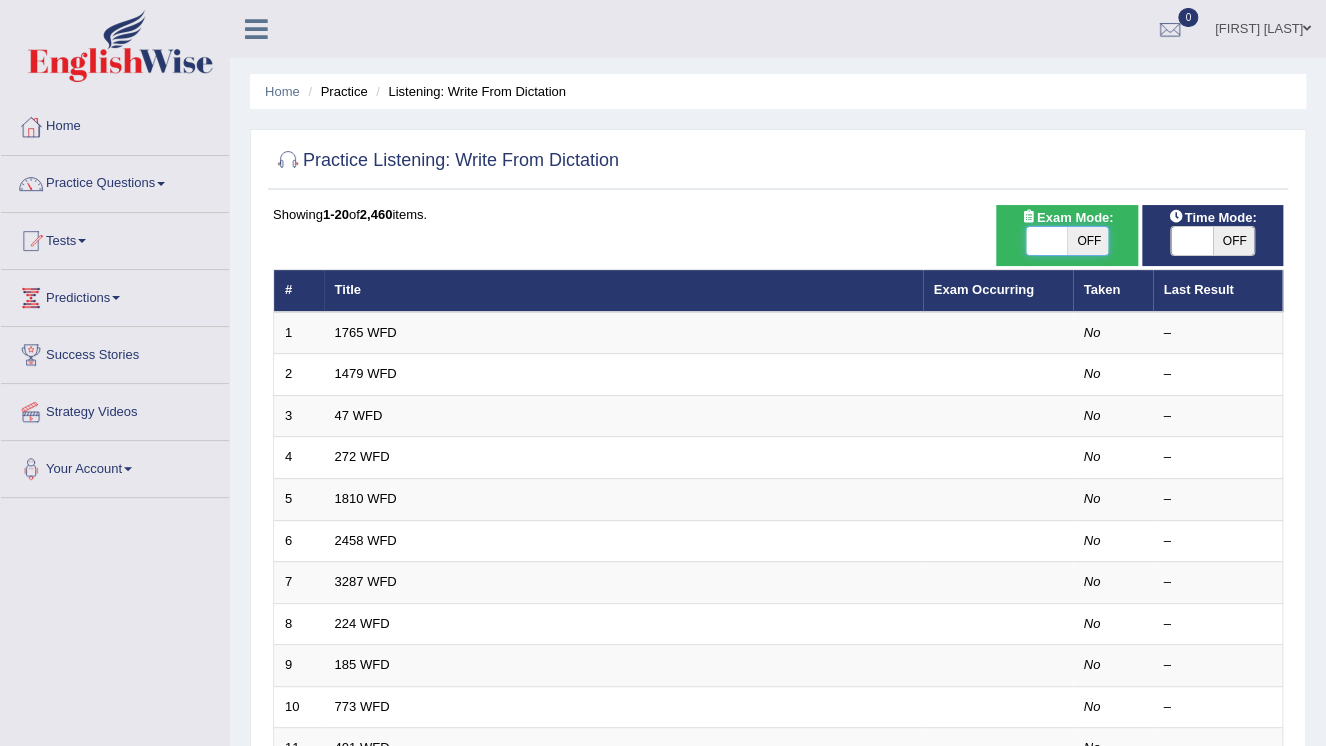 click at bounding box center (1047, 241) 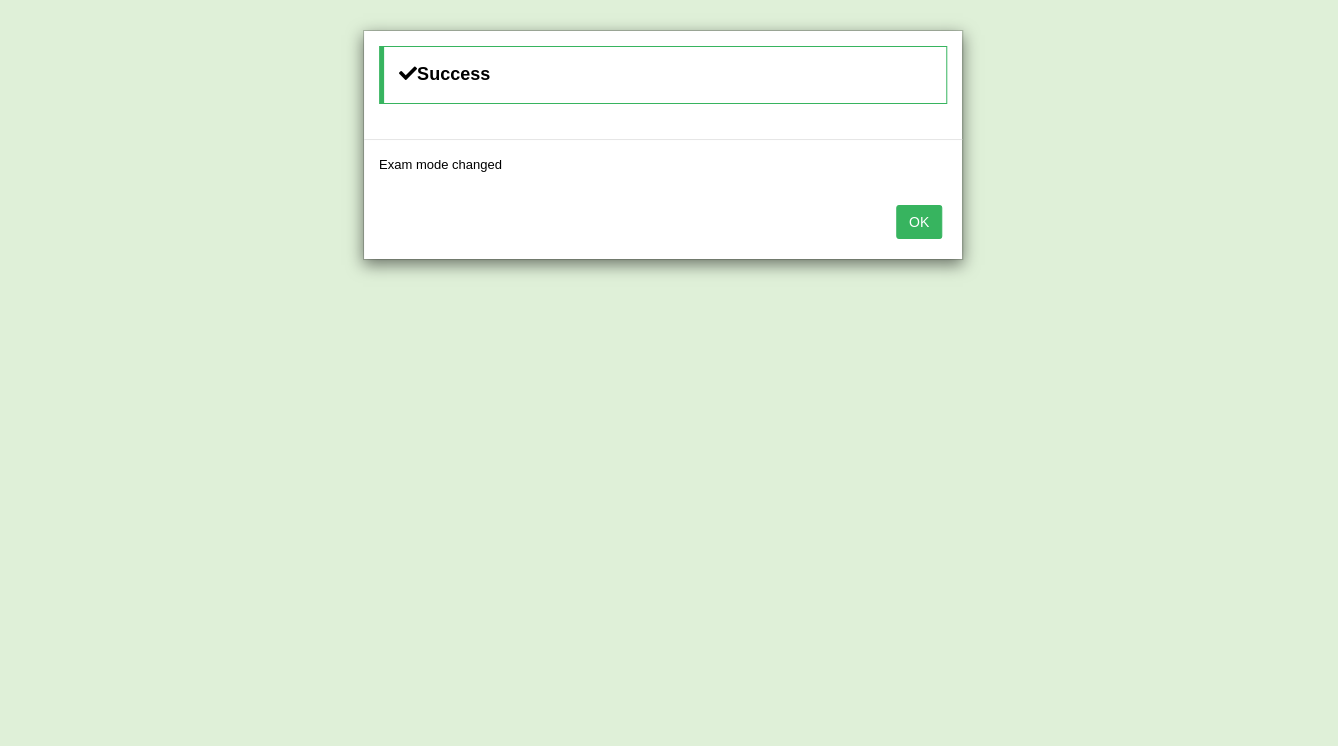 click on "OK" at bounding box center (919, 222) 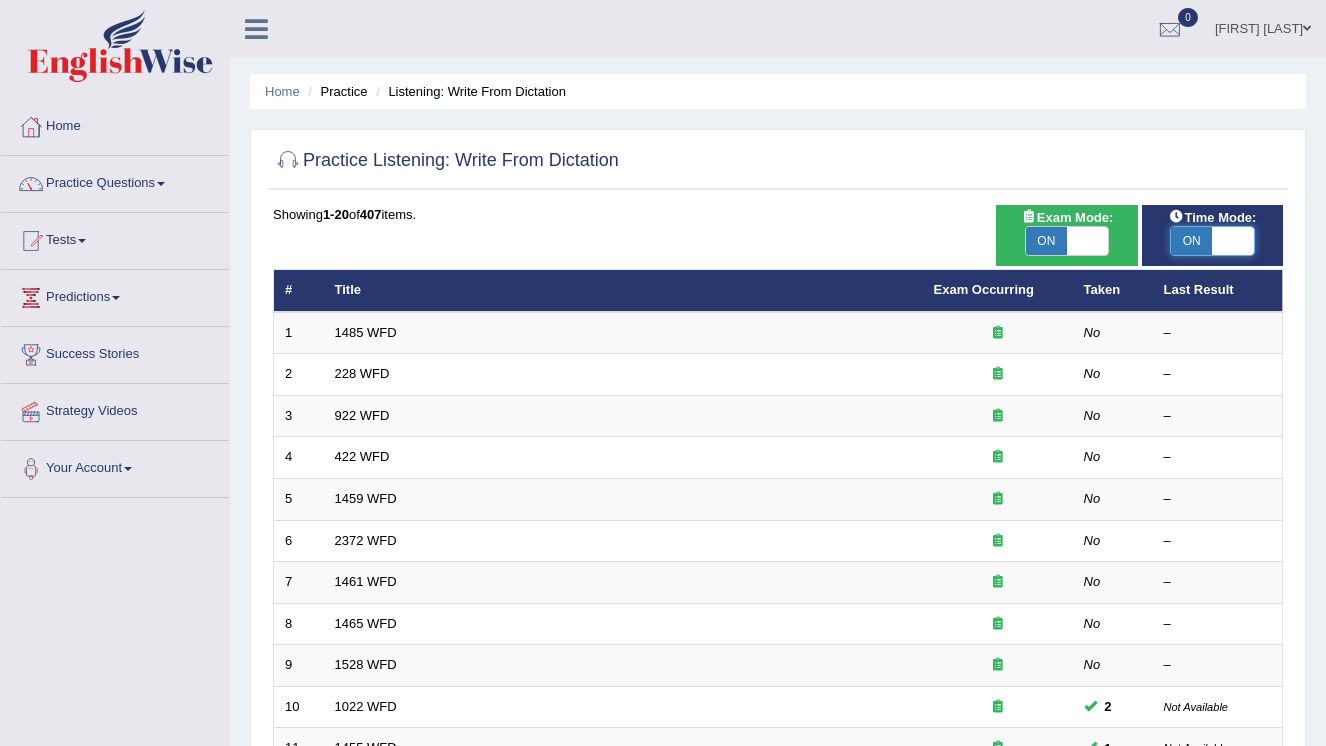 click on "ON" at bounding box center (1192, 241) 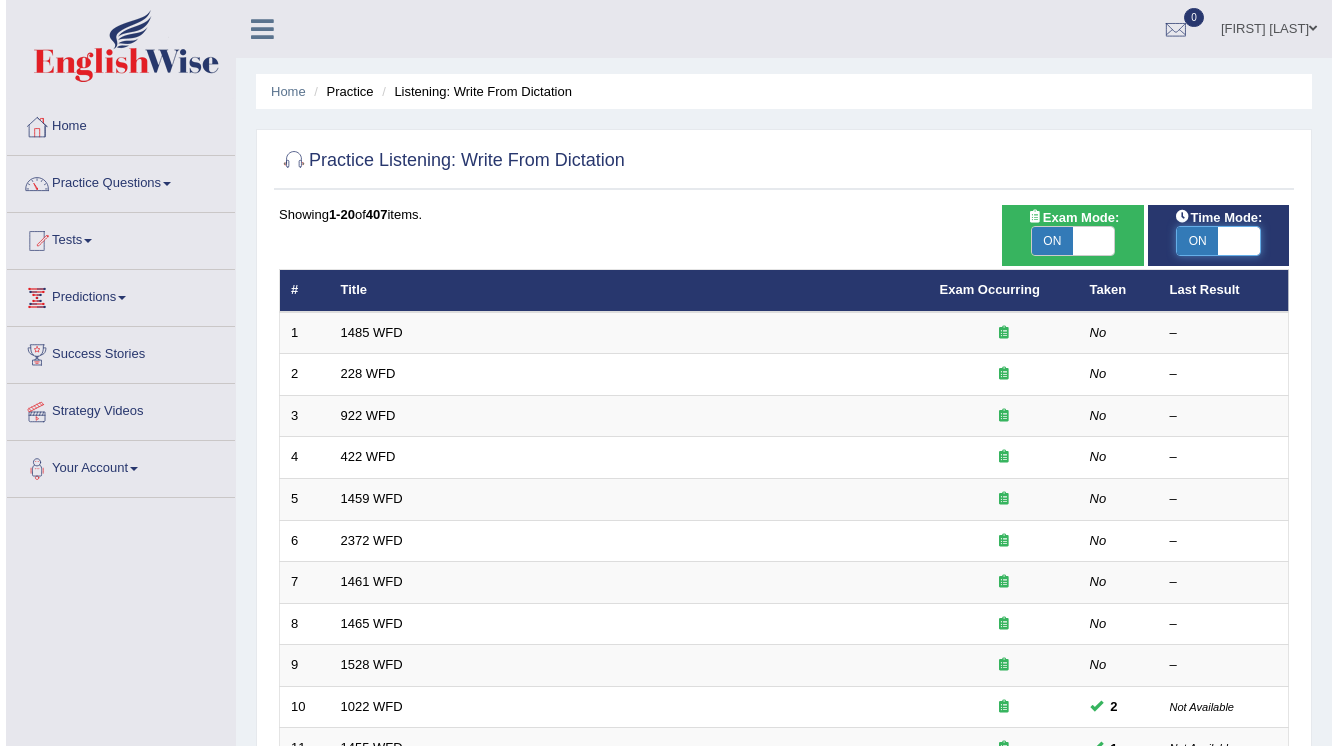 scroll, scrollTop: 0, scrollLeft: 0, axis: both 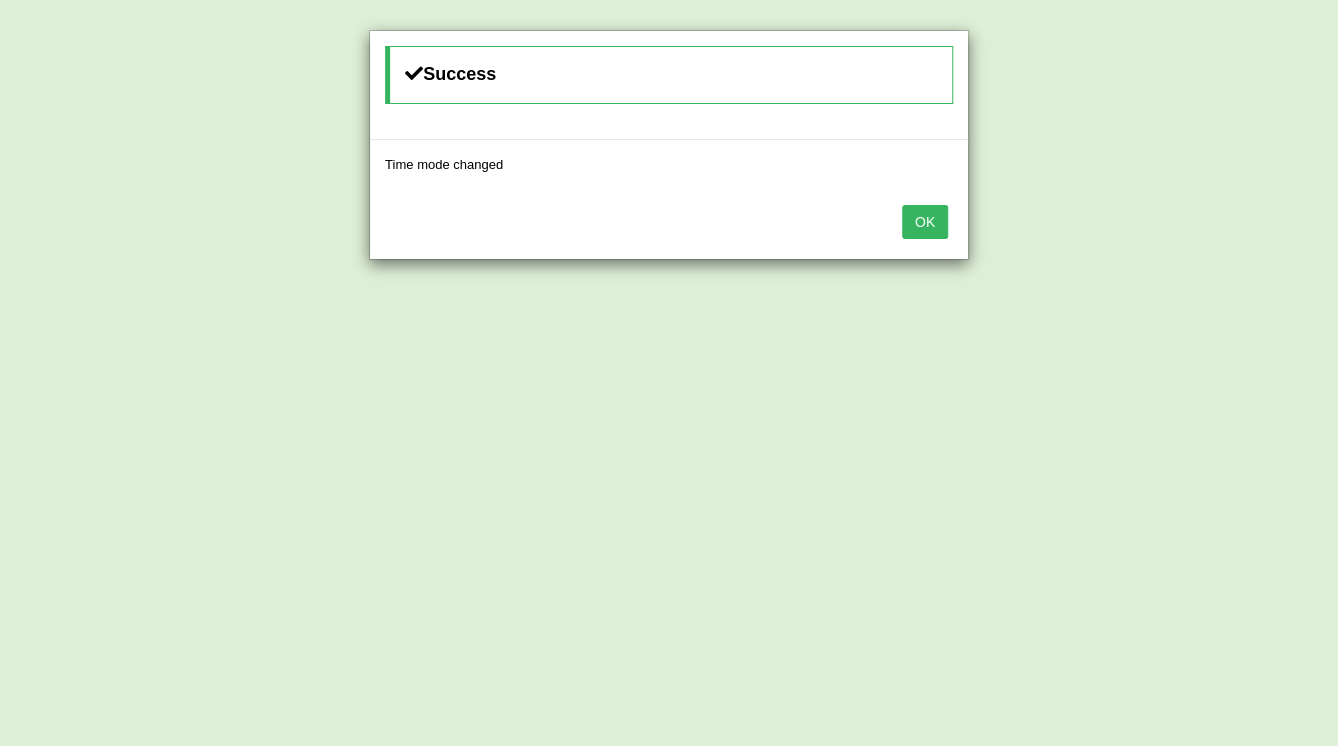 click on "OK" at bounding box center (925, 222) 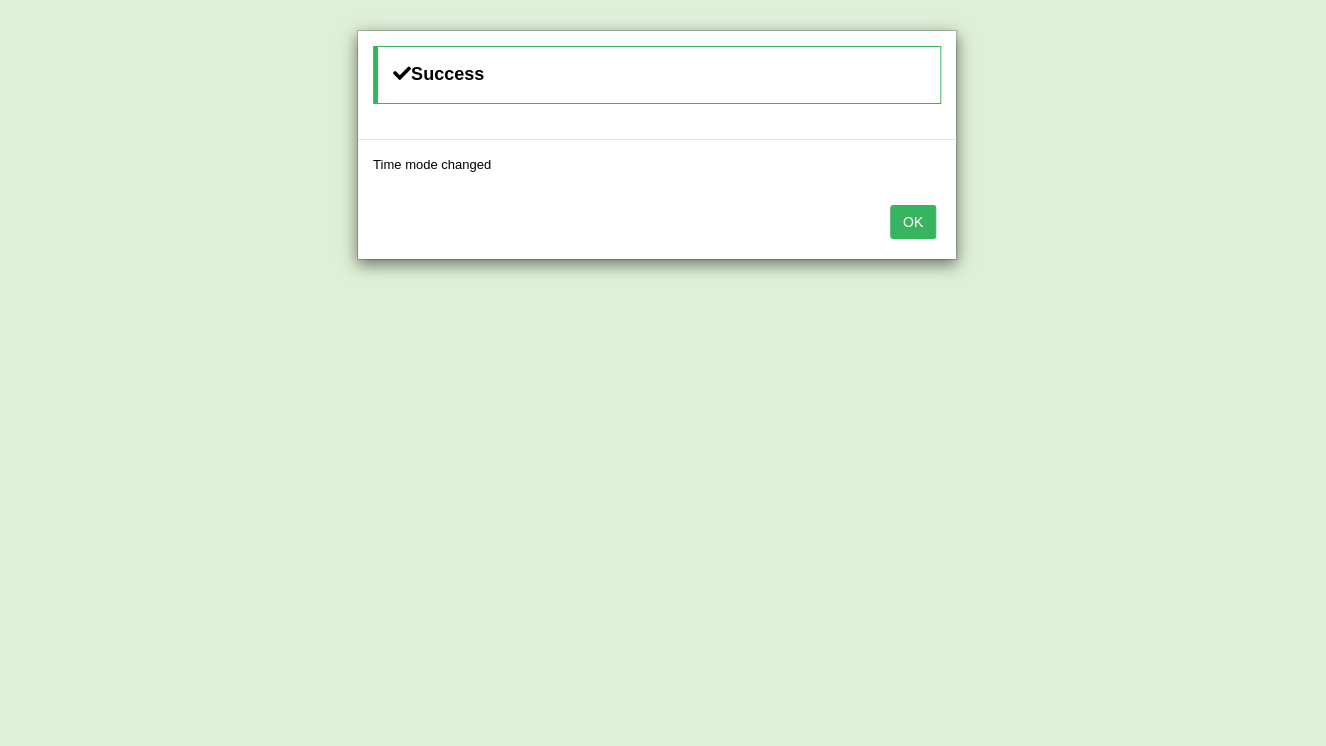 click on "OK" at bounding box center [913, 222] 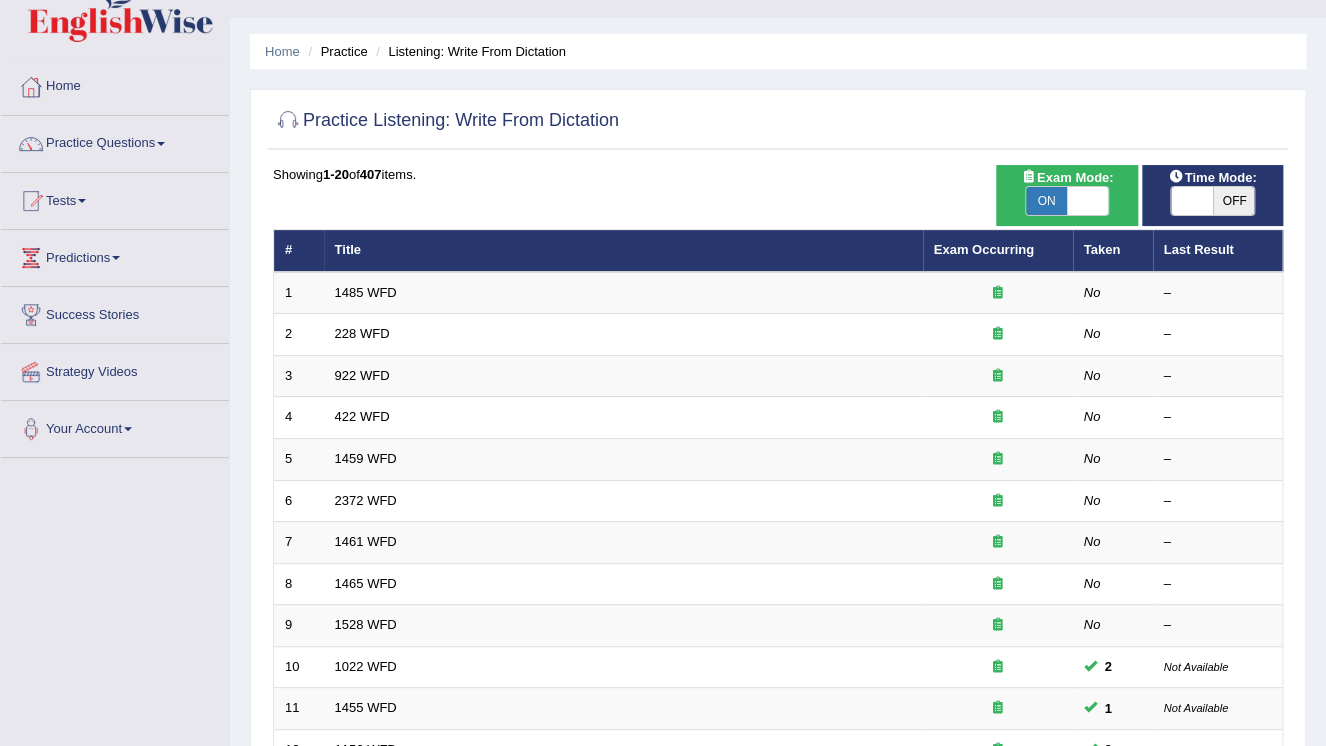 scroll, scrollTop: 80, scrollLeft: 0, axis: vertical 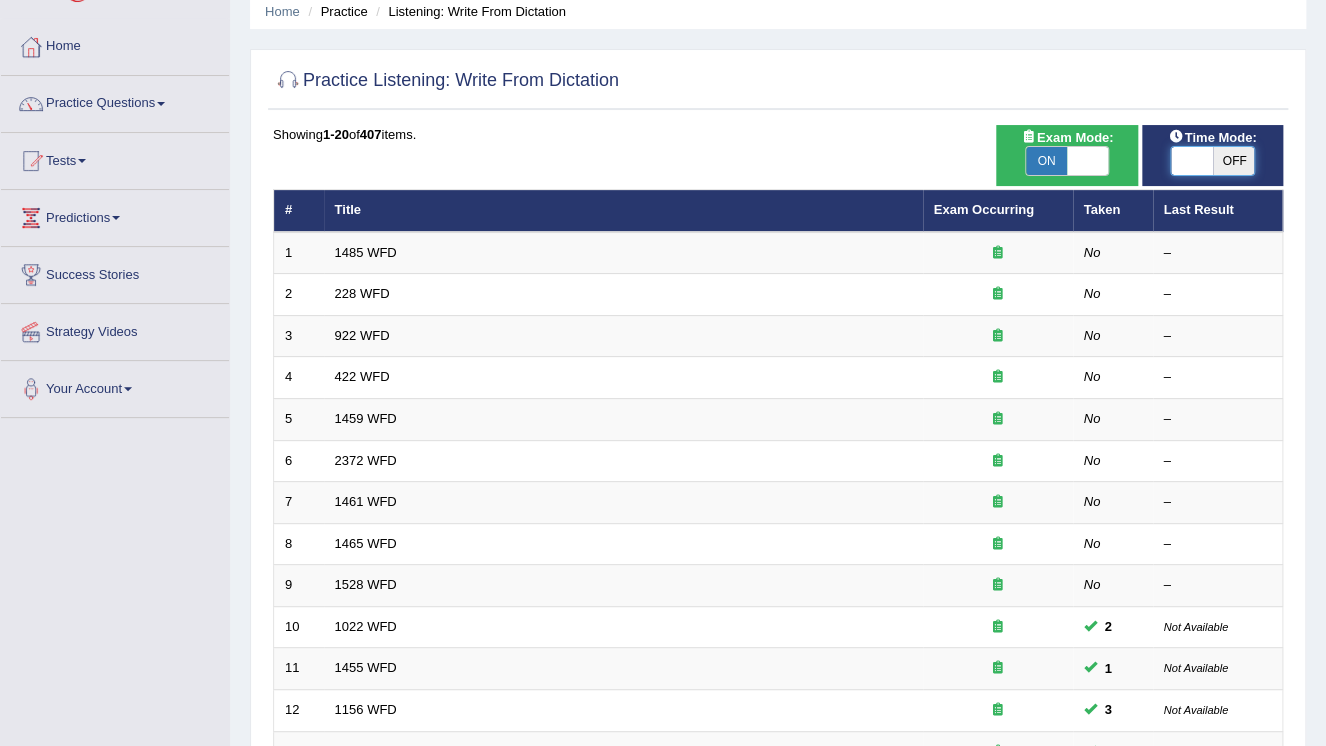 click at bounding box center [1192, 161] 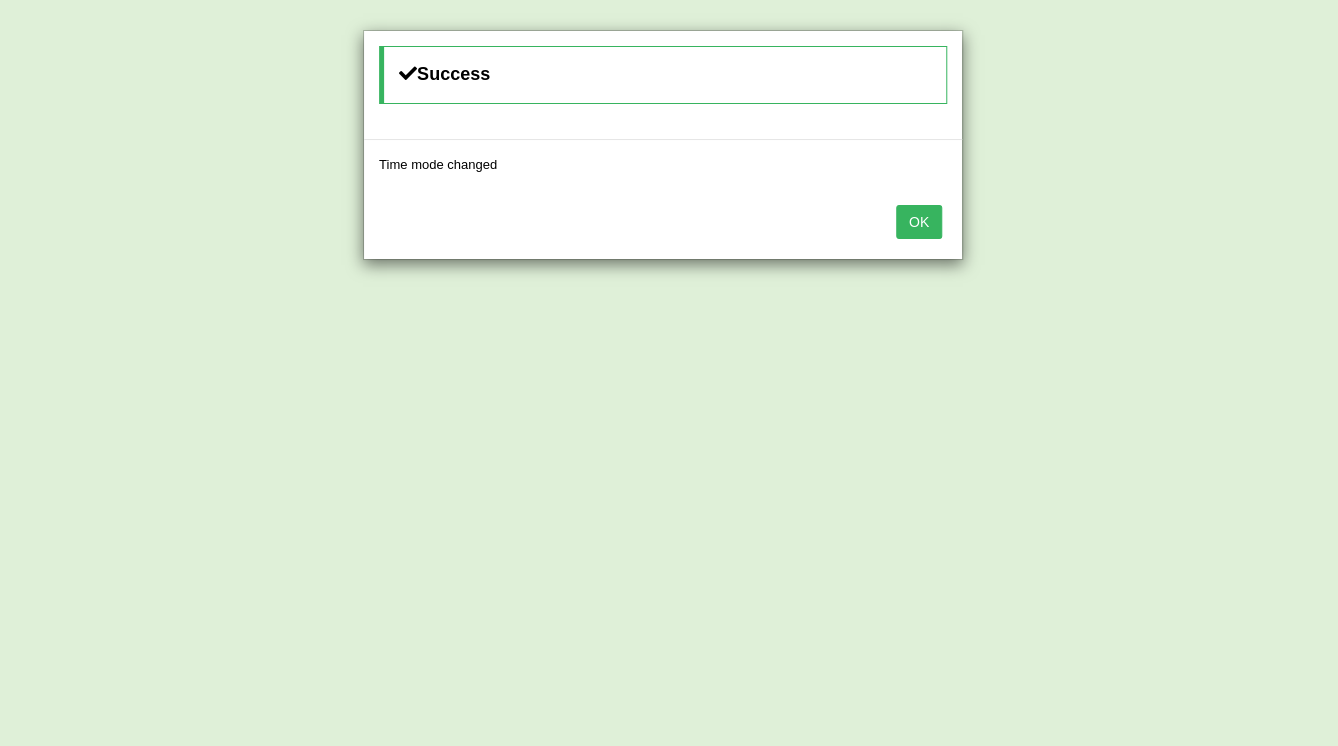 click on "OK" at bounding box center (919, 222) 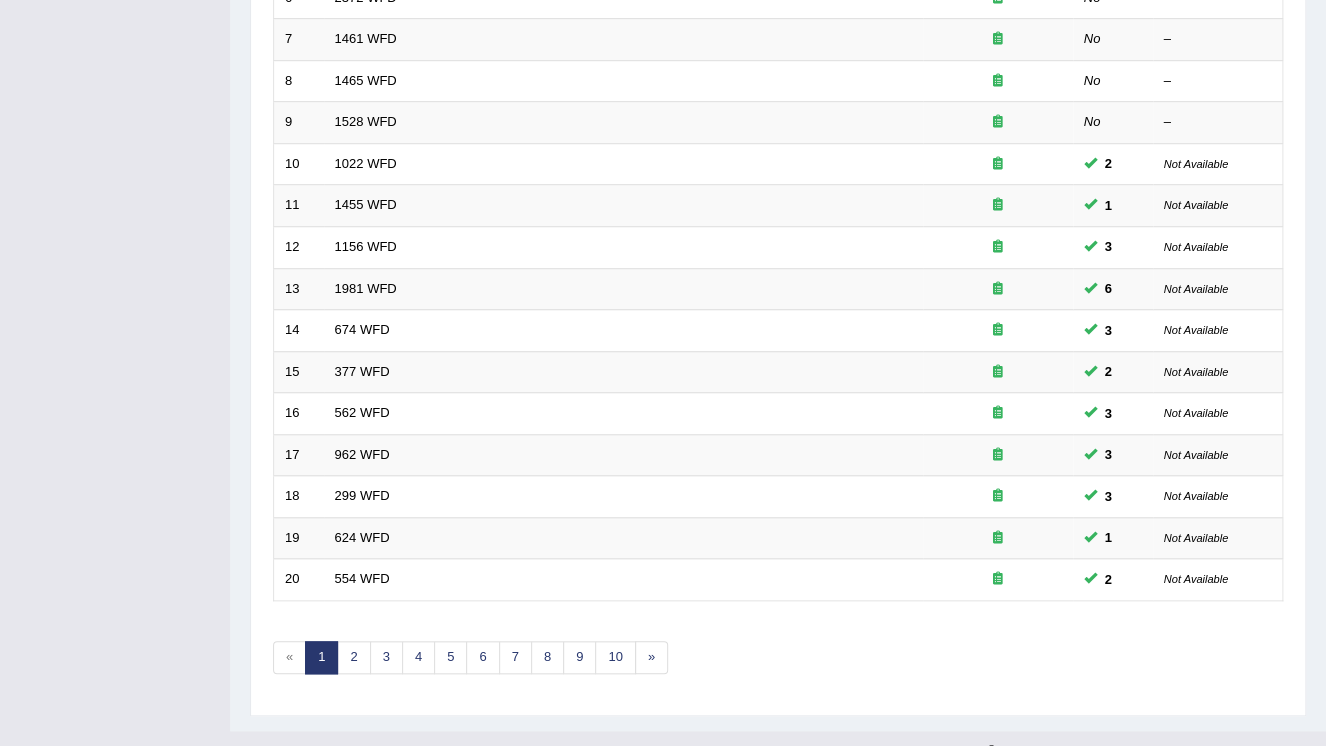scroll, scrollTop: 560, scrollLeft: 0, axis: vertical 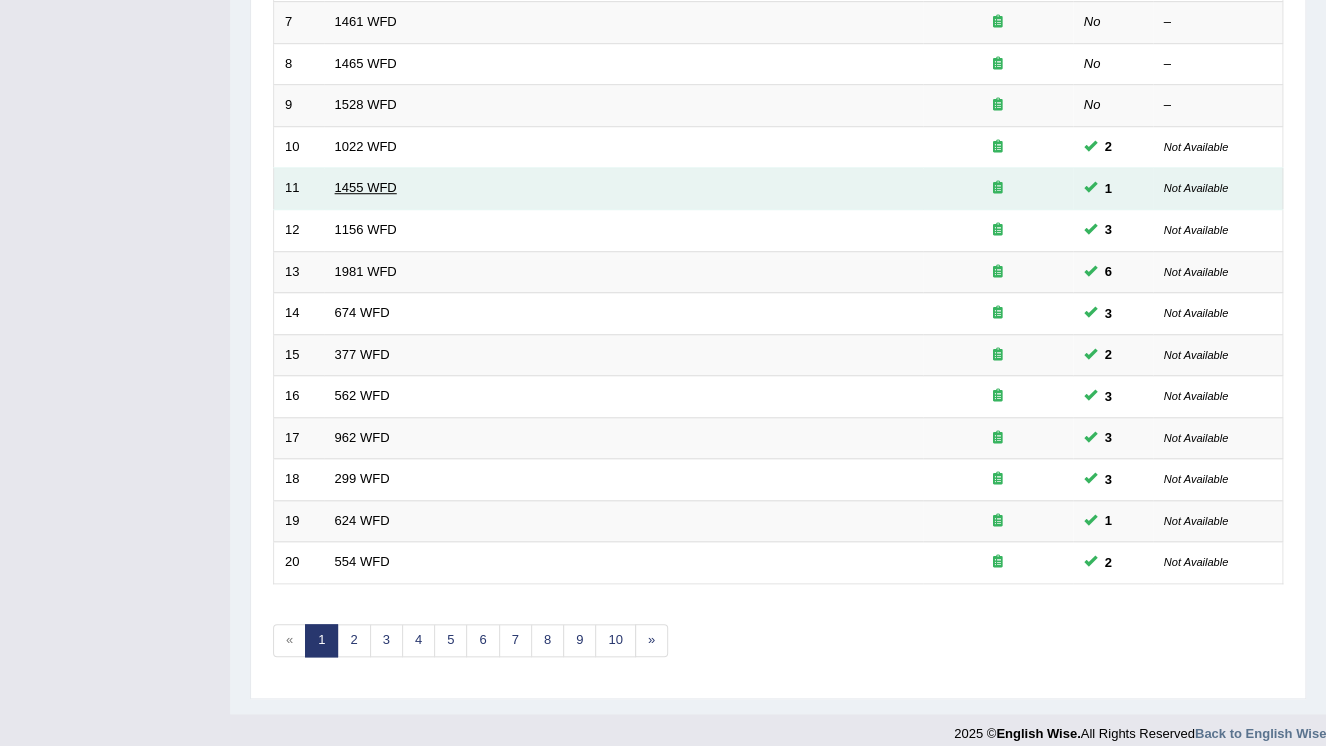click on "1455 WFD" at bounding box center (366, 187) 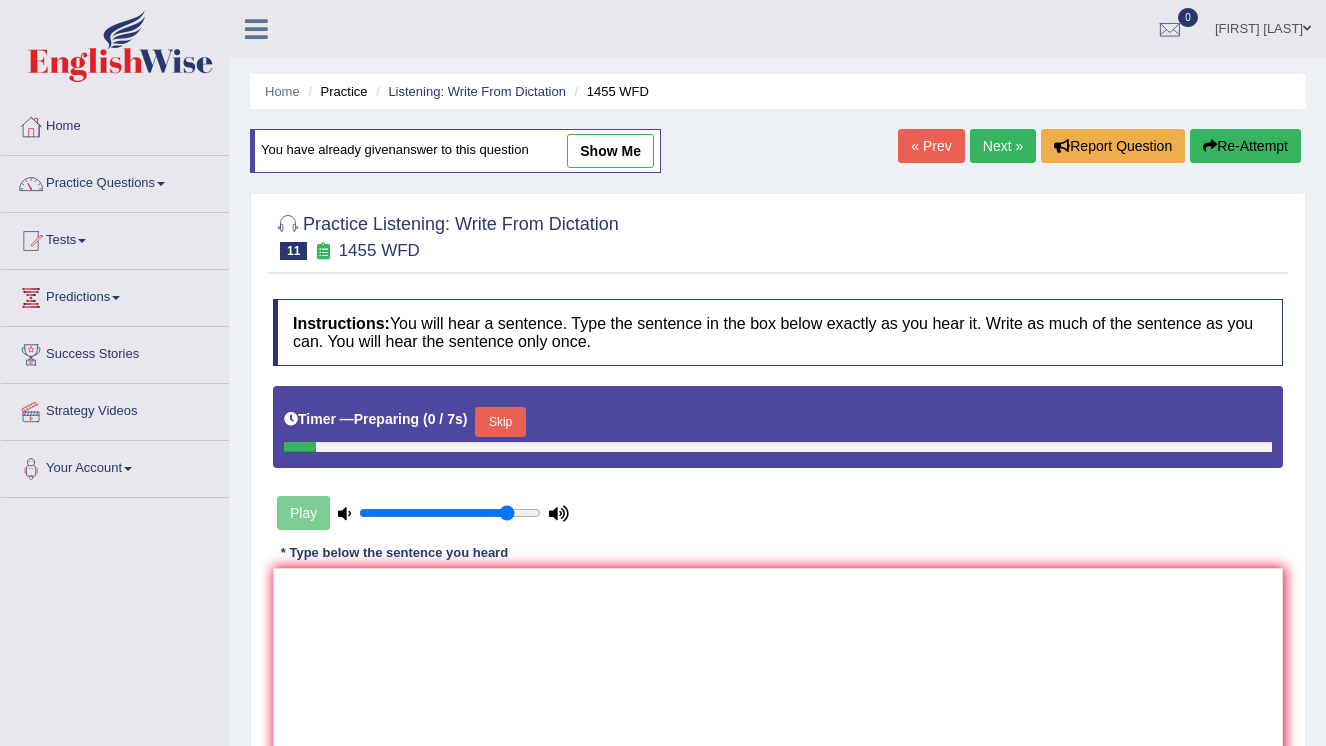 scroll, scrollTop: 0, scrollLeft: 0, axis: both 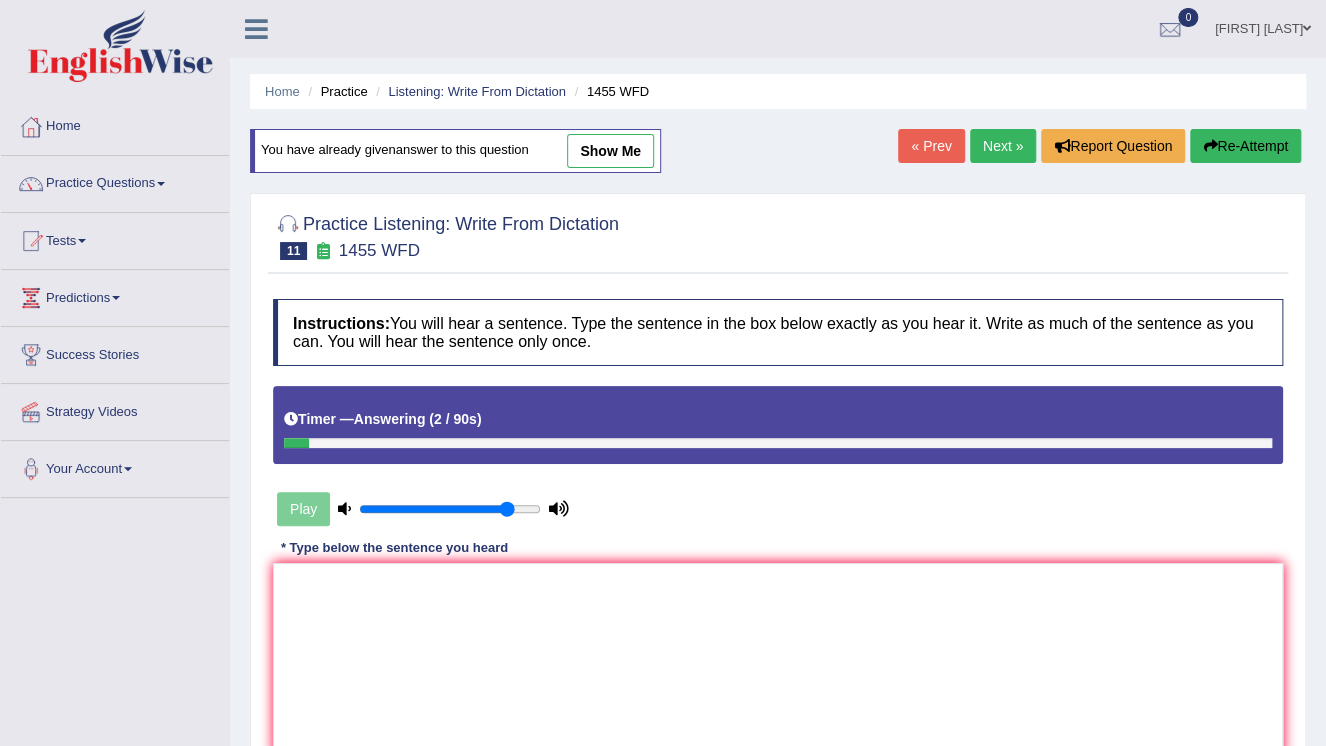 click on "show me" at bounding box center (610, 151) 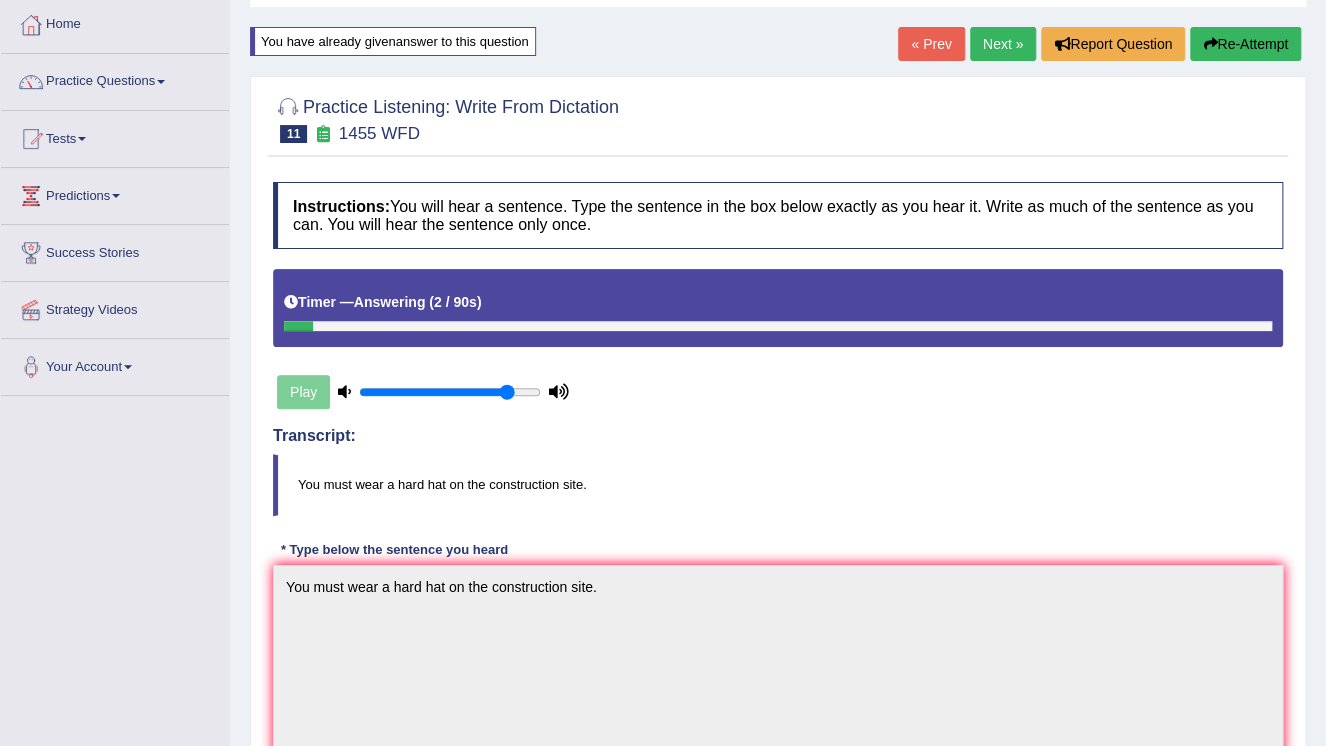 scroll, scrollTop: 0, scrollLeft: 0, axis: both 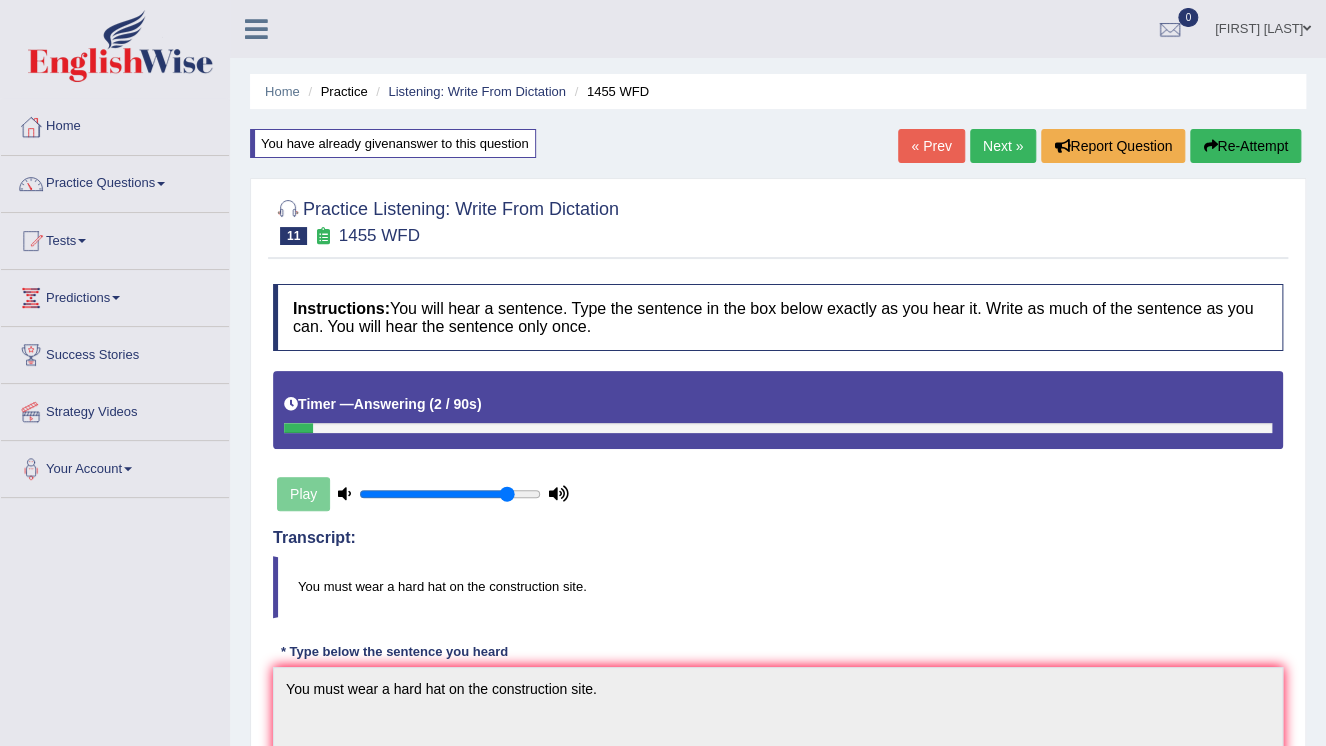 click on "Next »" at bounding box center [1003, 146] 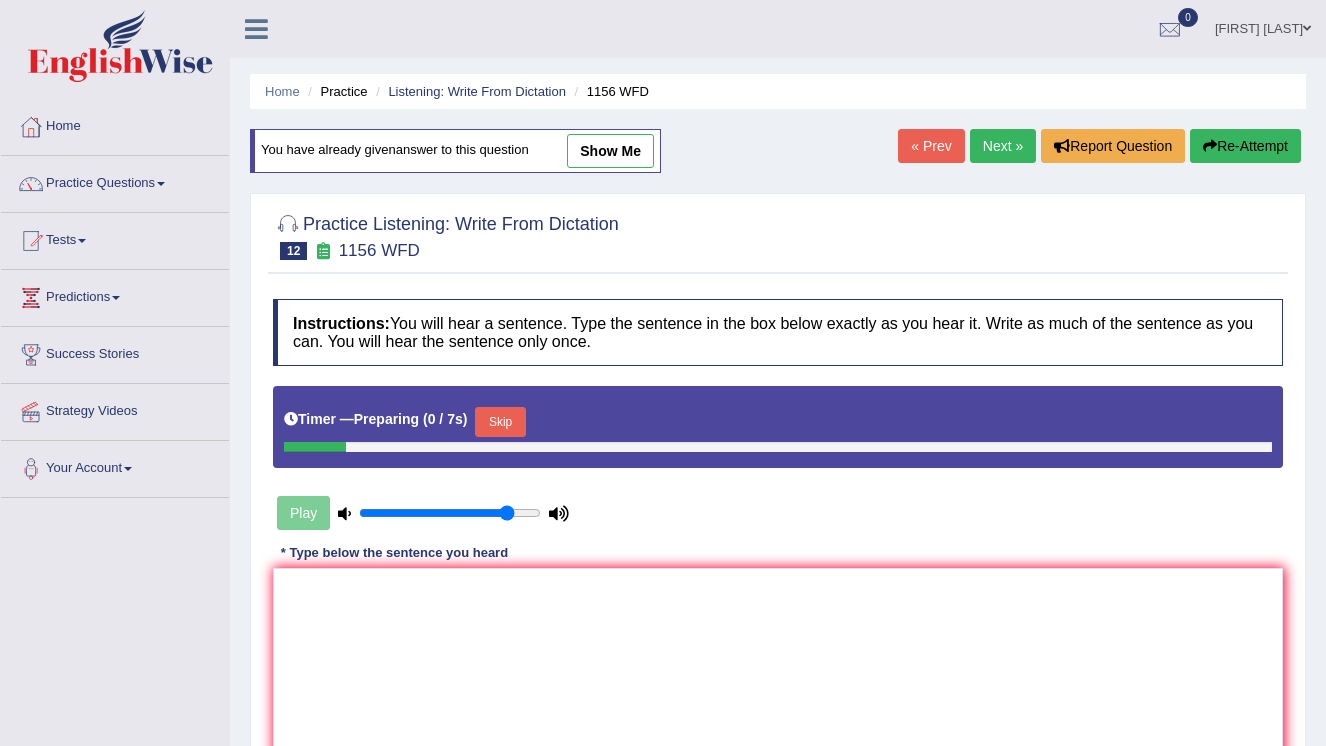 scroll, scrollTop: 0, scrollLeft: 0, axis: both 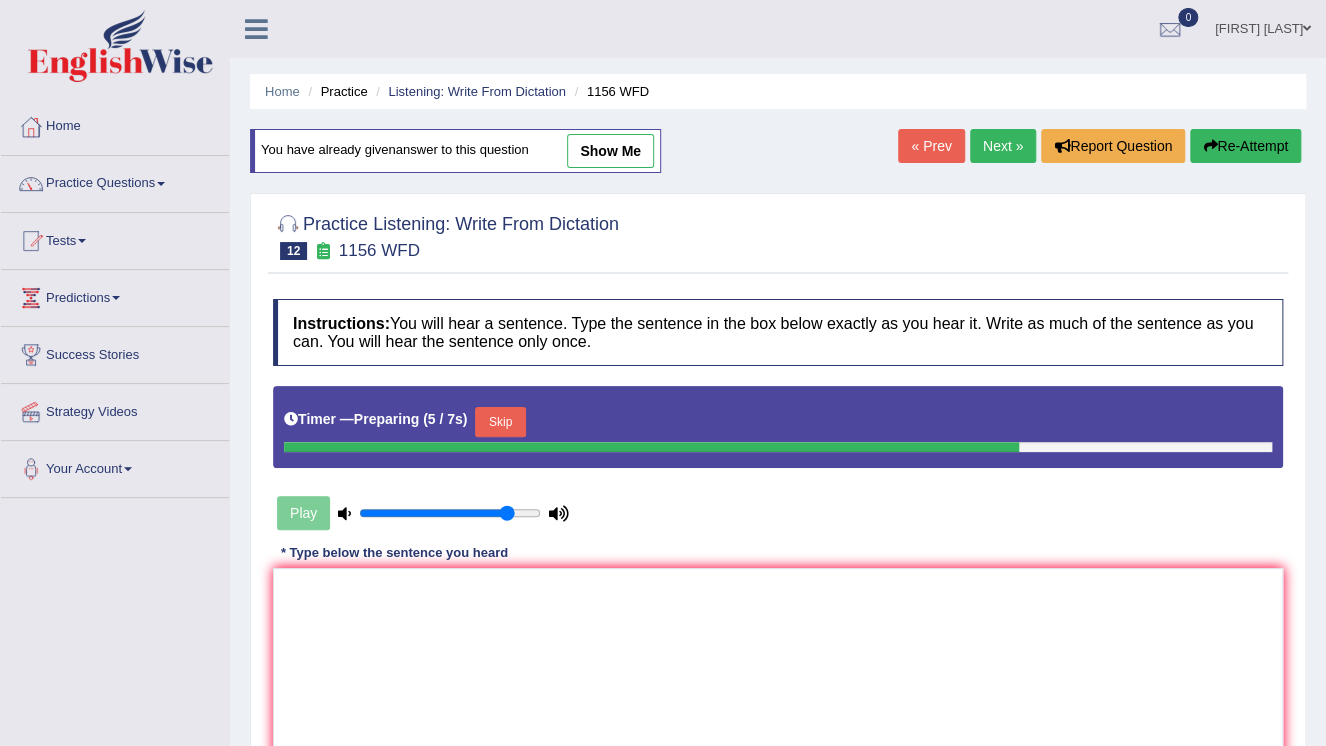 click on "show me" at bounding box center [610, 151] 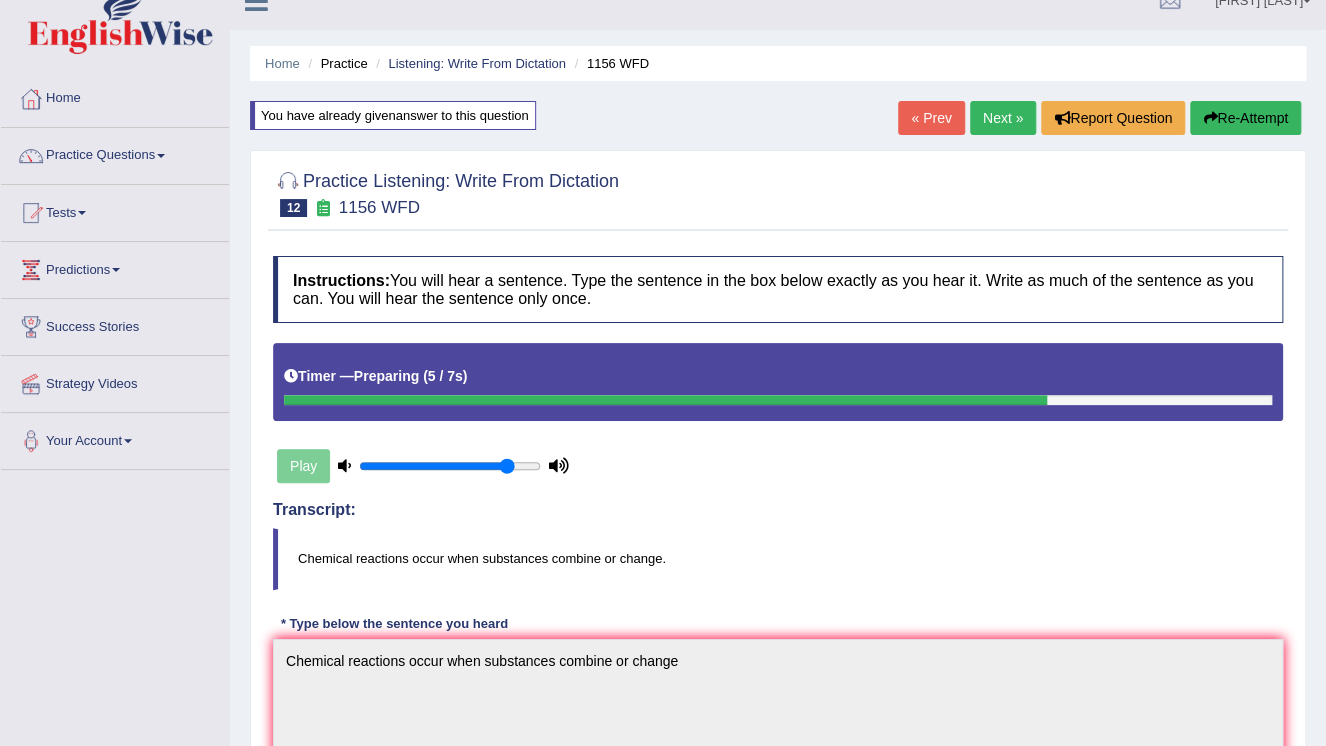 scroll, scrollTop: 0, scrollLeft: 0, axis: both 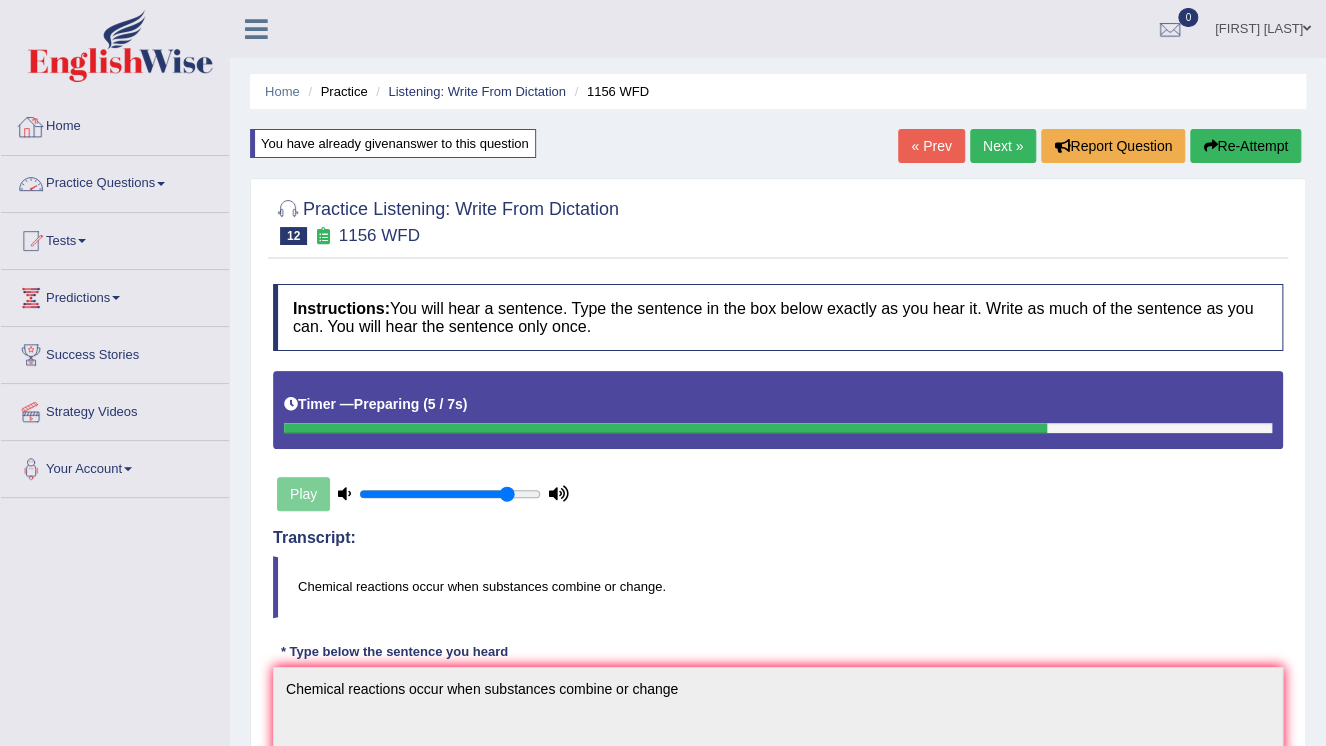 click on "Practice Questions" at bounding box center [115, 181] 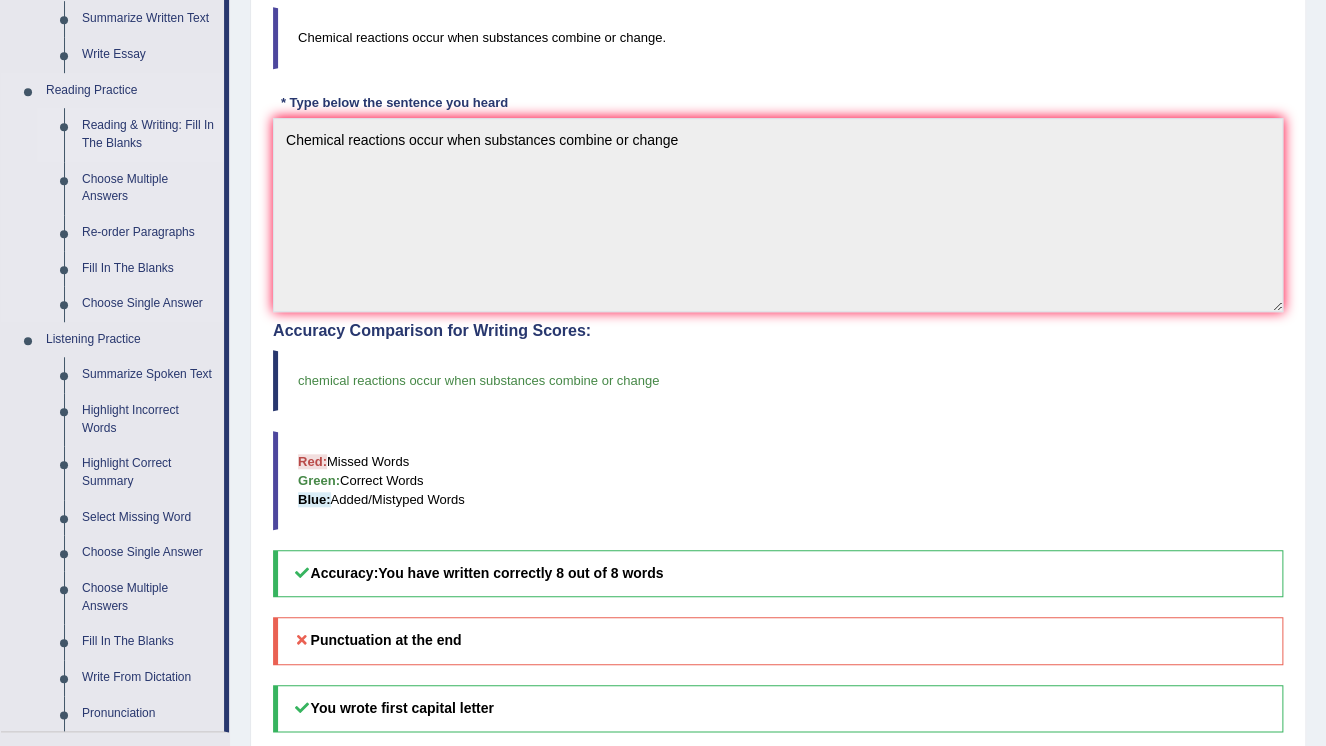 scroll, scrollTop: 820, scrollLeft: 0, axis: vertical 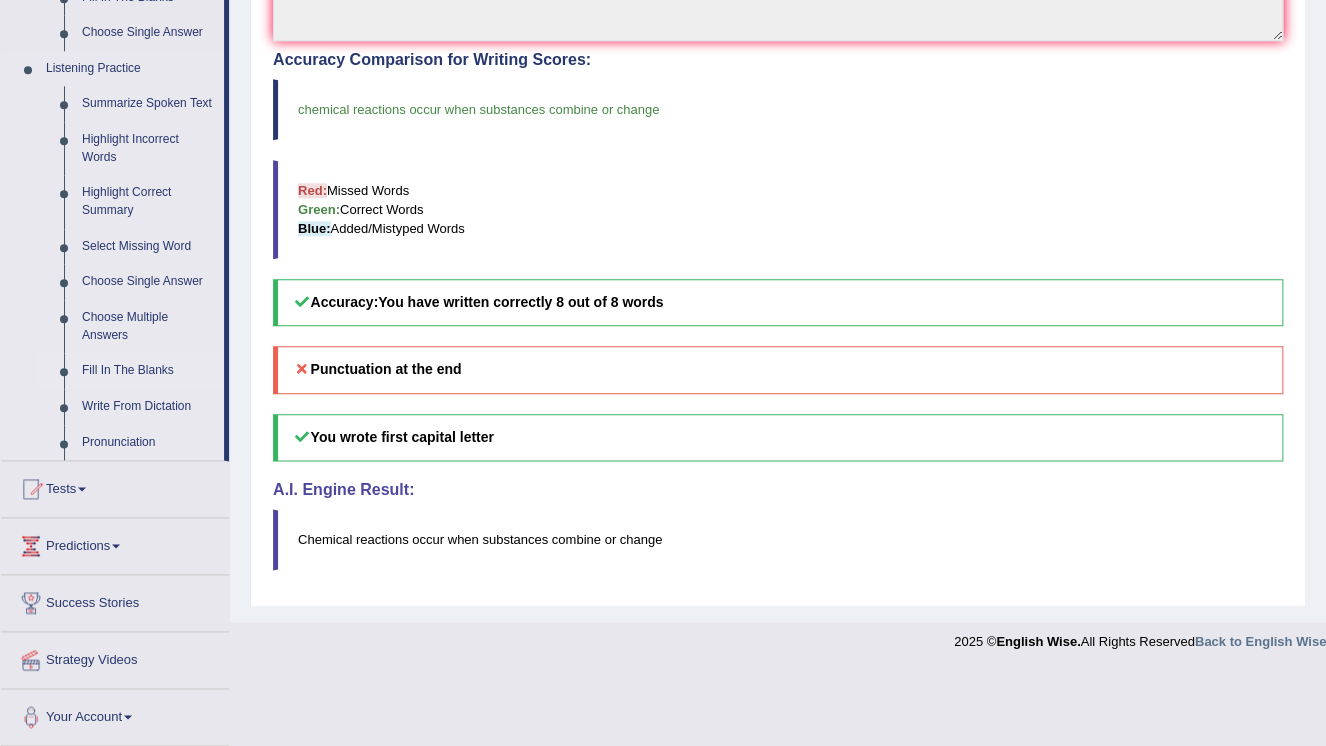 click on "Fill In The Blanks" at bounding box center [148, 371] 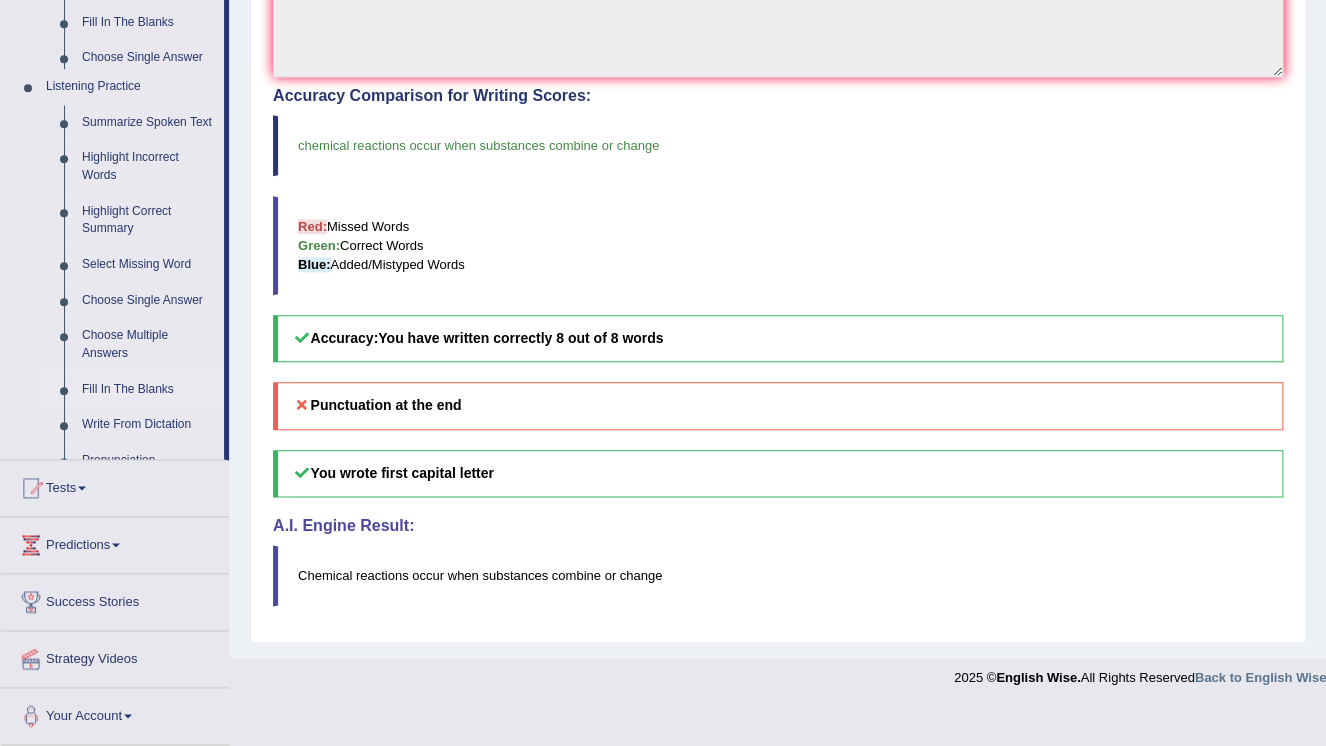 scroll, scrollTop: 742, scrollLeft: 0, axis: vertical 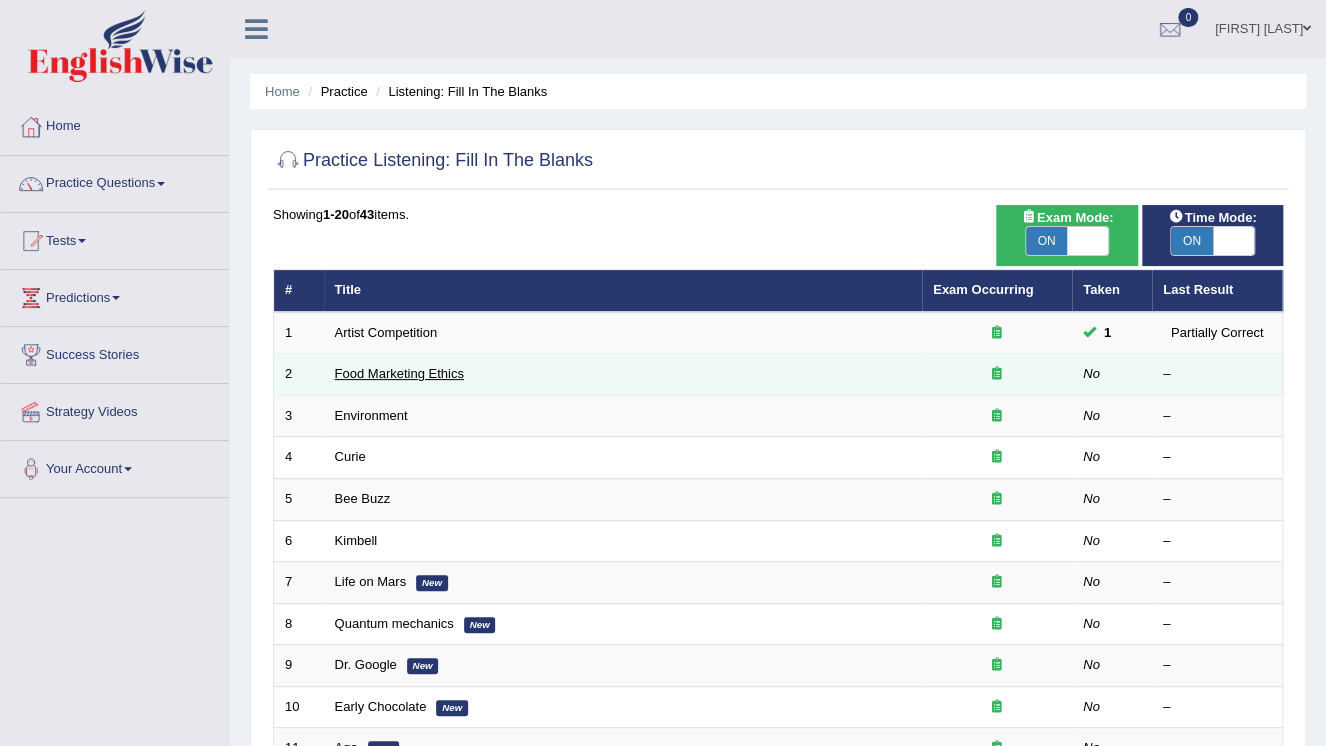 click on "Food Marketing Ethics" at bounding box center [399, 373] 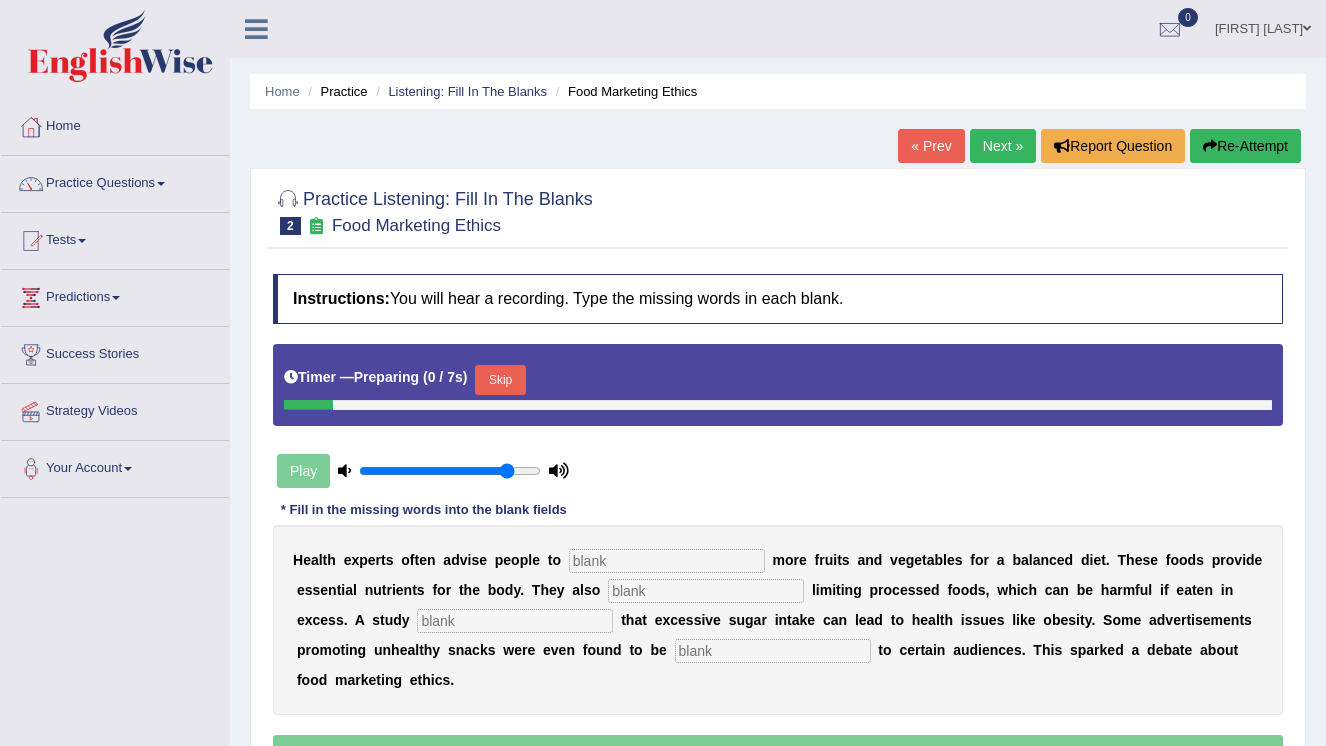 scroll, scrollTop: 0, scrollLeft: 0, axis: both 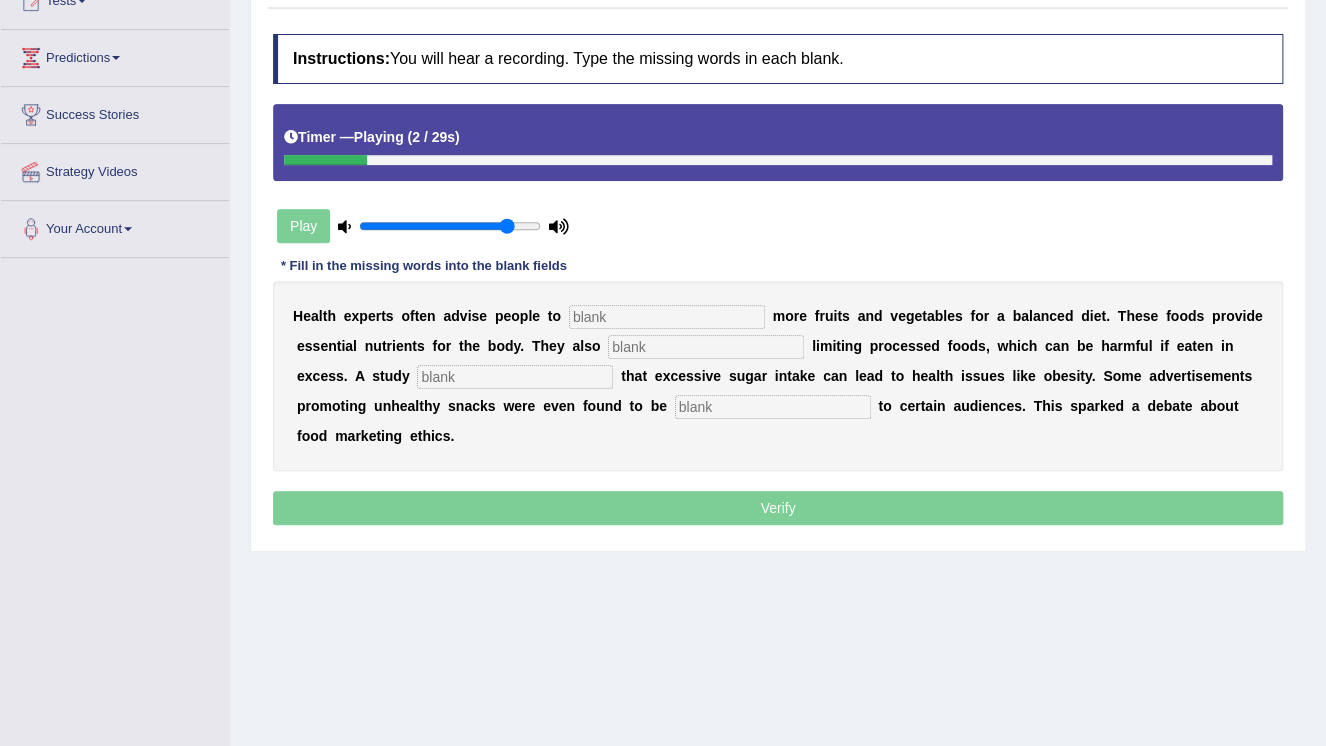 click at bounding box center (667, 317) 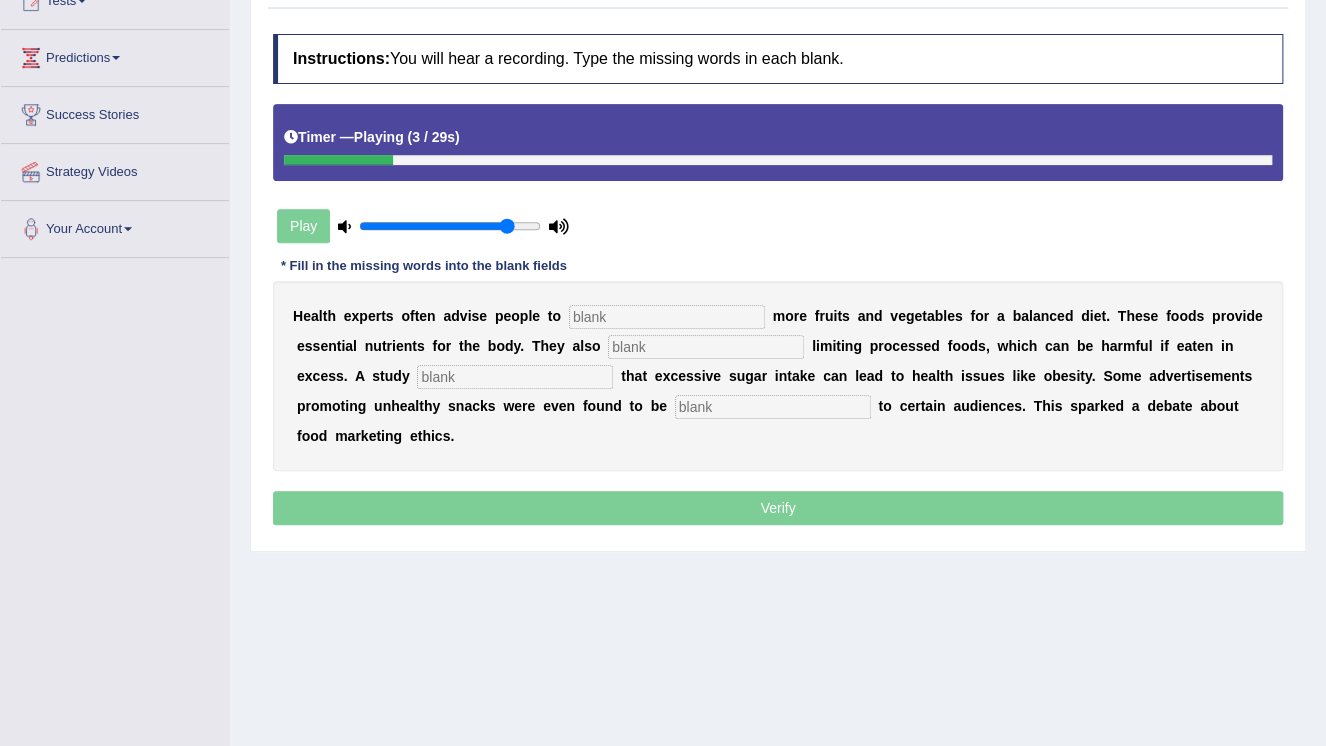 click at bounding box center [667, 317] 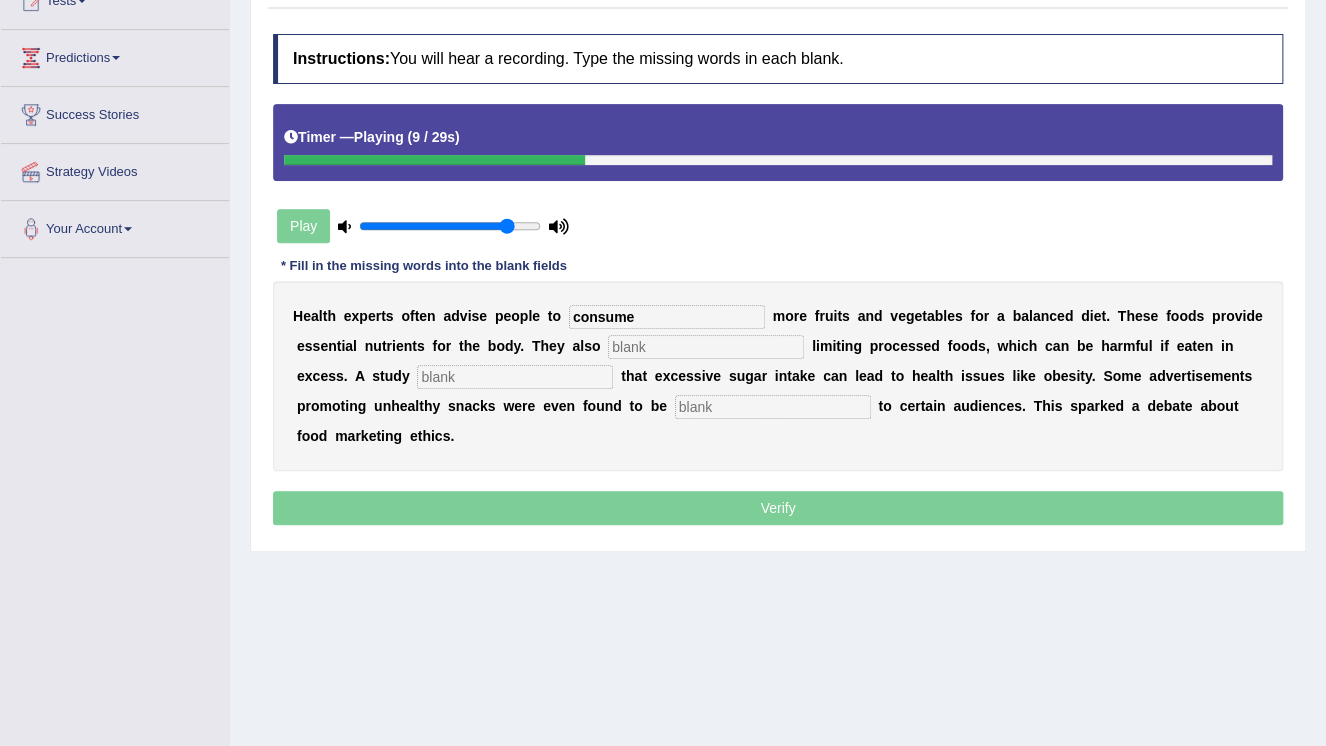 type on "consume" 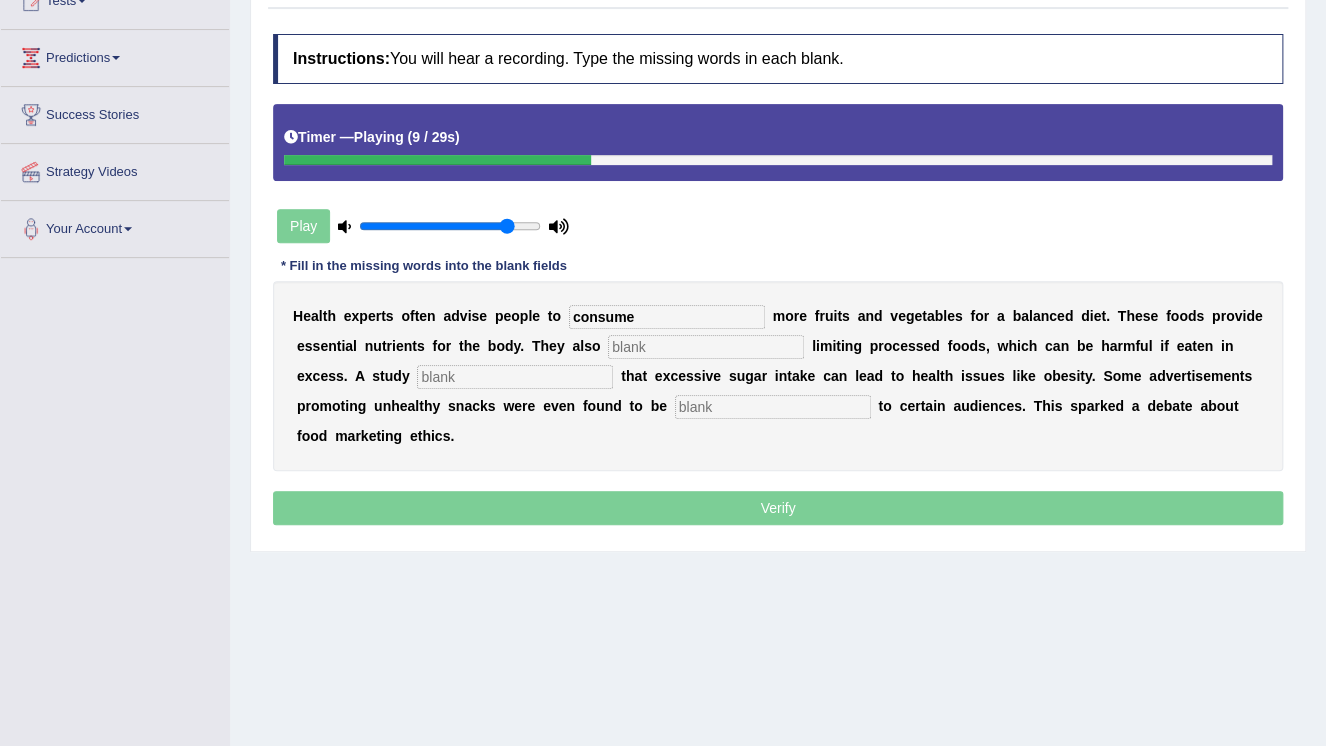 click at bounding box center [706, 347] 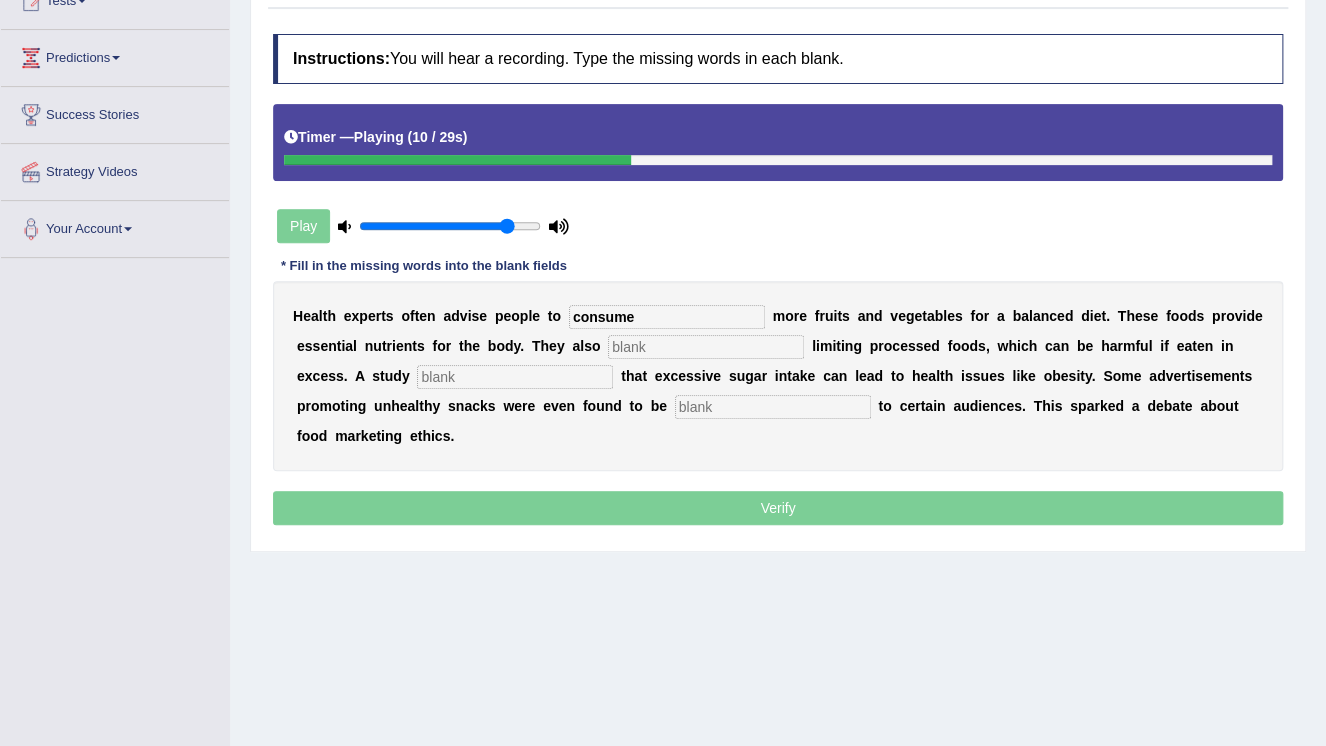 click at bounding box center [706, 347] 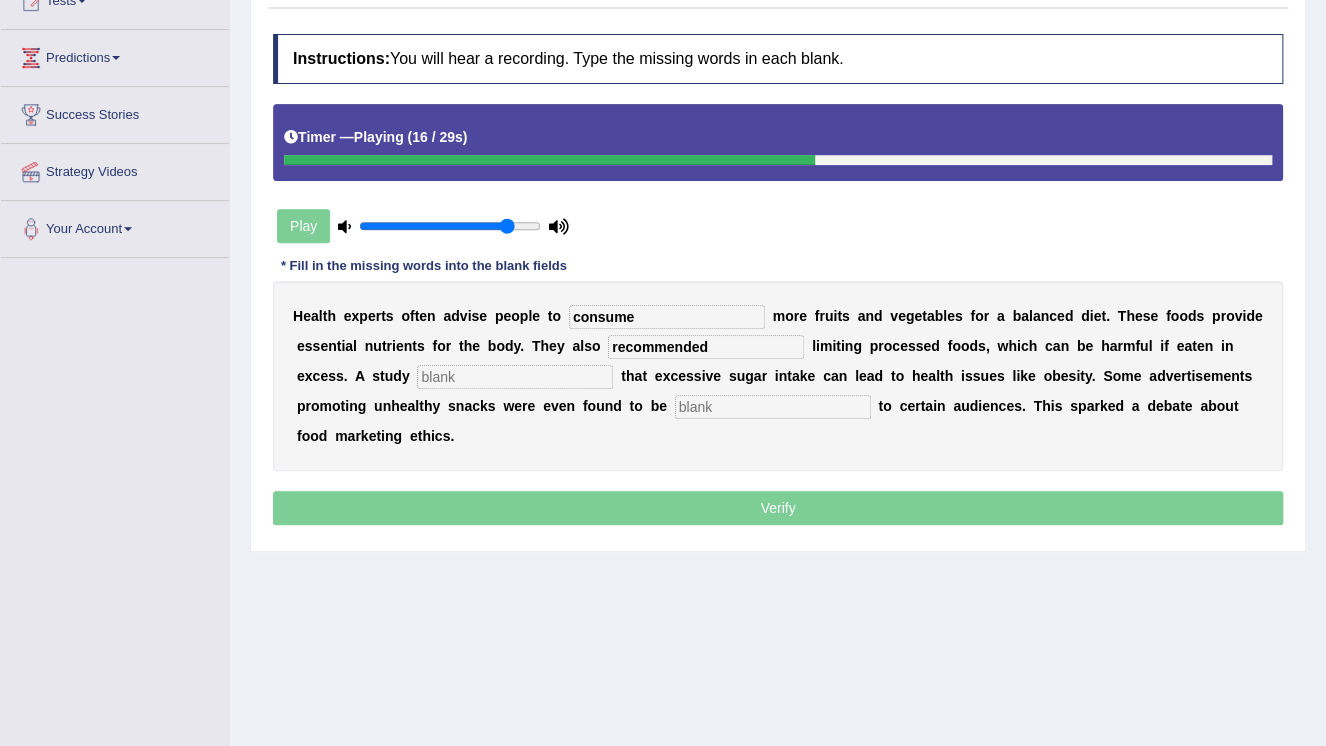 type on "recommended" 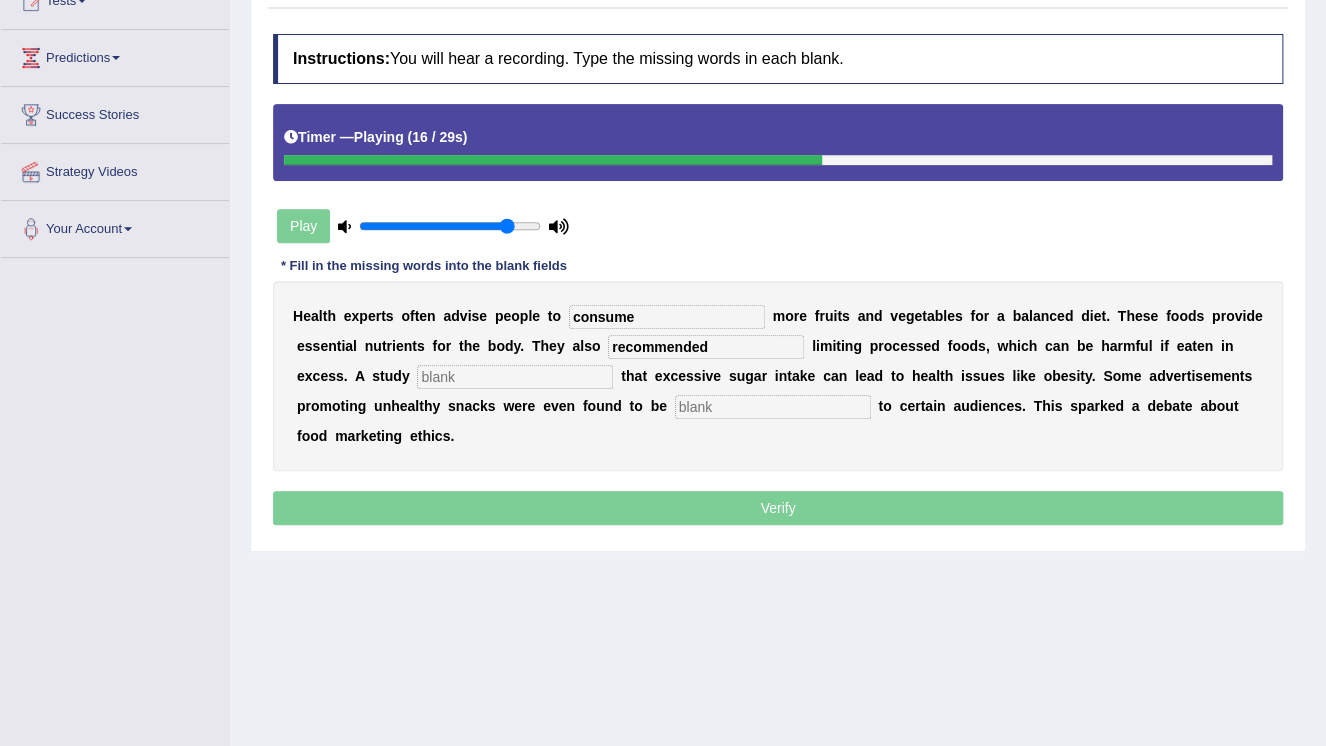 click at bounding box center [515, 377] 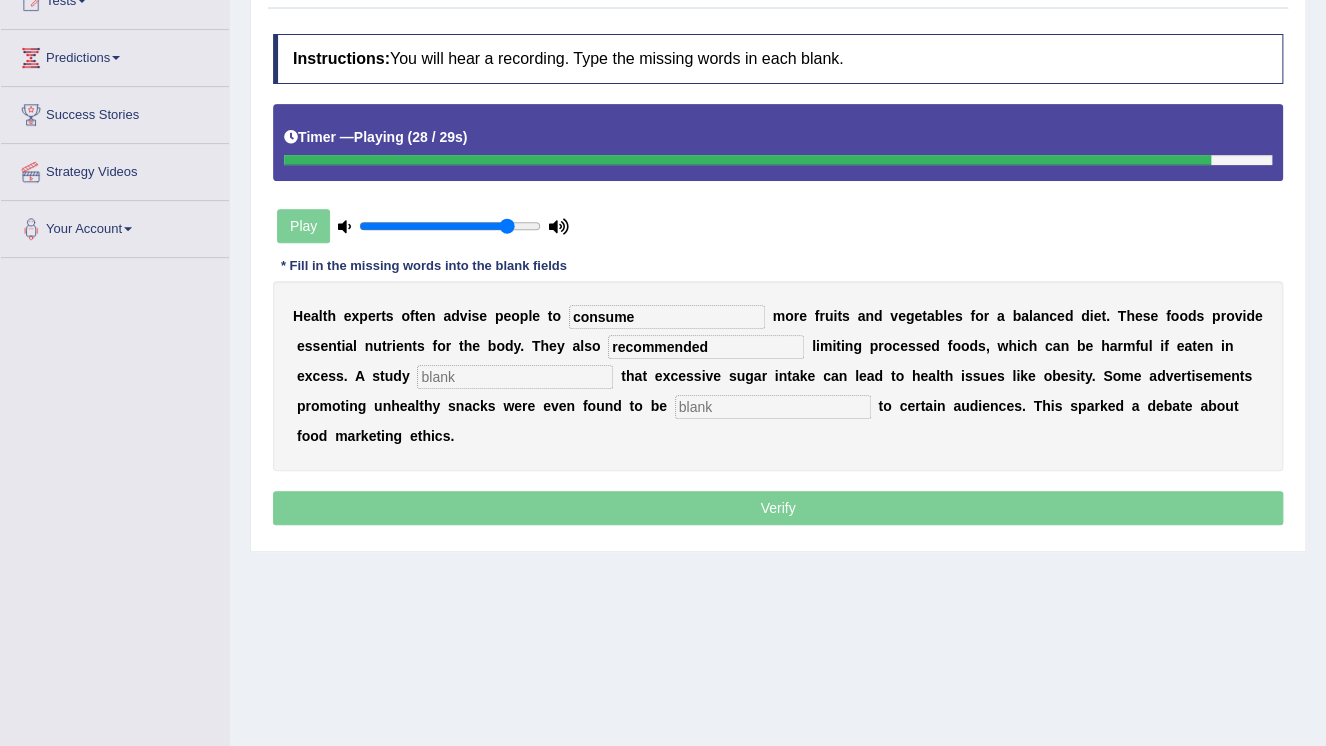 click at bounding box center [773, 407] 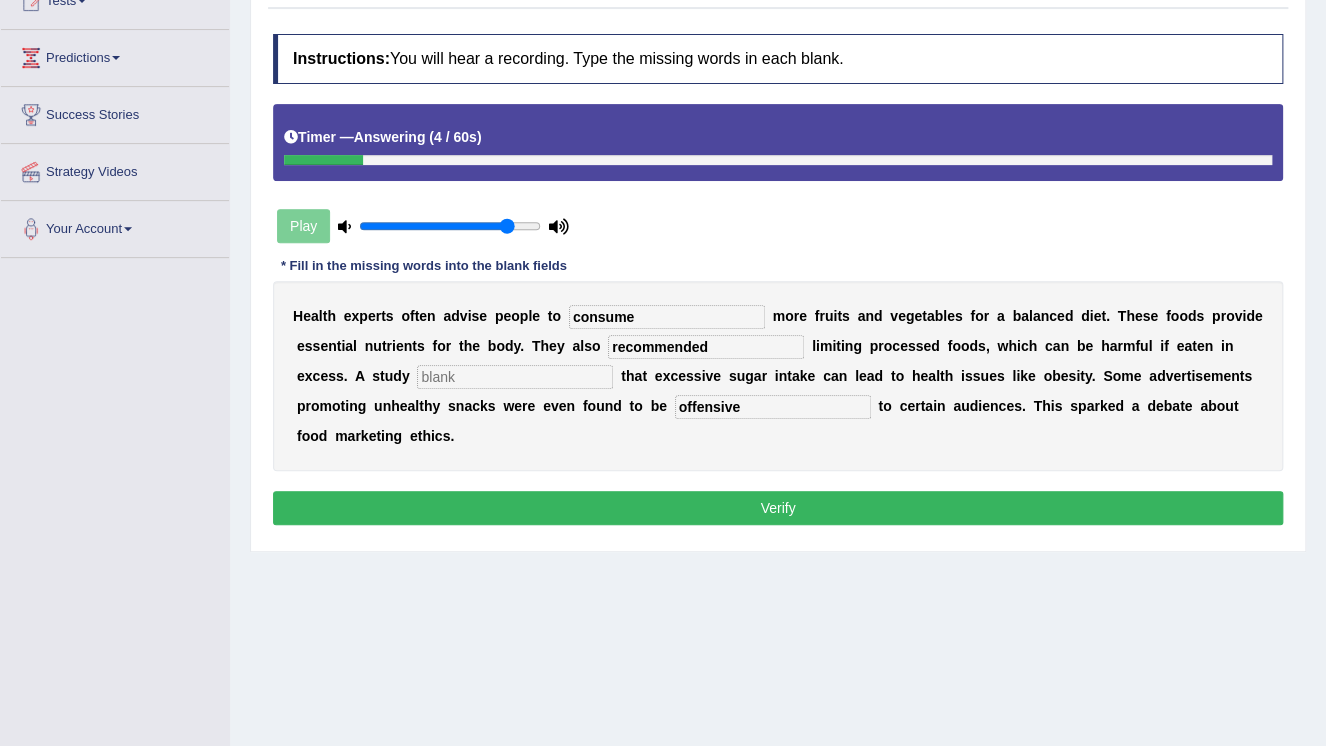 type on "offensive" 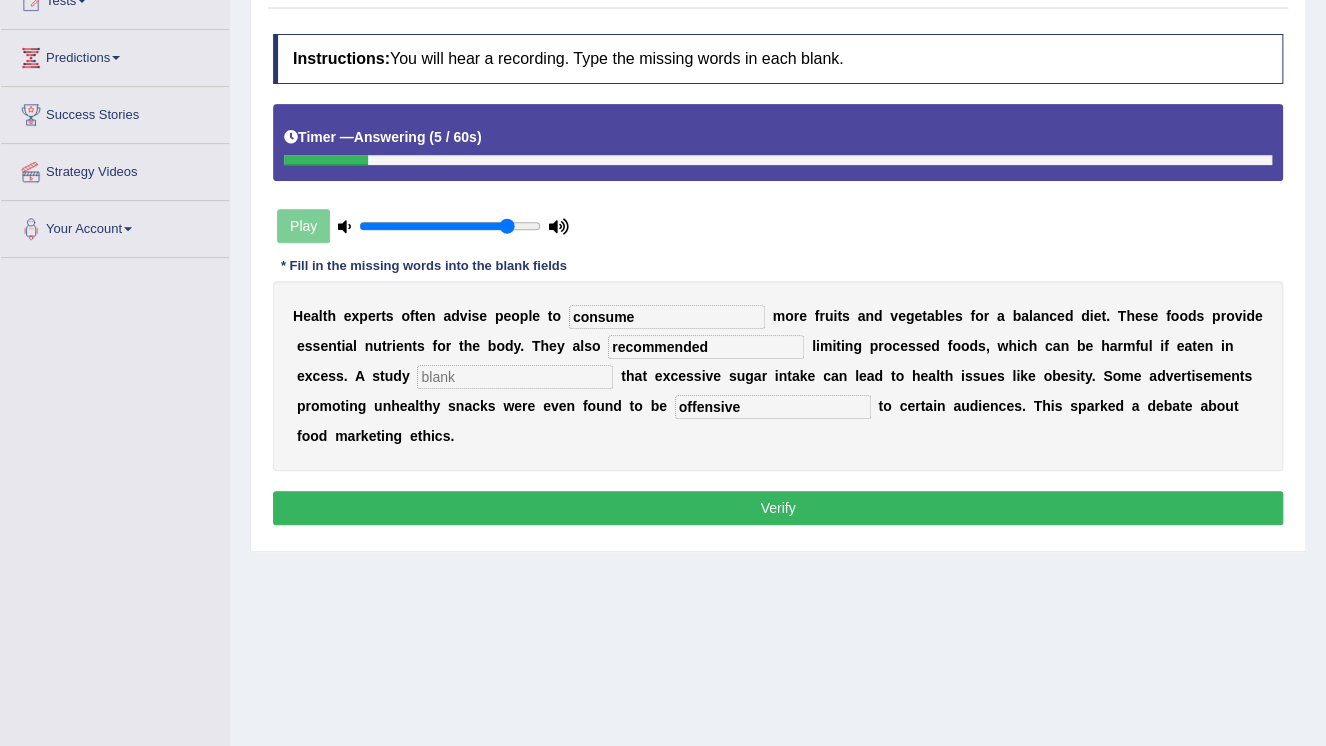 click at bounding box center (515, 377) 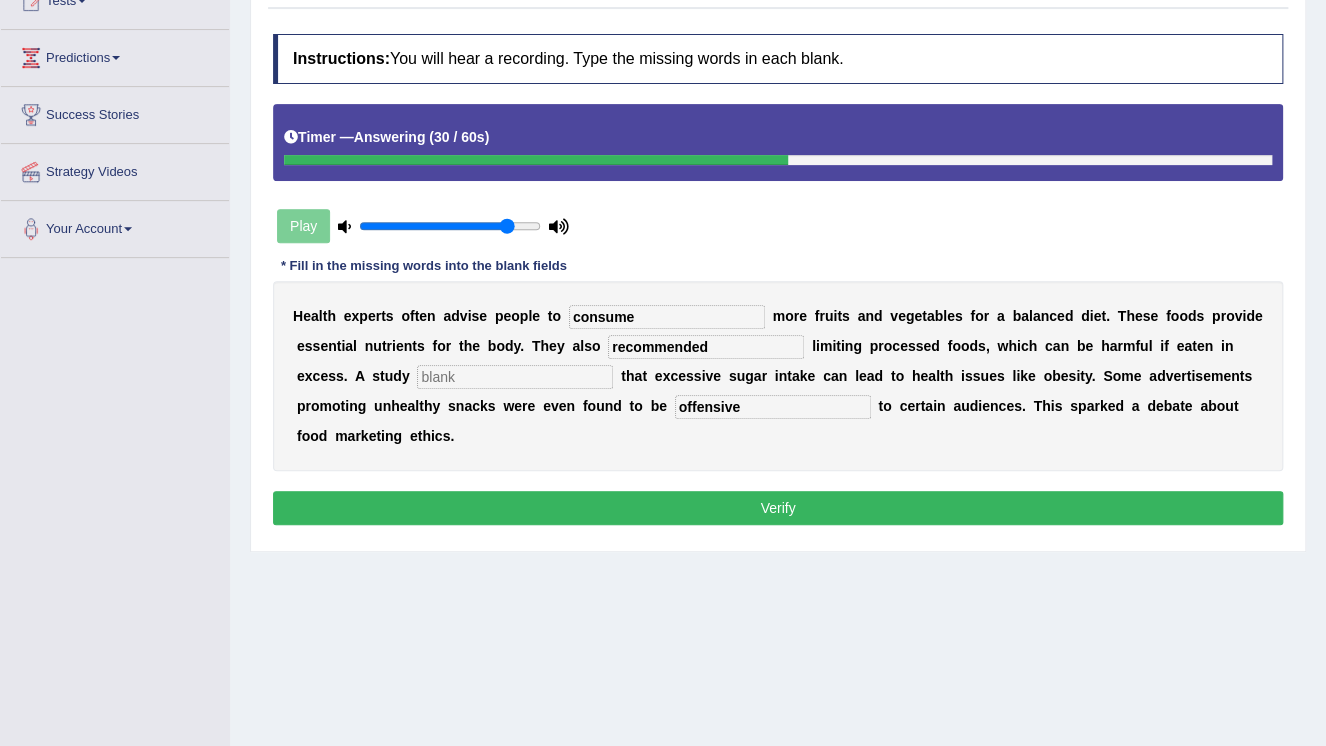 click at bounding box center (515, 377) 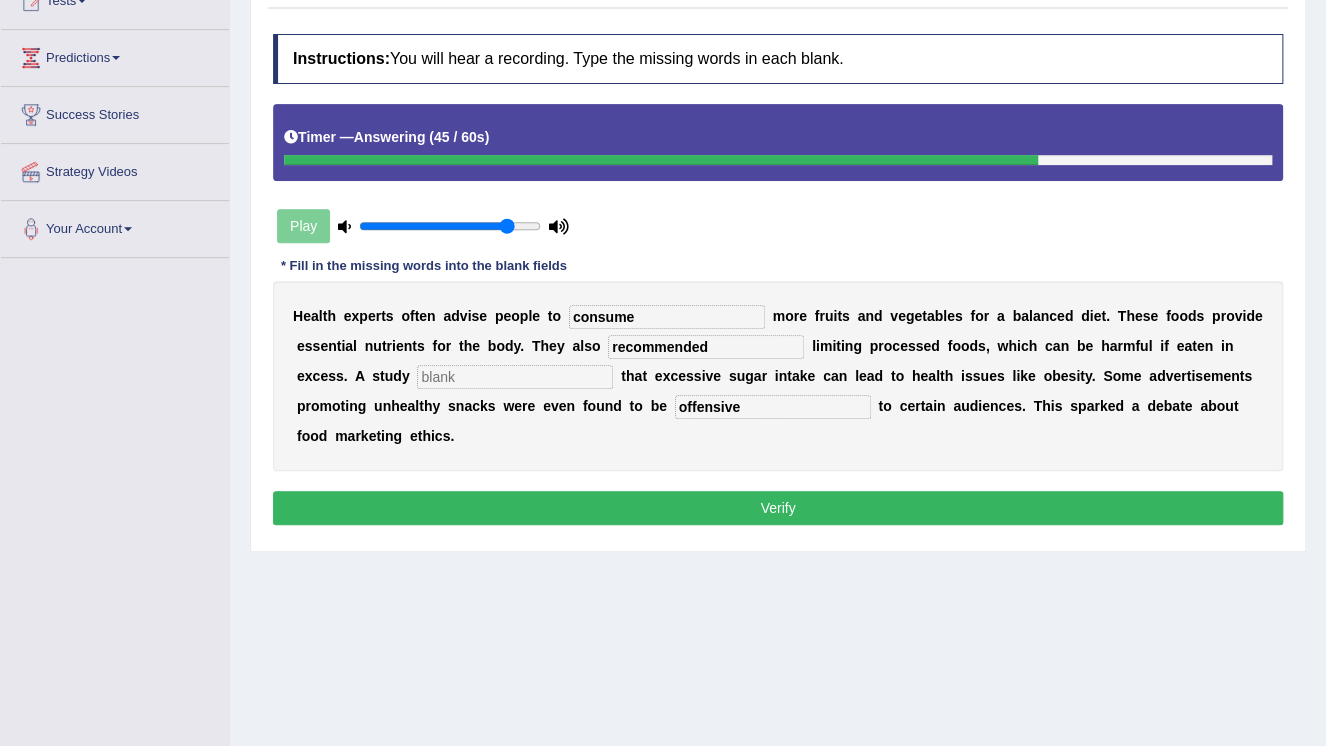 click on "Play" at bounding box center (423, 226) 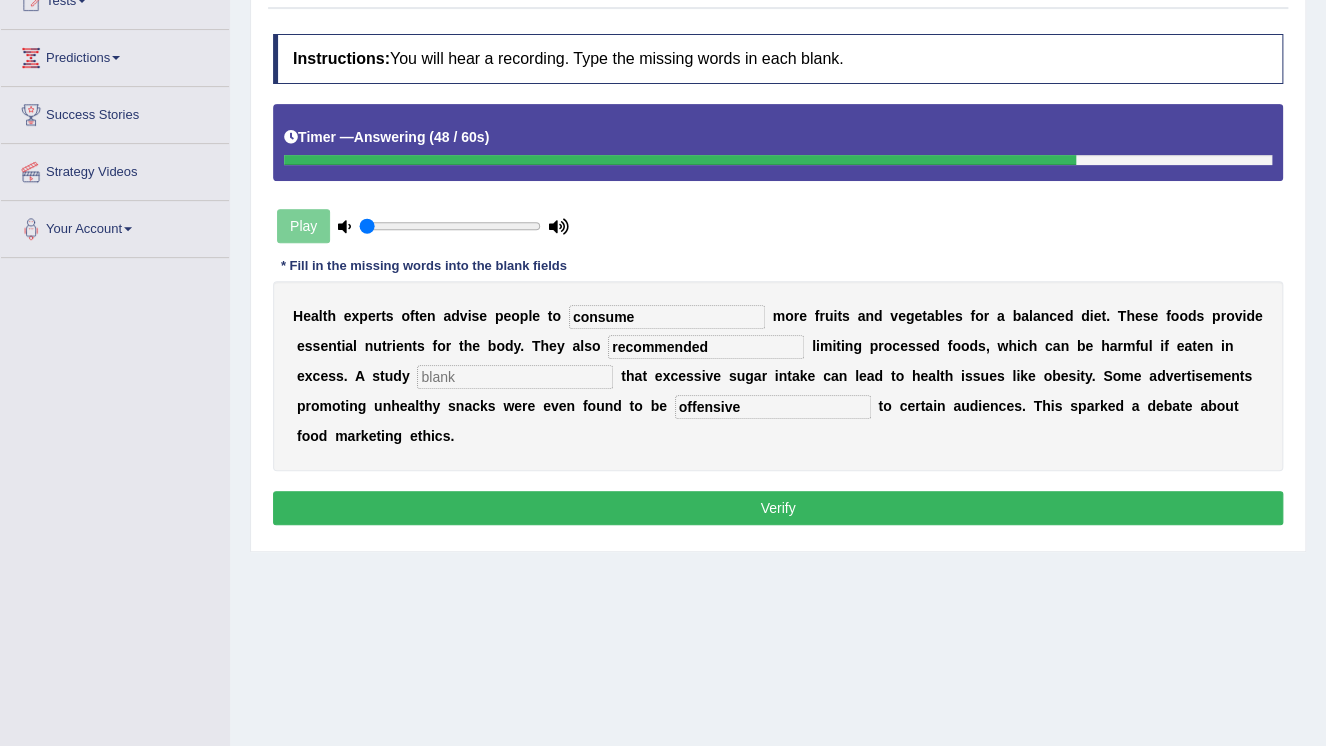 drag, startPoint x: 492, startPoint y: 224, endPoint x: 366, endPoint y: 242, distance: 127.27922 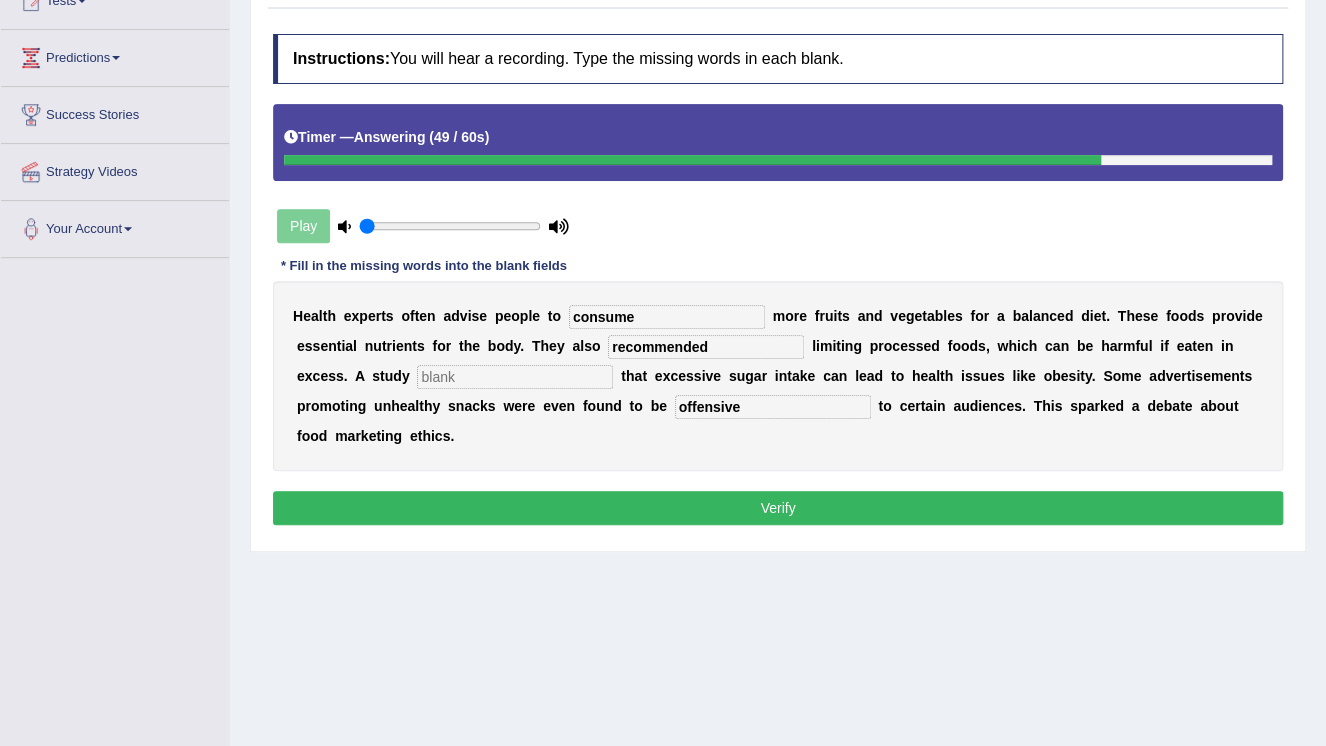 click on "Play" at bounding box center [423, 226] 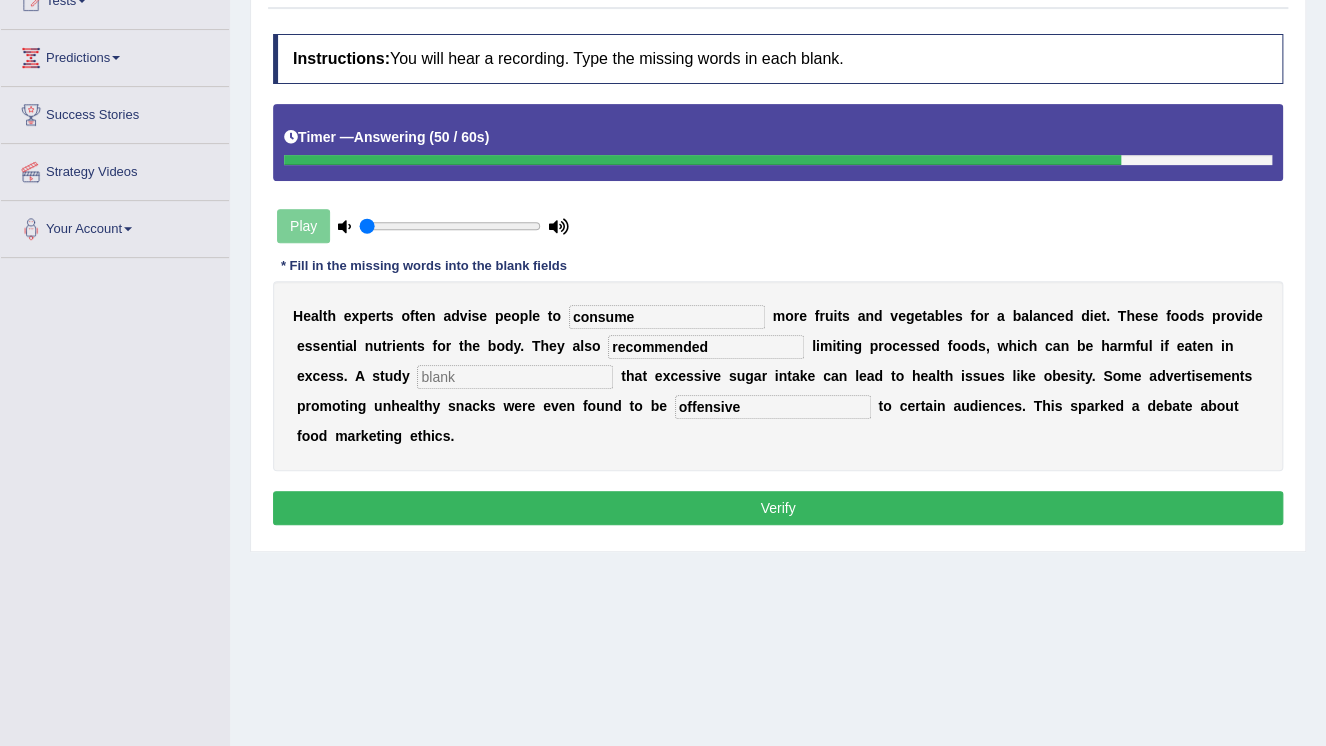 click on "Play" at bounding box center (423, 226) 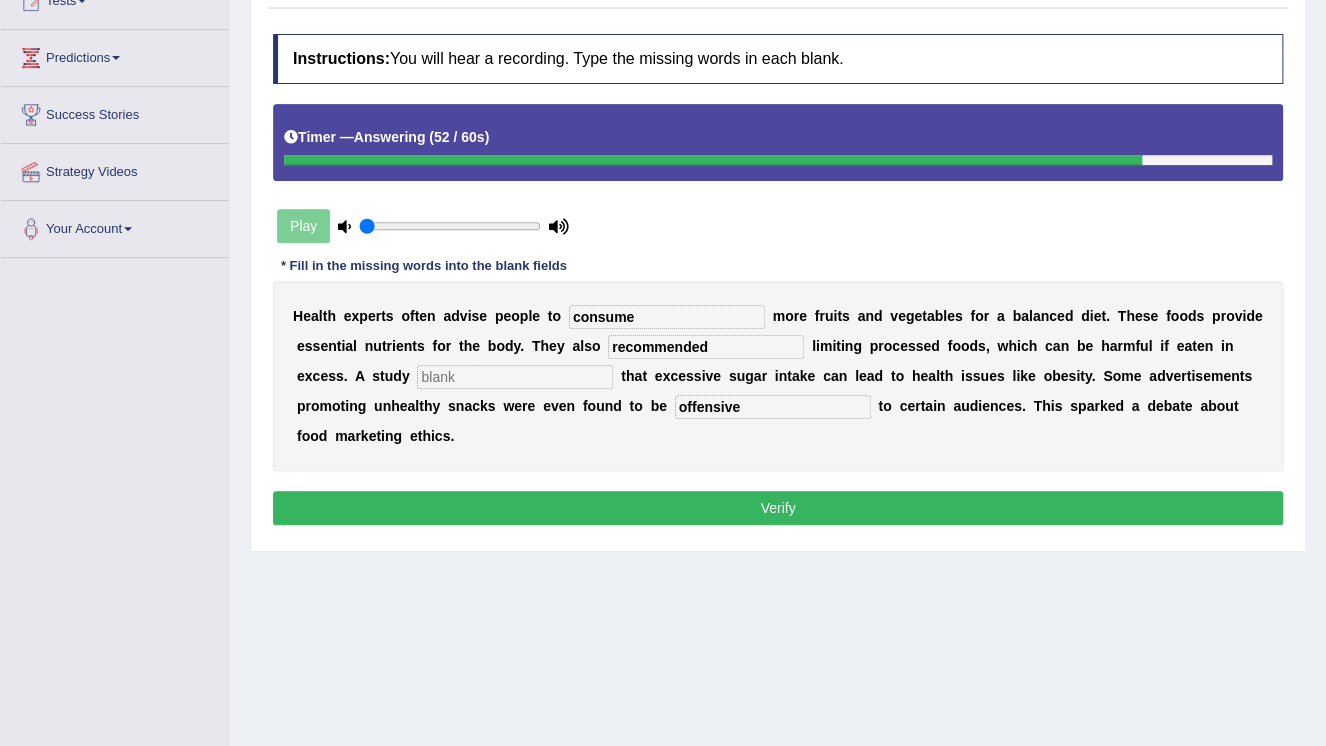 click on "Play" at bounding box center [423, 226] 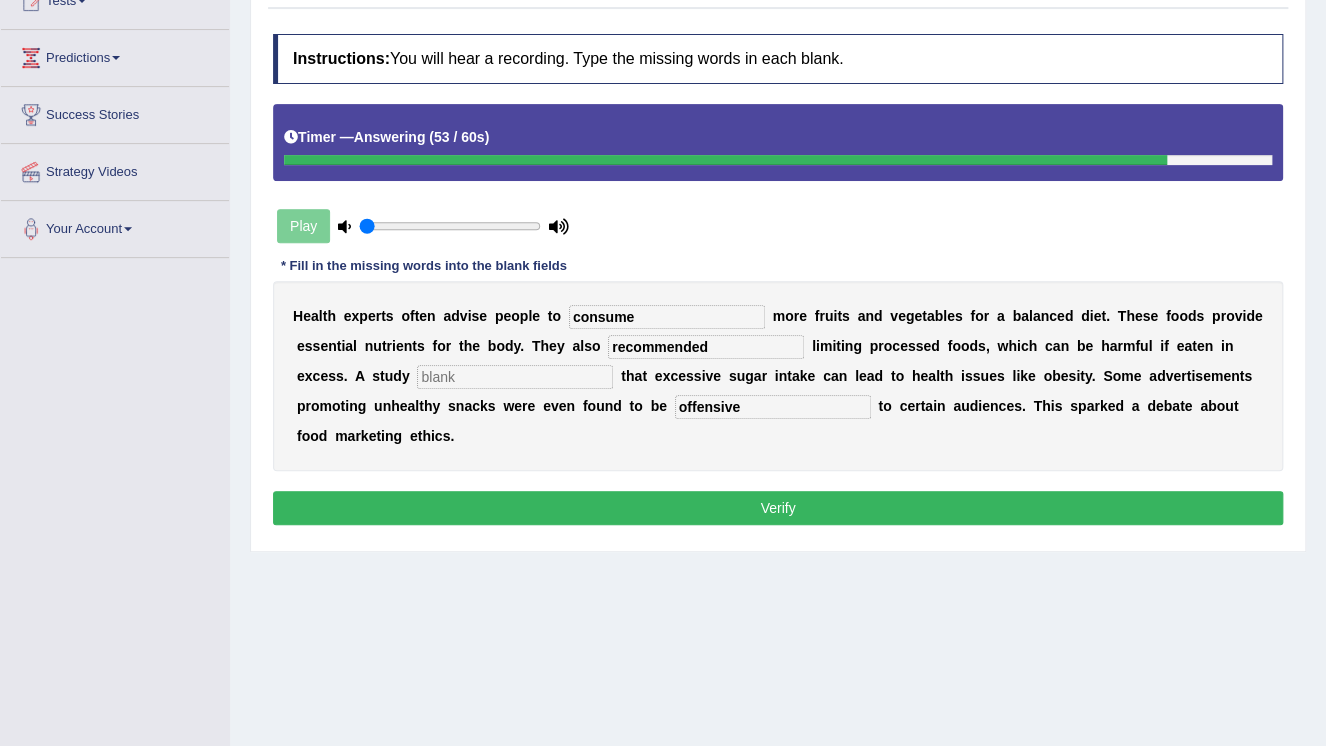 click on "Verify" at bounding box center [778, 508] 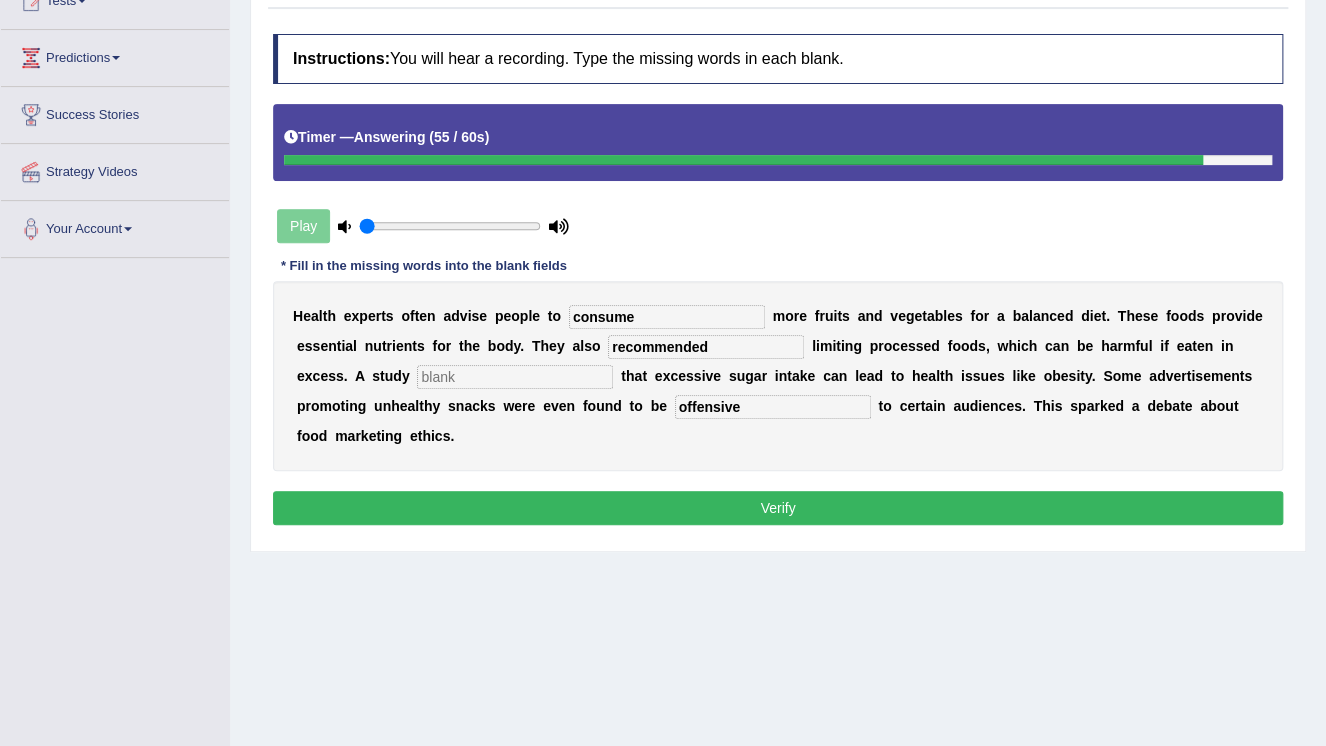 click on "Verify" at bounding box center [778, 508] 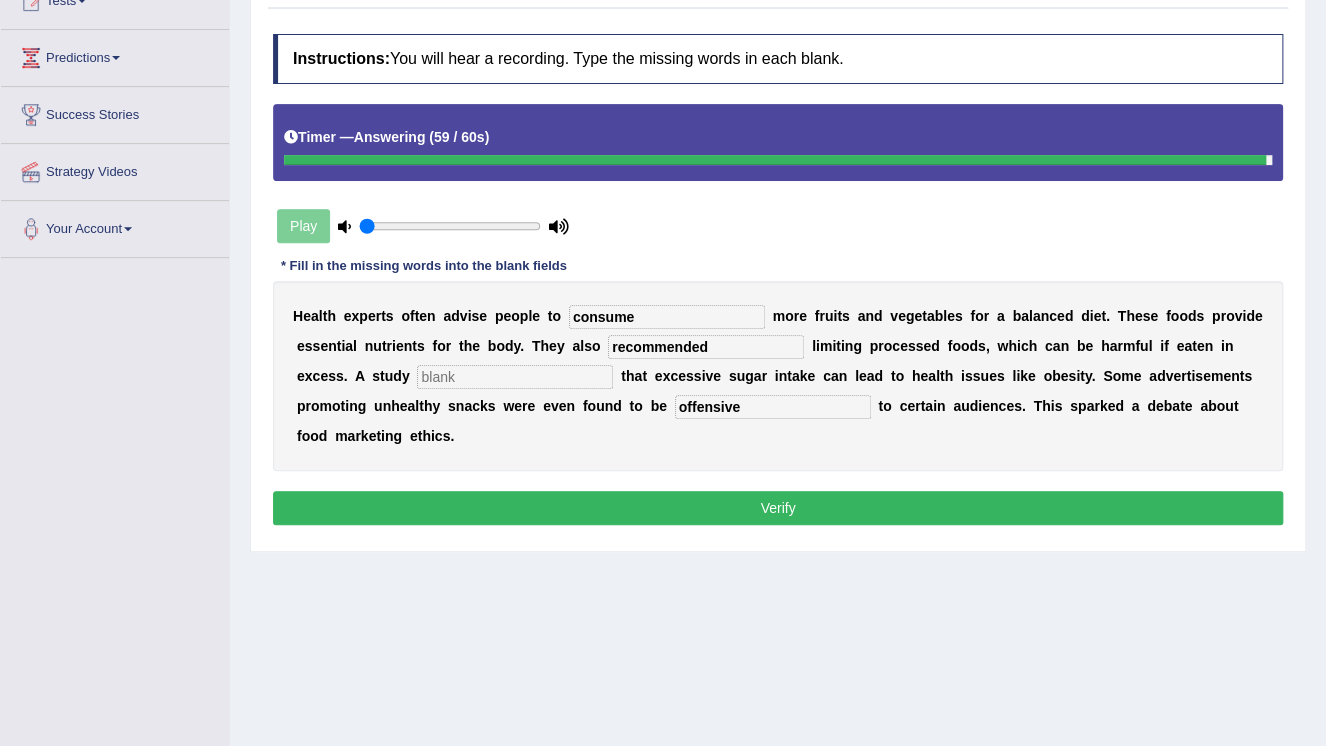 click at bounding box center (515, 377) 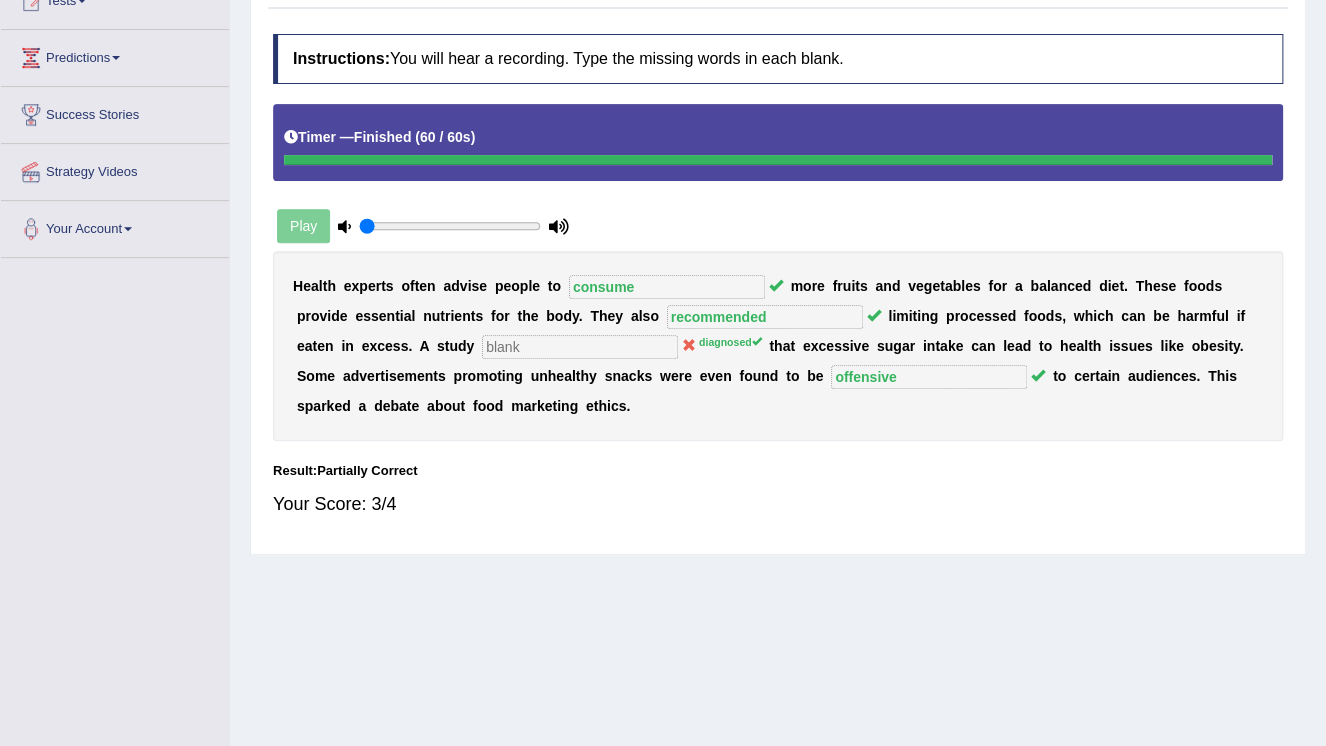 click at bounding box center (450, 226) 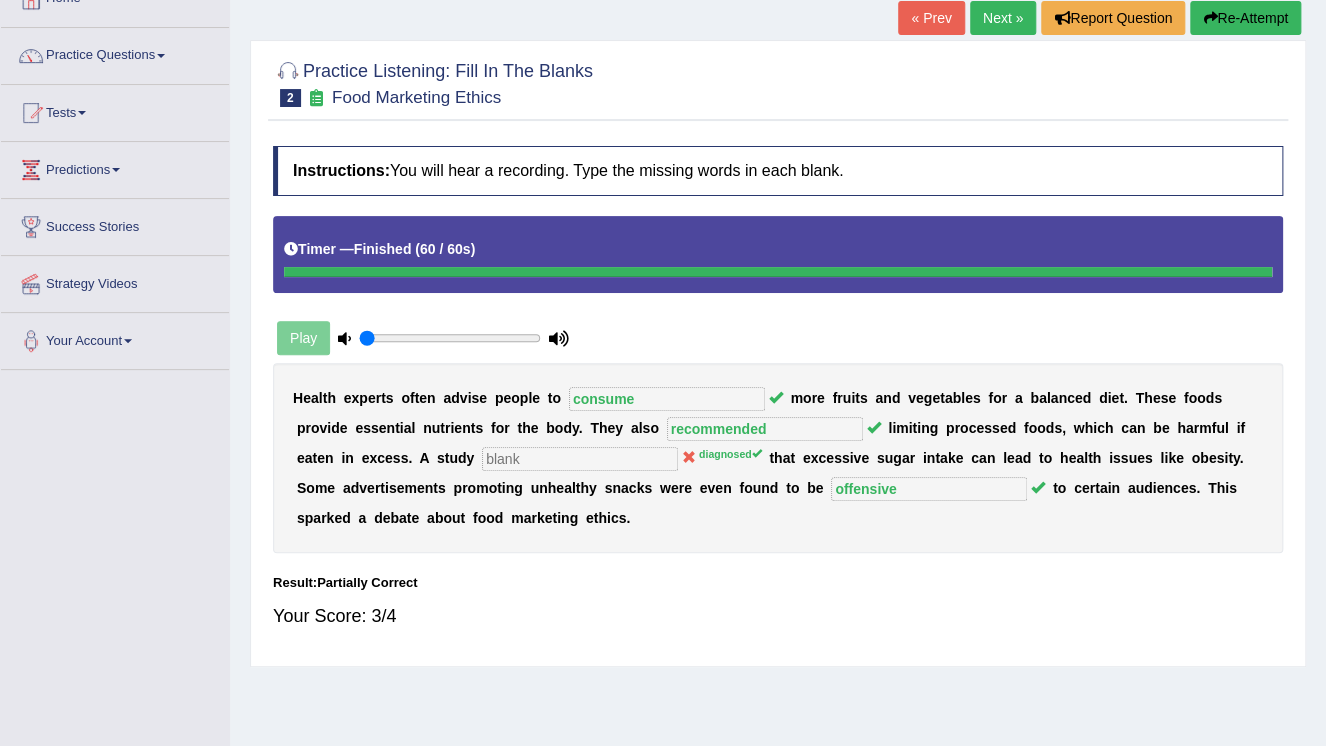 scroll, scrollTop: 77, scrollLeft: 0, axis: vertical 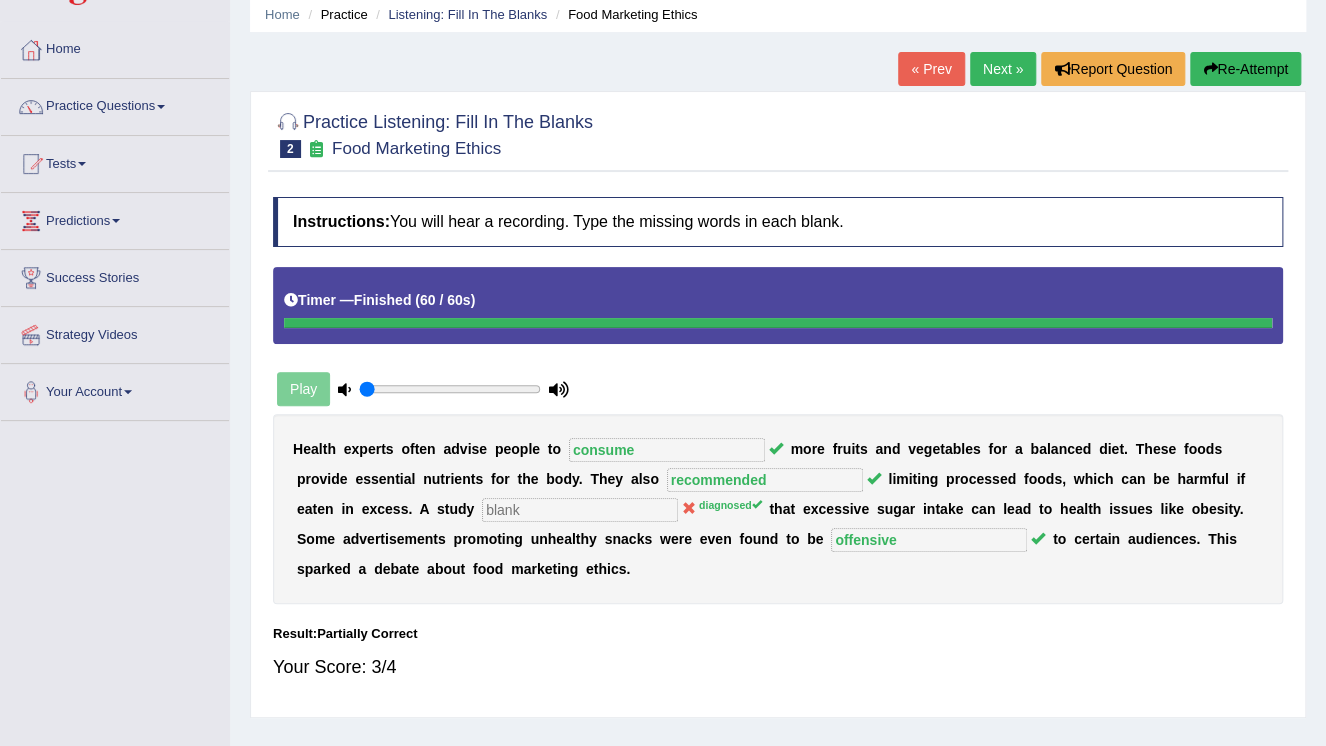 click on "Re-Attempt" at bounding box center (1245, 69) 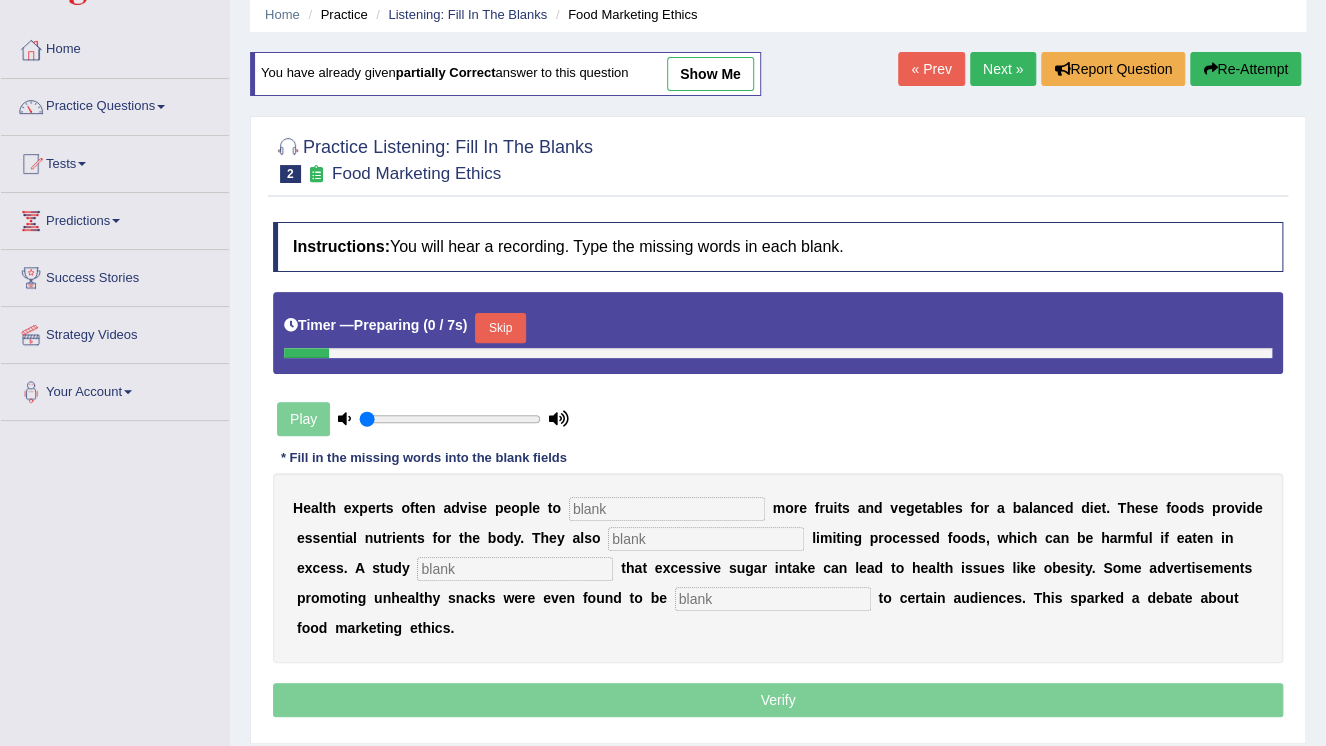 scroll, scrollTop: 77, scrollLeft: 0, axis: vertical 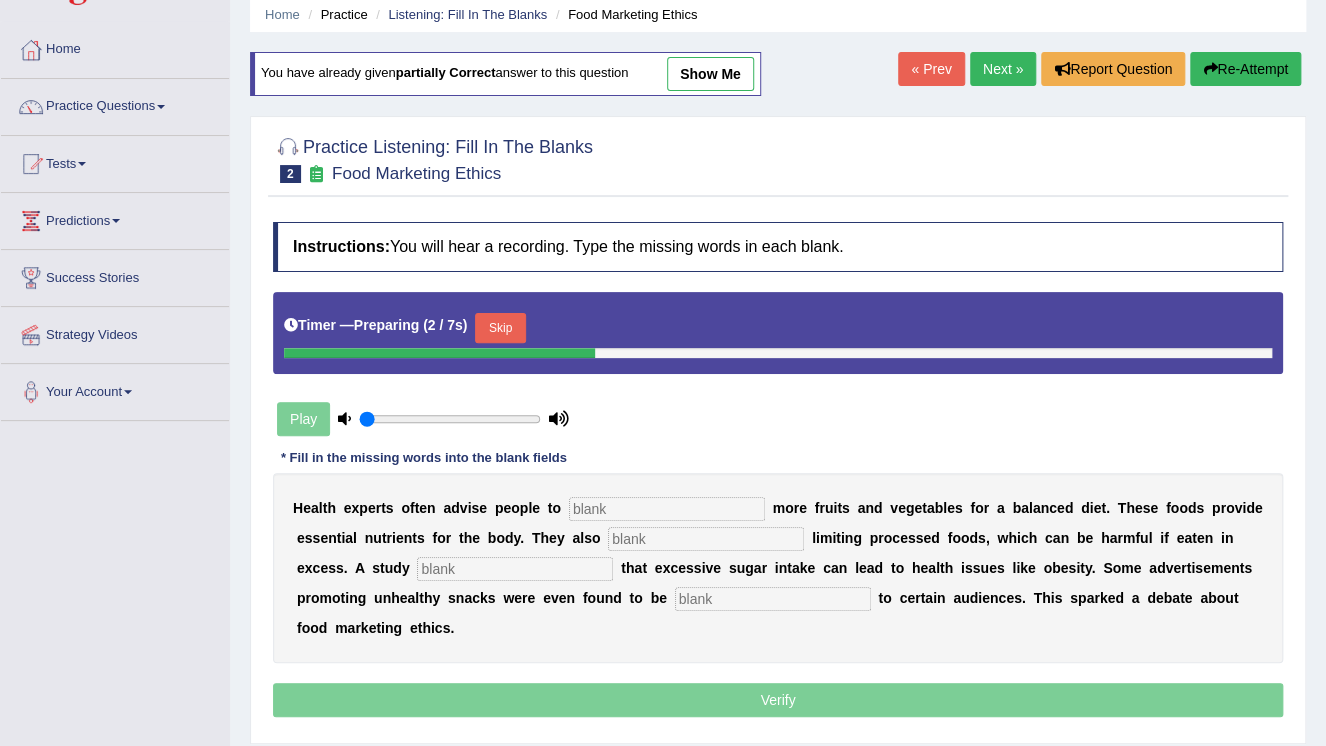 click at bounding box center (667, 509) 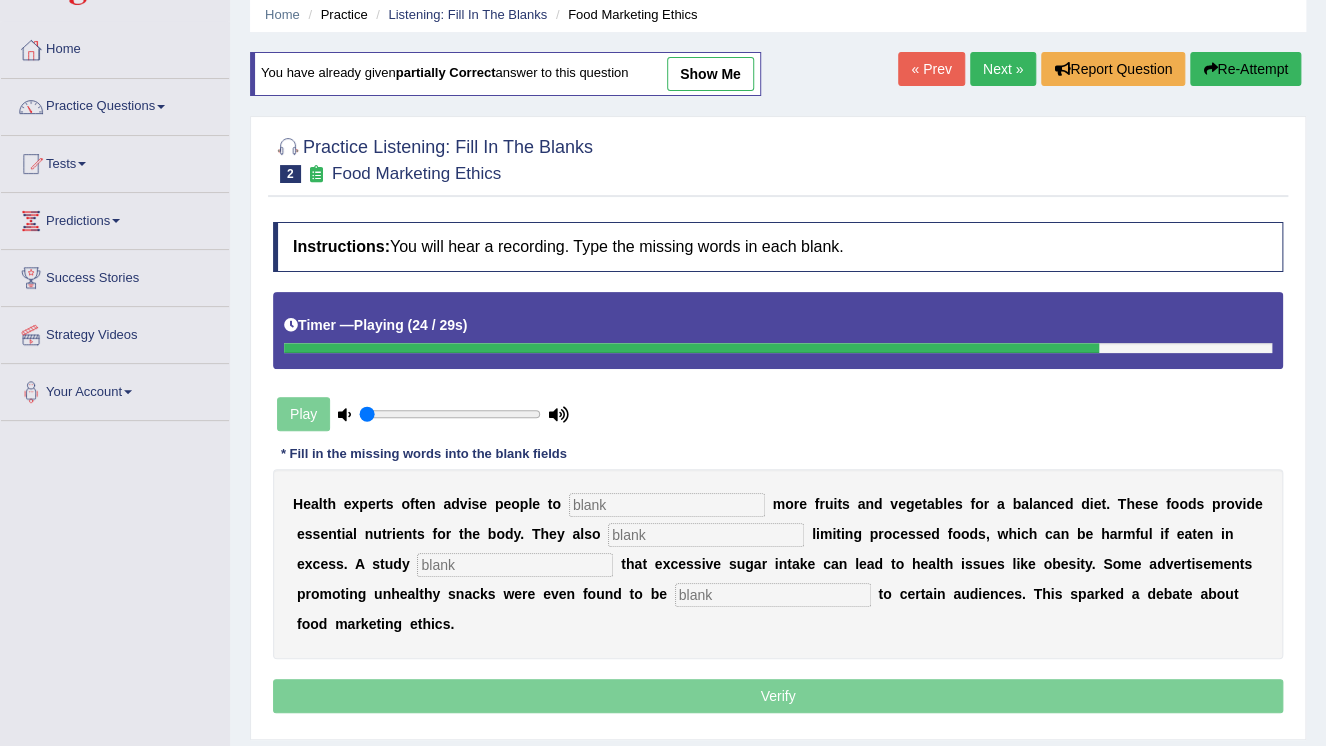 click at bounding box center [773, 595] 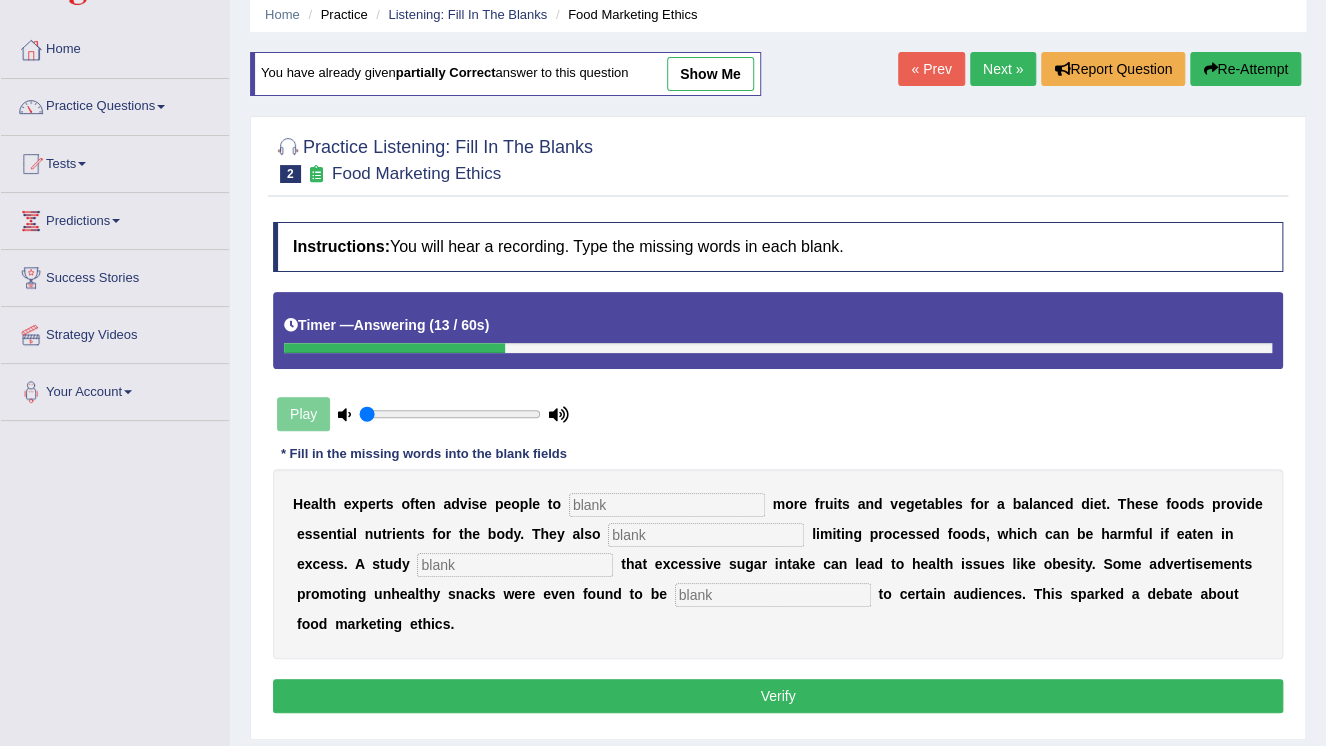 click at bounding box center [667, 505] 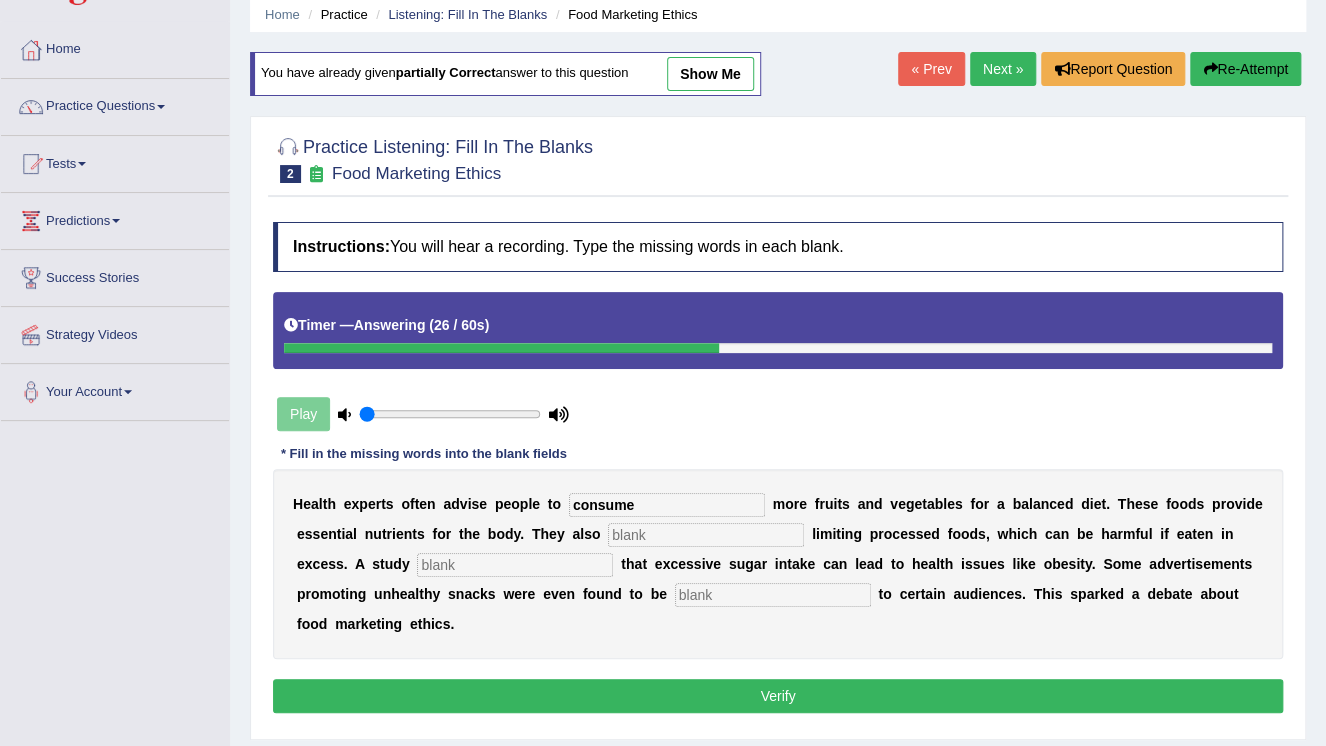 type on "consume" 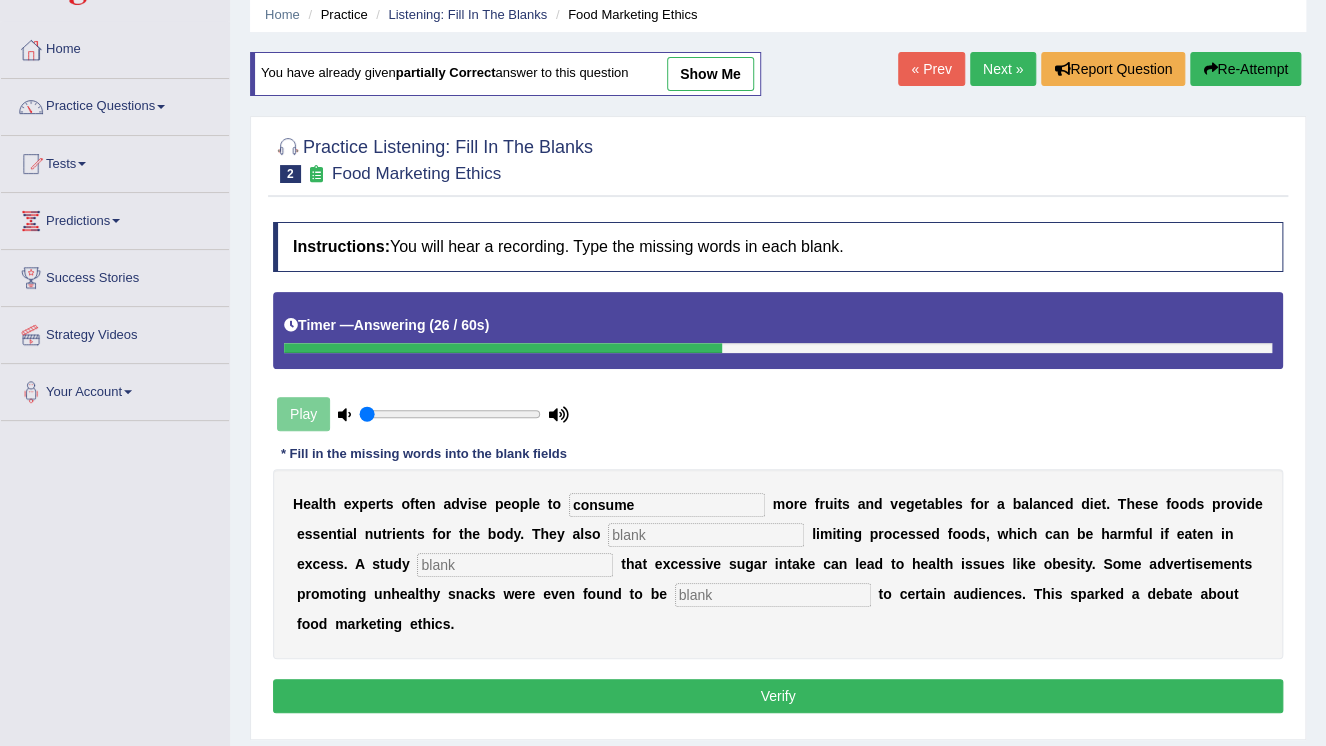 click at bounding box center (706, 535) 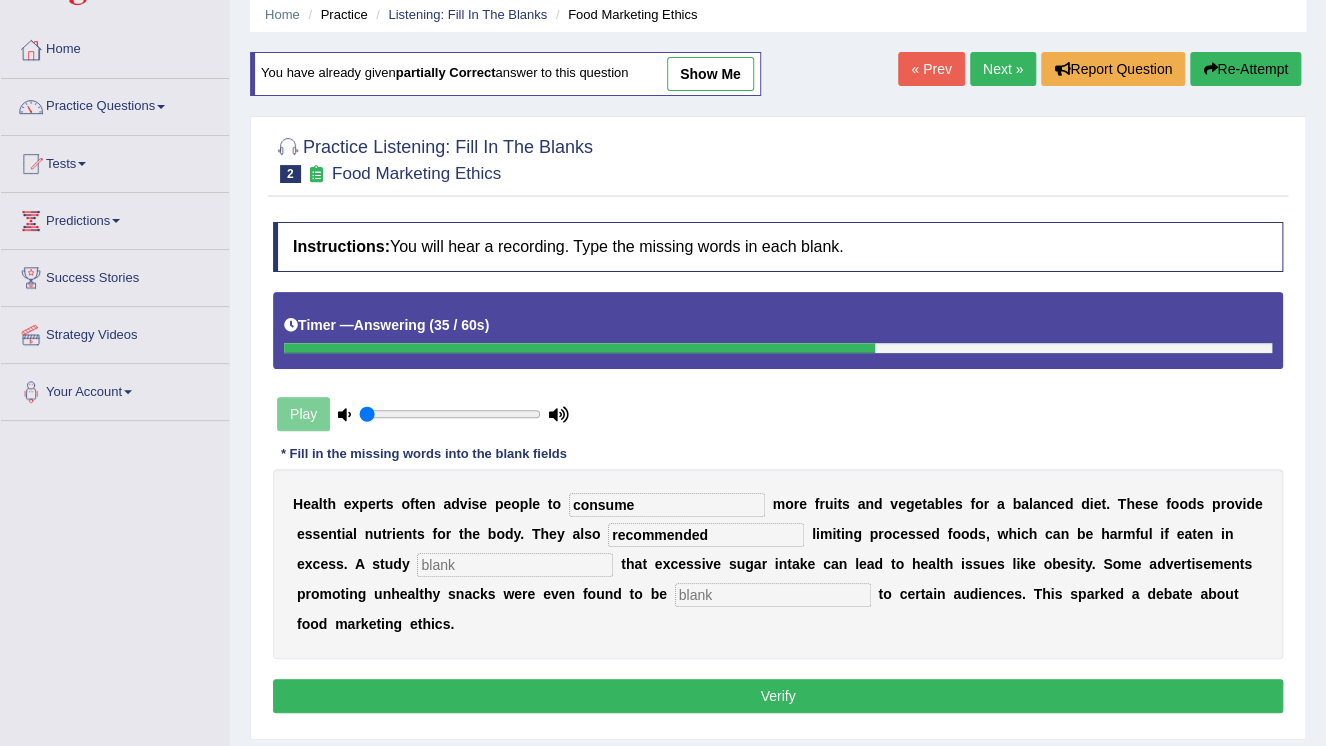 type on "recommended" 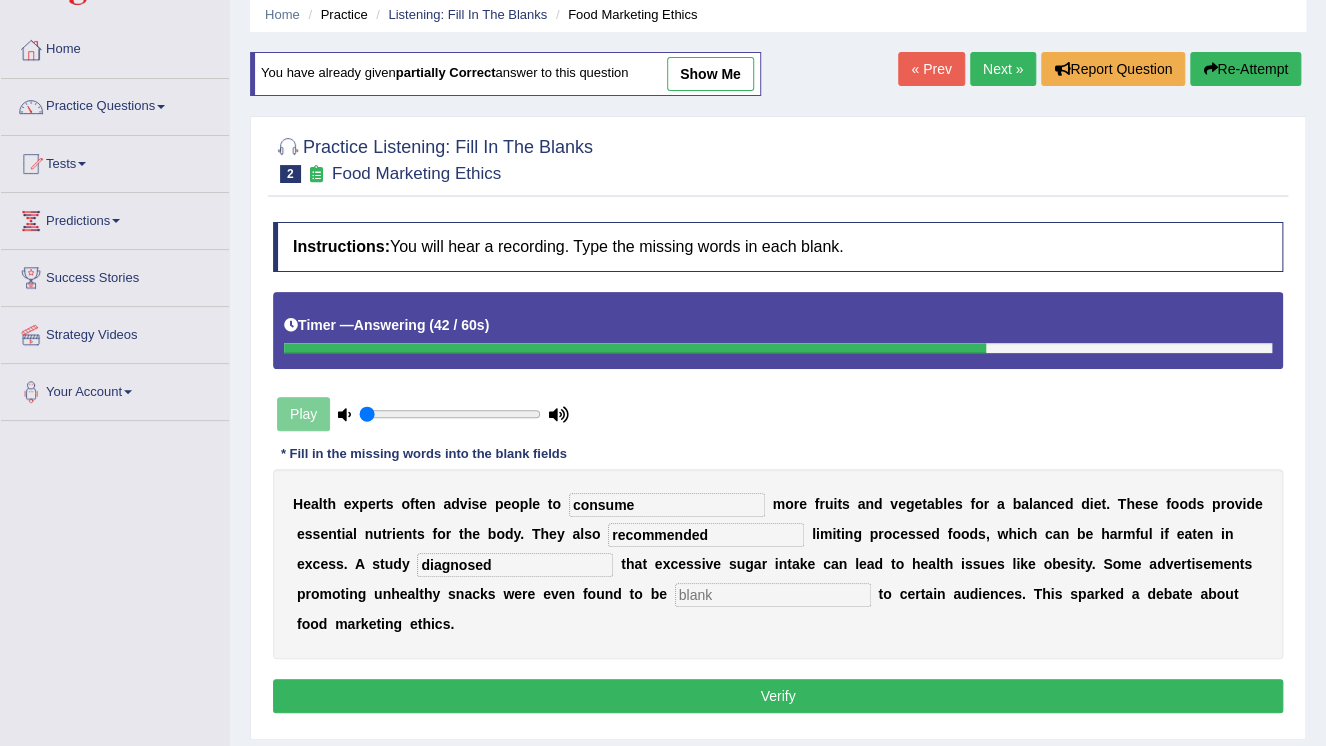 type on "diagnosed" 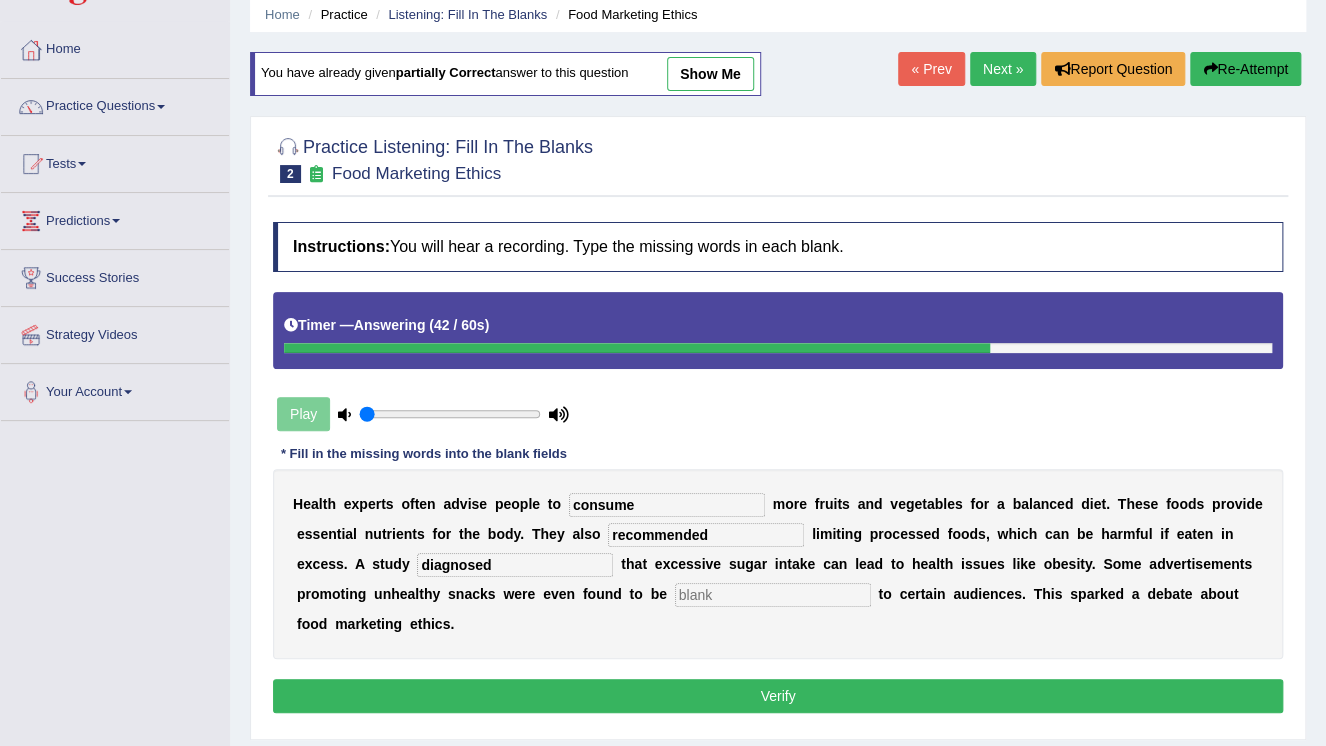 click at bounding box center [773, 595] 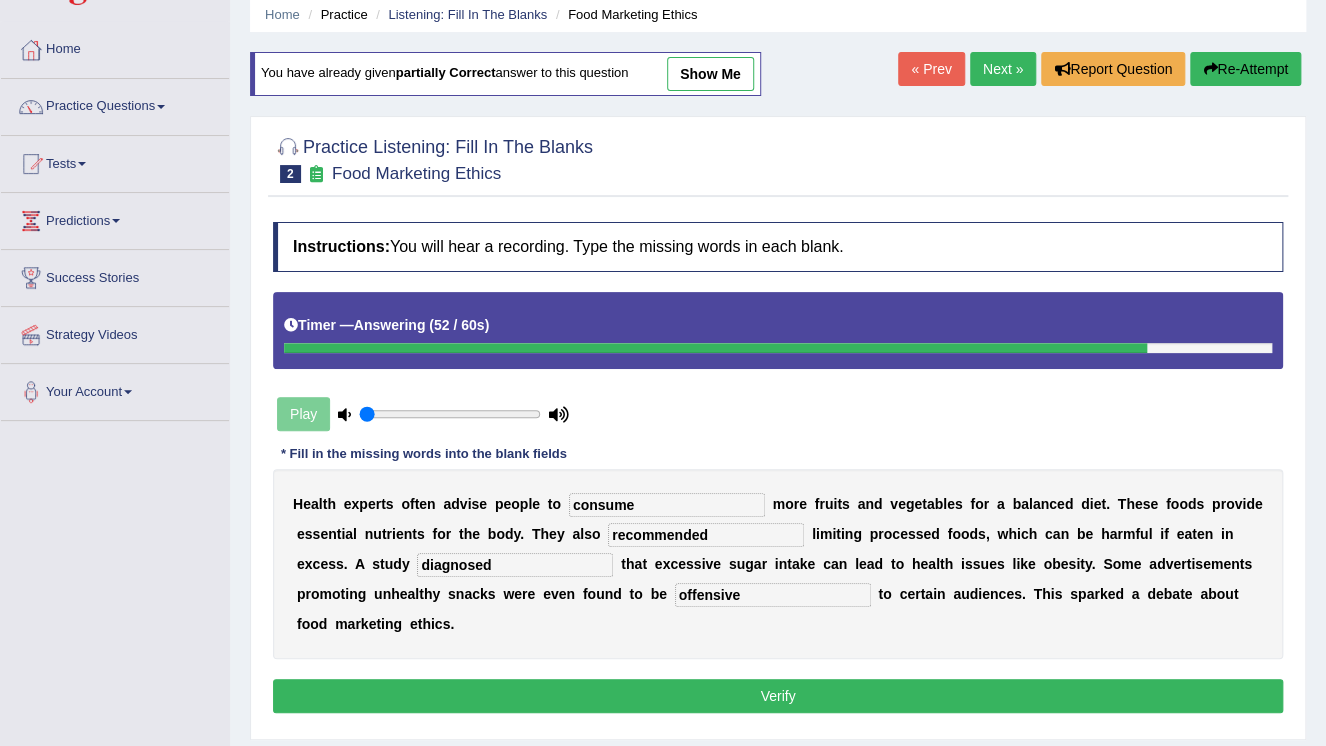 type on "offensive" 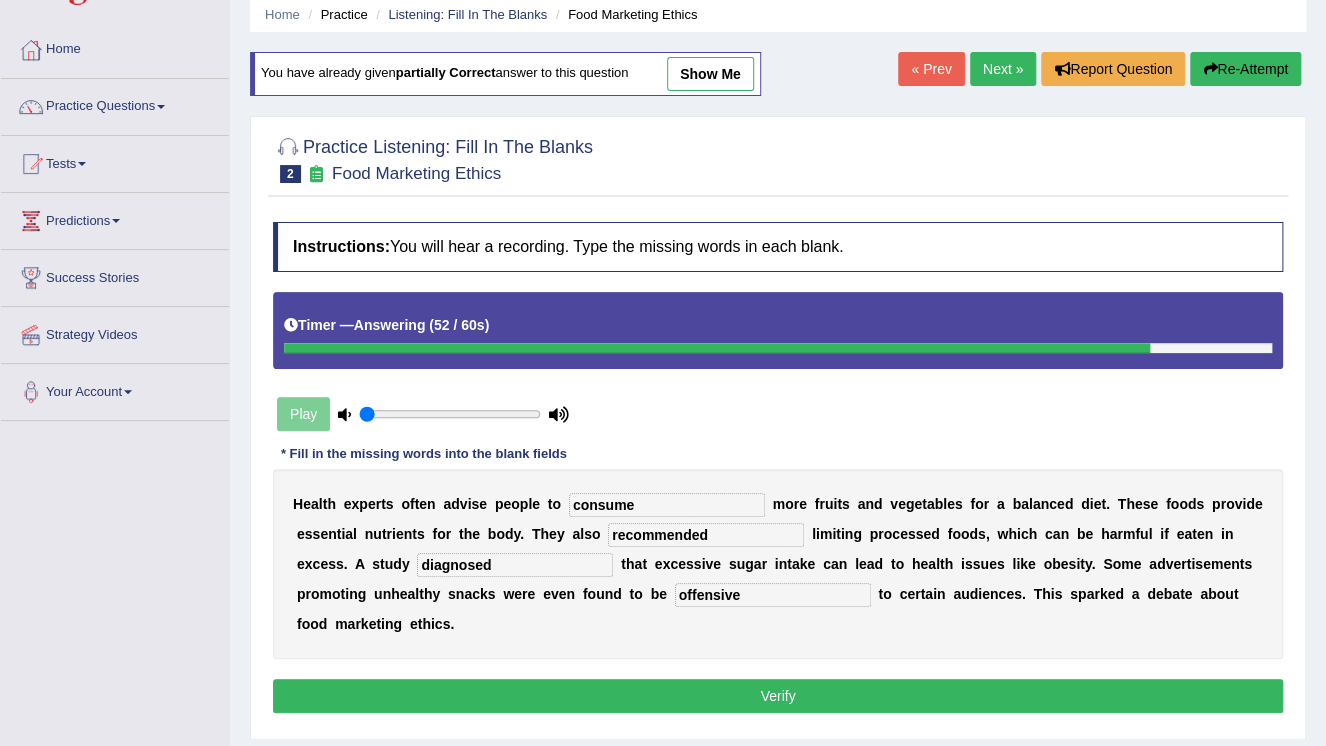 click on "Verify" at bounding box center [778, 696] 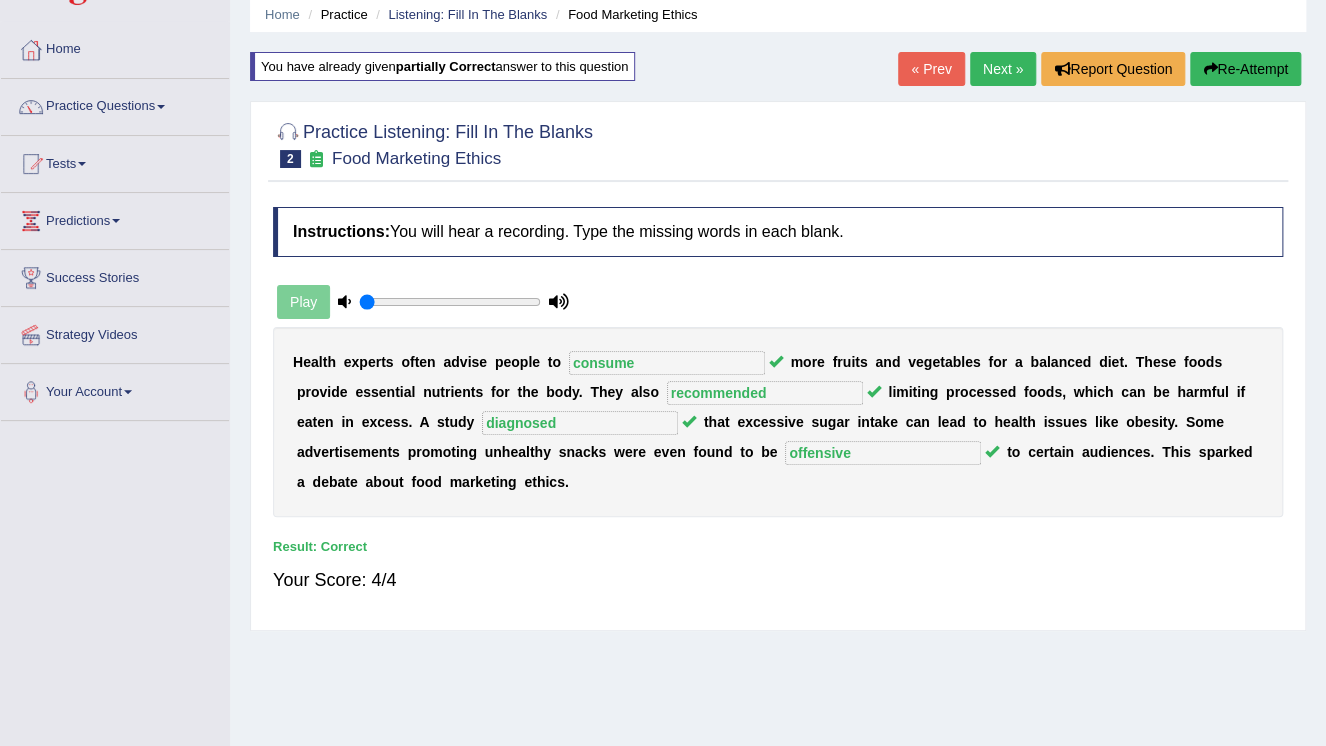 click on "Next »" at bounding box center (1003, 69) 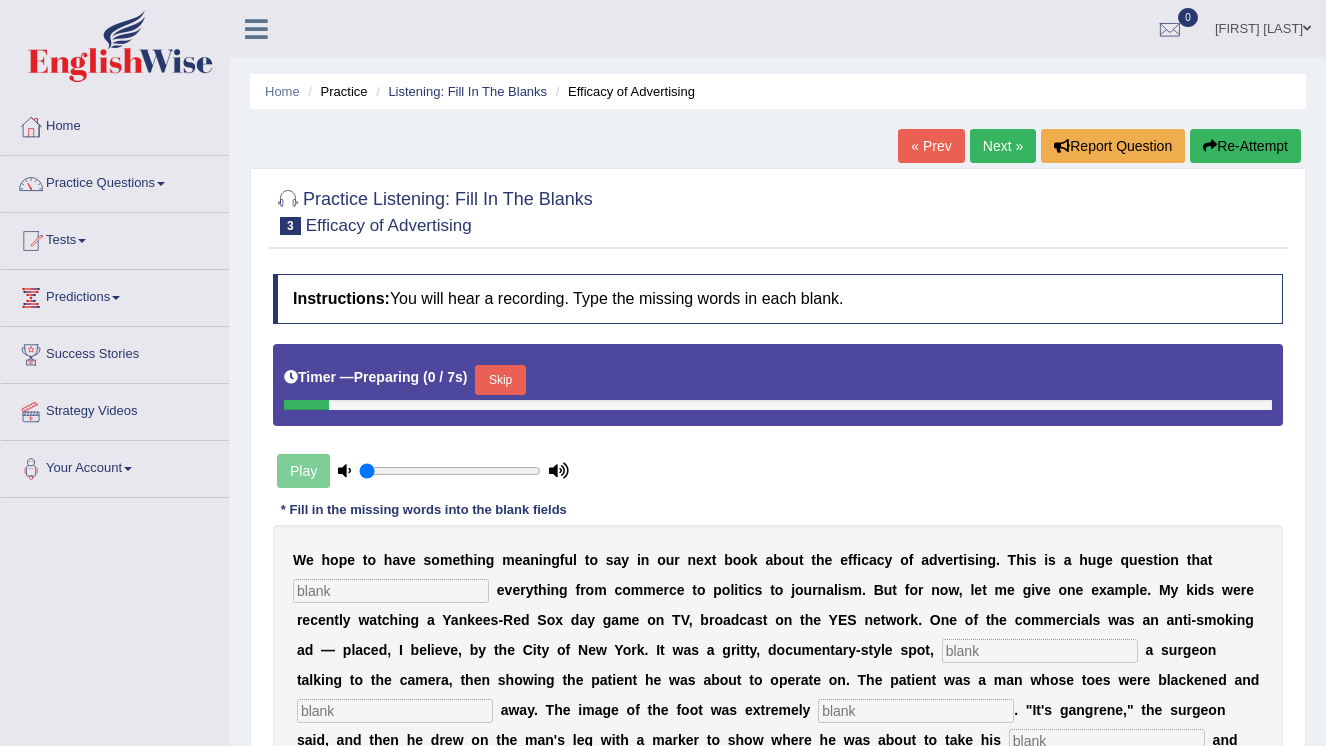scroll, scrollTop: 0, scrollLeft: 0, axis: both 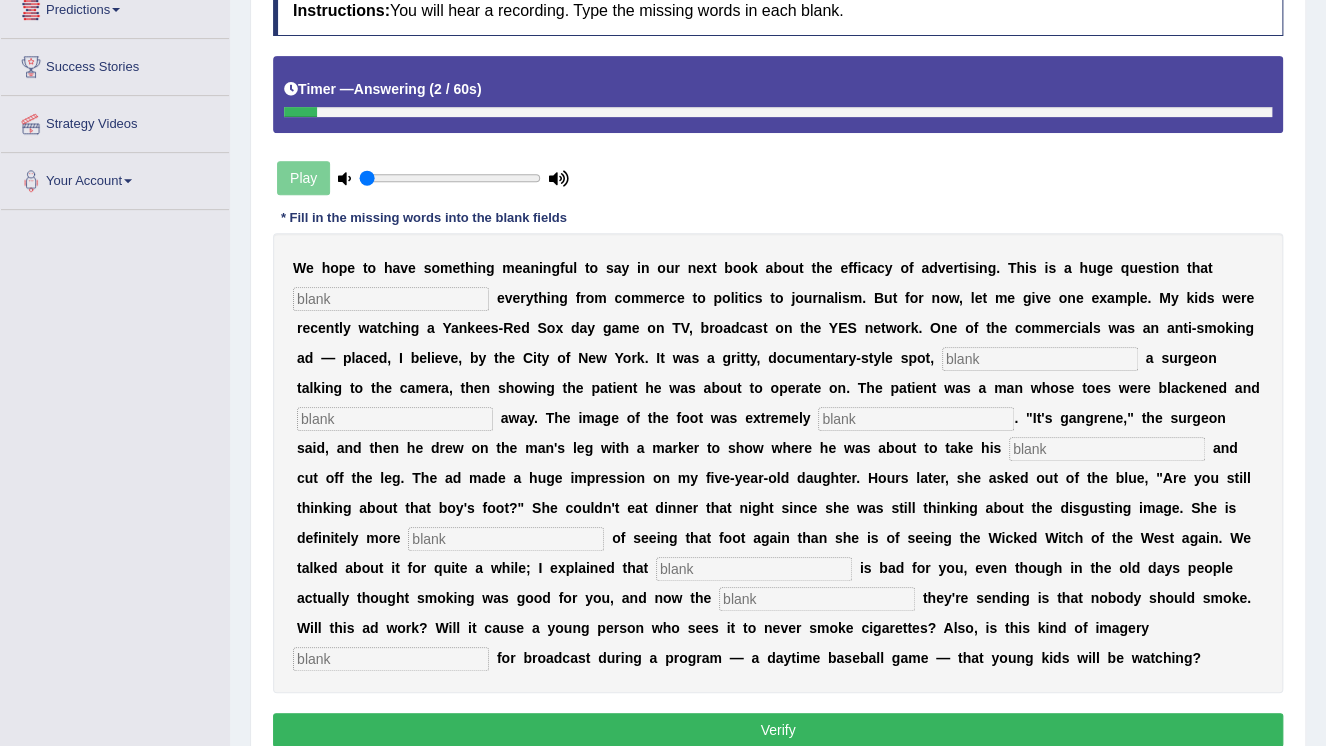 click at bounding box center [391, 299] 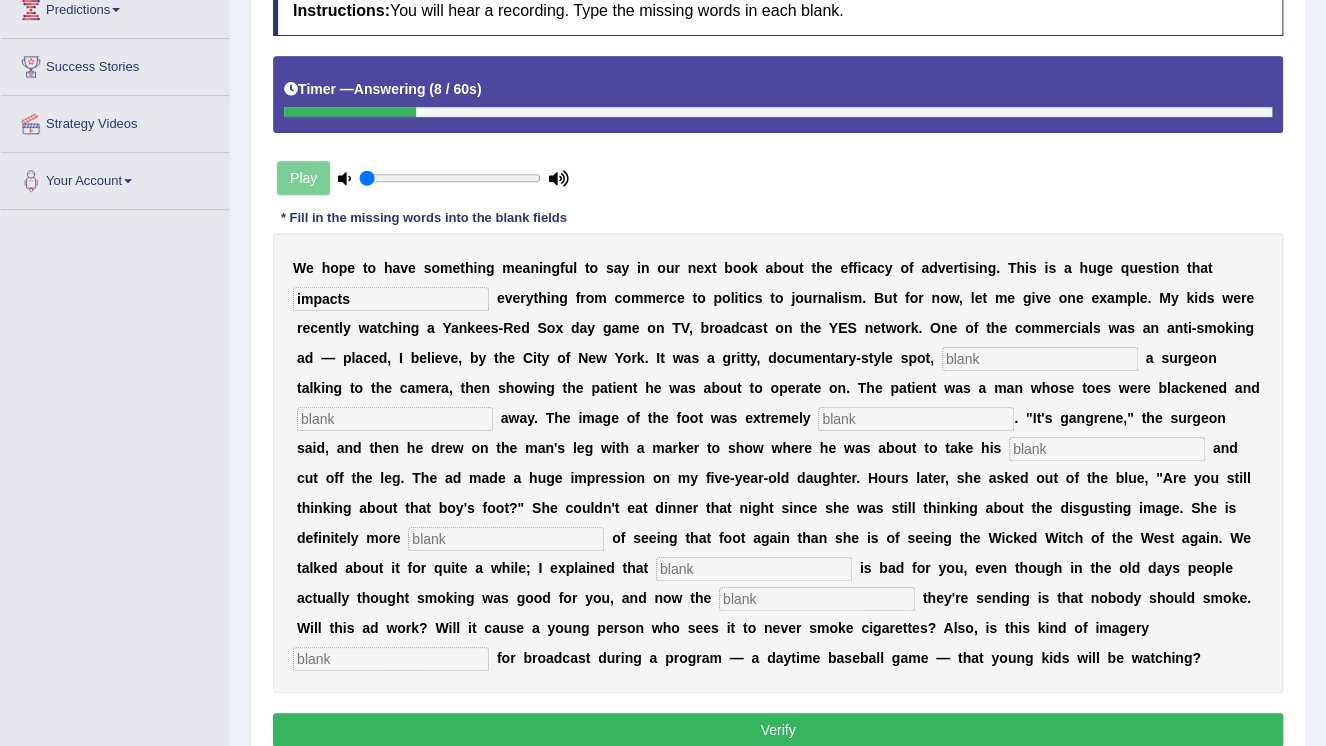 type on "impacts" 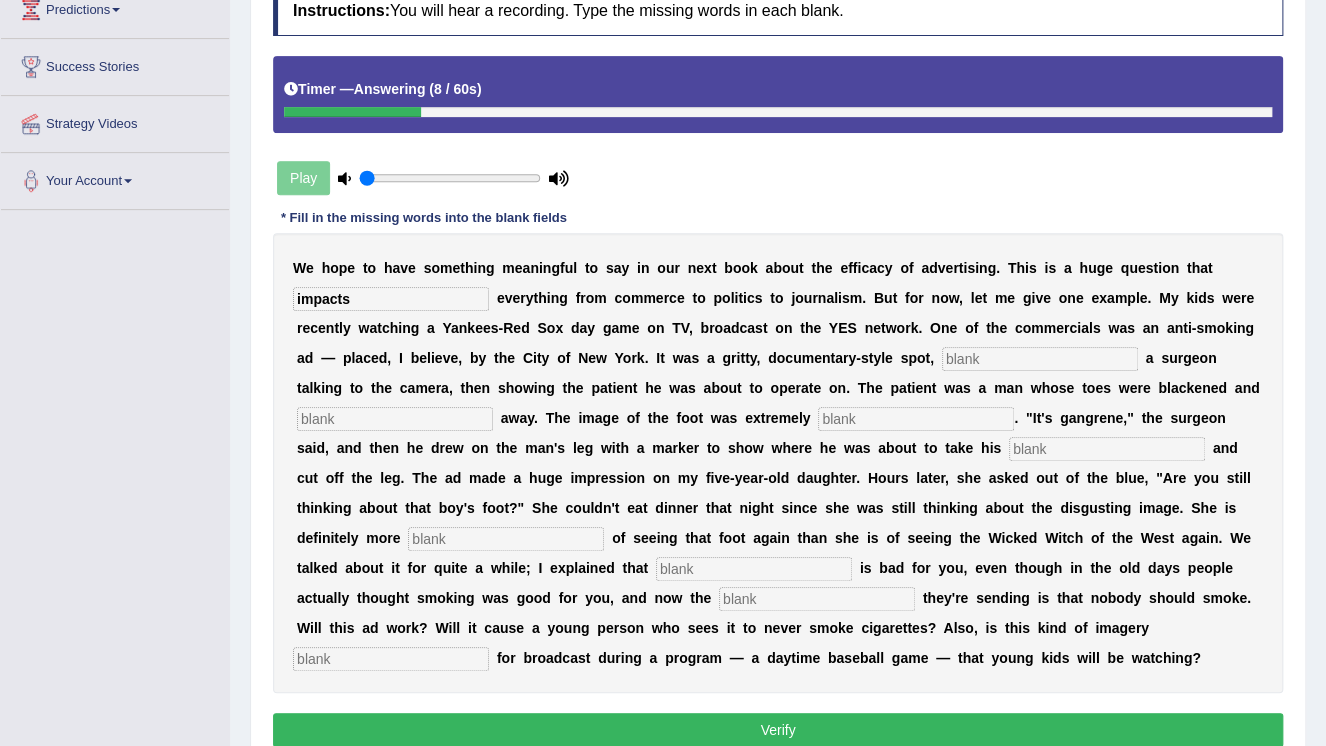 click at bounding box center (1040, 359) 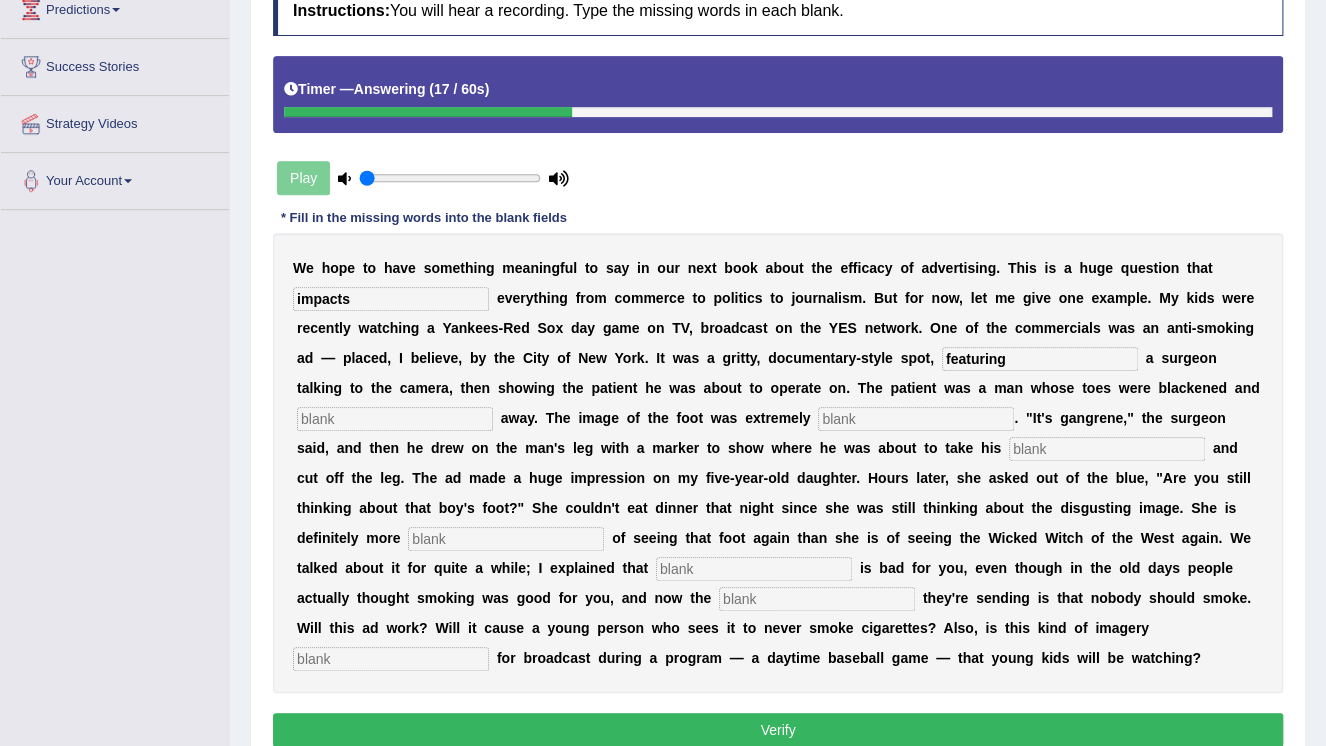 type on "featuring" 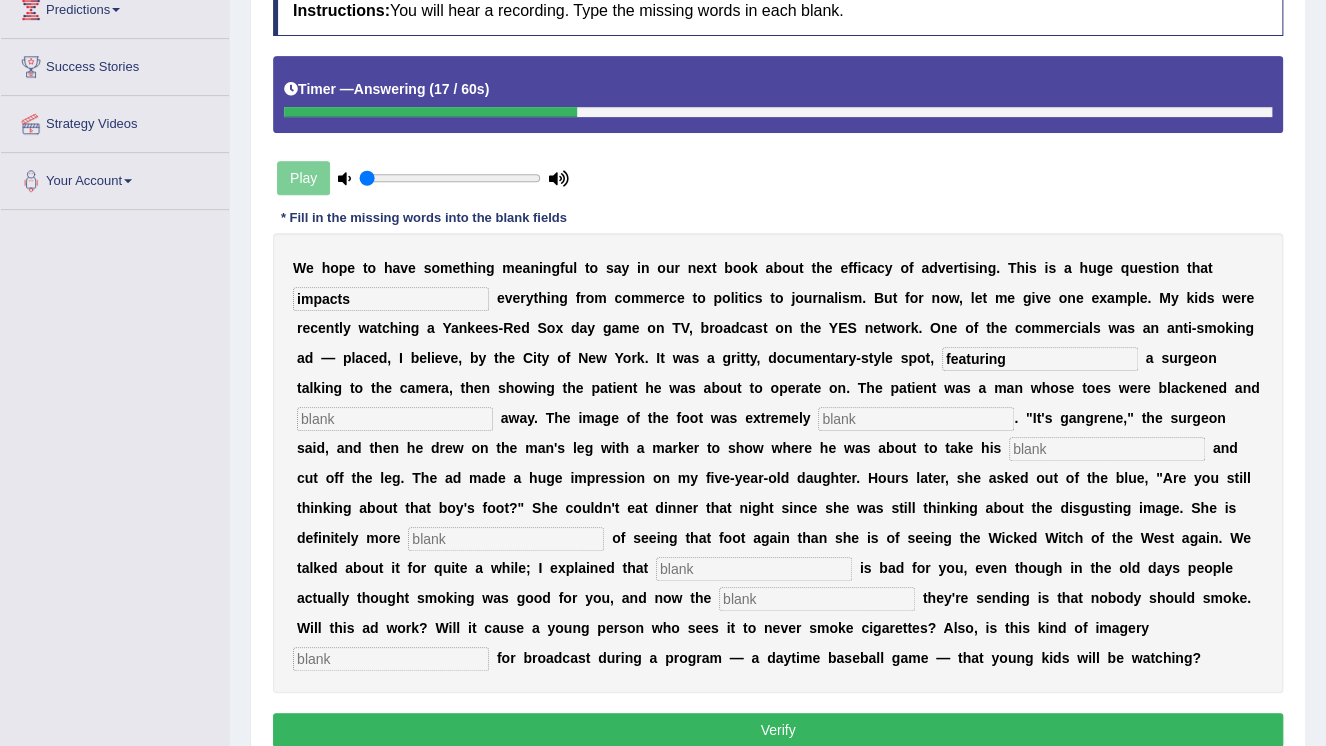 click at bounding box center [395, 419] 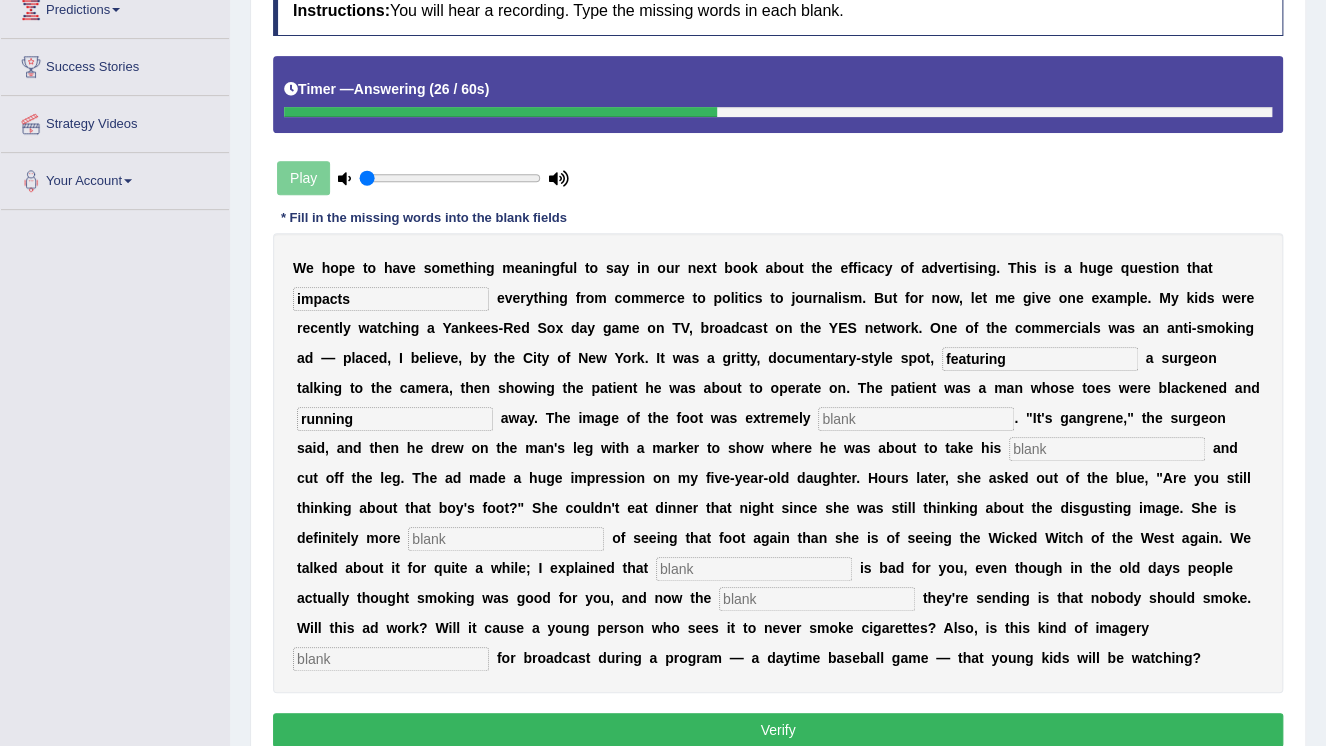 type on "running" 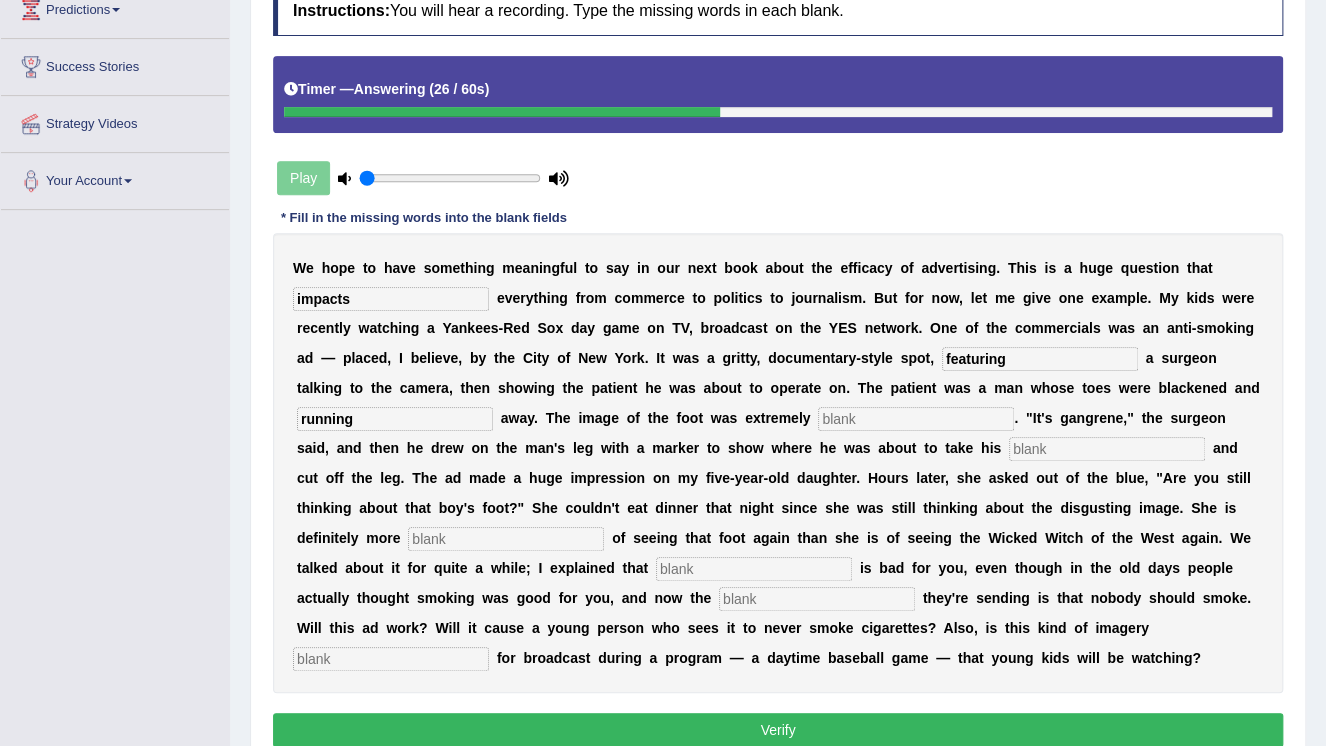click at bounding box center [916, 419] 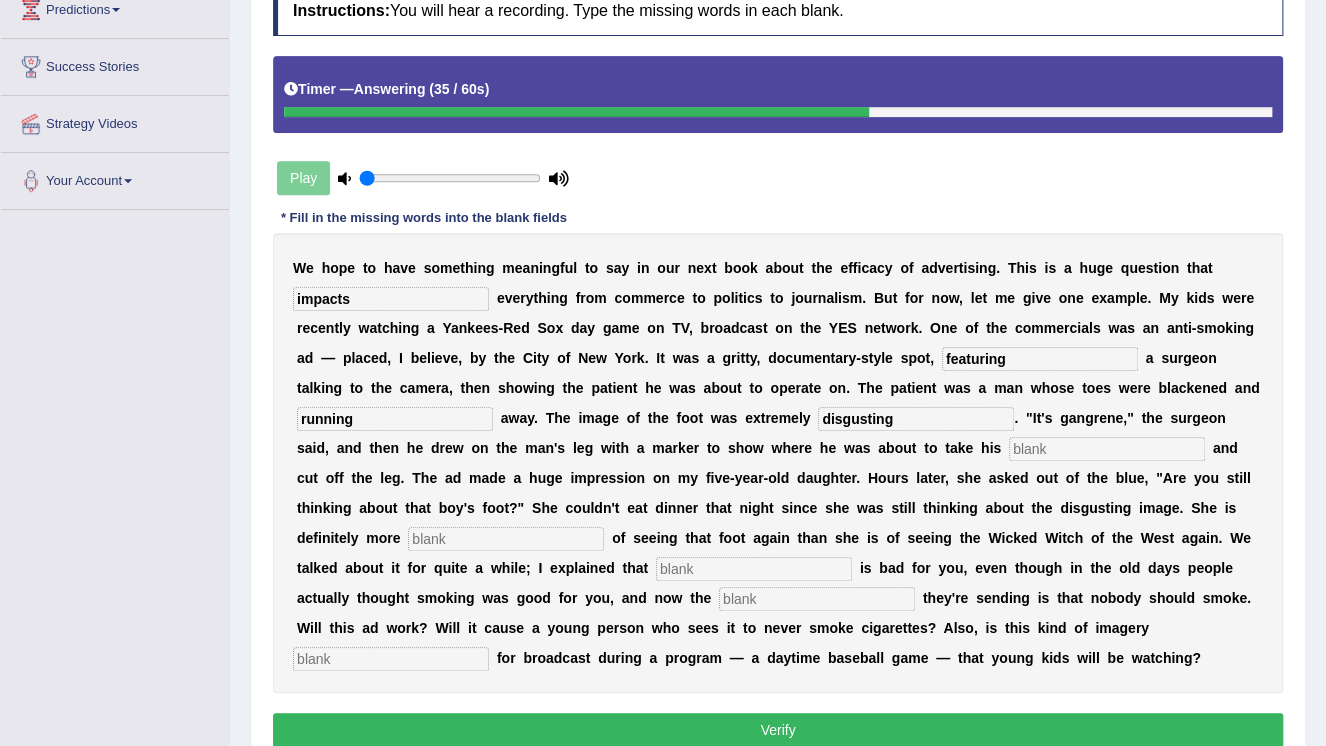 type on "disgusting" 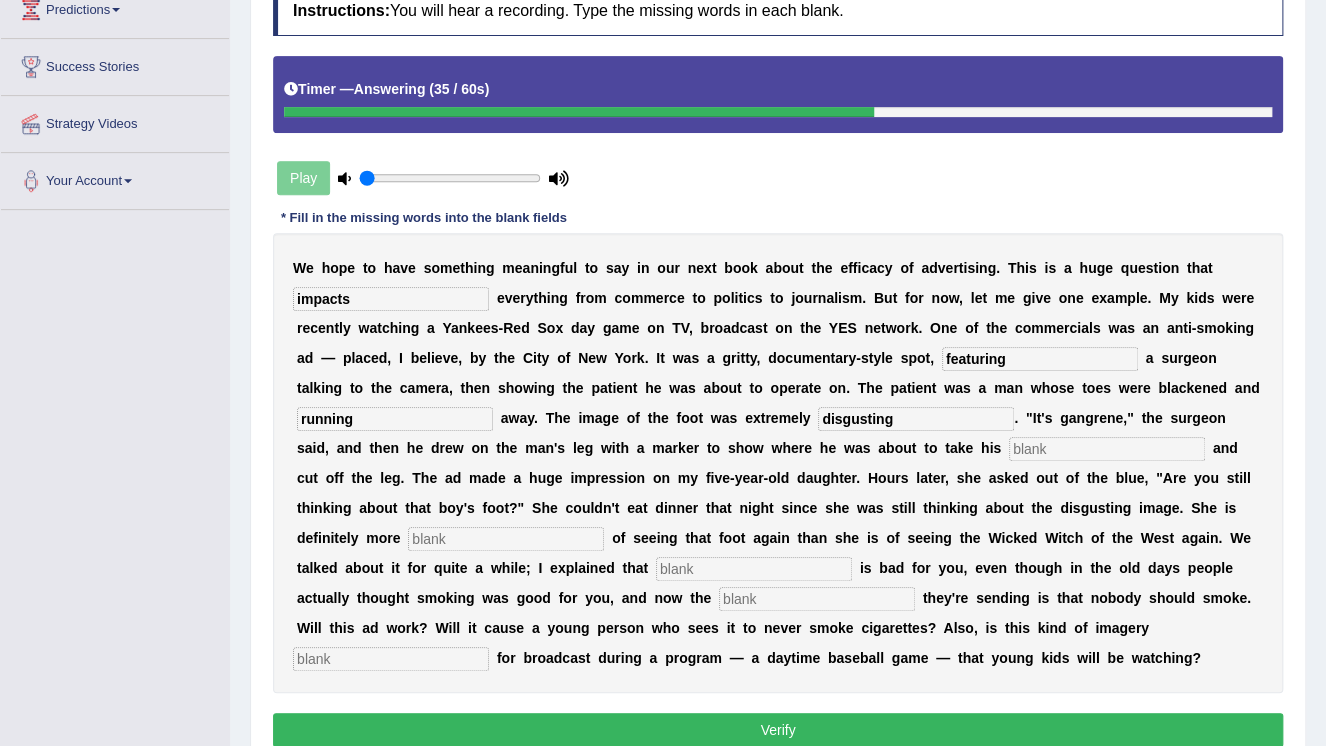 click at bounding box center [1107, 449] 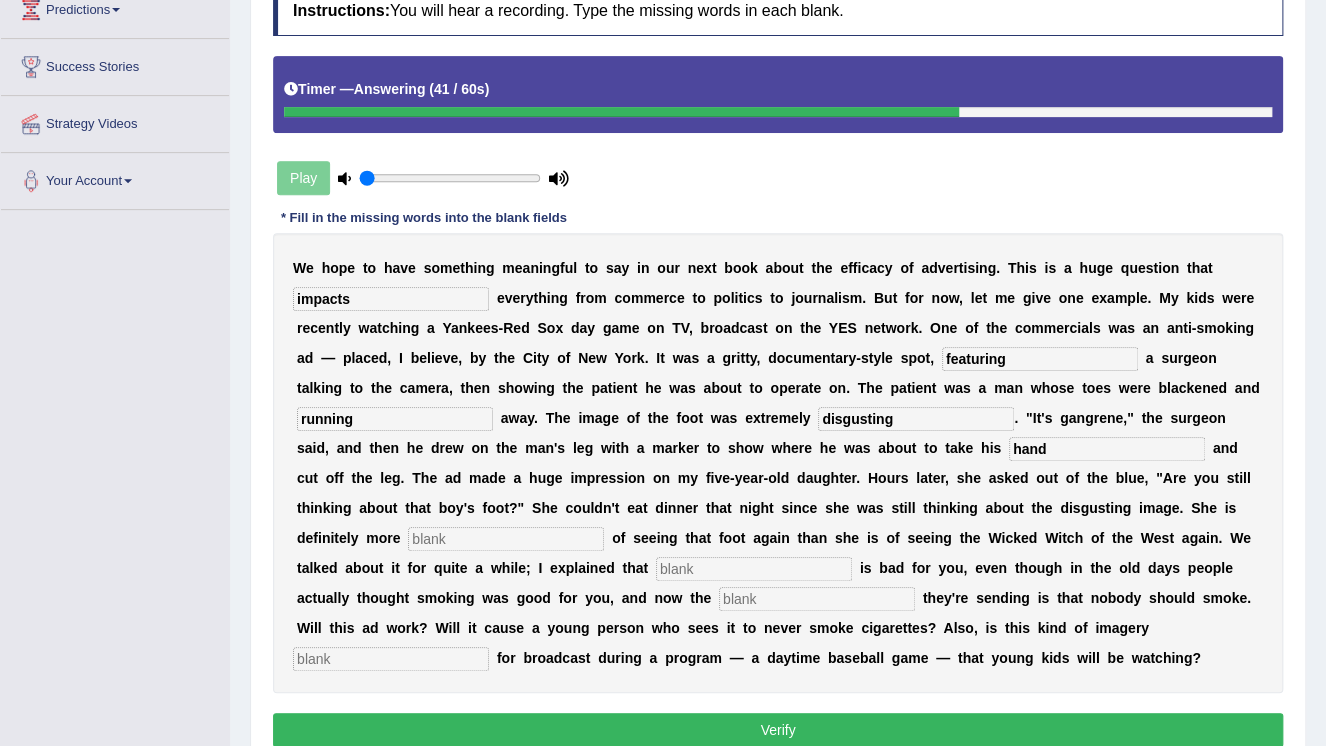 type on "hand" 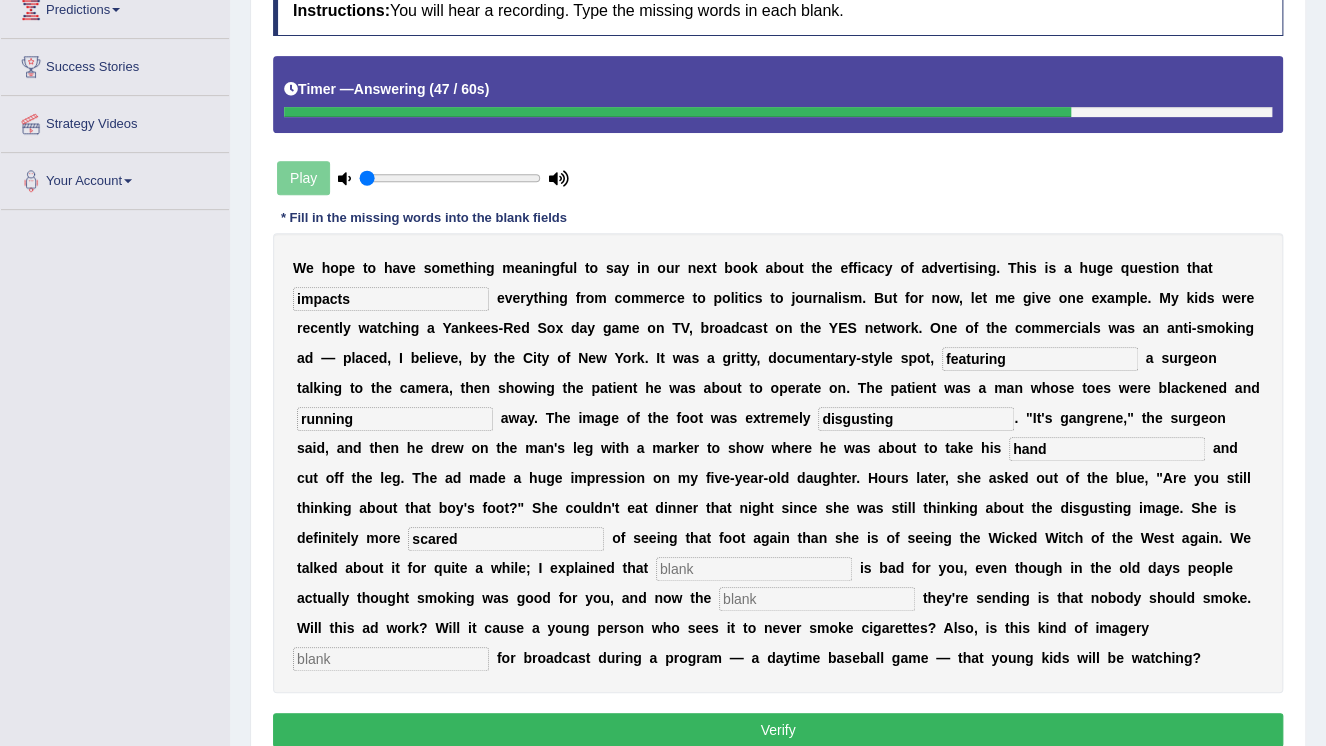type on "scared" 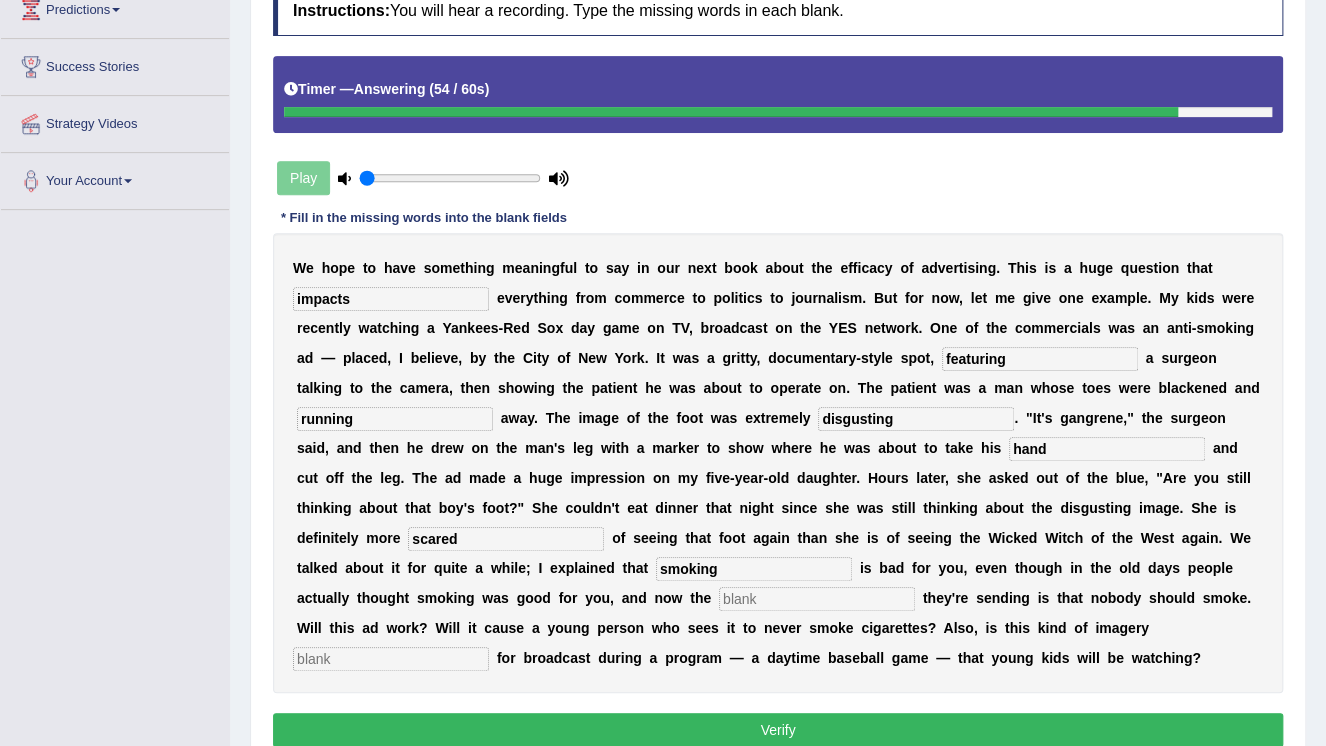 type on "smoking" 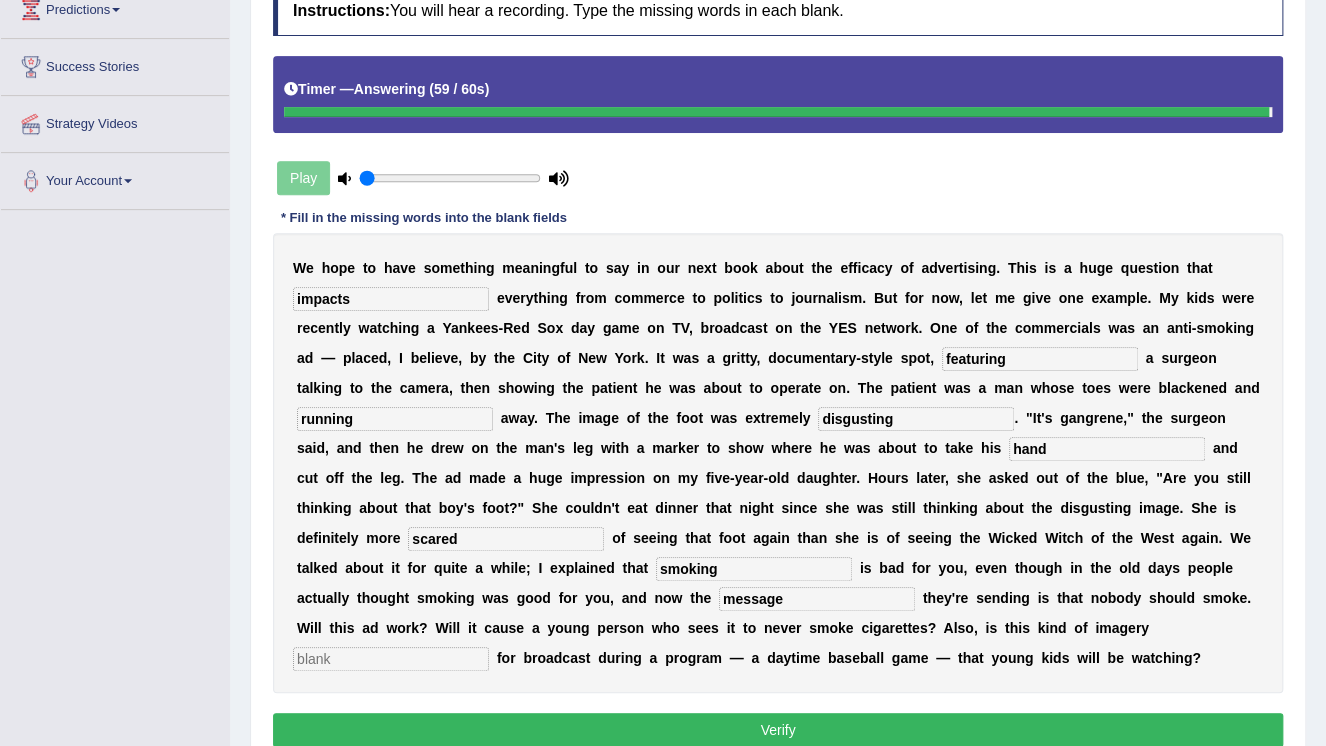 type on "message" 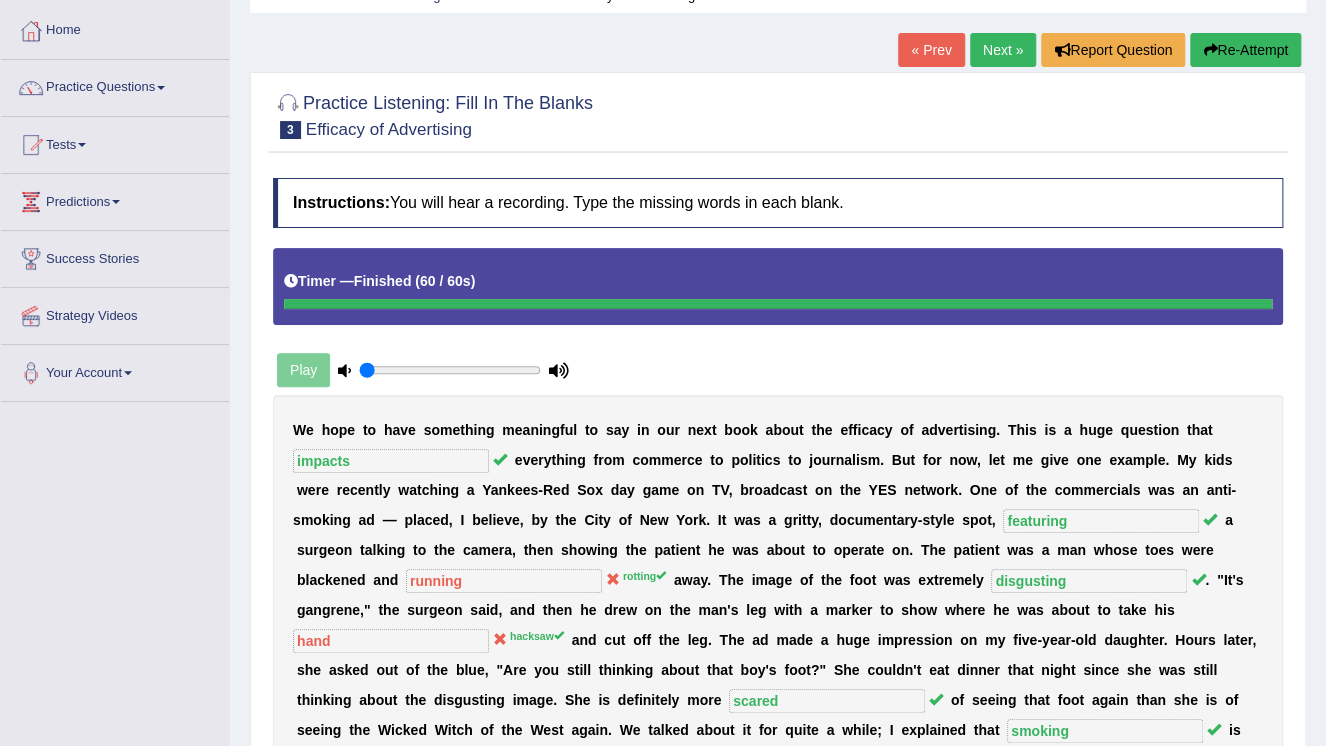 scroll, scrollTop: 92, scrollLeft: 0, axis: vertical 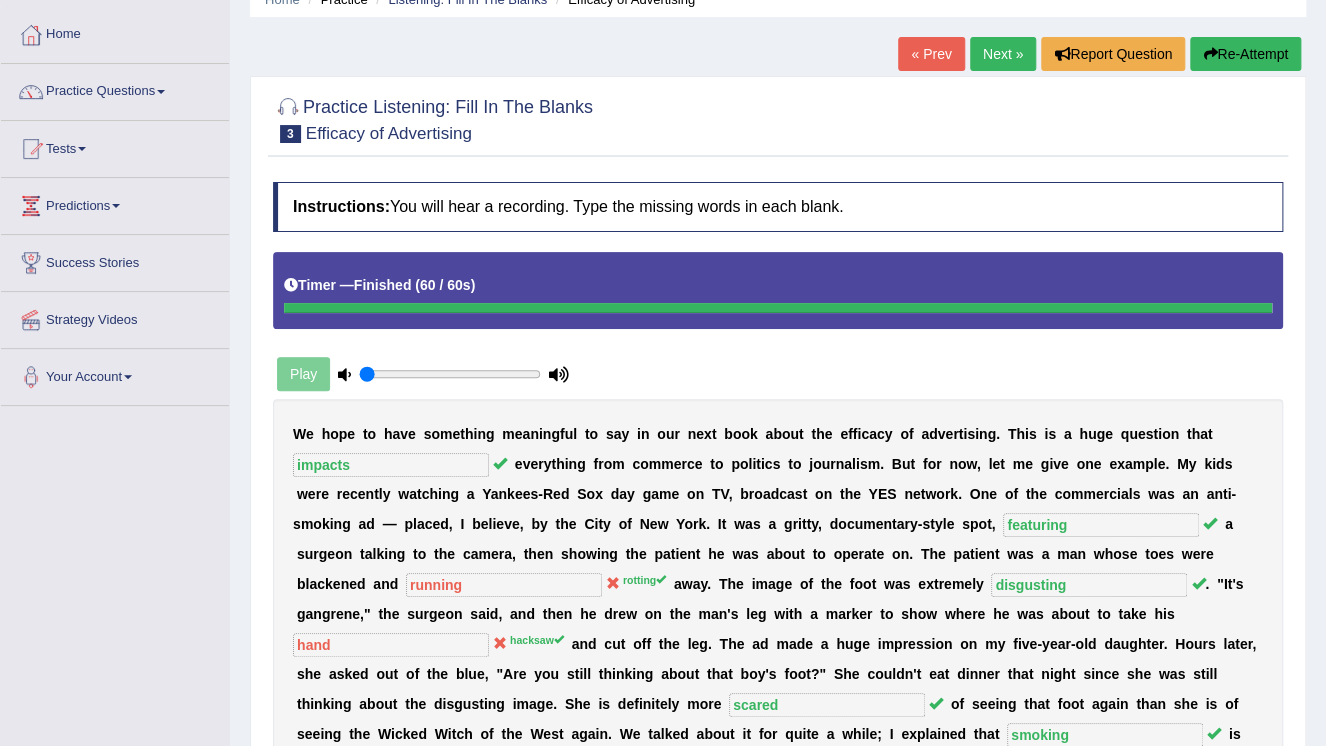 click on "Re-Attempt" at bounding box center (1245, 54) 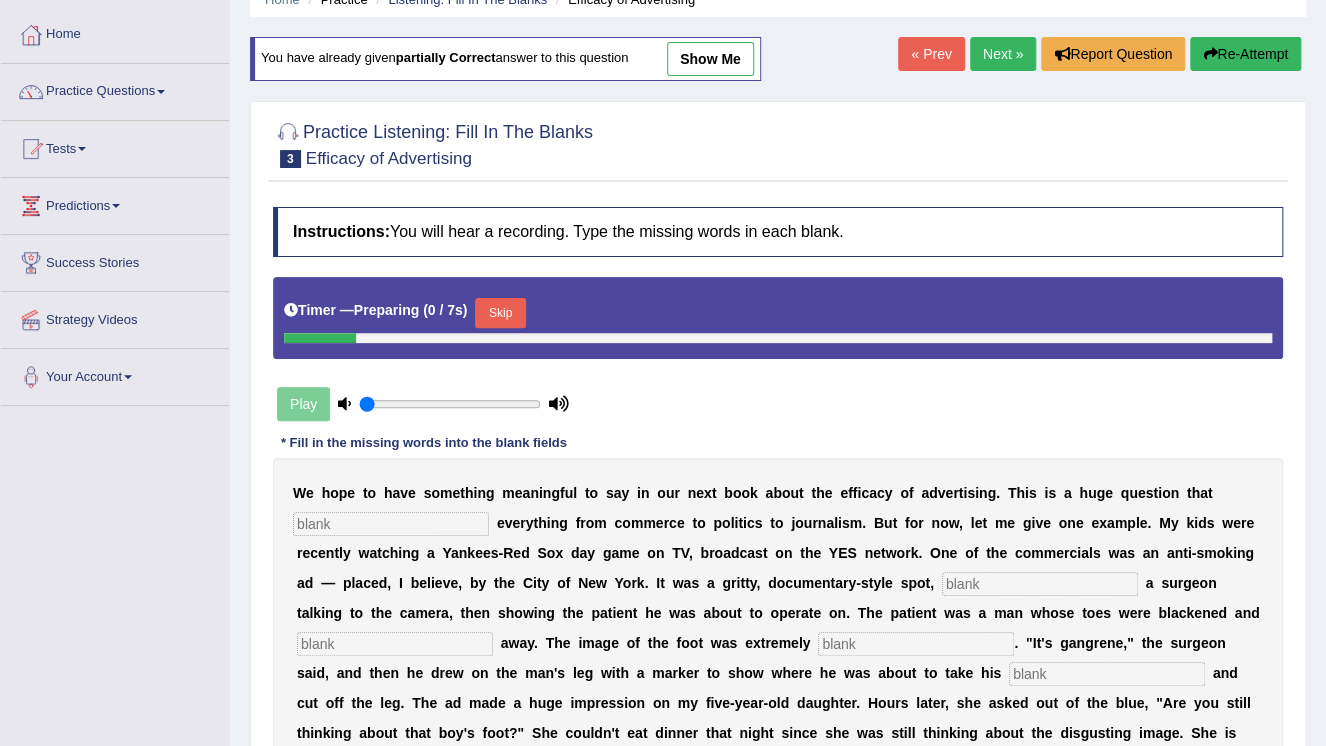 scroll, scrollTop: 92, scrollLeft: 0, axis: vertical 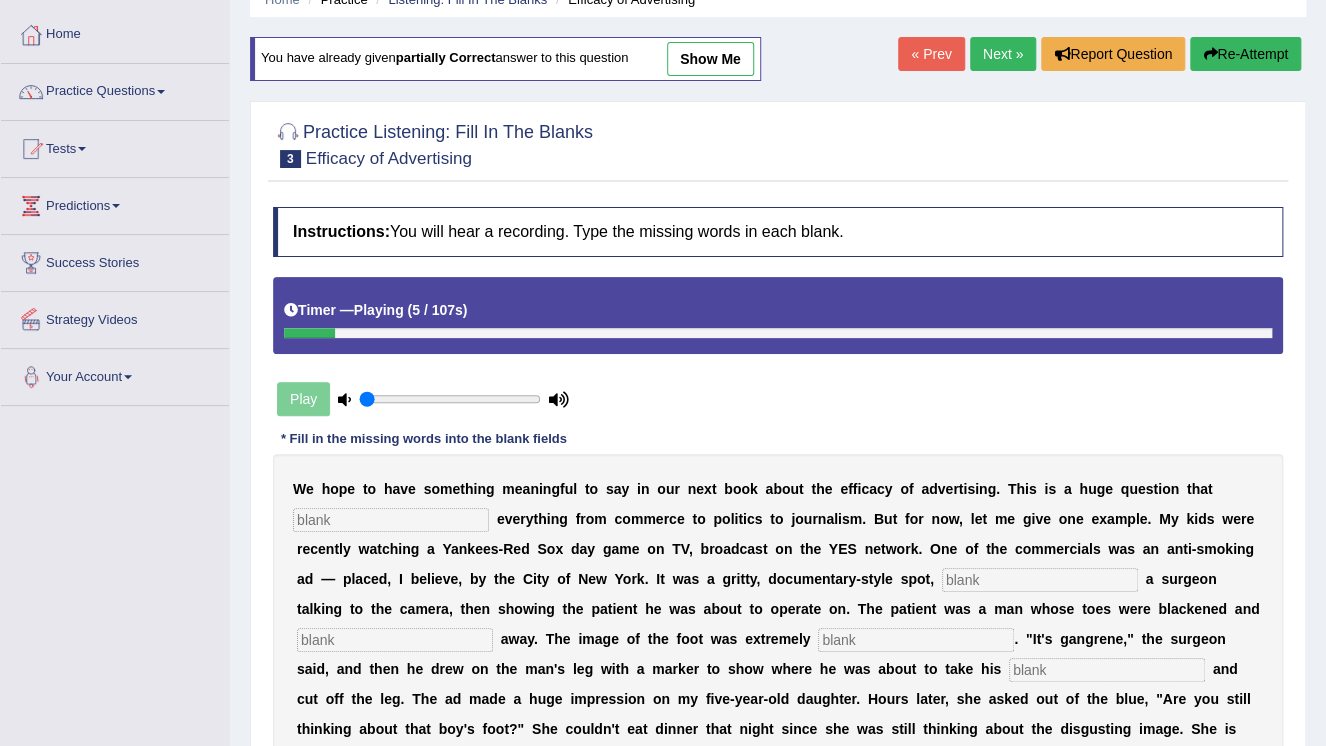 click at bounding box center [391, 520] 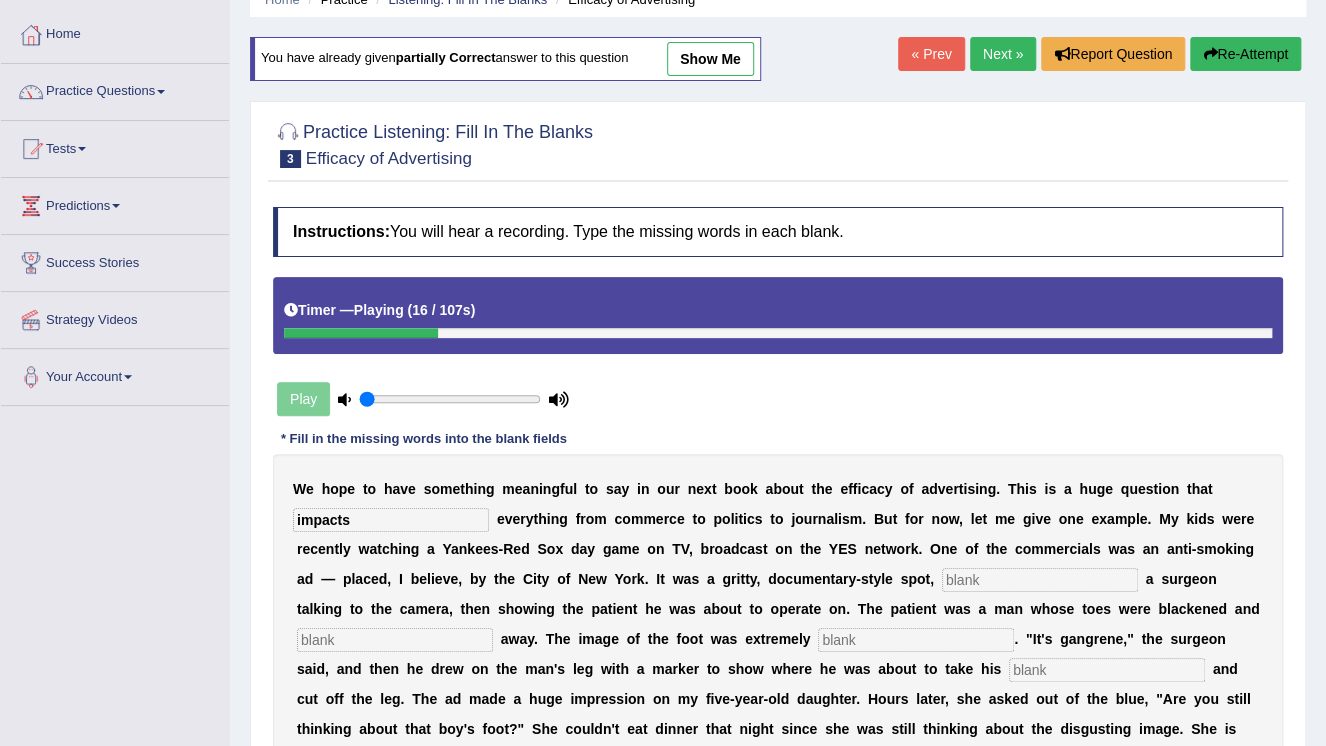 type on "impacts" 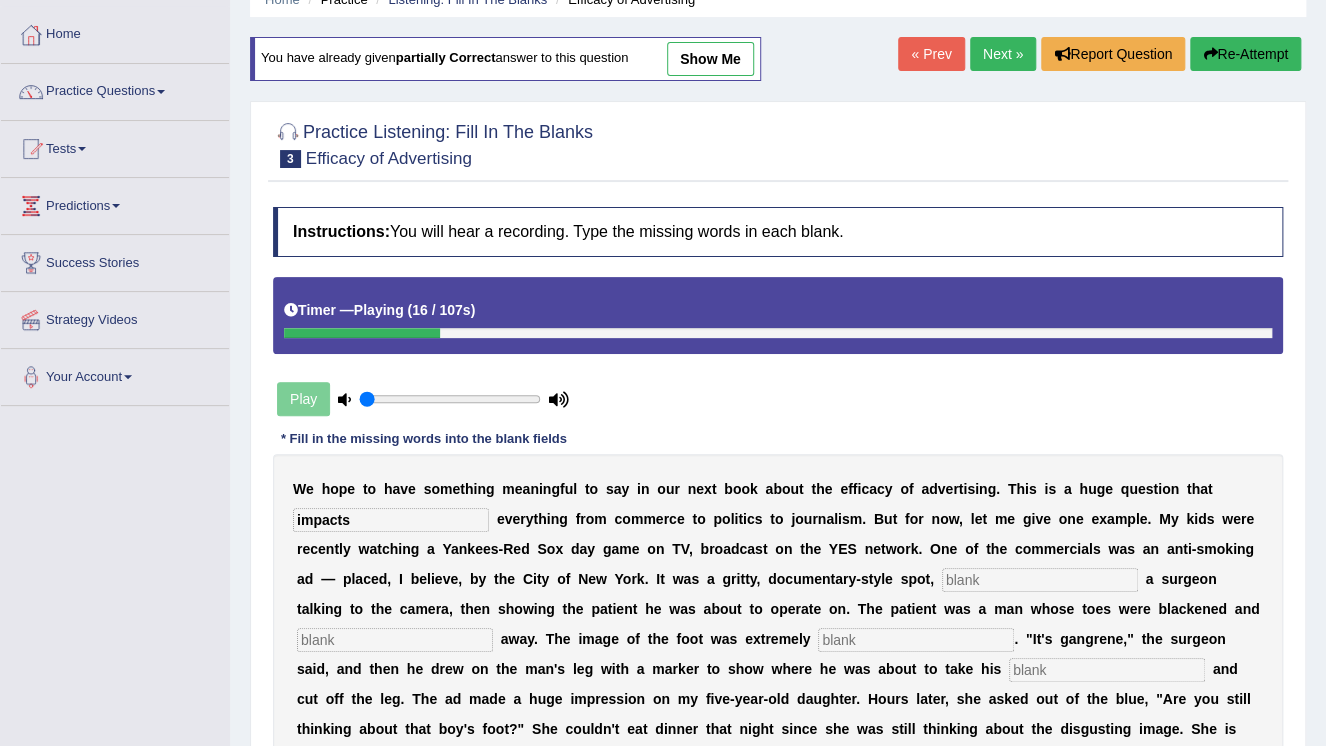click at bounding box center (1040, 580) 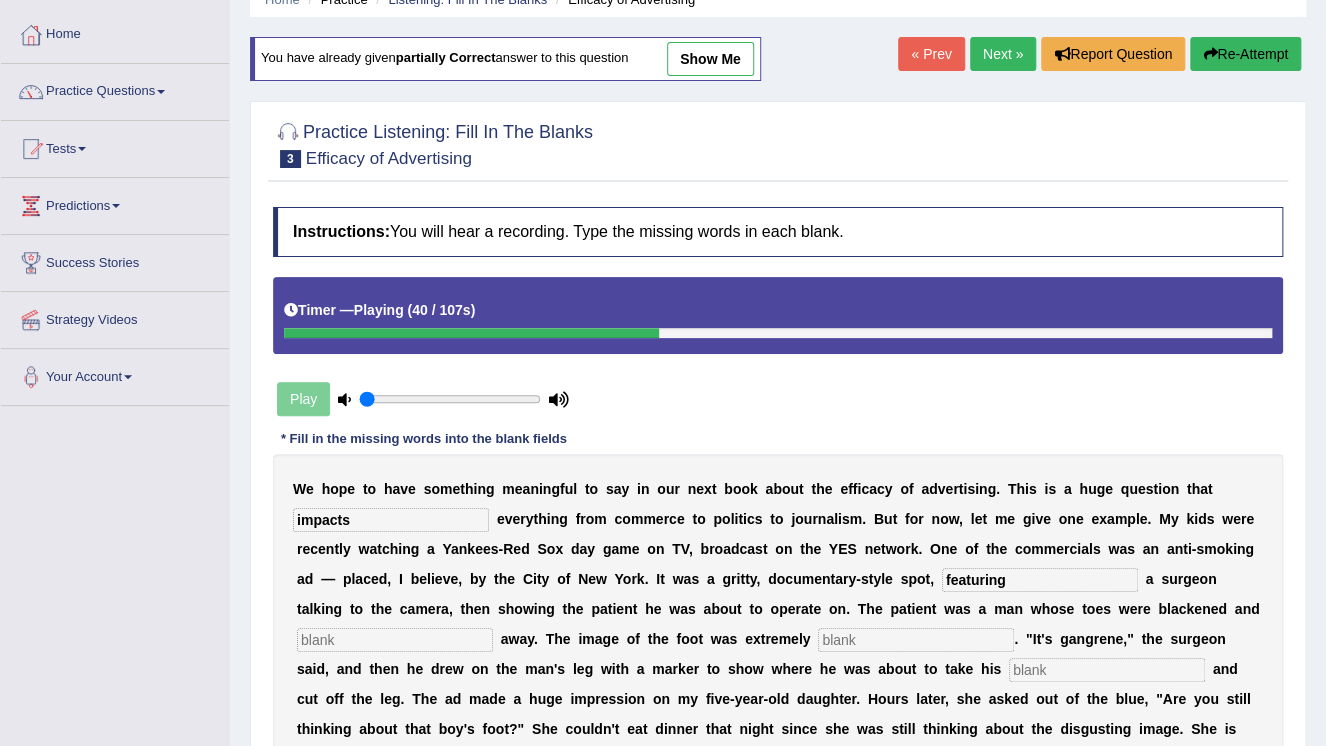 type on "featuring" 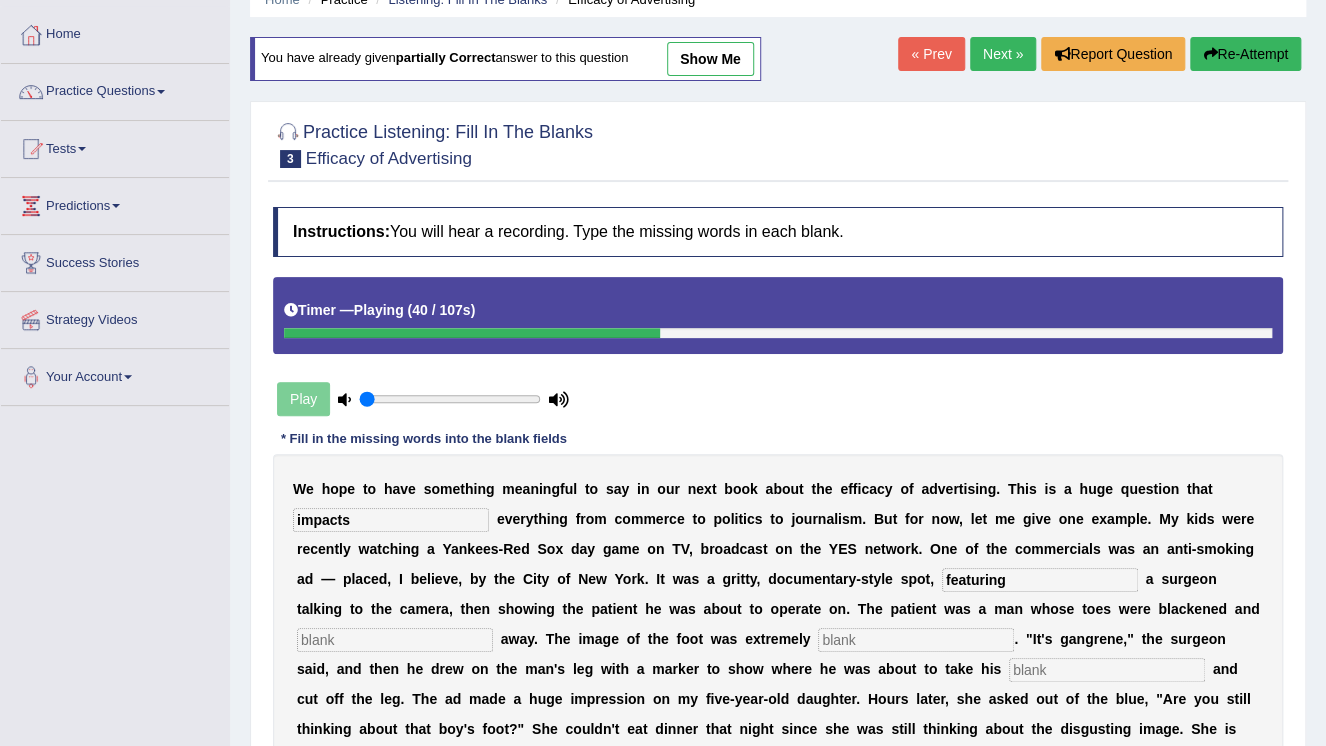 click at bounding box center (395, 640) 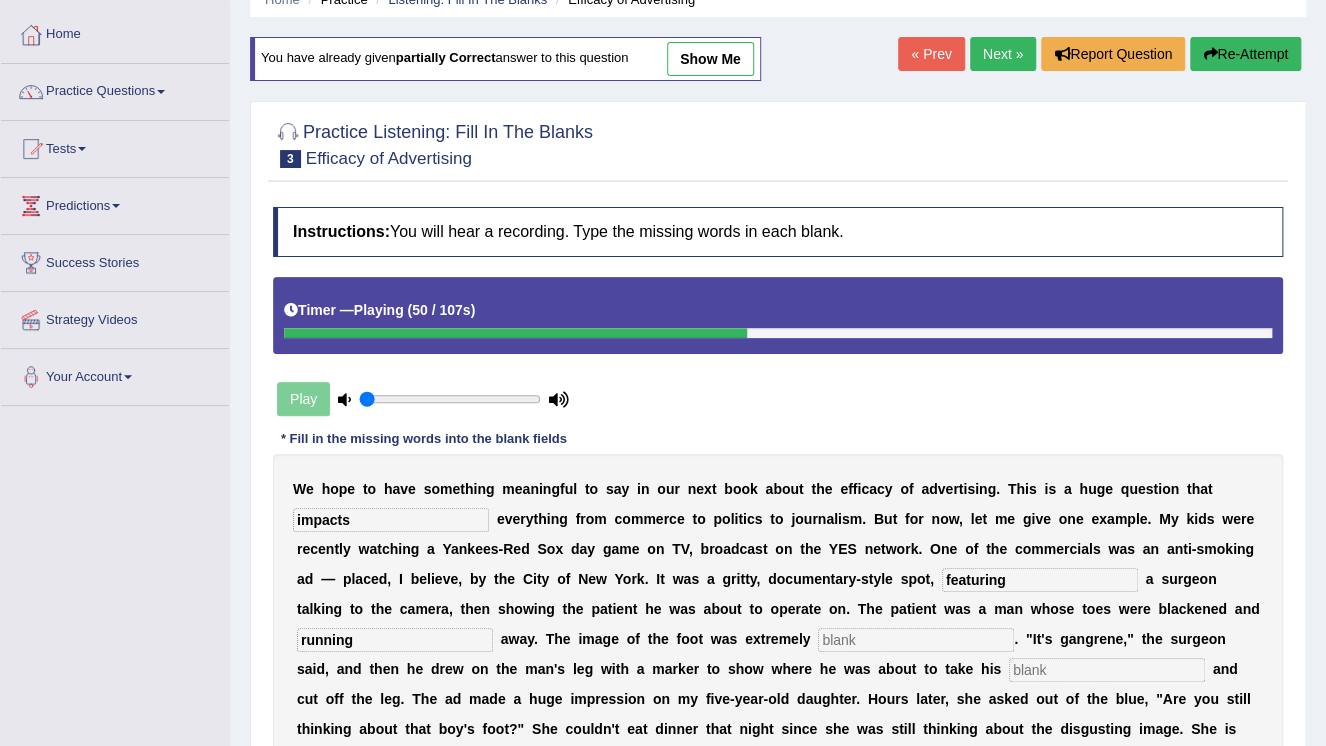 type on "running" 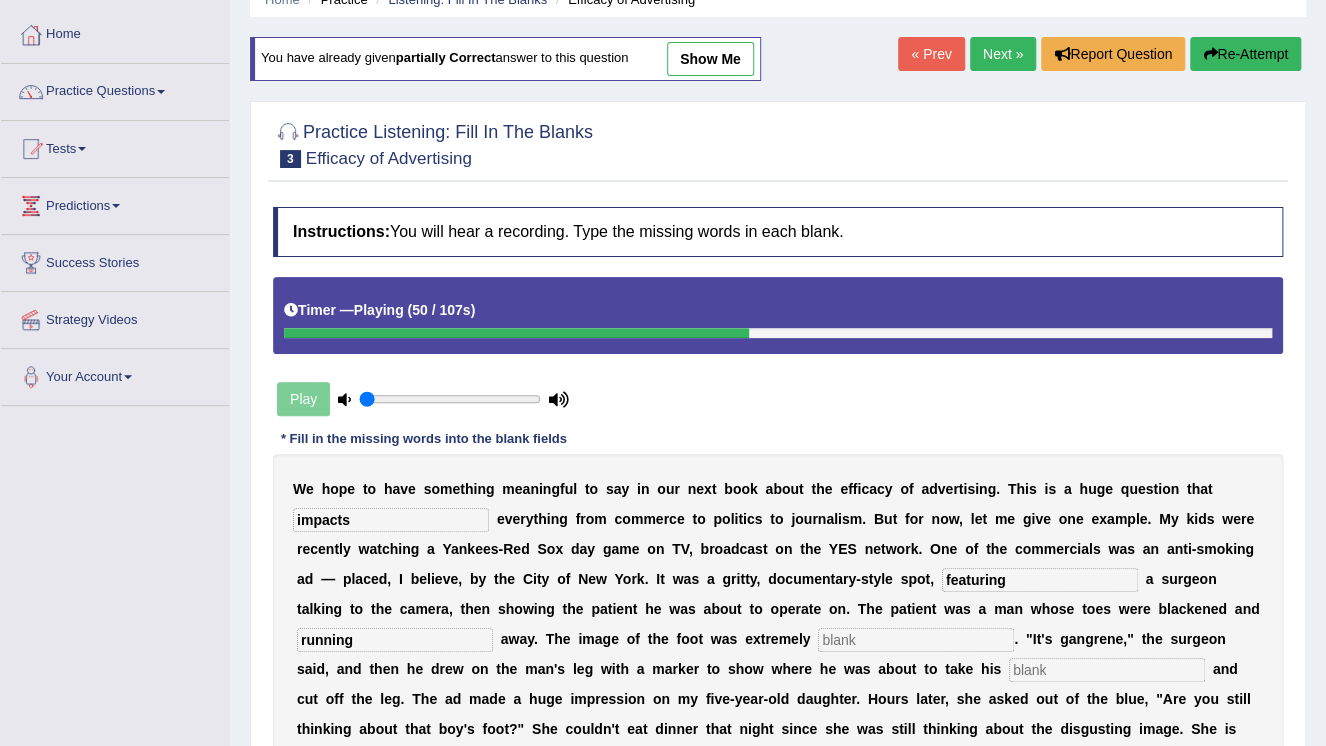 click at bounding box center (916, 640) 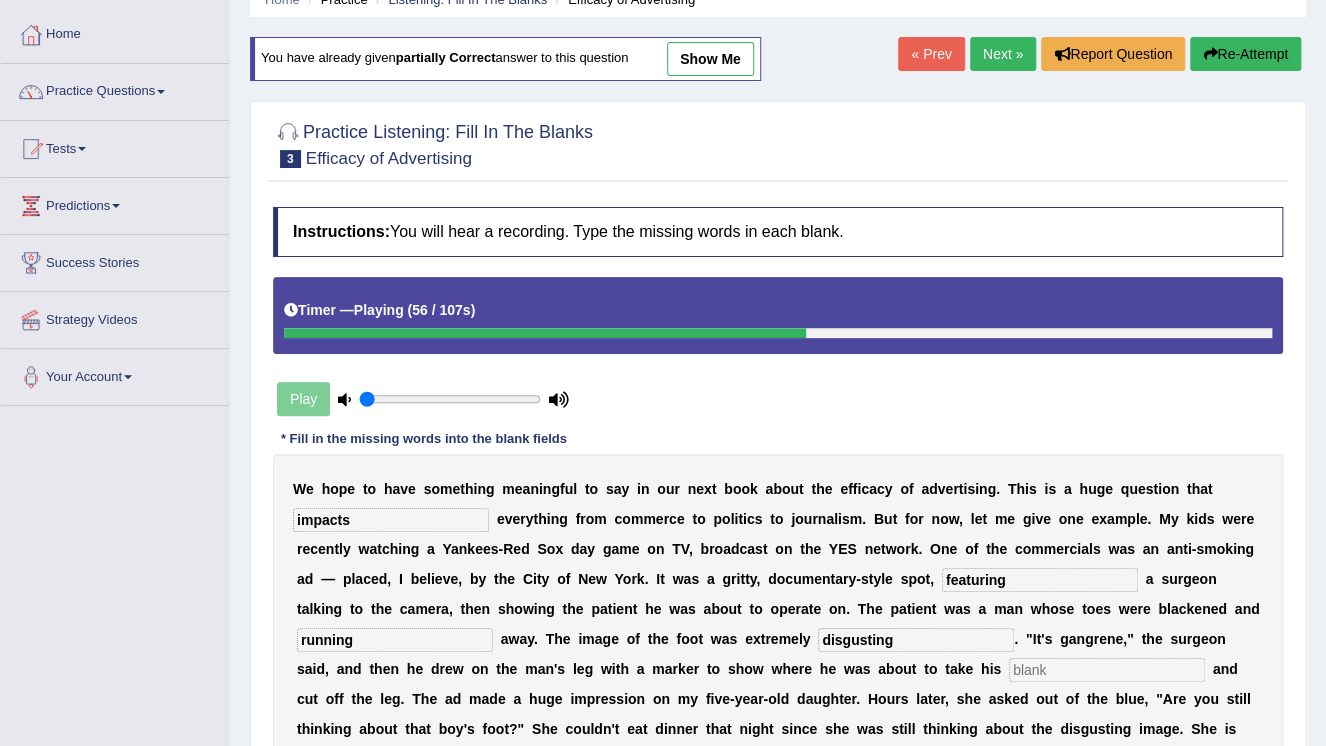 type on "disgusting" 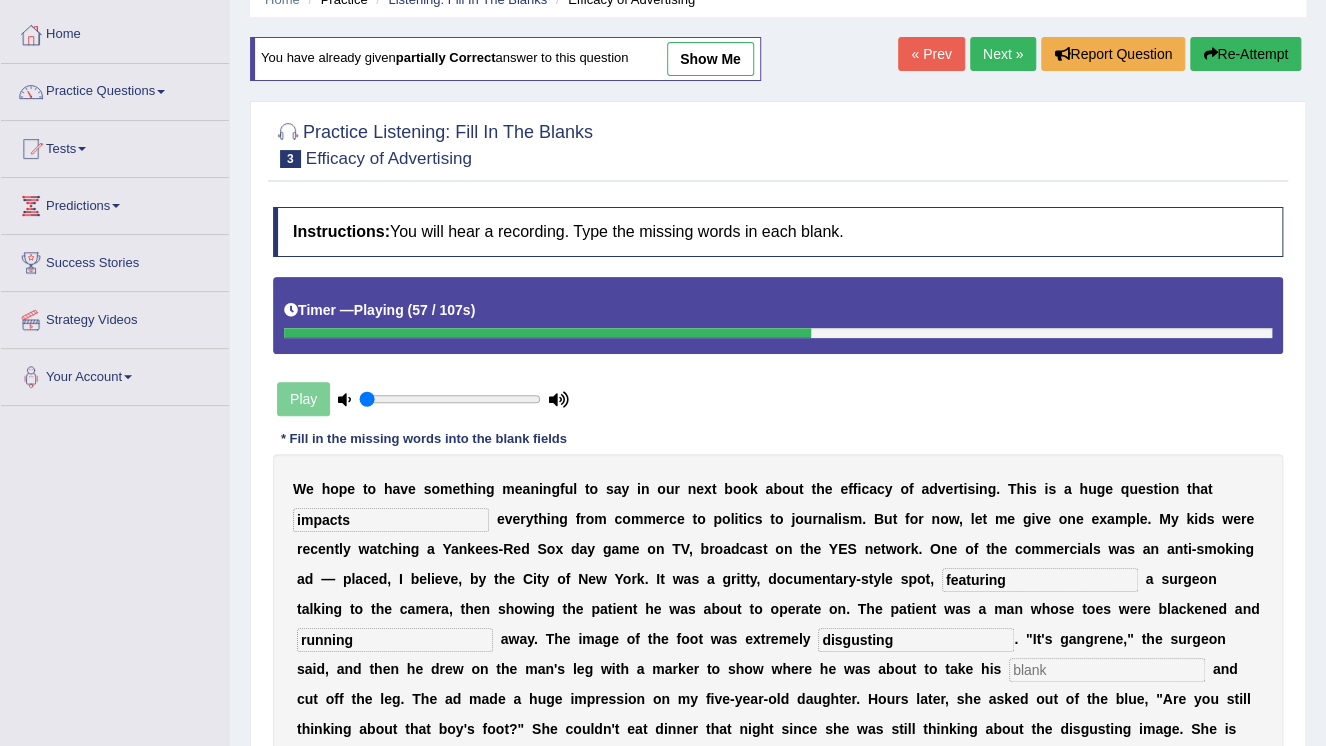 click at bounding box center [1107, 670] 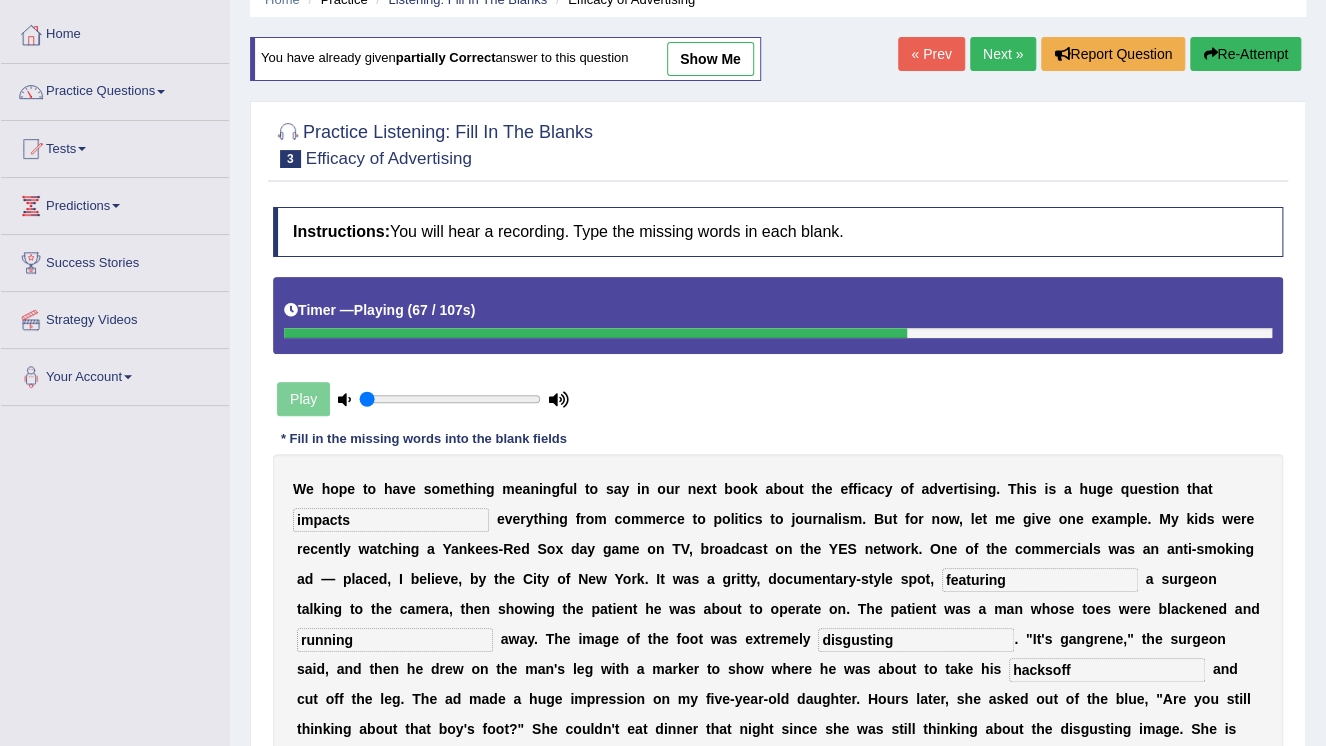 type on "hacksoff" 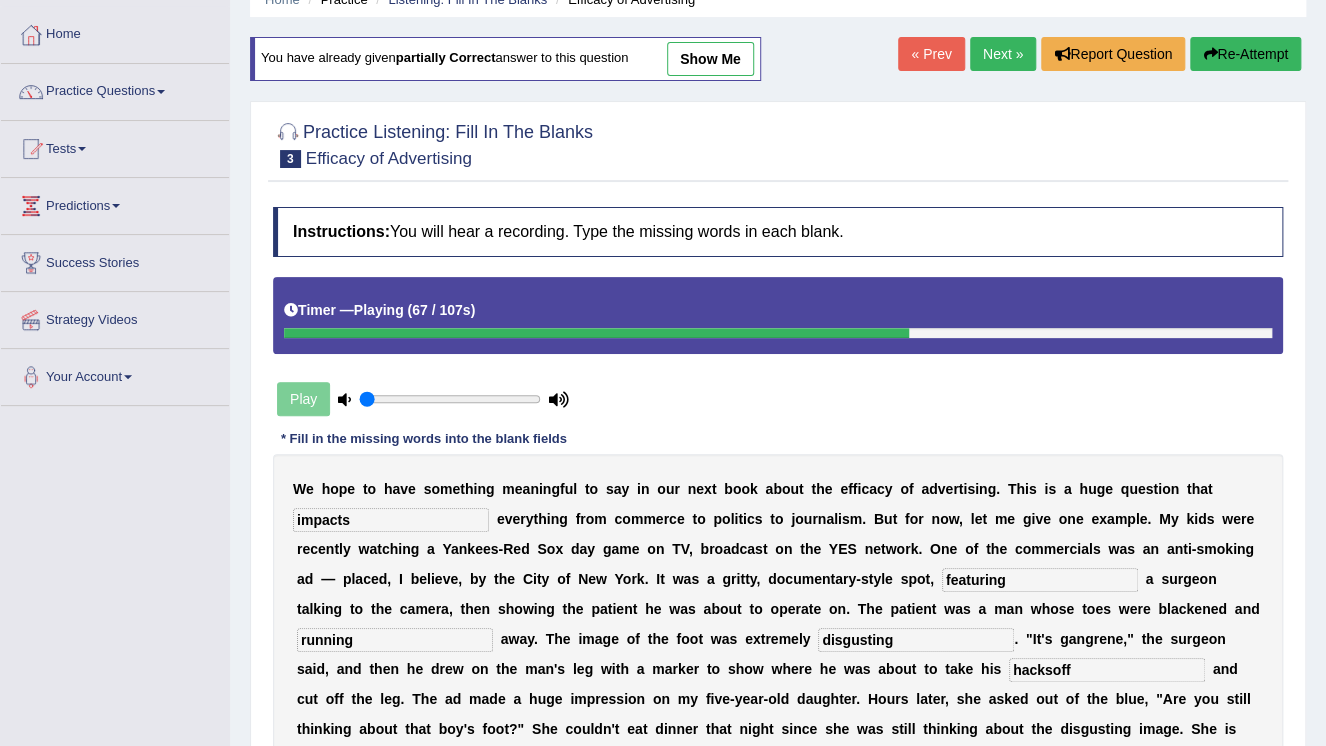 click at bounding box center [506, 760] 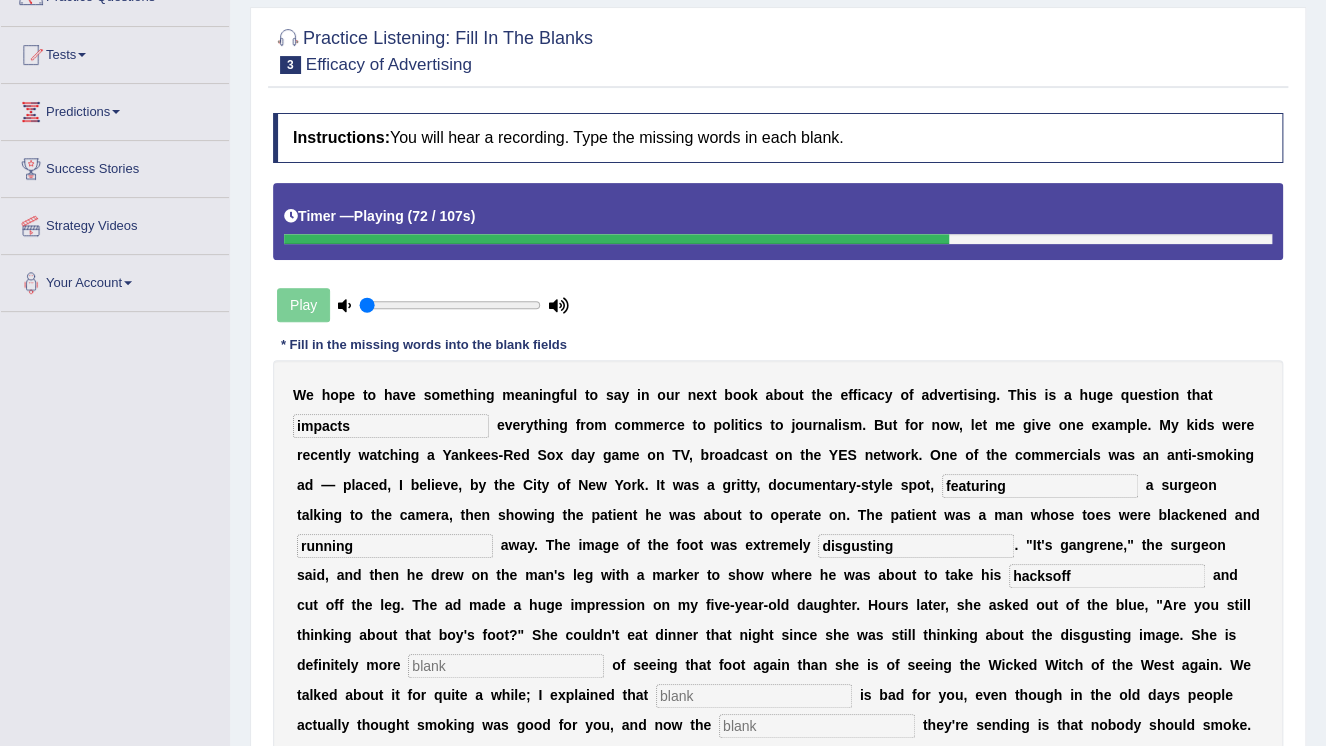 scroll, scrollTop: 207, scrollLeft: 0, axis: vertical 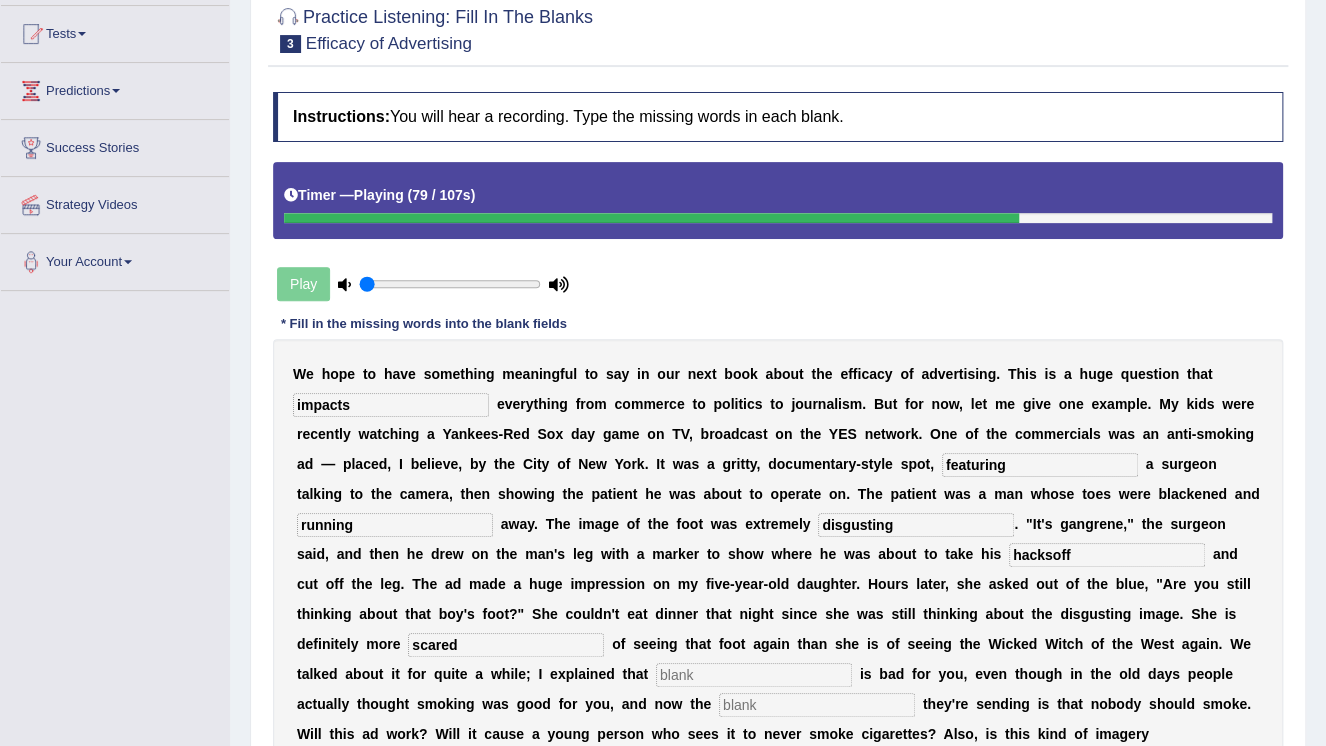 type on "scared" 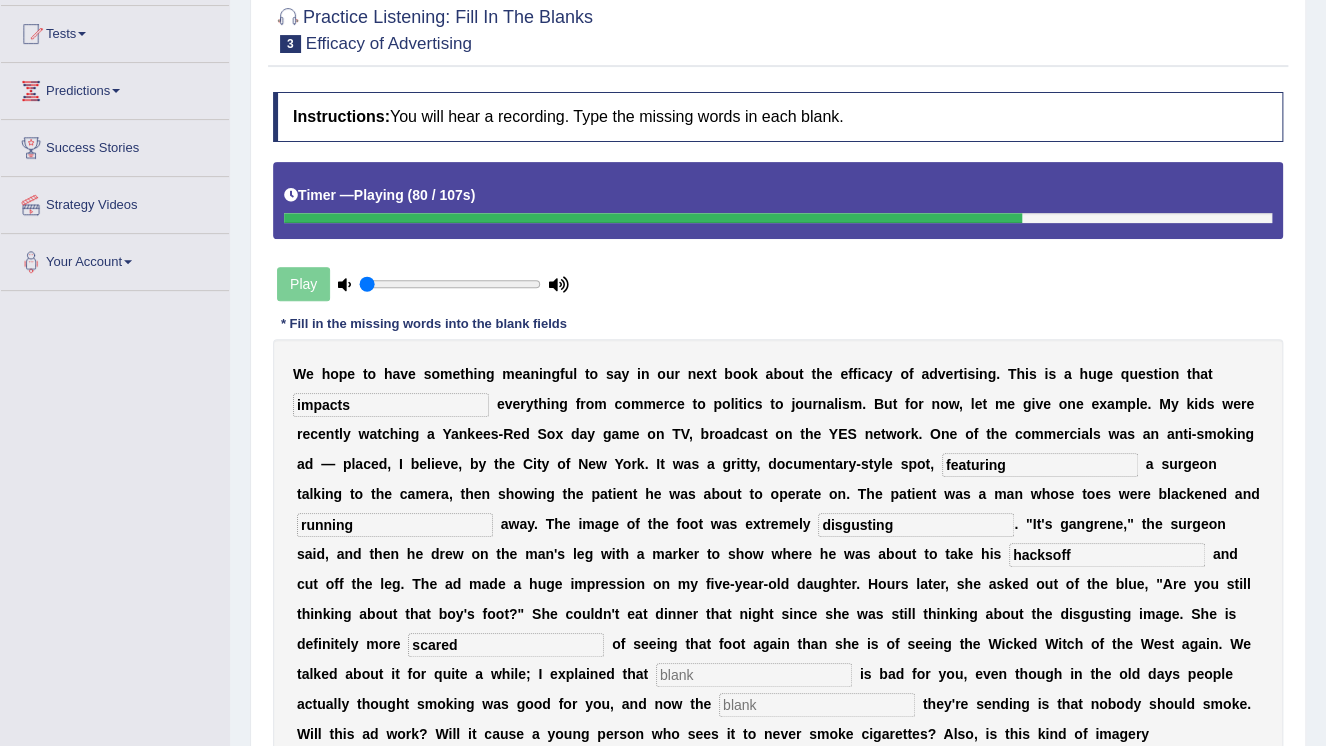 click at bounding box center [754, 675] 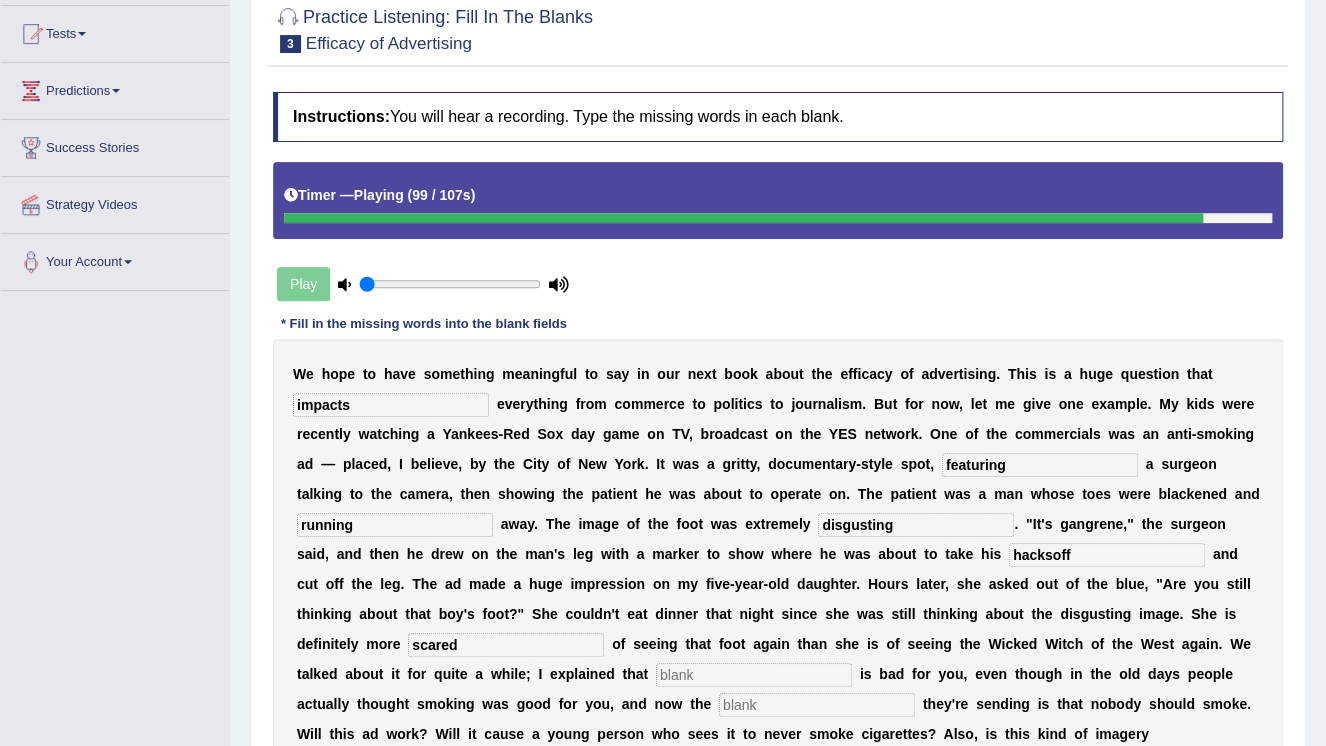 click at bounding box center [817, 705] 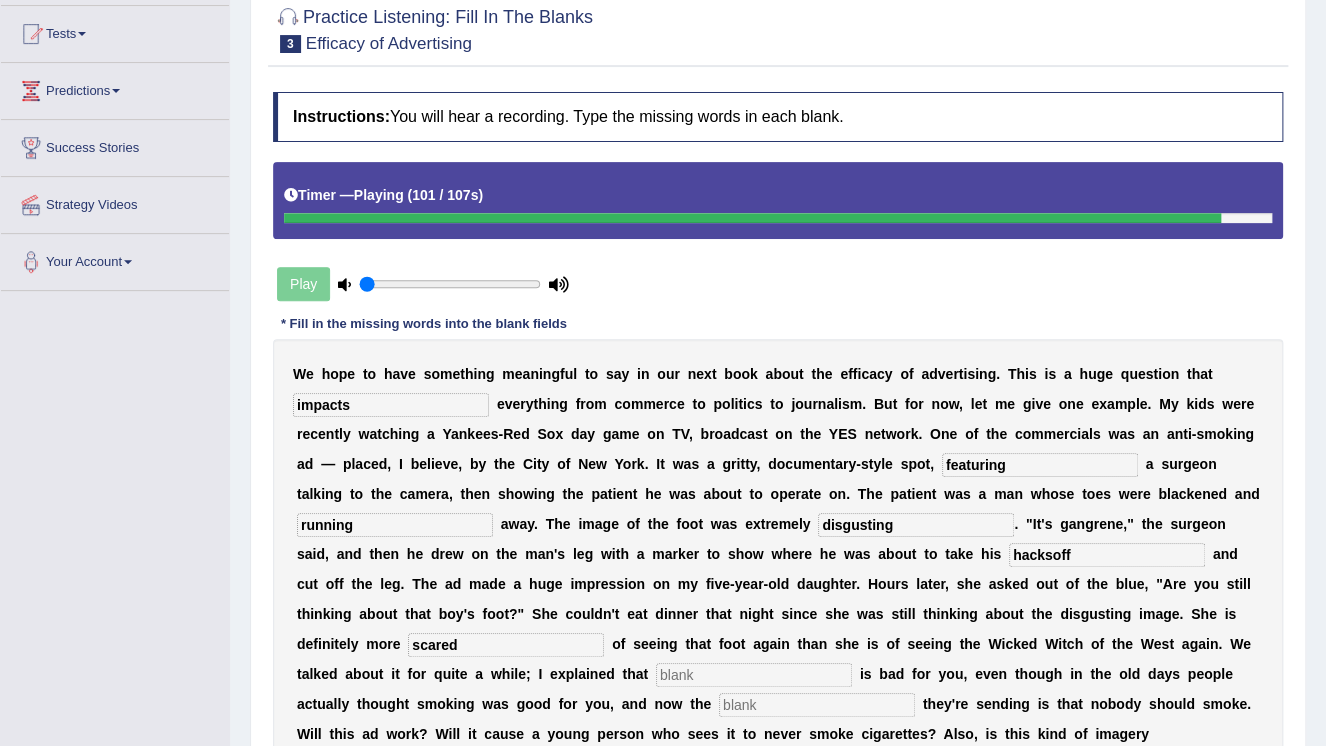 click at bounding box center [391, 765] 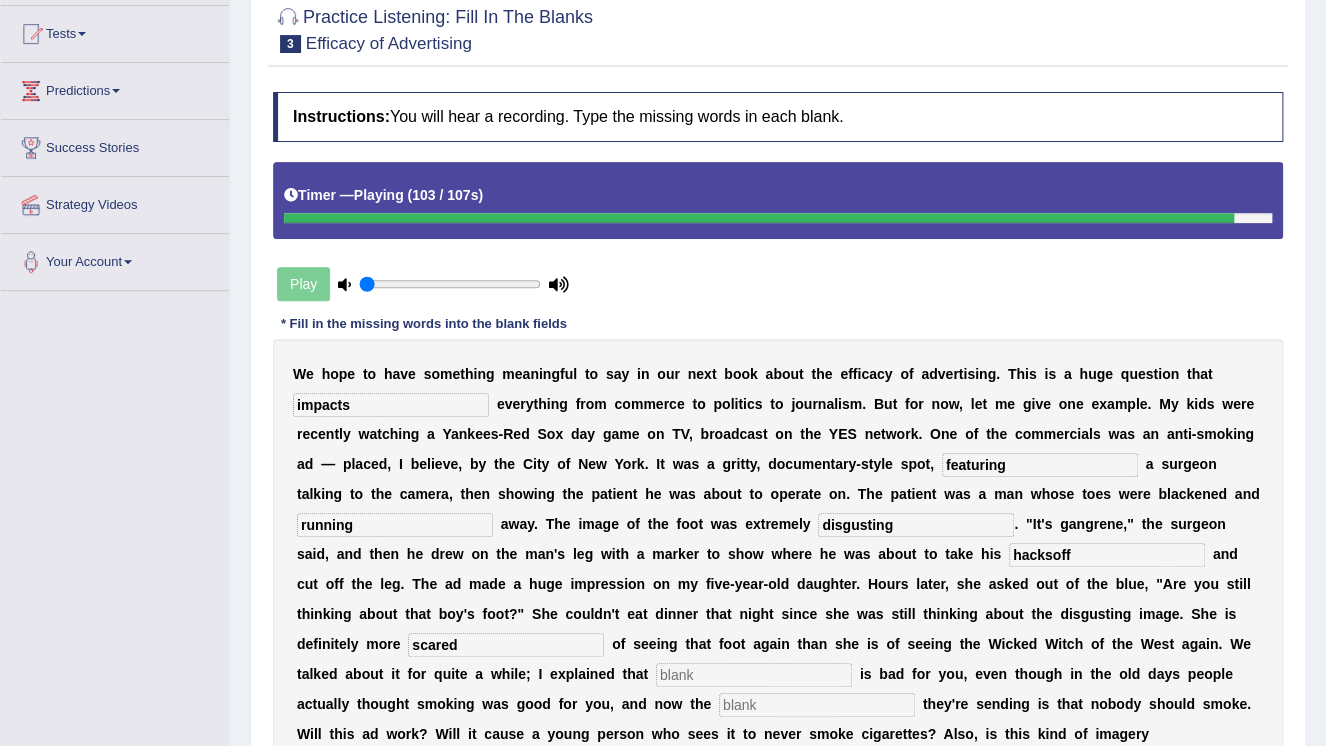 click at bounding box center [817, 705] 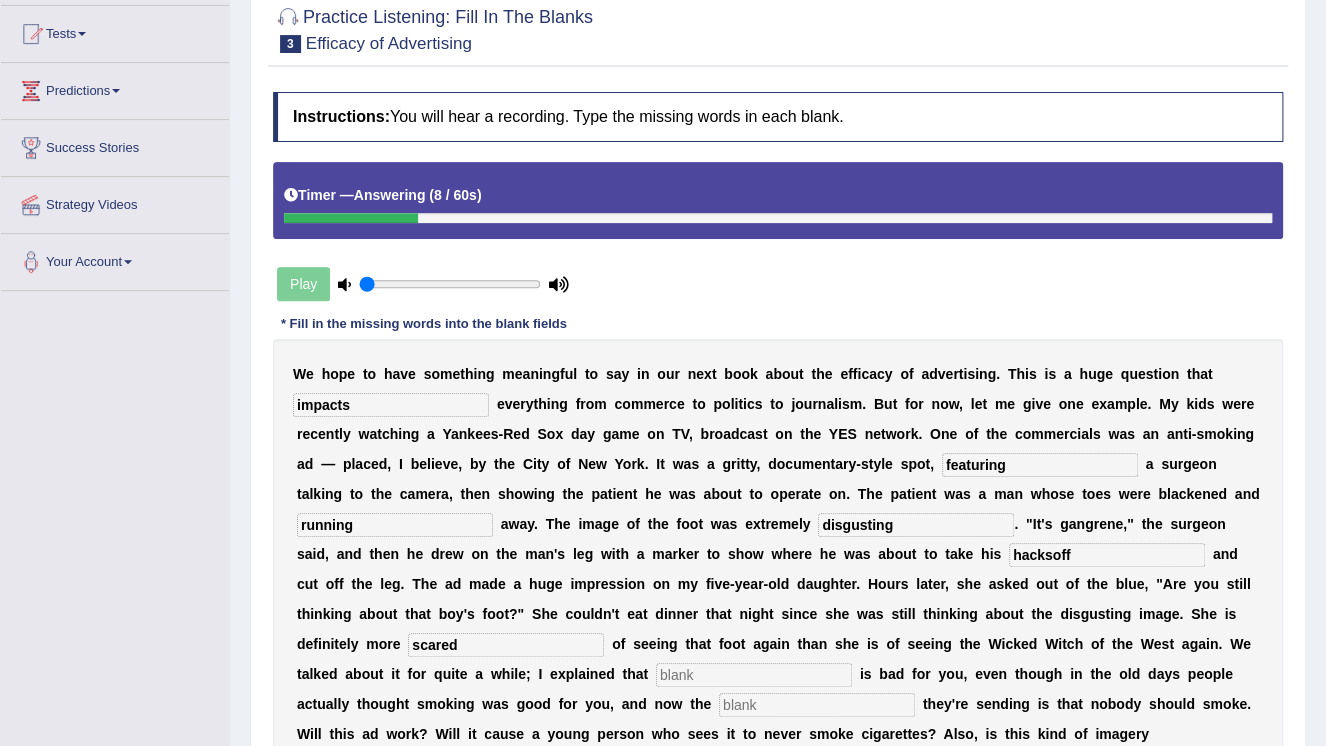 click on "hacksoff" at bounding box center (1107, 555) 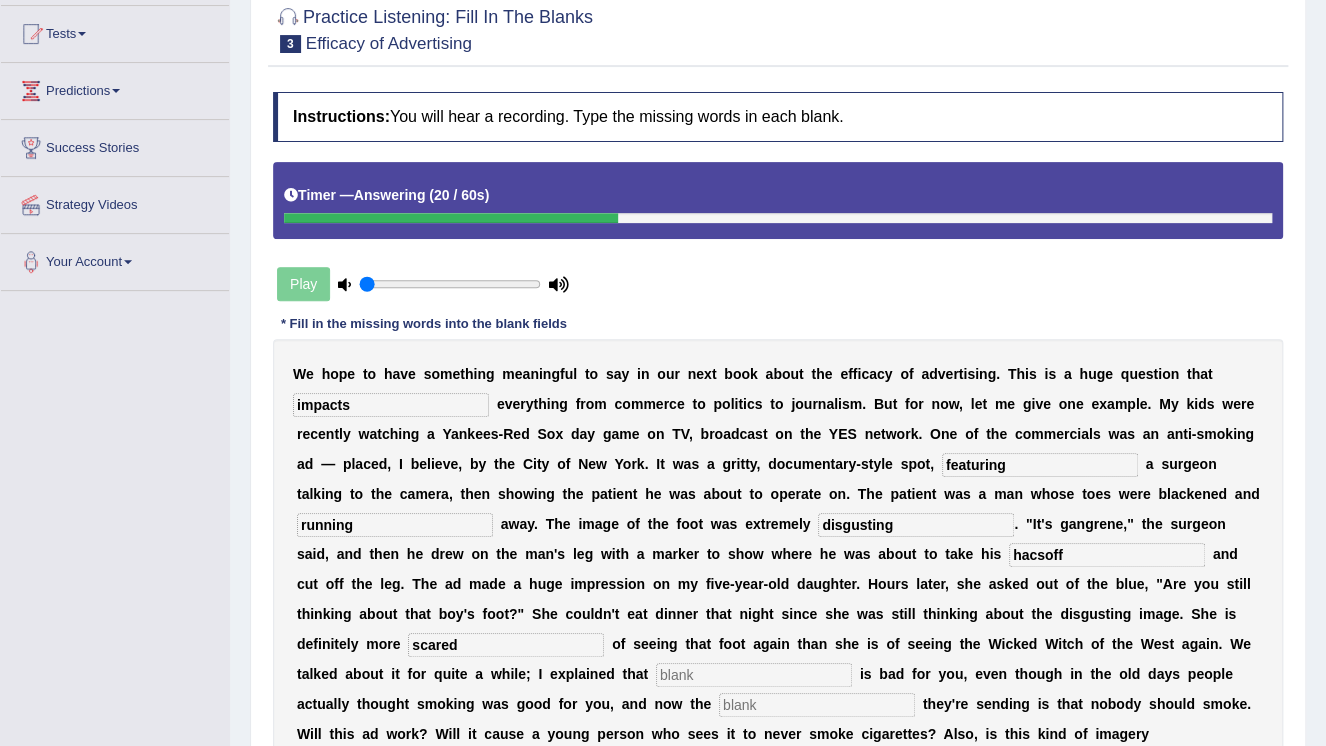 type on "hacsoff" 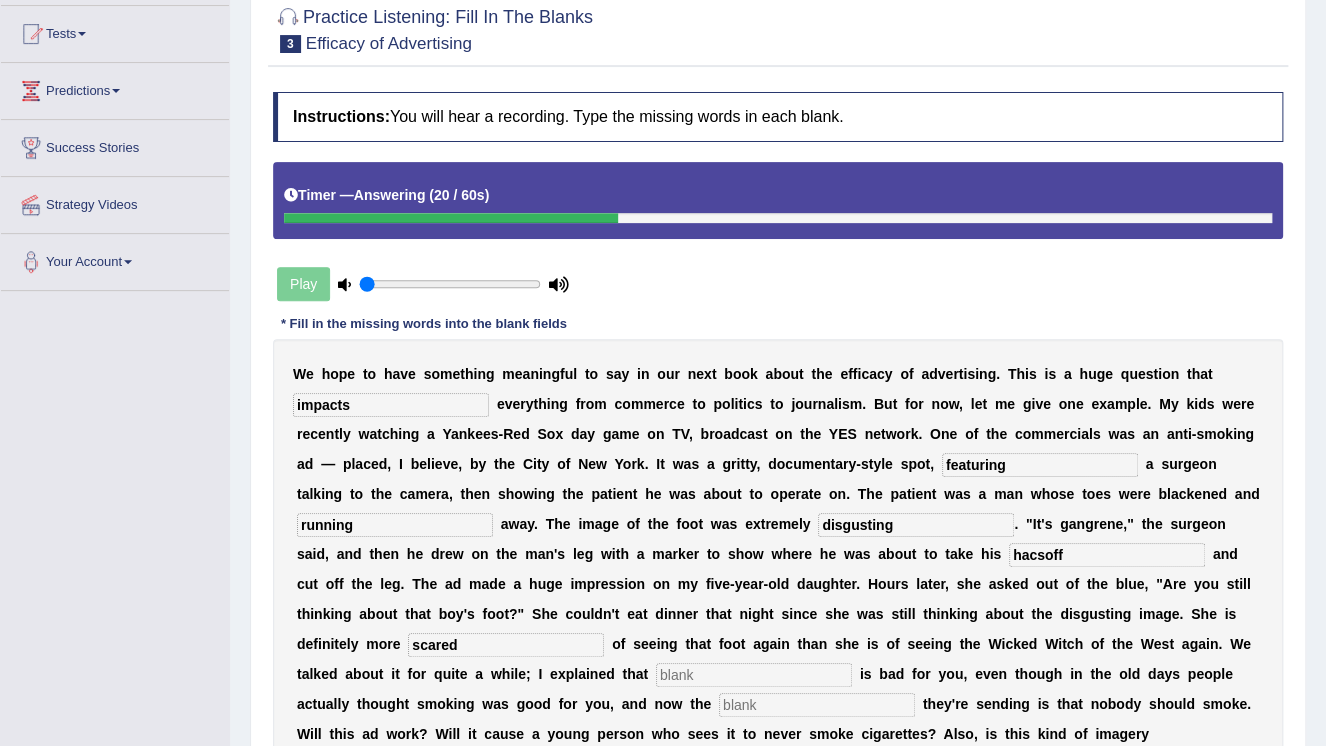 click at bounding box center [754, 675] 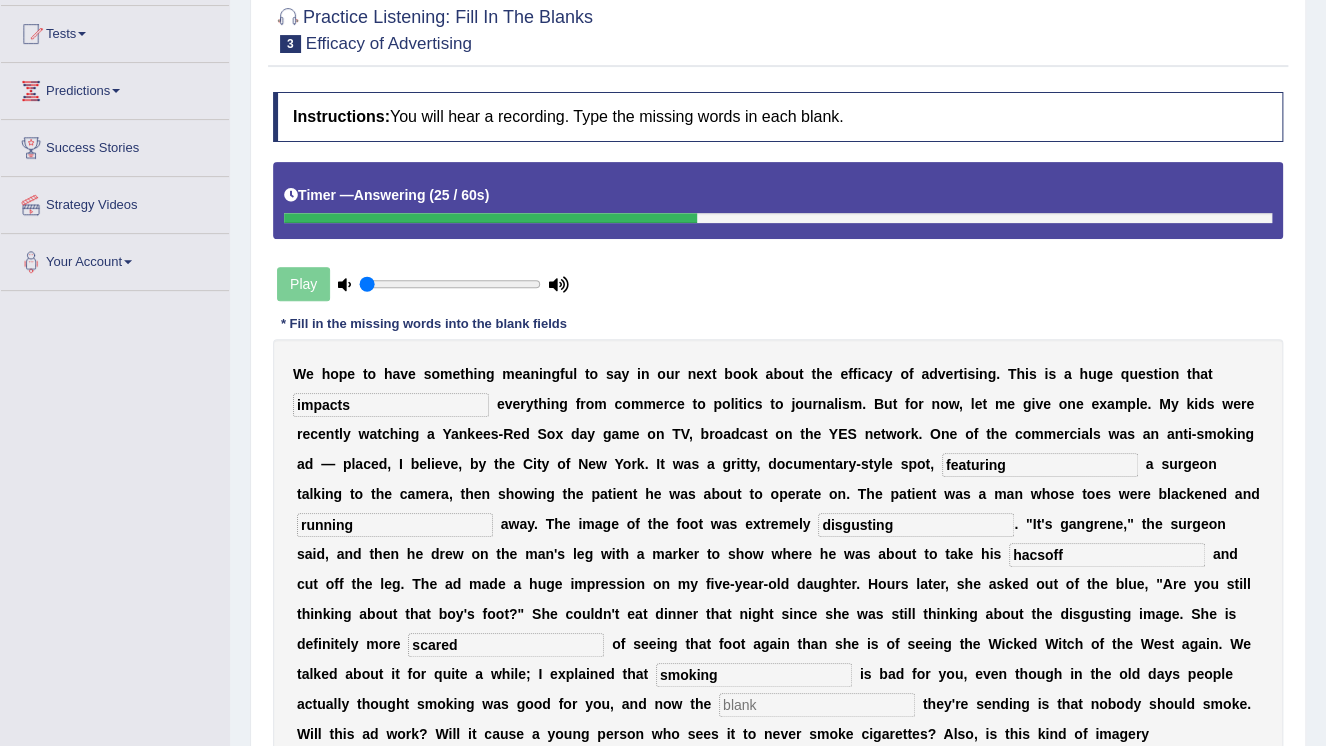 type on "smoking" 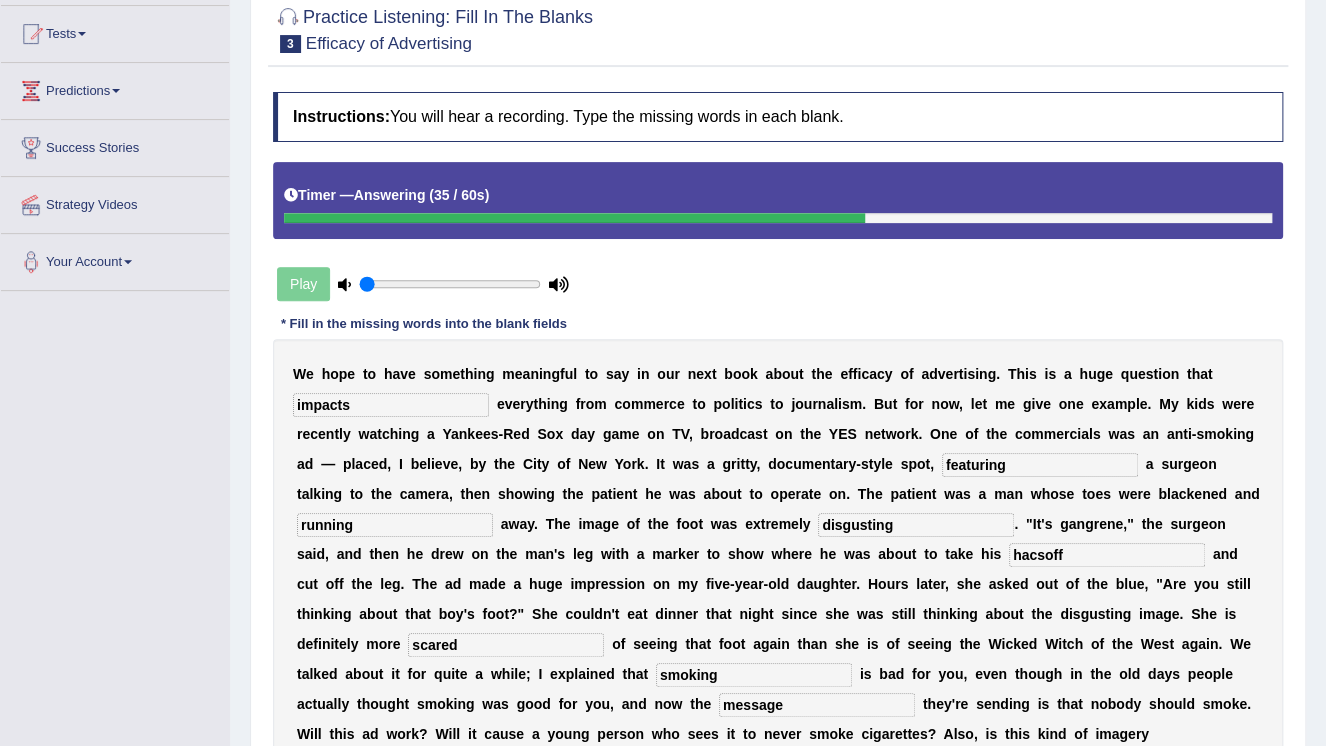 type on "message" 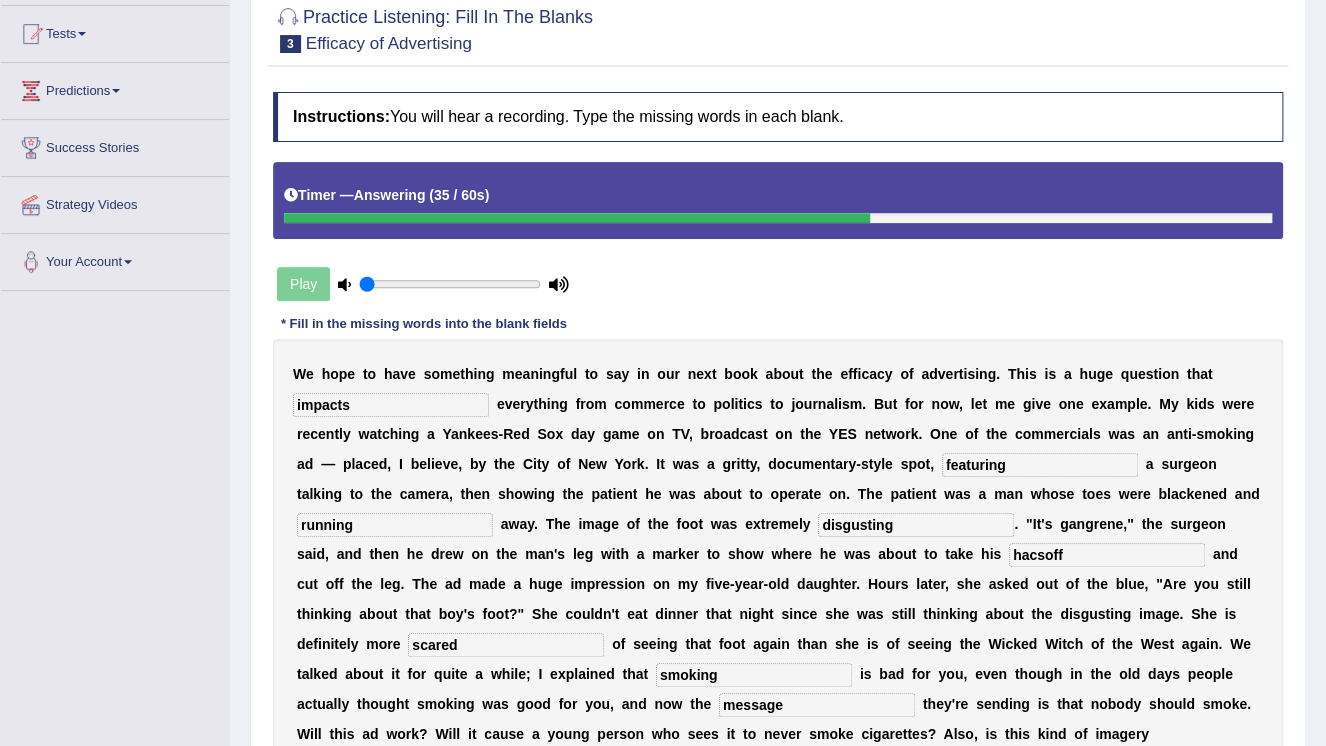 click at bounding box center [391, 765] 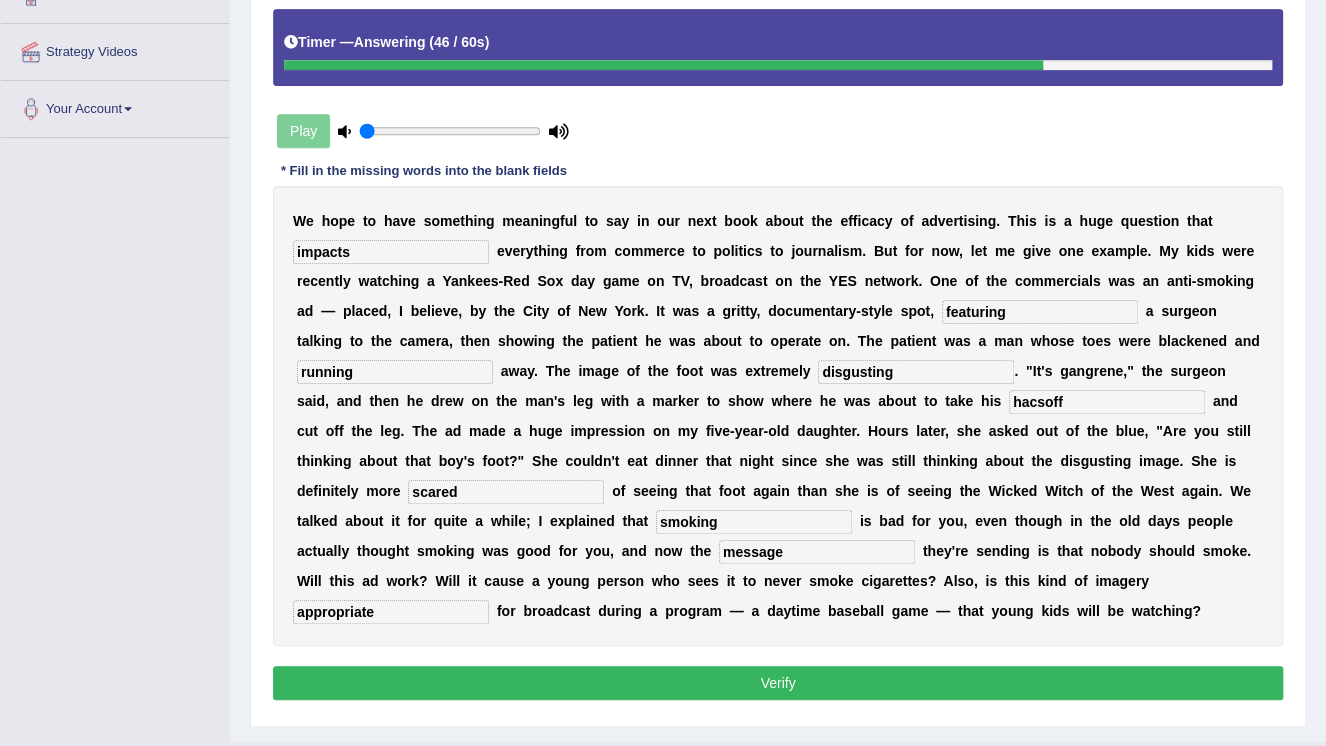 scroll, scrollTop: 367, scrollLeft: 0, axis: vertical 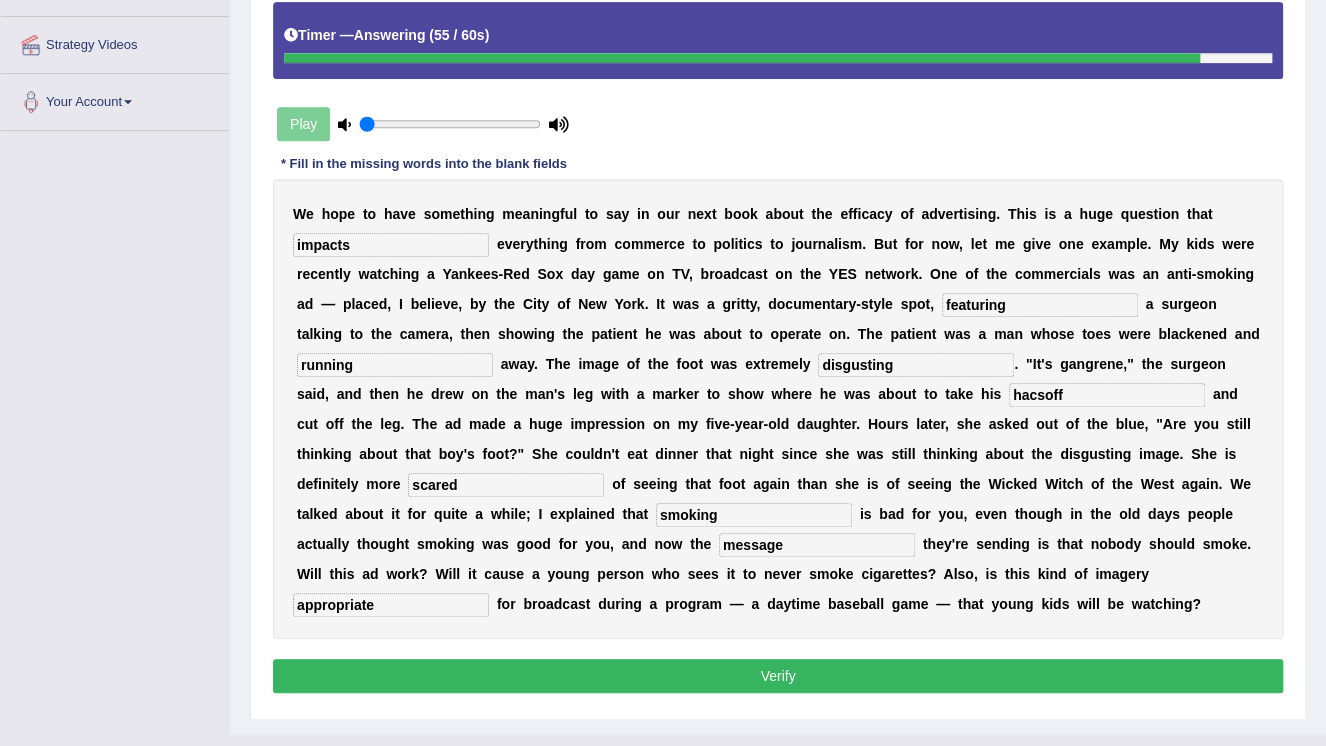 type on "appropriate" 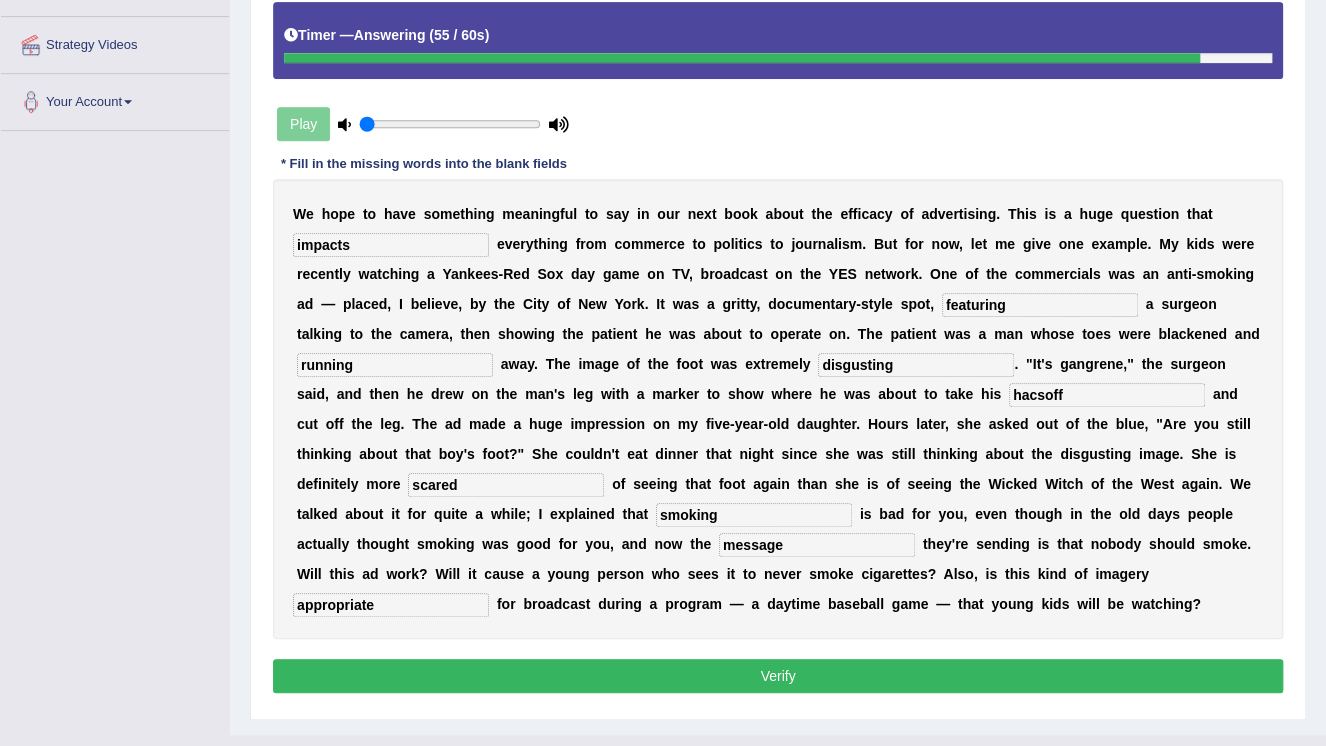 click on "Verify" at bounding box center [778, 676] 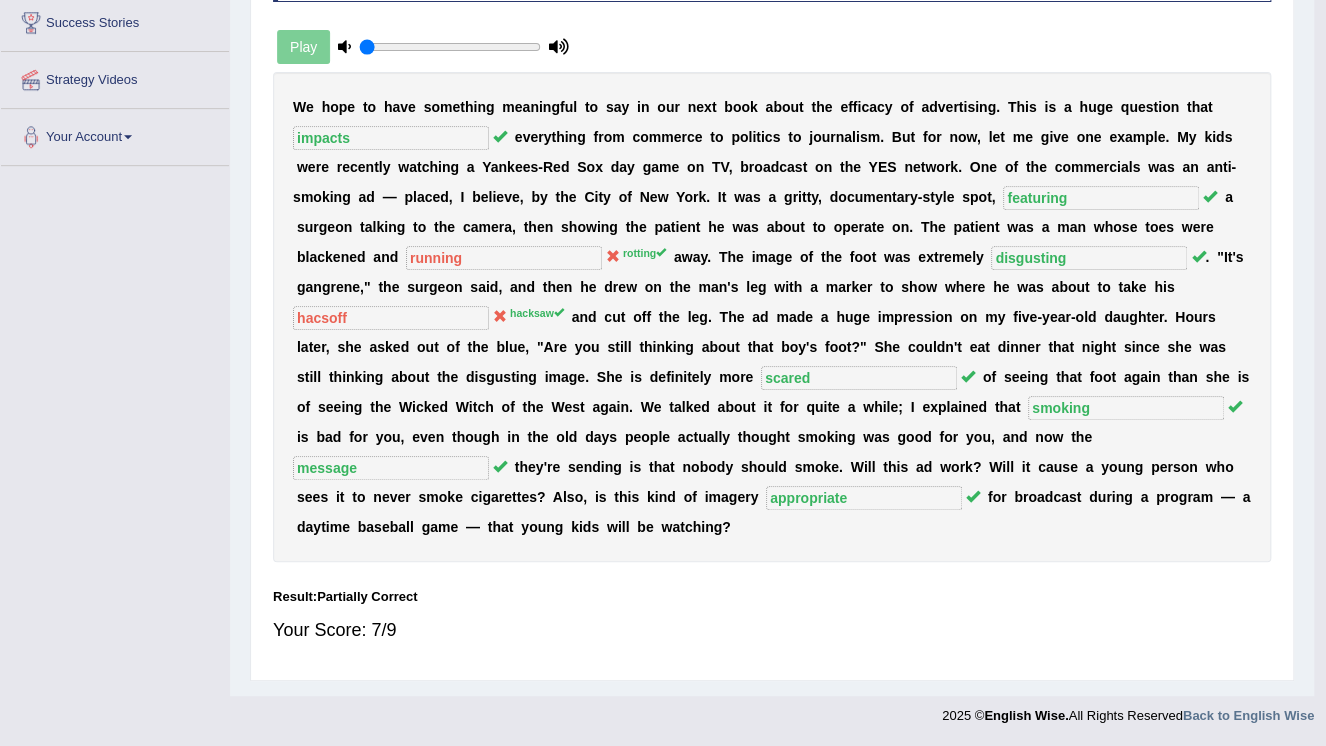 scroll, scrollTop: 304, scrollLeft: 0, axis: vertical 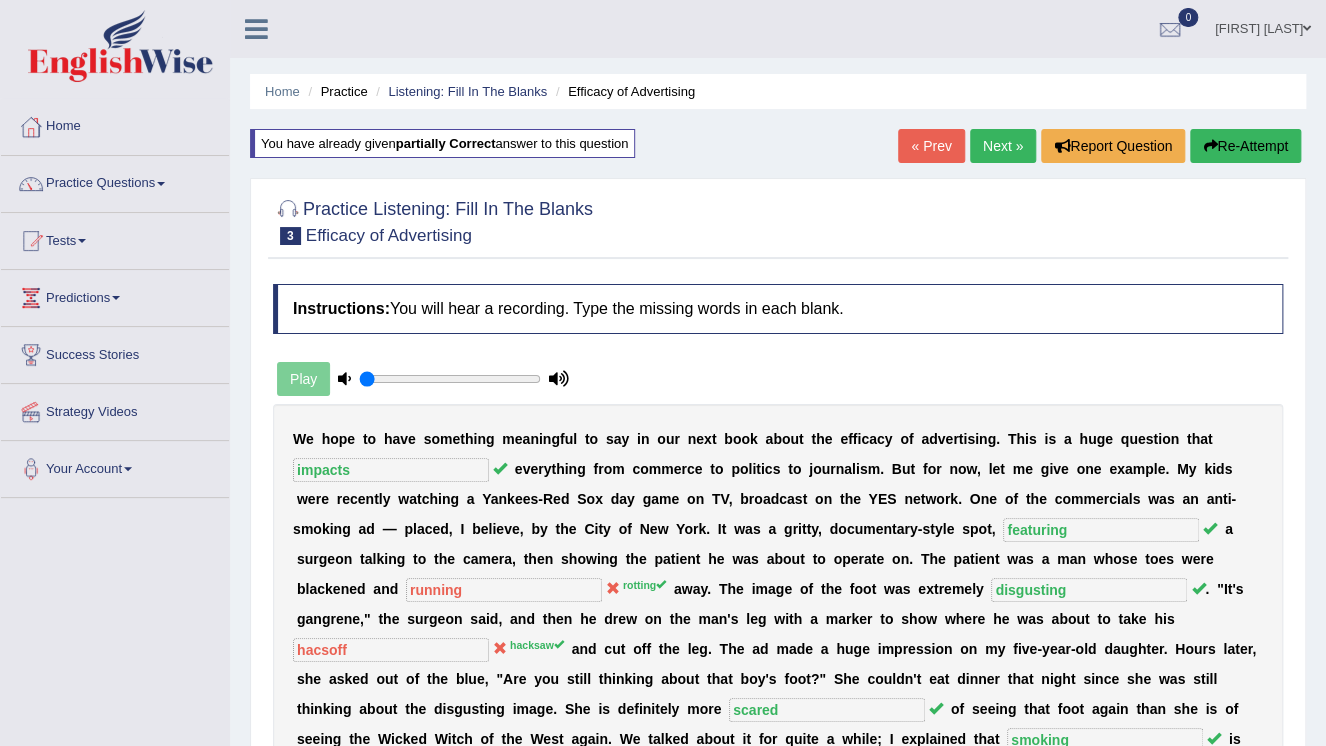 click on "Next »" at bounding box center (1003, 146) 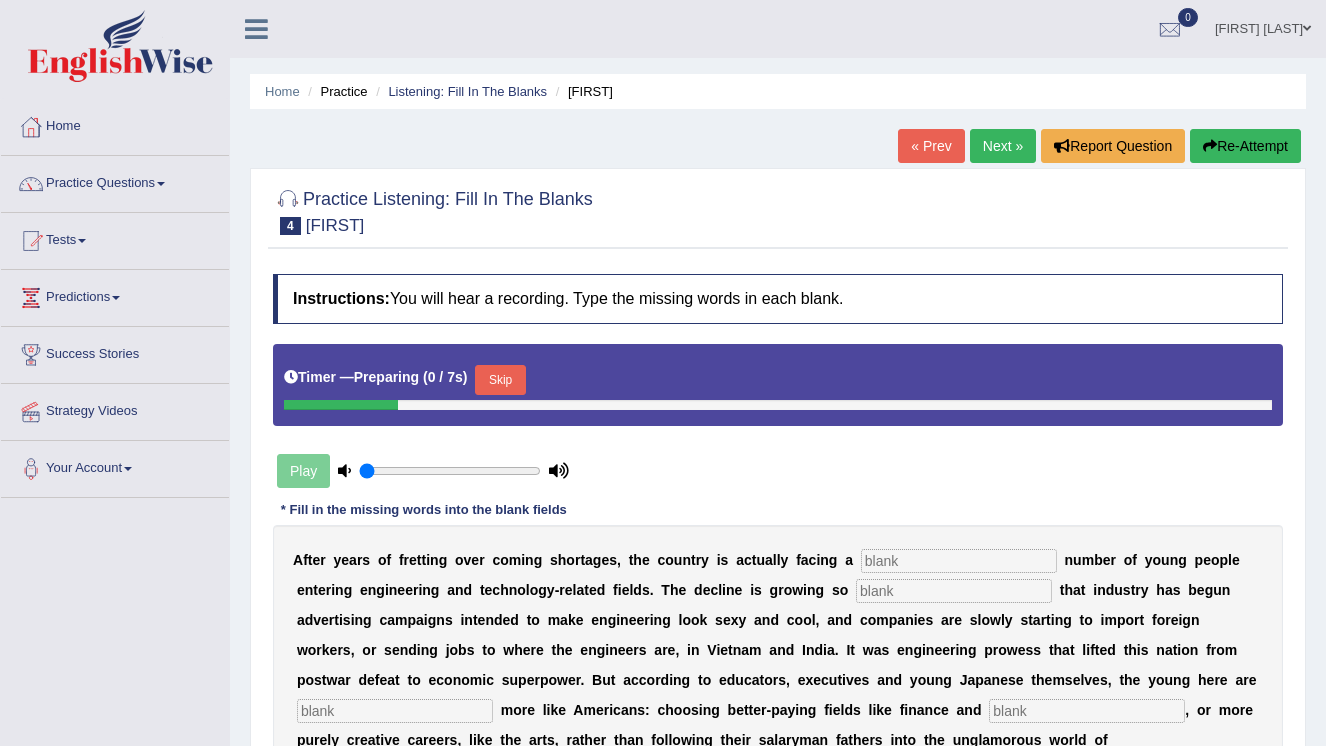 scroll, scrollTop: 0, scrollLeft: 0, axis: both 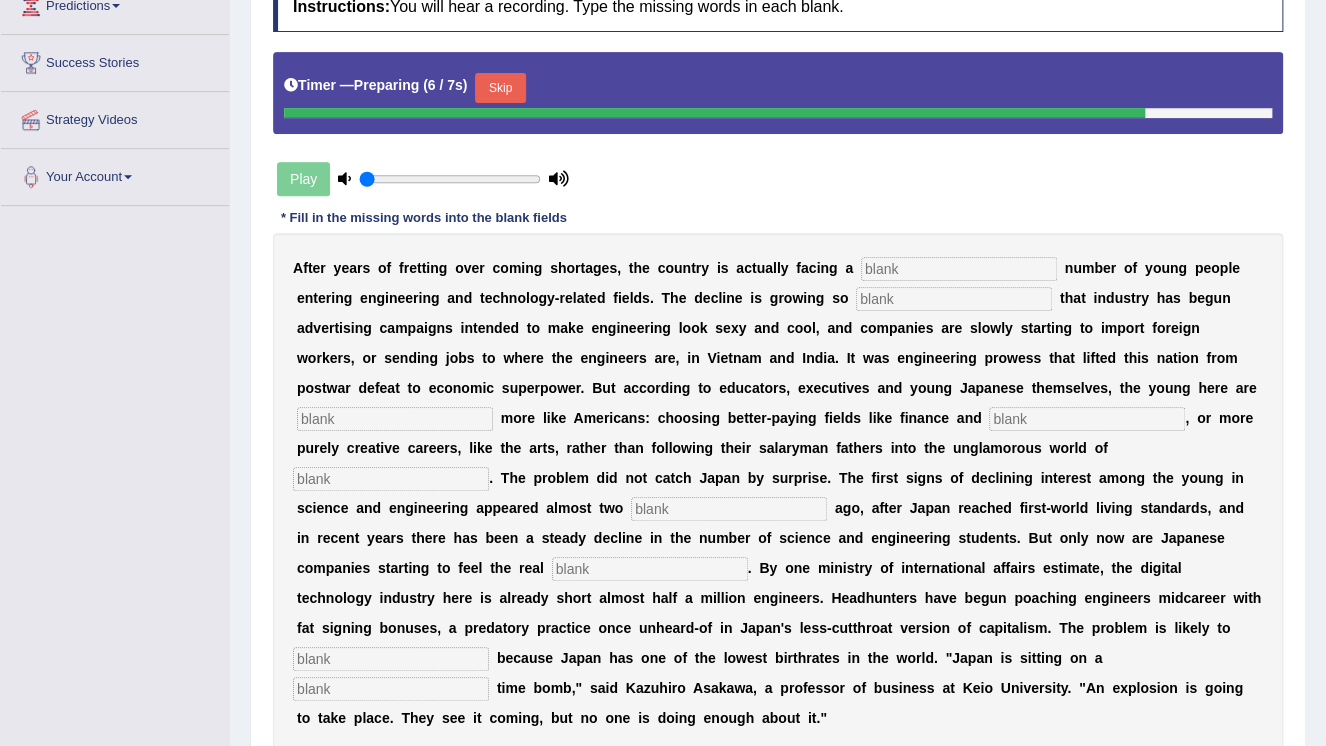 click on "Play" at bounding box center (423, 179) 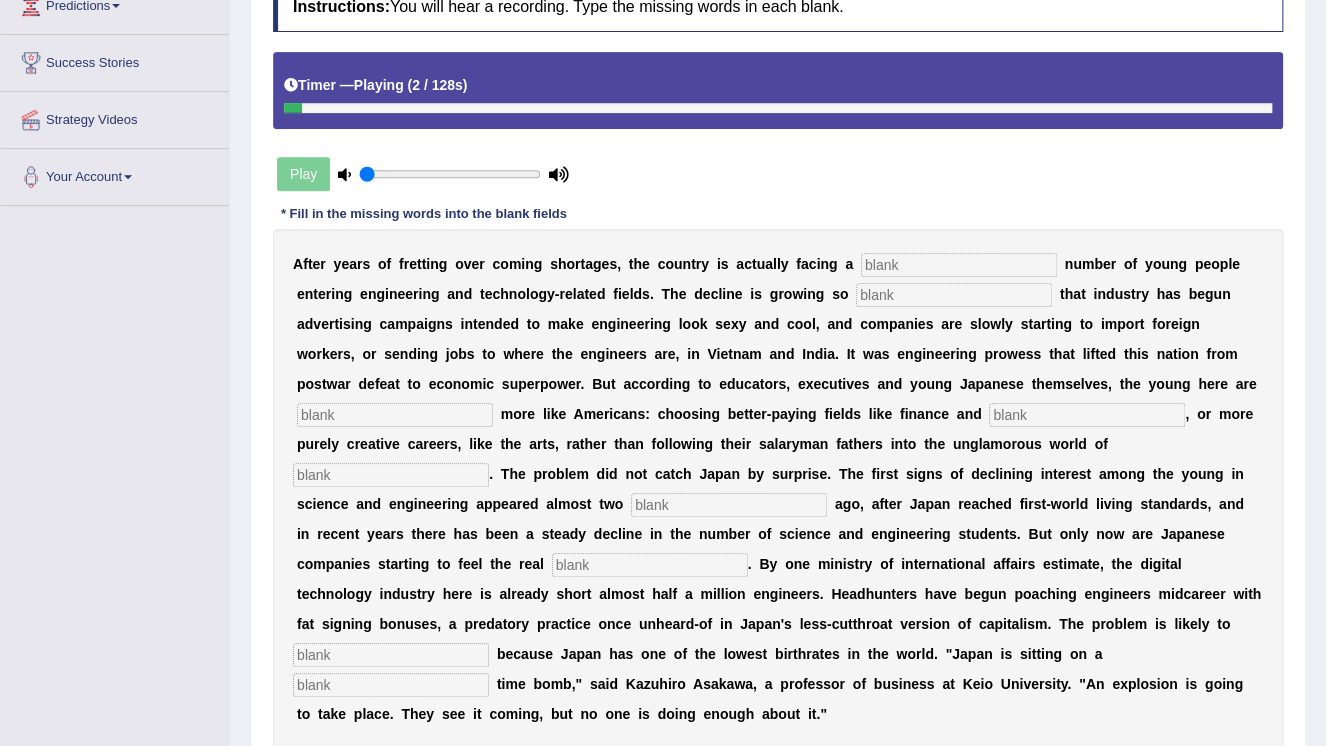click at bounding box center [959, 265] 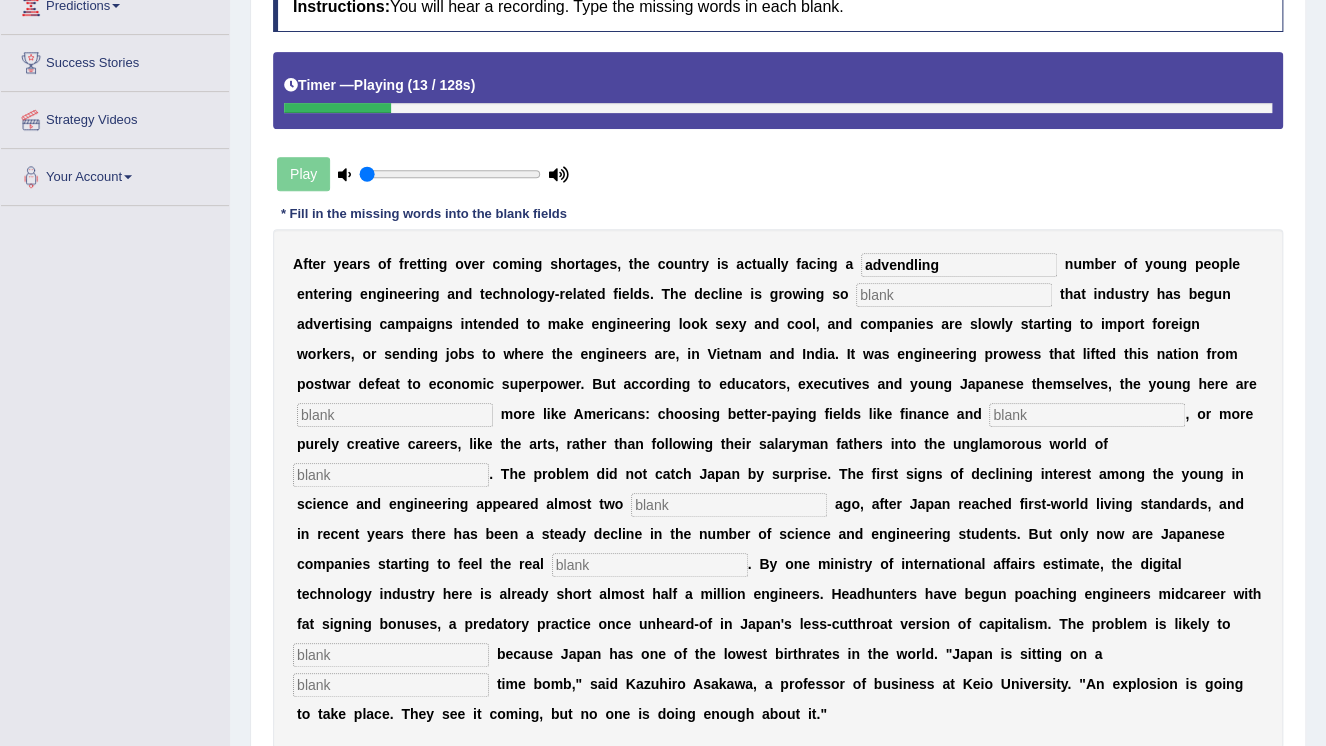 type on "advendling" 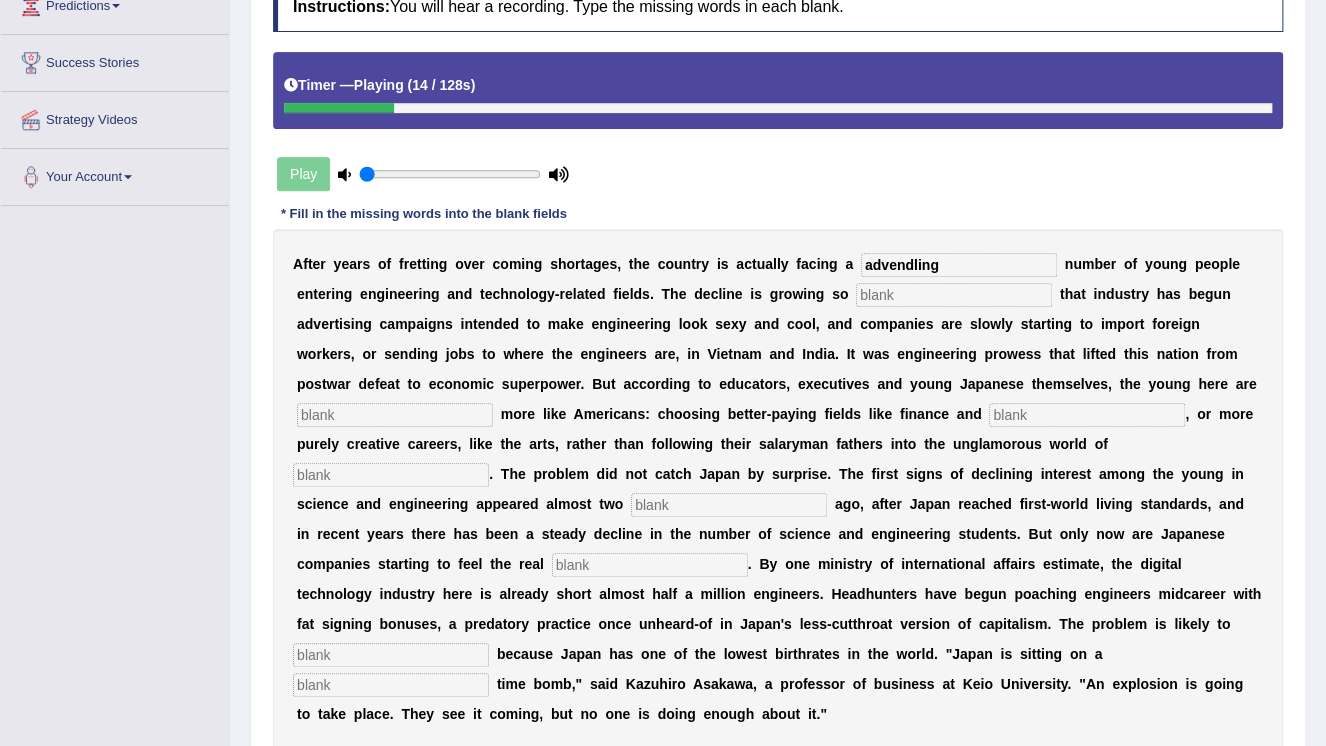 click at bounding box center [954, 295] 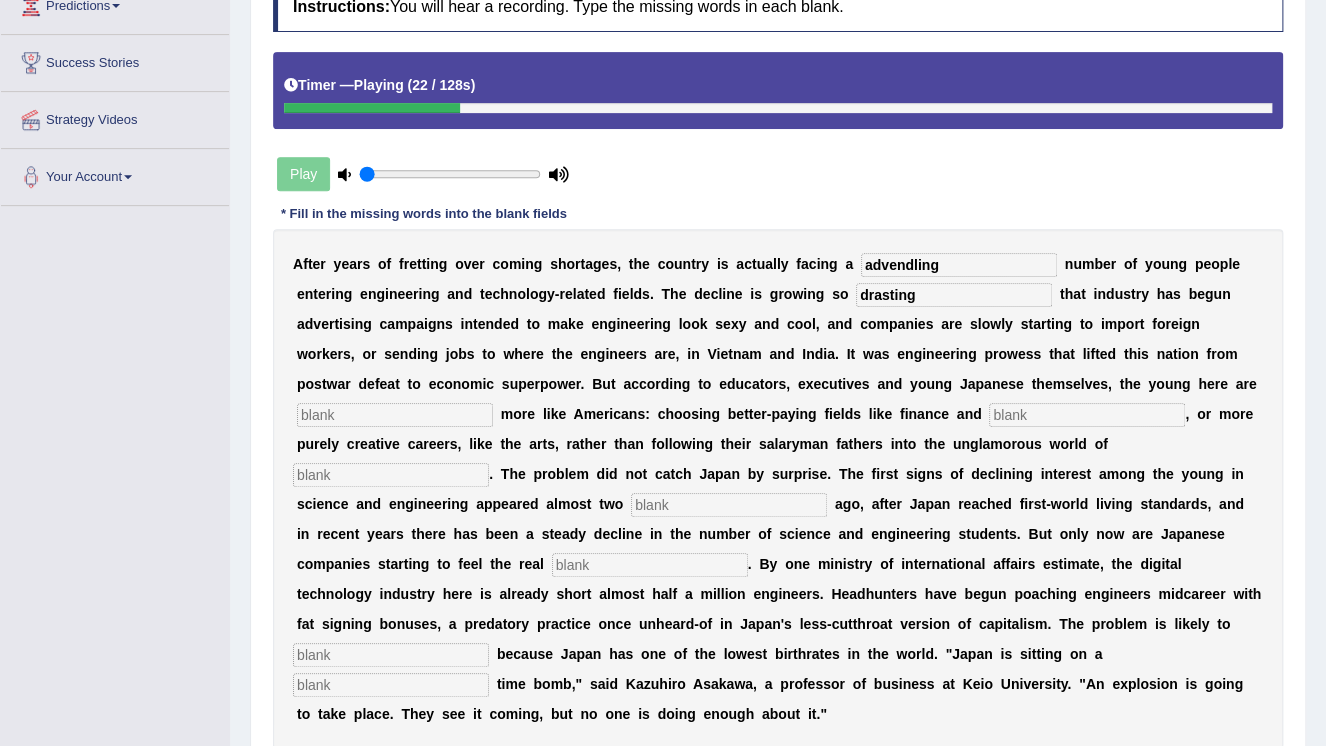 type on "drasting" 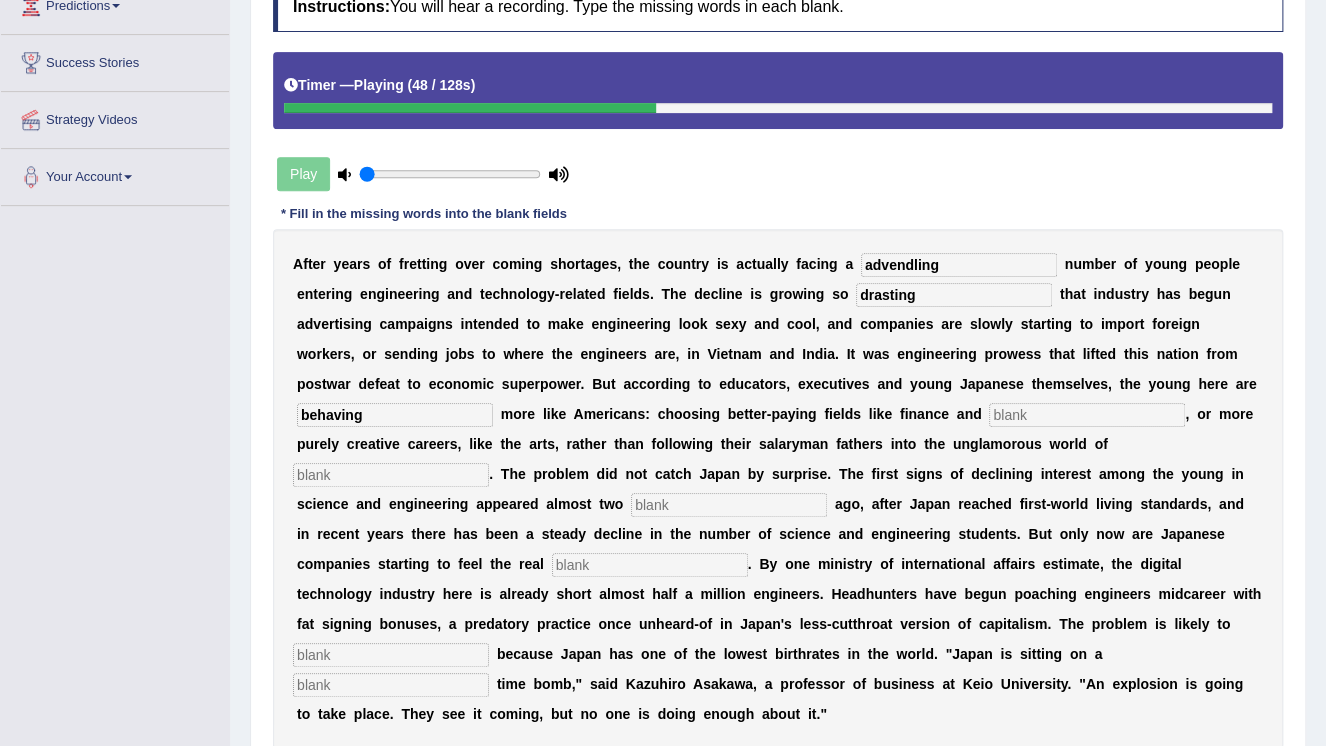 type on "behaving" 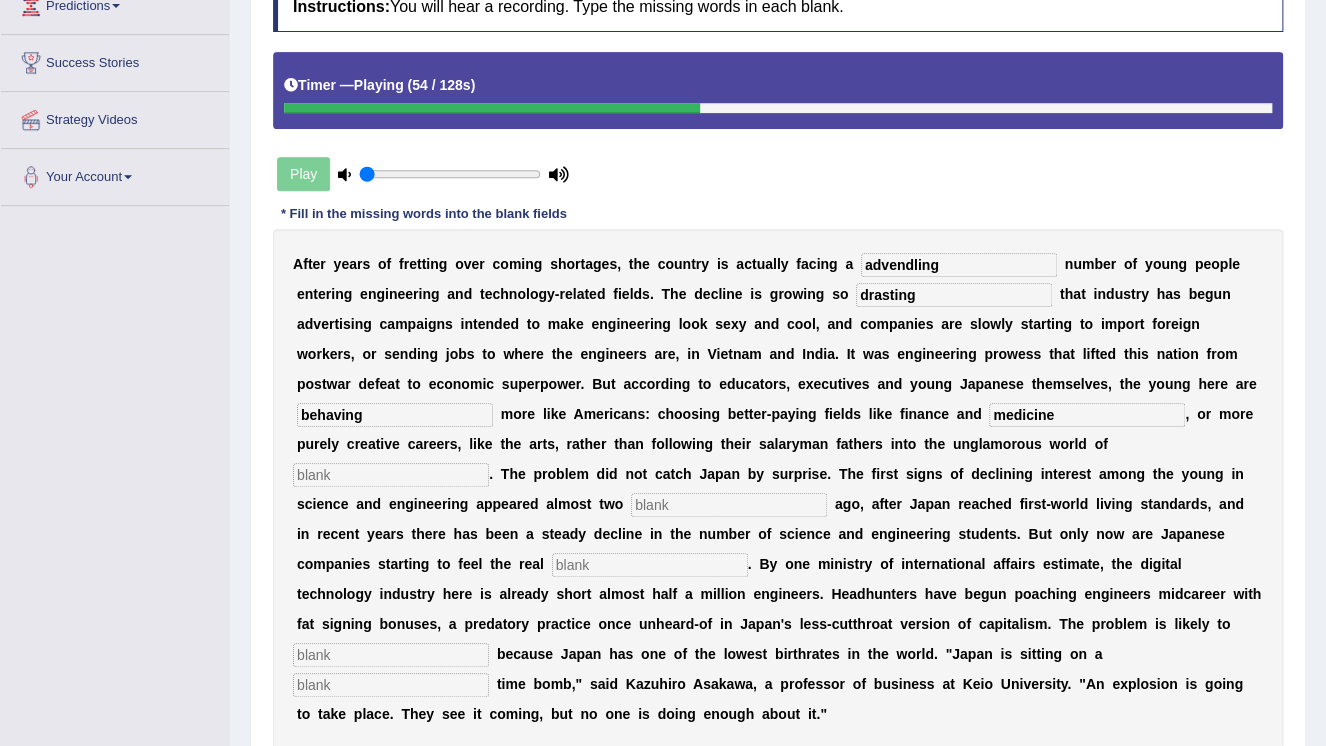 type on "medicine" 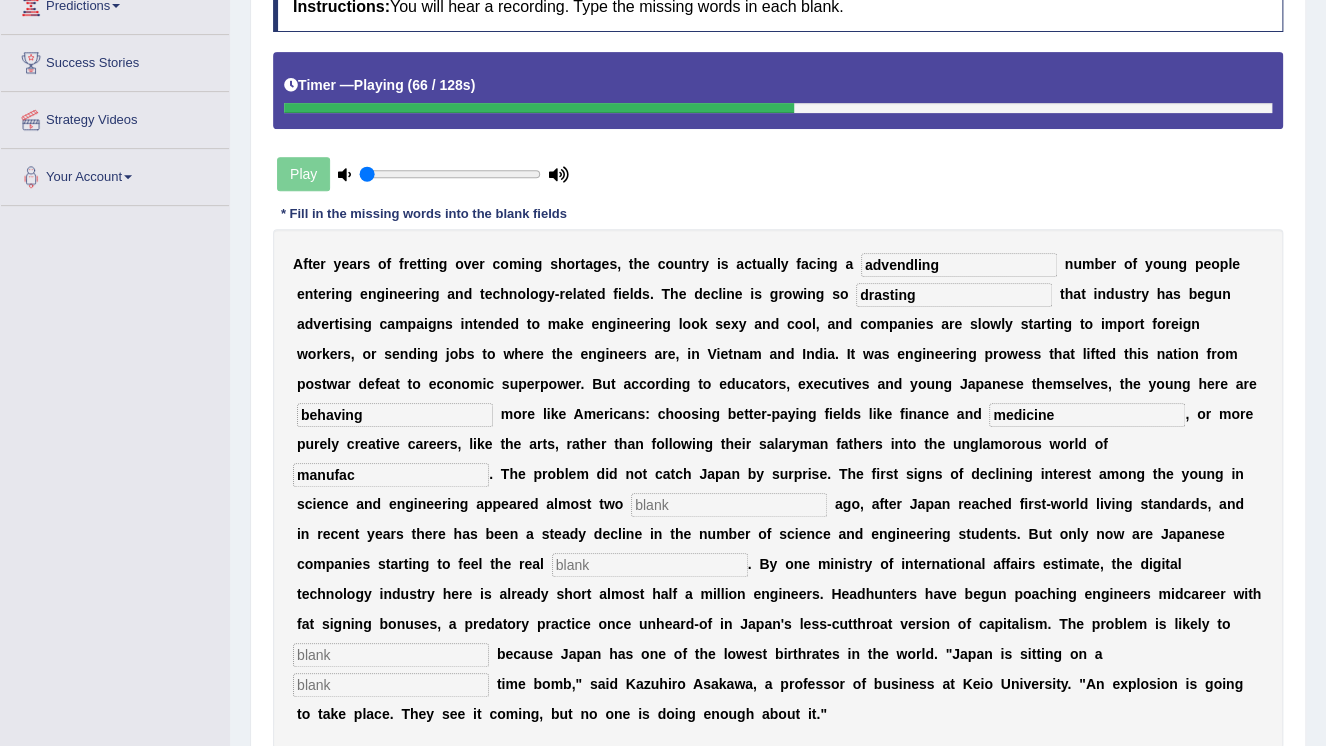 type on "manufac" 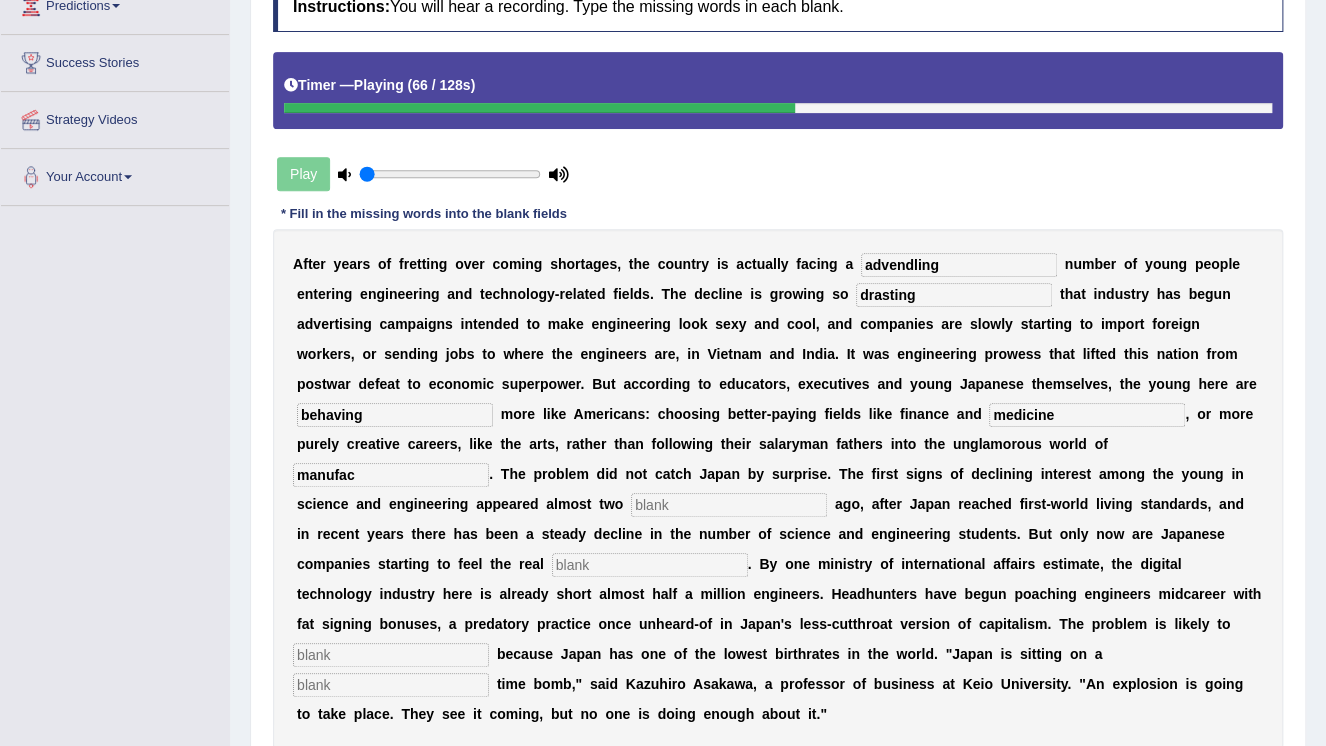 click at bounding box center (729, 505) 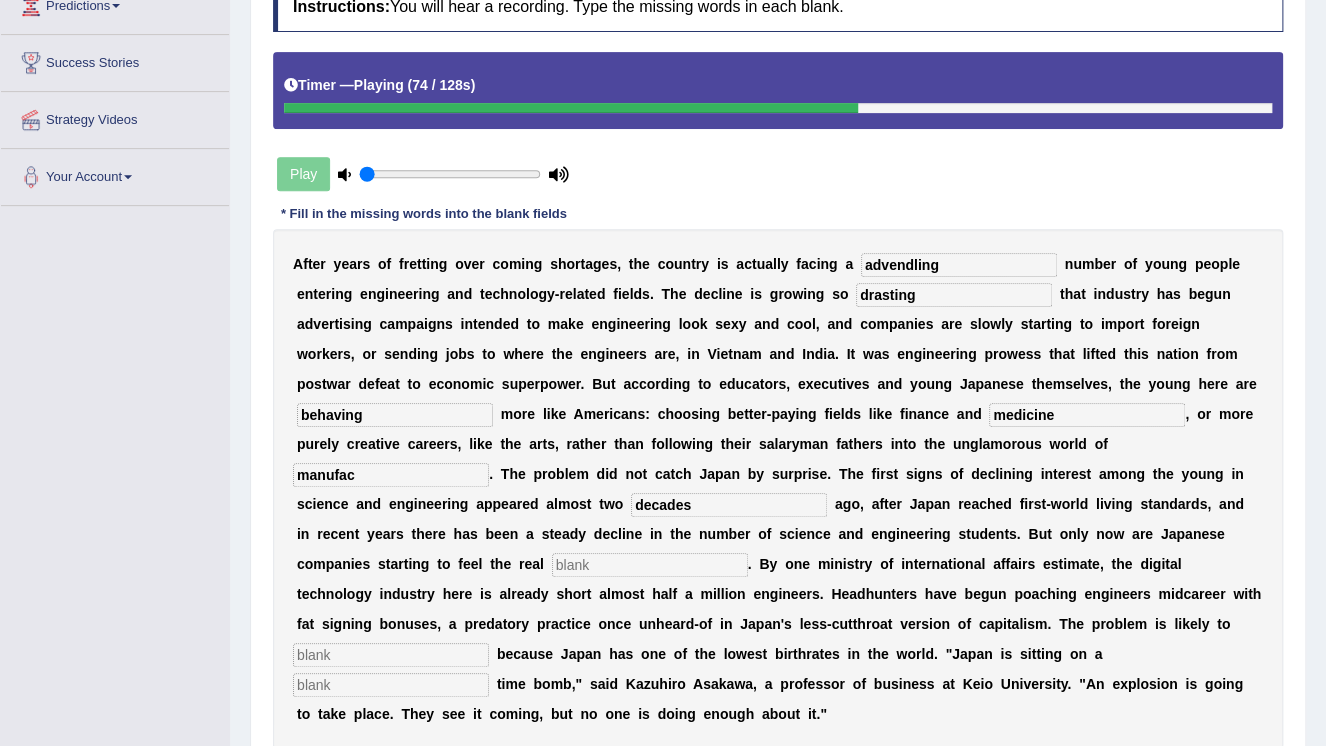 type on "decades" 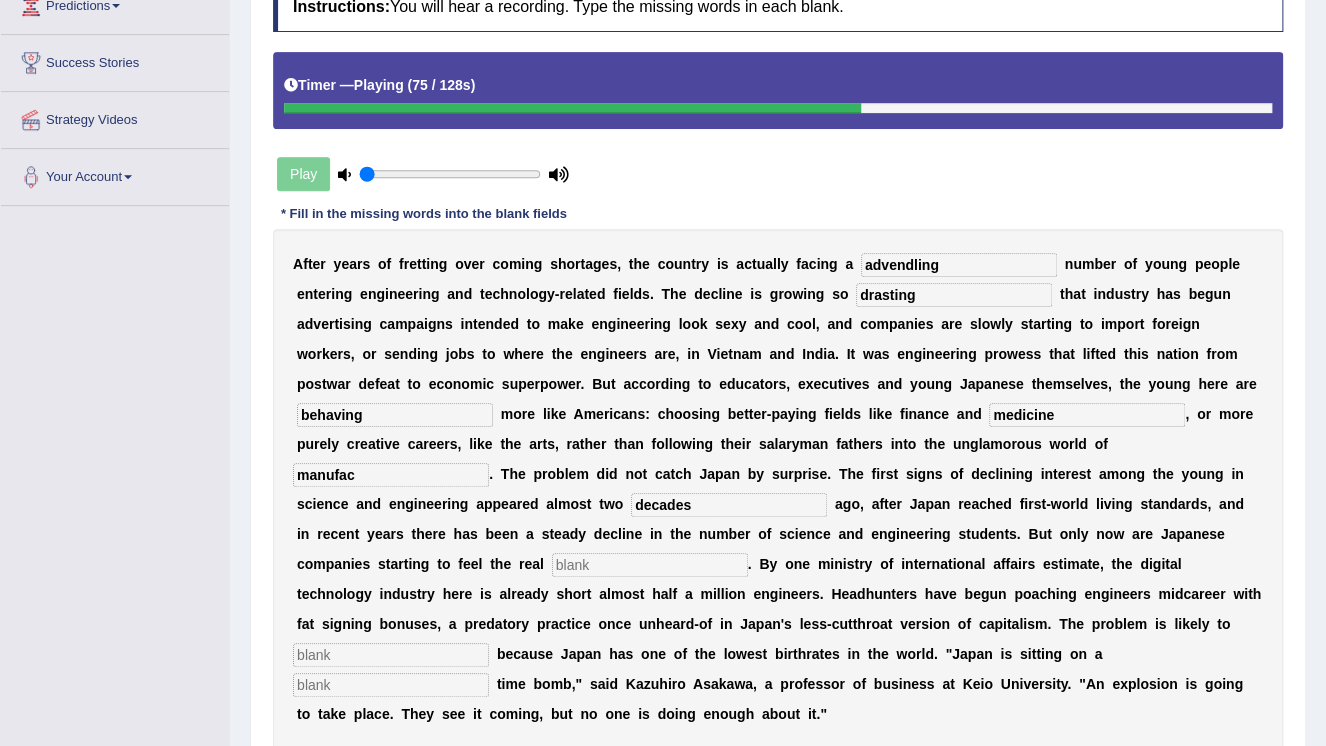 click on "manufac" at bounding box center [391, 475] 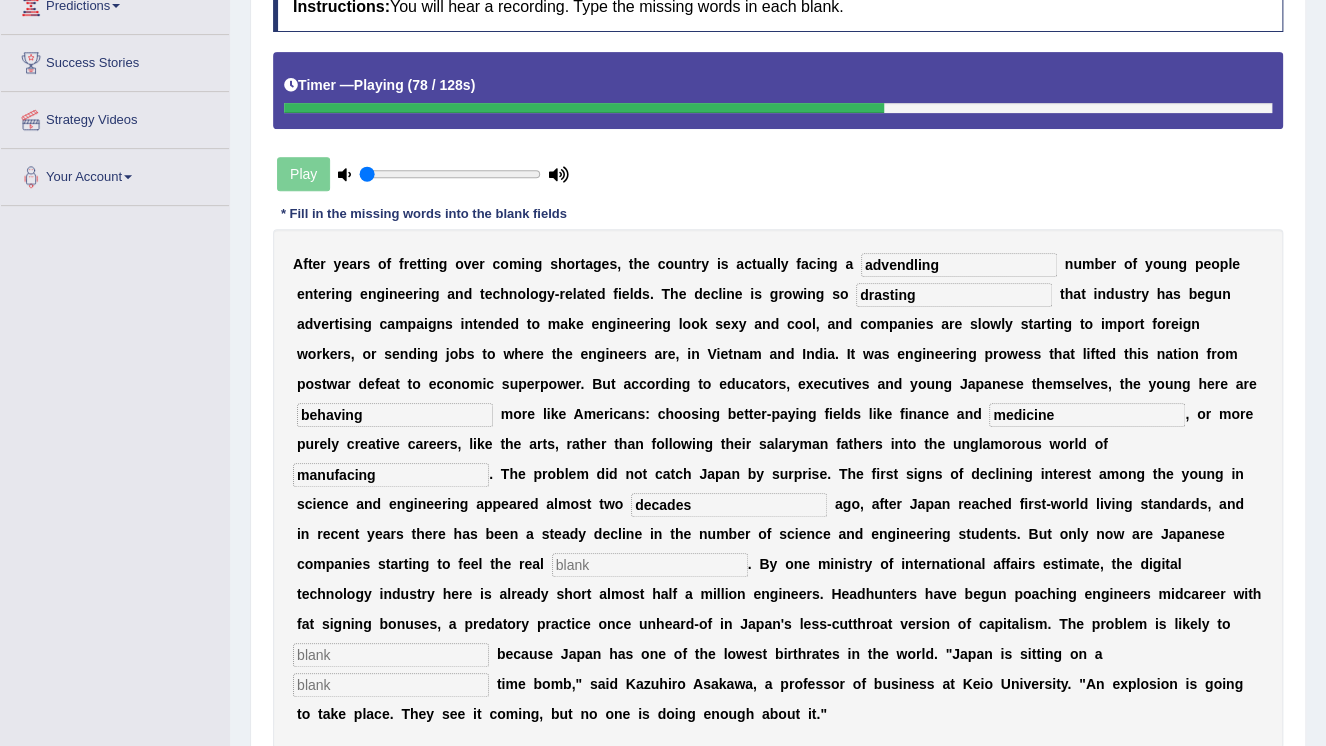 type on "manufacing" 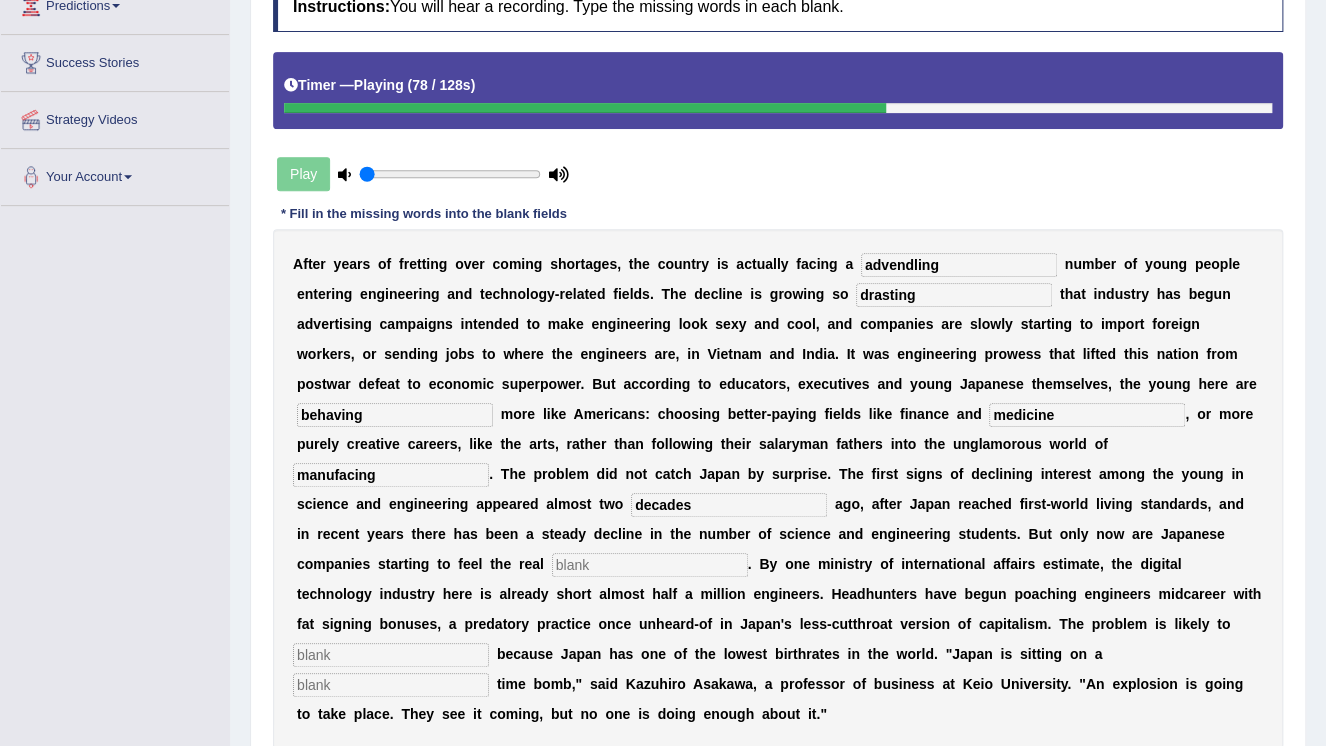click at bounding box center [650, 565] 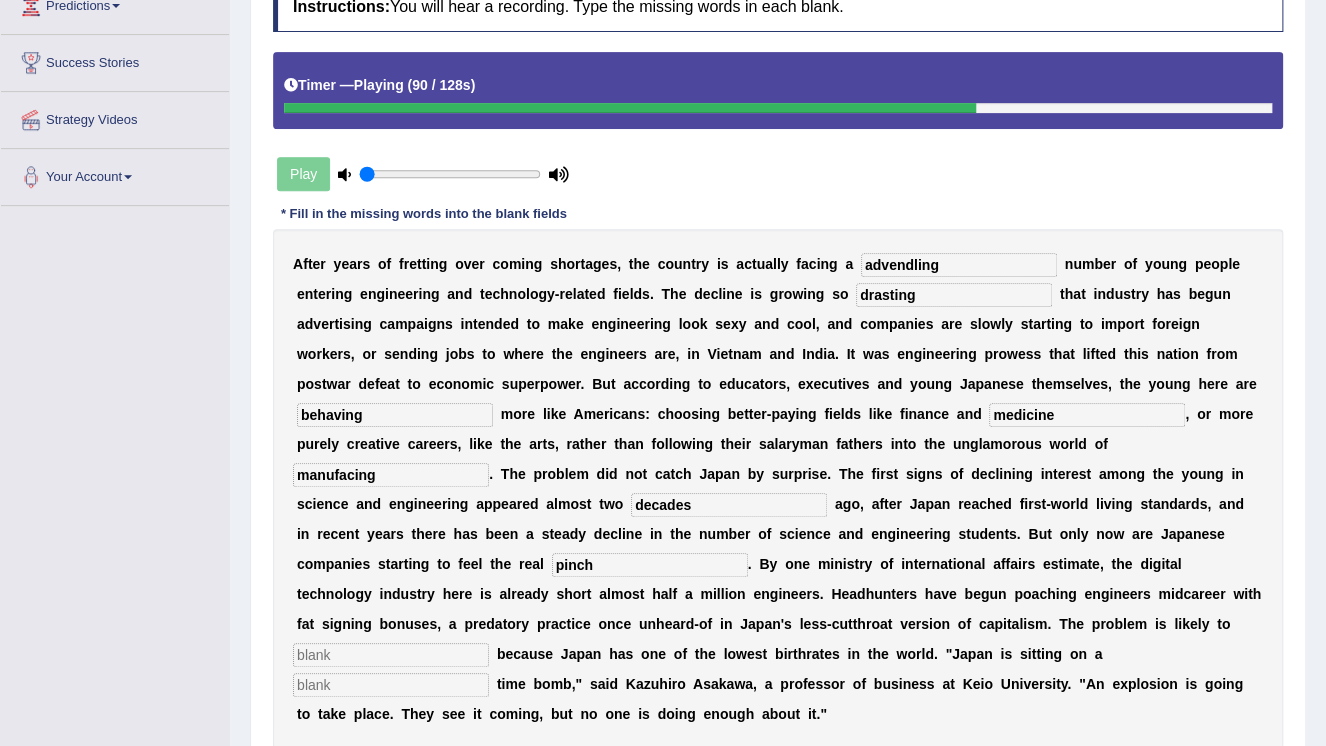 type on "pinch" 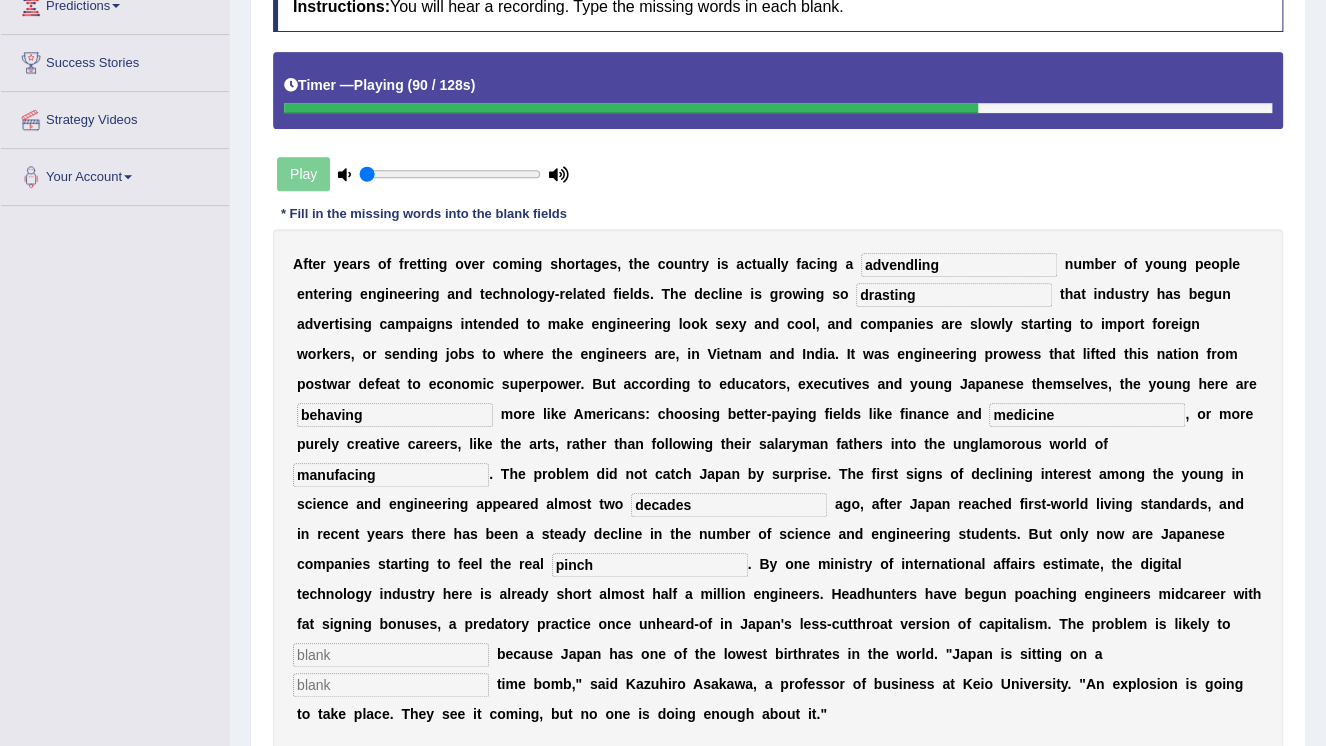 click at bounding box center (391, 655) 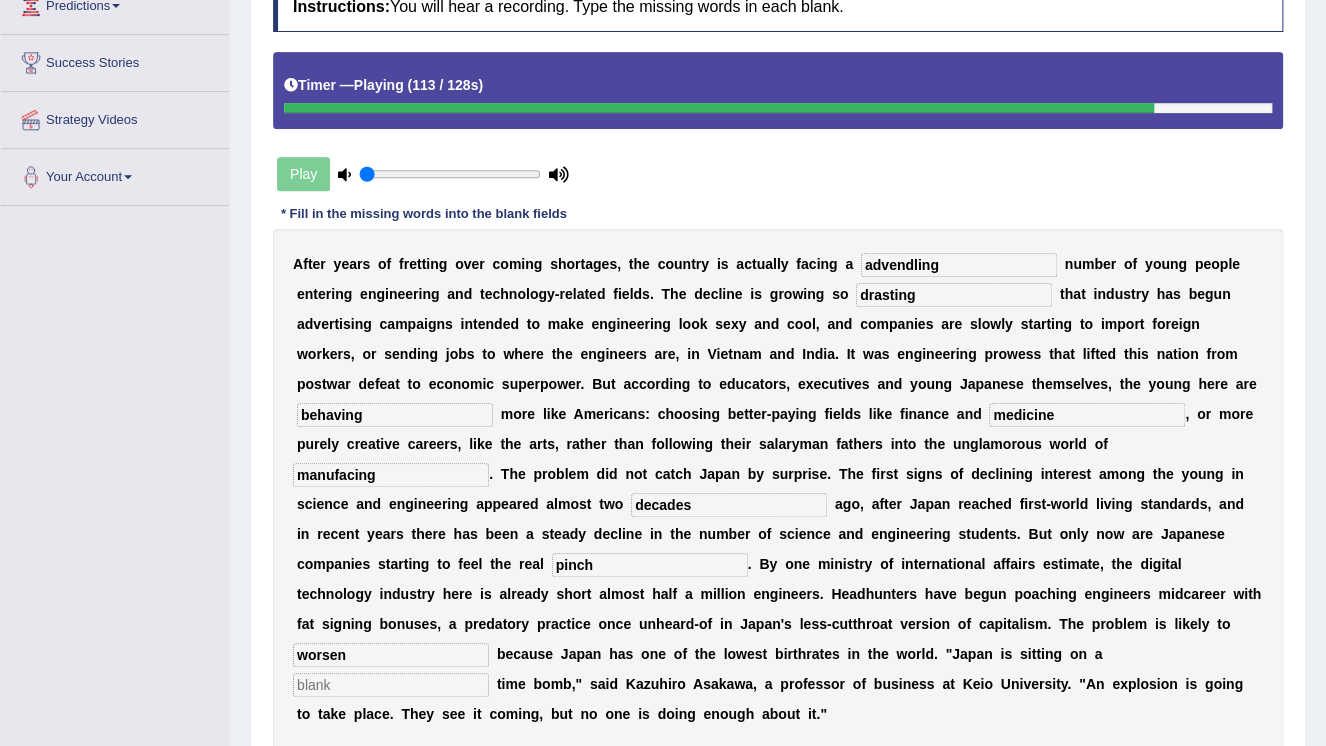 type on "worsen" 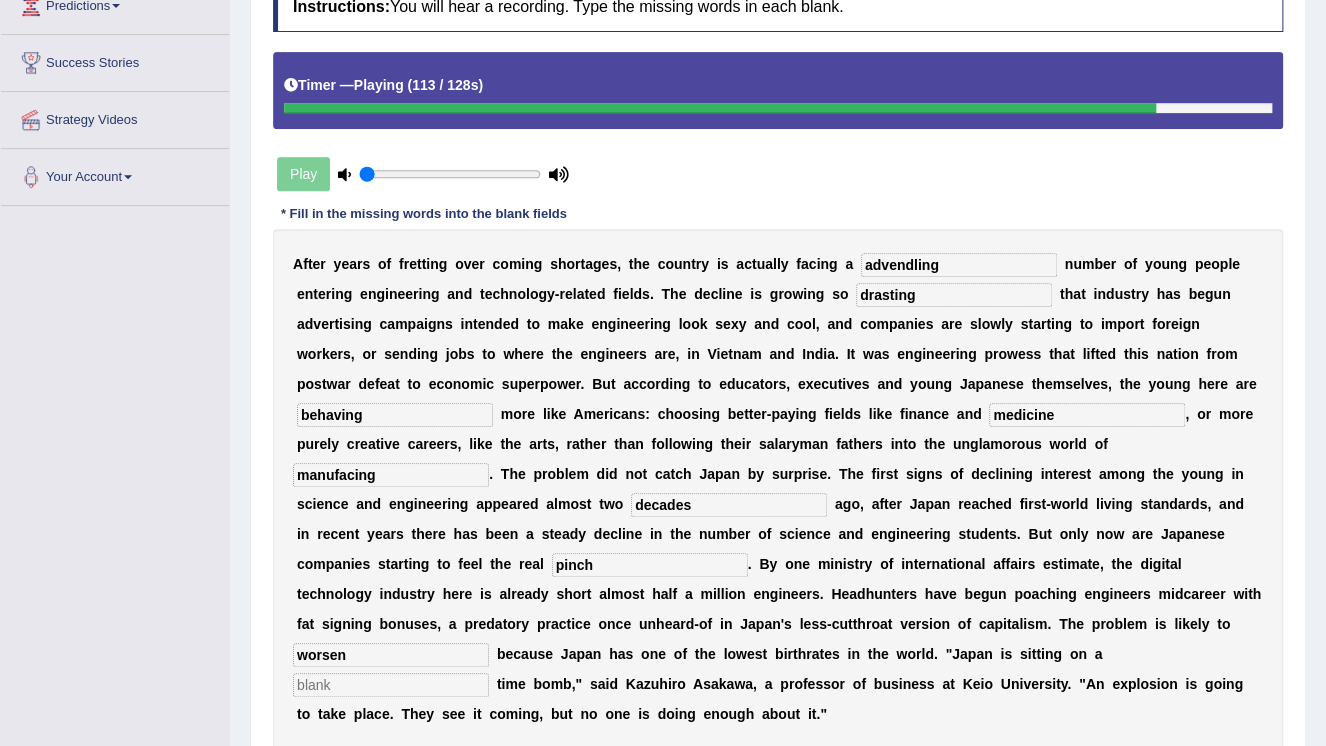 click at bounding box center (391, 685) 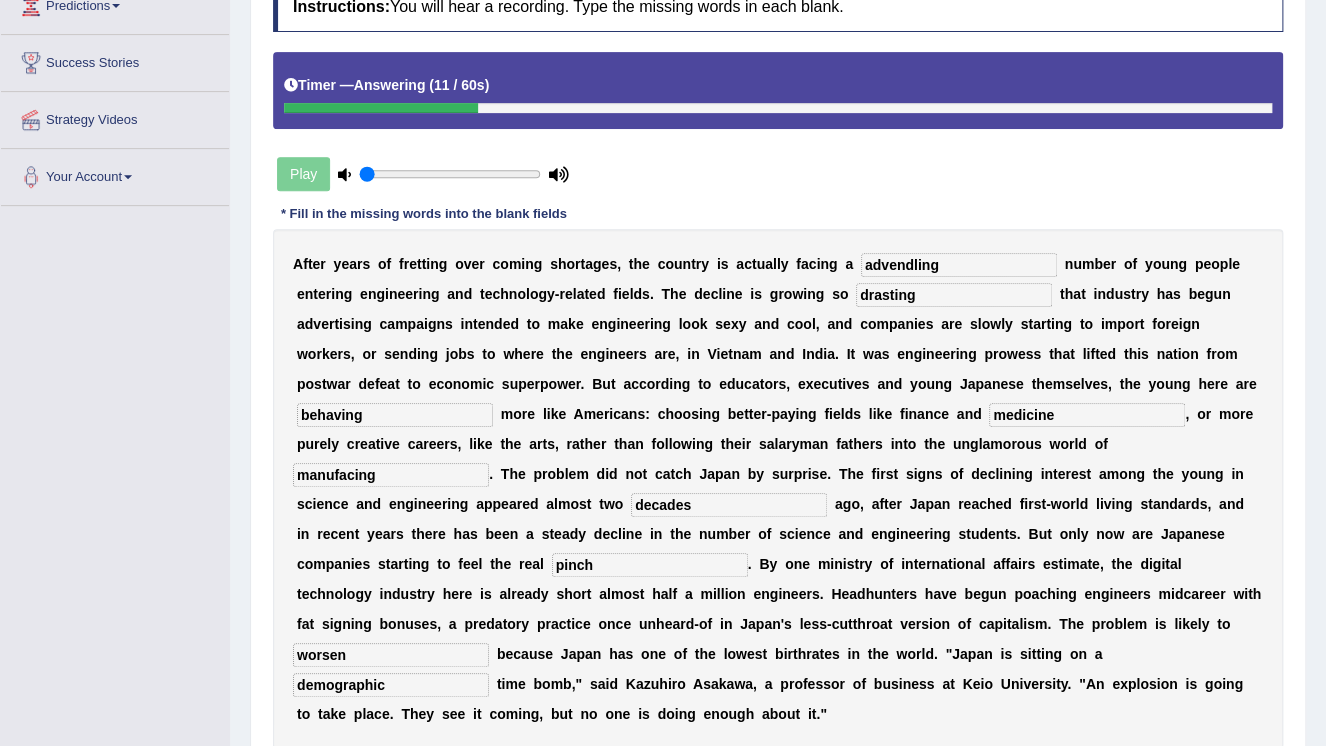 type on "demographic" 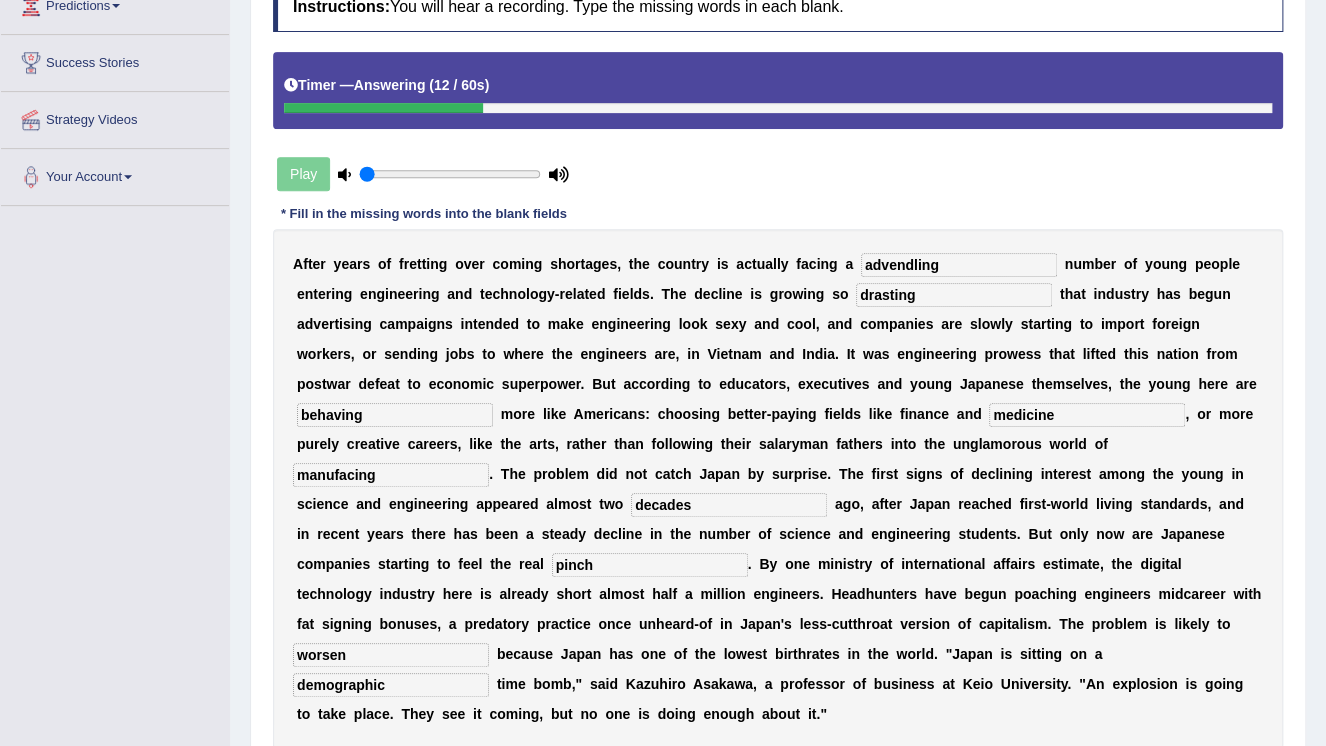 click on "drasting" at bounding box center (954, 295) 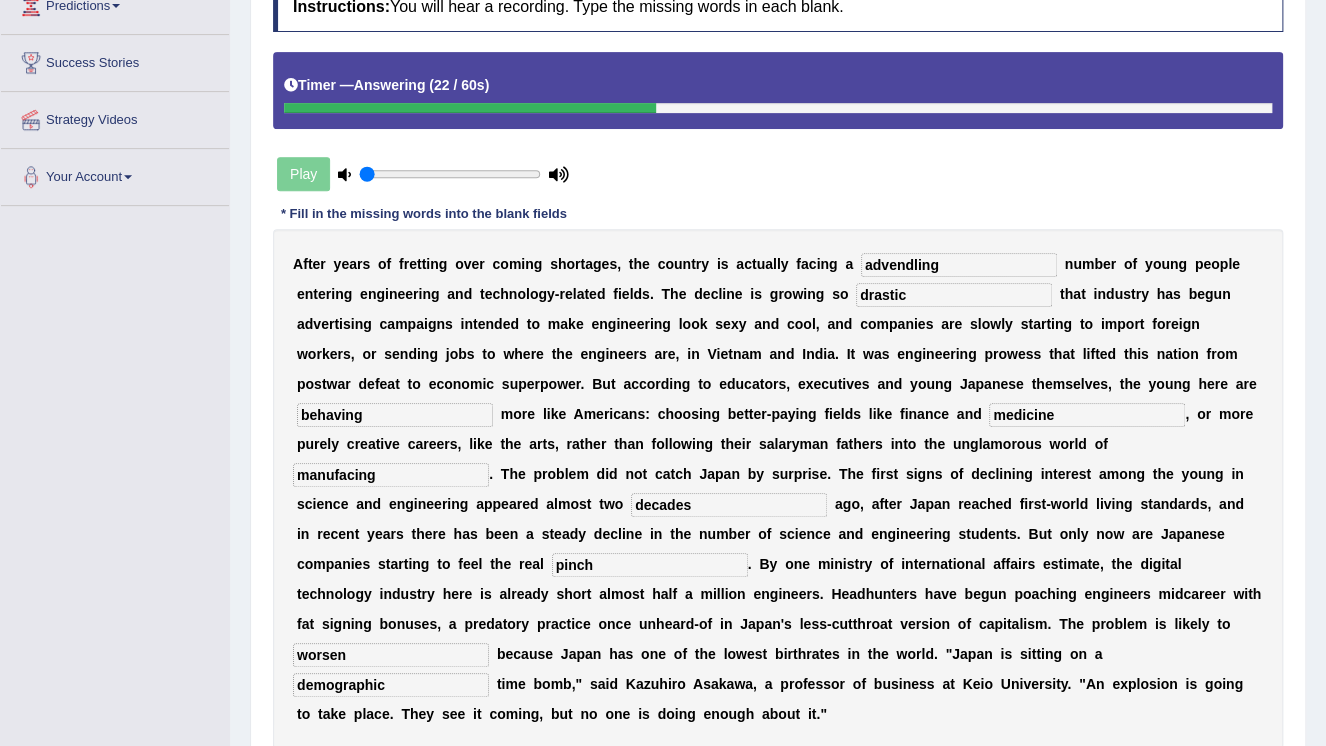 type on "drastic" 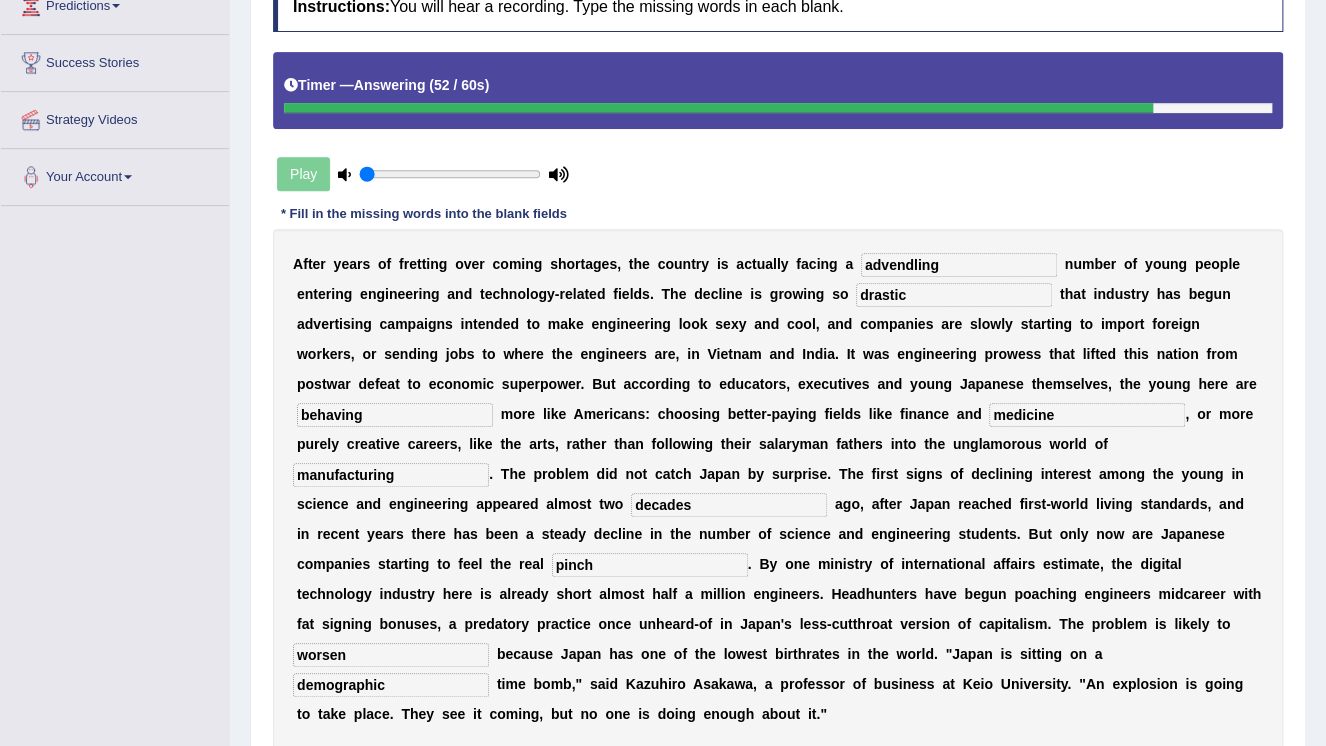 click on "manufacturing" at bounding box center (391, 475) 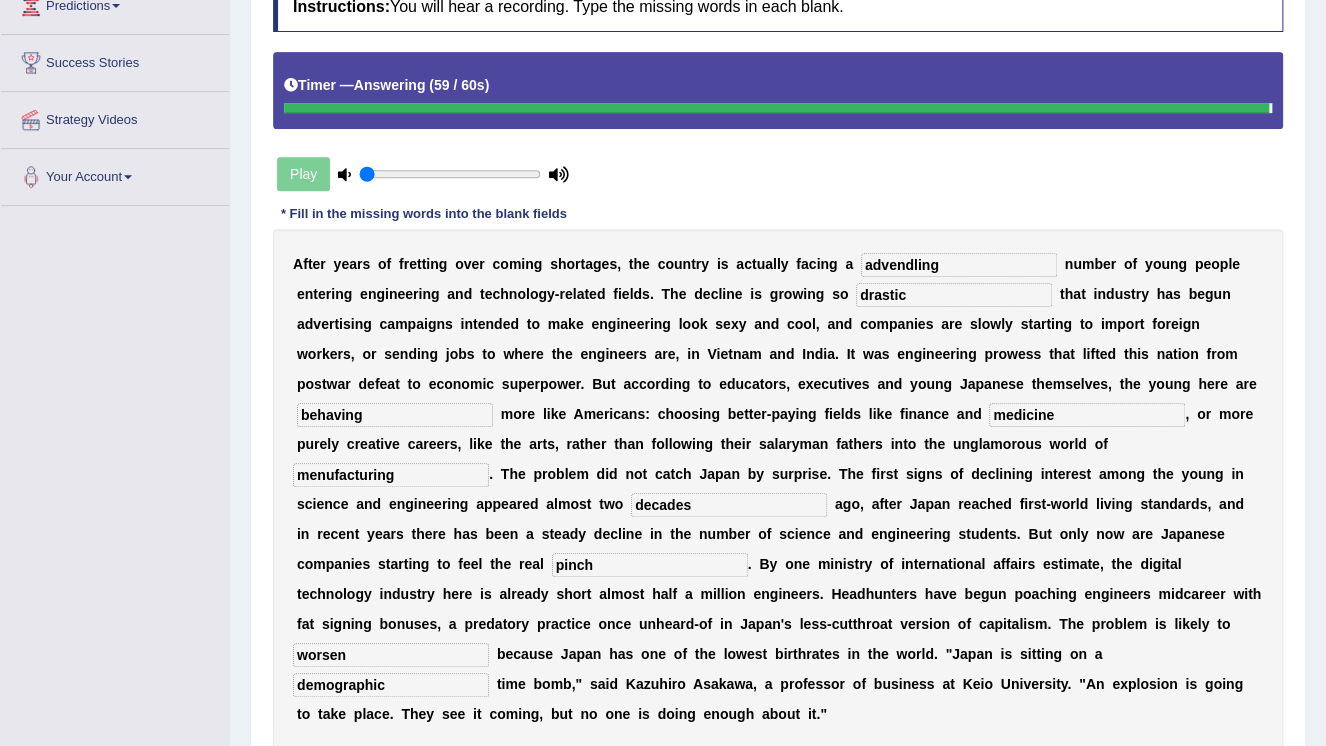 type on "menufacturing" 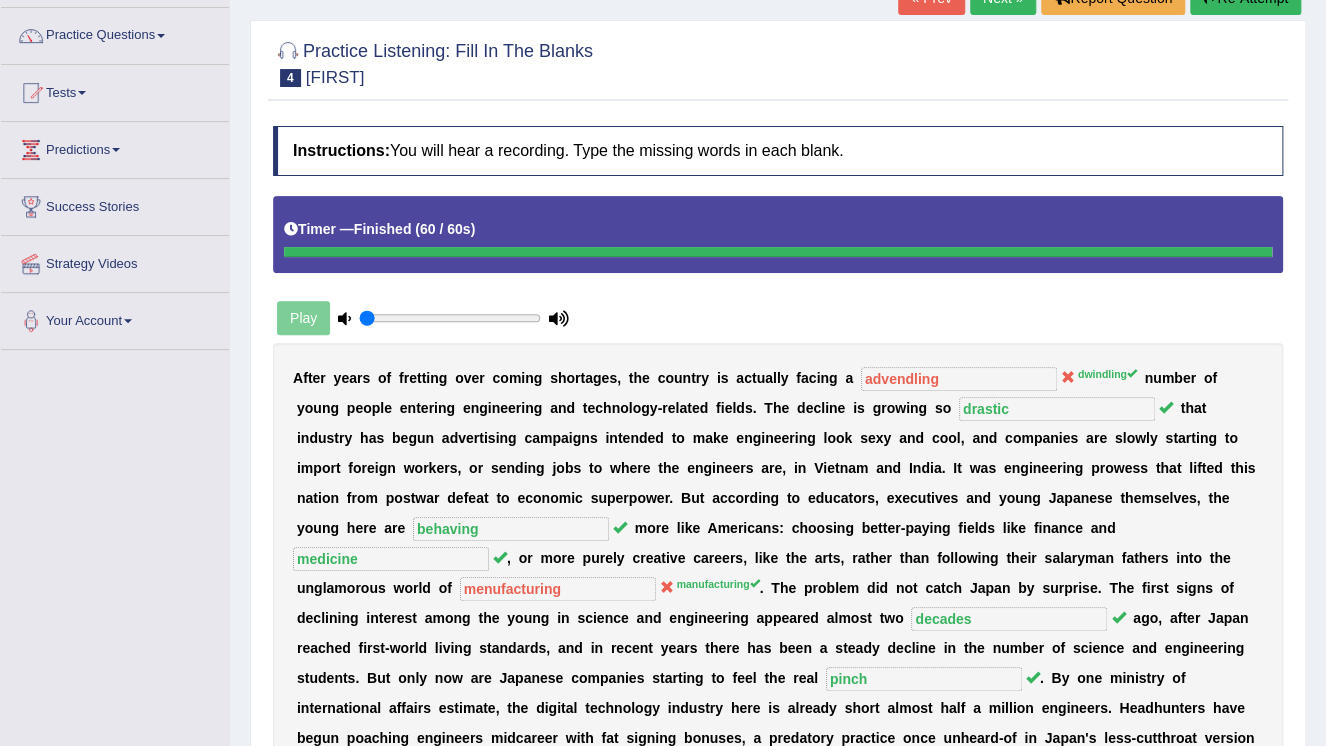 scroll, scrollTop: 0, scrollLeft: 0, axis: both 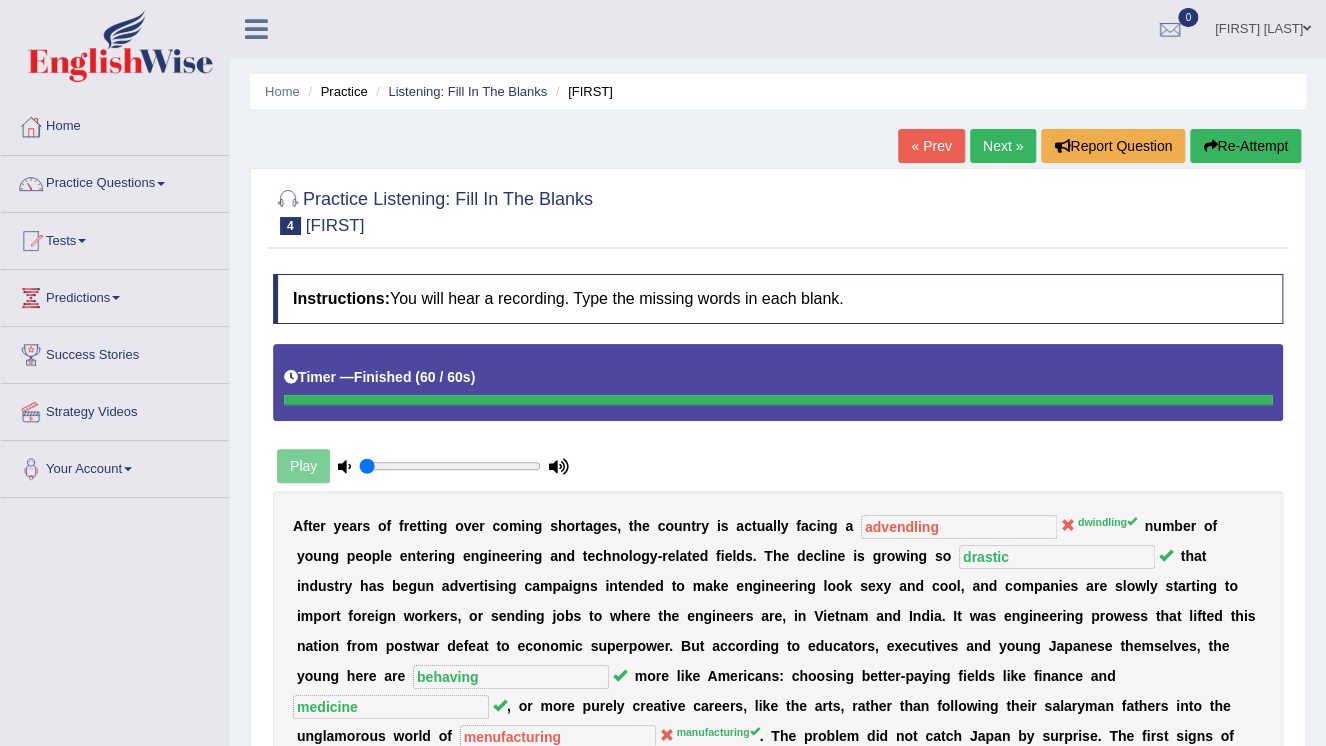 click on "Next »" at bounding box center (1003, 146) 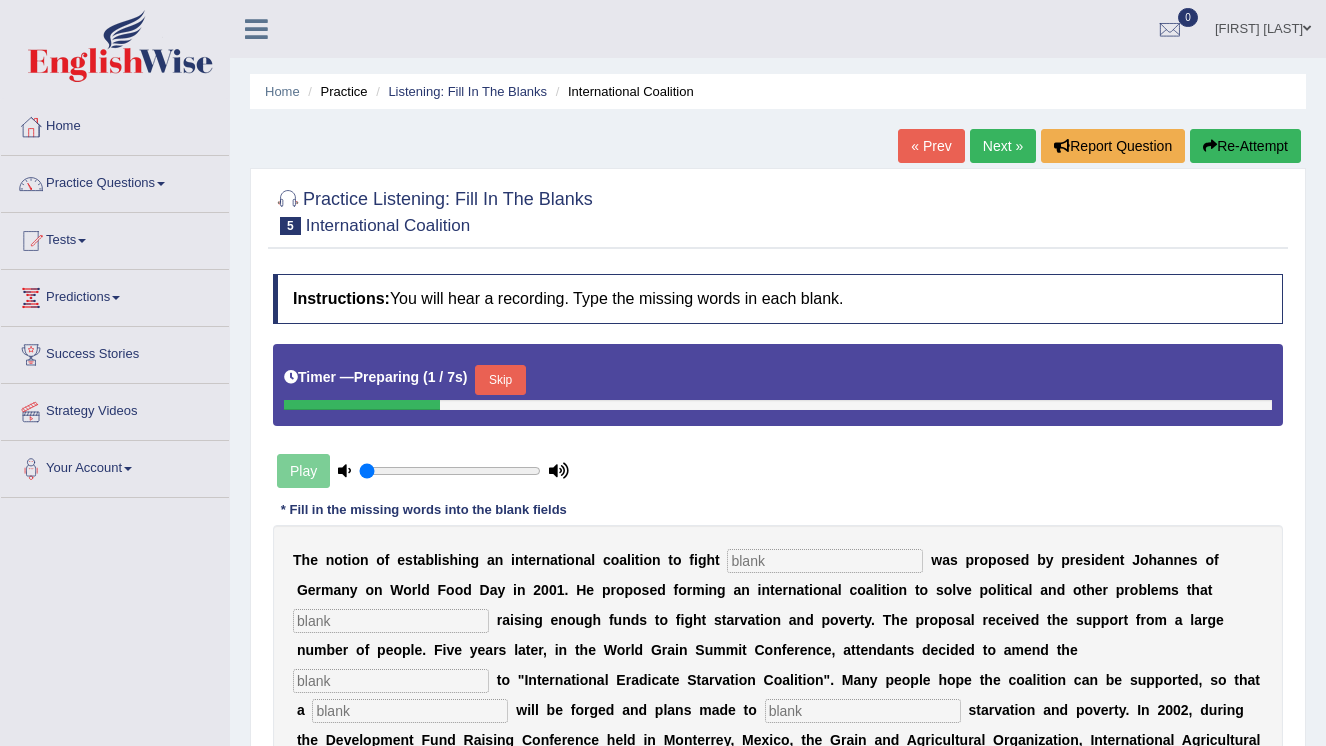 scroll, scrollTop: 0, scrollLeft: 0, axis: both 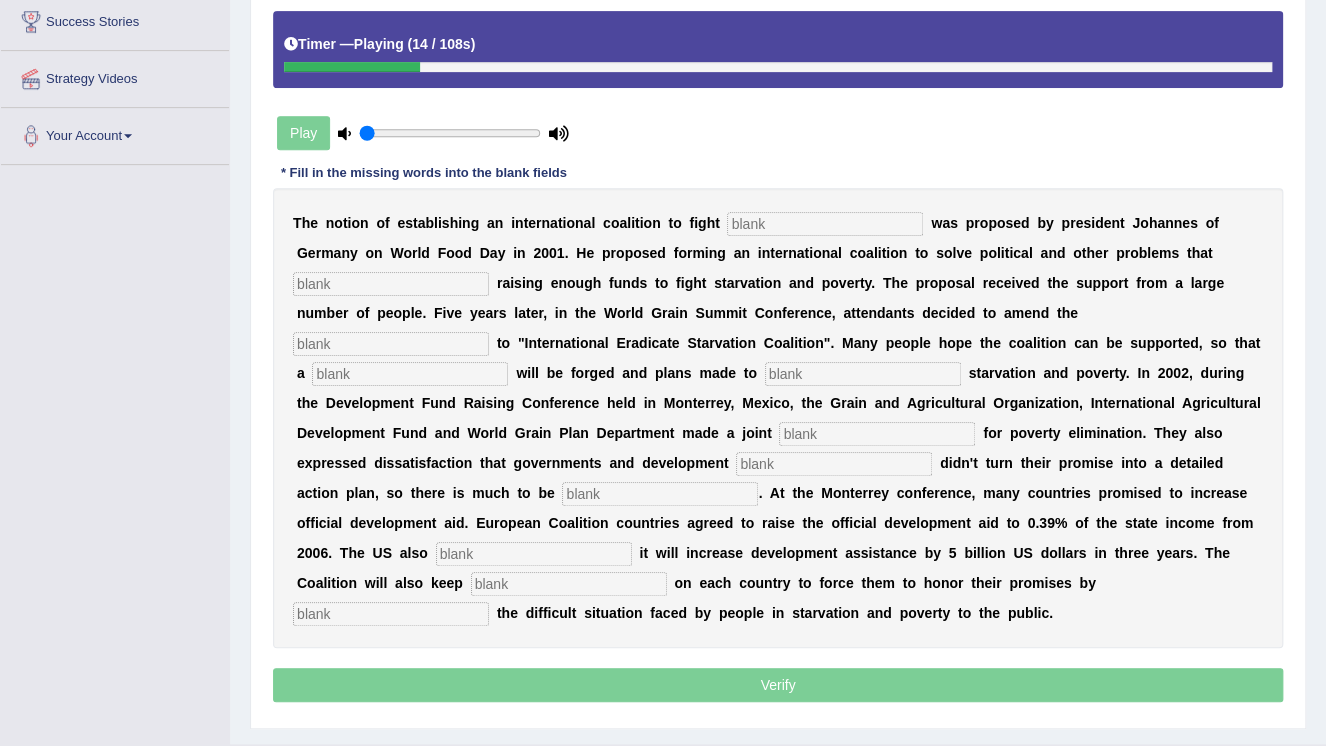 click at bounding box center [391, 284] 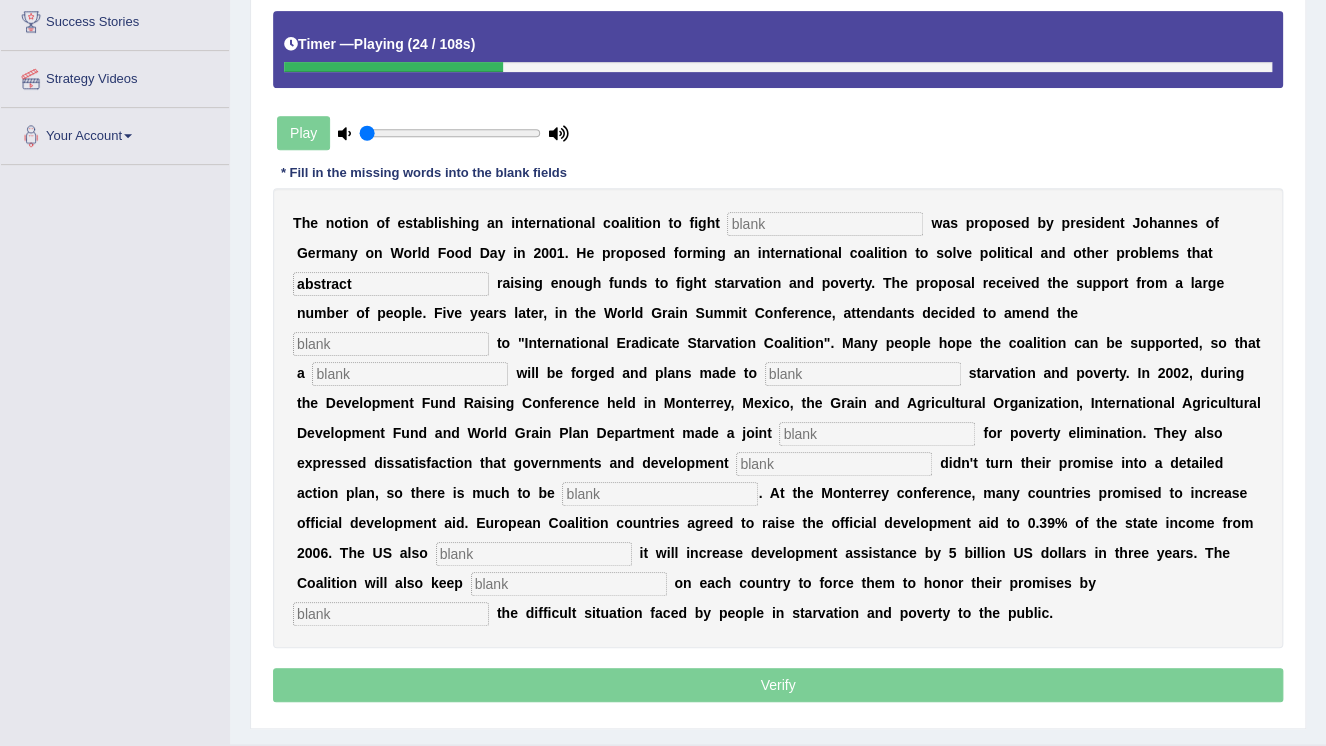 type on "abstract" 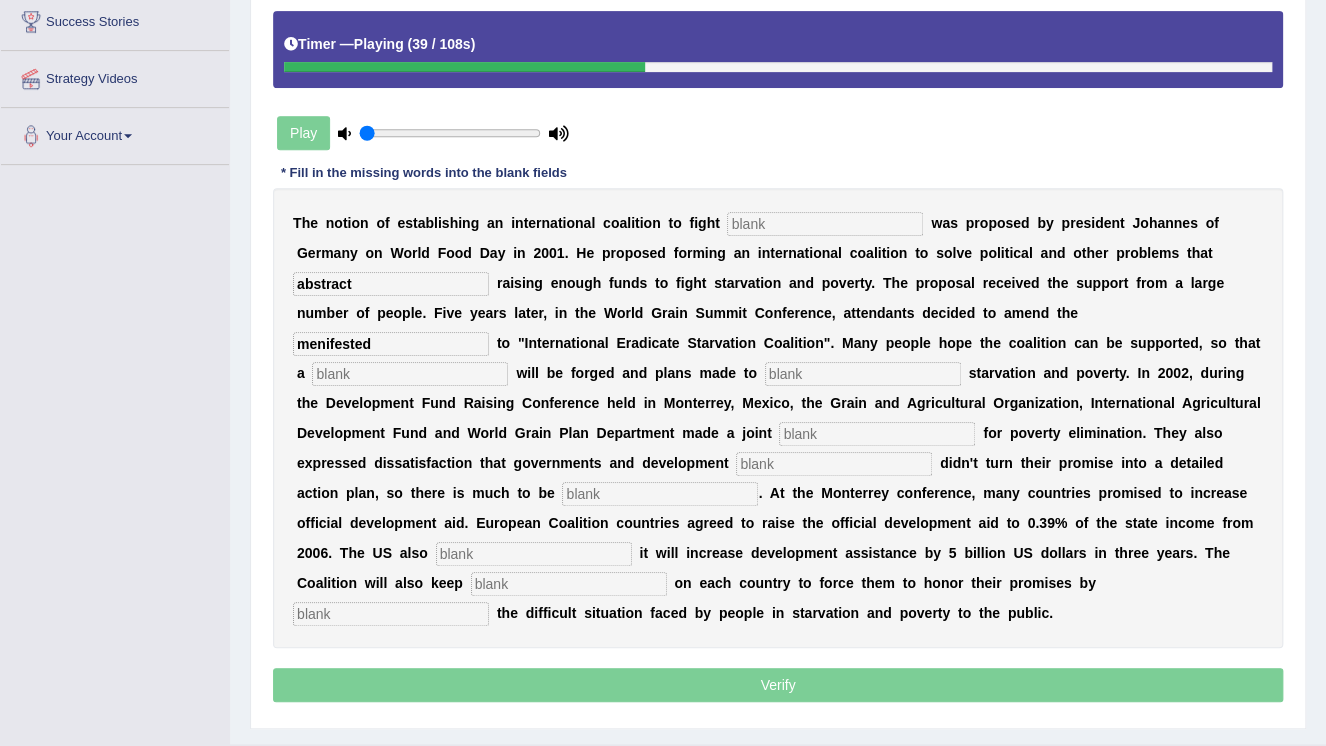 type on "menifested" 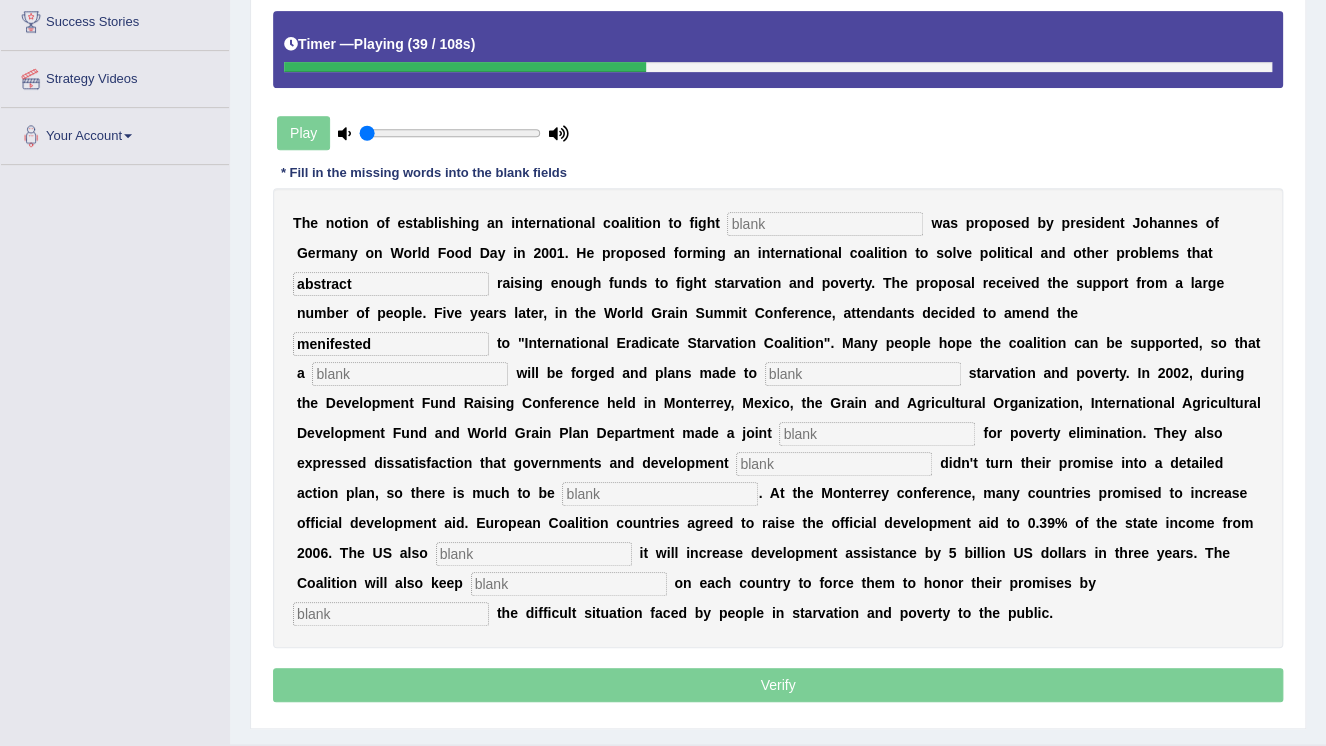 click at bounding box center (410, 374) 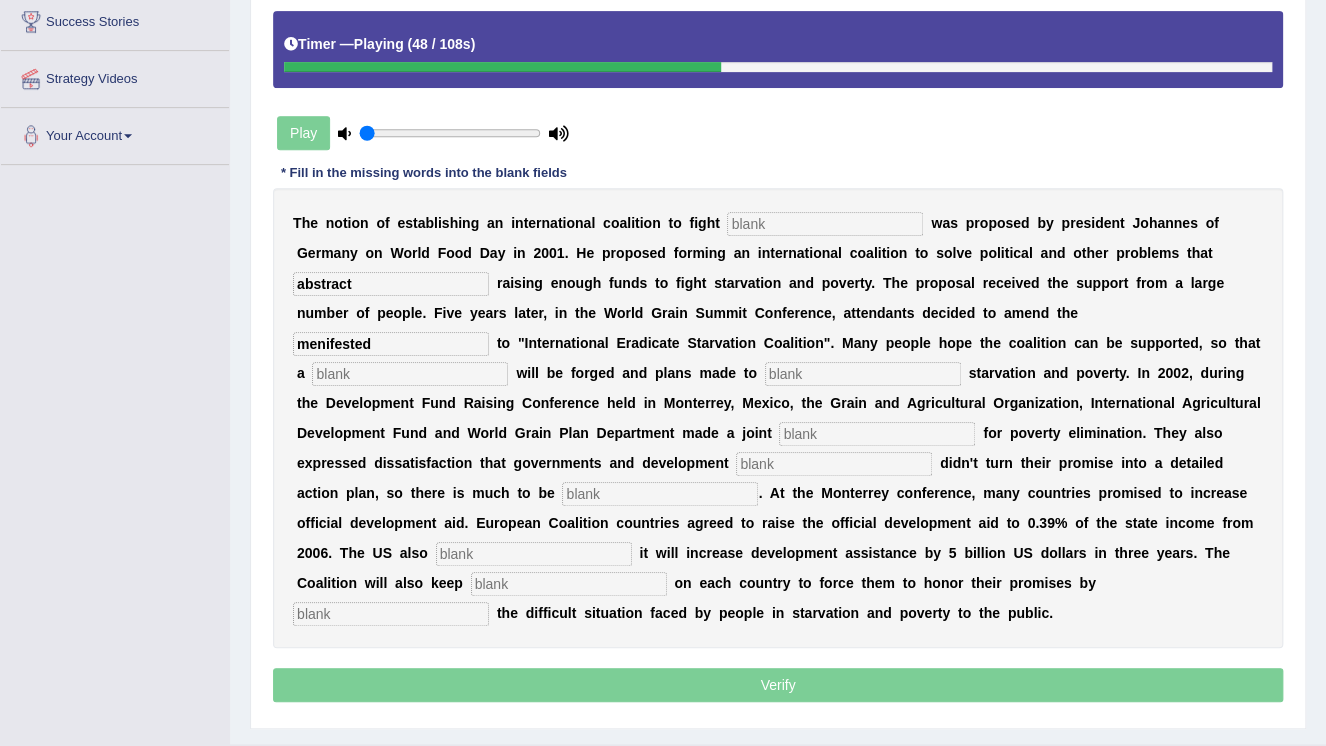 click at bounding box center [502, 67] 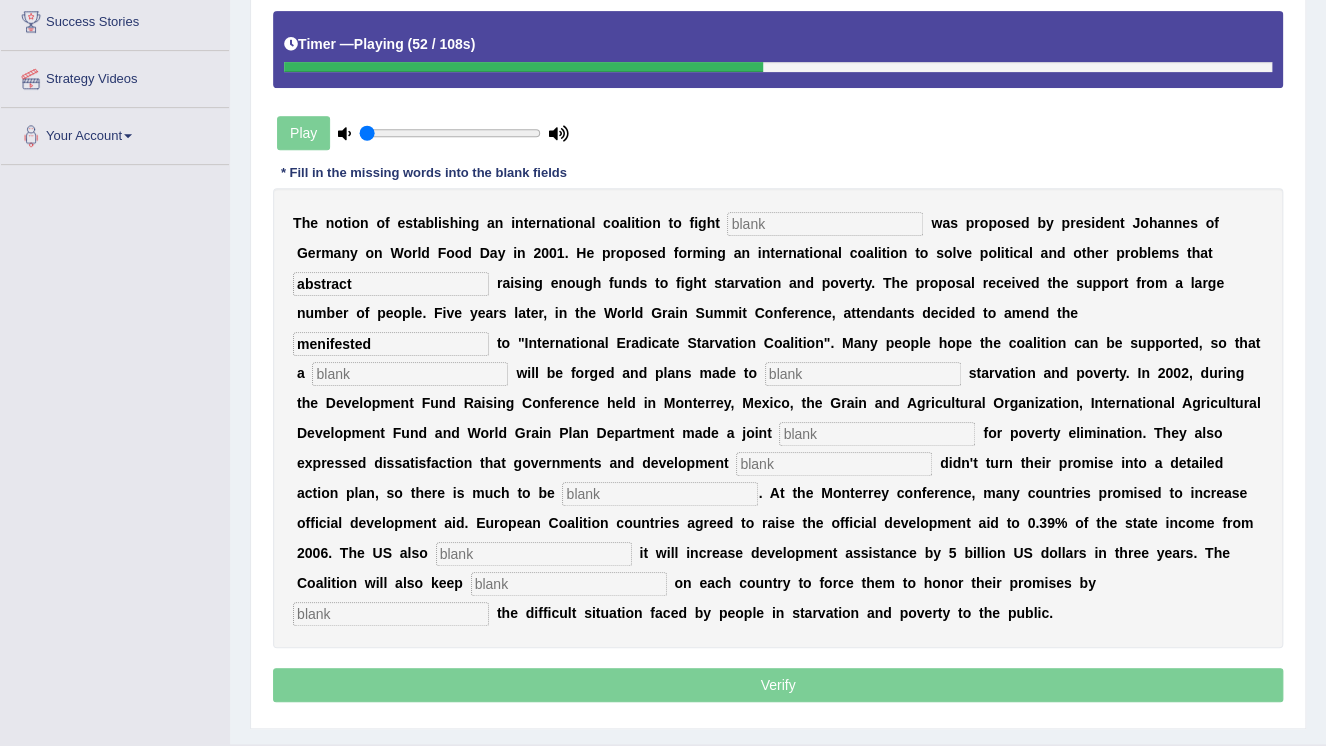 click at bounding box center (825, 224) 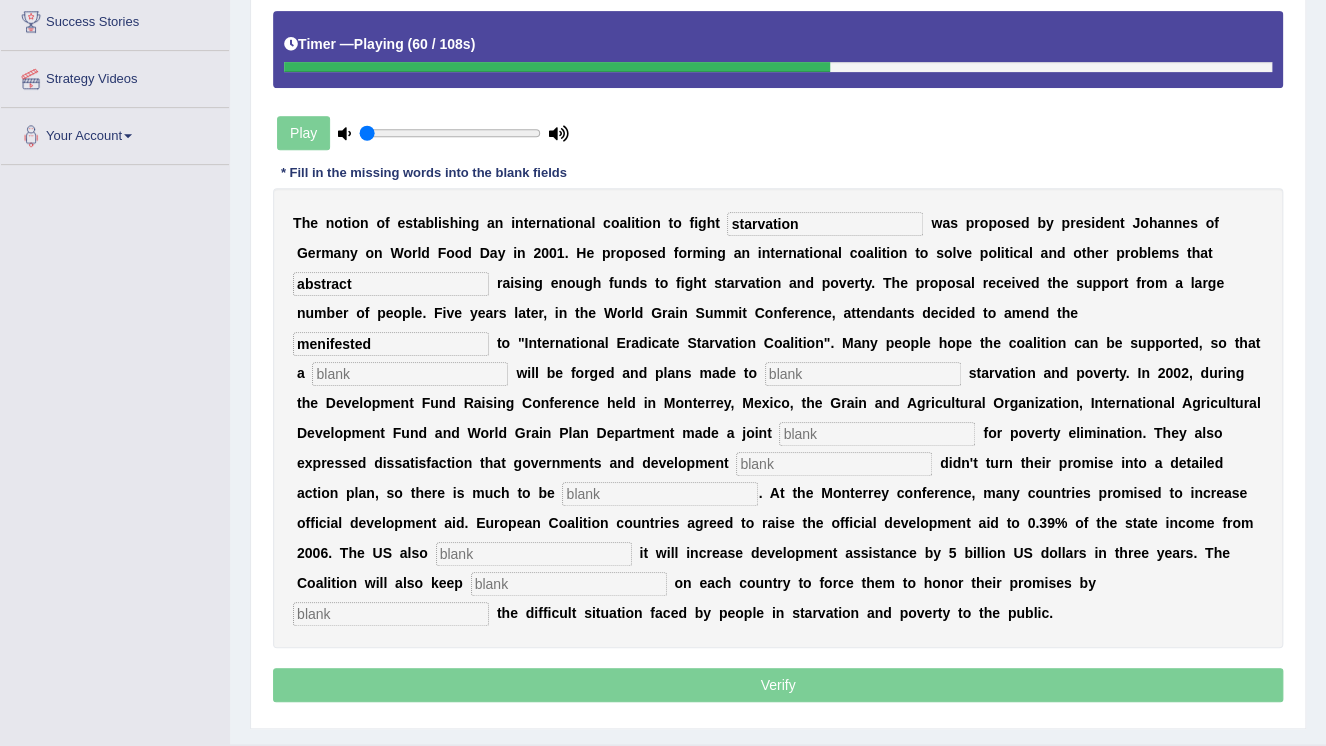 type on "starvation" 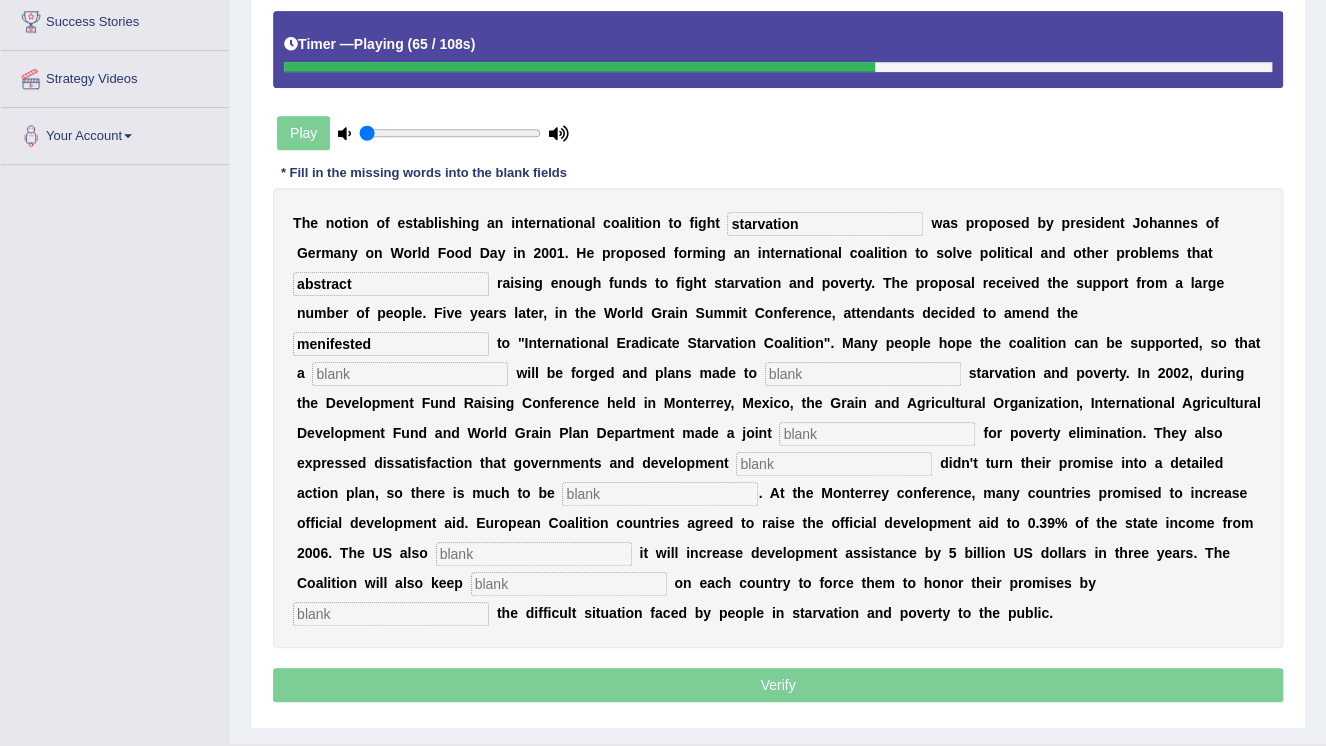 click at bounding box center [877, 434] 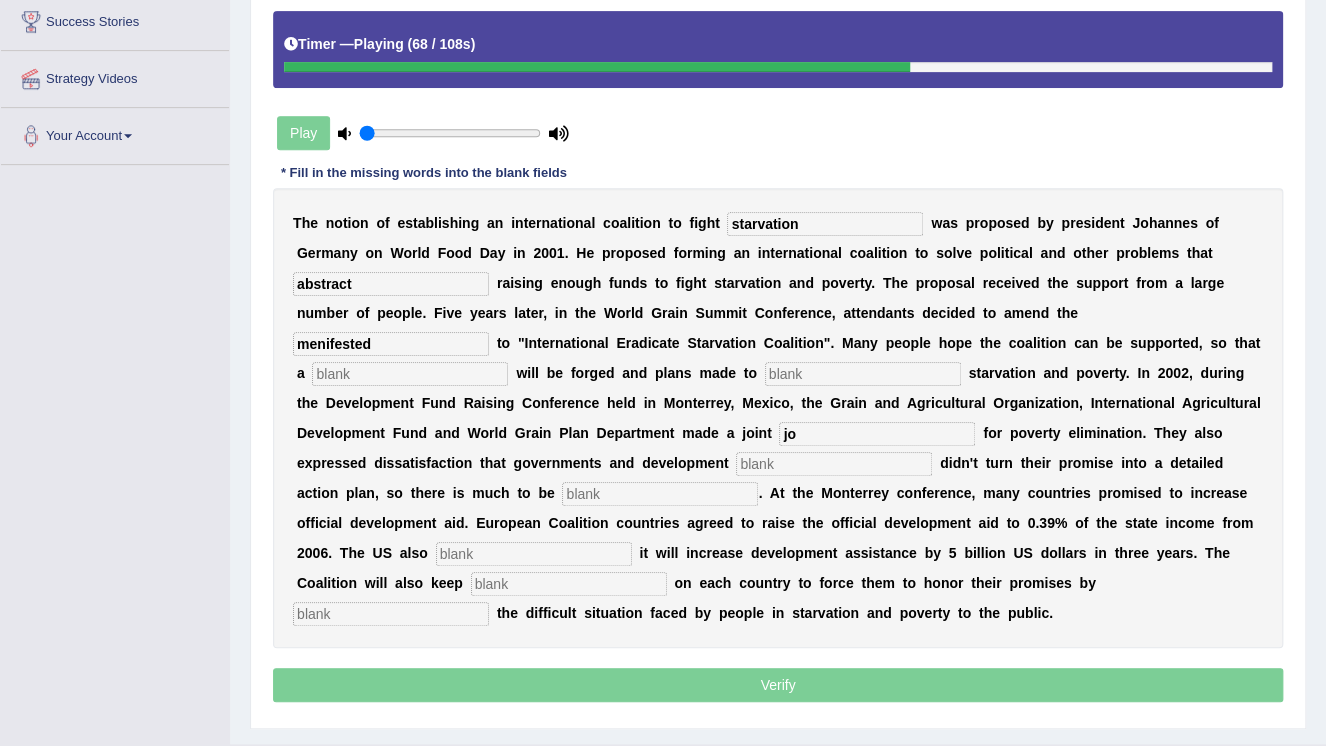 type on "j" 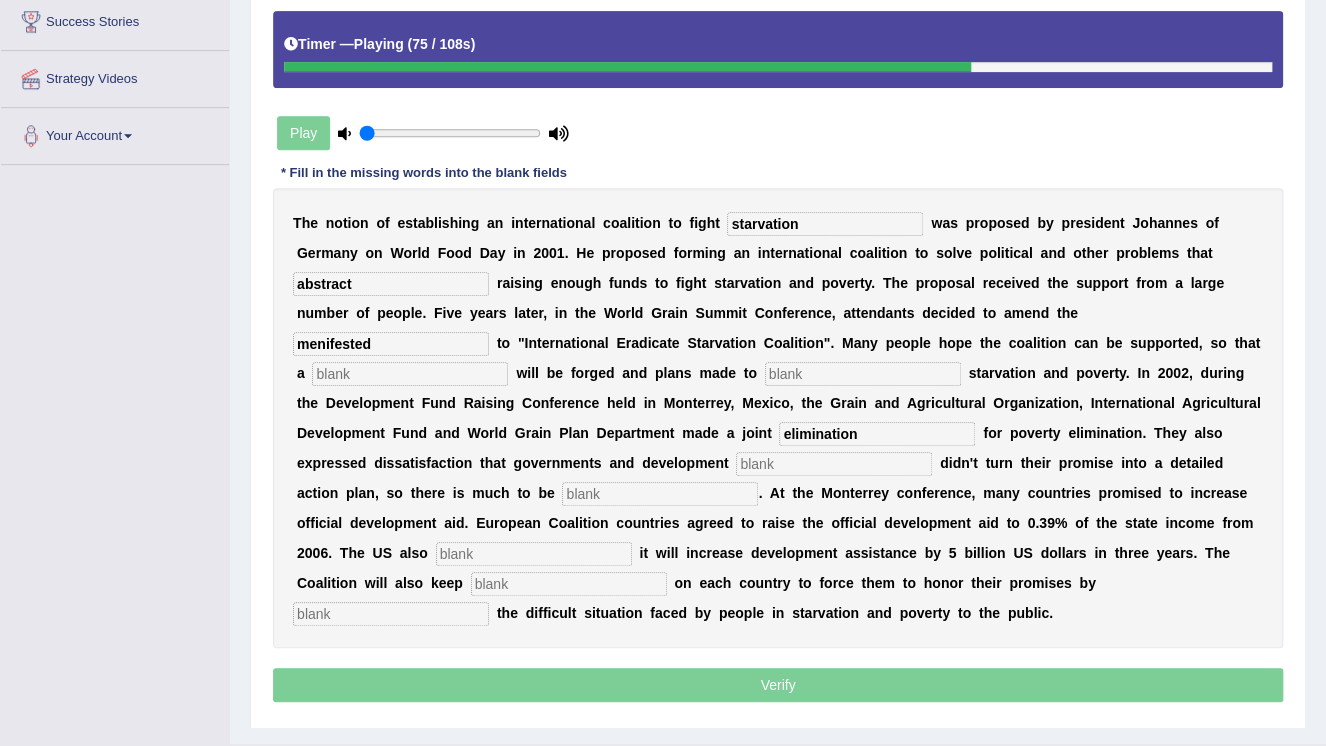 type on "elimination" 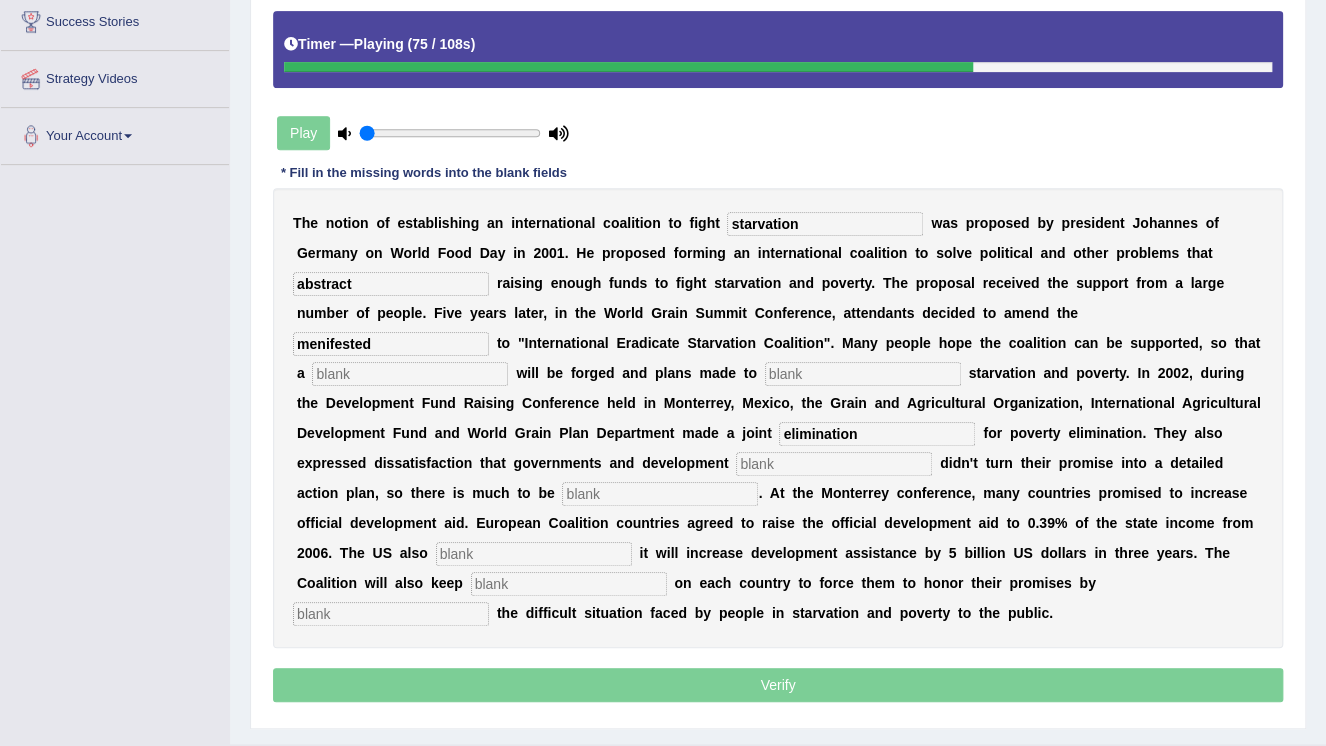 click at bounding box center (834, 464) 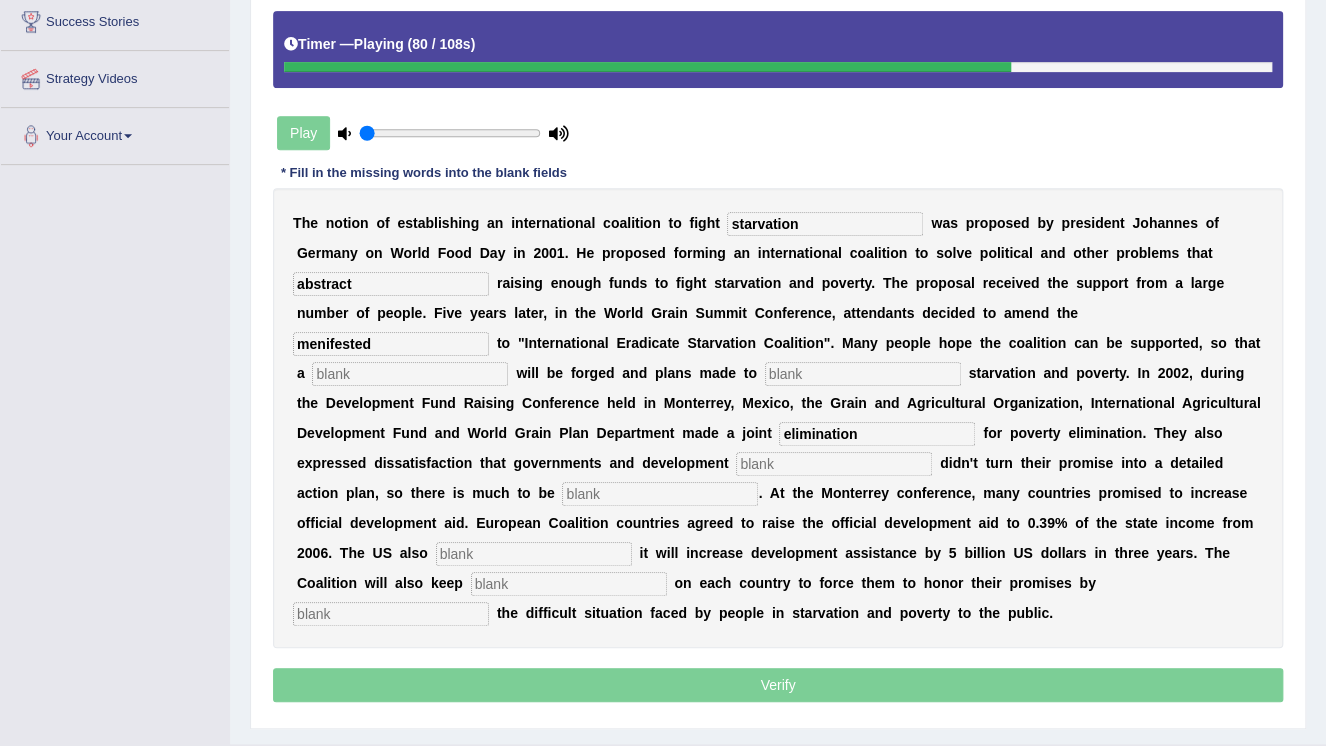 click at bounding box center (660, 494) 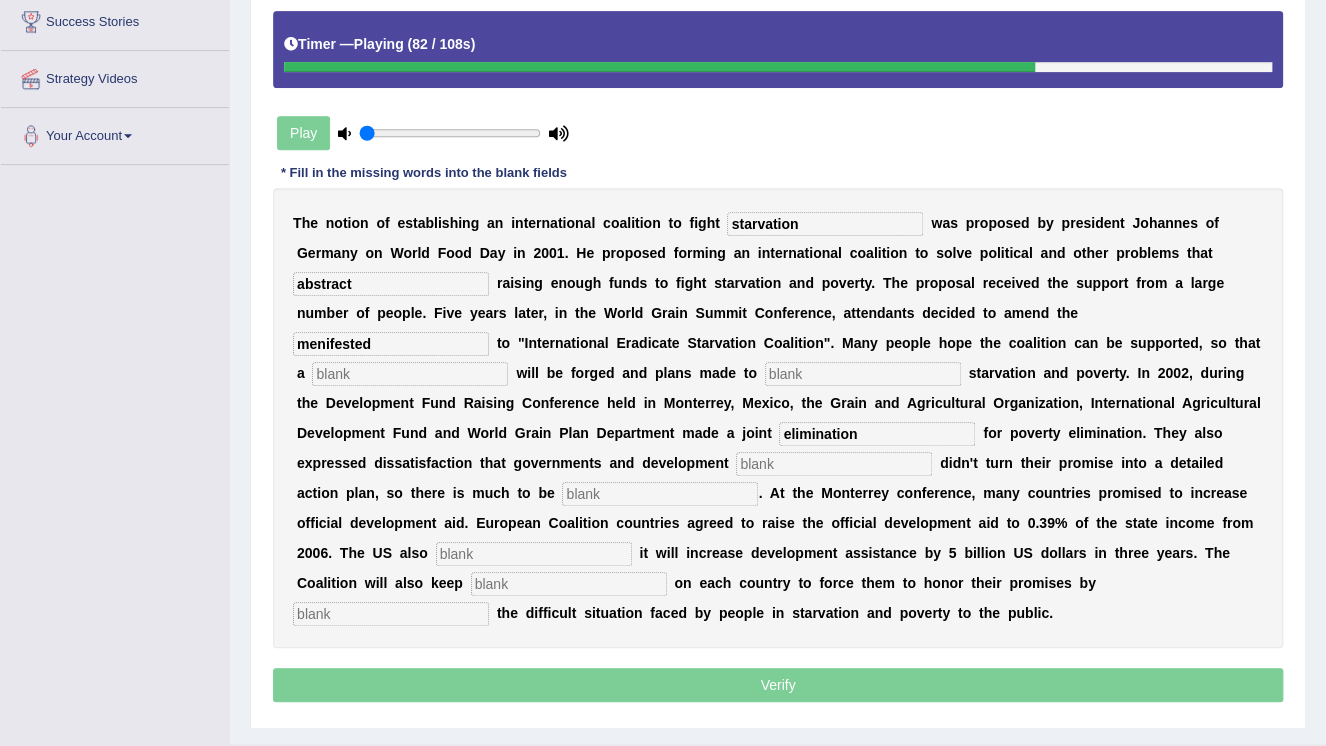 click at bounding box center (534, 554) 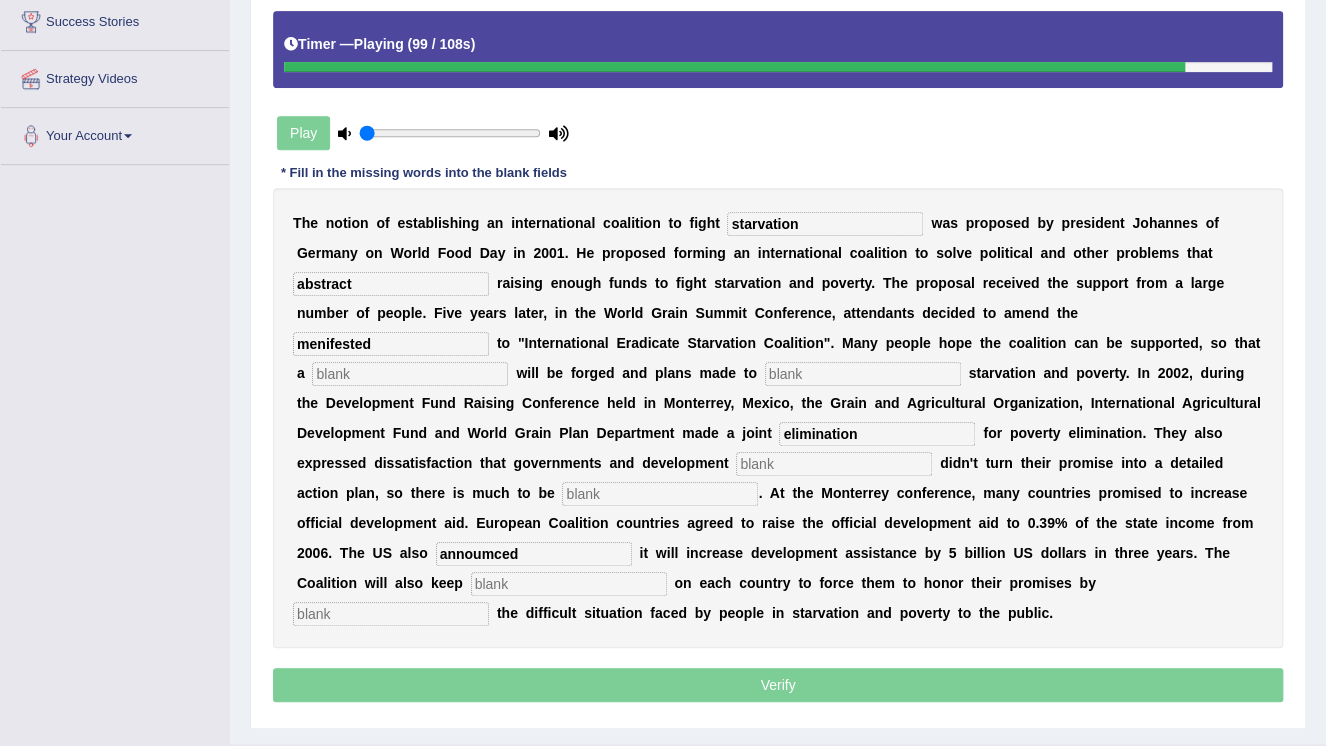 click on "annoumced" at bounding box center [534, 554] 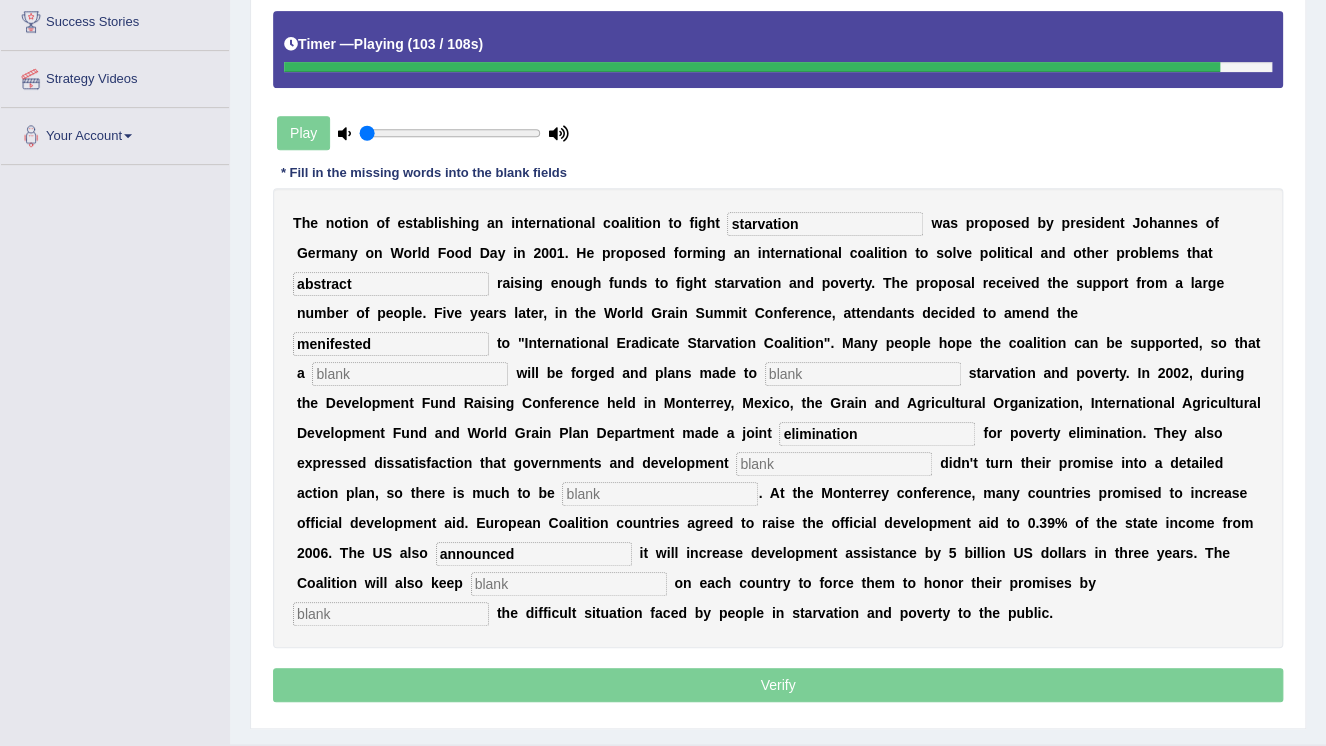 type on "announced" 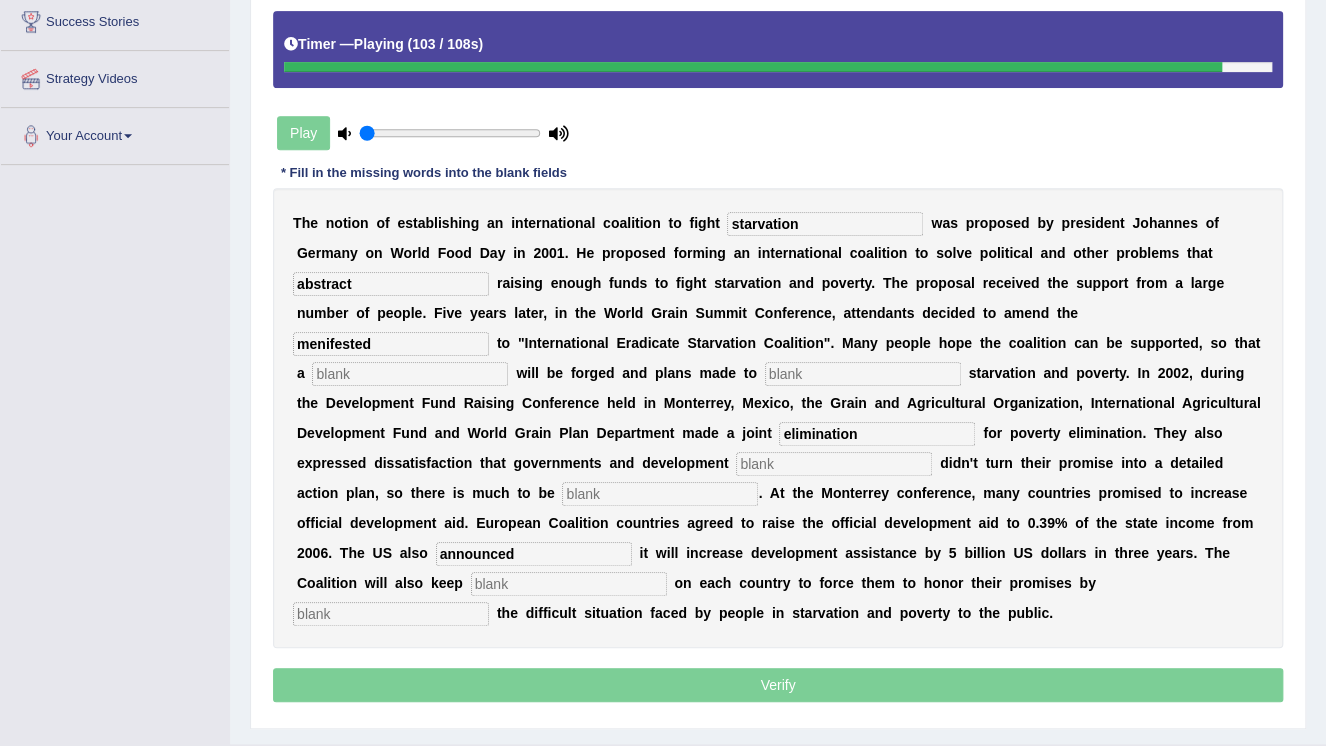 click at bounding box center (569, 584) 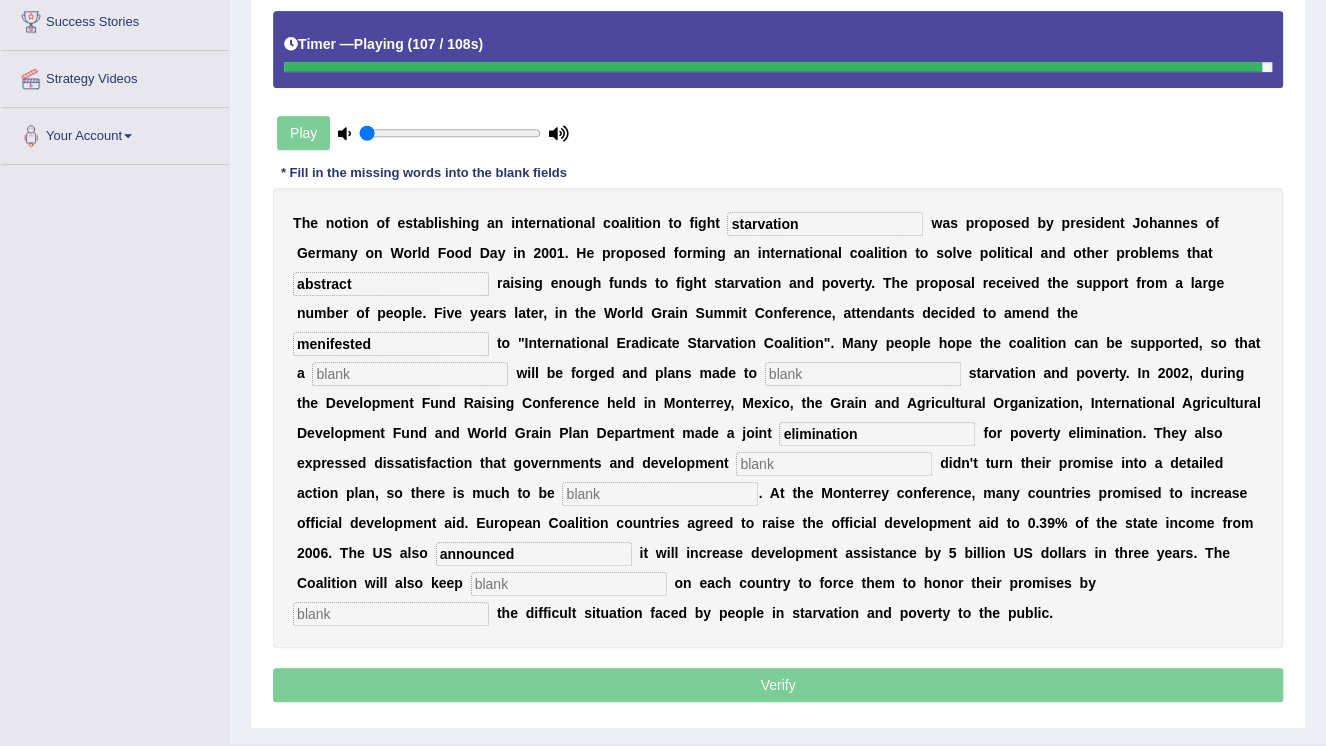 click at bounding box center (391, 614) 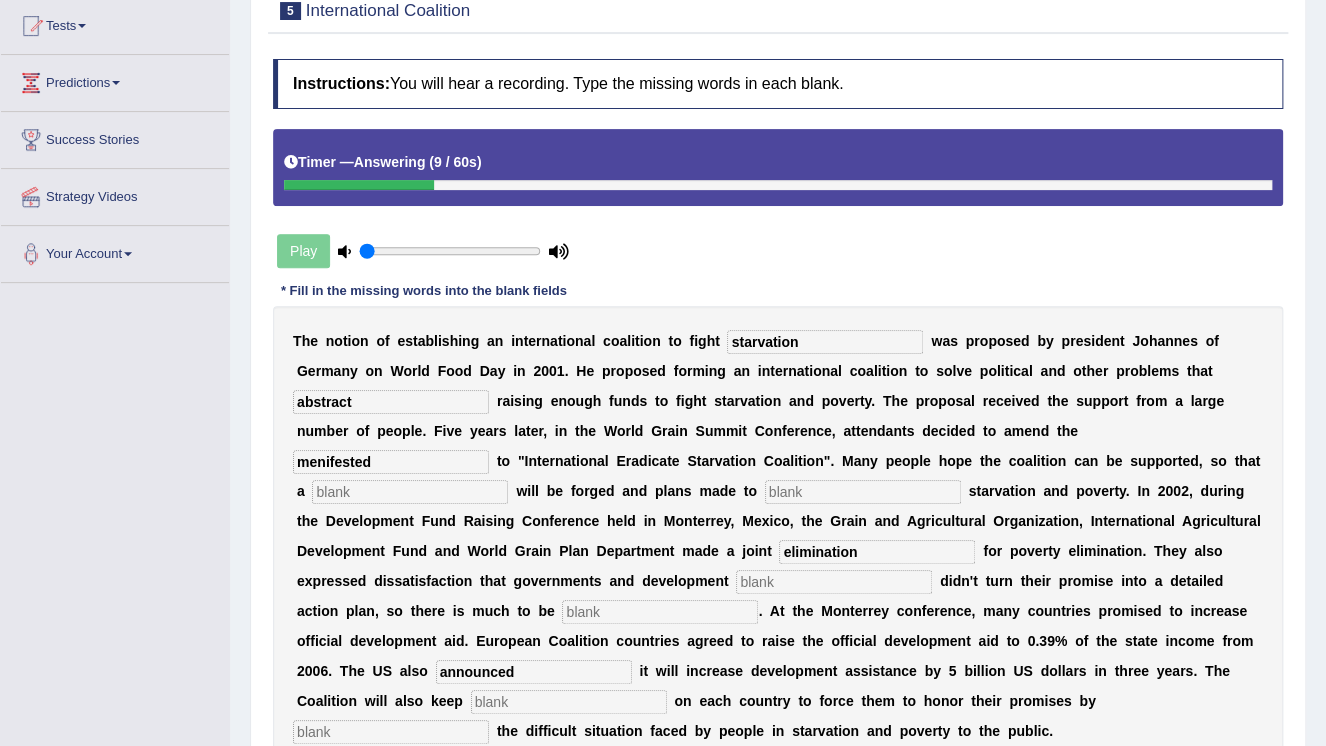 scroll, scrollTop: 211, scrollLeft: 0, axis: vertical 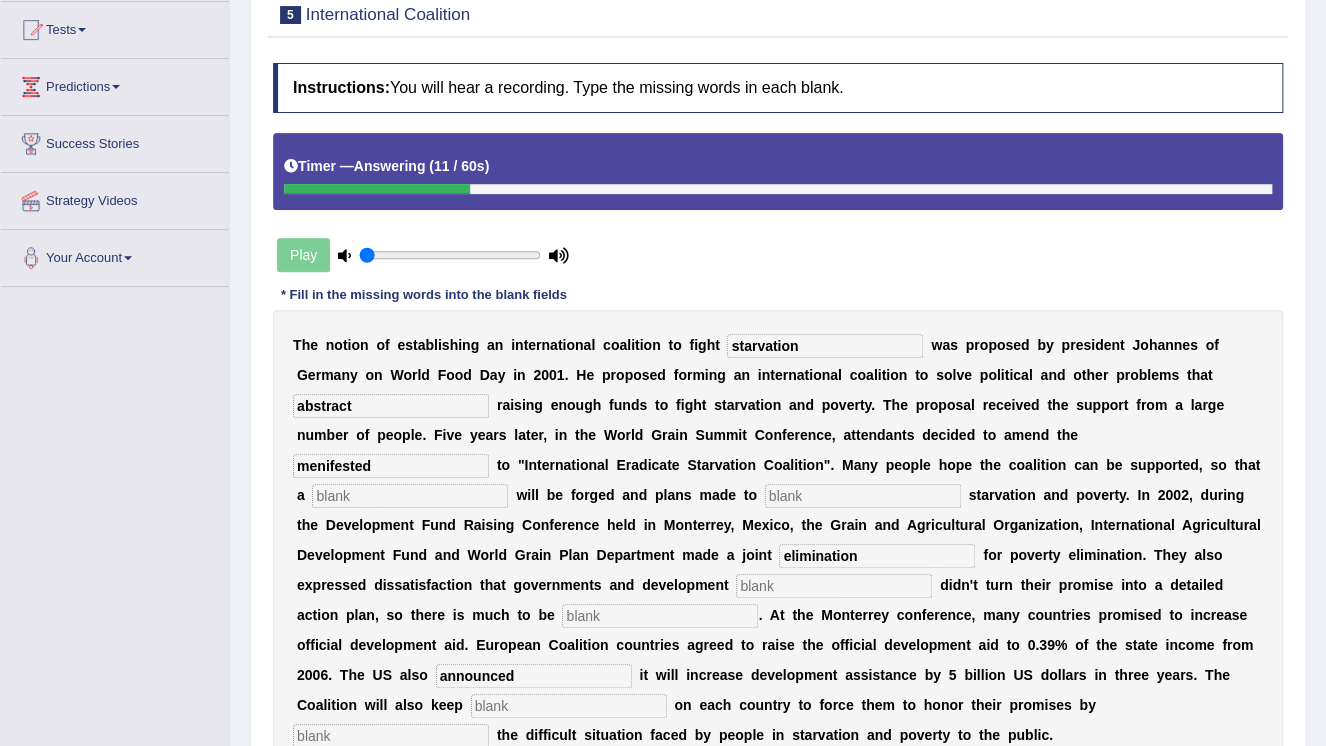 drag, startPoint x: 1321, startPoint y: 281, endPoint x: 1310, endPoint y: 166, distance: 115.52489 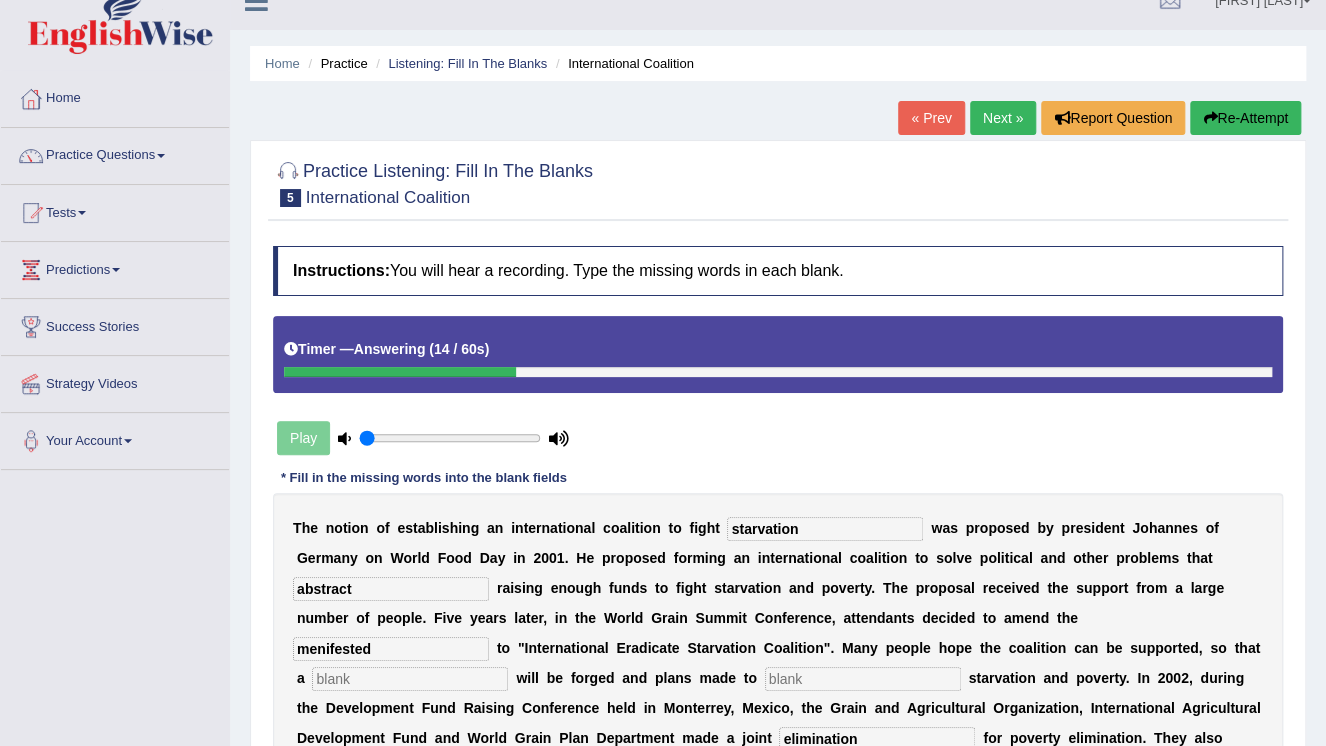 scroll, scrollTop: 26, scrollLeft: 0, axis: vertical 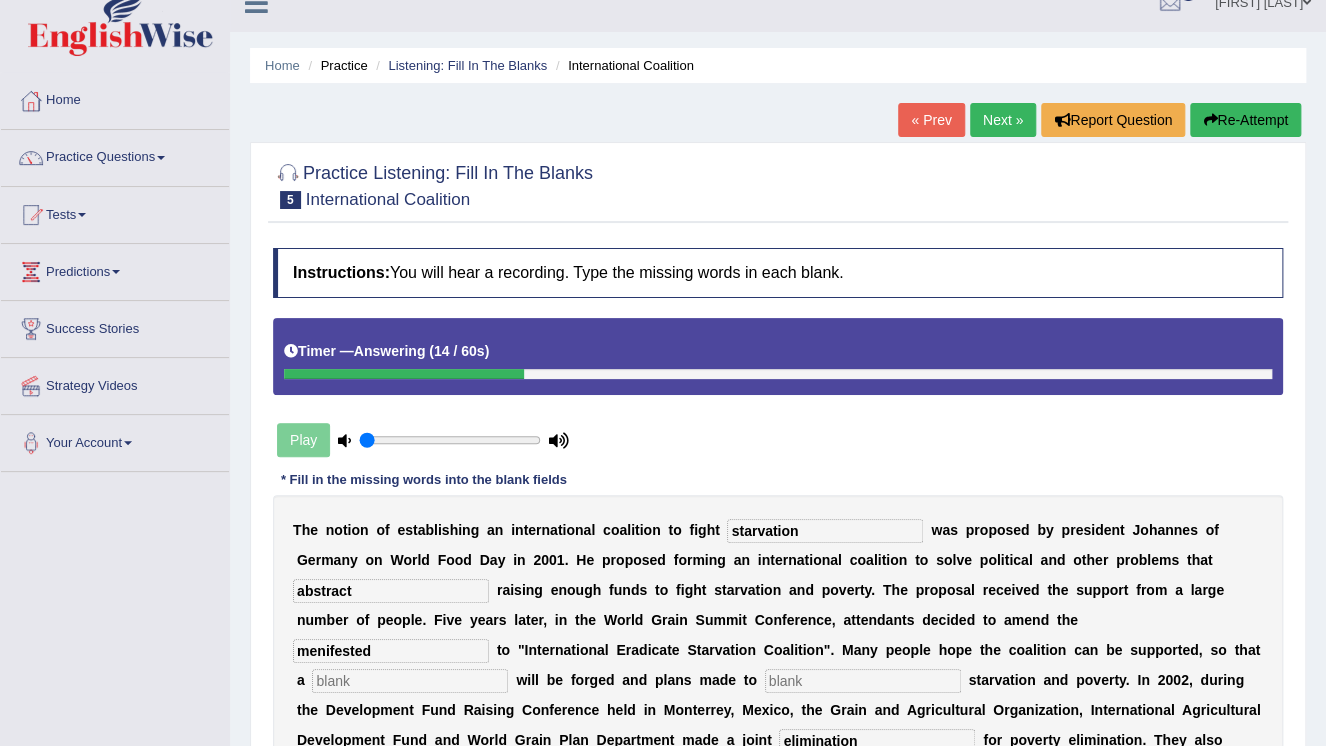click on "Re-Attempt" at bounding box center (1245, 120) 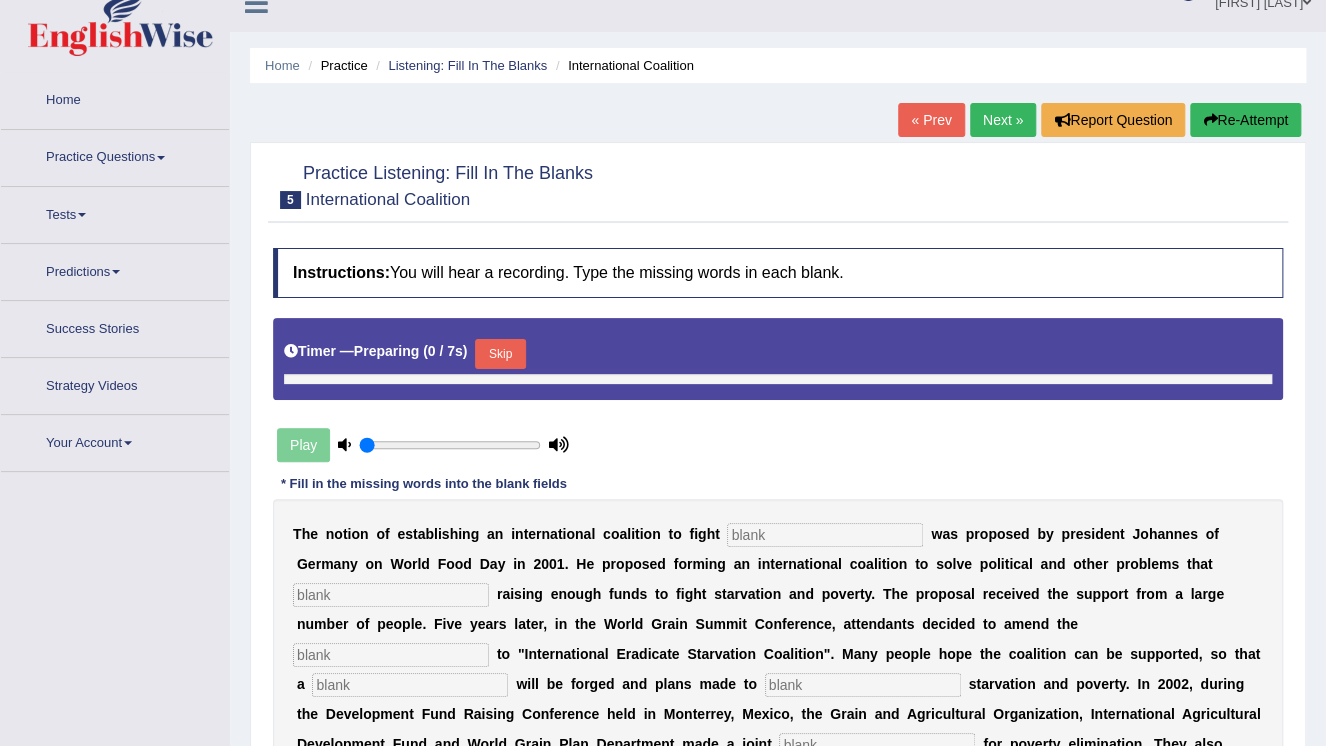 scroll, scrollTop: 26, scrollLeft: 0, axis: vertical 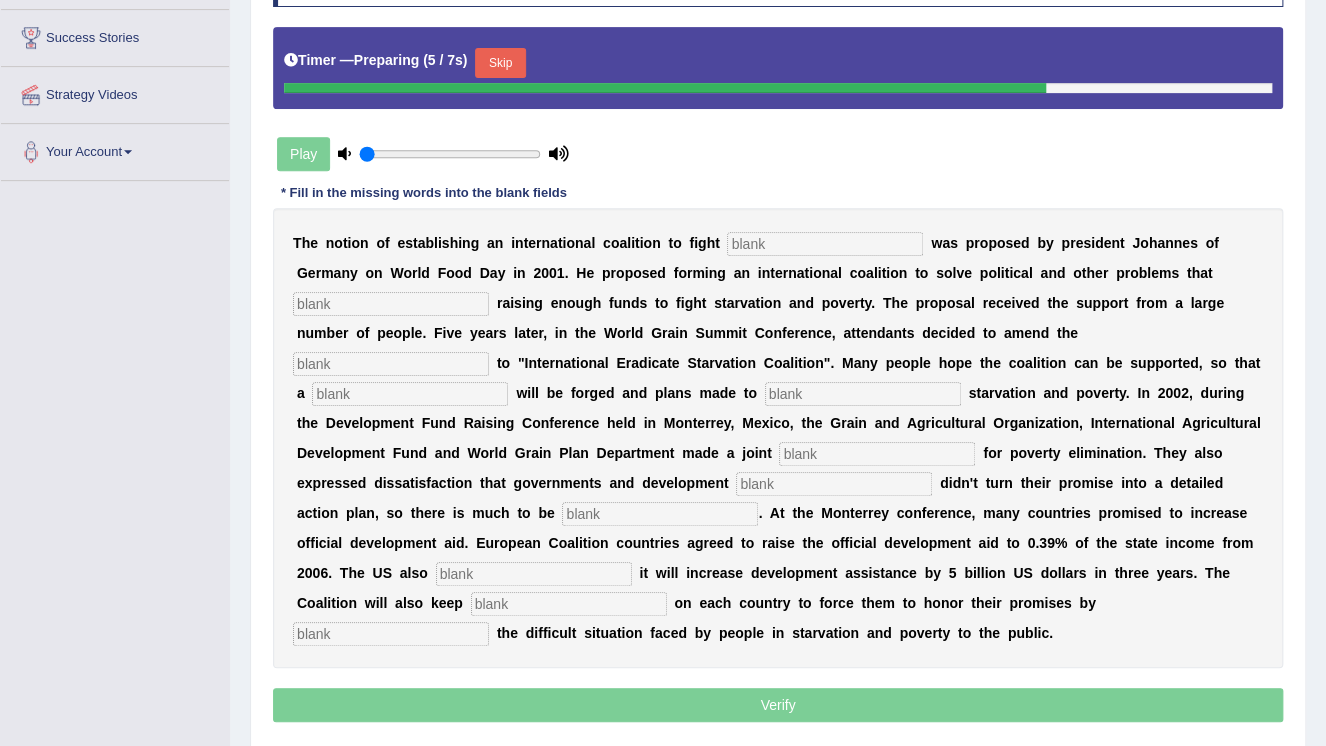 click on "Play" at bounding box center [423, 154] 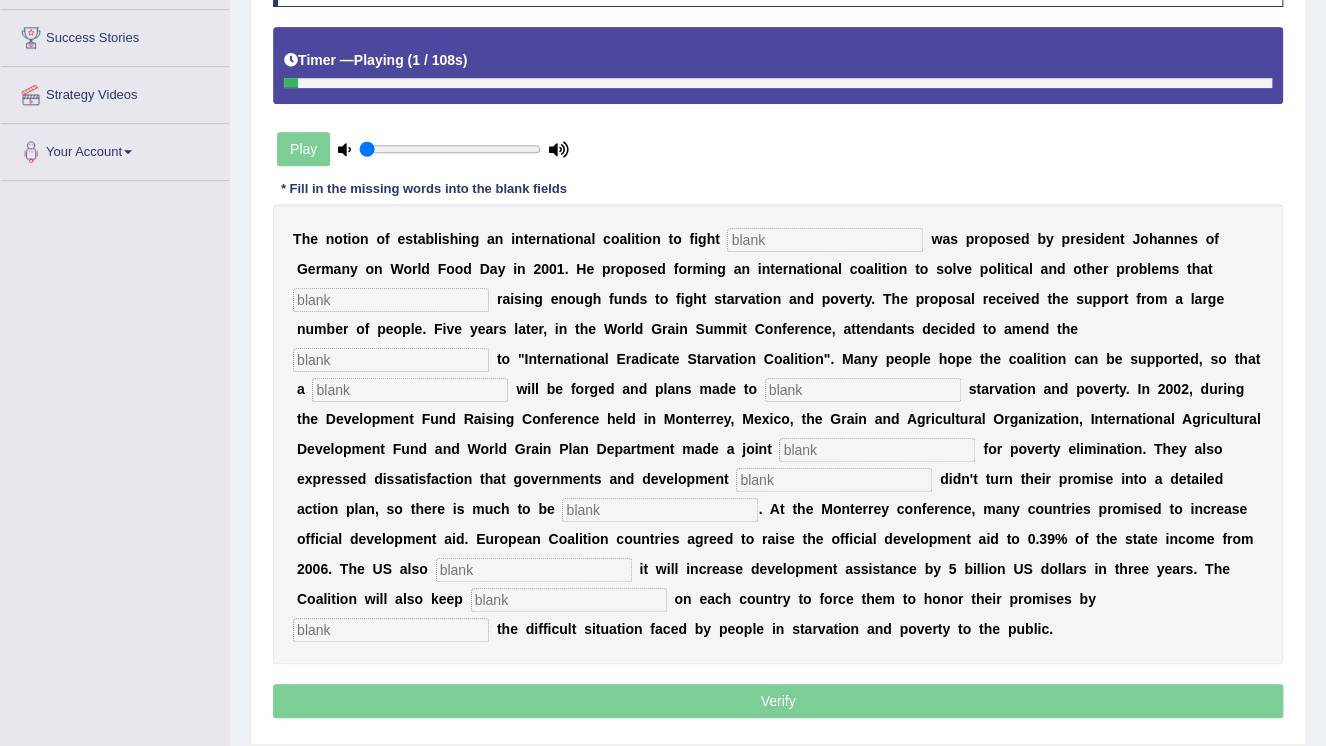 click at bounding box center [825, 240] 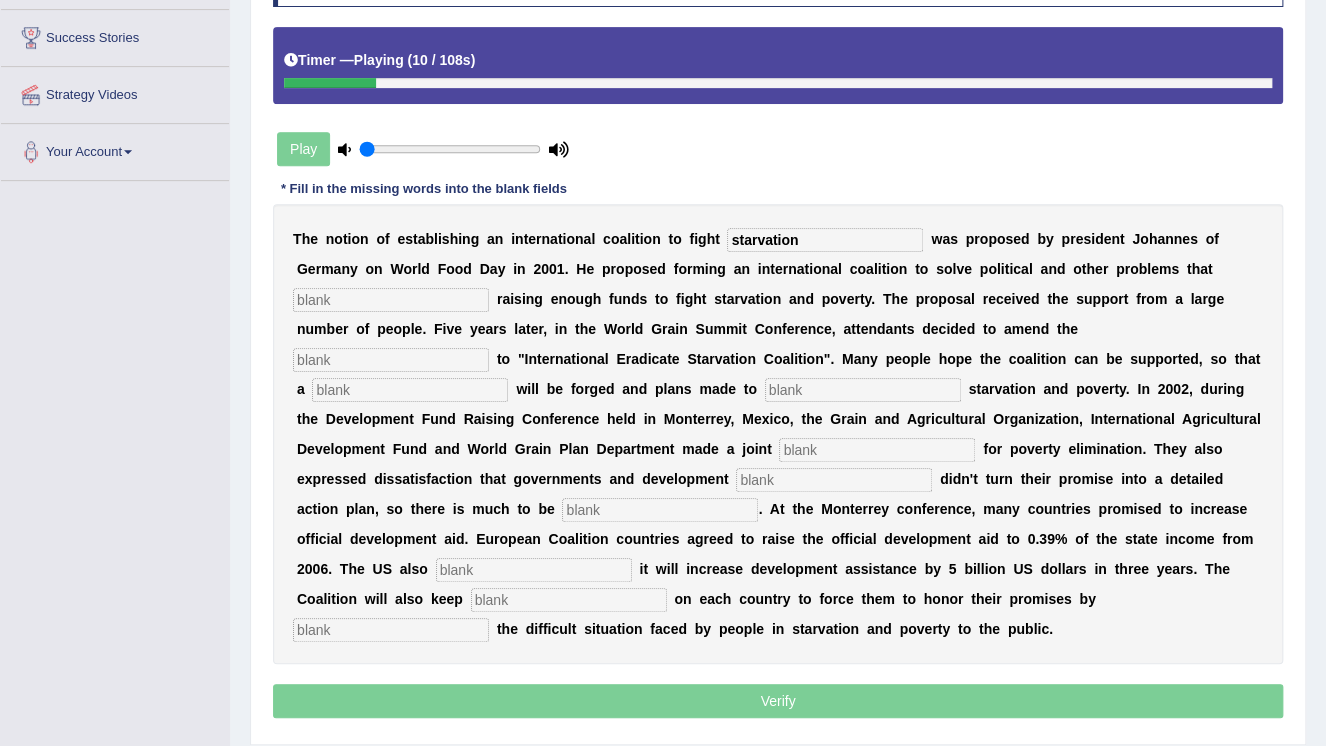 type on "starvation" 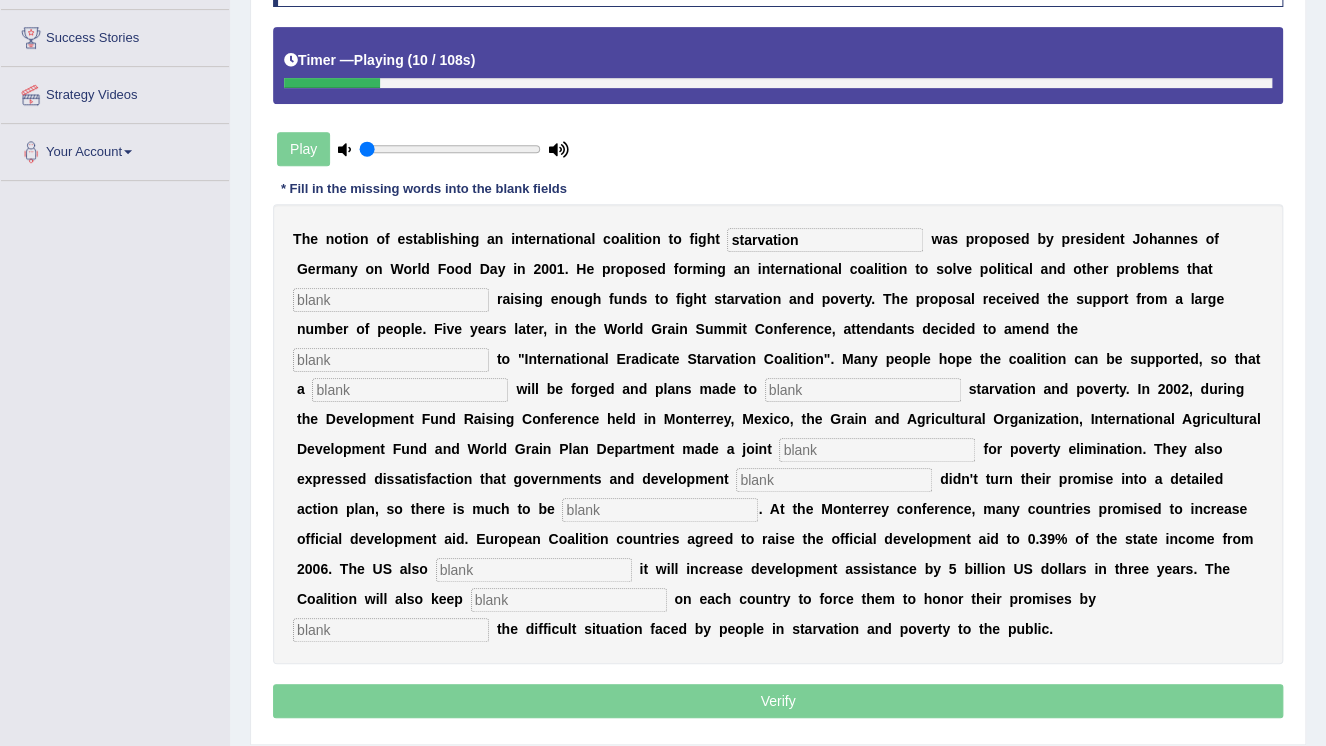 click at bounding box center [391, 300] 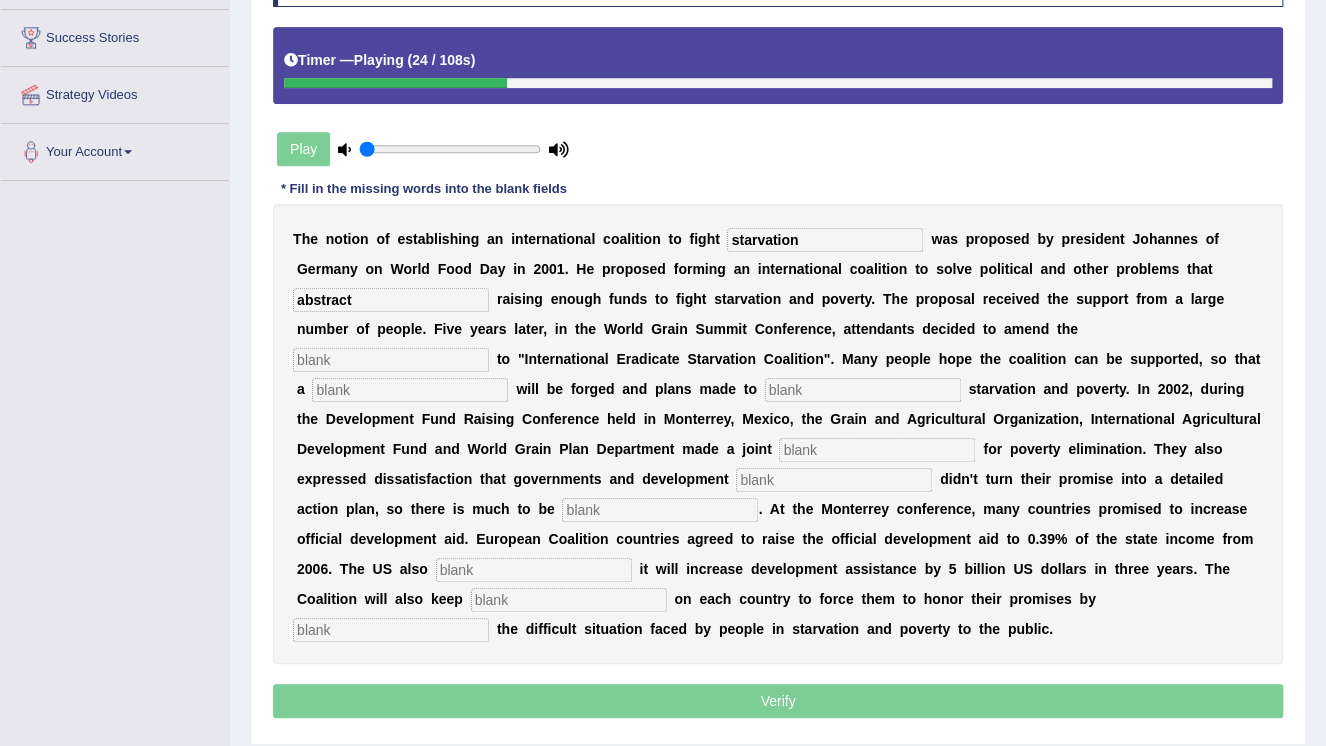 type on "abstract" 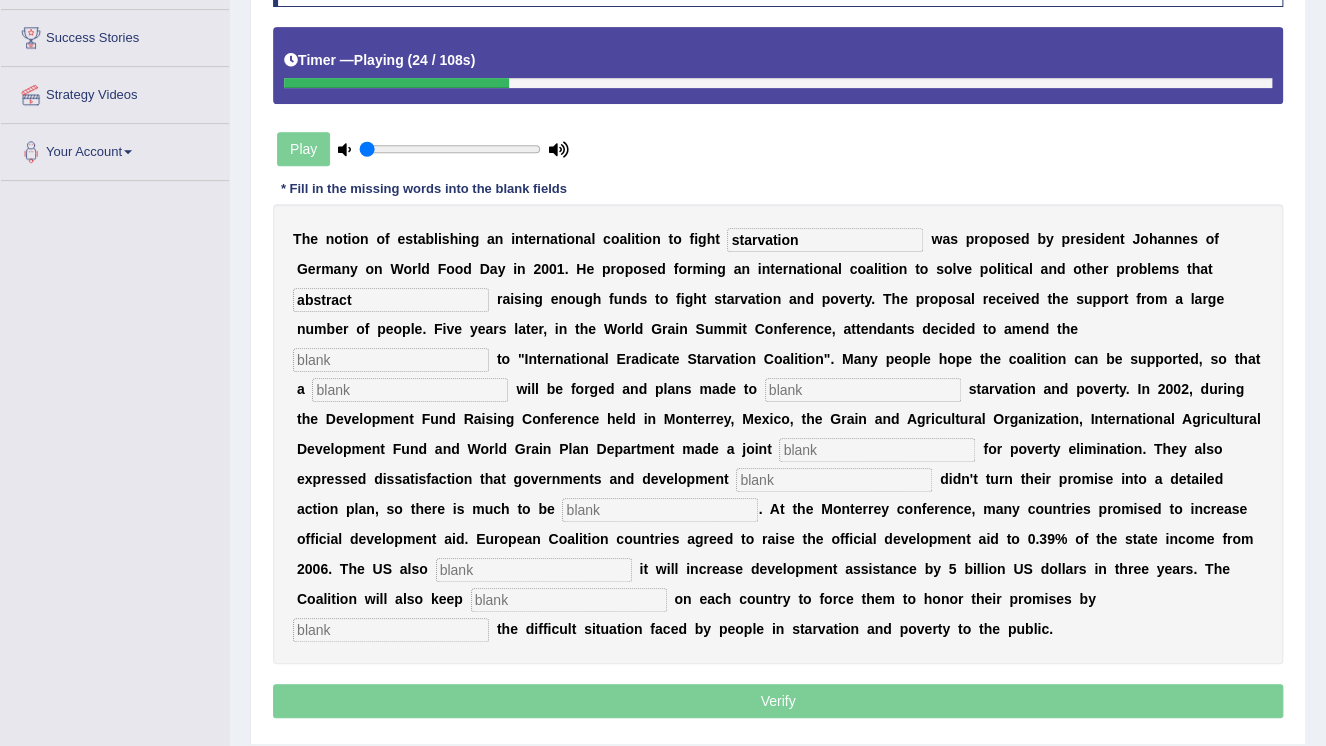 click at bounding box center (391, 360) 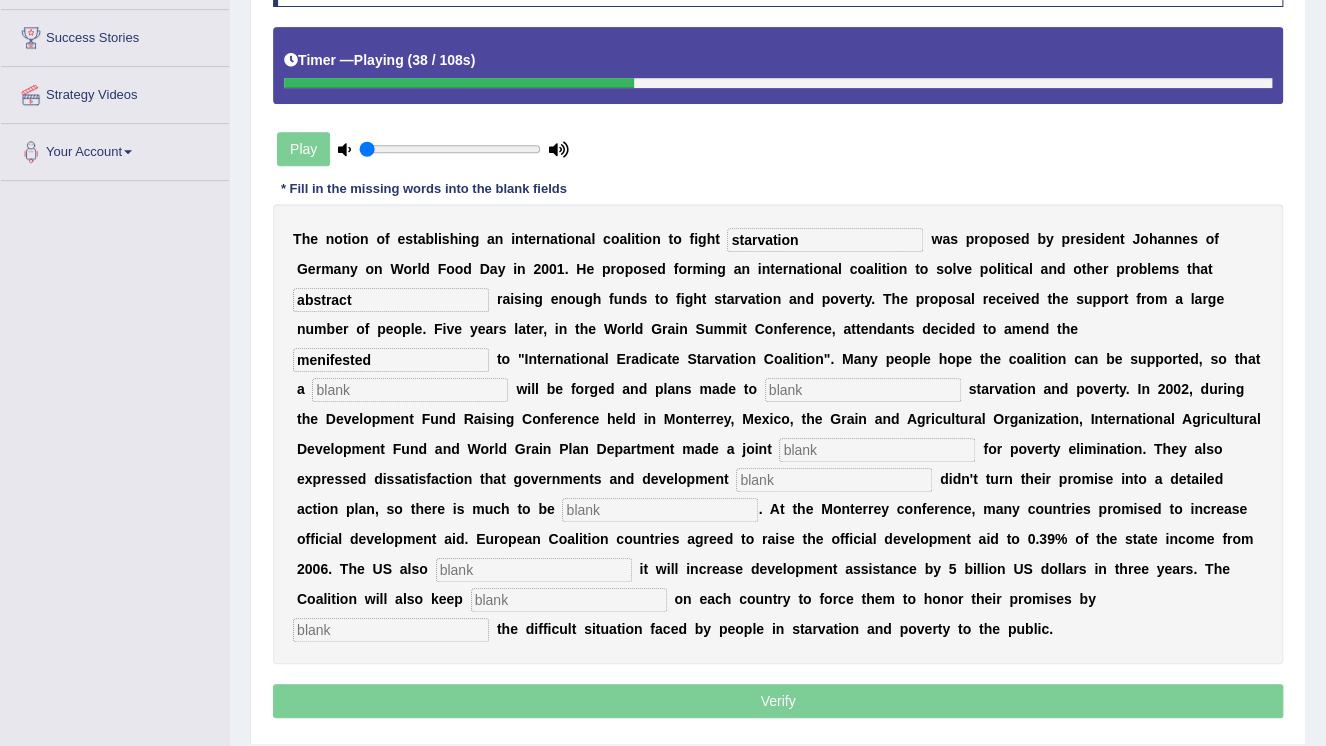 type on "menifested" 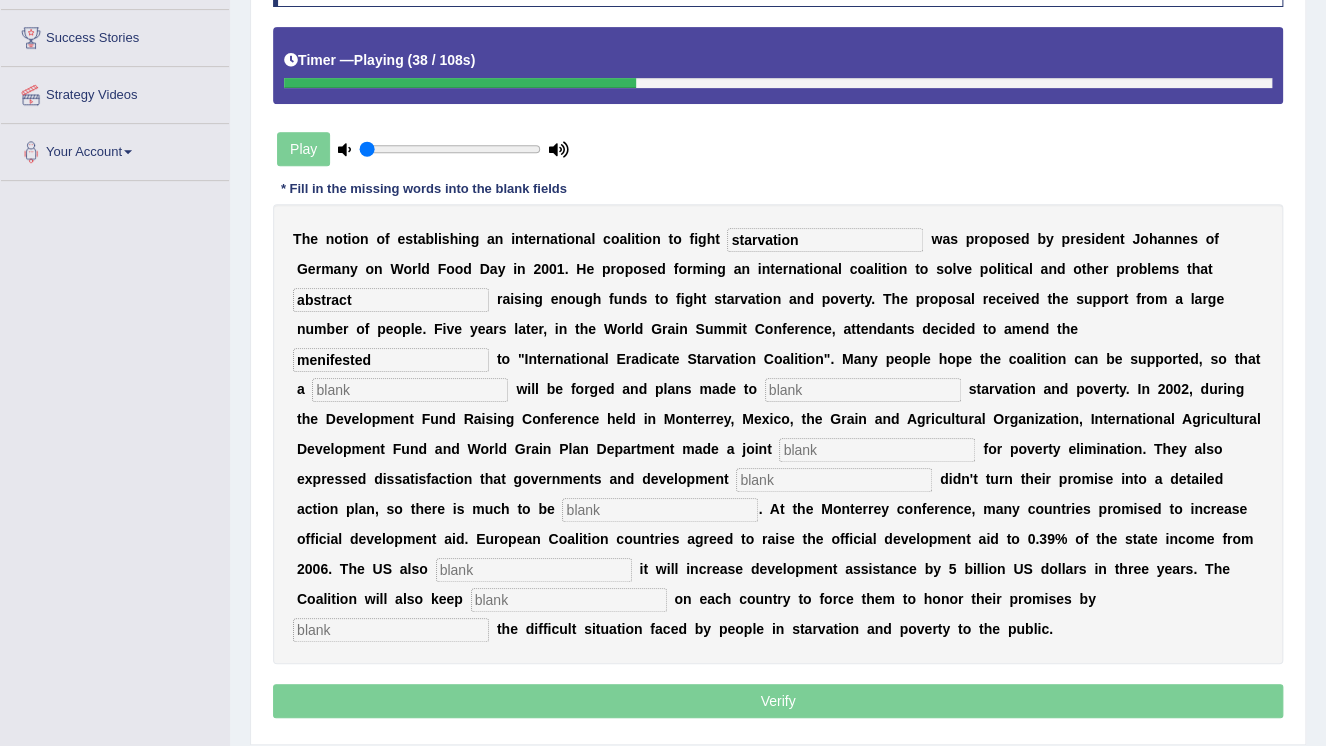 click at bounding box center (410, 390) 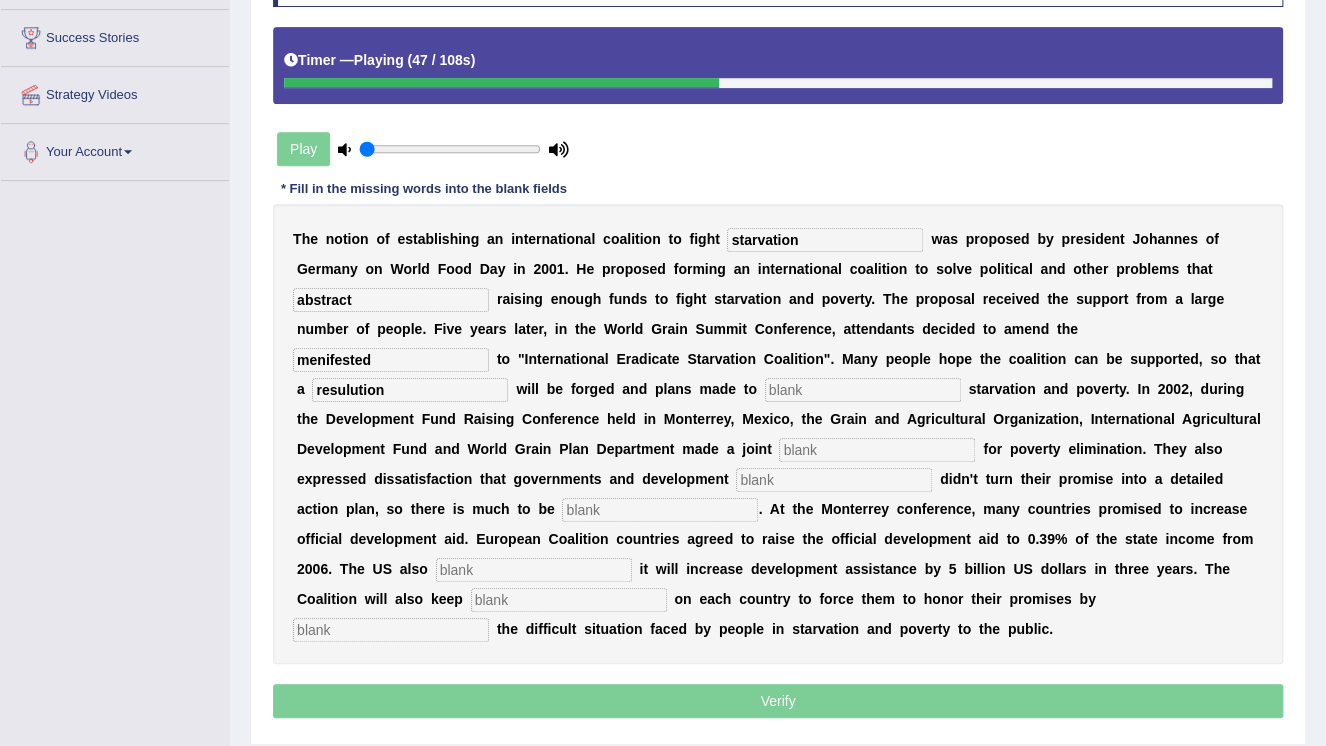 type on "resulution" 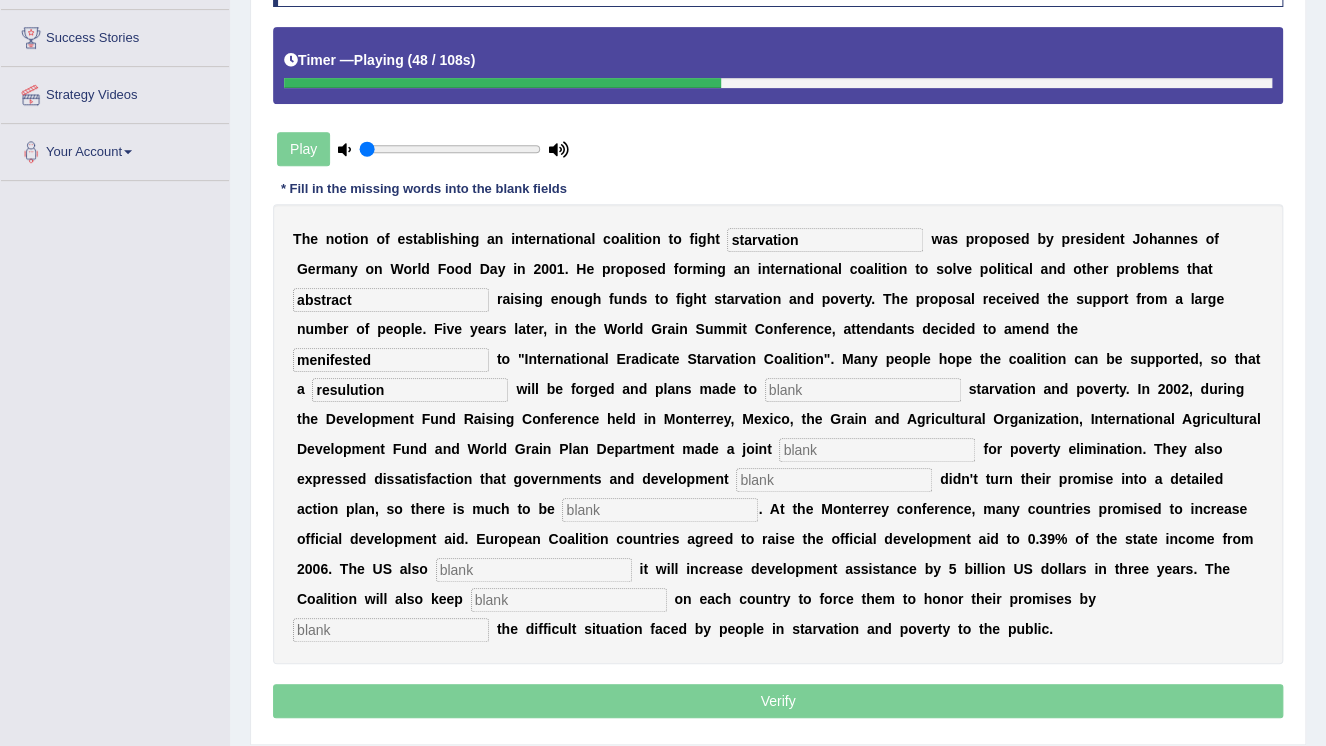 click at bounding box center [863, 390] 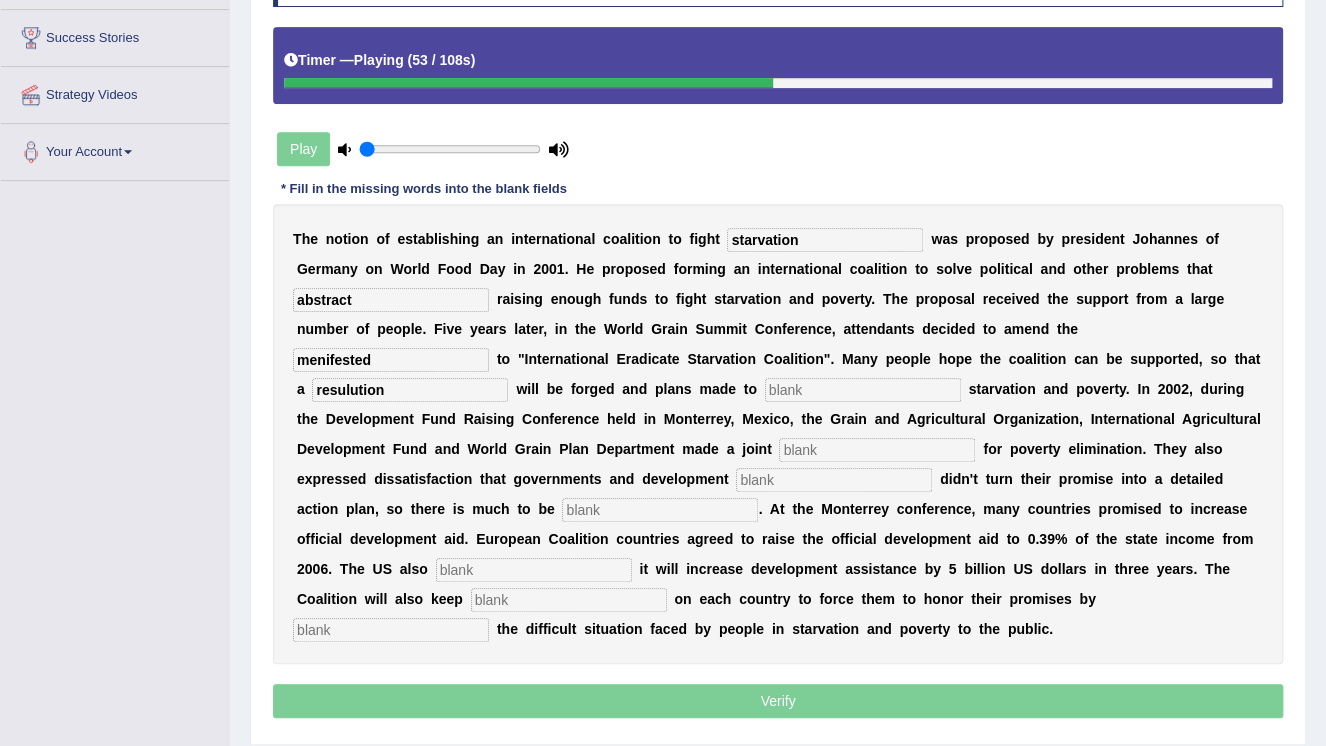 click at bounding box center (877, 450) 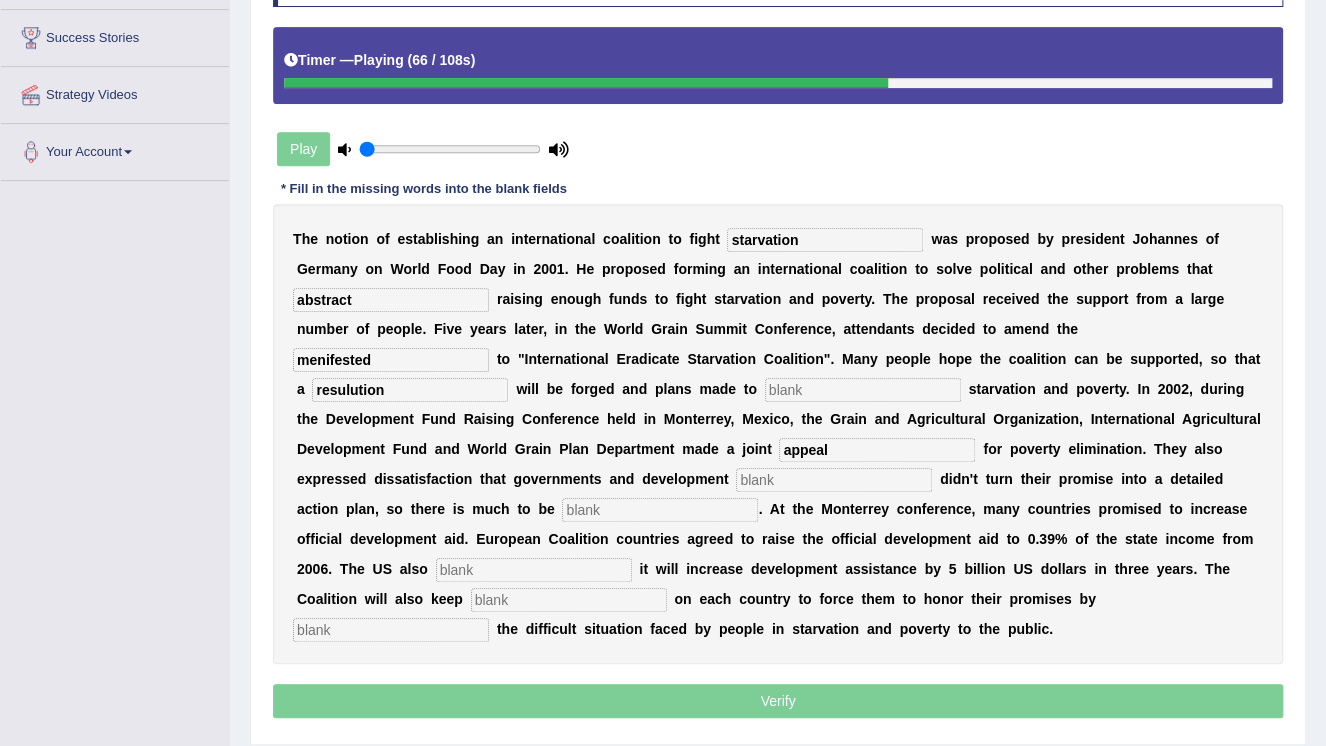 type on "appeal" 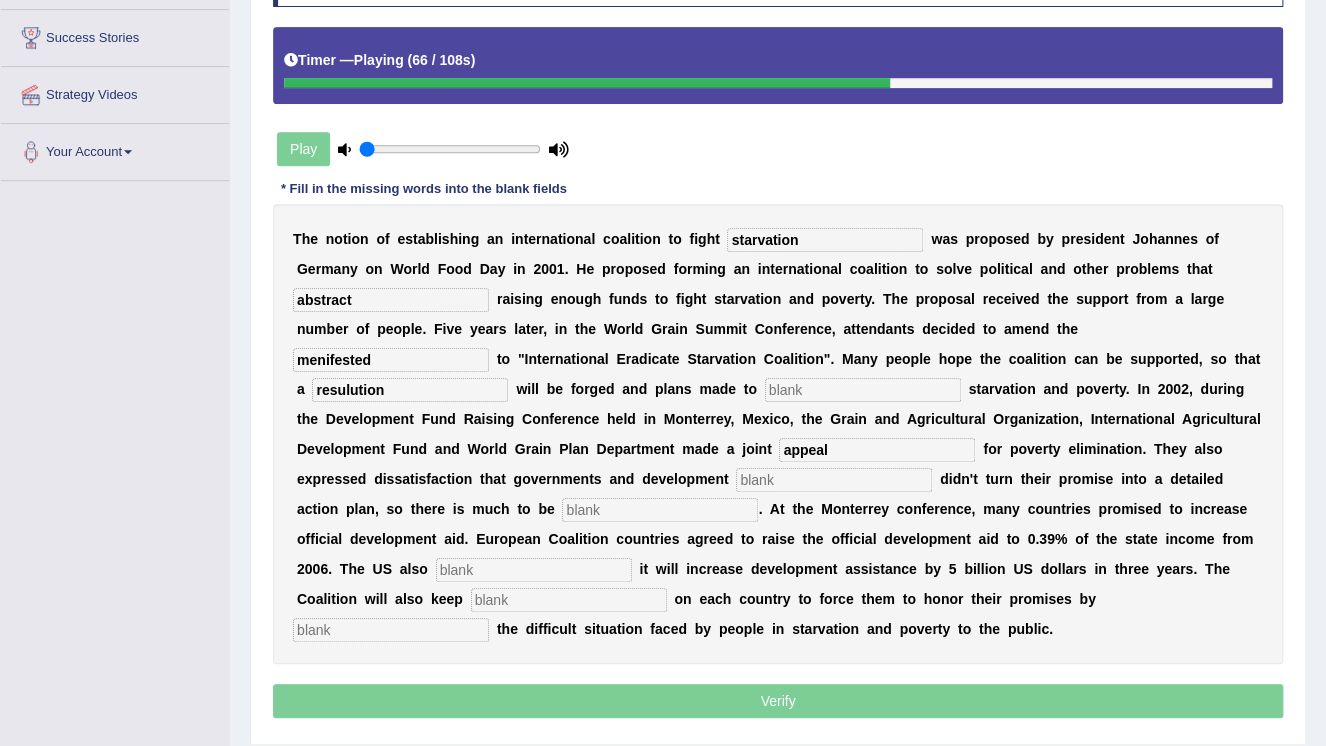 click at bounding box center [834, 480] 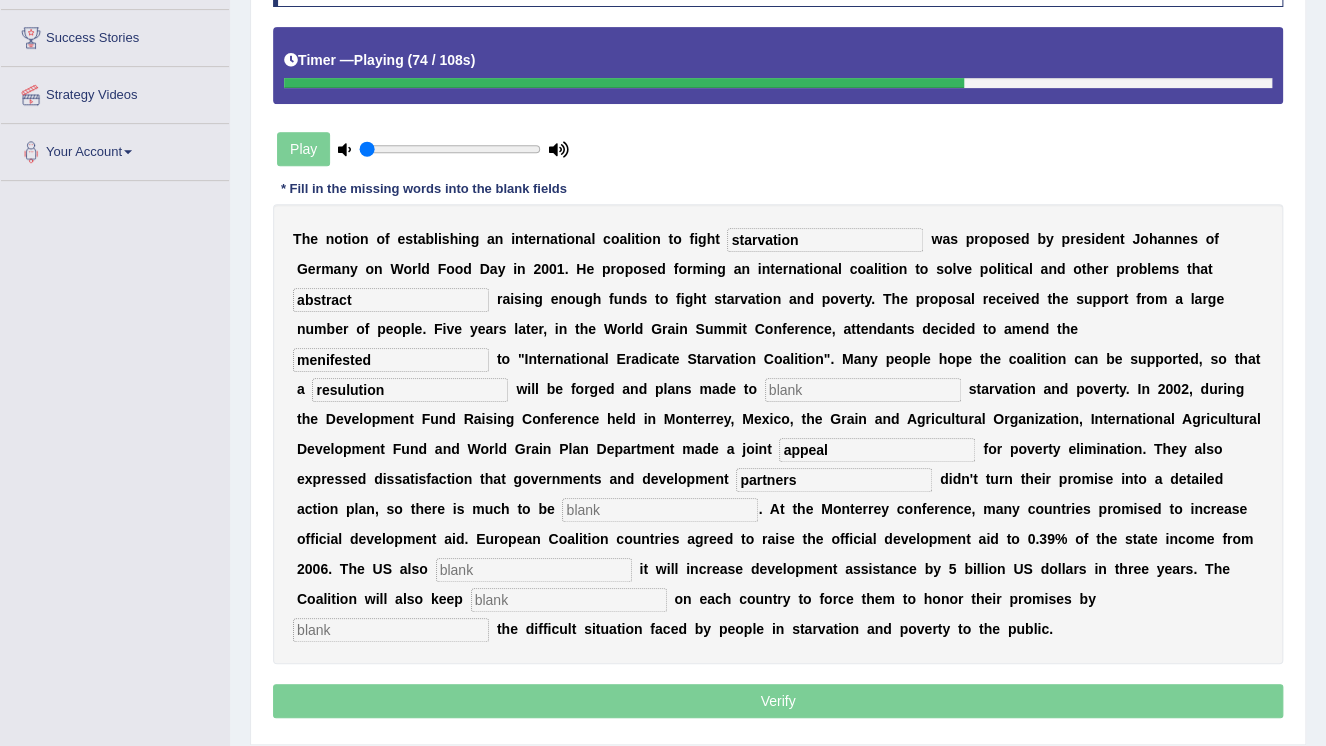 type on "partners" 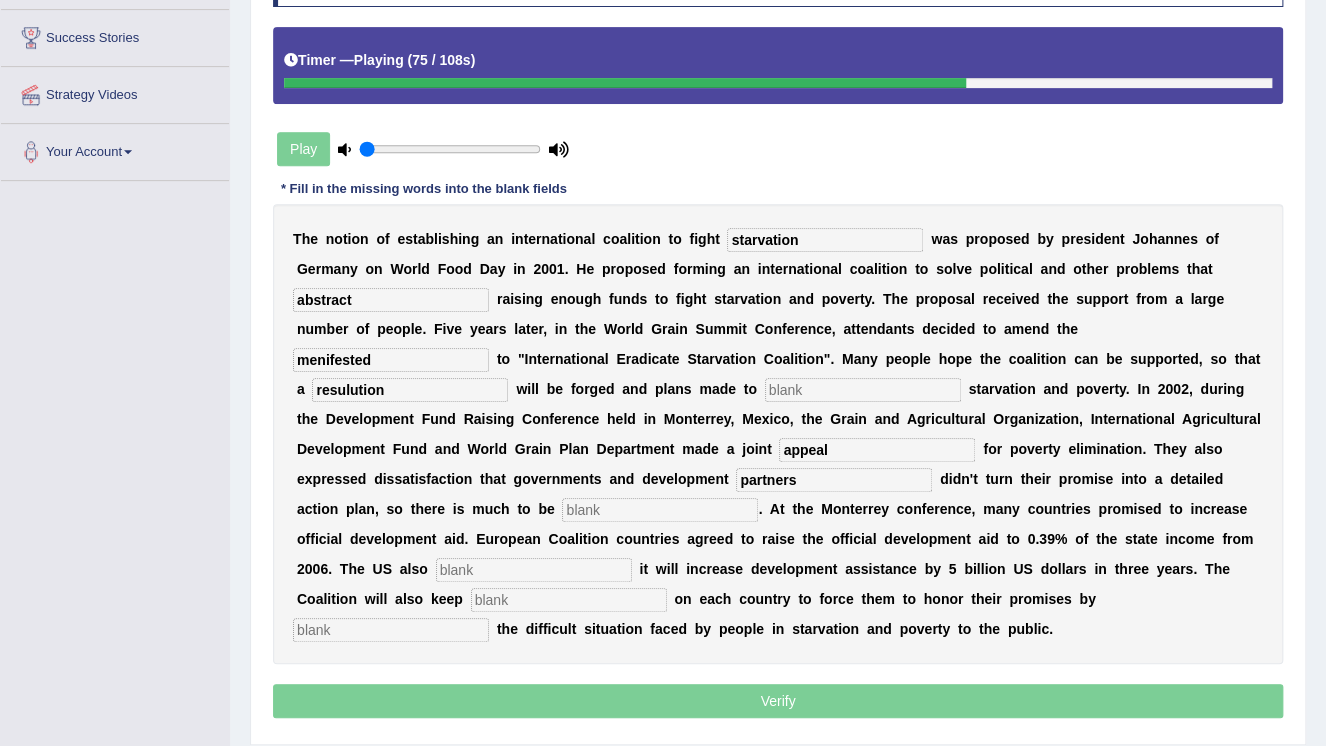 click at bounding box center (660, 510) 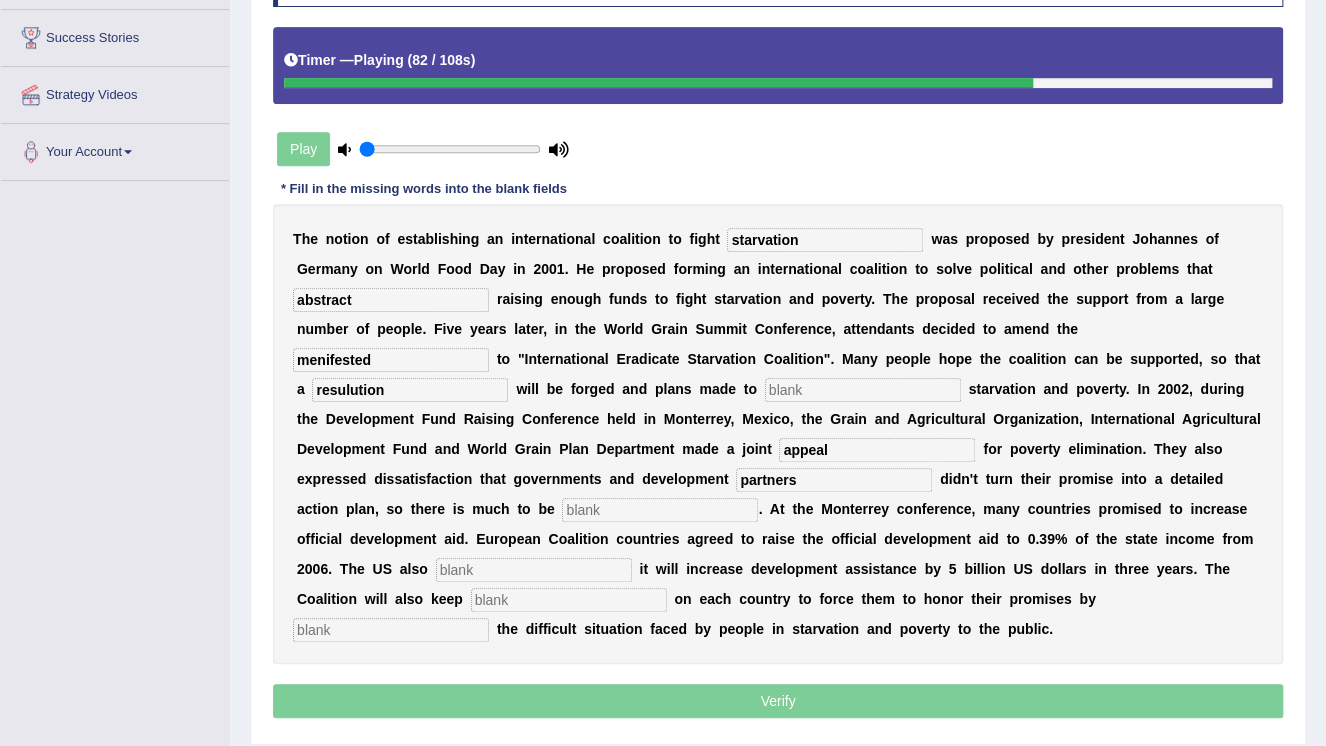 click at bounding box center (534, 570) 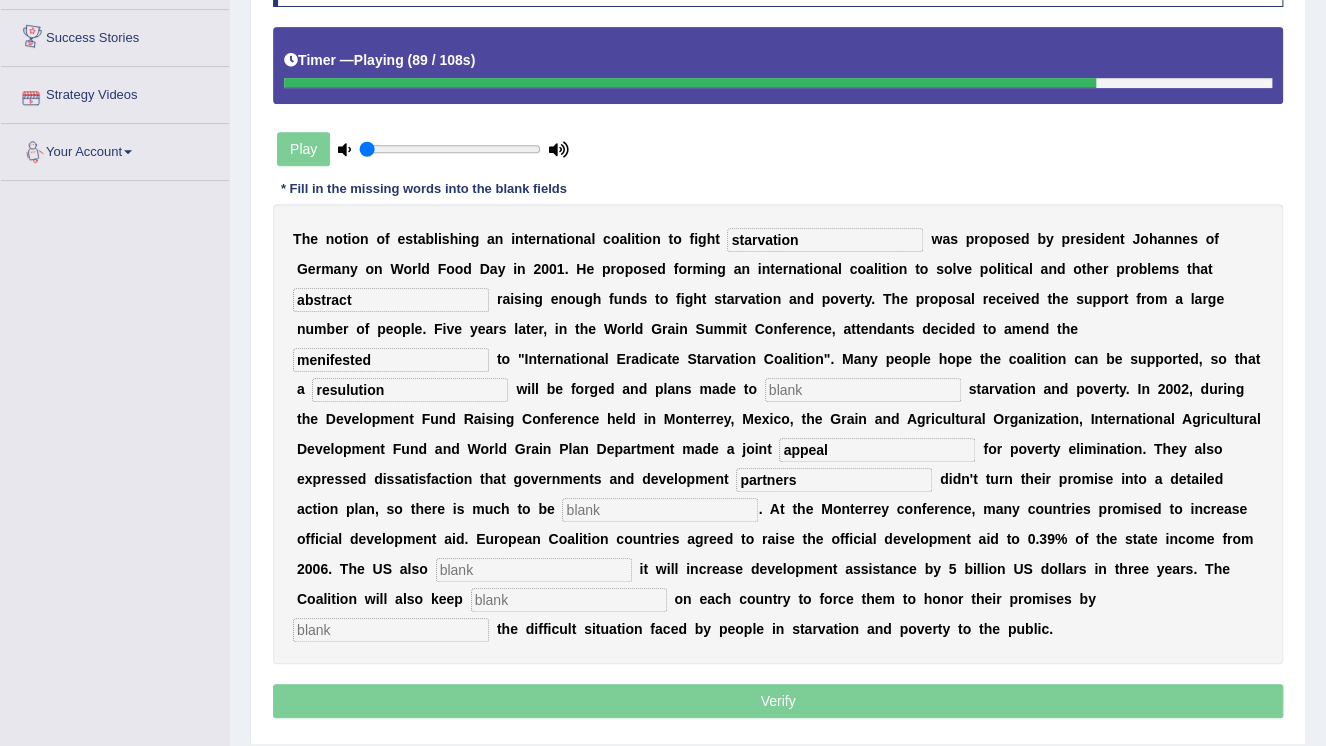 scroll, scrollTop: 36, scrollLeft: 0, axis: vertical 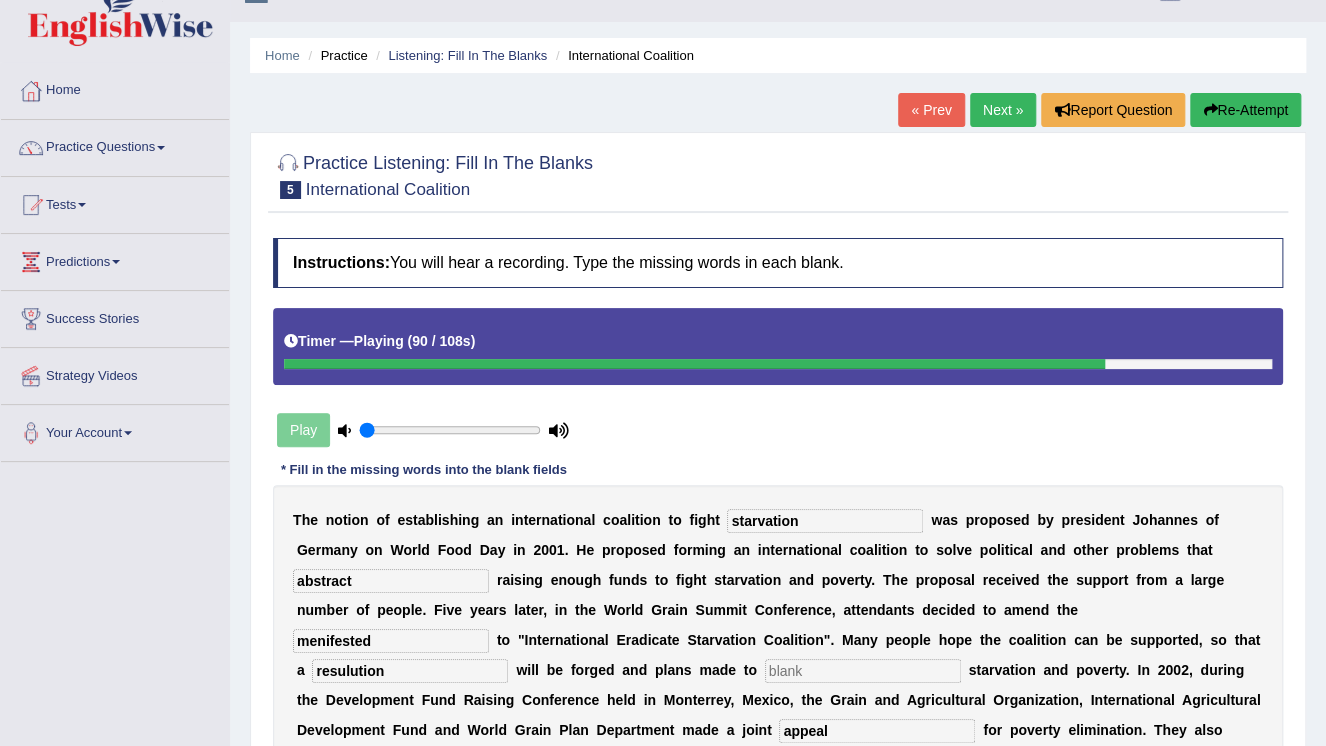 click on "Re-Attempt" at bounding box center (1245, 110) 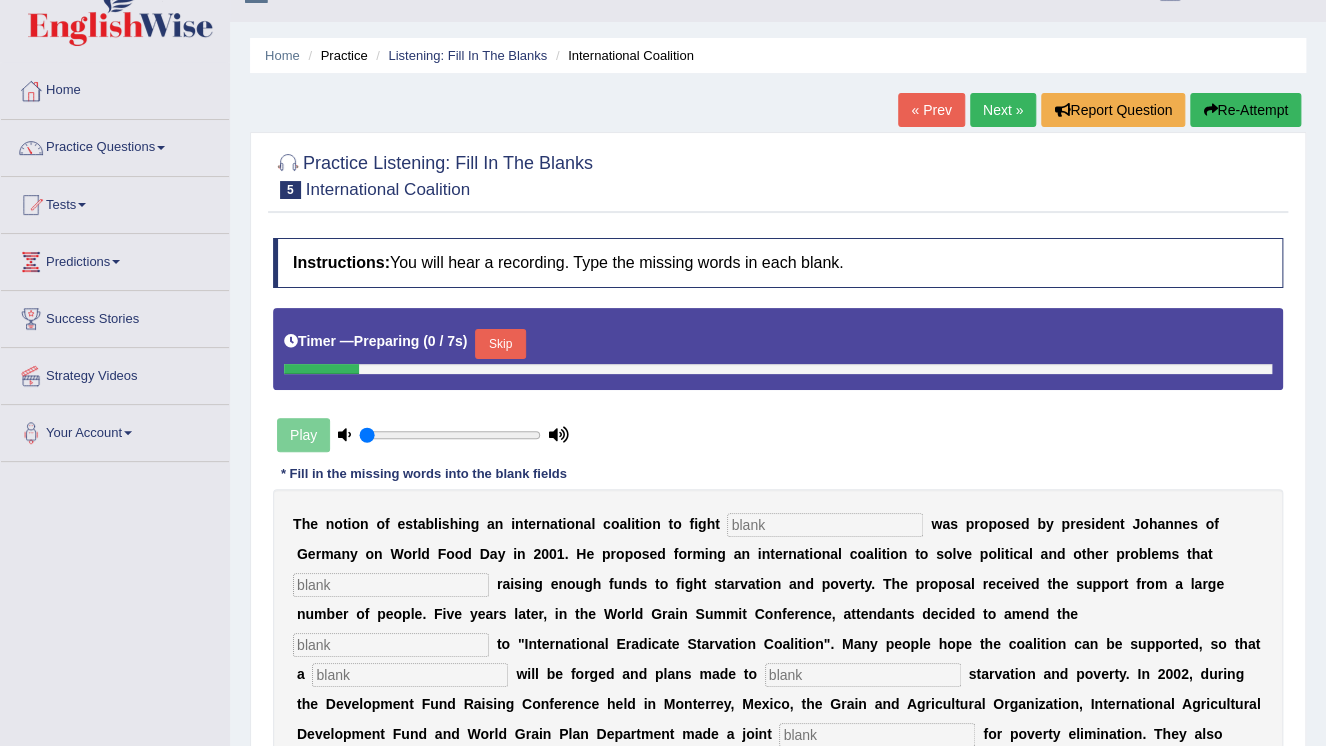 scroll, scrollTop: 36, scrollLeft: 0, axis: vertical 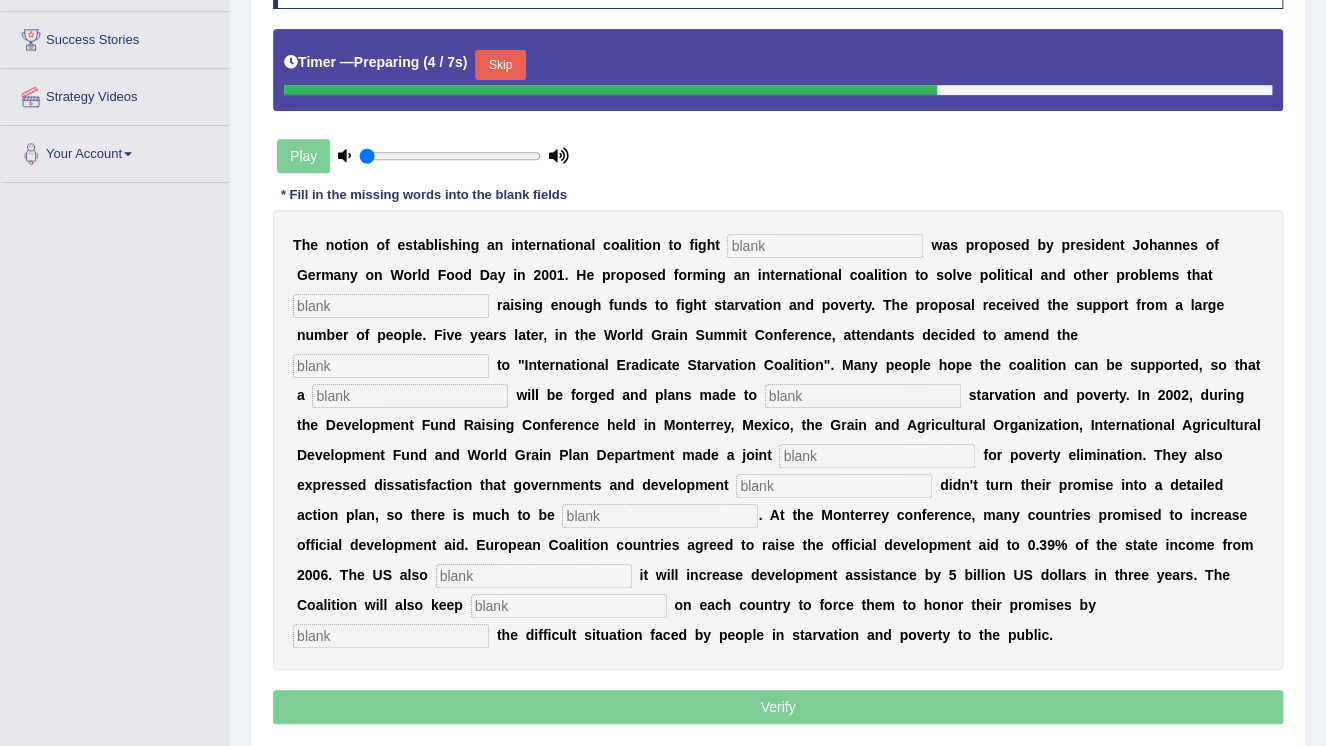 click at bounding box center (825, 246) 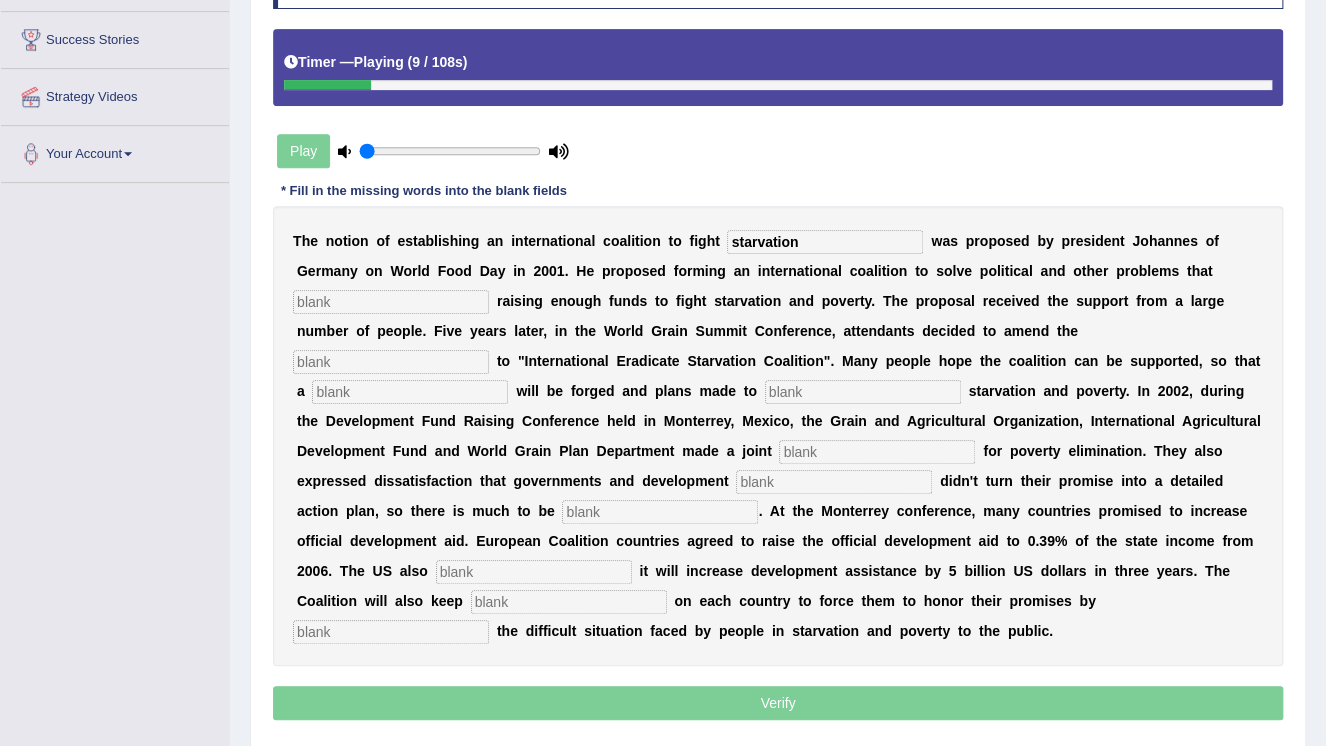 type on "starvation" 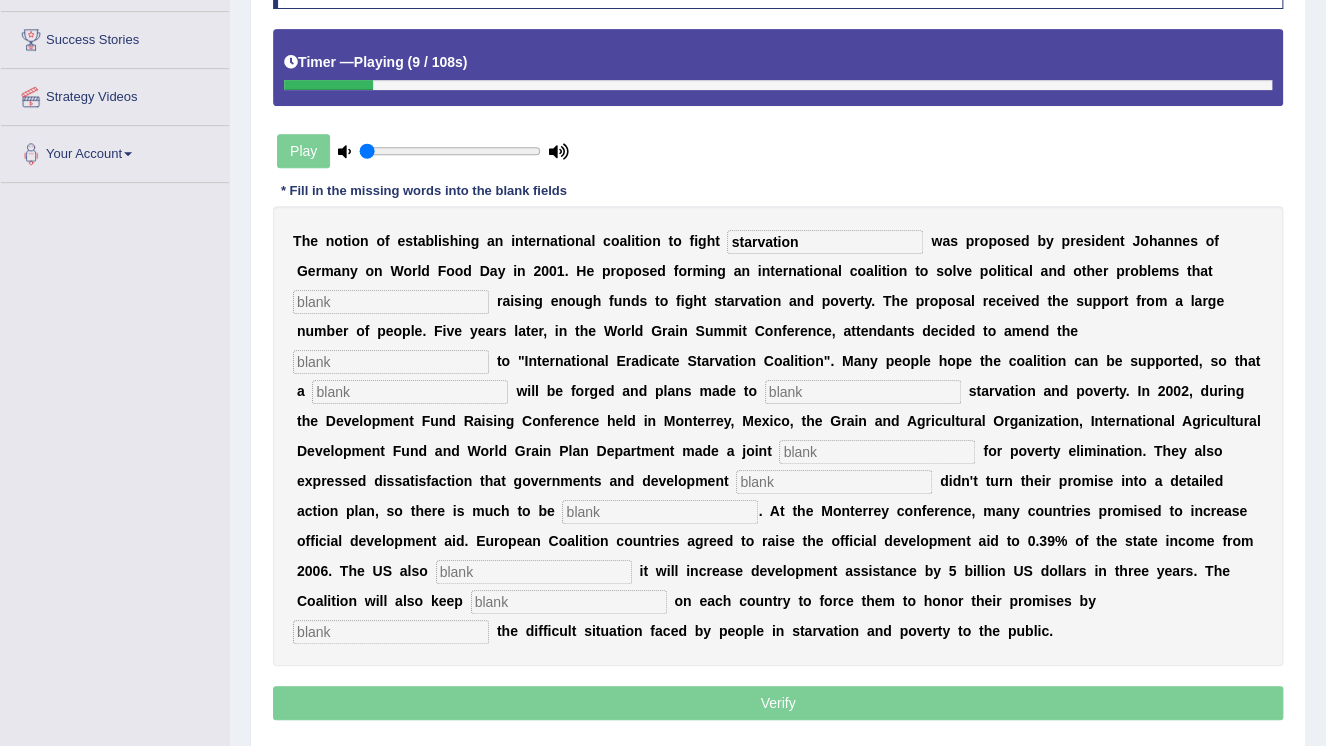 click at bounding box center (391, 302) 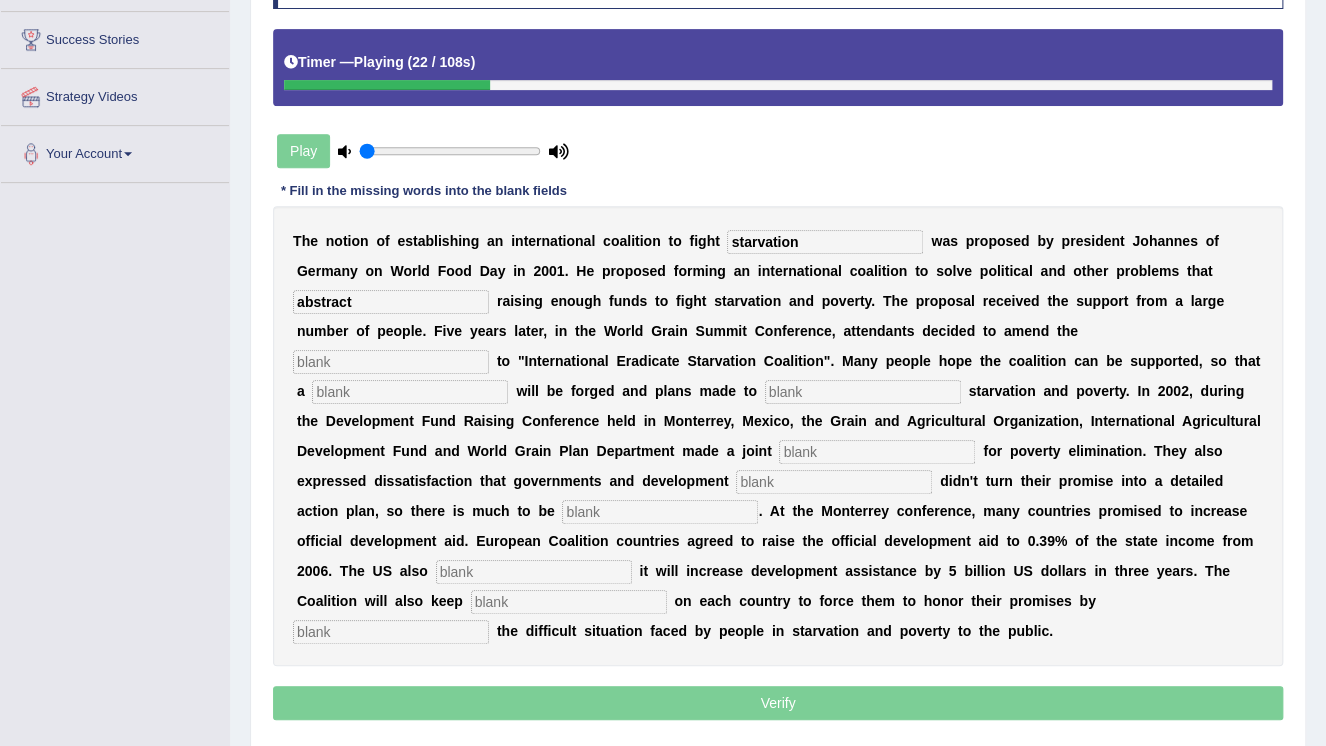 type on "abstract" 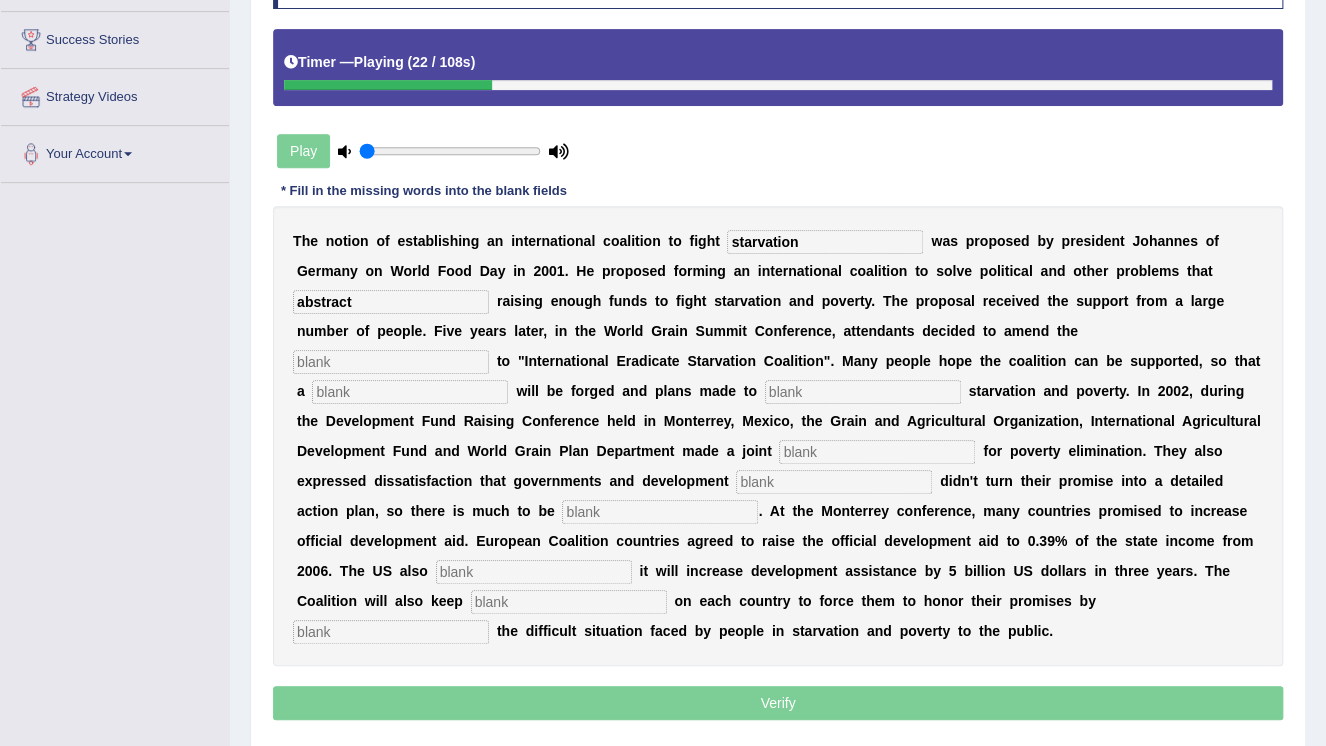 click at bounding box center (391, 362) 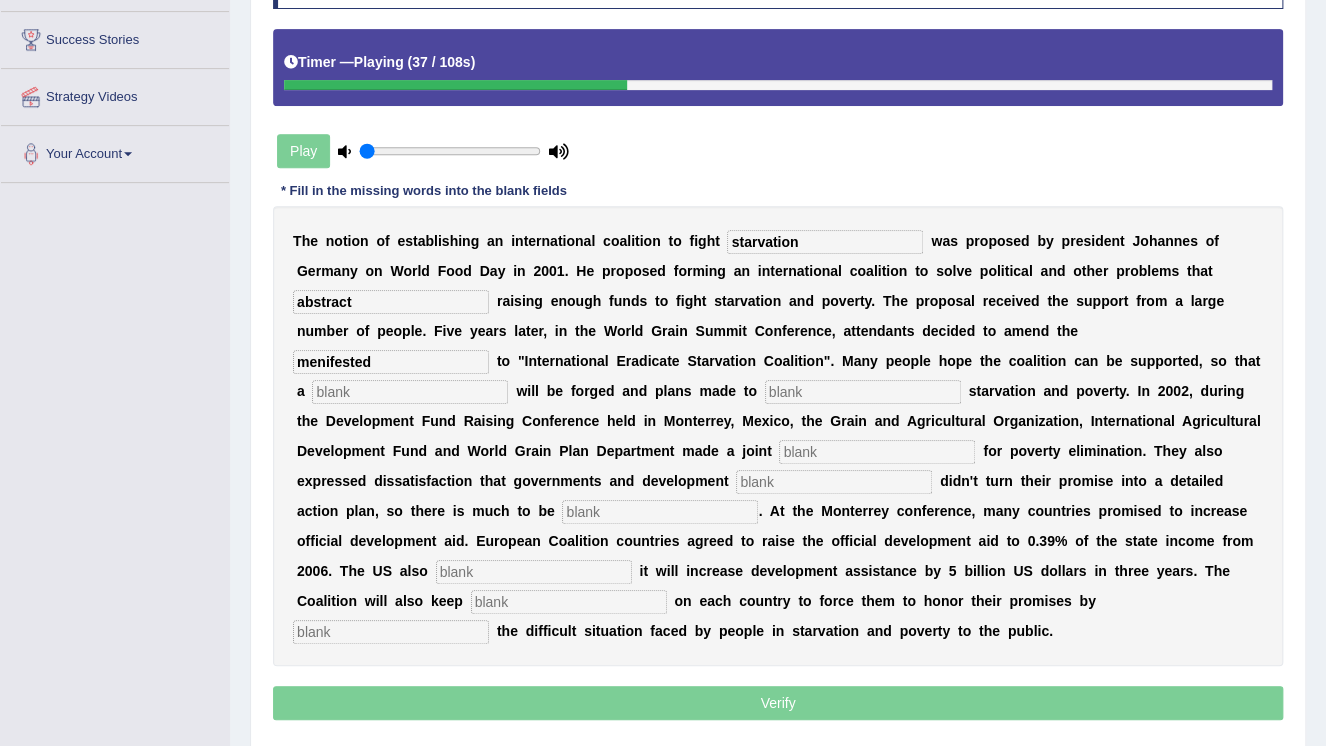 type on "menifested" 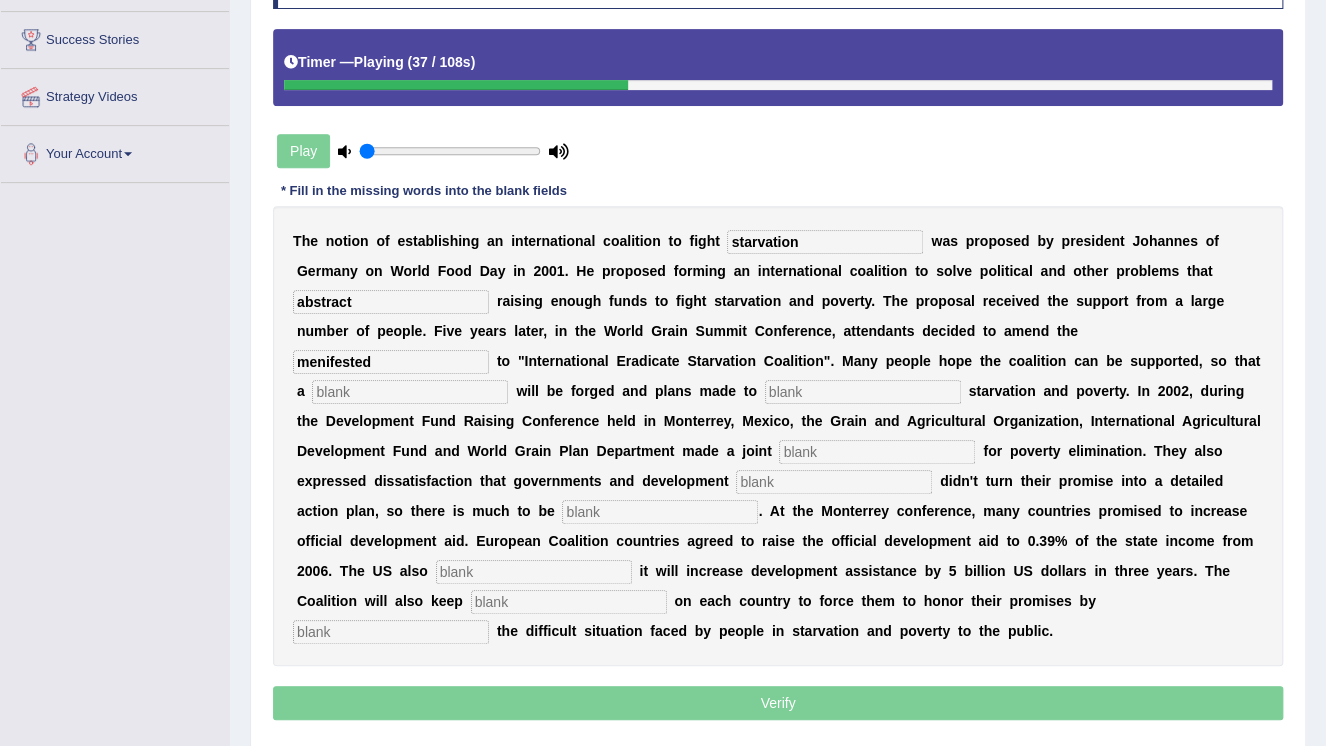 click at bounding box center (410, 392) 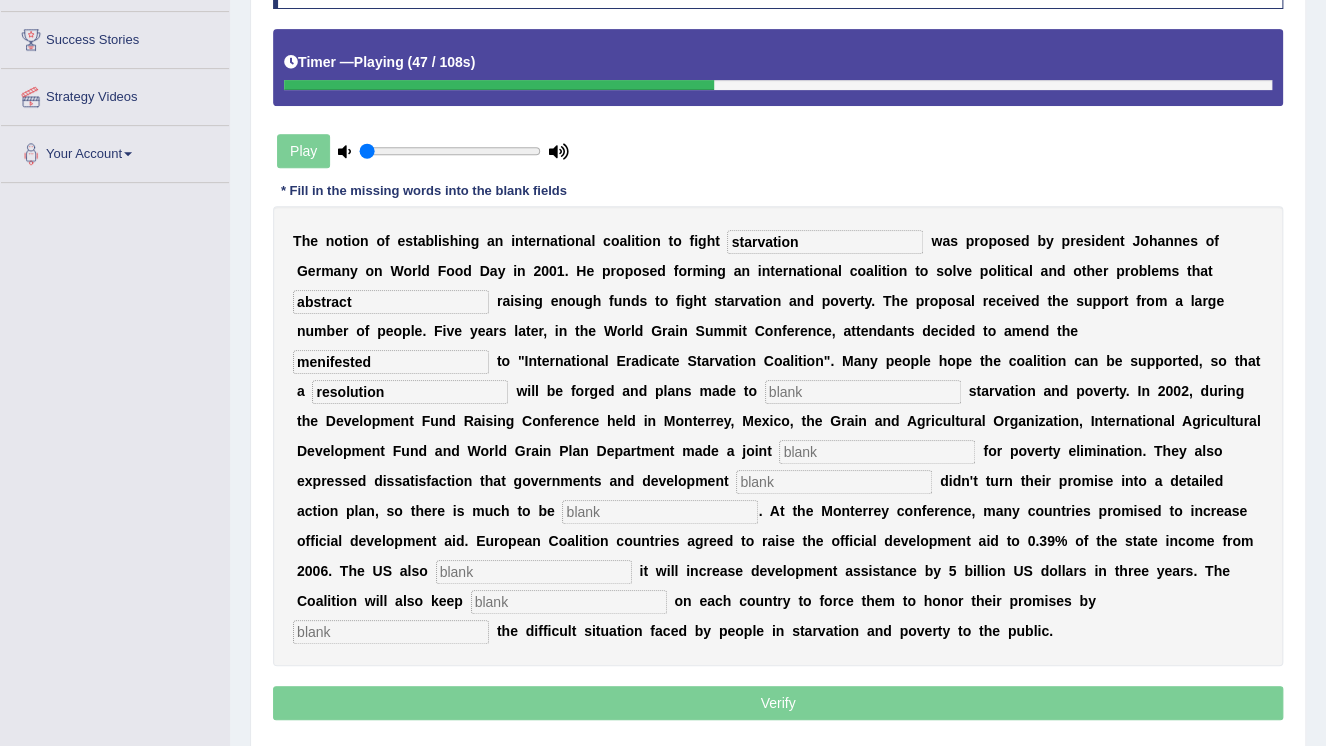 type on "resolution" 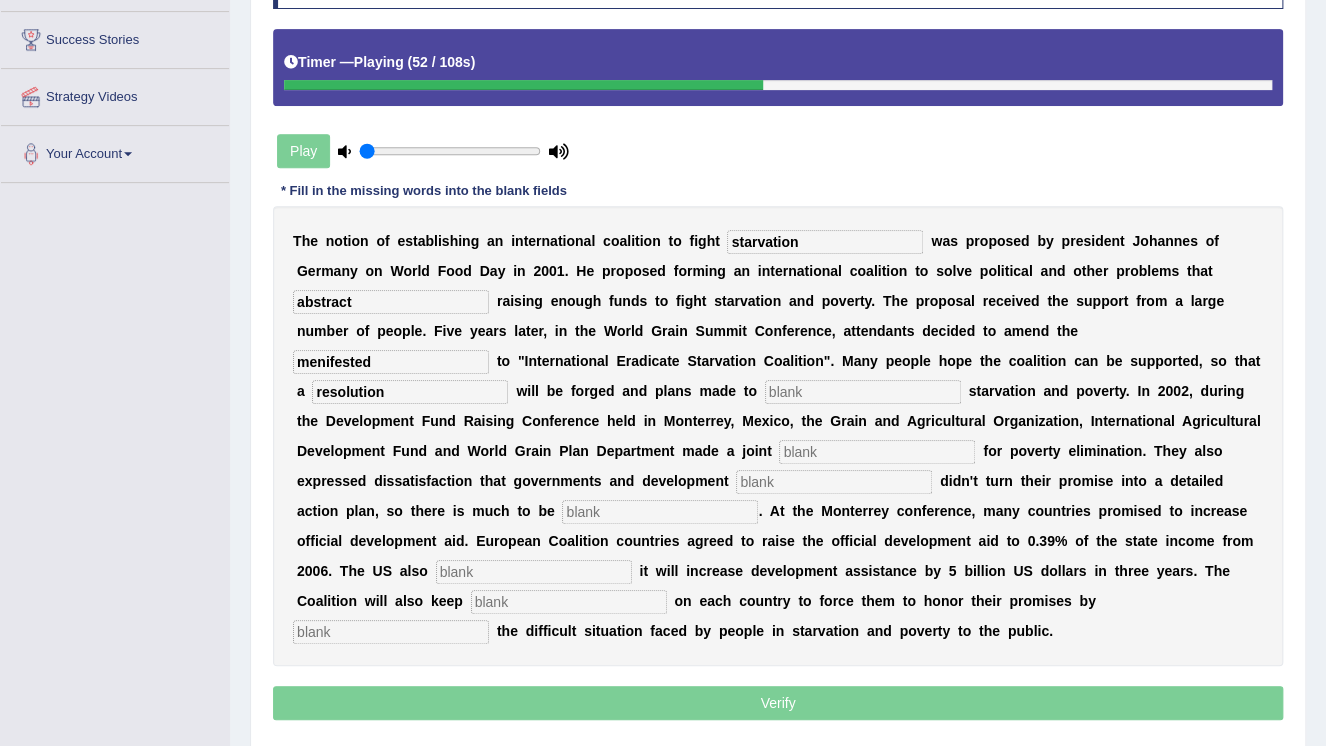click at bounding box center [877, 452] 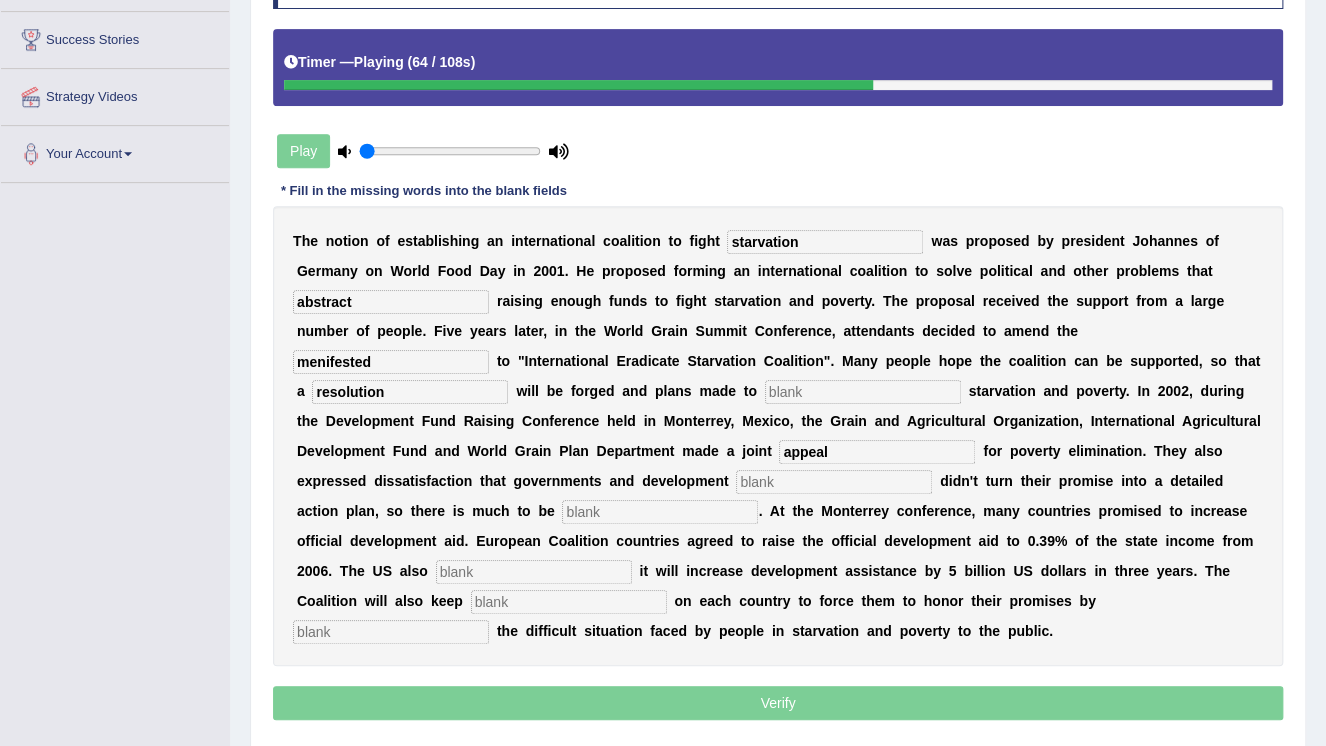 type on "appeal" 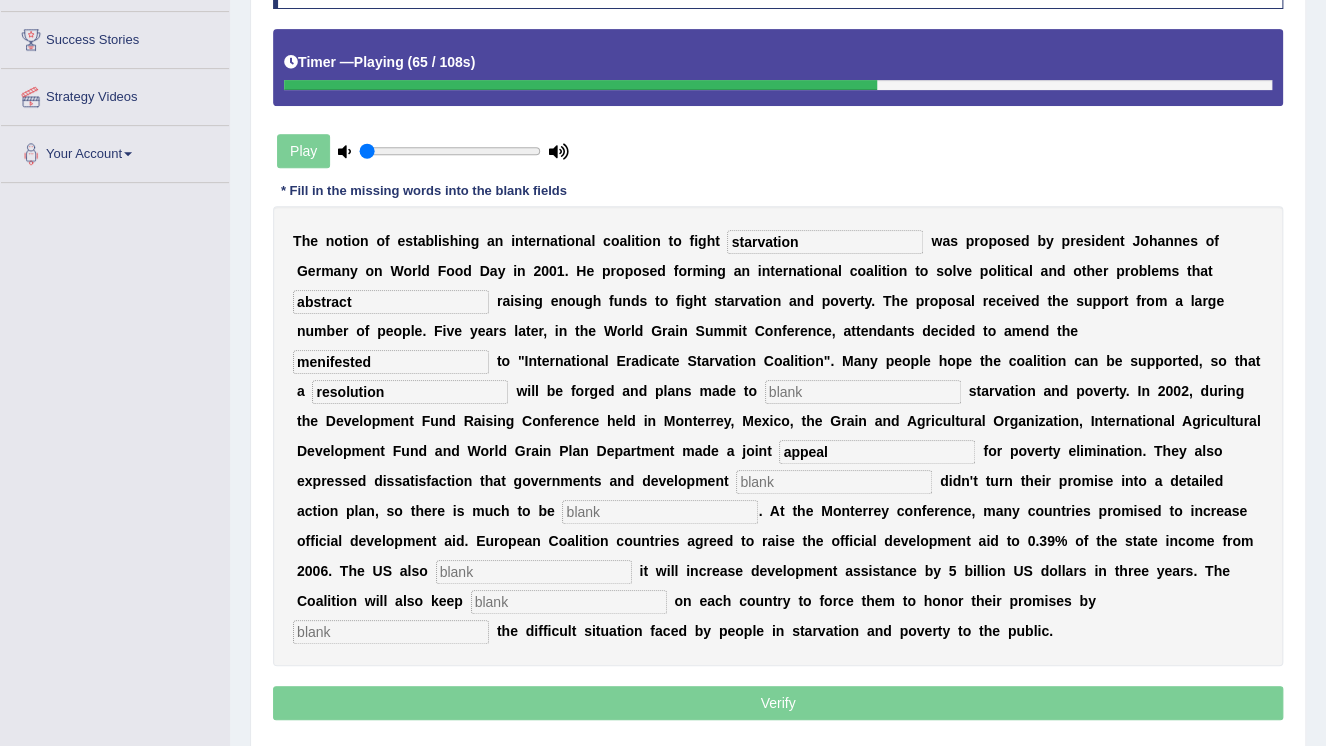 click at bounding box center [834, 482] 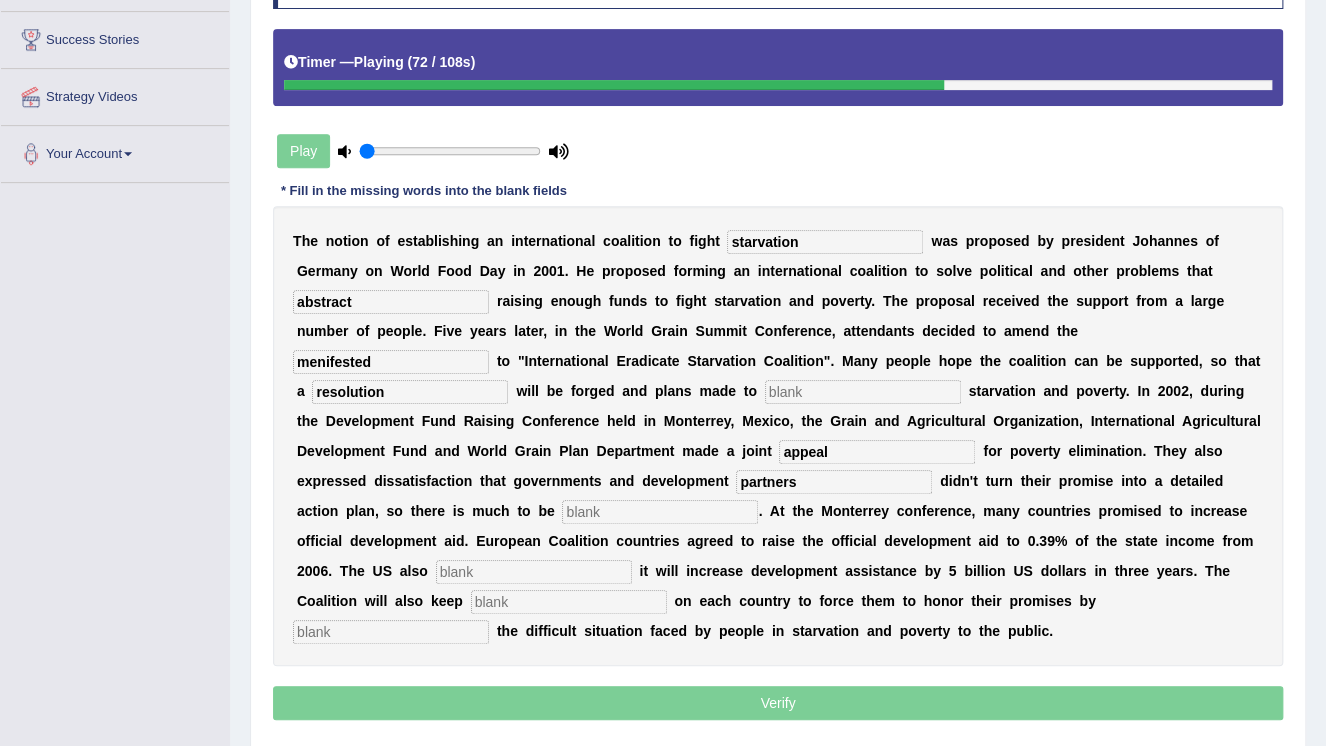 type on "partners" 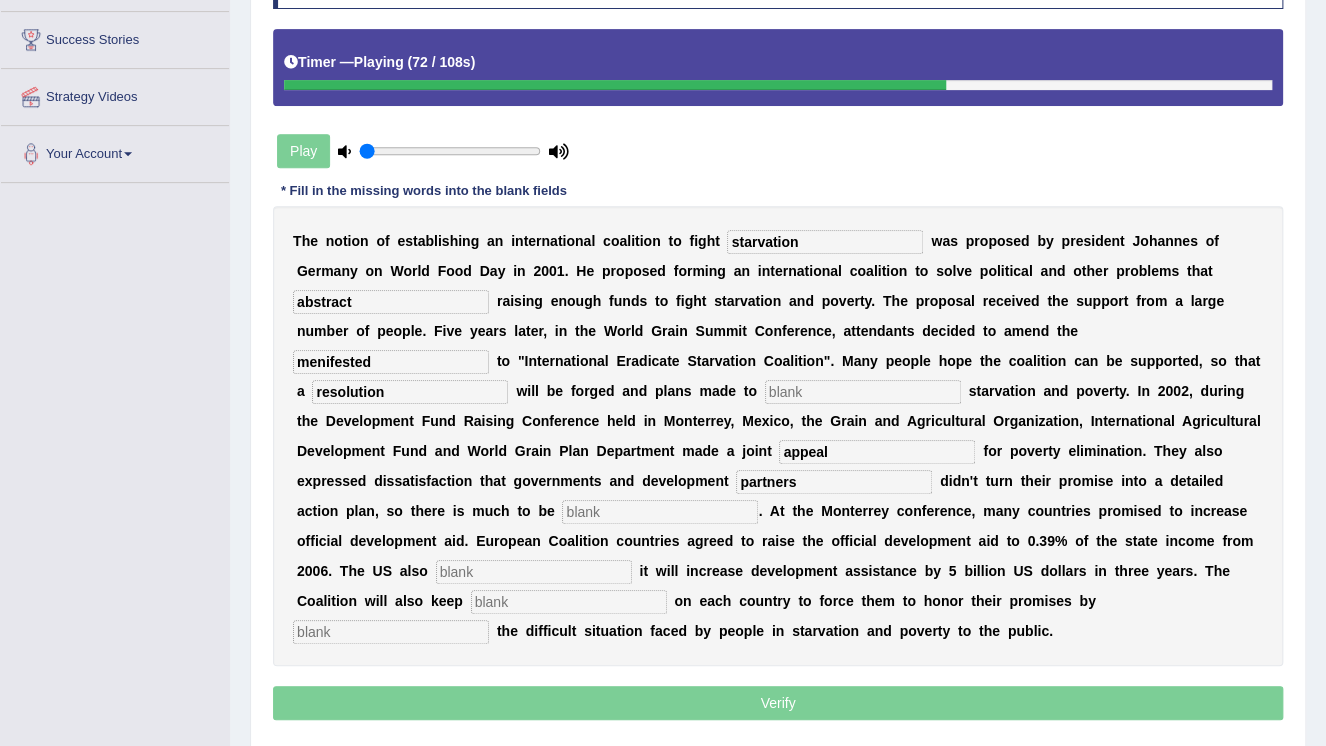 click at bounding box center [660, 512] 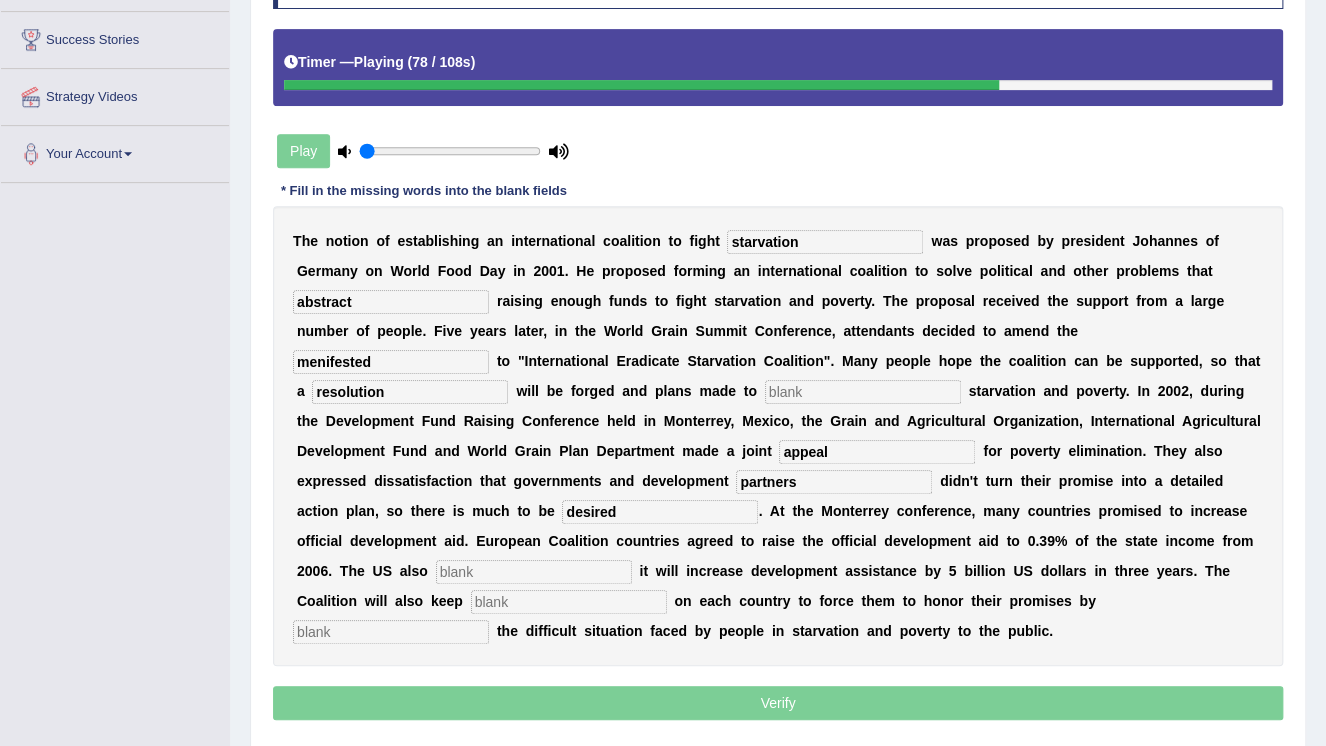 type on "desired" 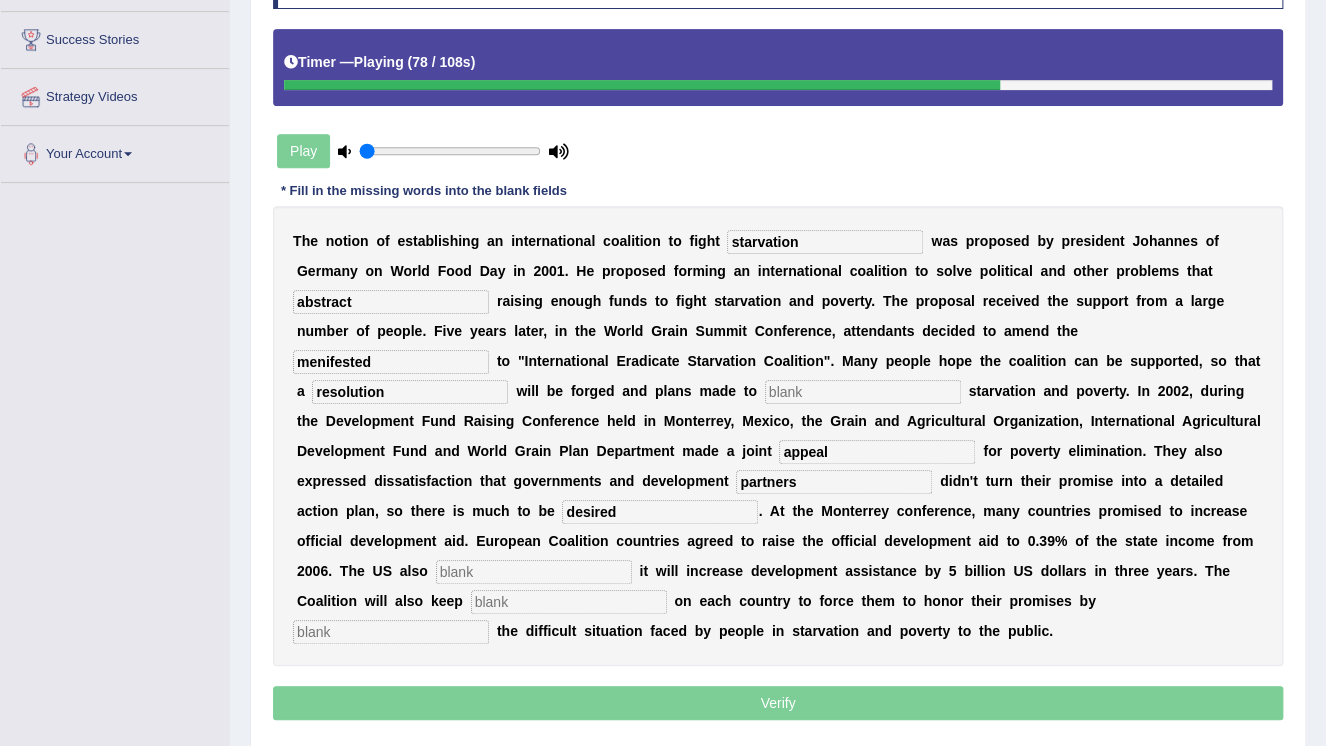 click at bounding box center (534, 572) 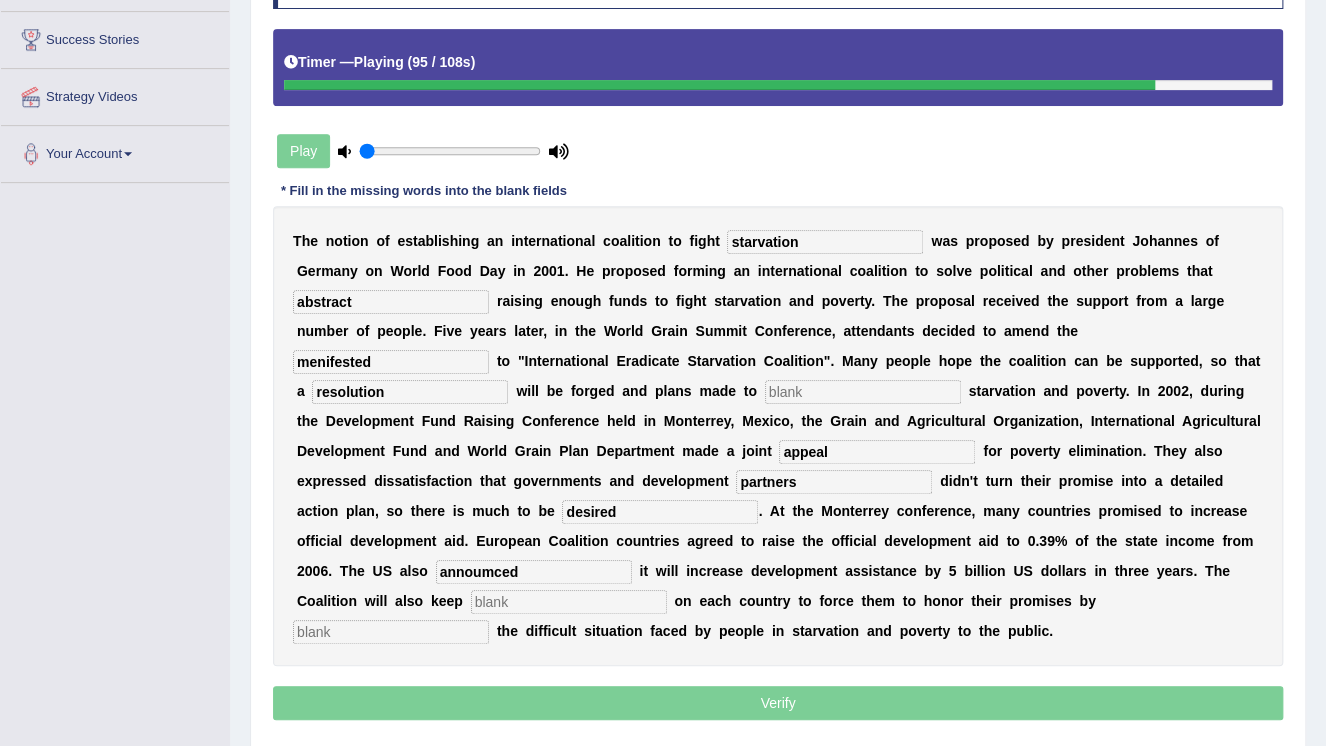 type on "annoumced" 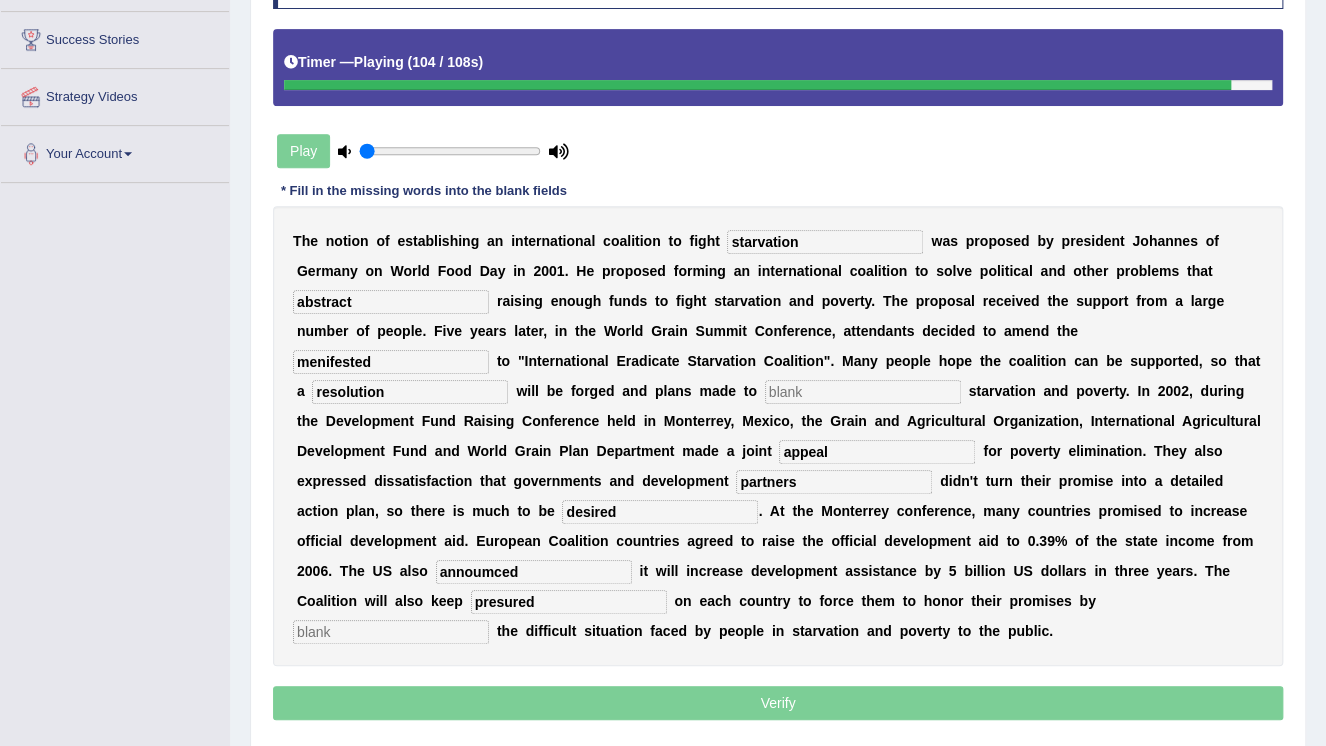 type on "presured" 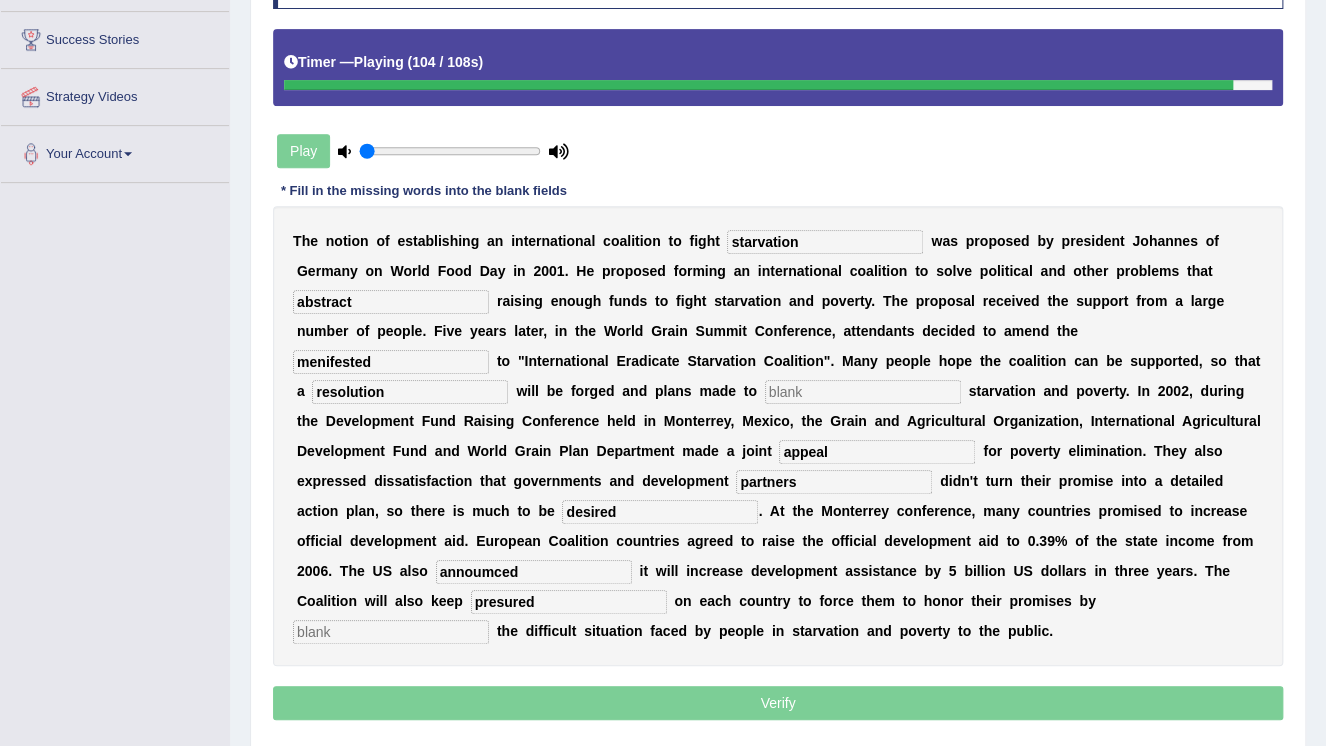 click at bounding box center (391, 632) 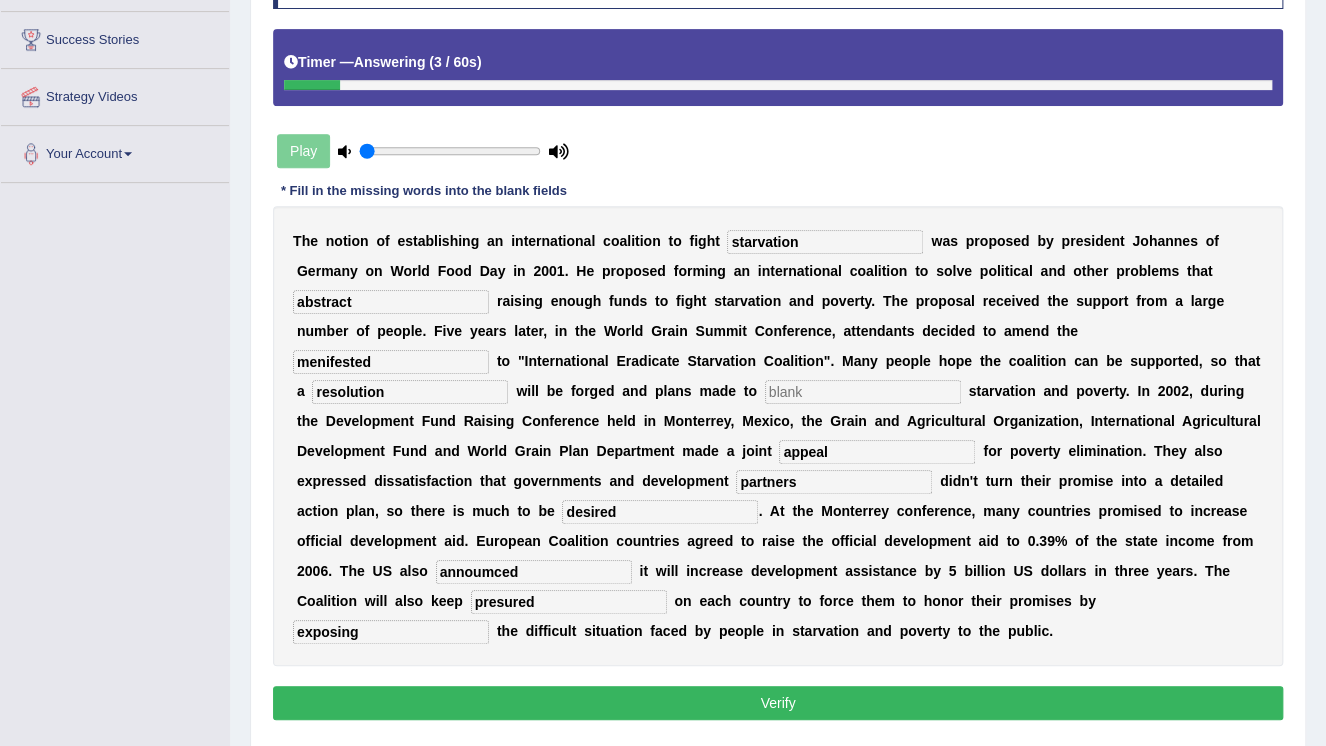type on "exposing" 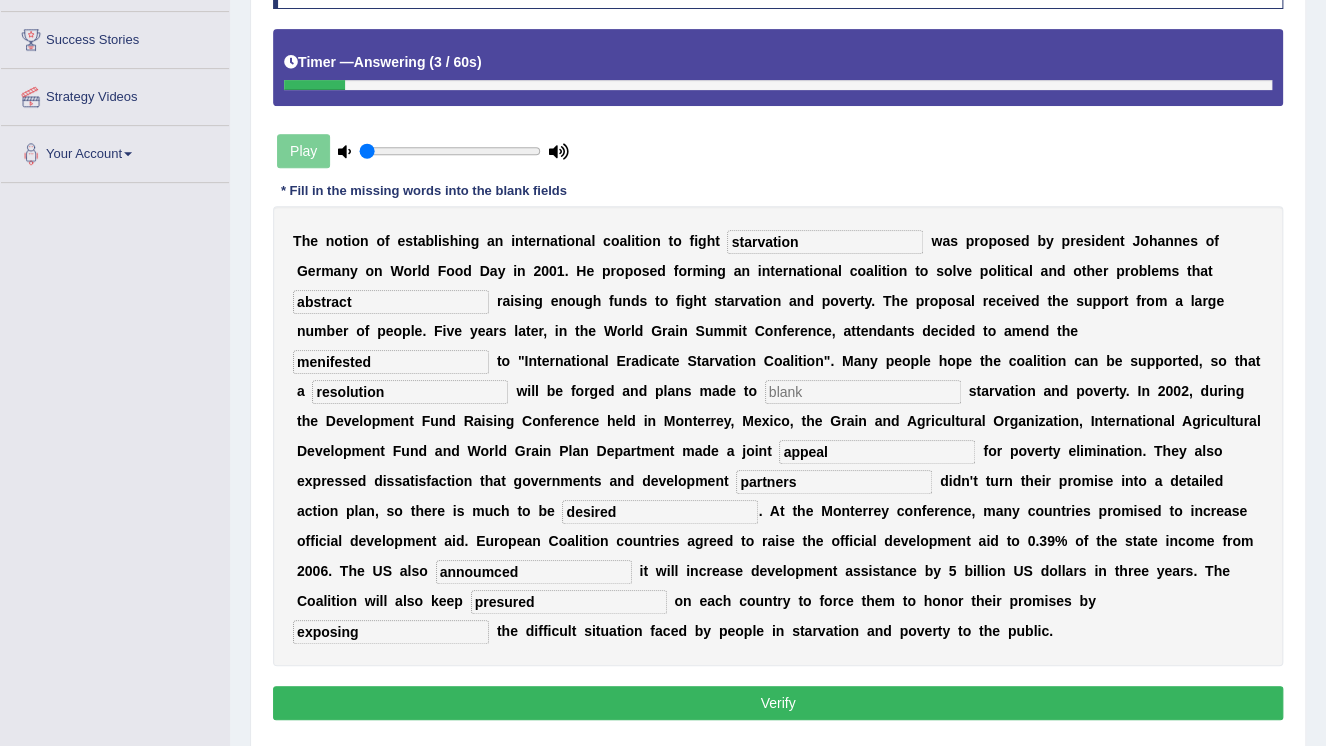 click on "annoumced" at bounding box center (534, 572) 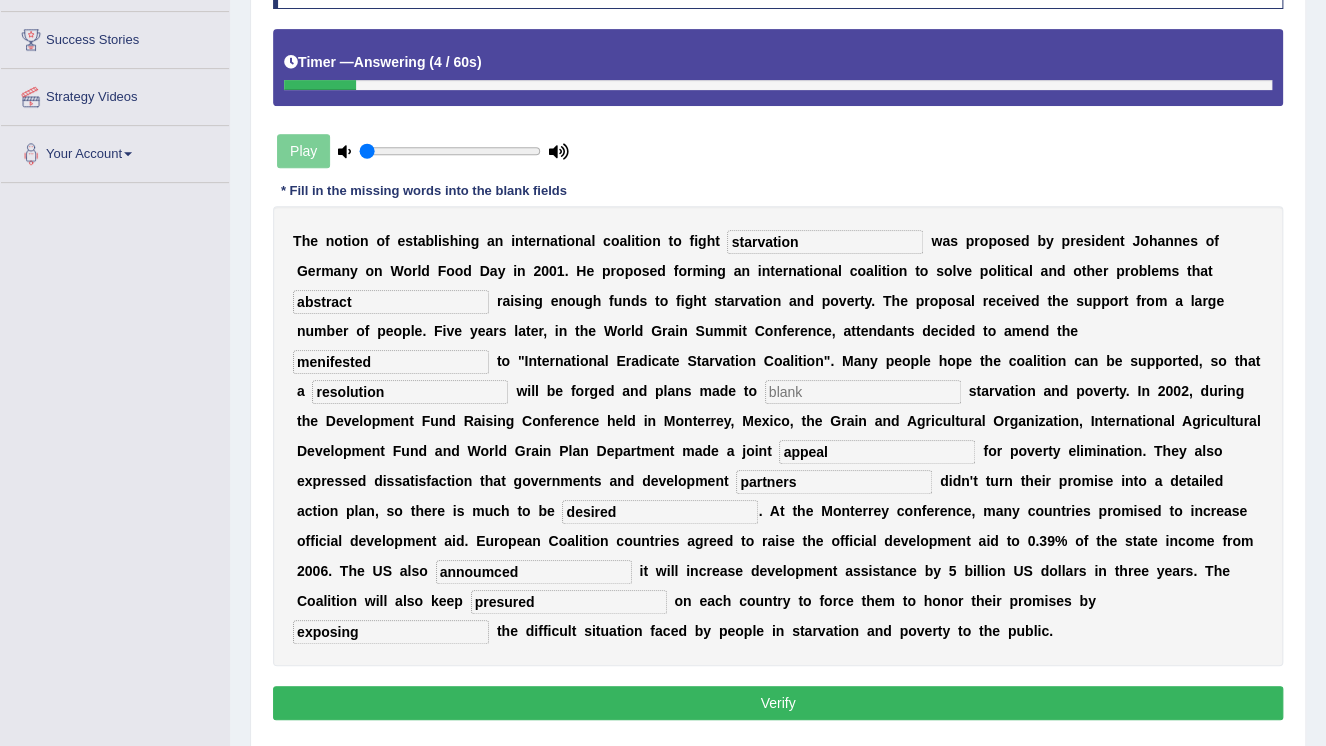 click on "annoumced" at bounding box center [534, 572] 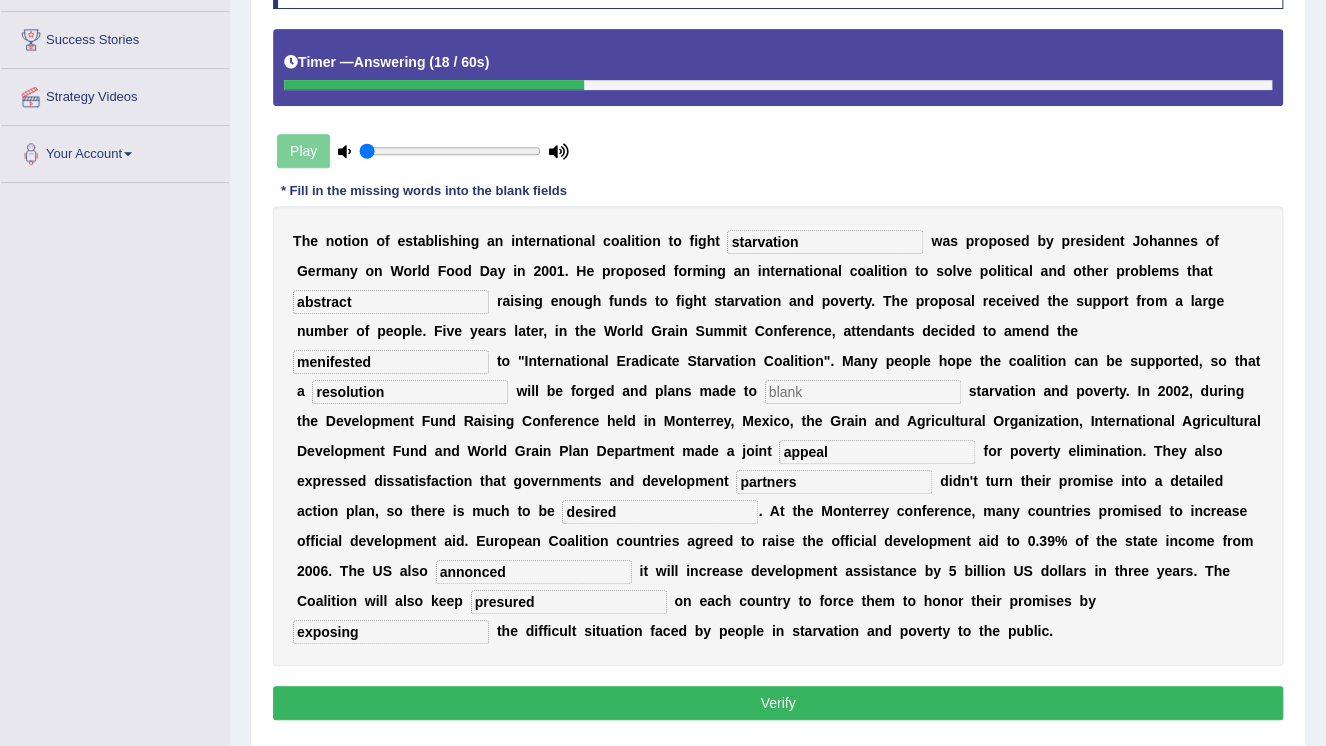 type on "annonced" 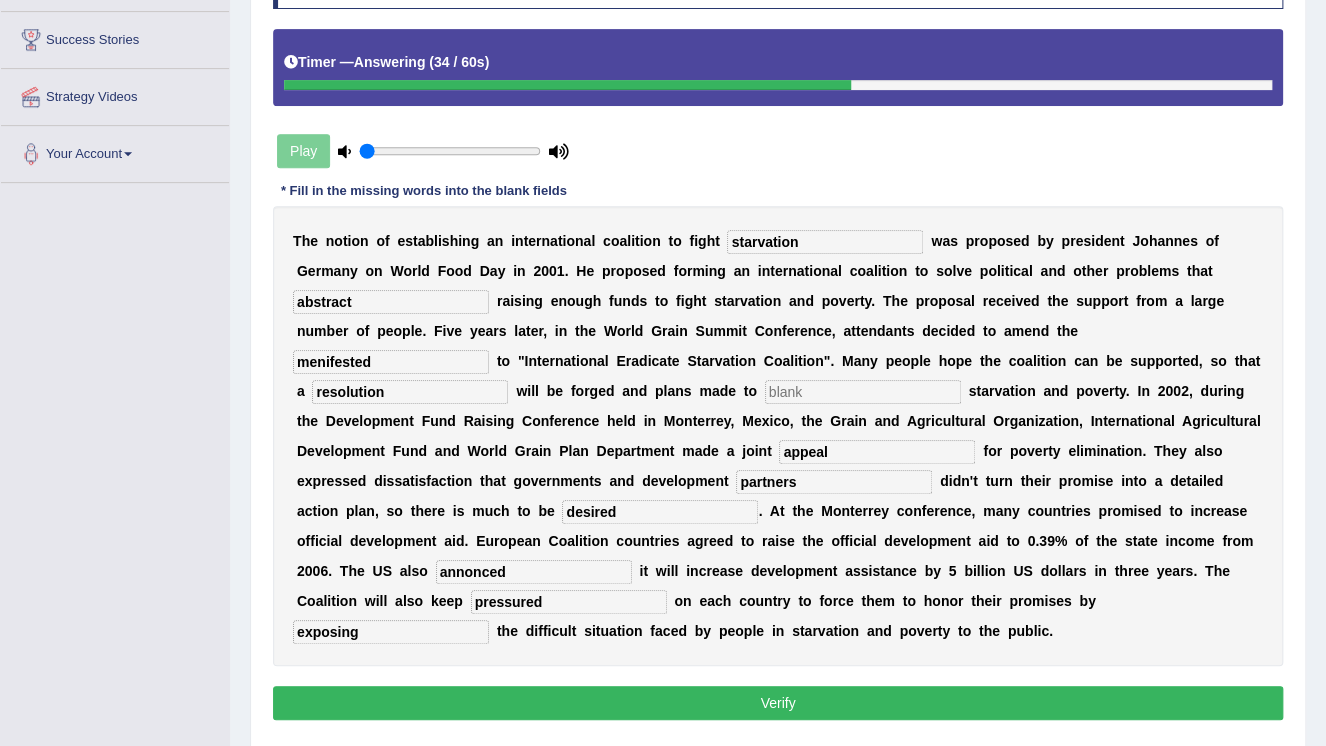 type on "pressured" 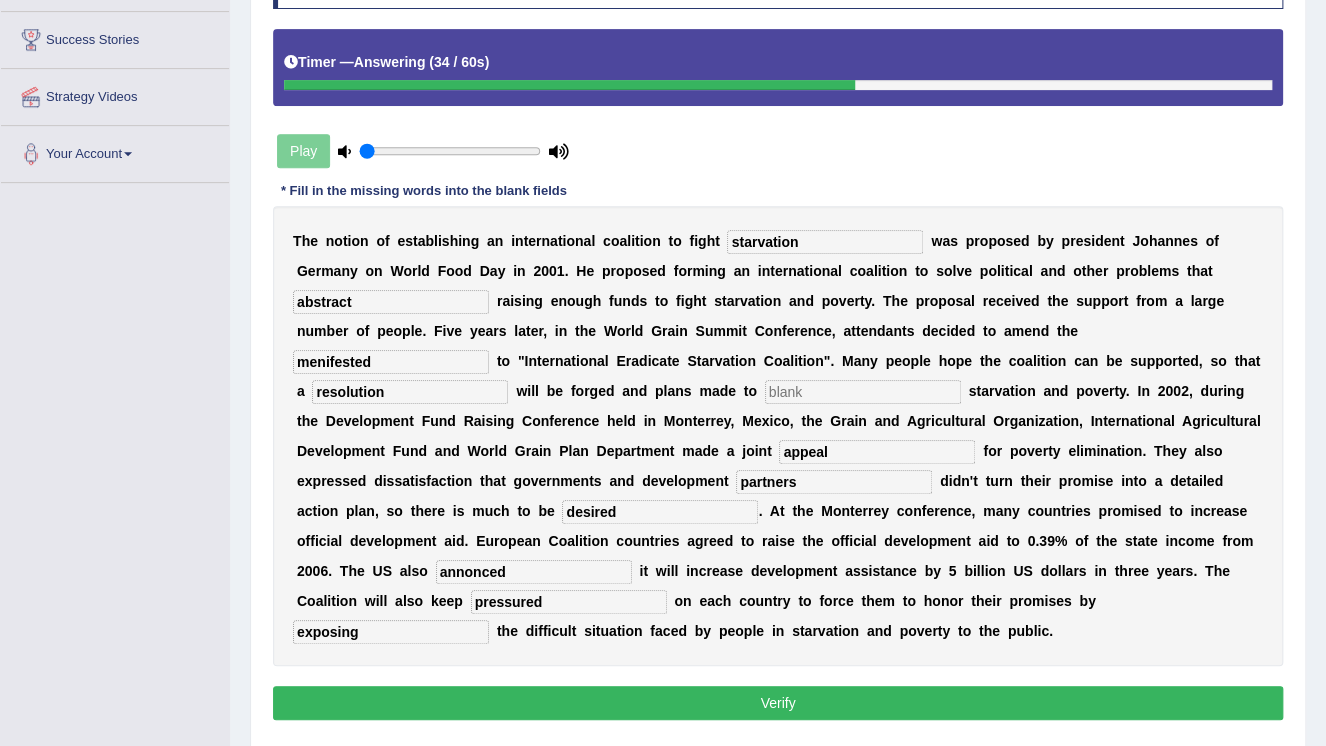 click on "Verify" at bounding box center (778, 703) 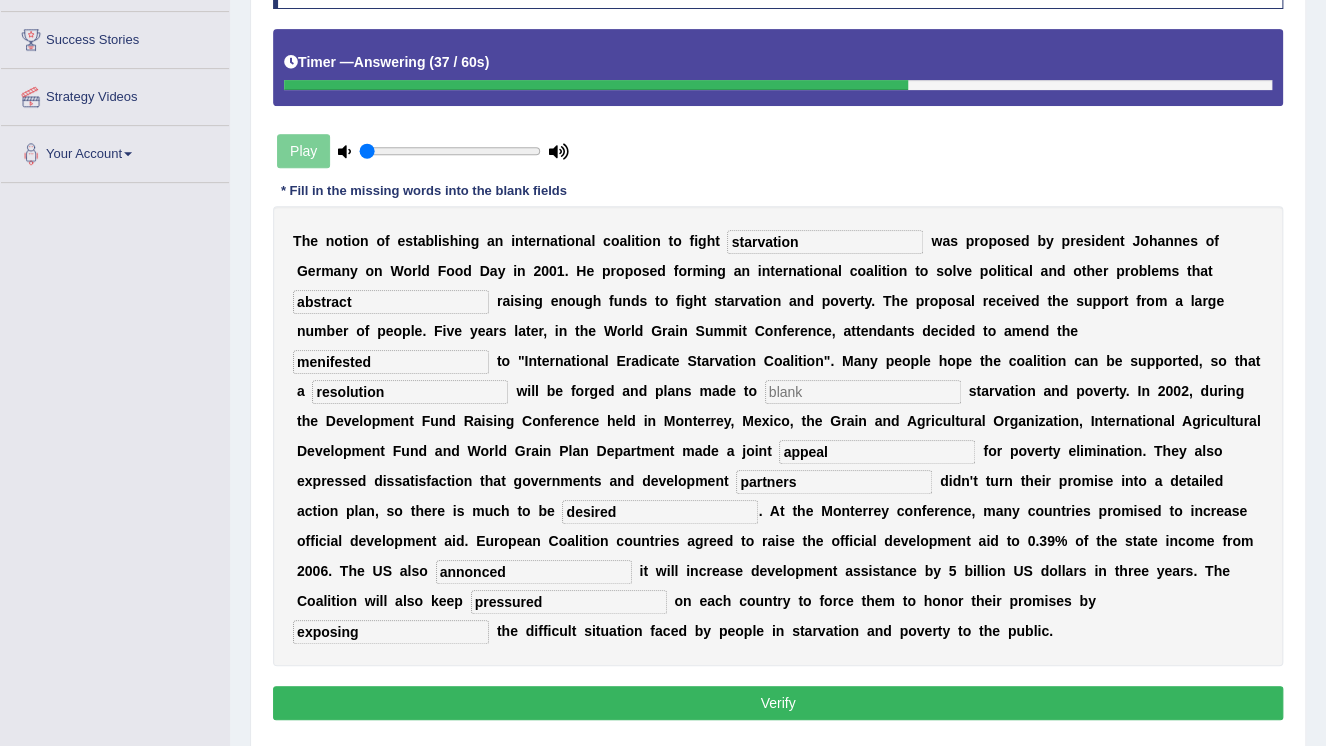 click at bounding box center [863, 392] 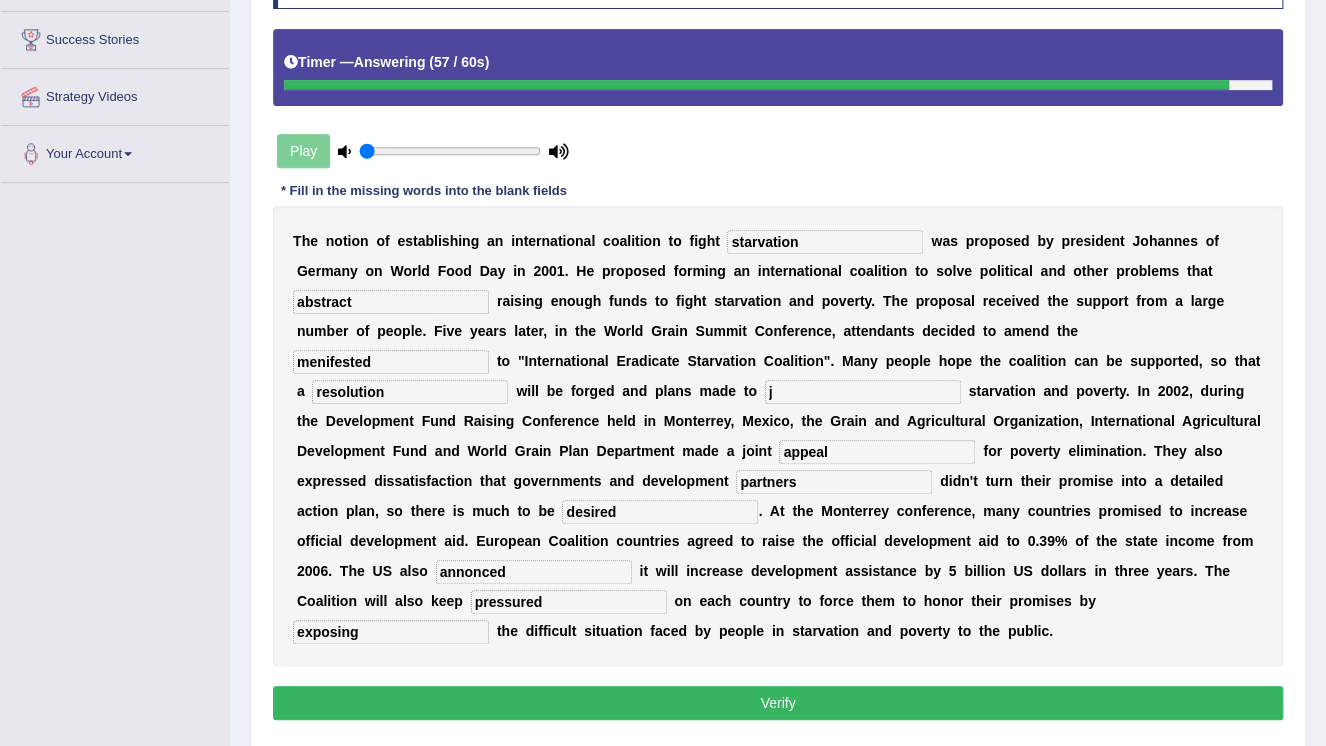 type on "j" 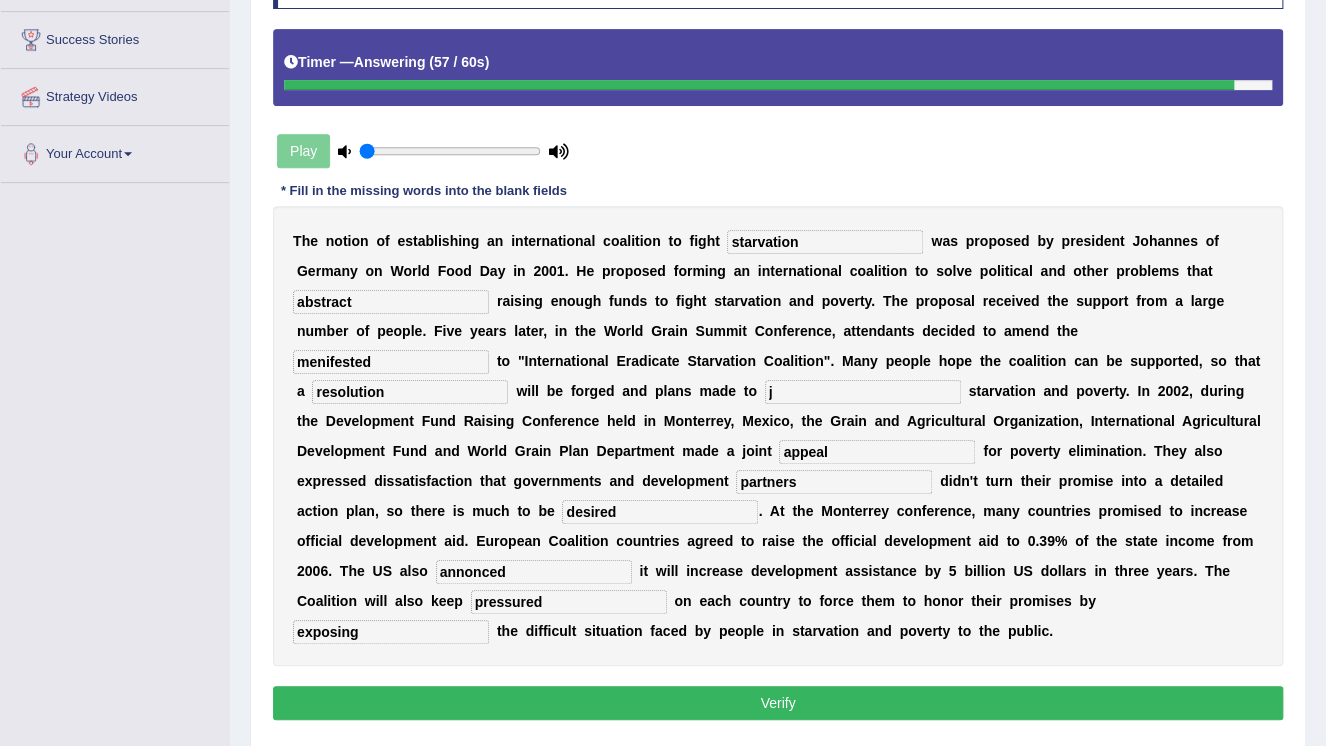 click on "Verify" at bounding box center [778, 703] 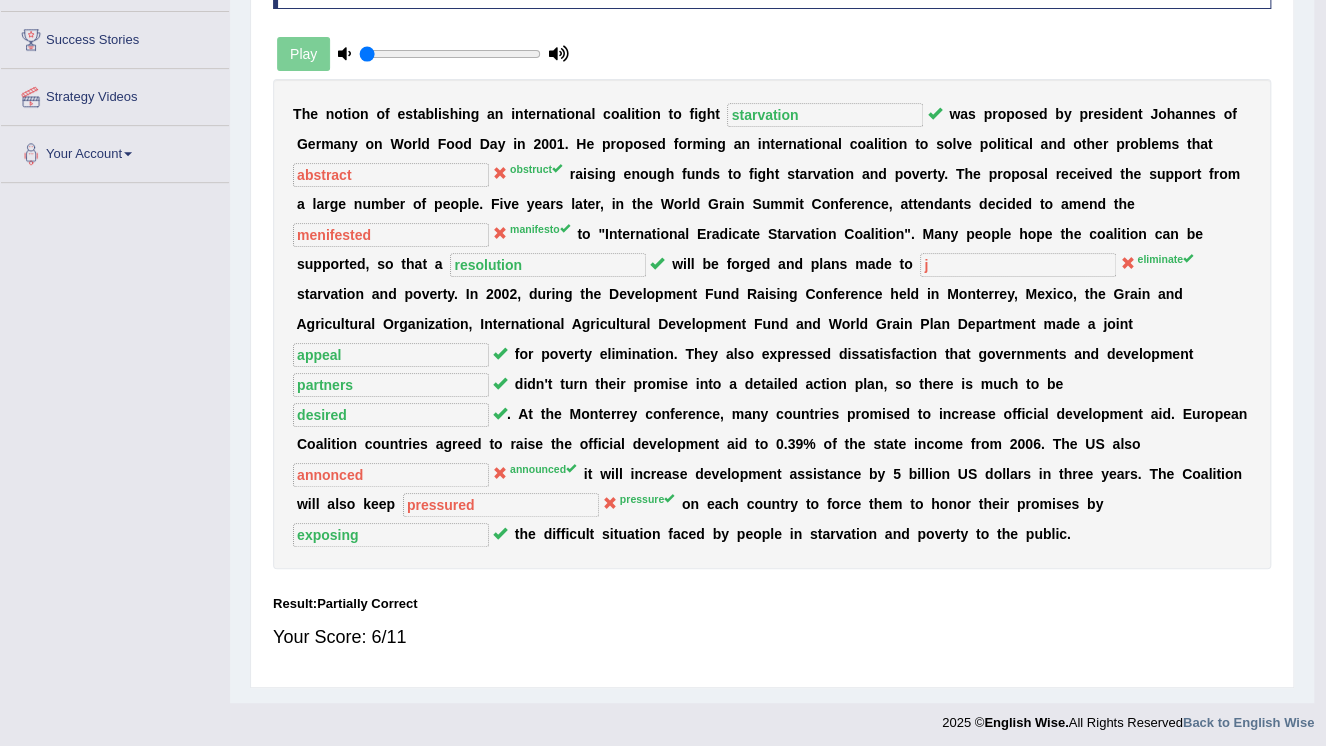 scroll, scrollTop: 304, scrollLeft: 0, axis: vertical 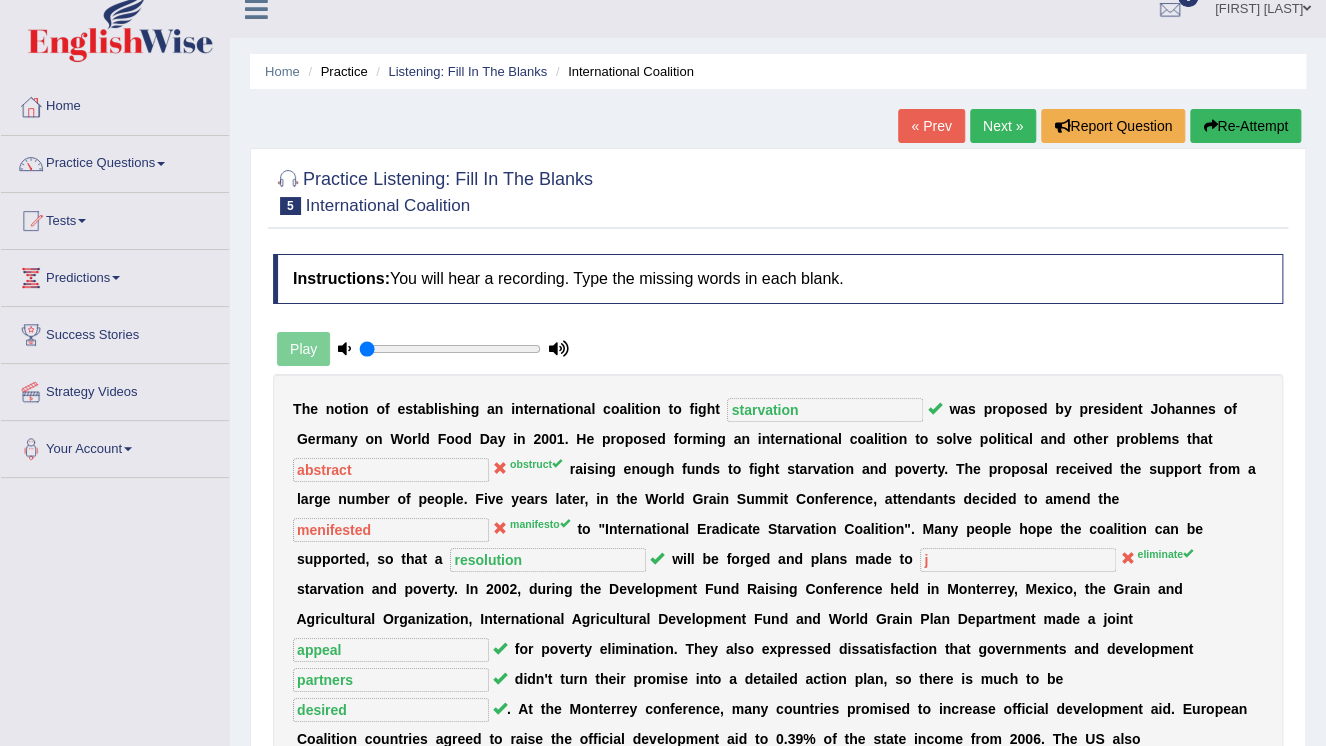click on "Re-Attempt" at bounding box center (1245, 126) 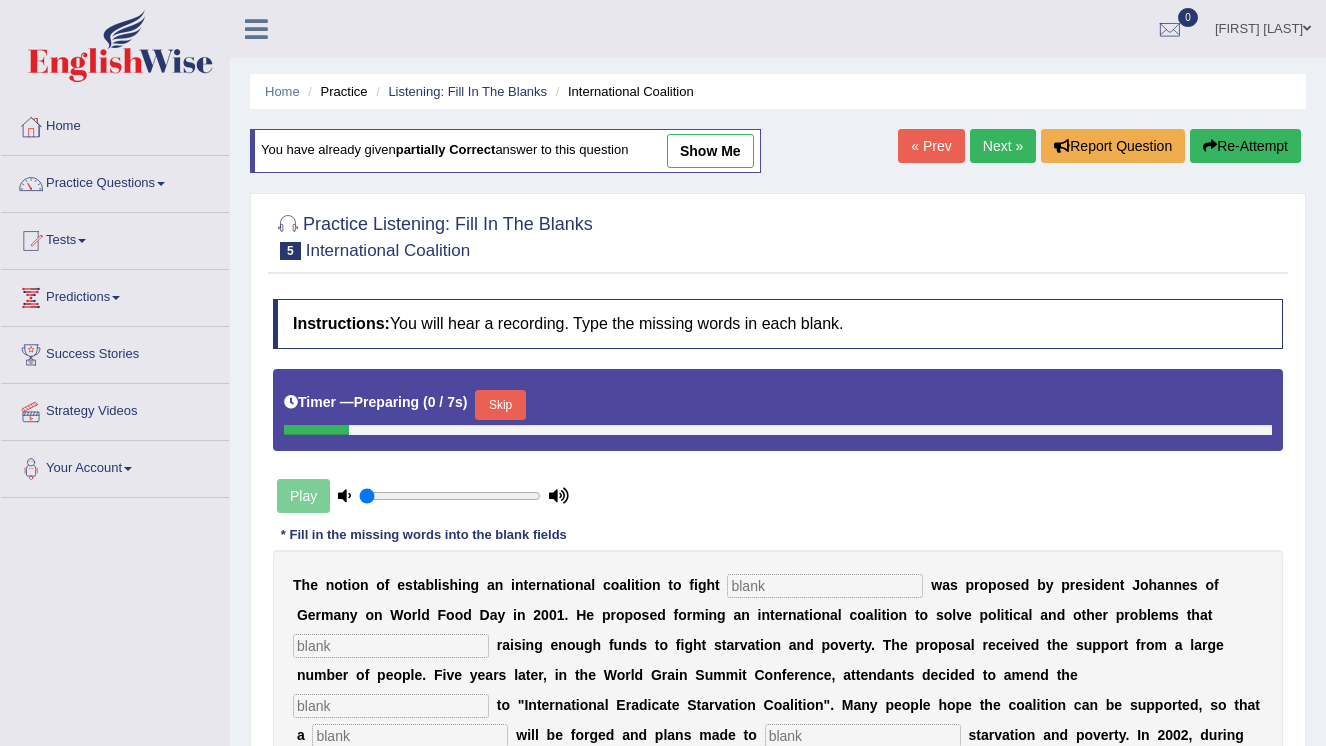 scroll, scrollTop: 20, scrollLeft: 0, axis: vertical 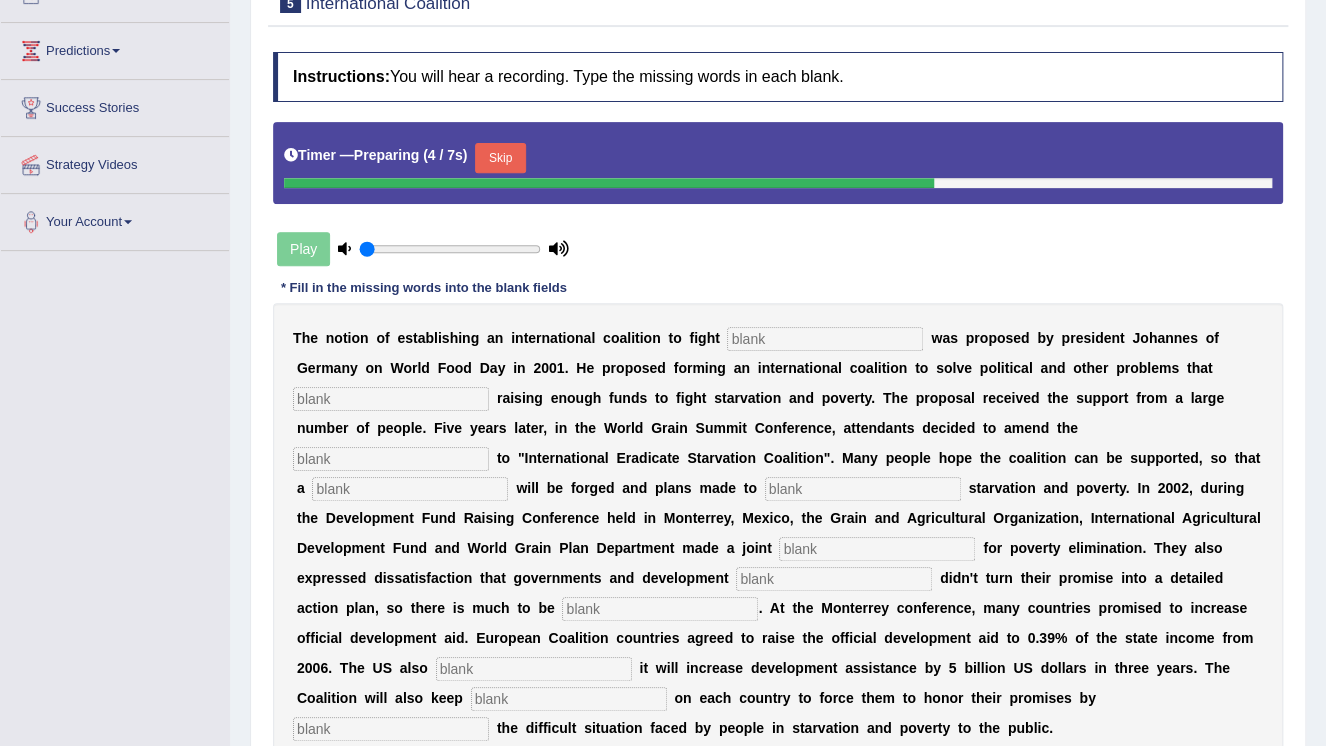 click at bounding box center (825, 339) 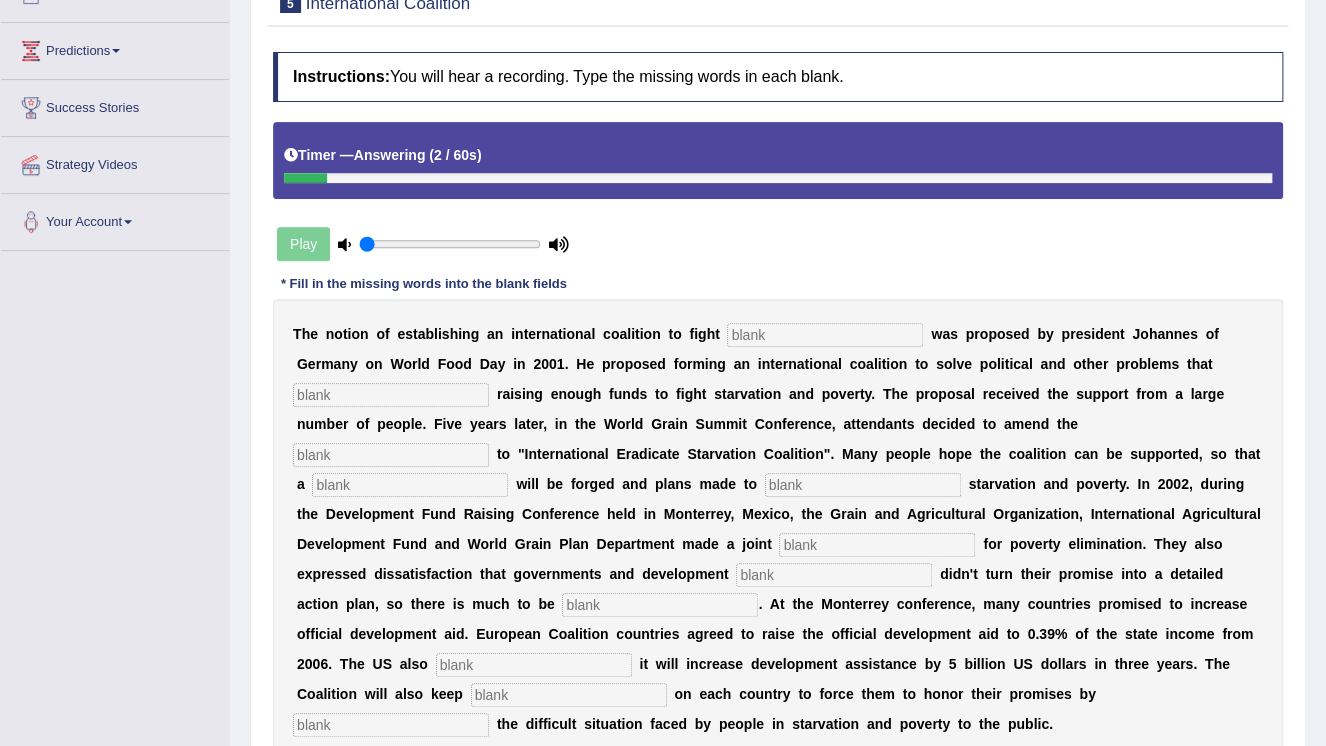click at bounding box center (825, 335) 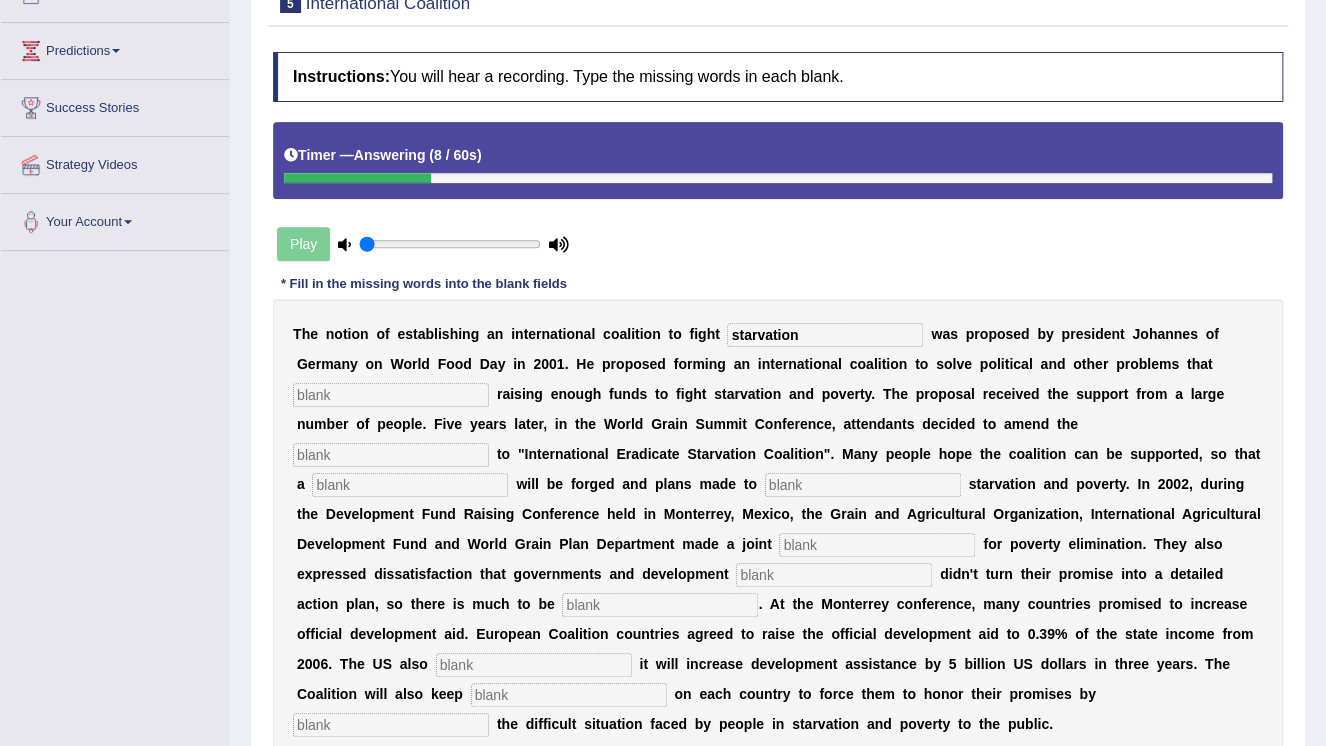 type on "starvation" 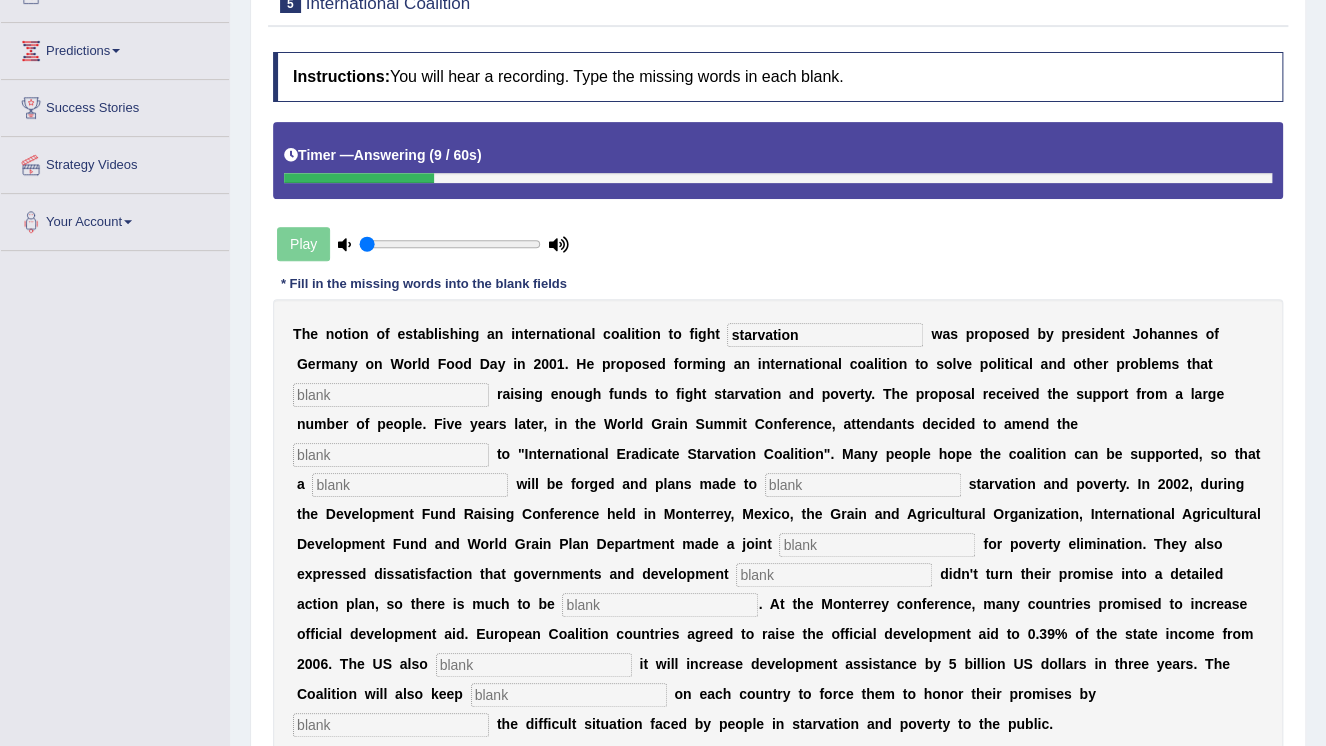 click at bounding box center [391, 395] 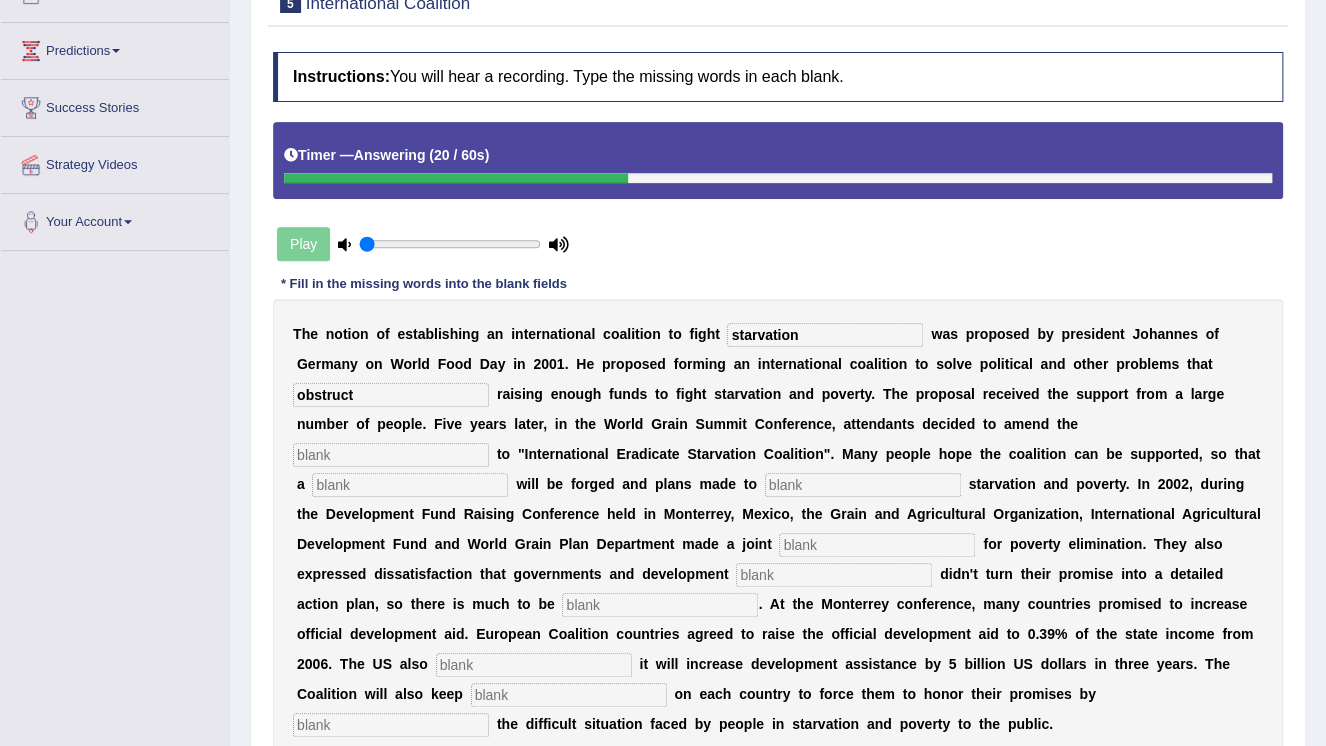 type on "obstruct" 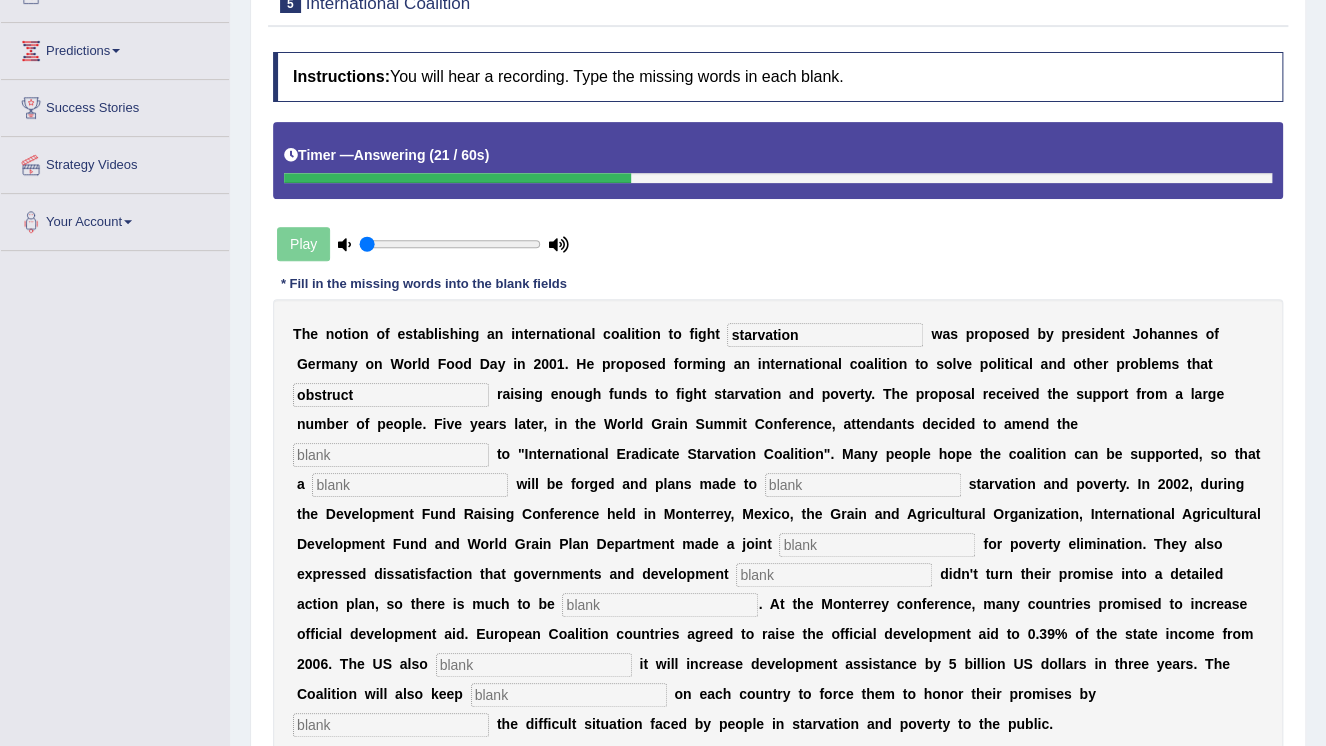 click at bounding box center [391, 455] 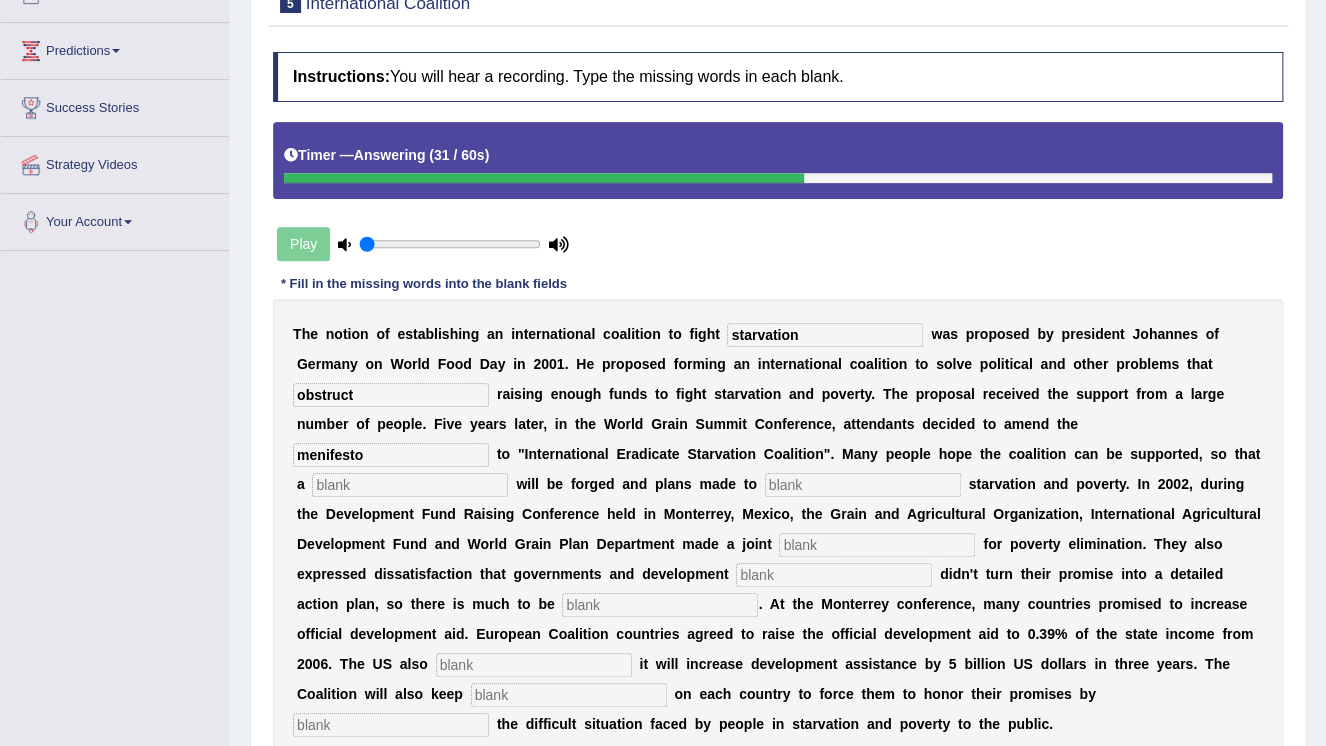 type on "menifesto" 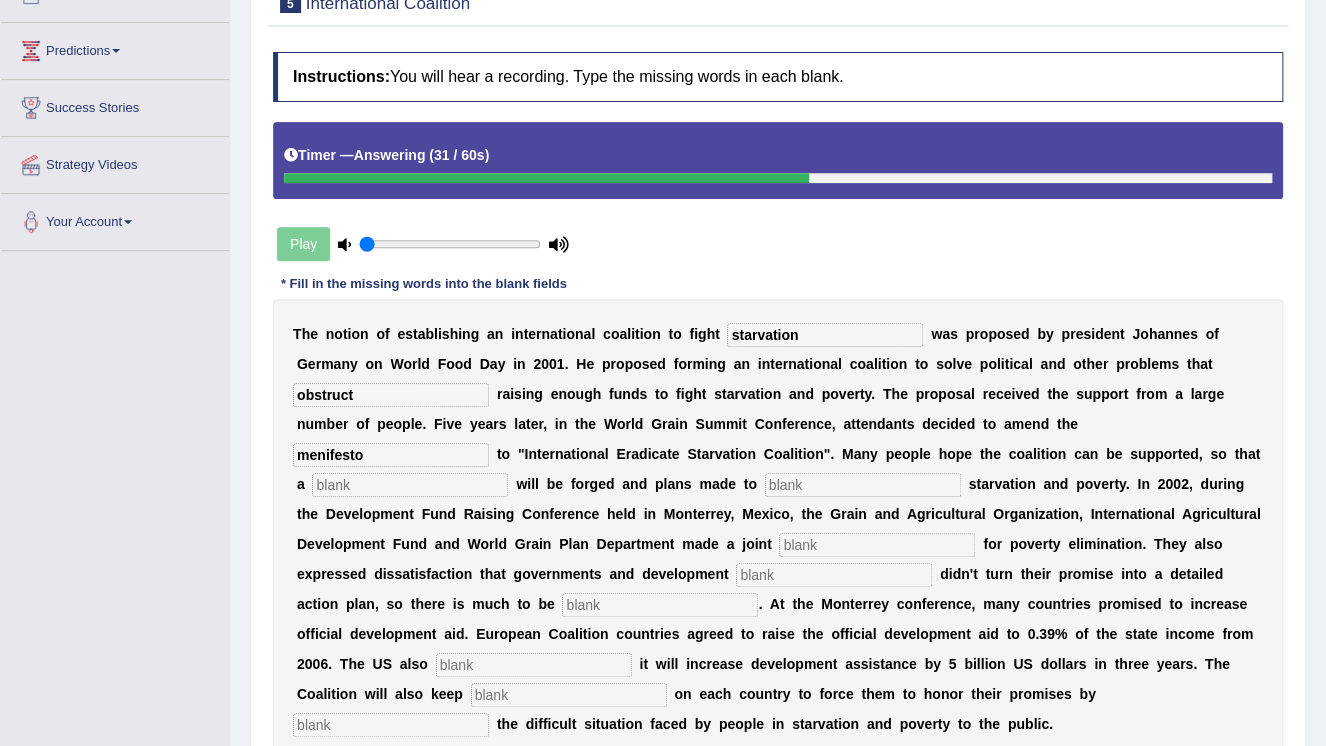 click at bounding box center [410, 485] 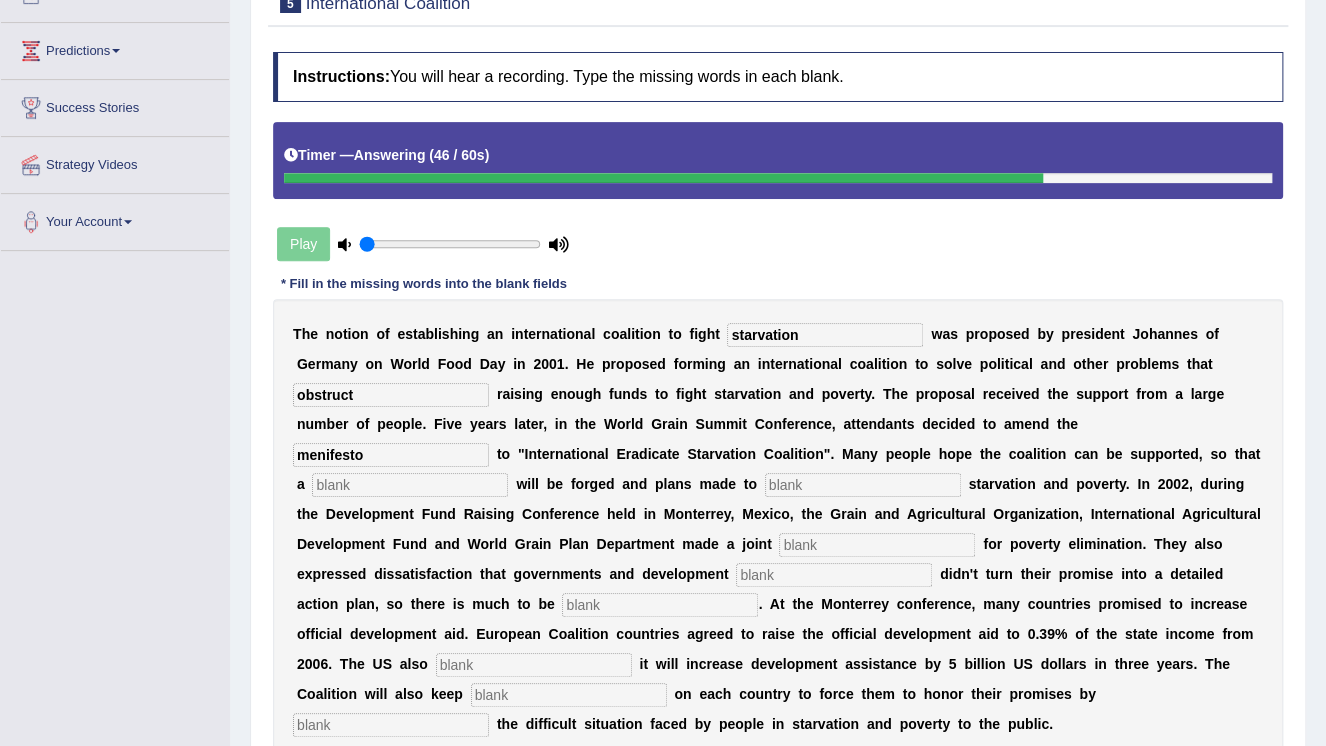 click at bounding box center [863, 485] 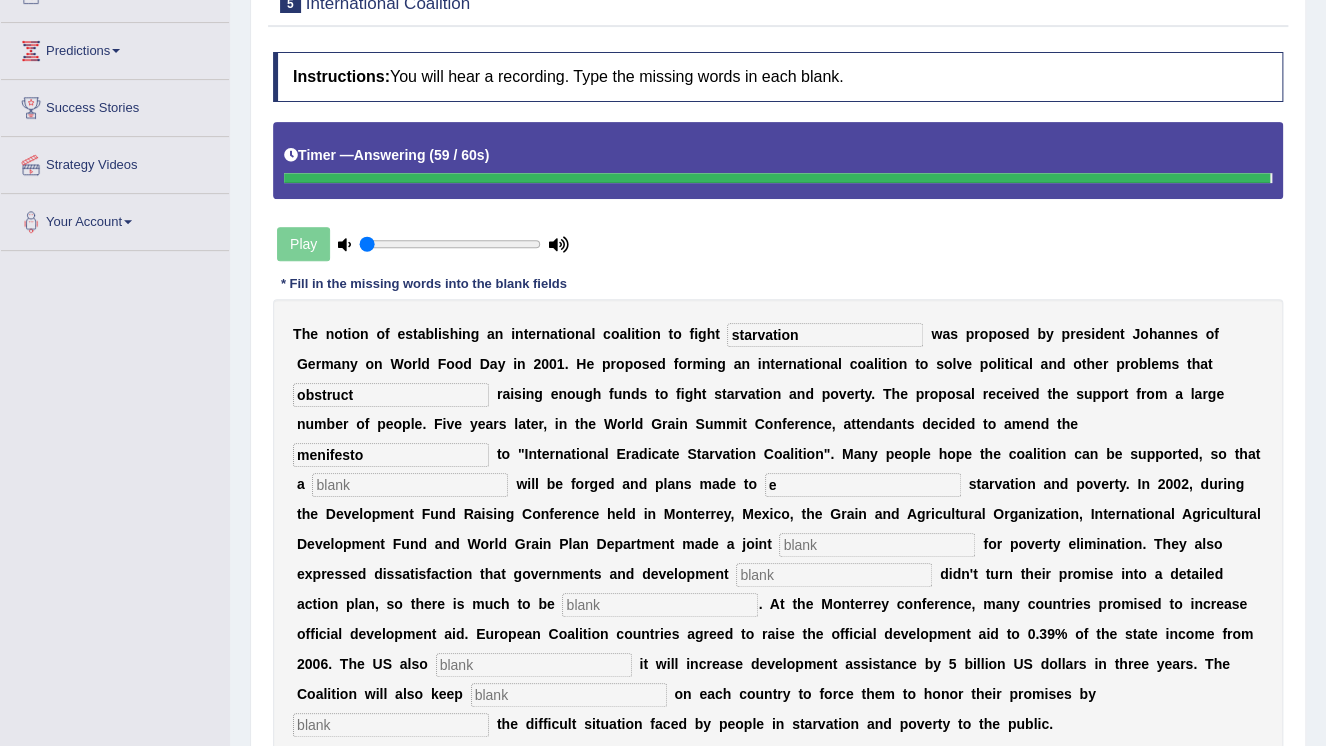 type on "e" 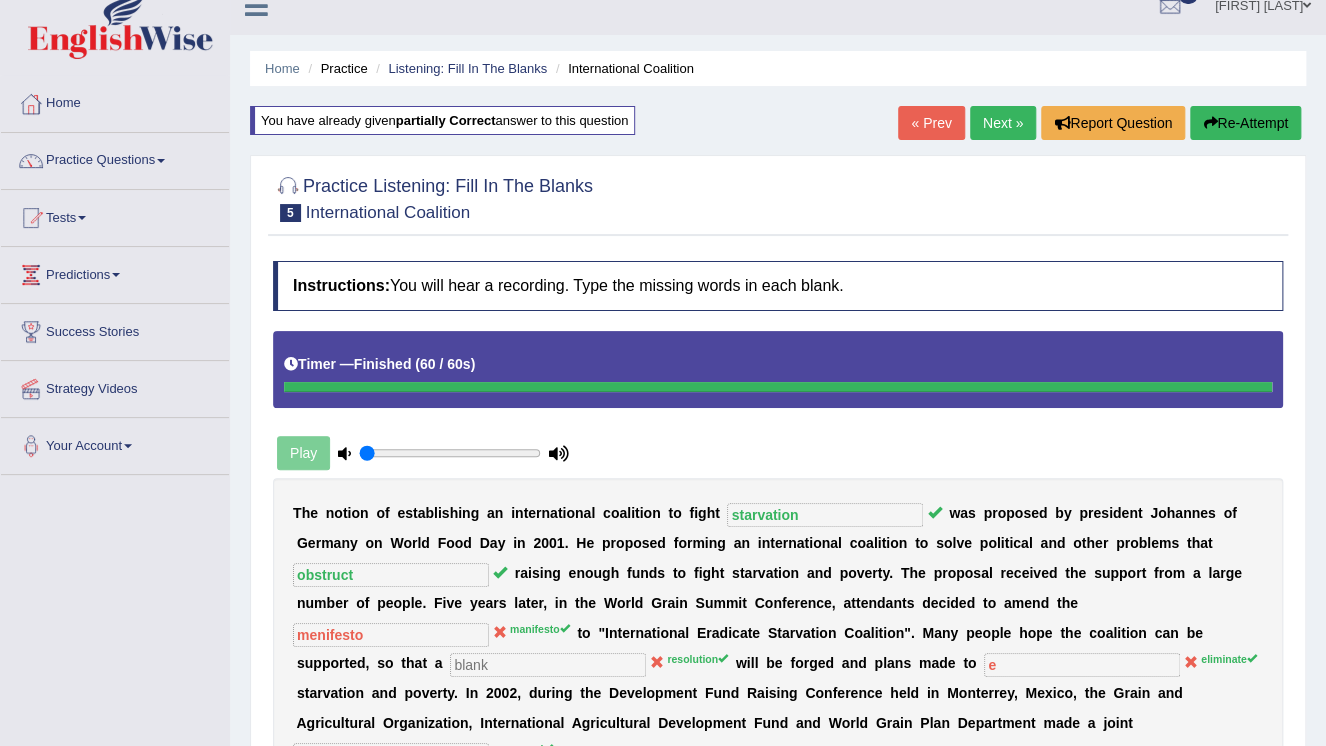 scroll, scrollTop: 0, scrollLeft: 0, axis: both 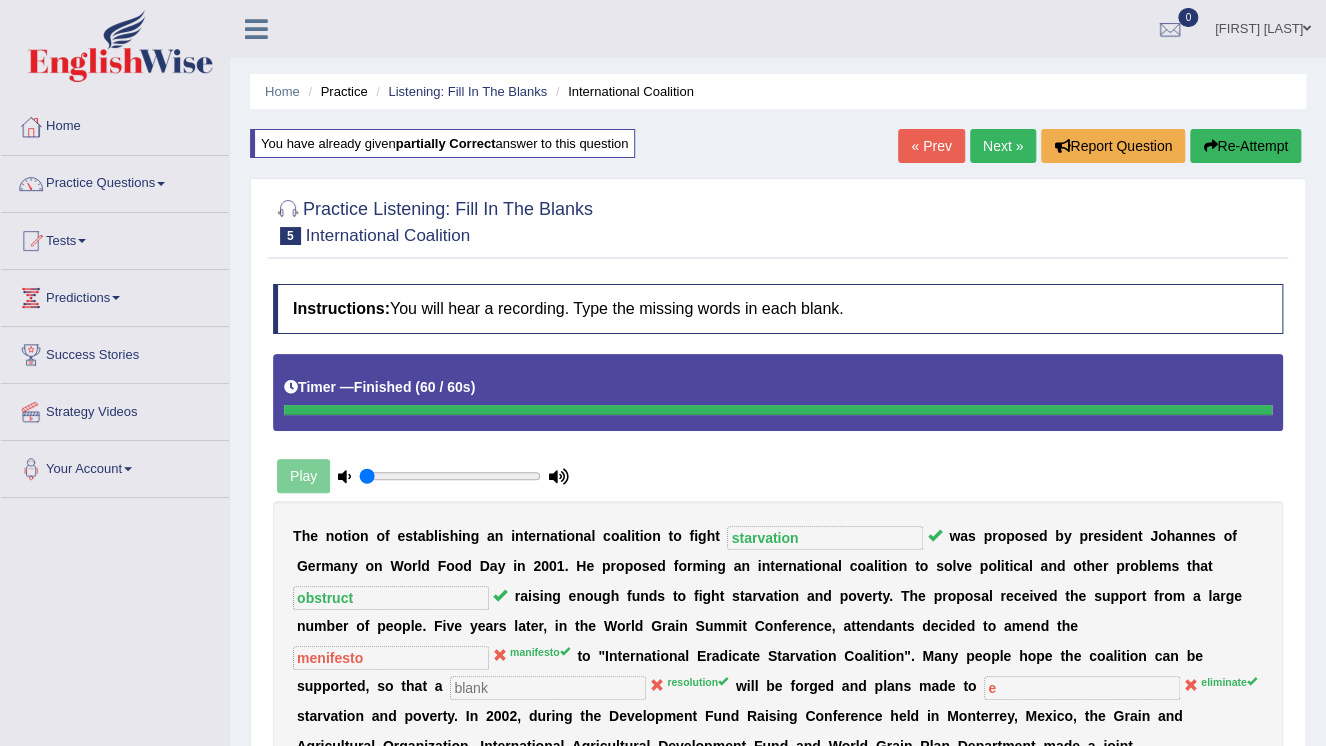 click on "Re-Attempt" at bounding box center [1245, 146] 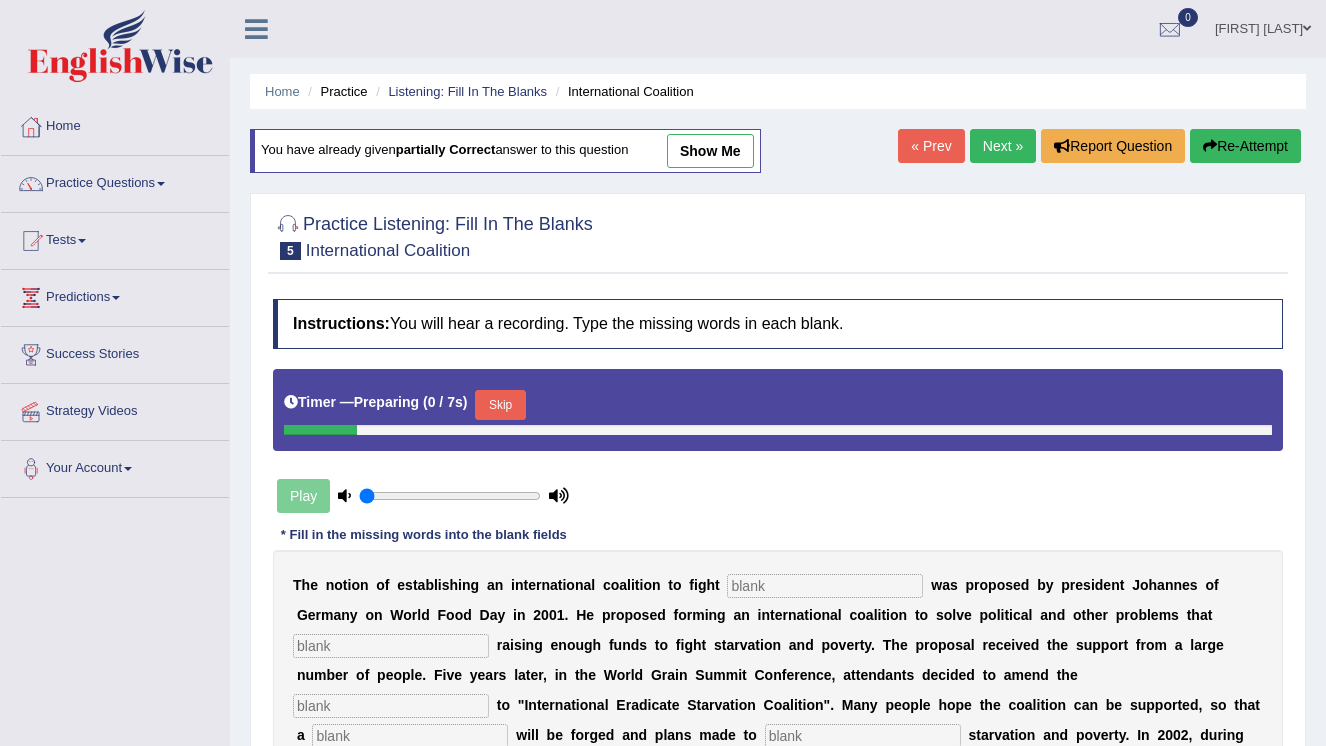 scroll, scrollTop: 0, scrollLeft: 0, axis: both 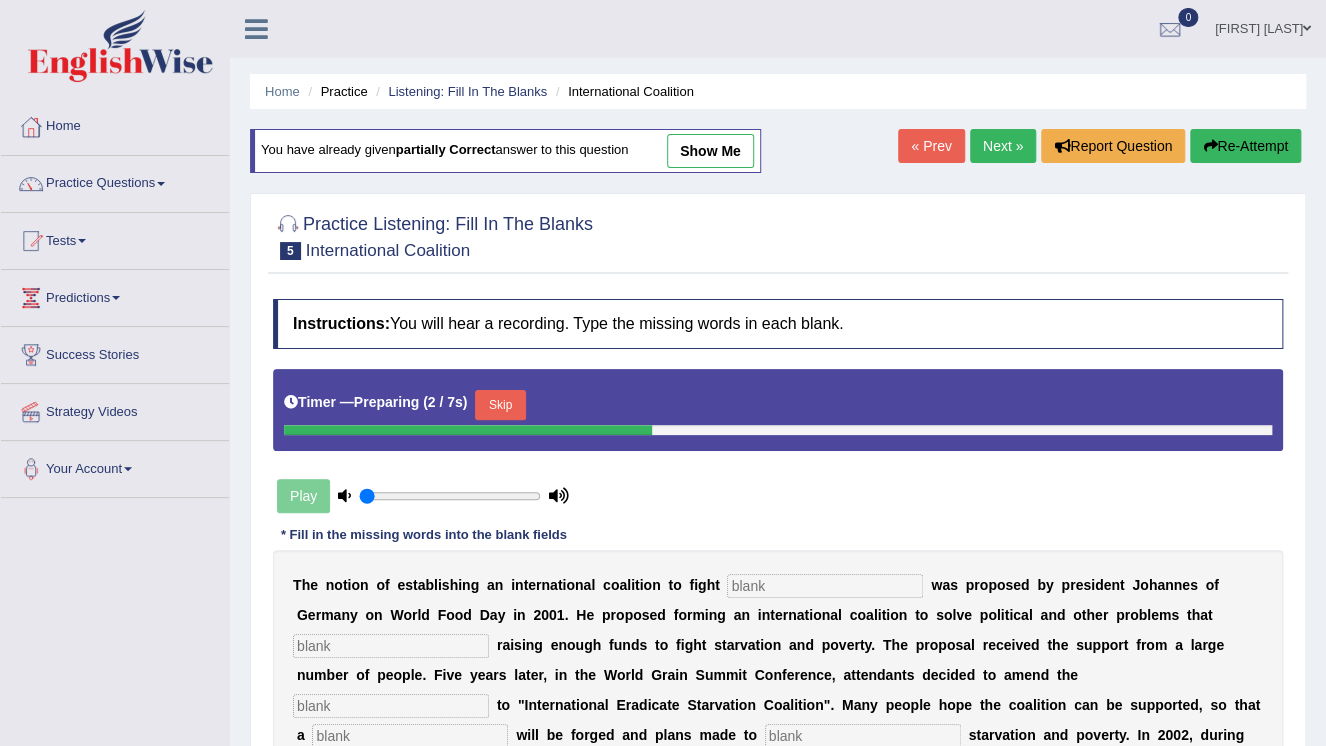click at bounding box center (825, 586) 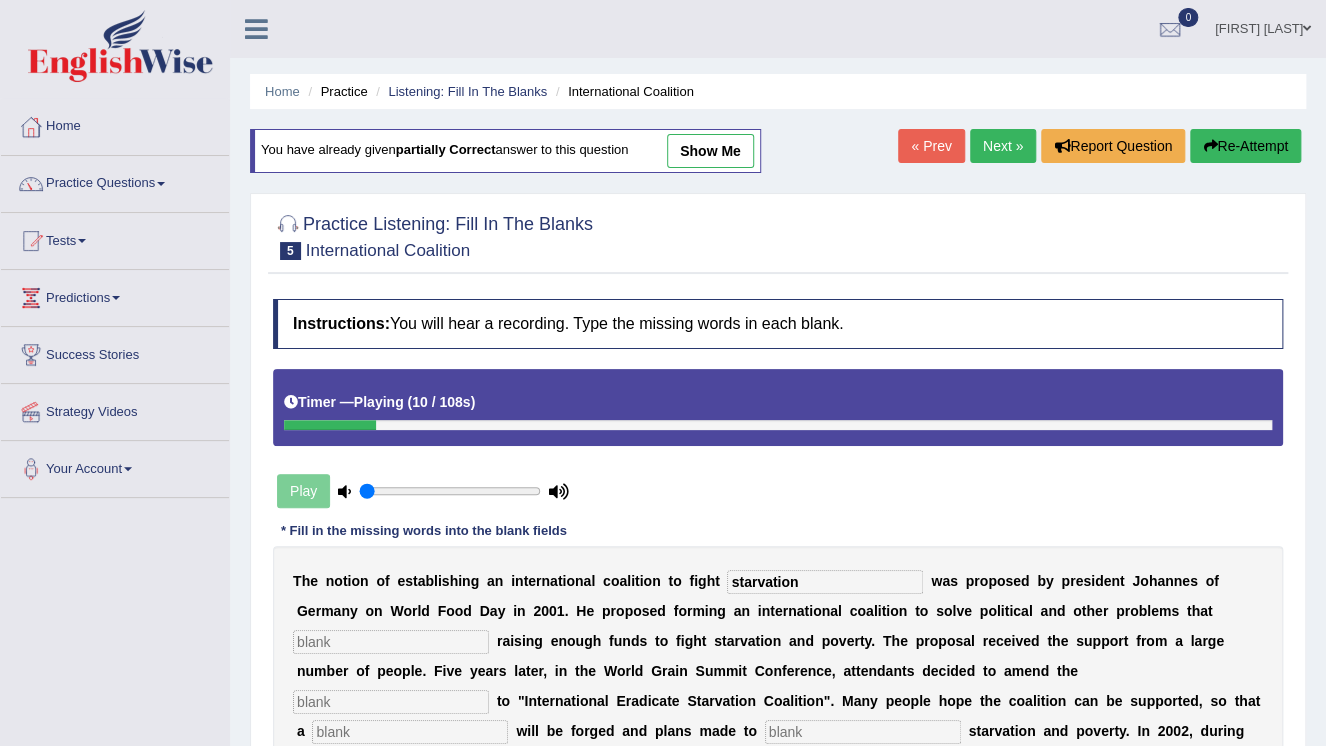 type on "starvation" 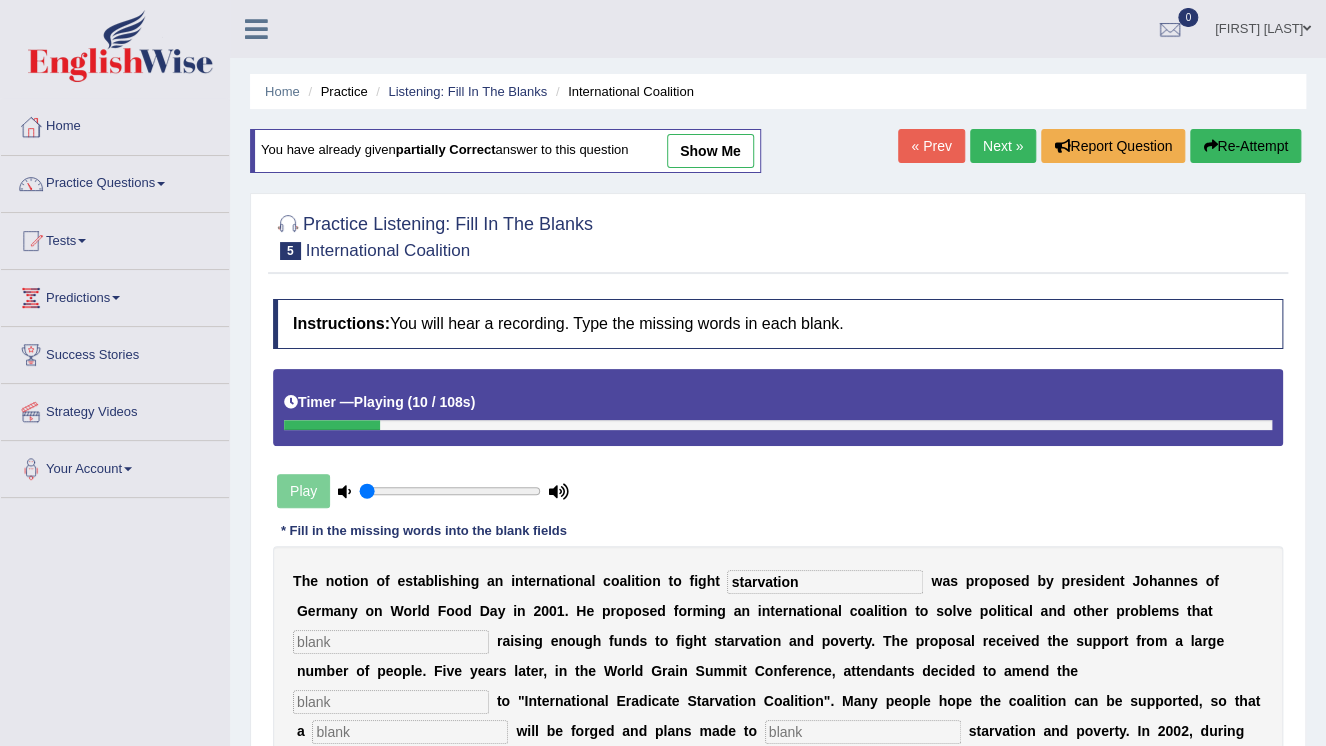 click at bounding box center [391, 642] 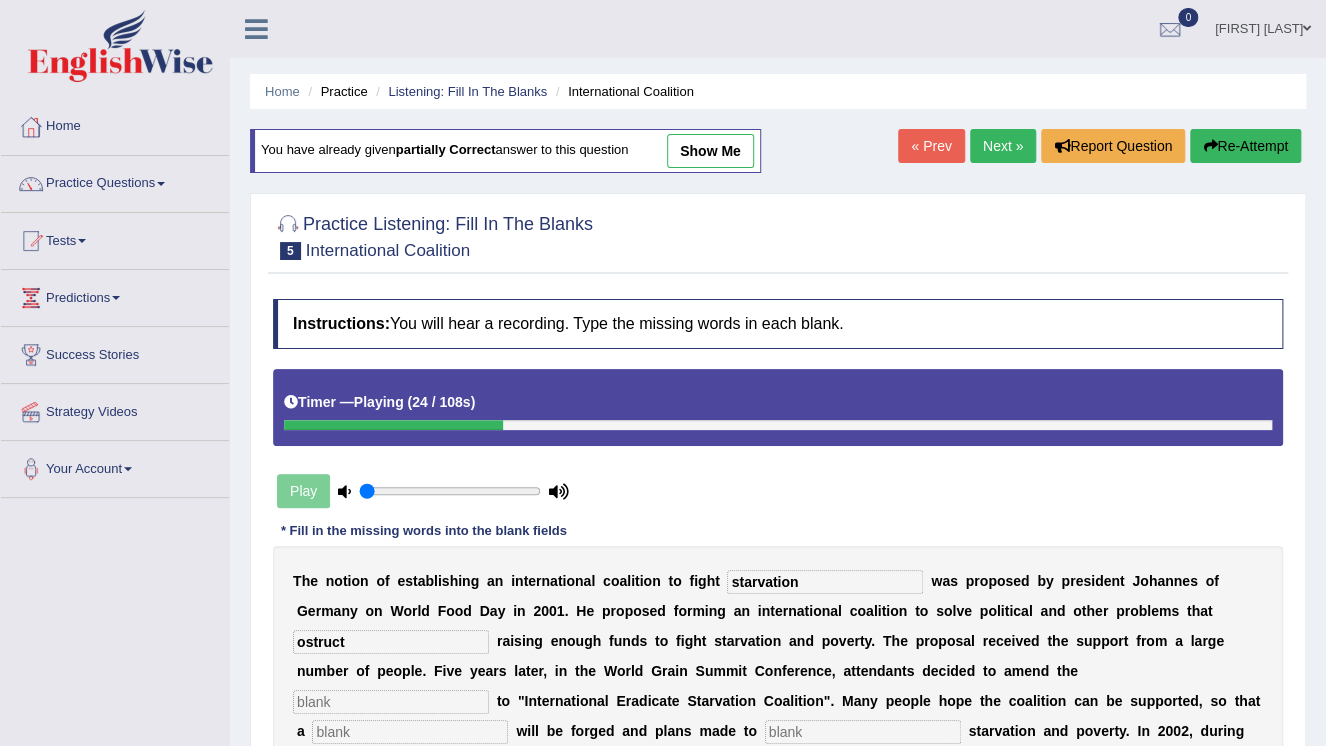 click at bounding box center [391, 702] 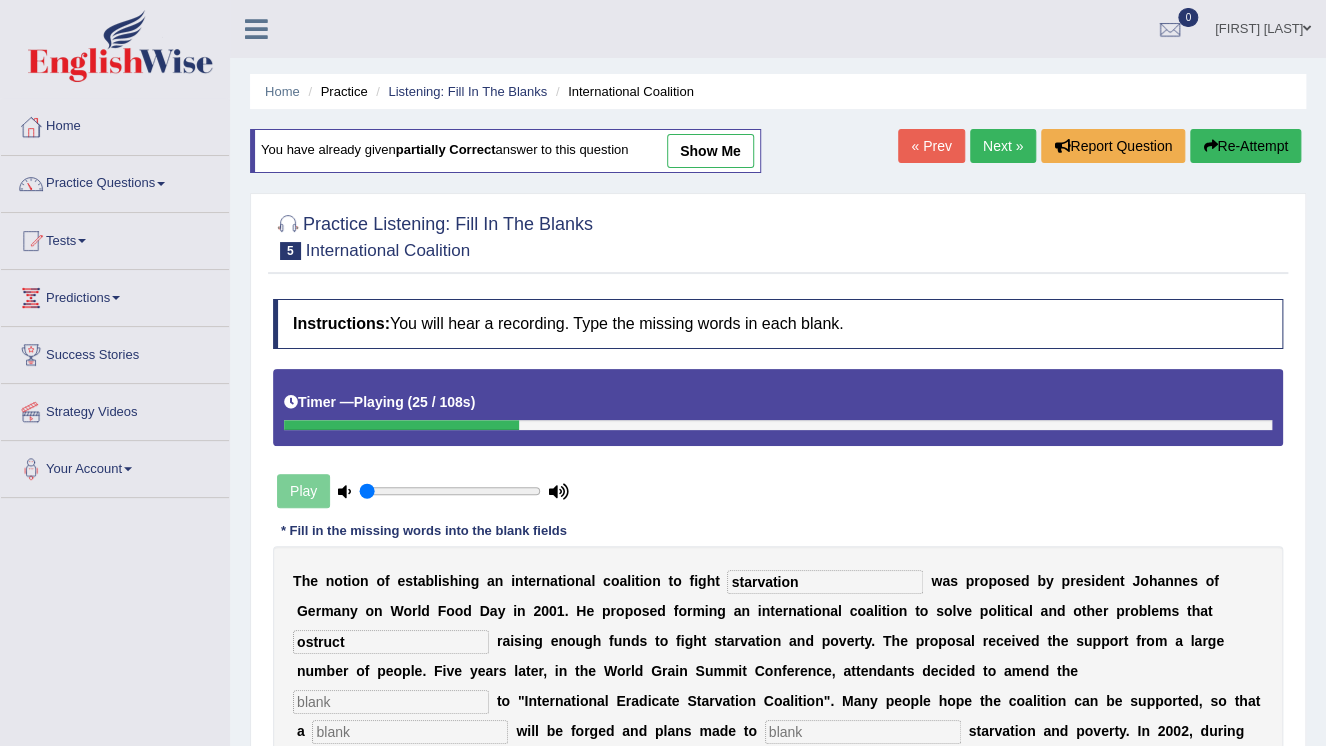 click on "ostruct" at bounding box center [391, 642] 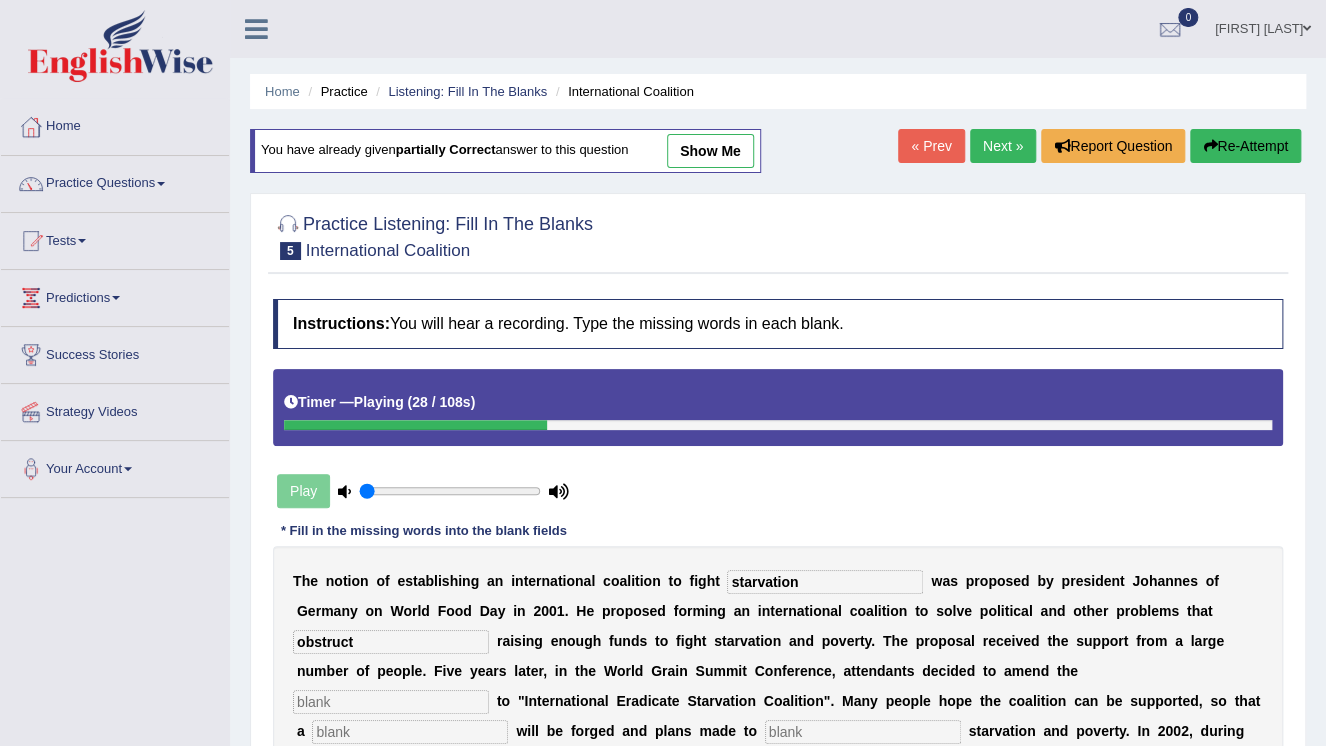 type on "obstruct" 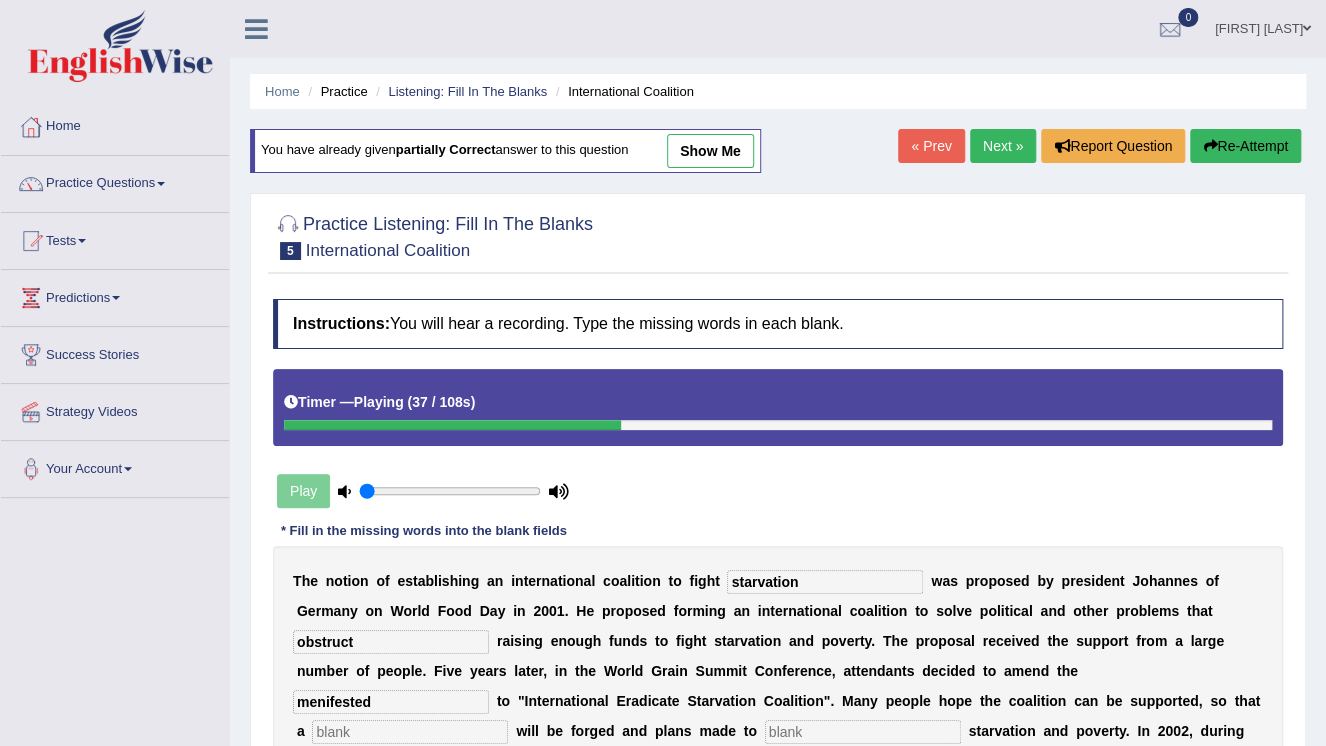 type on "menifested" 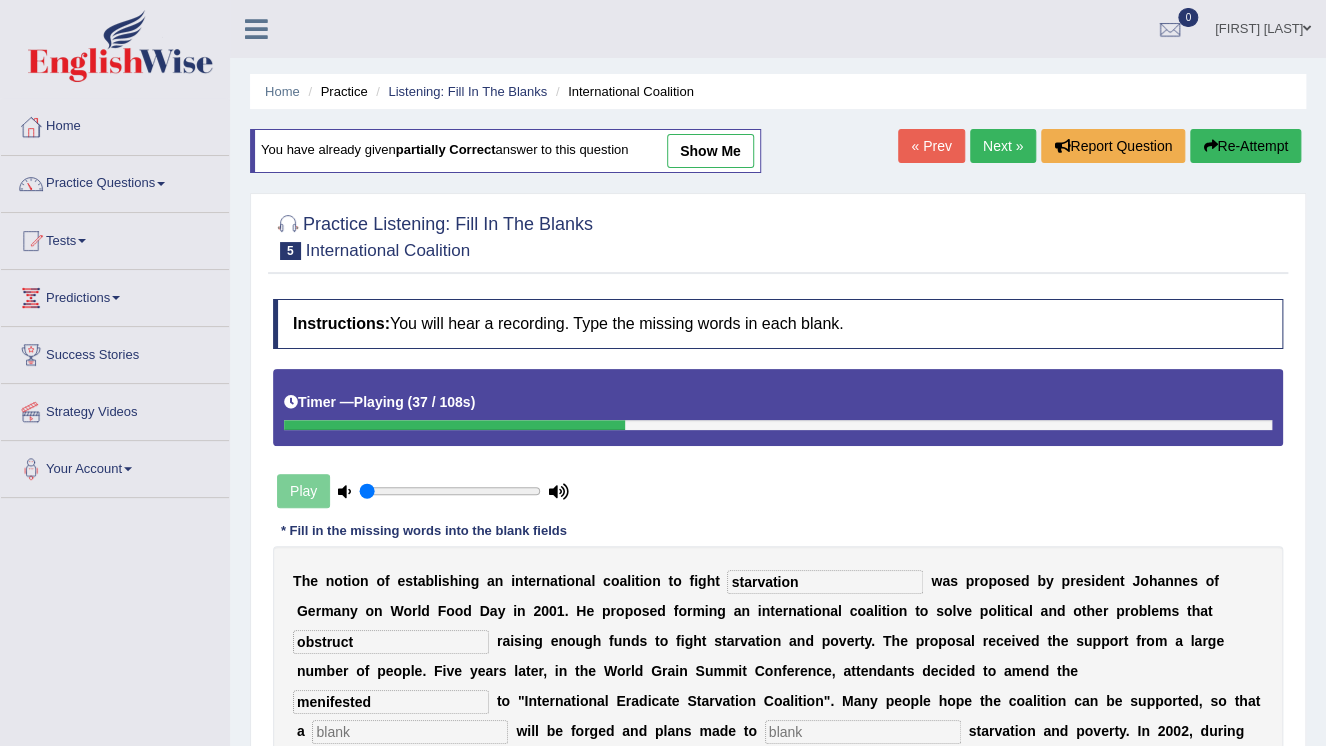 click at bounding box center [410, 732] 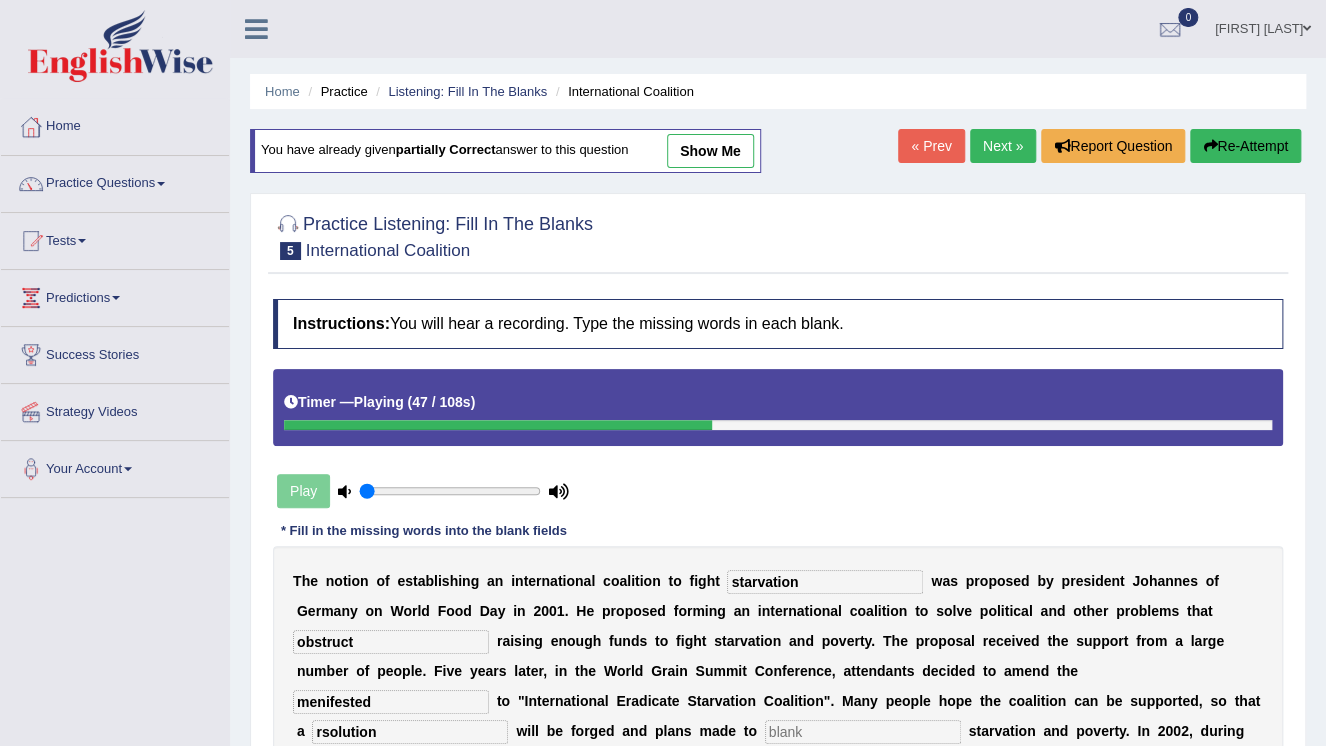 type on "rsolution" 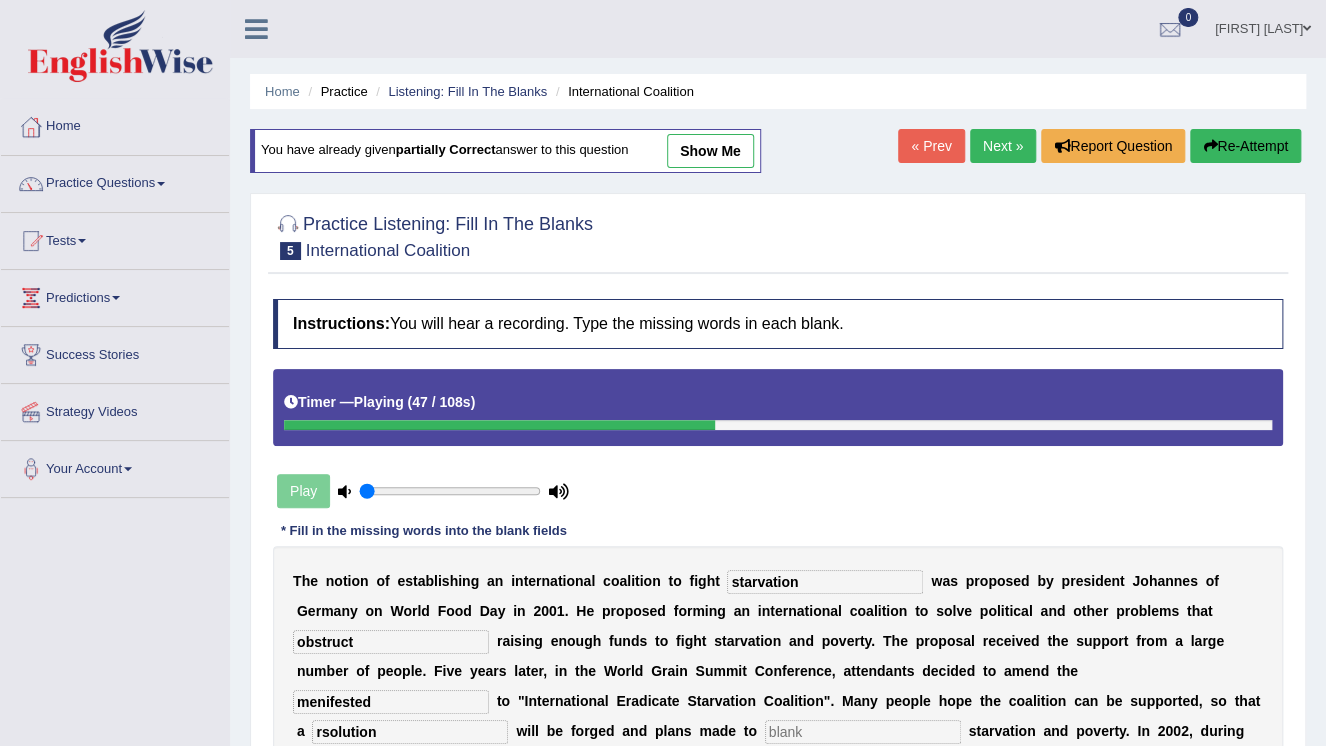 click at bounding box center (863, 732) 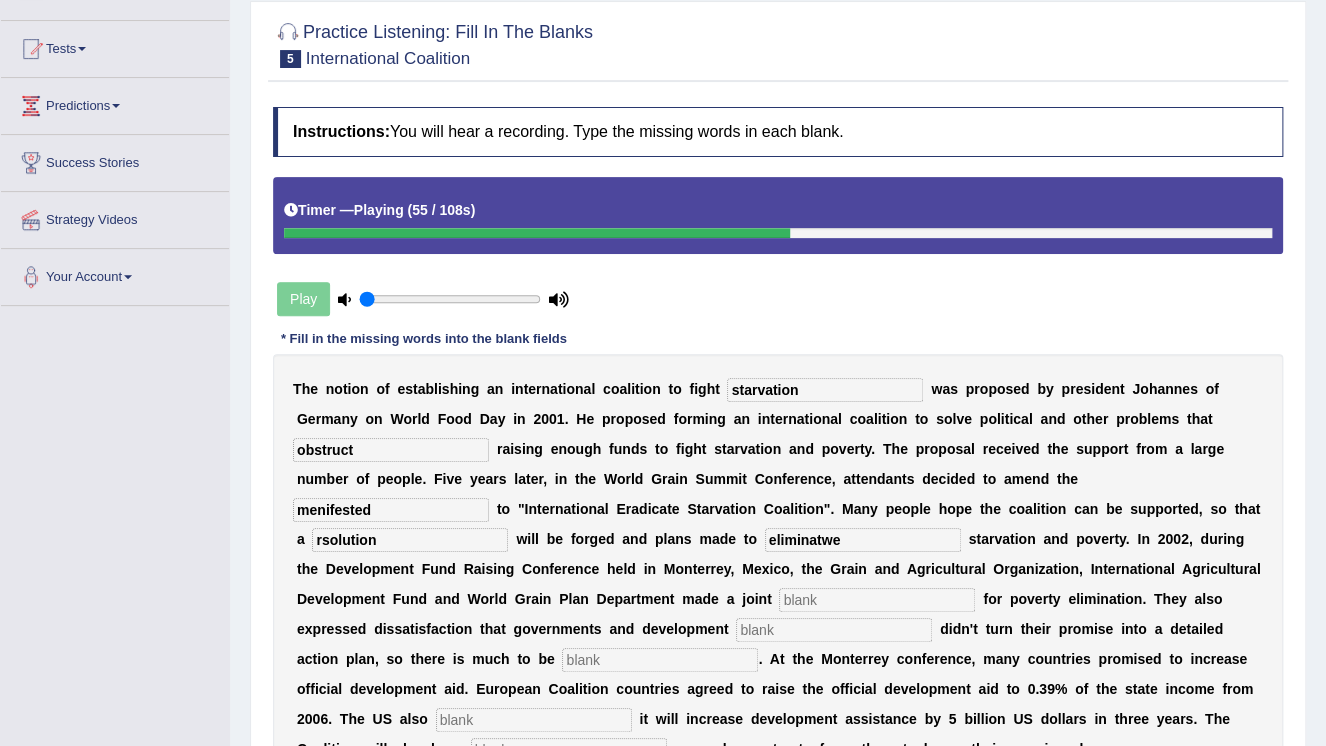 scroll, scrollTop: 199, scrollLeft: 0, axis: vertical 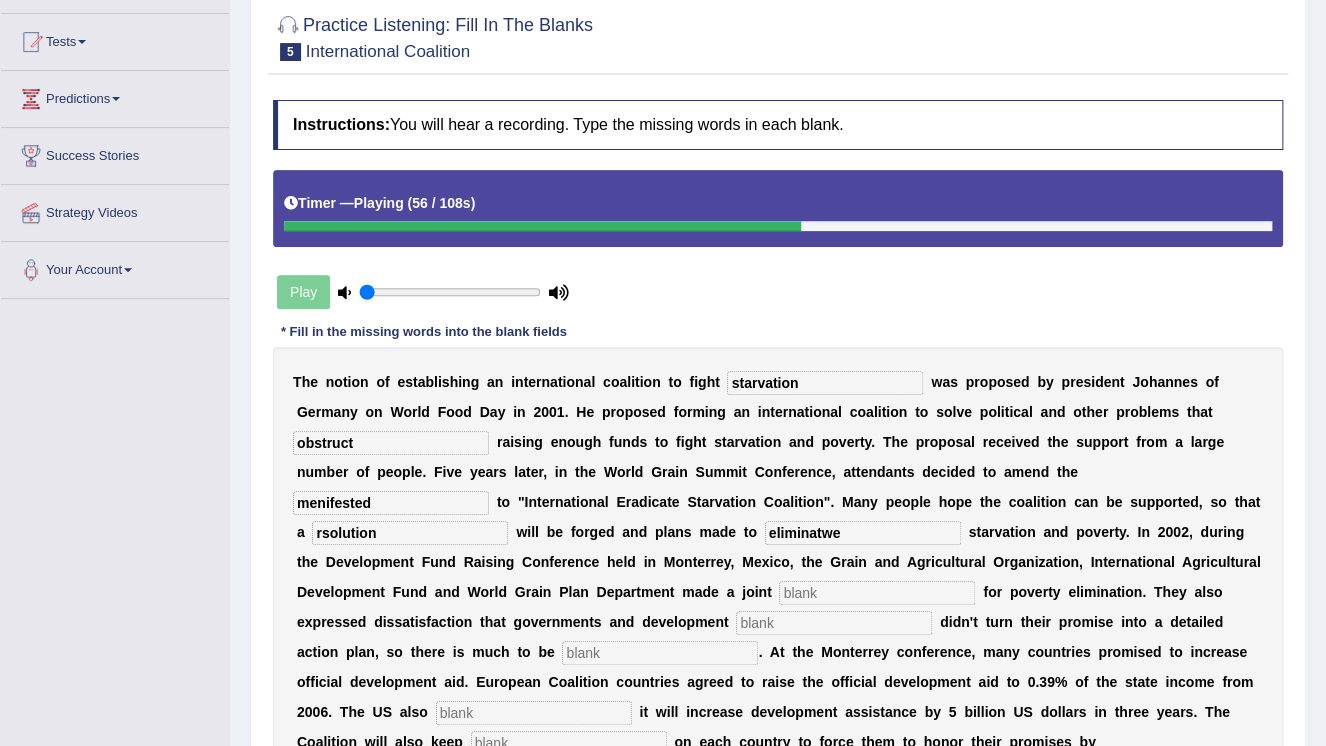 type on "eliminatwe" 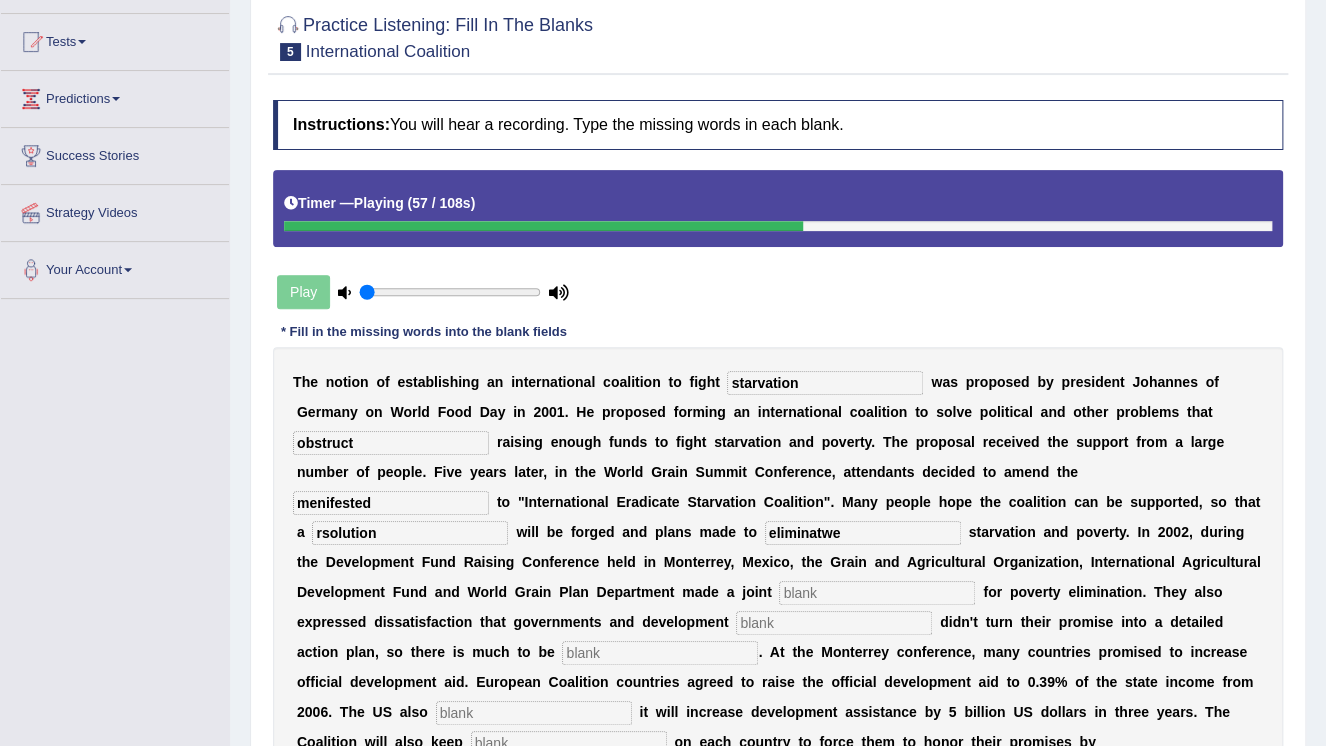 click at bounding box center (877, 593) 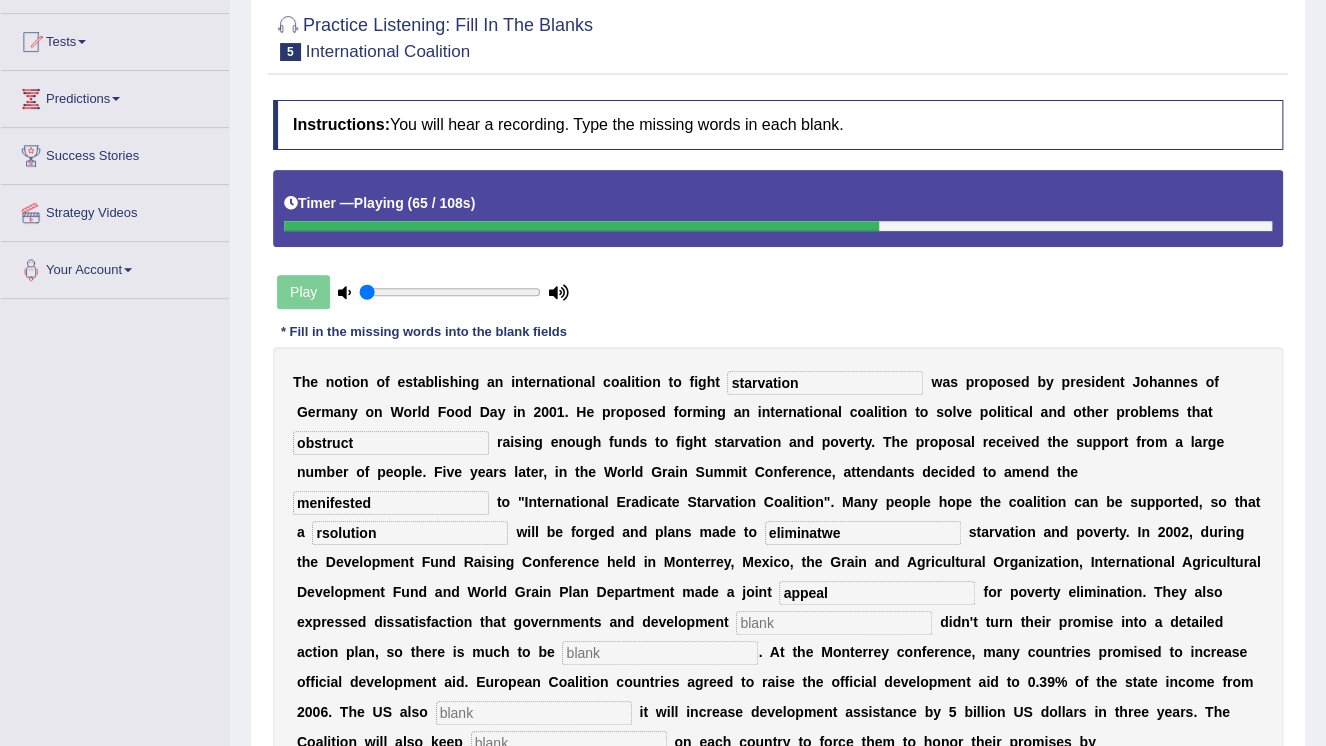 type on "appeal" 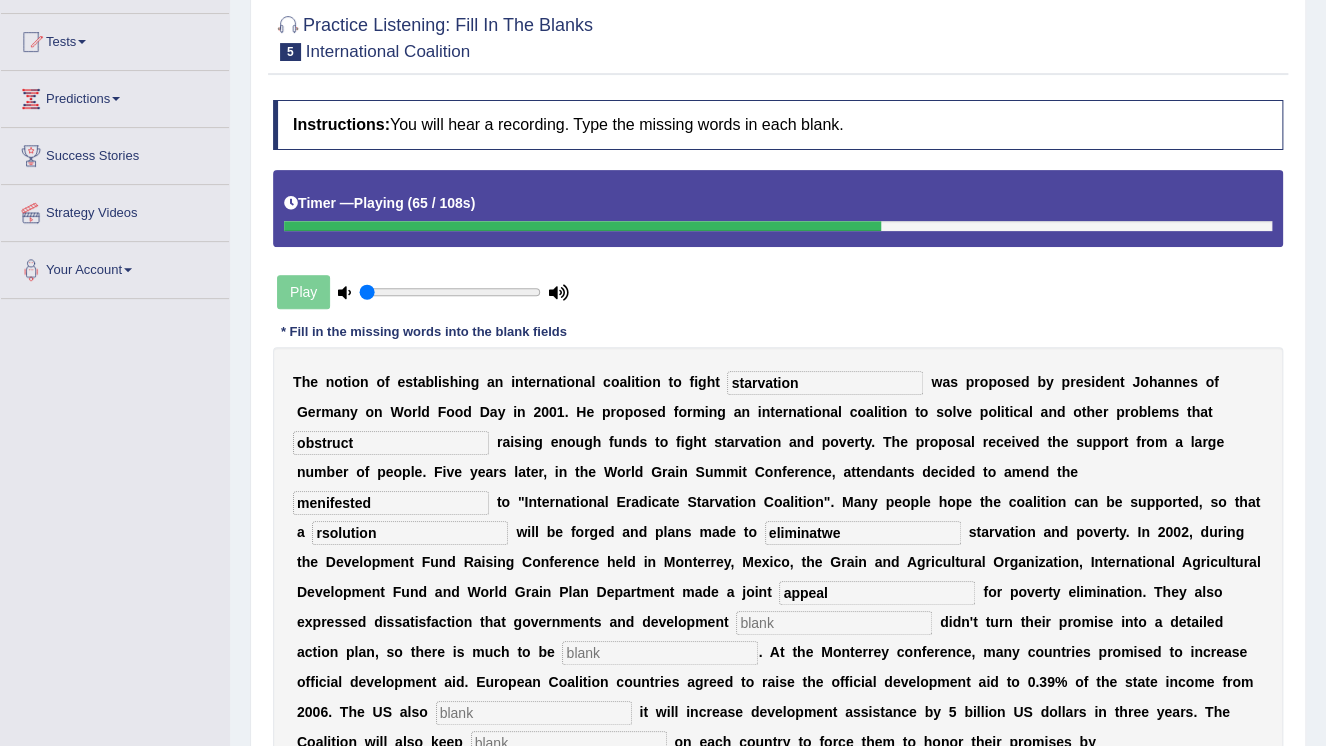 click at bounding box center (834, 623) 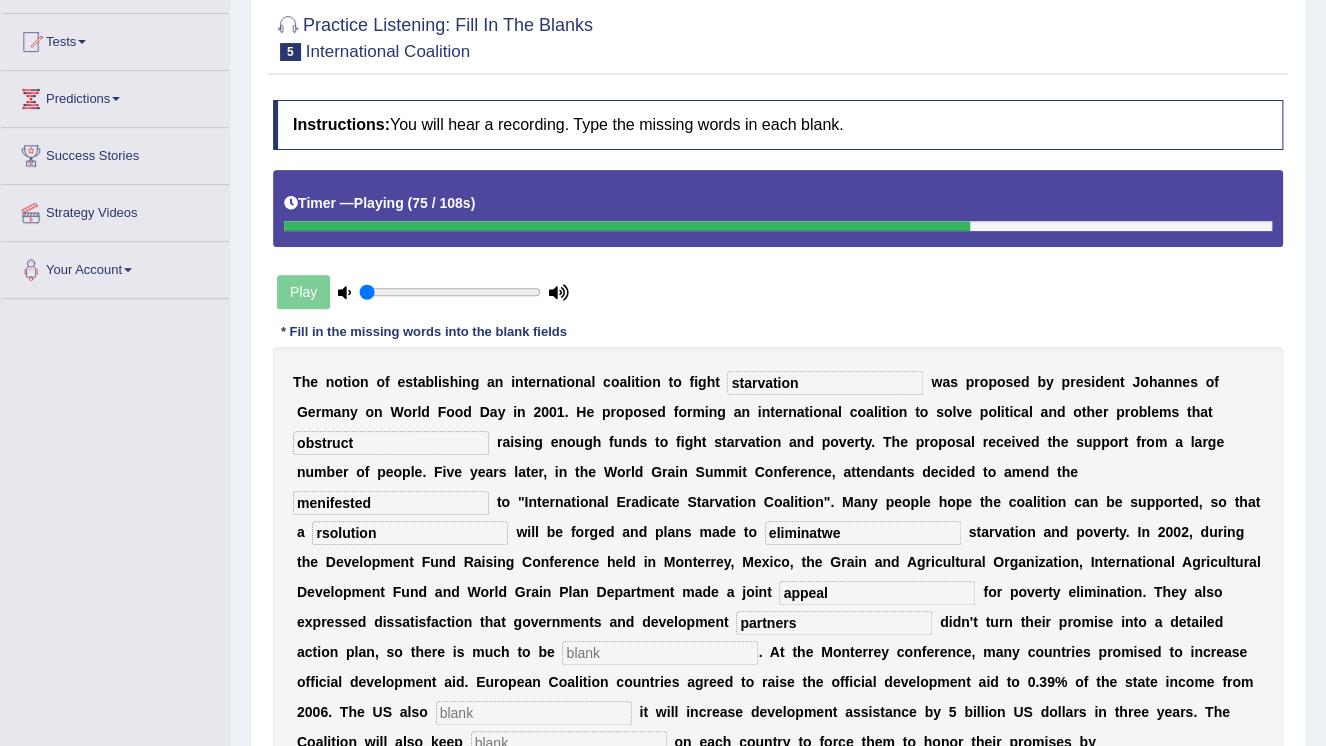 type on "partners" 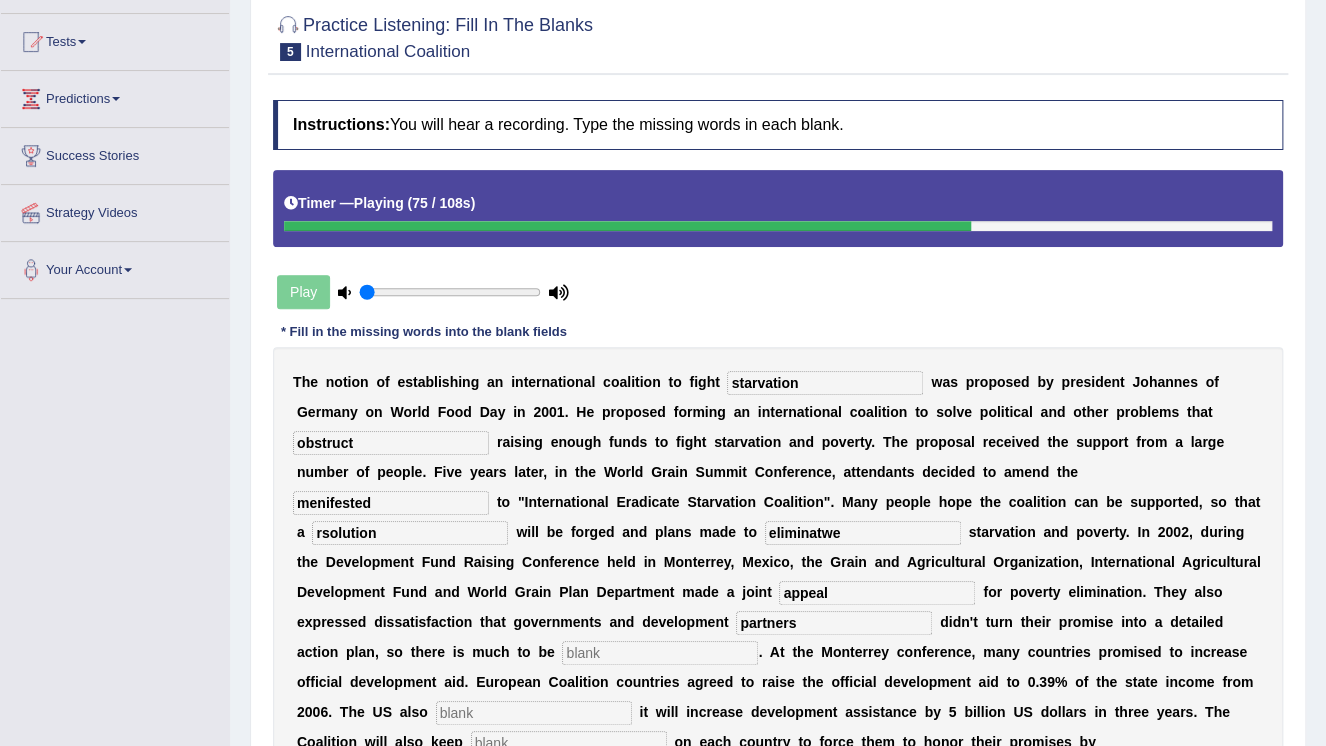 click at bounding box center (660, 653) 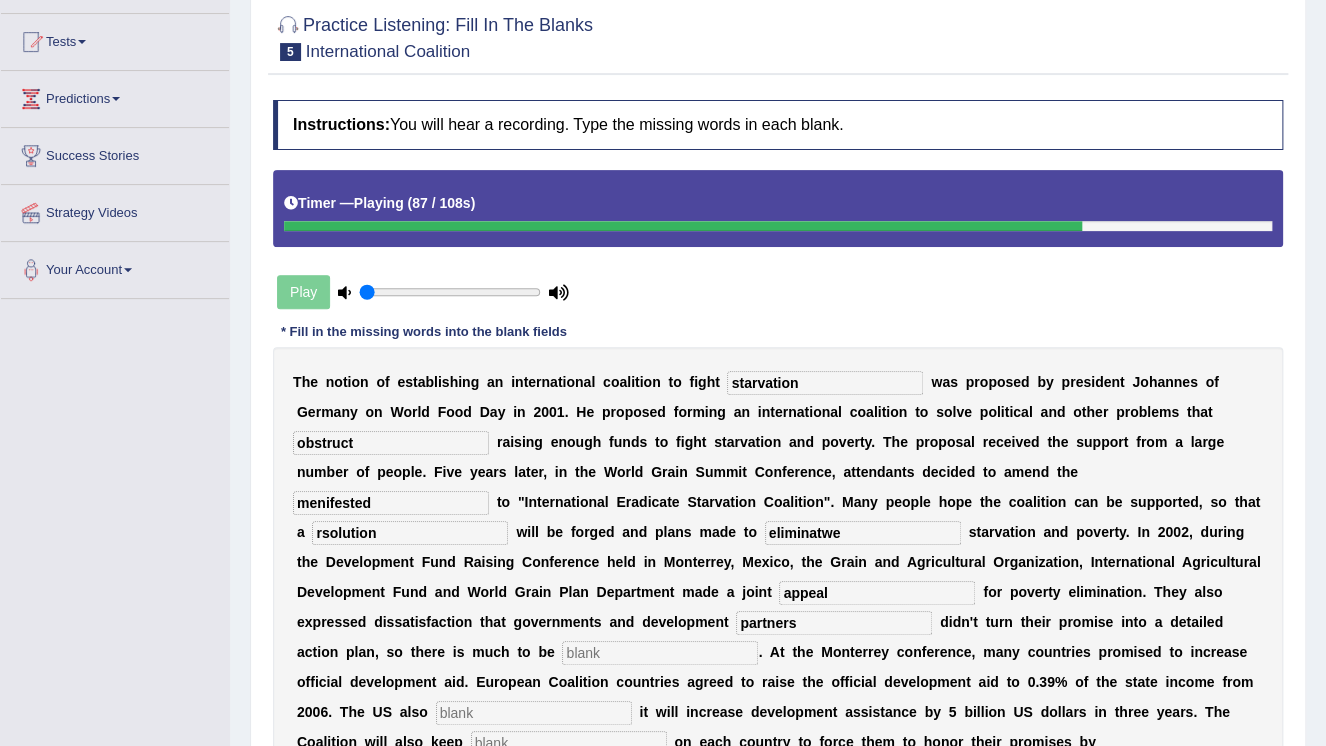 click at bounding box center (534, 713) 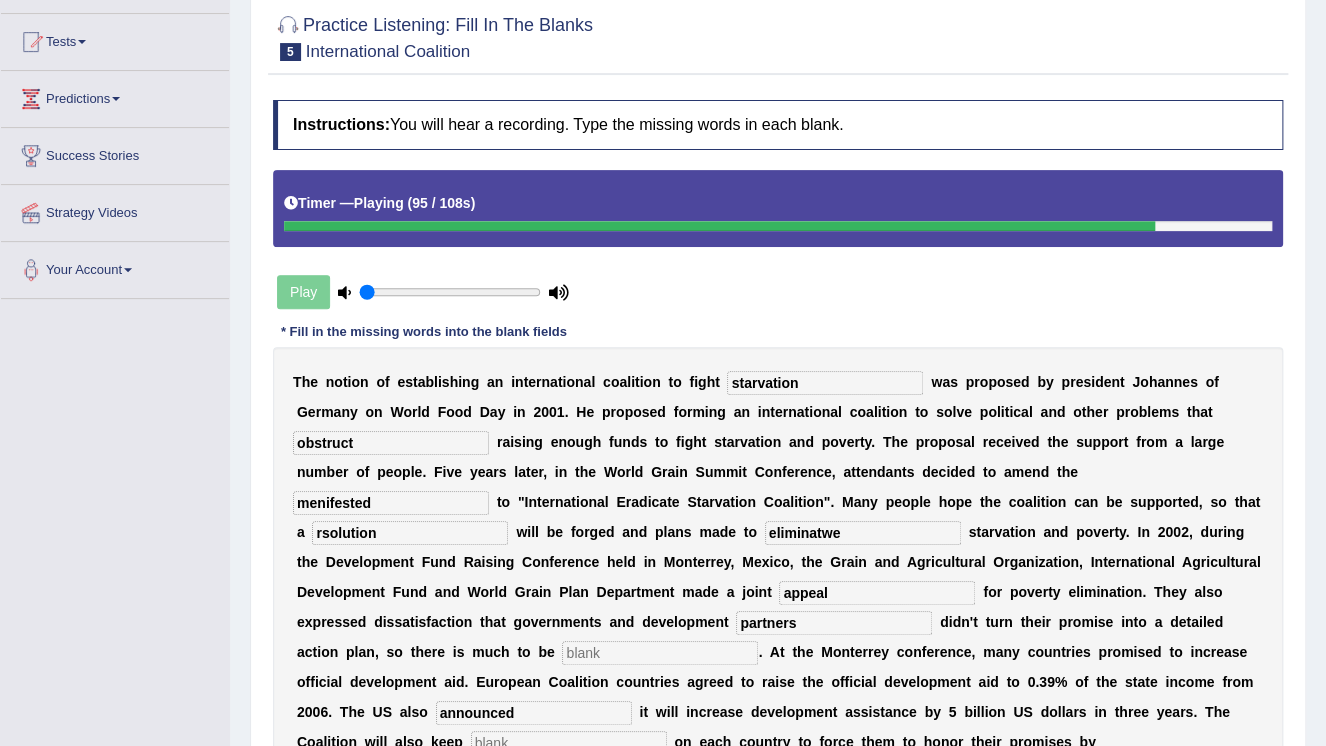 type on "announced" 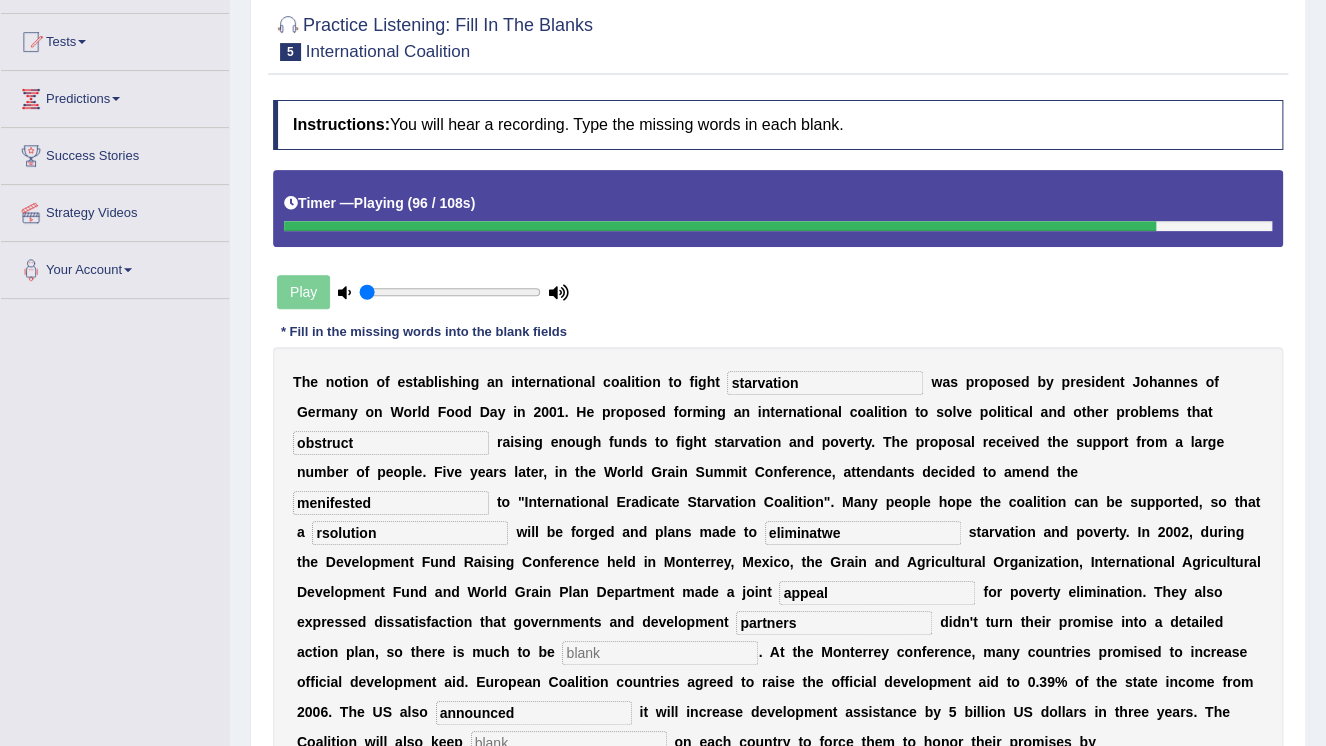 click at bounding box center (569, 743) 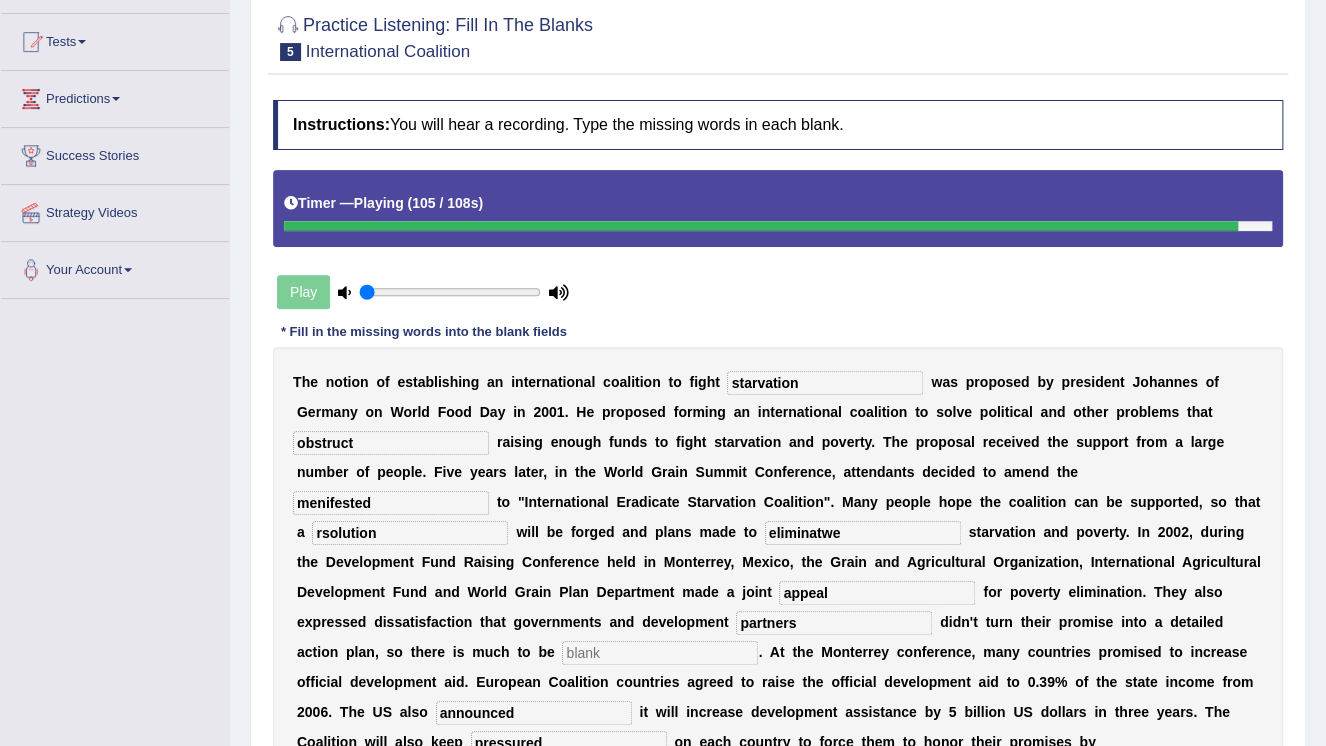 type on "pressured" 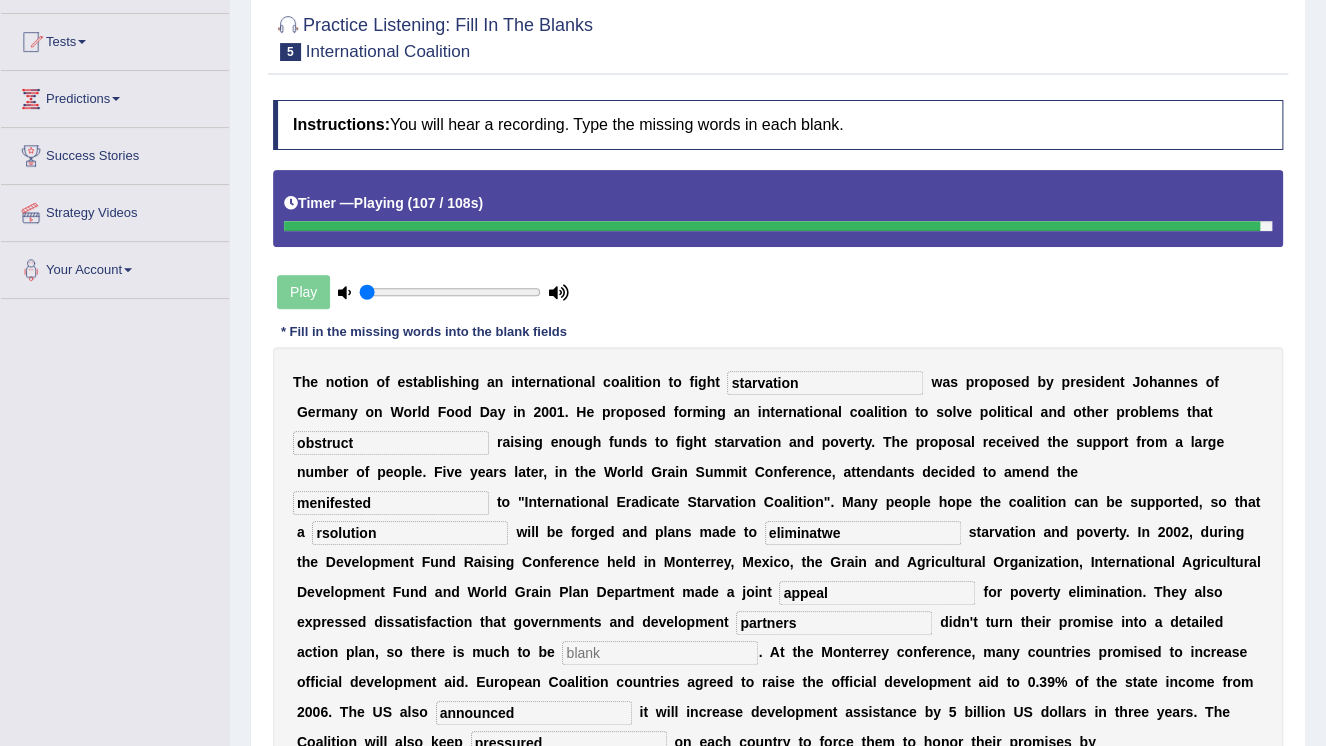 scroll, scrollTop: 203, scrollLeft: 0, axis: vertical 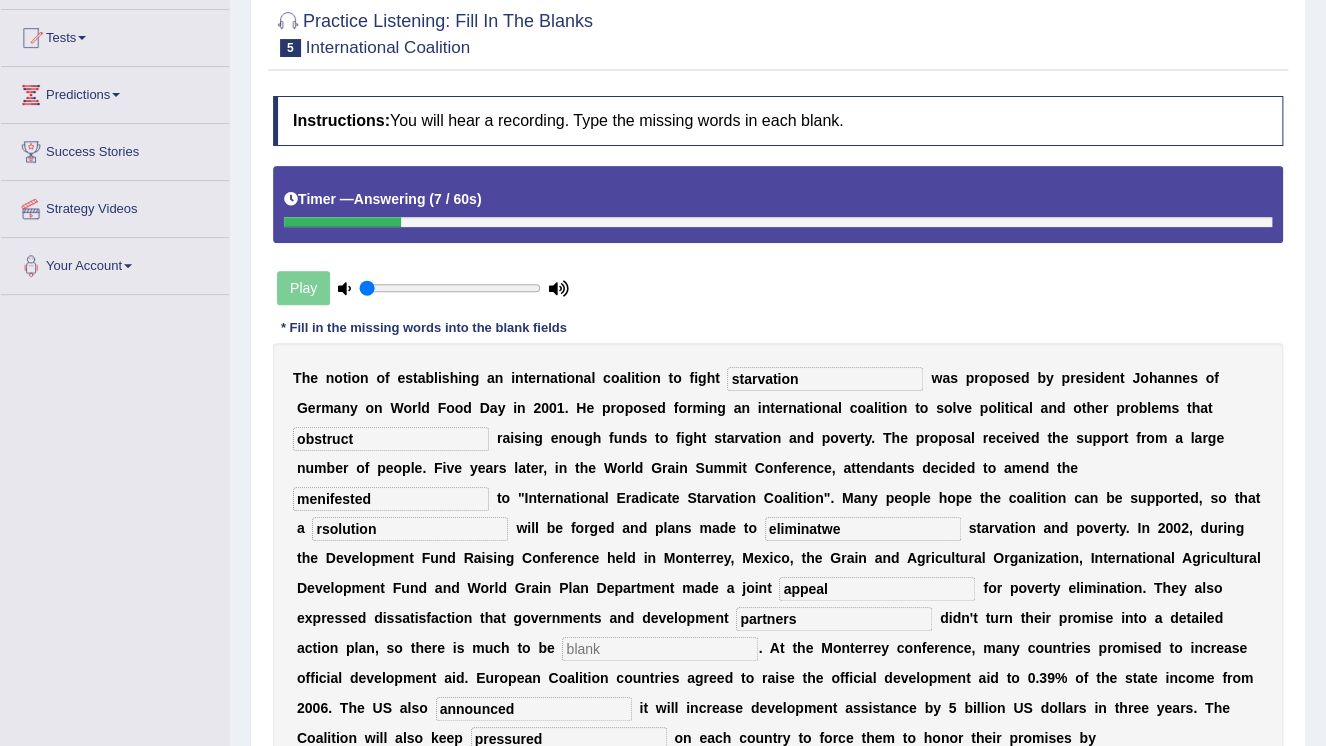 type on "exposing" 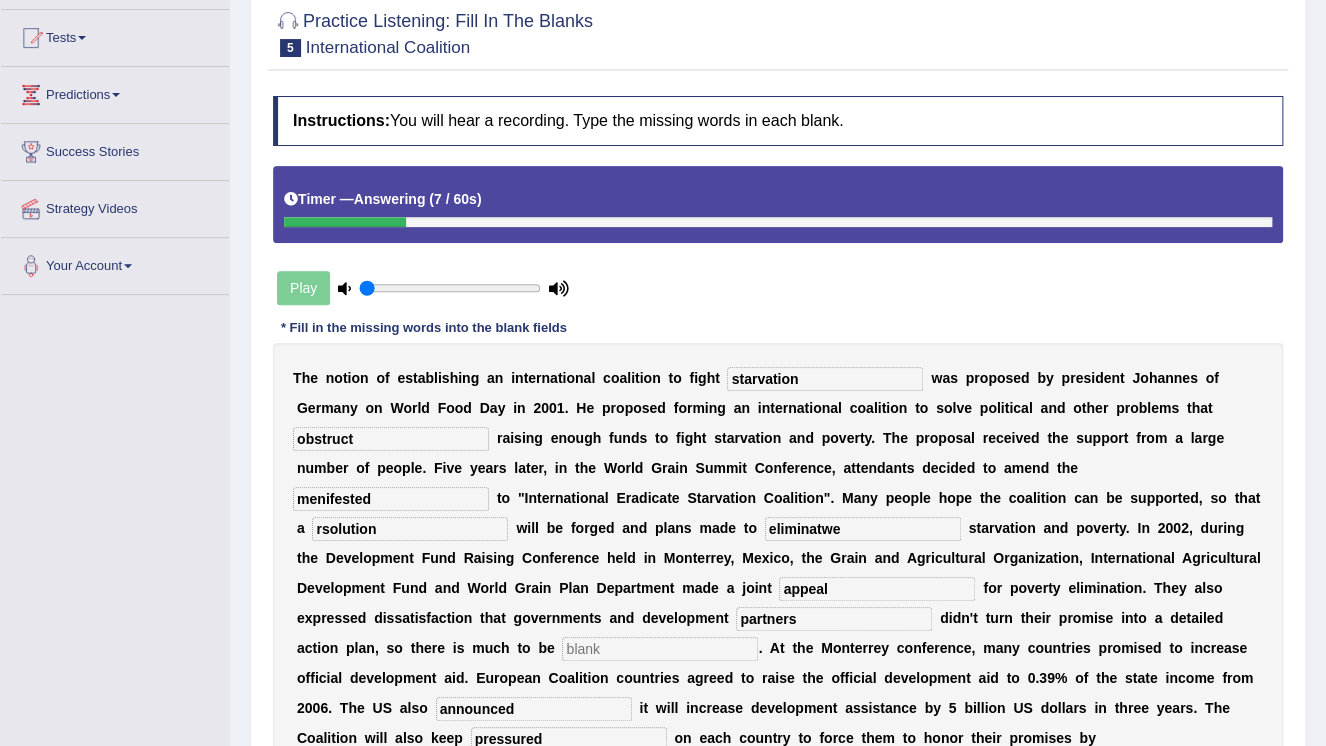 click at bounding box center [660, 649] 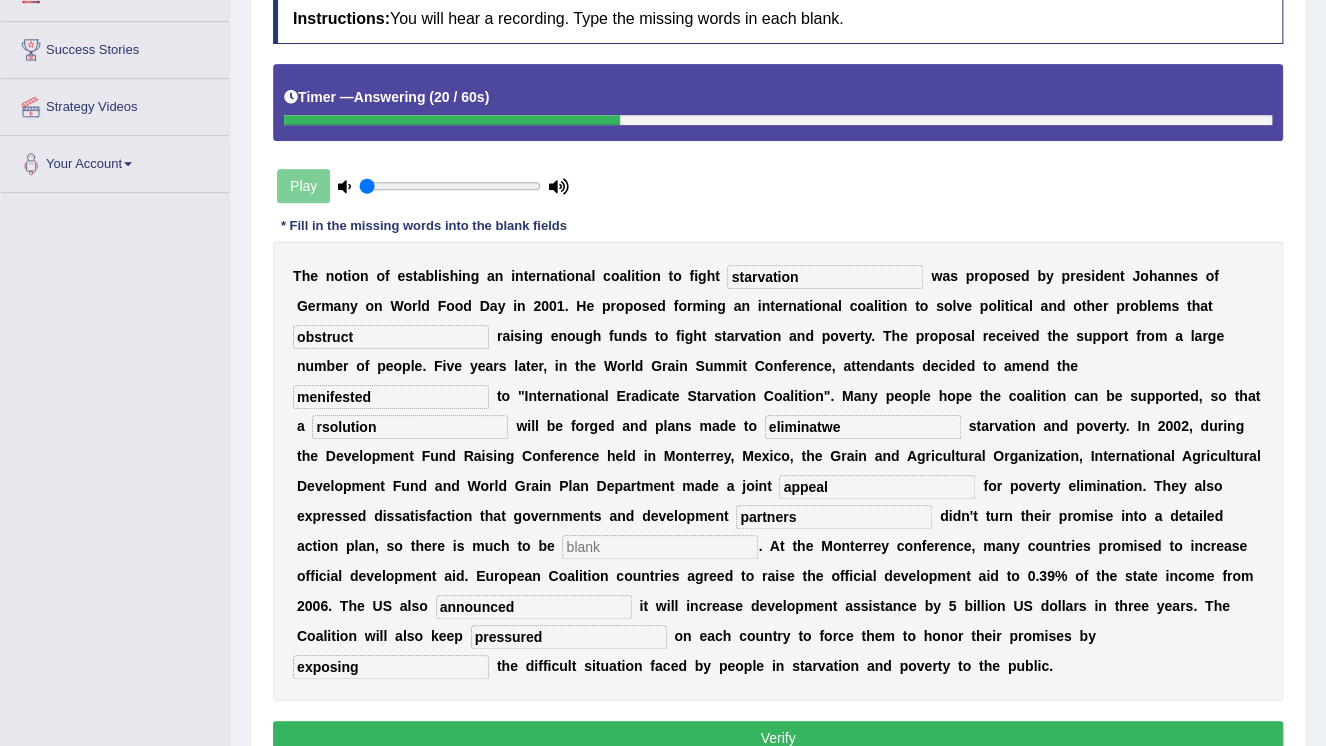 scroll, scrollTop: 320, scrollLeft: 0, axis: vertical 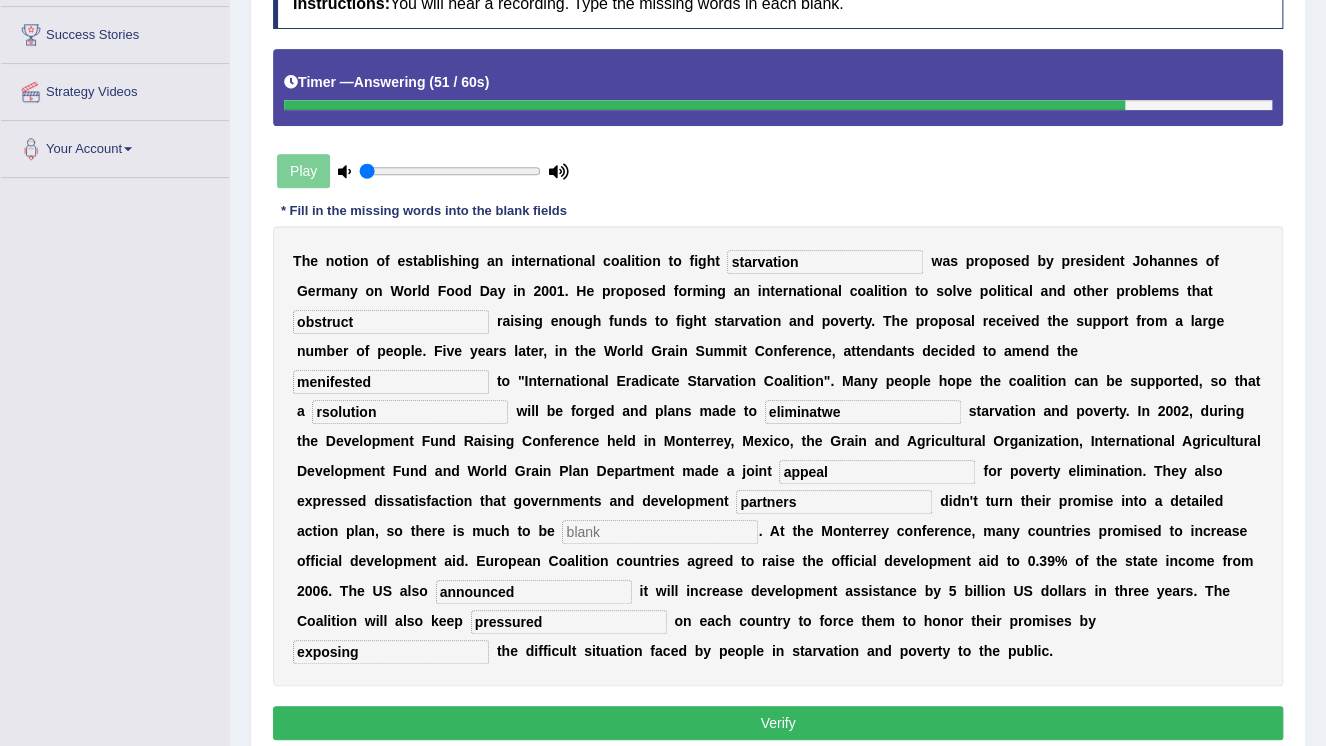 click at bounding box center [660, 532] 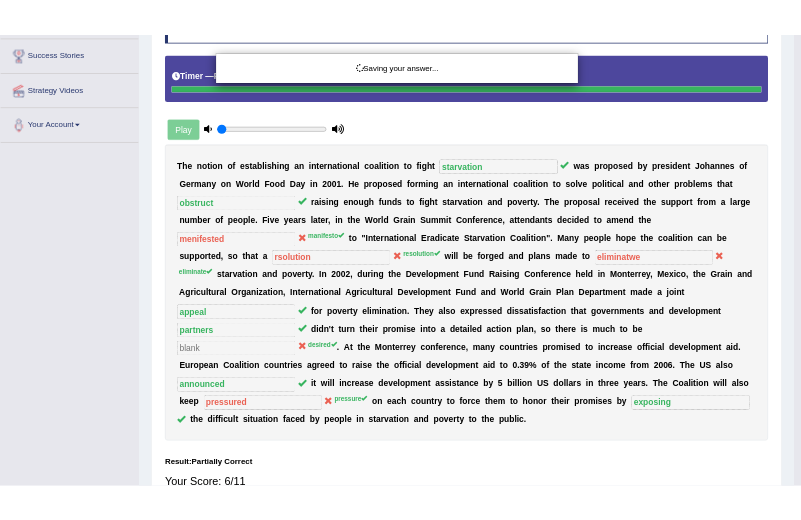 scroll, scrollTop: 304, scrollLeft: 0, axis: vertical 